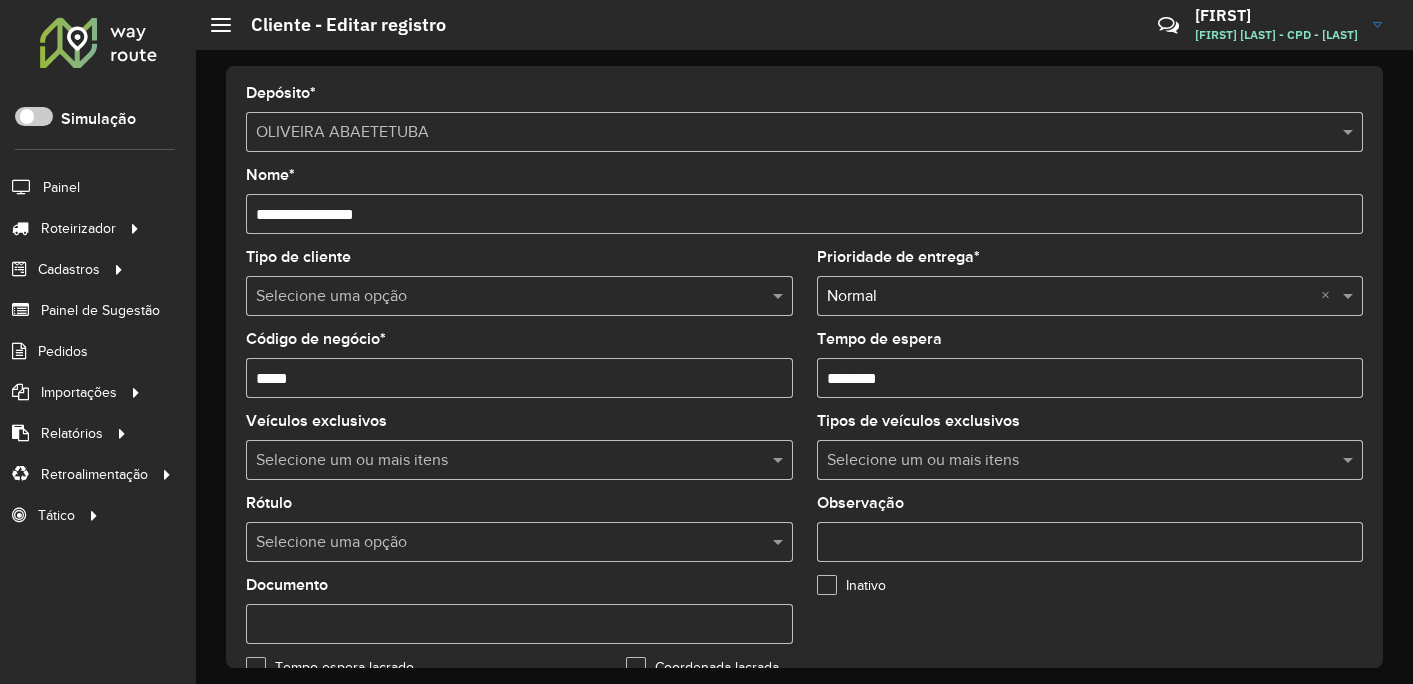 scroll, scrollTop: 0, scrollLeft: 0, axis: both 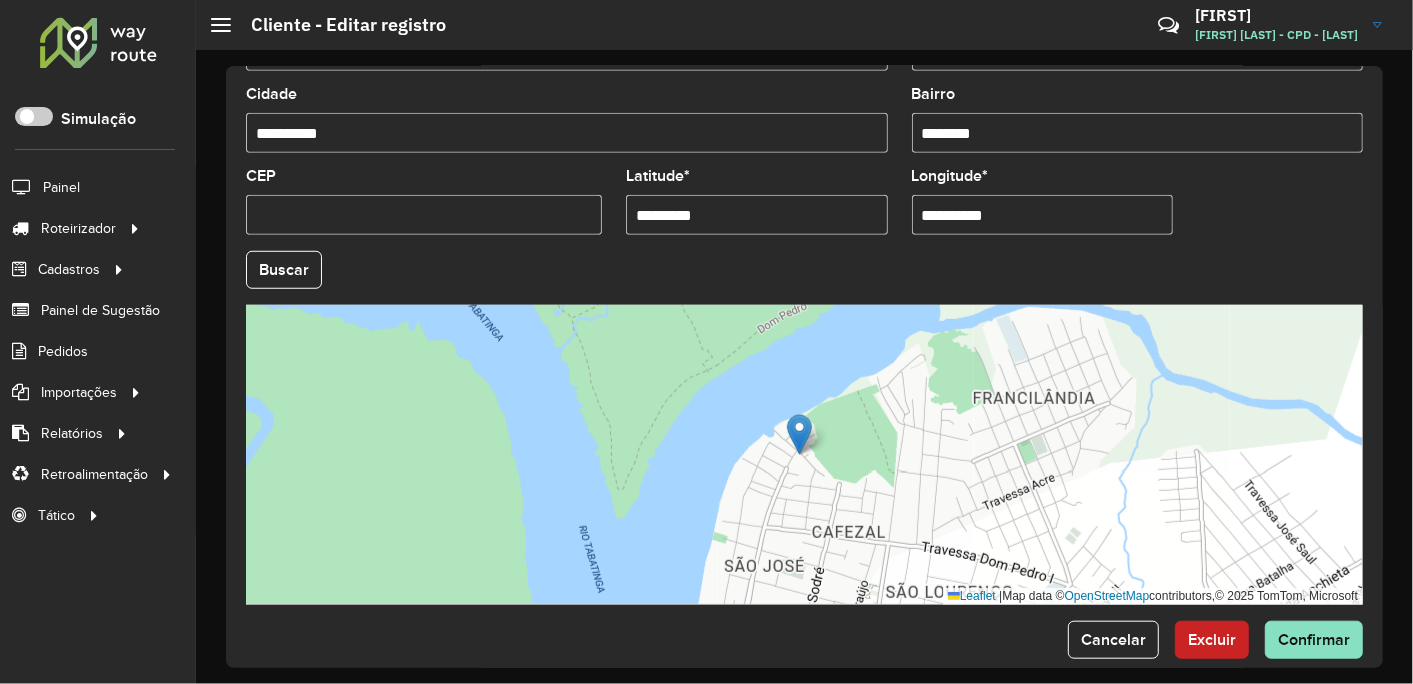 click on "[FIRST] [LAST] - CPD -  [LAST]" 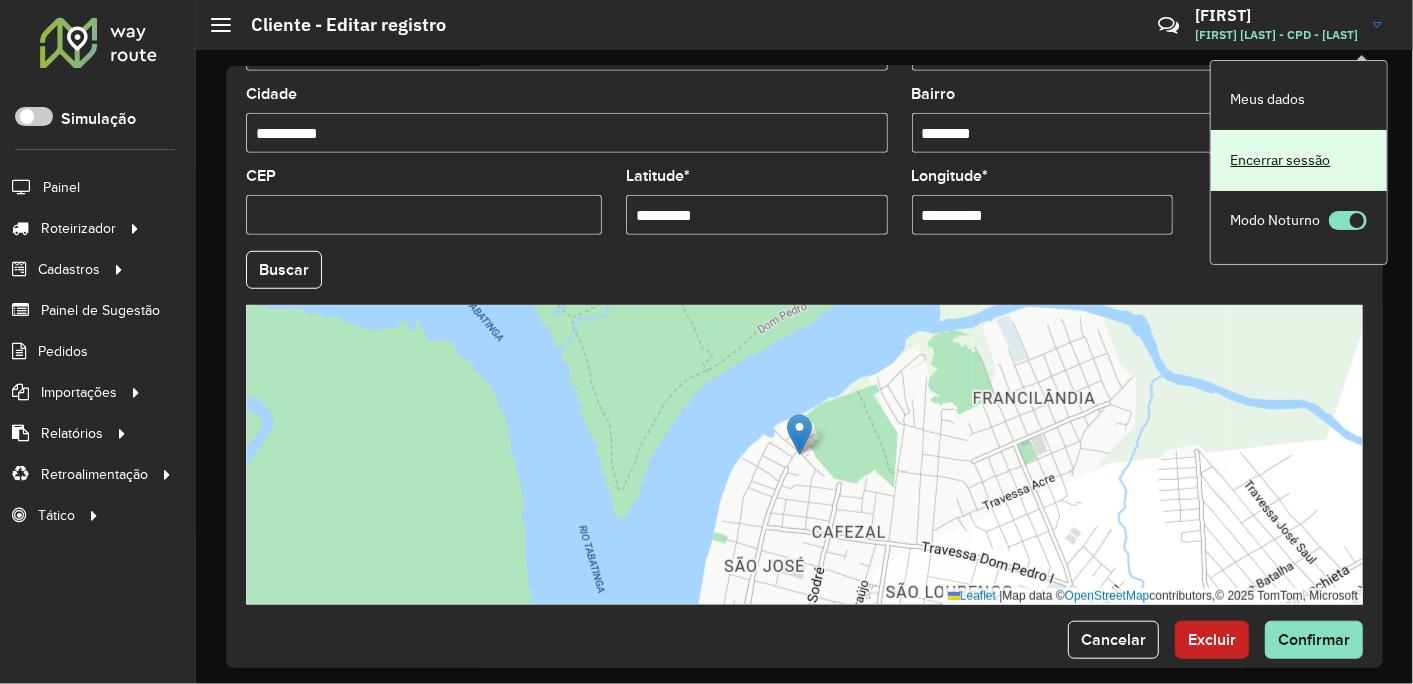 click on "Encerrar sessão" 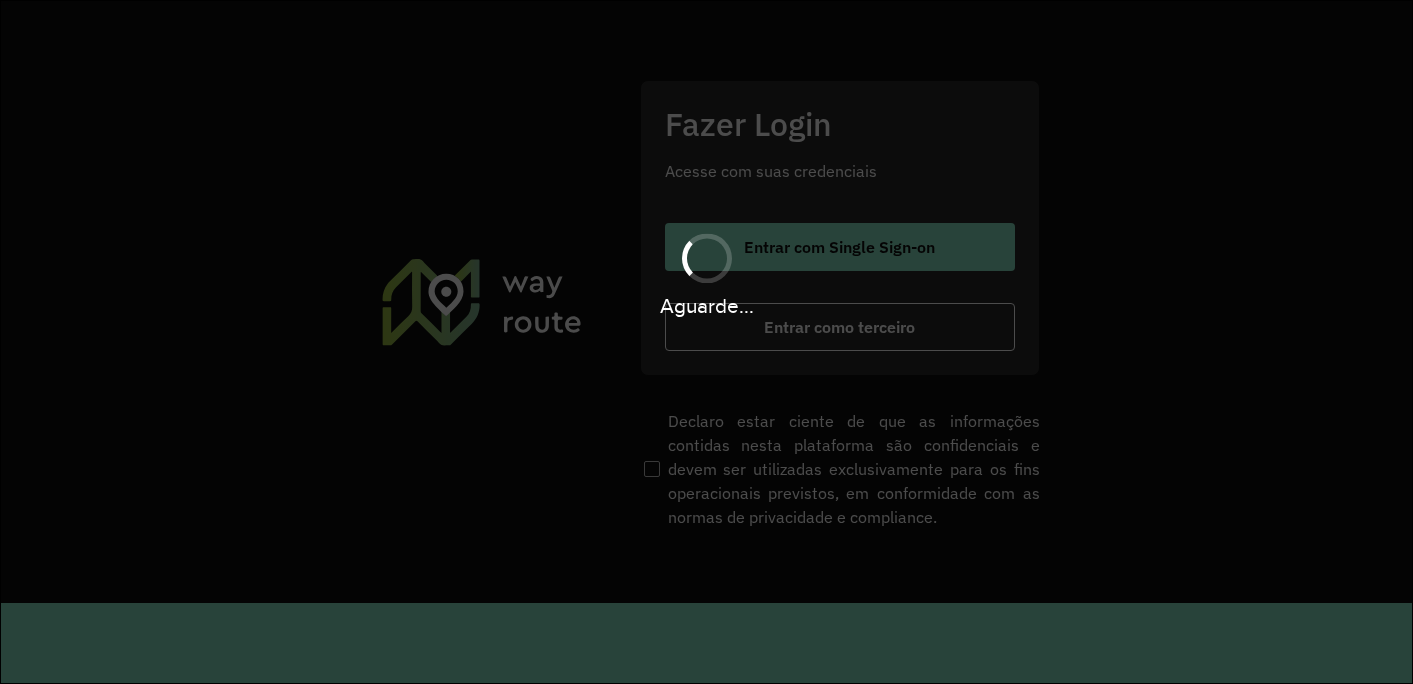 scroll, scrollTop: 0, scrollLeft: 0, axis: both 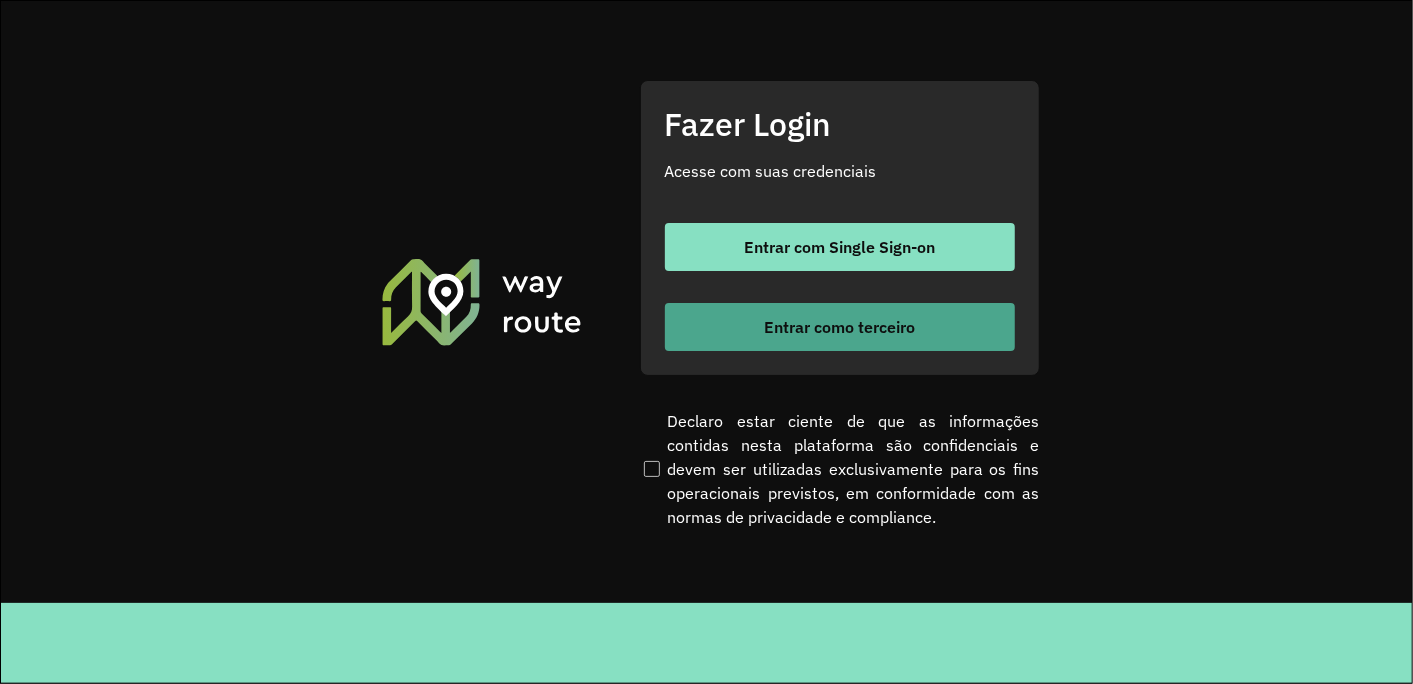 click on "Entrar como terceiro" at bounding box center (839, 327) 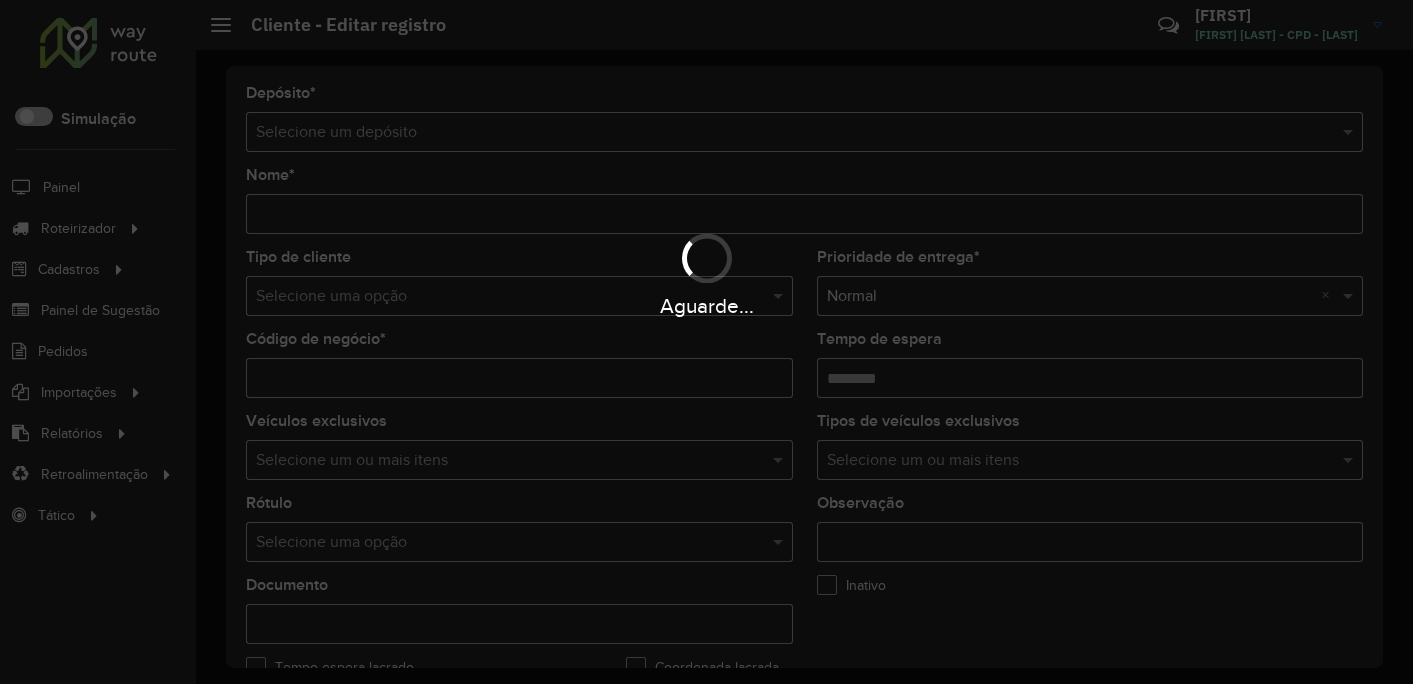 type on "**********" 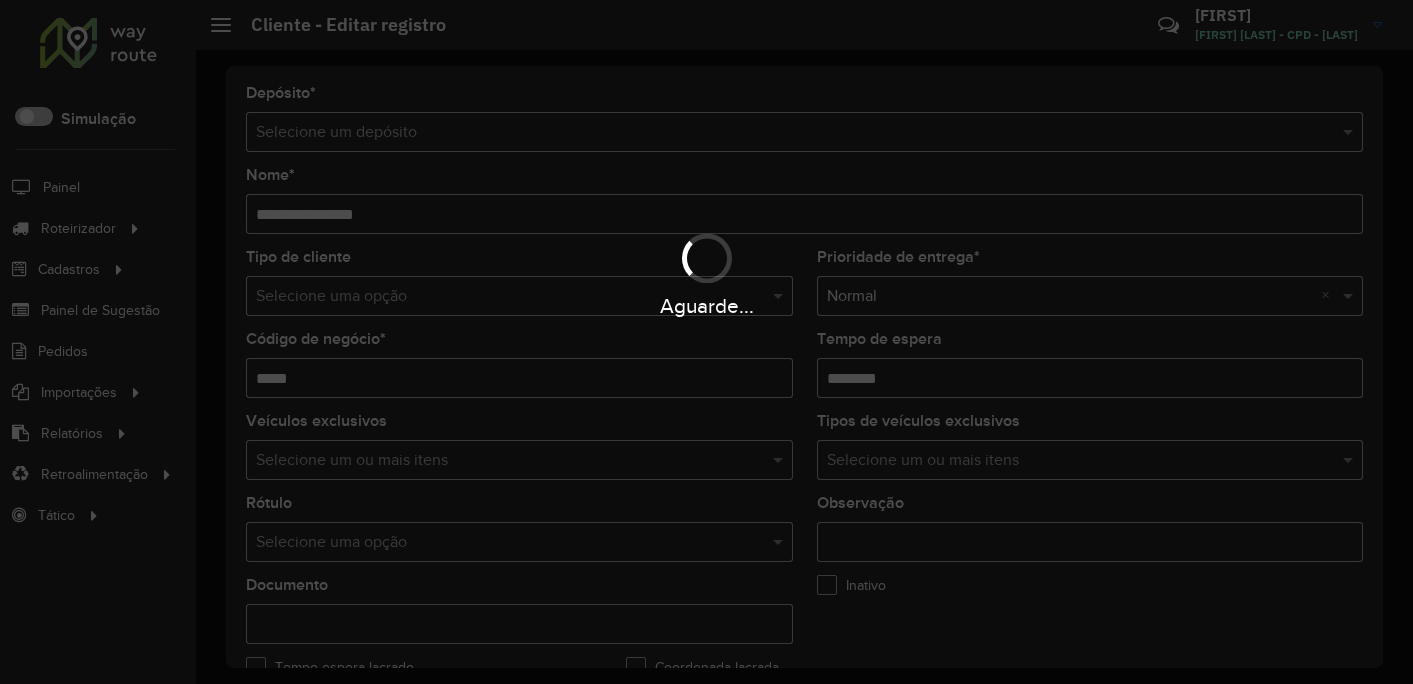 scroll, scrollTop: 0, scrollLeft: 0, axis: both 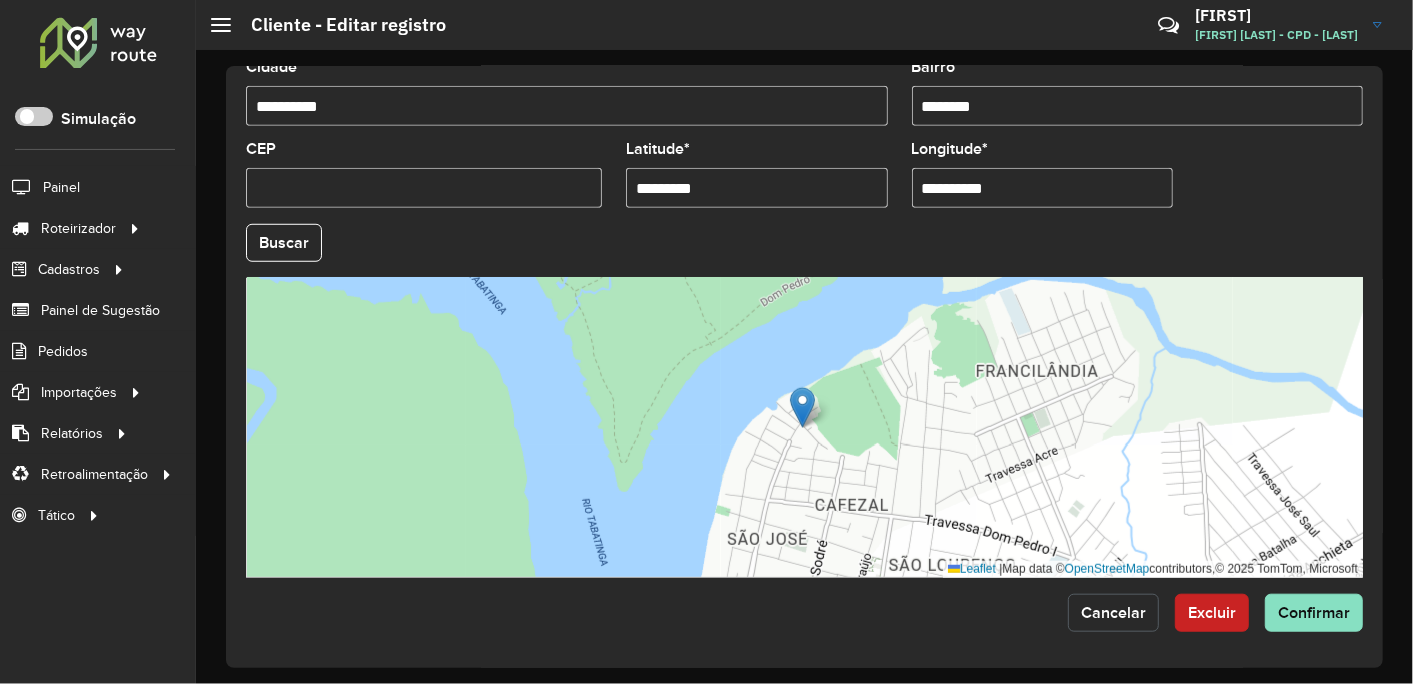 click on "Cancelar" 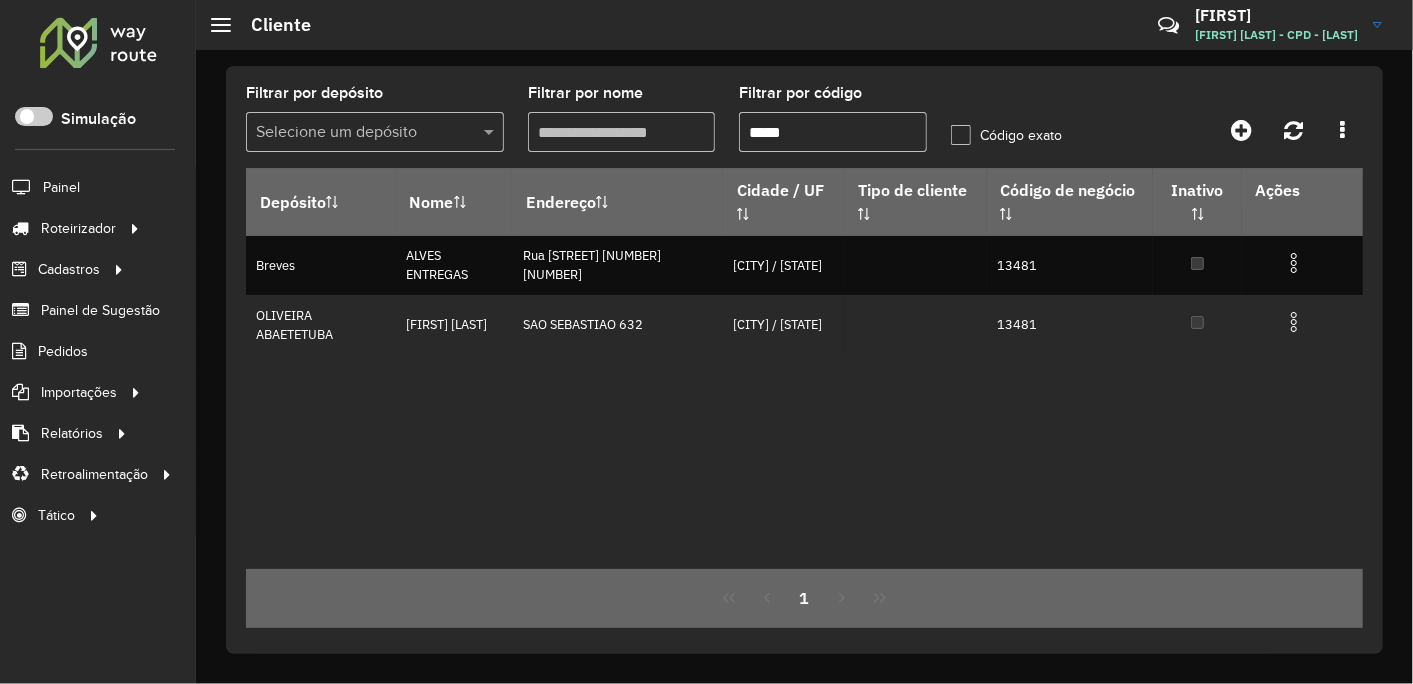 drag, startPoint x: 804, startPoint y: 135, endPoint x: 568, endPoint y: 122, distance: 236.35777 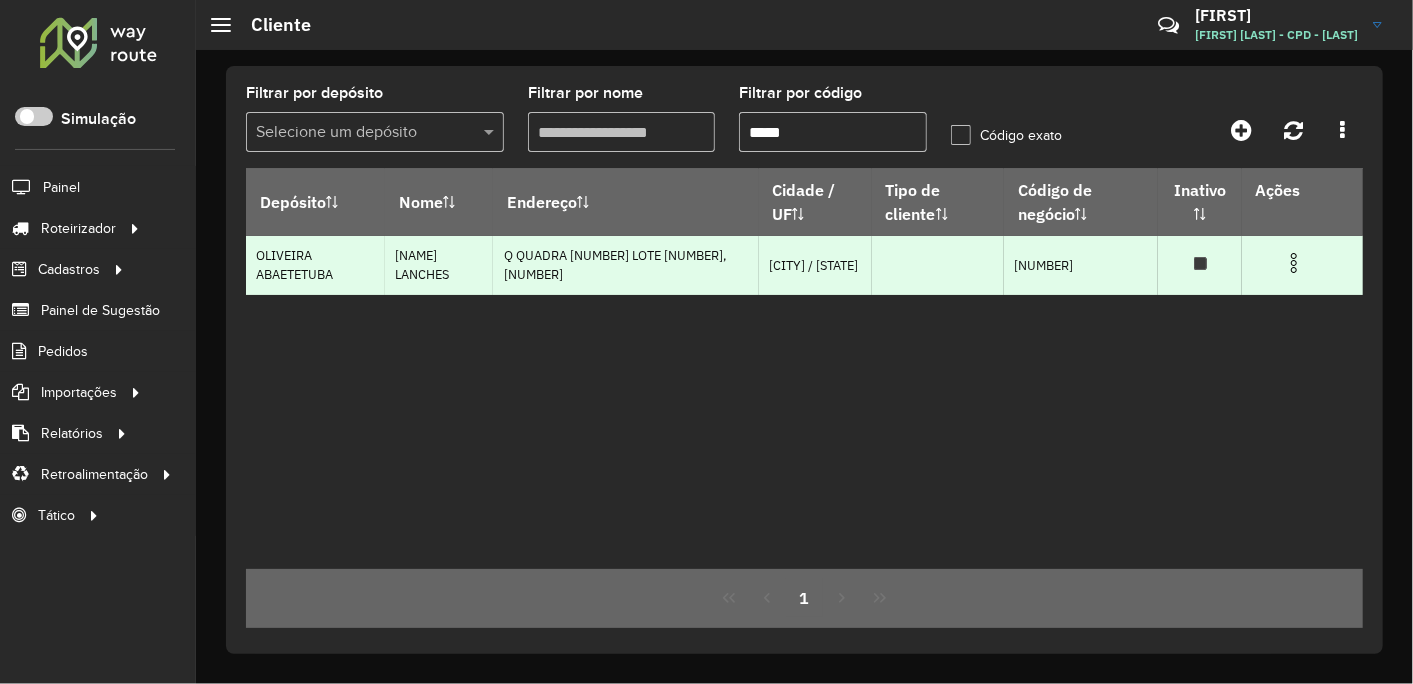 type on "*****" 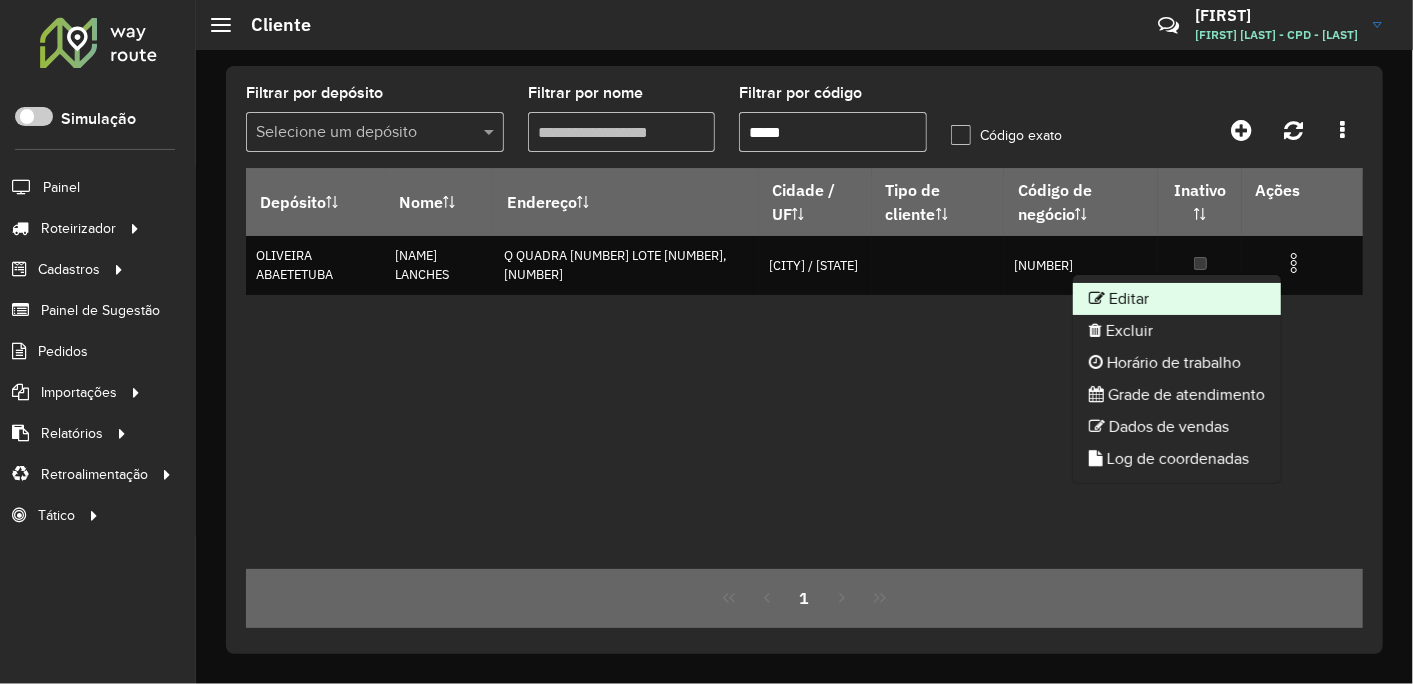 click on "Editar" 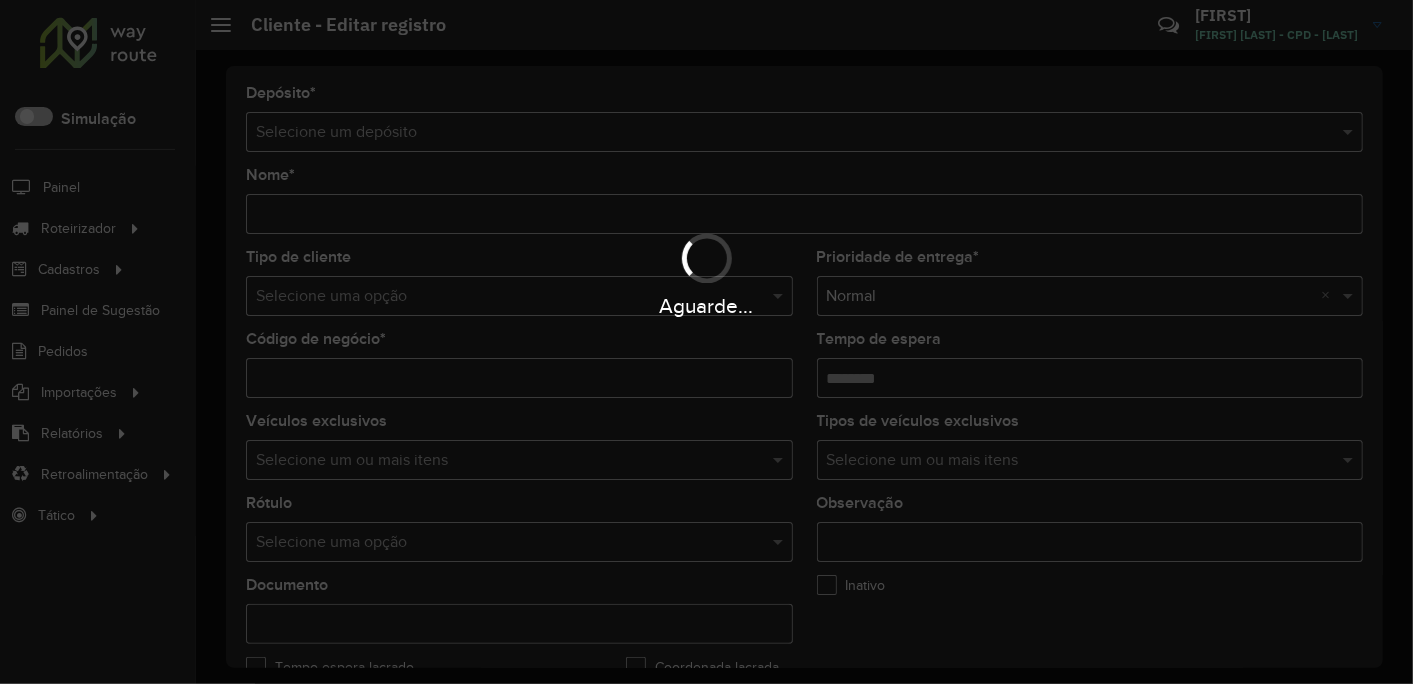 type on "**********" 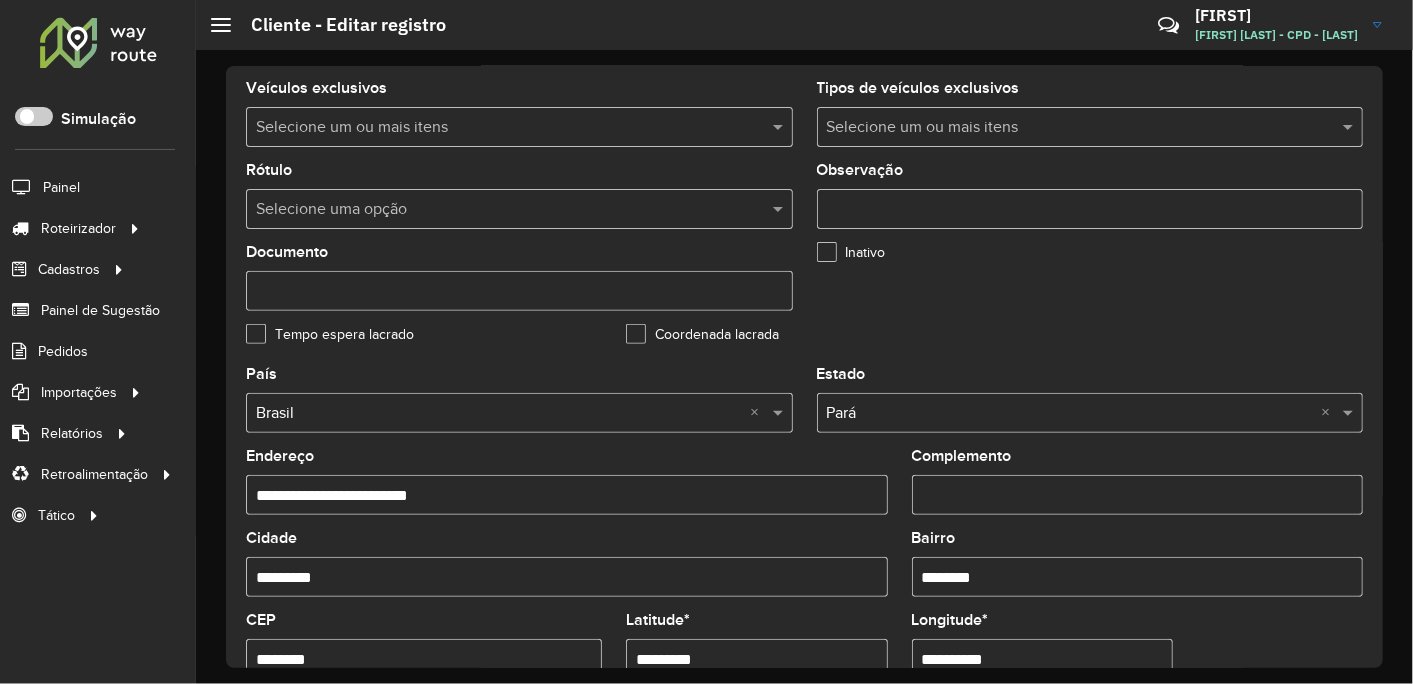 scroll, scrollTop: 666, scrollLeft: 0, axis: vertical 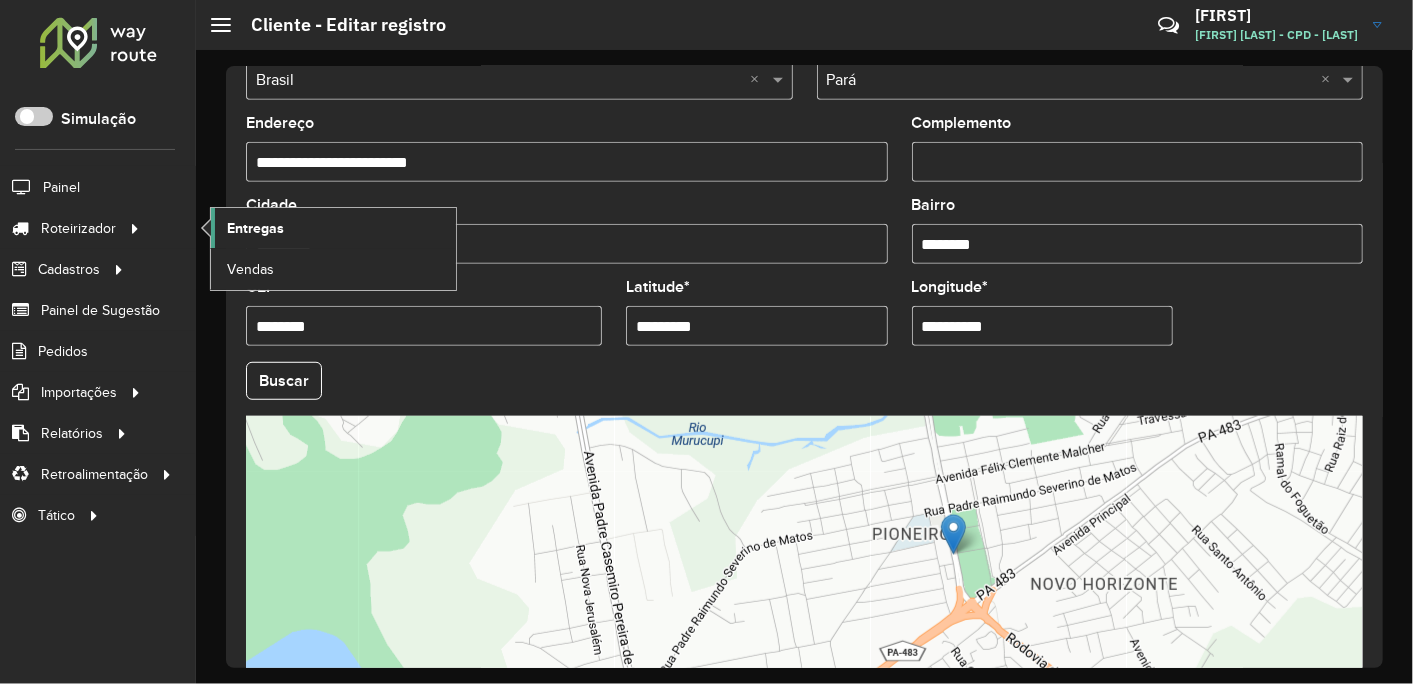 click on "Entregas" 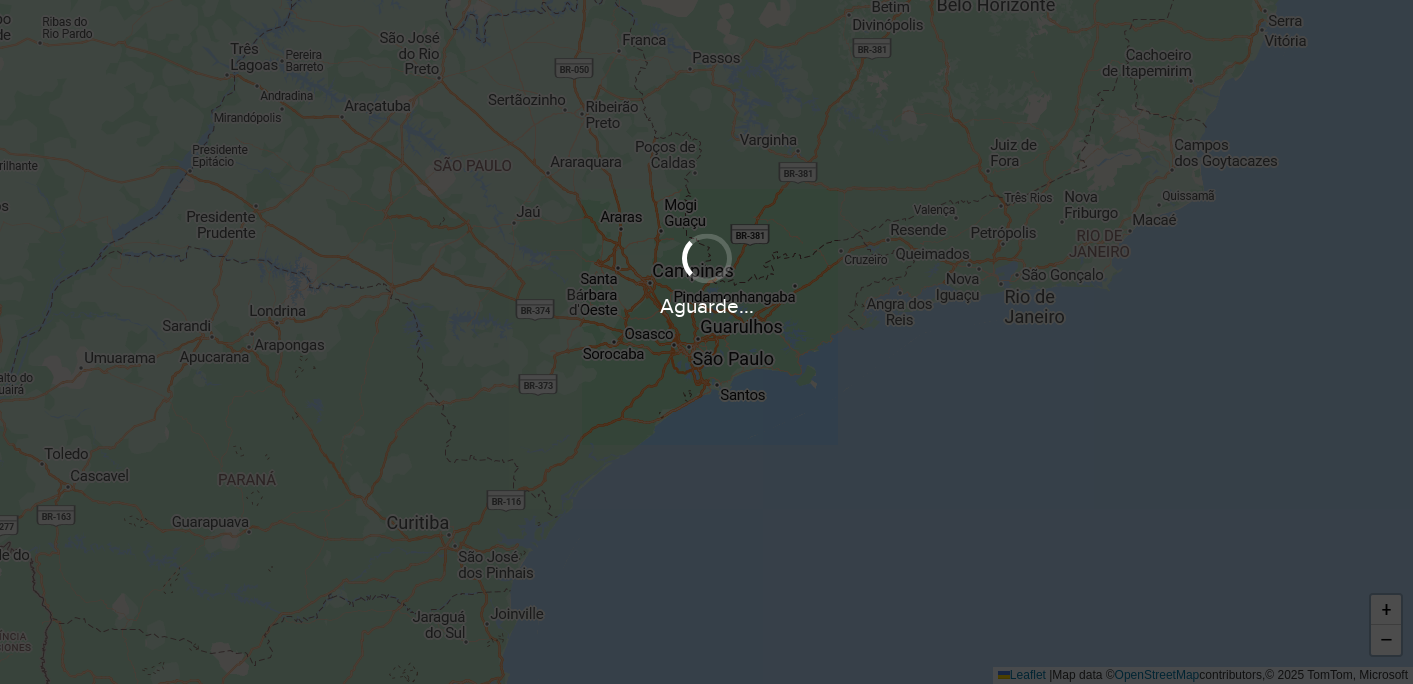 scroll, scrollTop: 0, scrollLeft: 0, axis: both 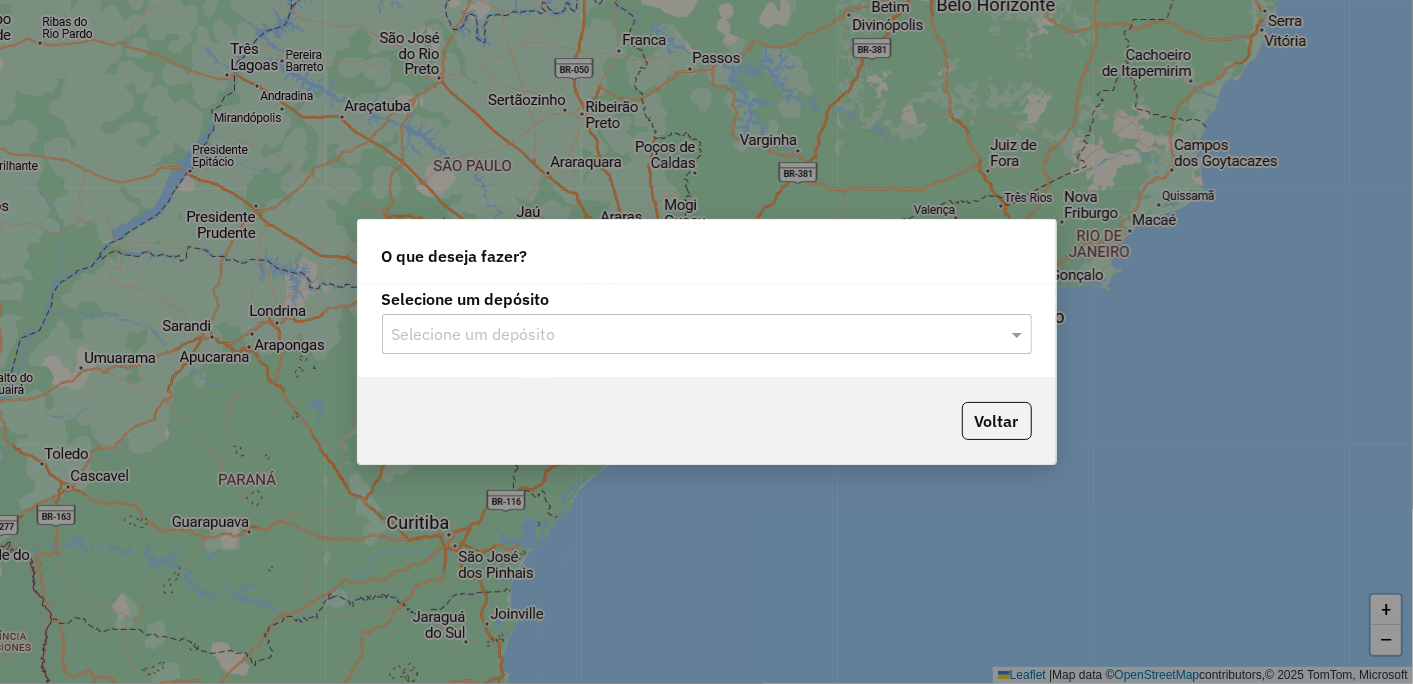 click 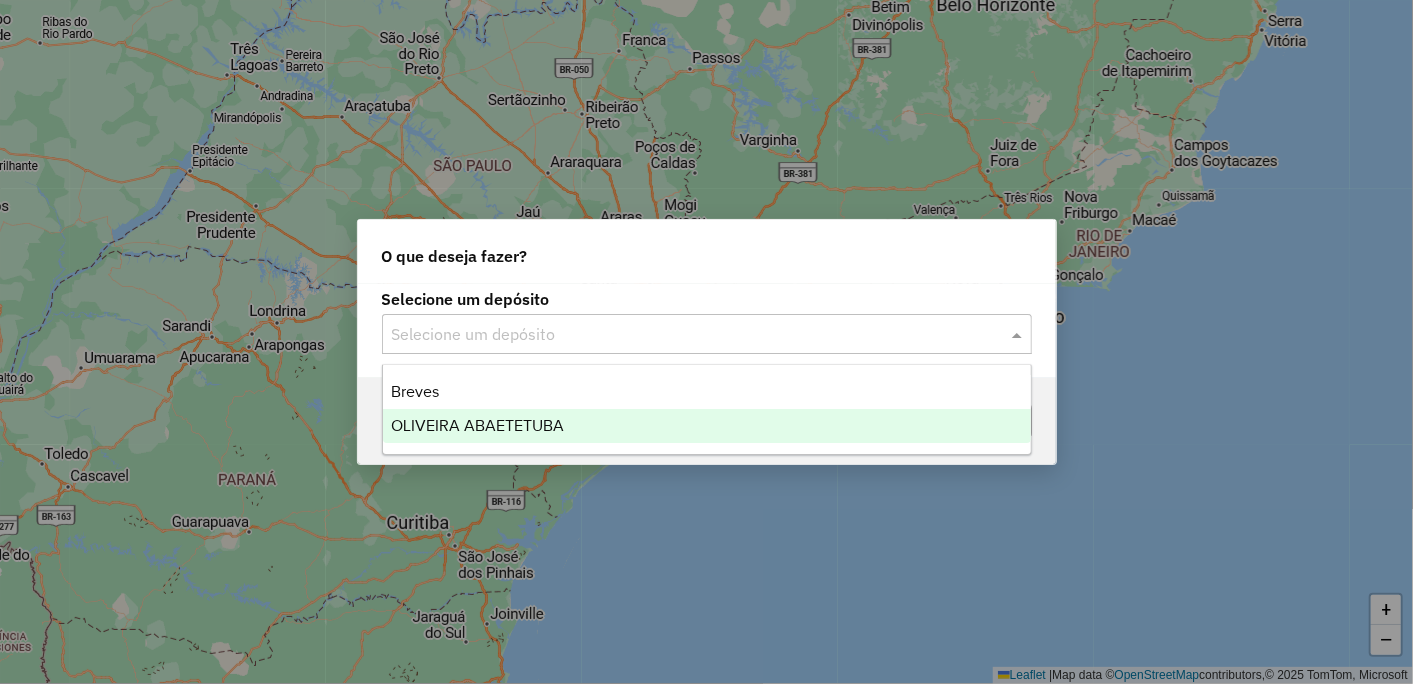 click on "OLIVEIRA ABAETETUBA" at bounding box center (477, 425) 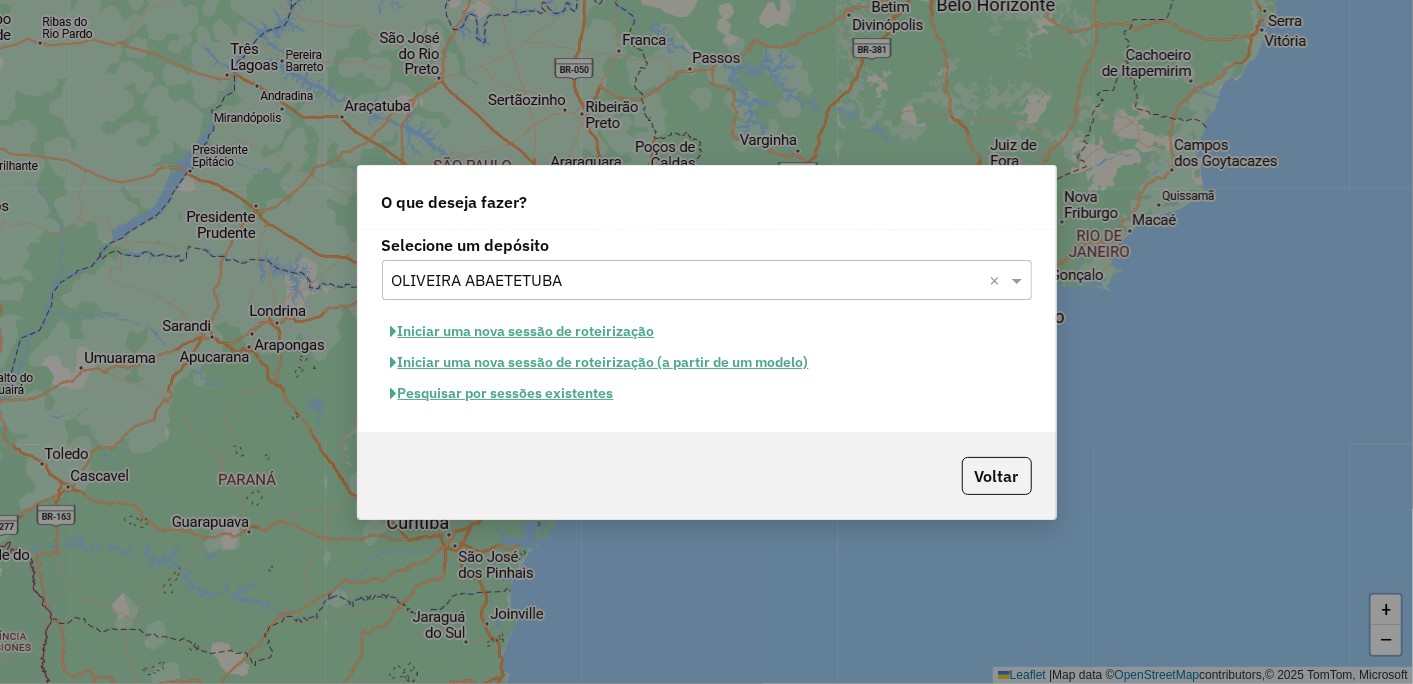 click on "Iniciar uma nova sessão de roteirização" 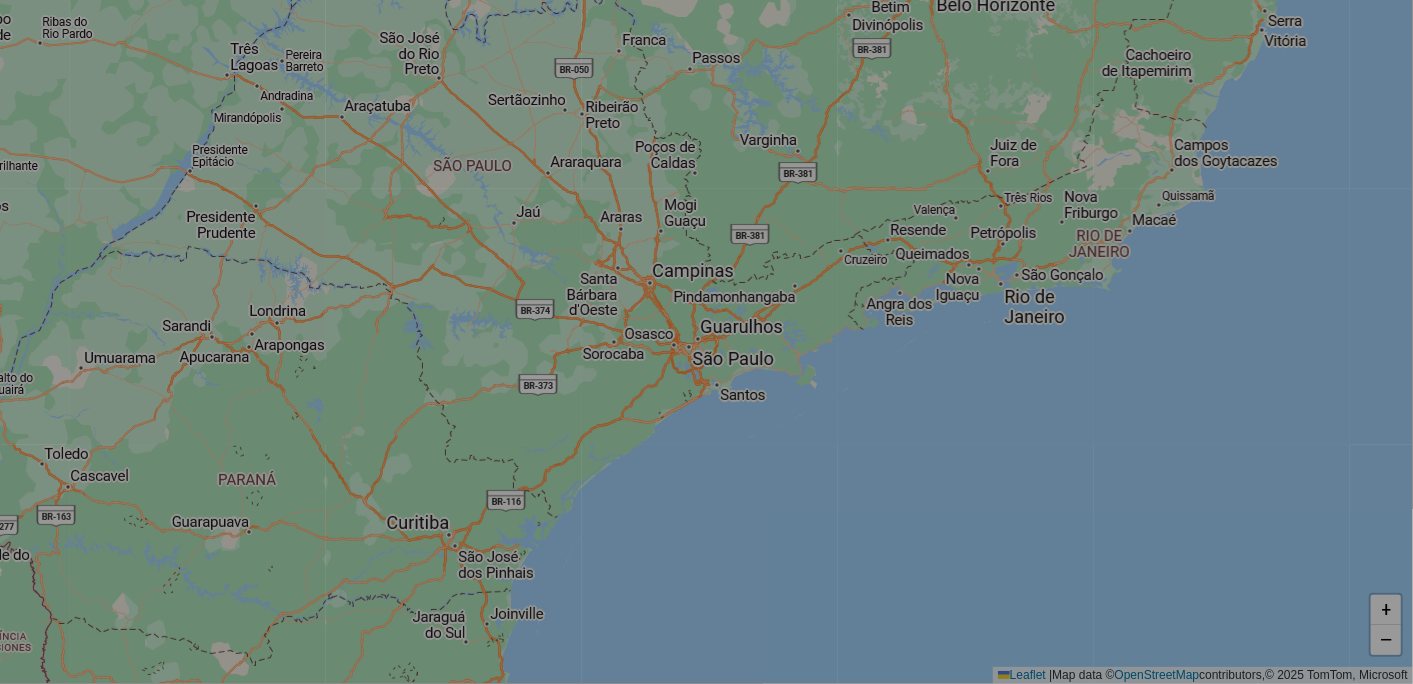 select on "*" 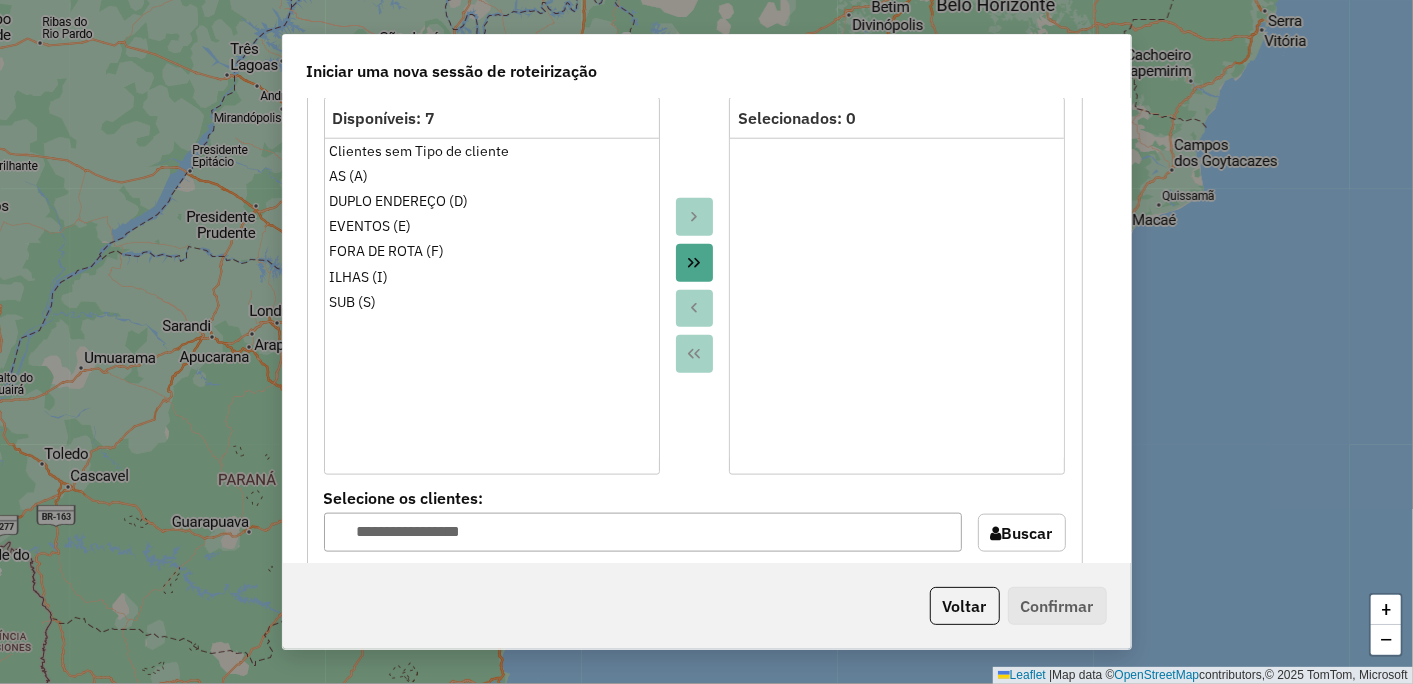 scroll, scrollTop: 888, scrollLeft: 0, axis: vertical 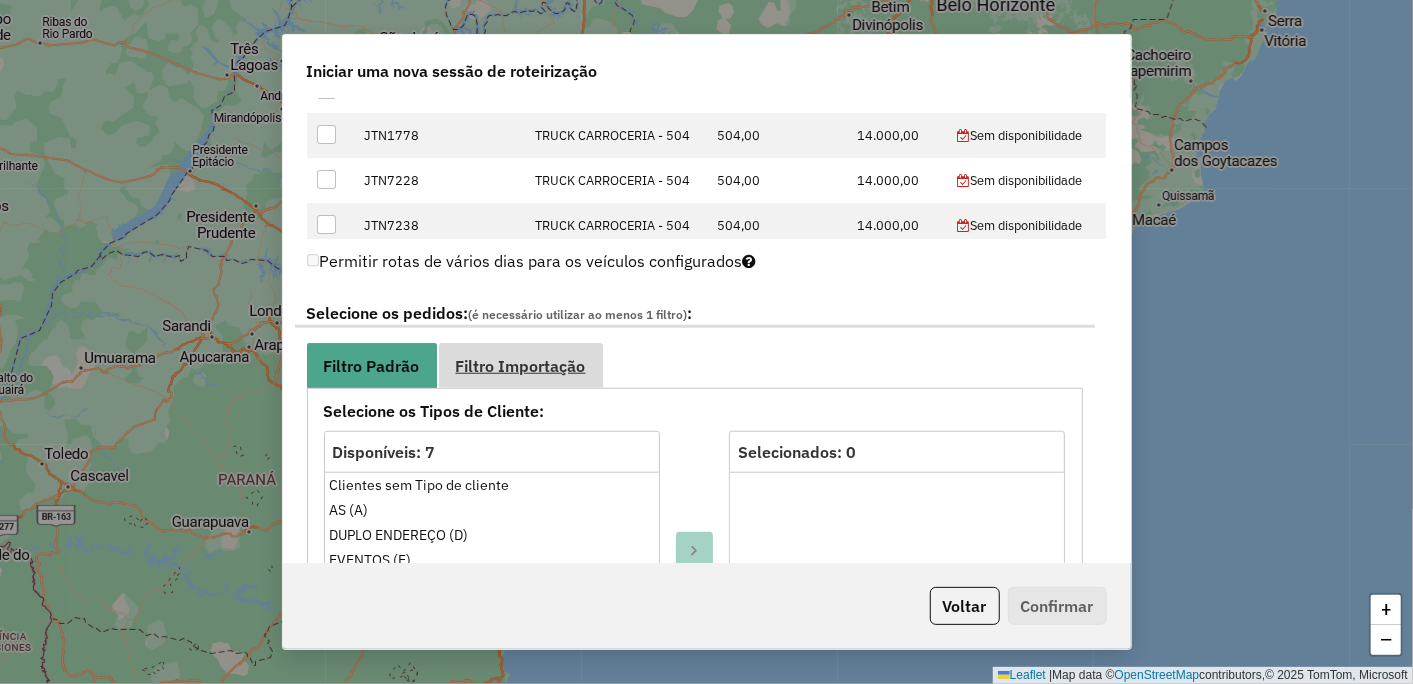 click on "Filtro Importação" at bounding box center [521, 366] 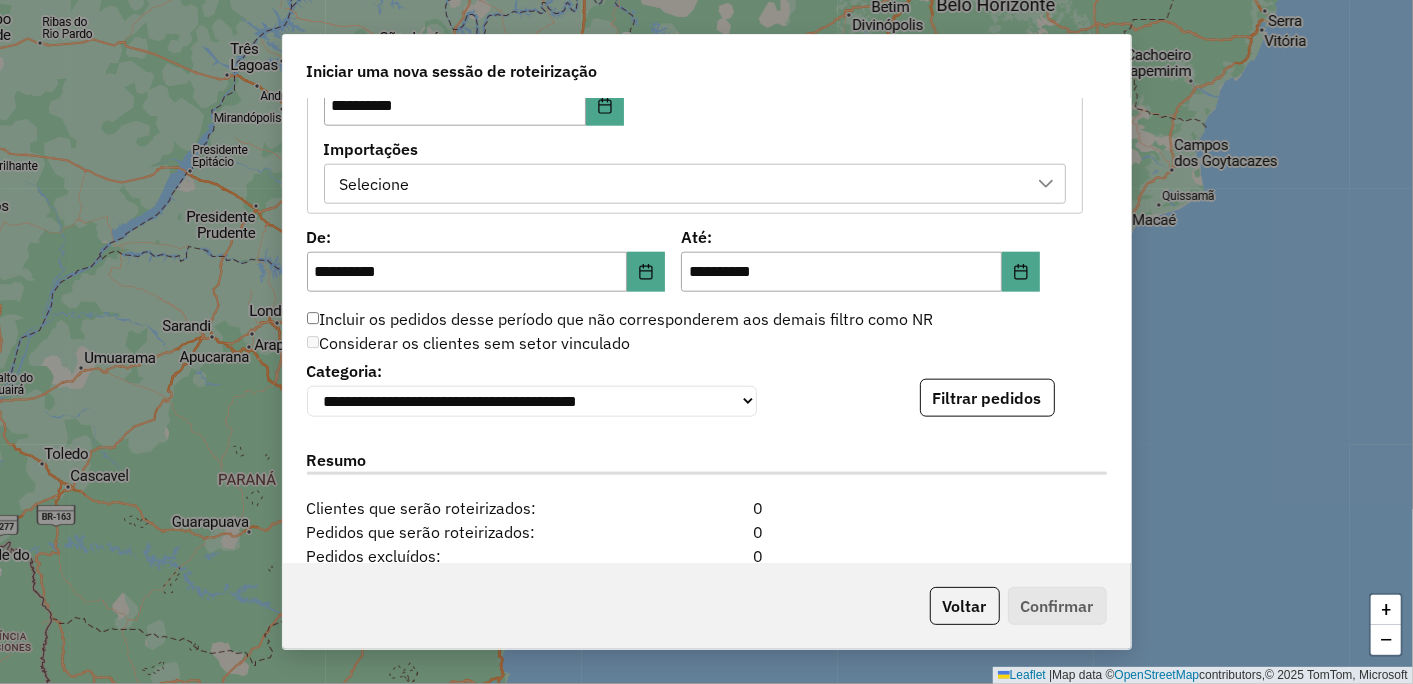 scroll, scrollTop: 1111, scrollLeft: 0, axis: vertical 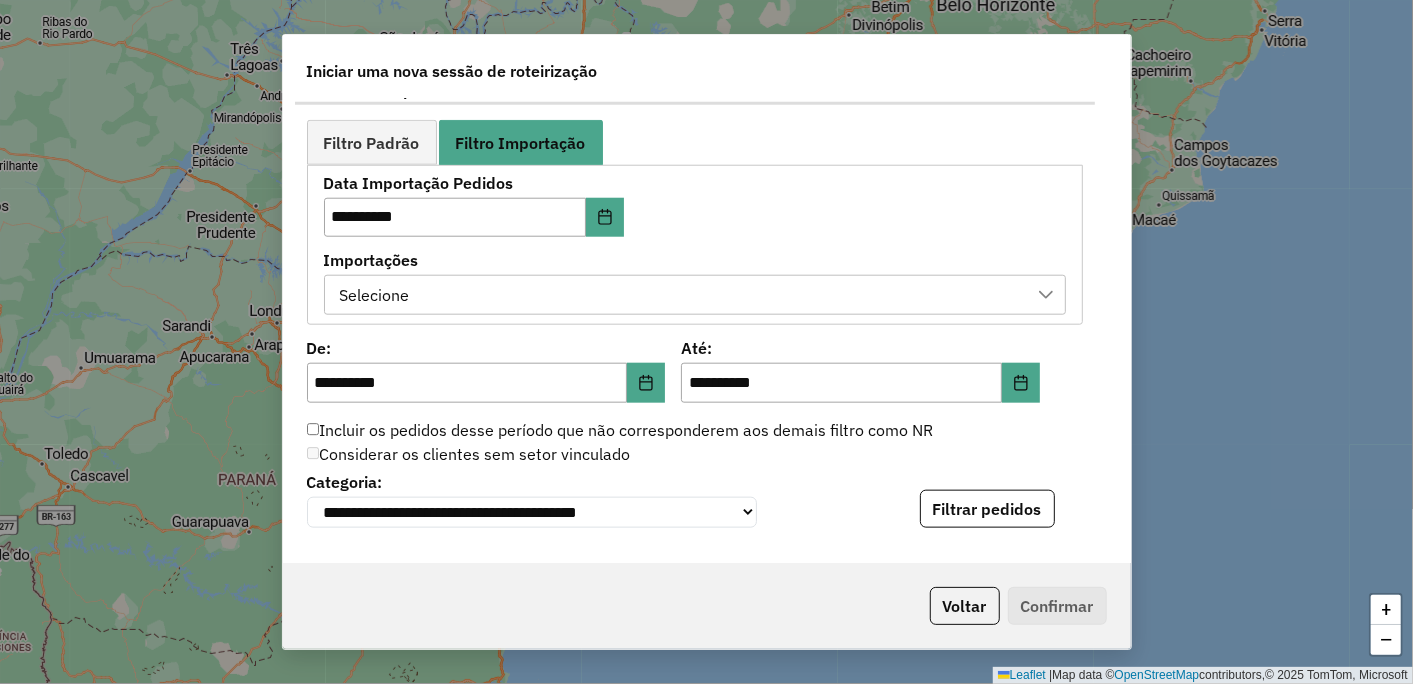 click 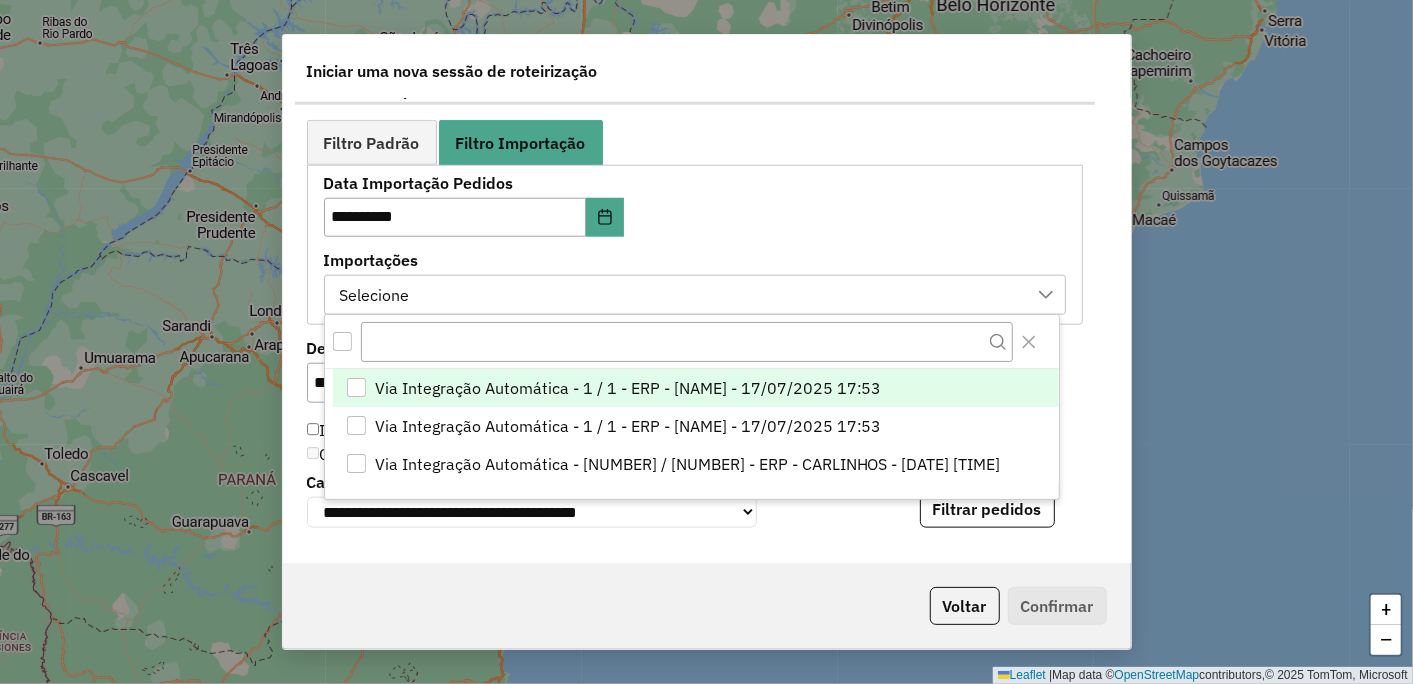 scroll, scrollTop: 13, scrollLeft: 90, axis: both 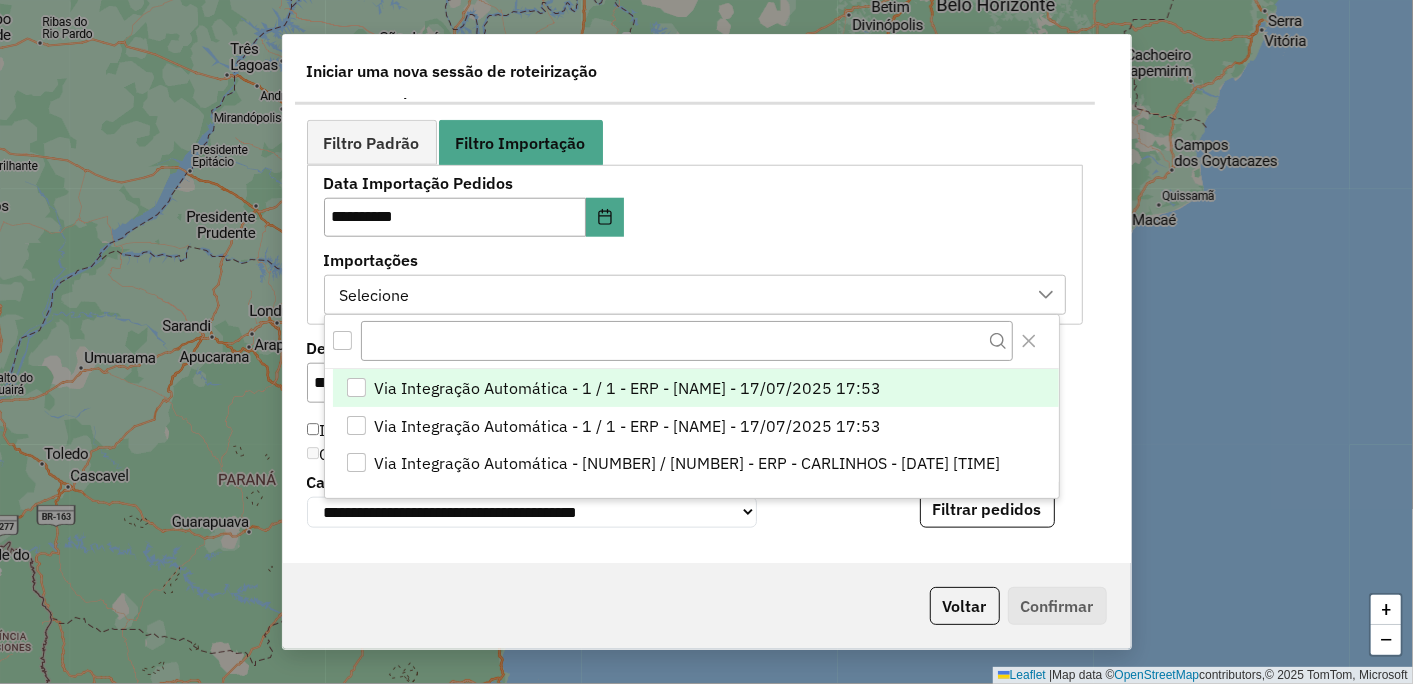 click at bounding box center [356, 387] 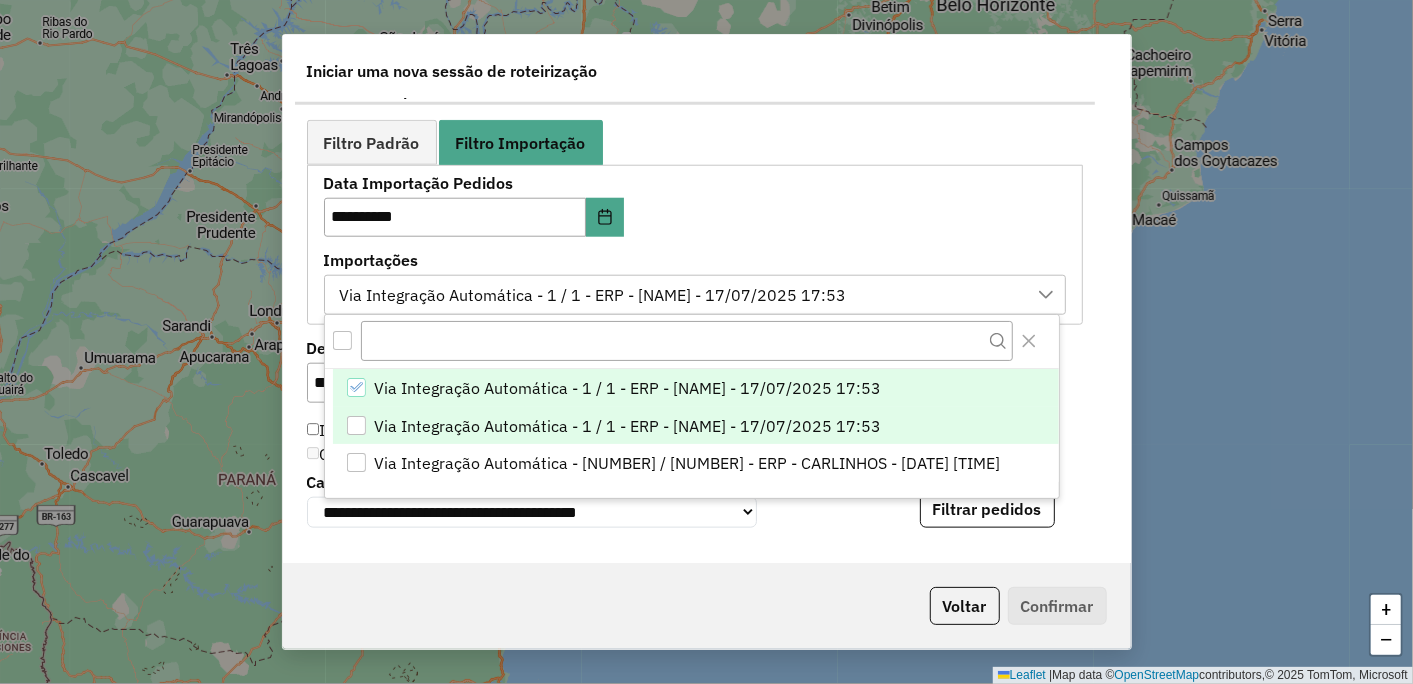 click at bounding box center (356, 425) 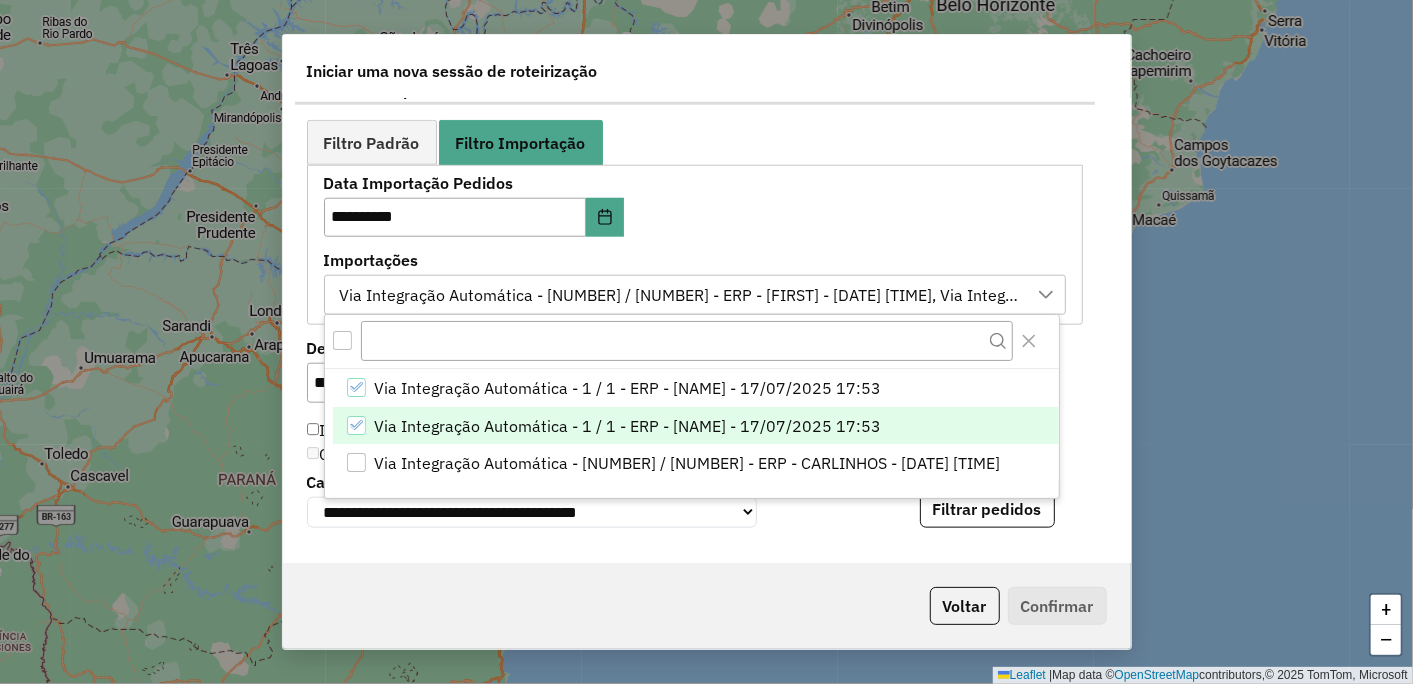 click on "**********" 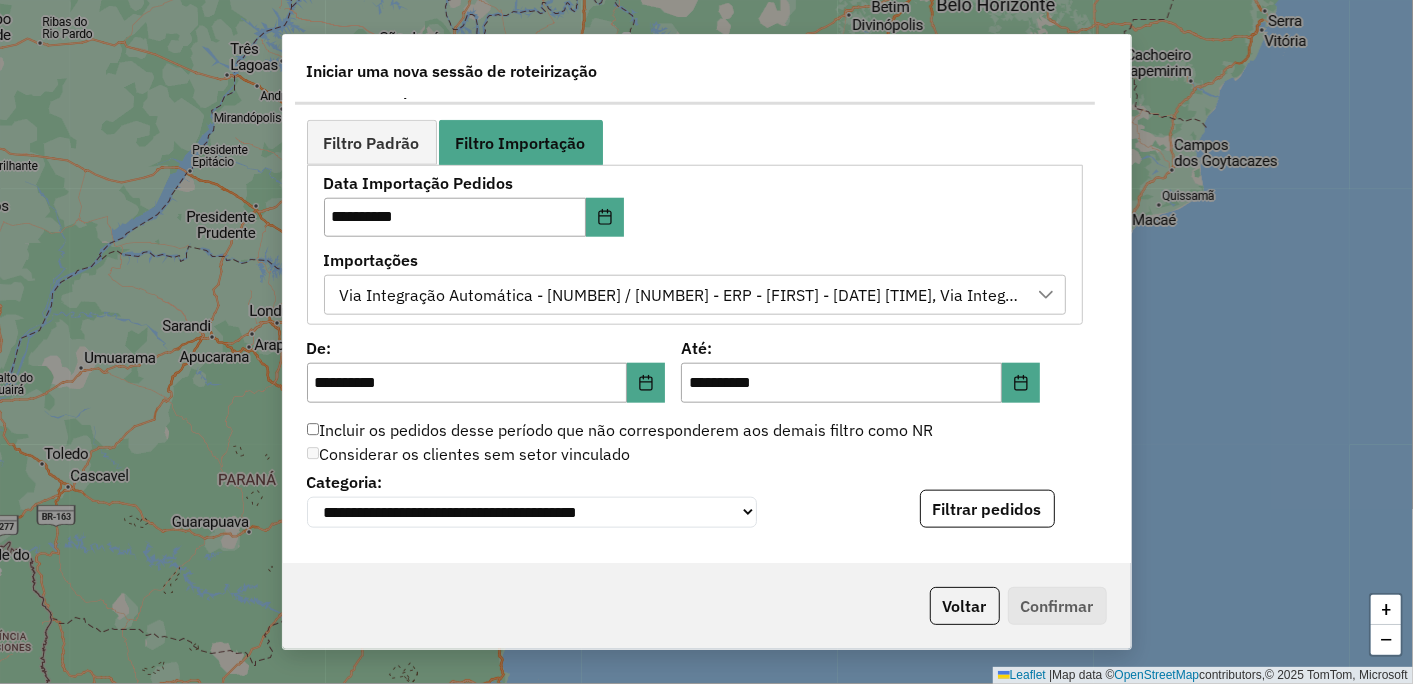scroll, scrollTop: 1333, scrollLeft: 0, axis: vertical 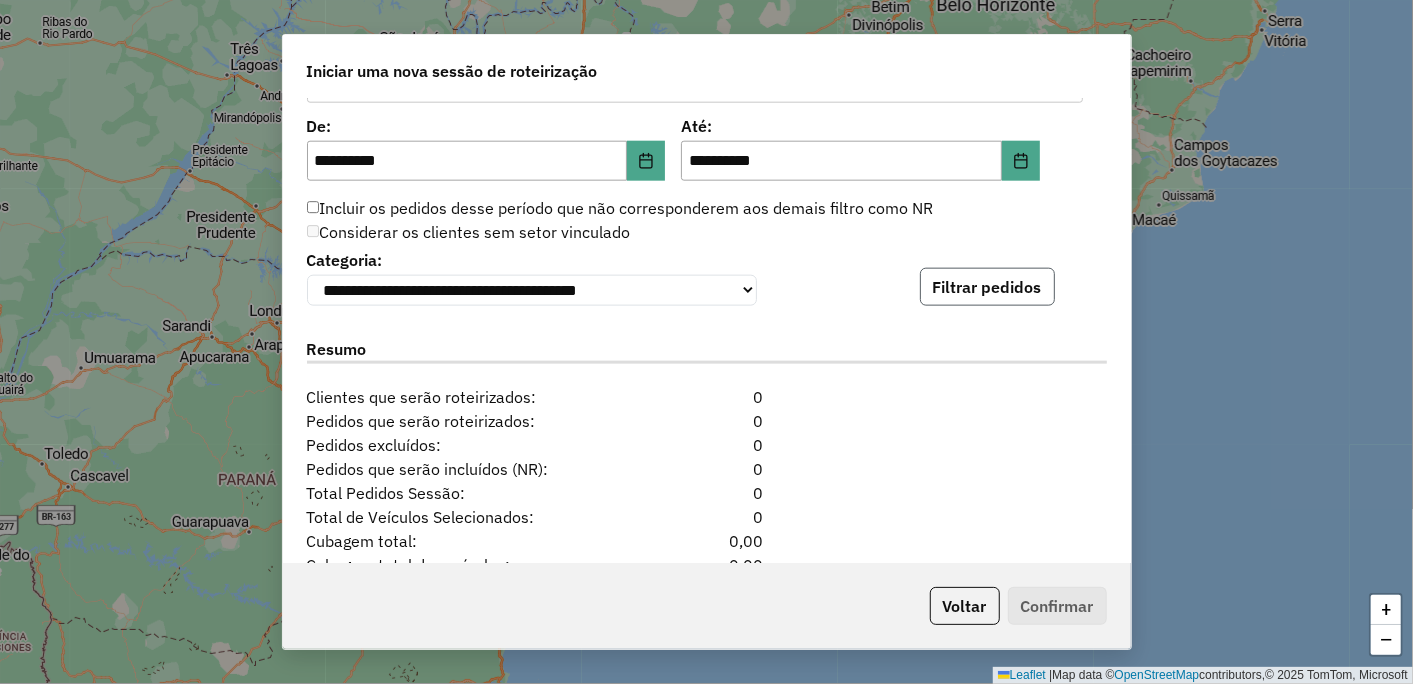 click on "Filtrar pedidos" 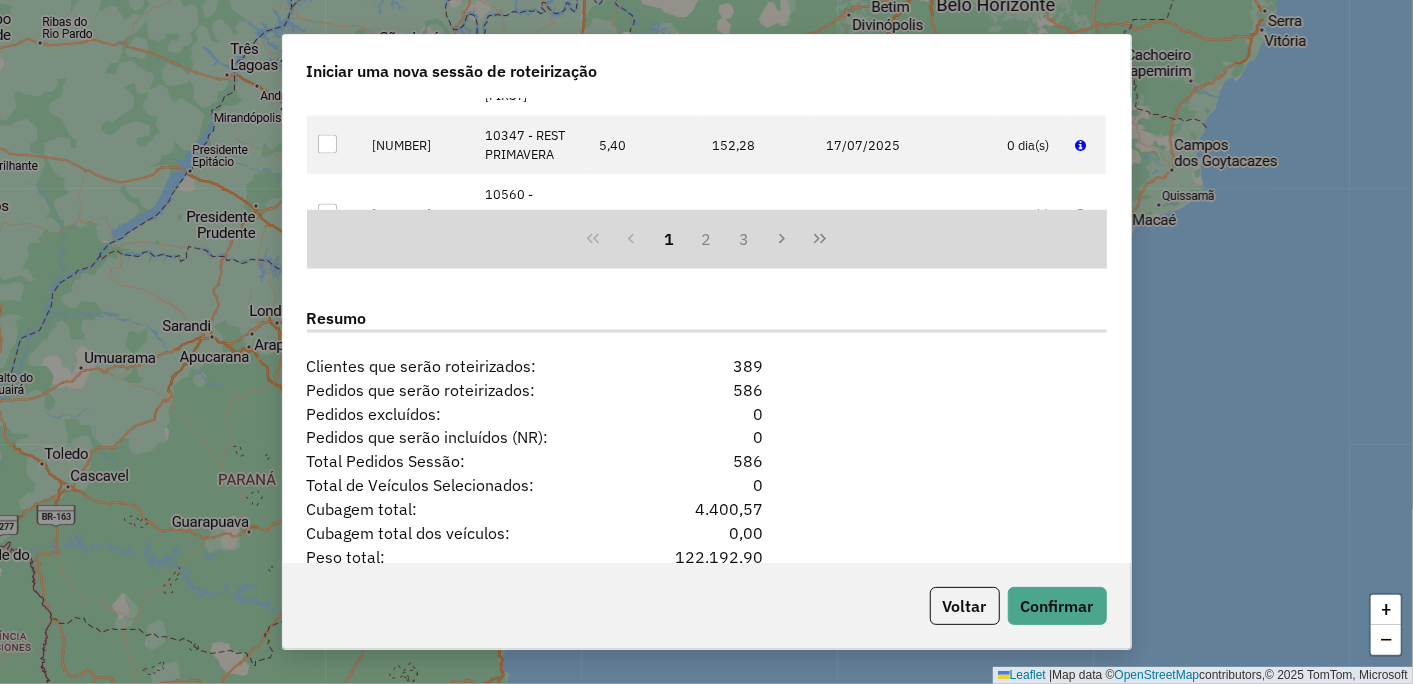 scroll, scrollTop: 1888, scrollLeft: 0, axis: vertical 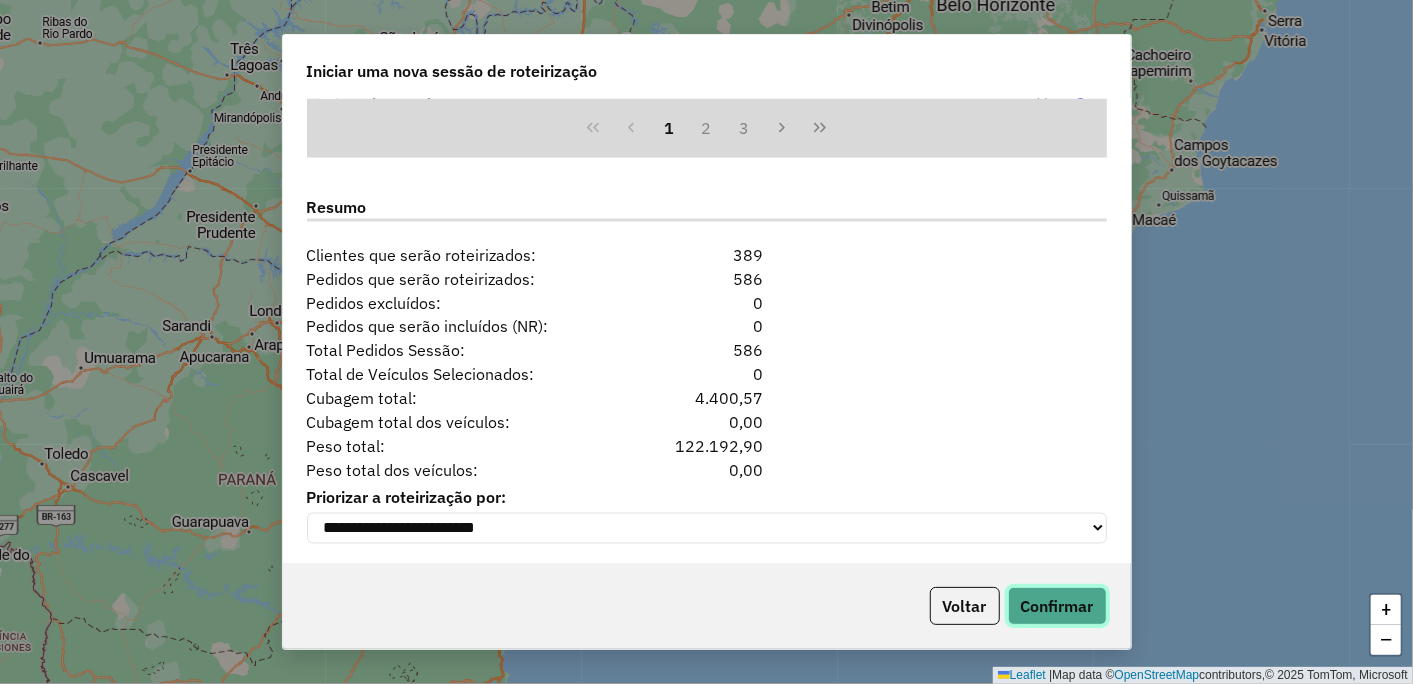 click on "Confirmar" 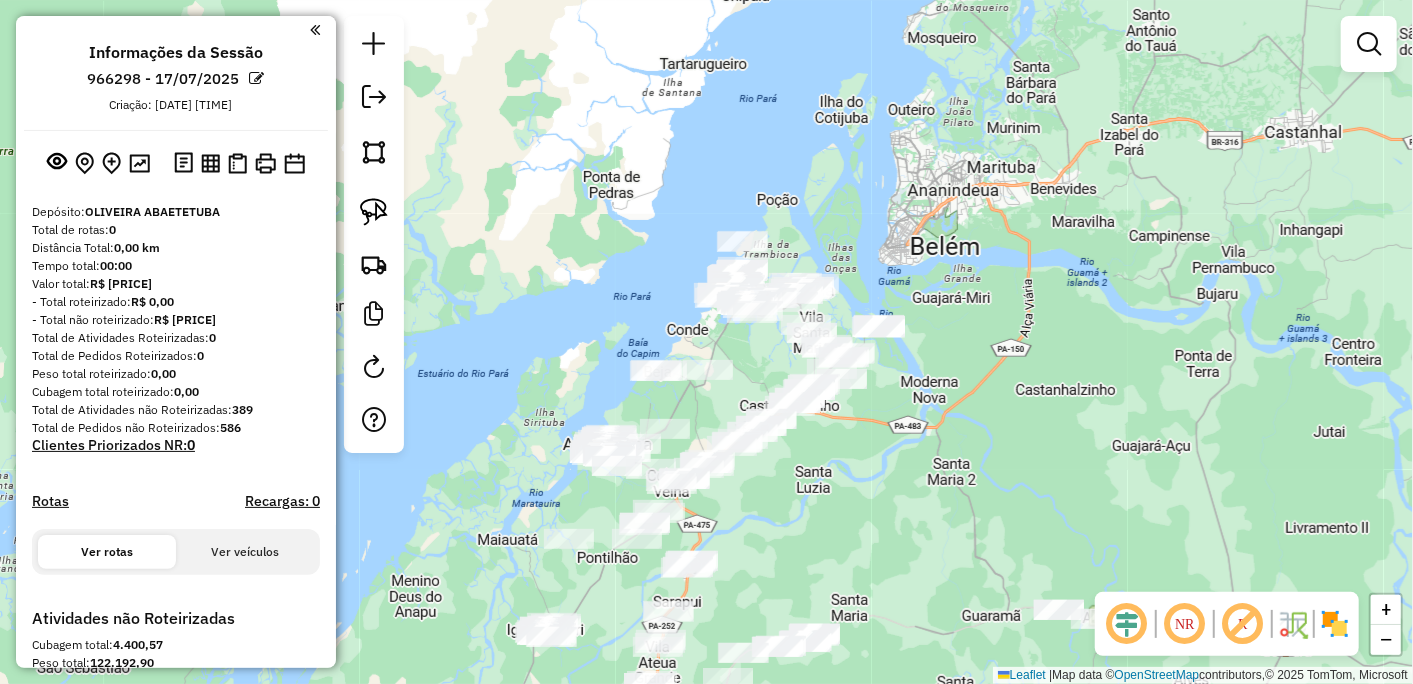 drag, startPoint x: 881, startPoint y: 451, endPoint x: 786, endPoint y: 561, distance: 145.34442 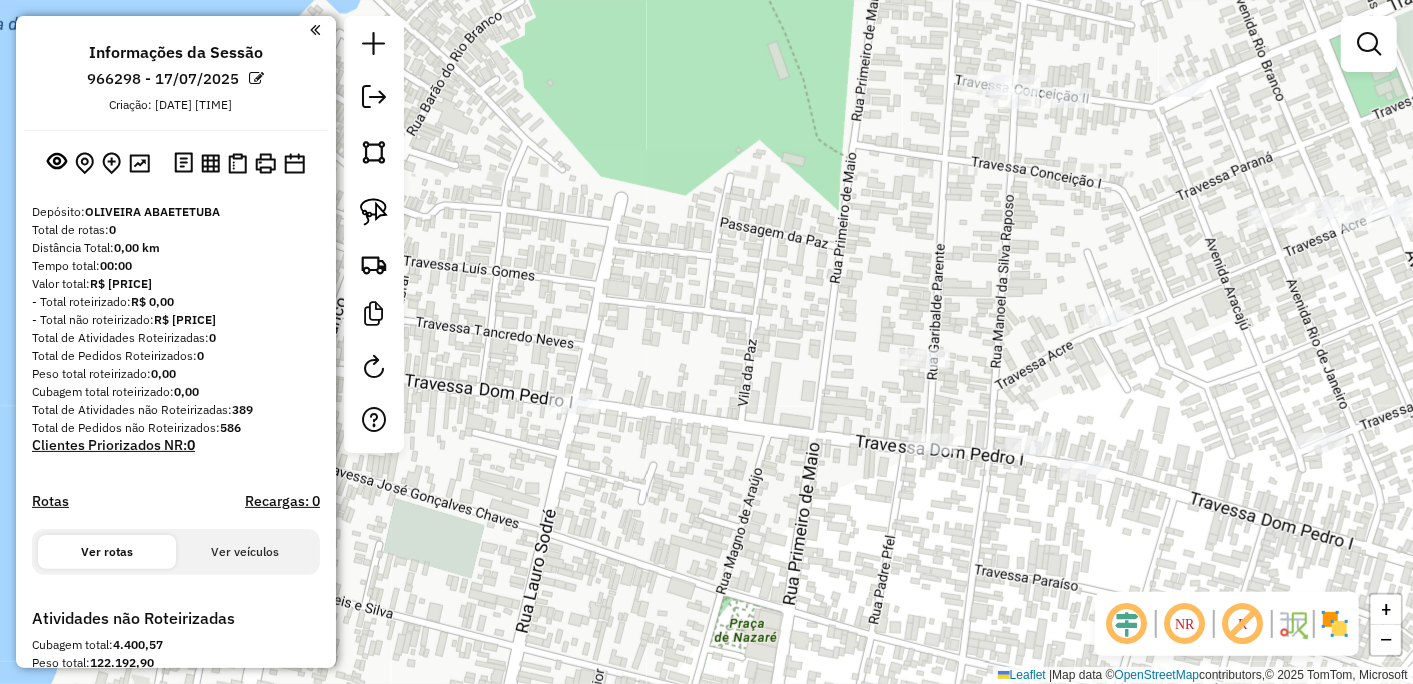 drag, startPoint x: 595, startPoint y: 347, endPoint x: 866, endPoint y: 464, distance: 295.17792 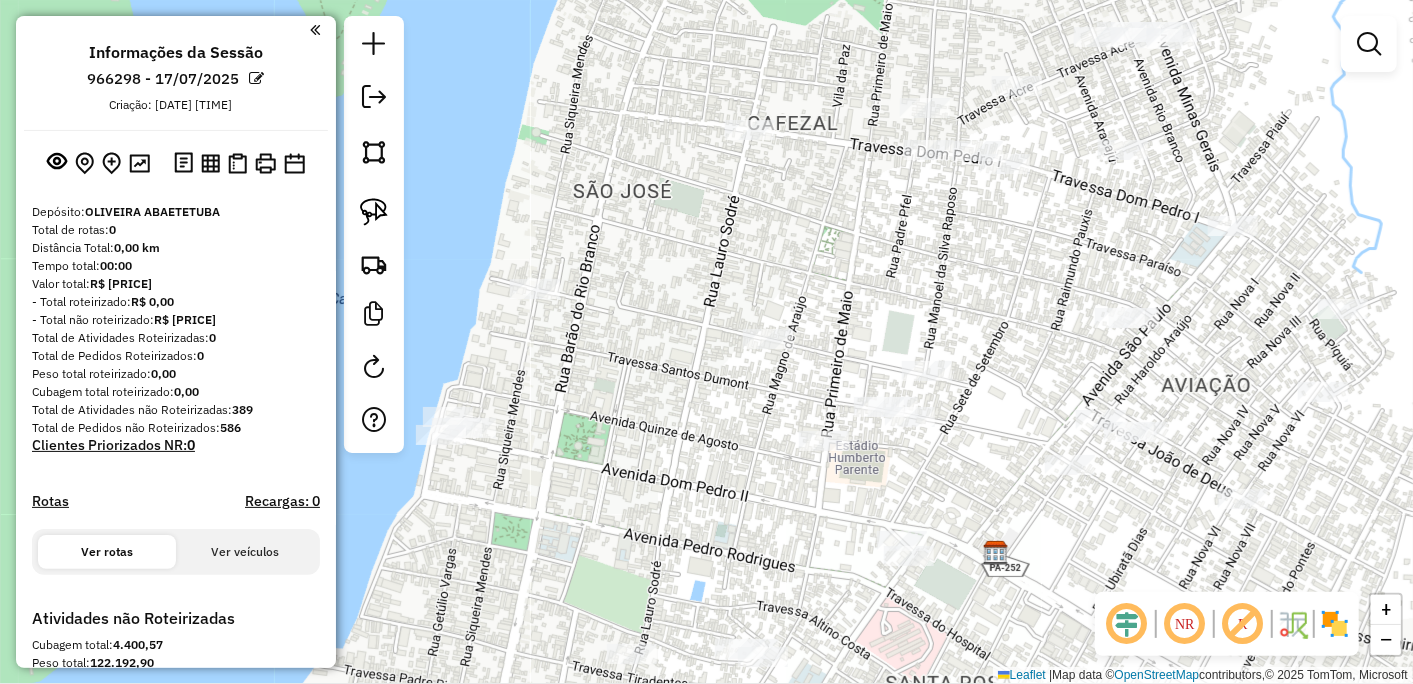 drag, startPoint x: 771, startPoint y: 533, endPoint x: 816, endPoint y: 242, distance: 294.45883 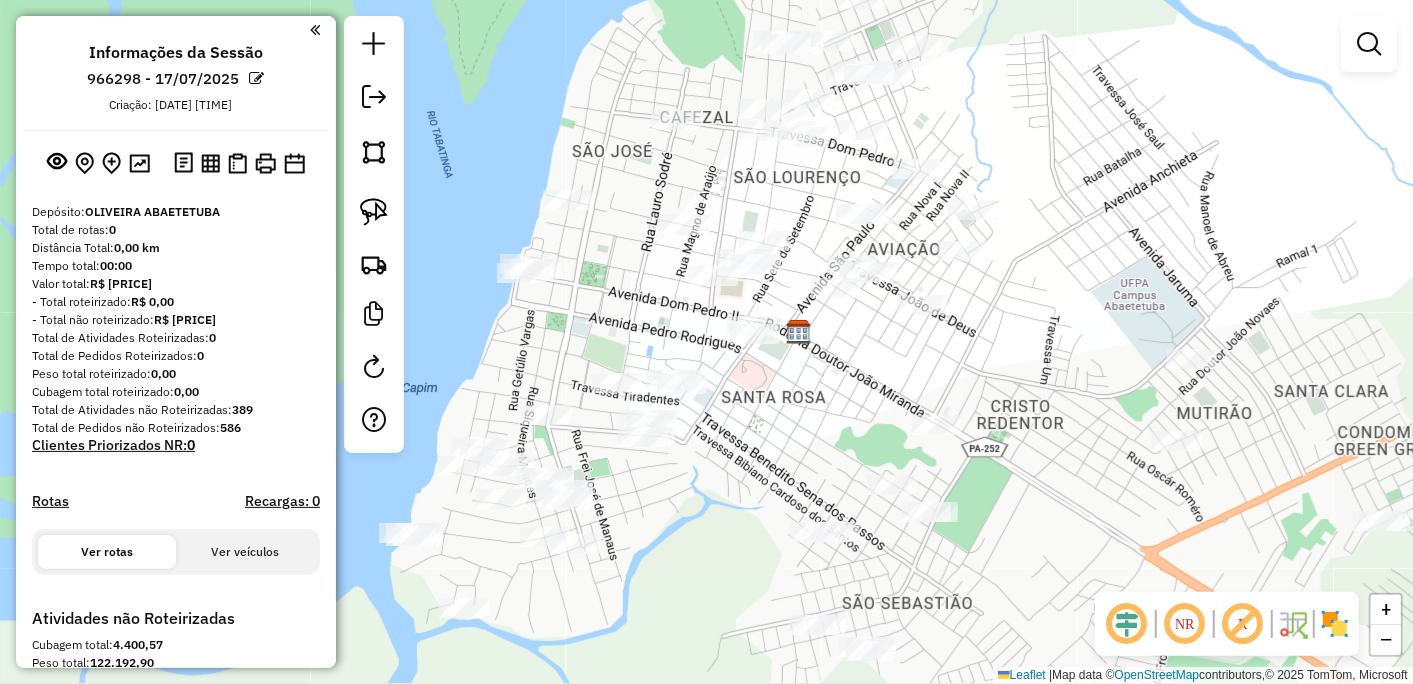 drag, startPoint x: 1172, startPoint y: 303, endPoint x: 1065, endPoint y: 238, distance: 125.19585 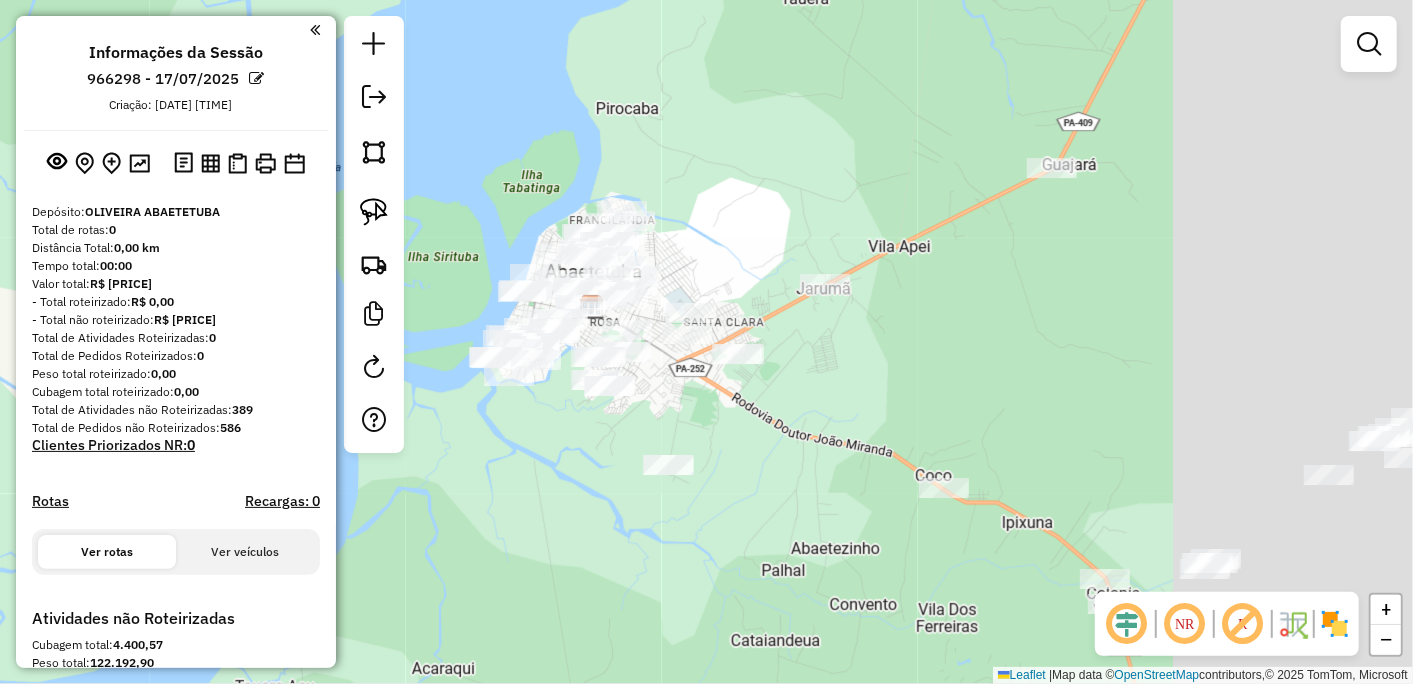 drag, startPoint x: 1197, startPoint y: 440, endPoint x: 737, endPoint y: 350, distance: 468.72168 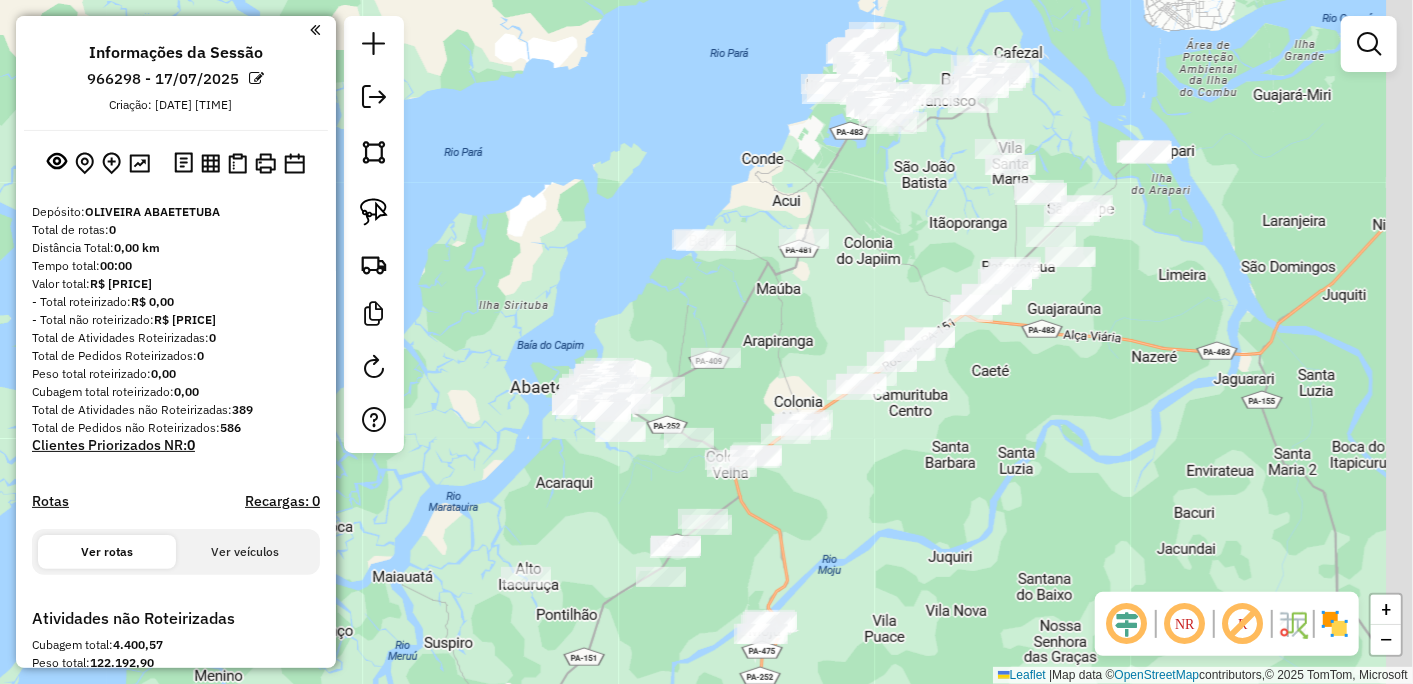 drag, startPoint x: 927, startPoint y: 315, endPoint x: 797, endPoint y: 348, distance: 134.12308 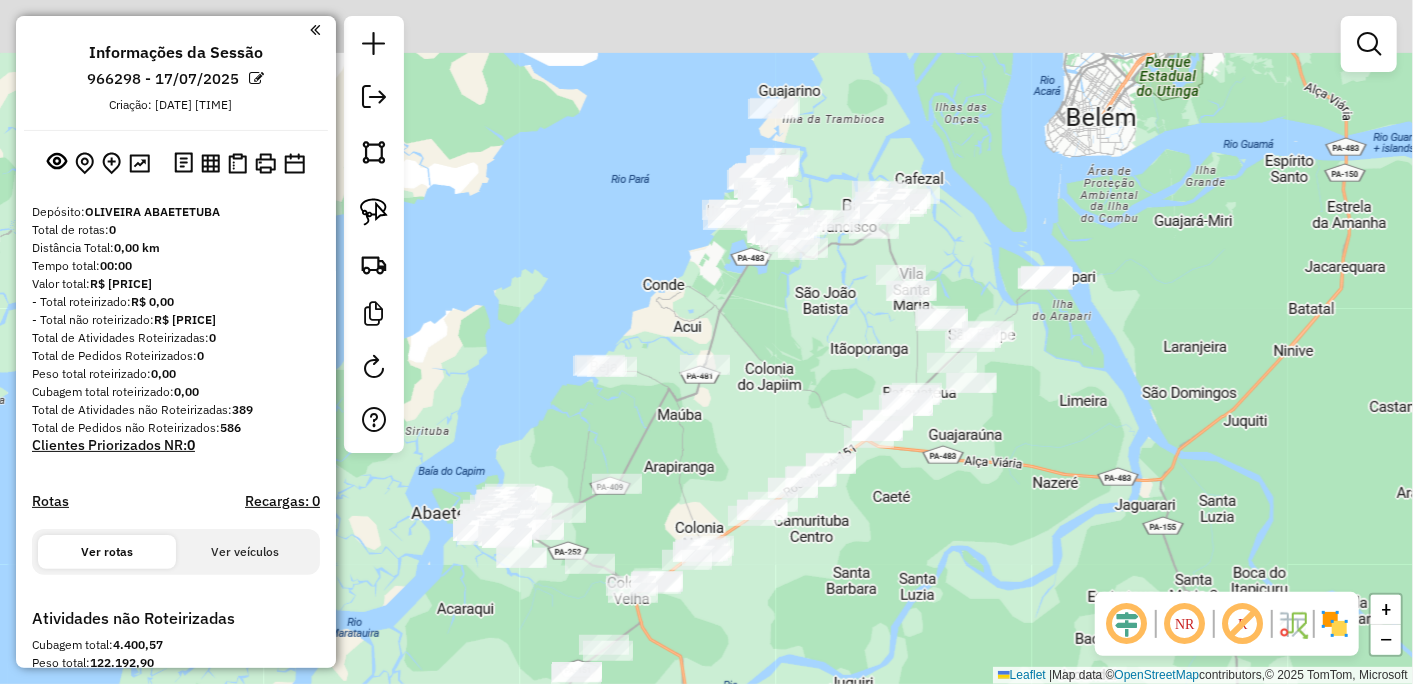 drag, startPoint x: 852, startPoint y: 311, endPoint x: 751, endPoint y: 441, distance: 164.62381 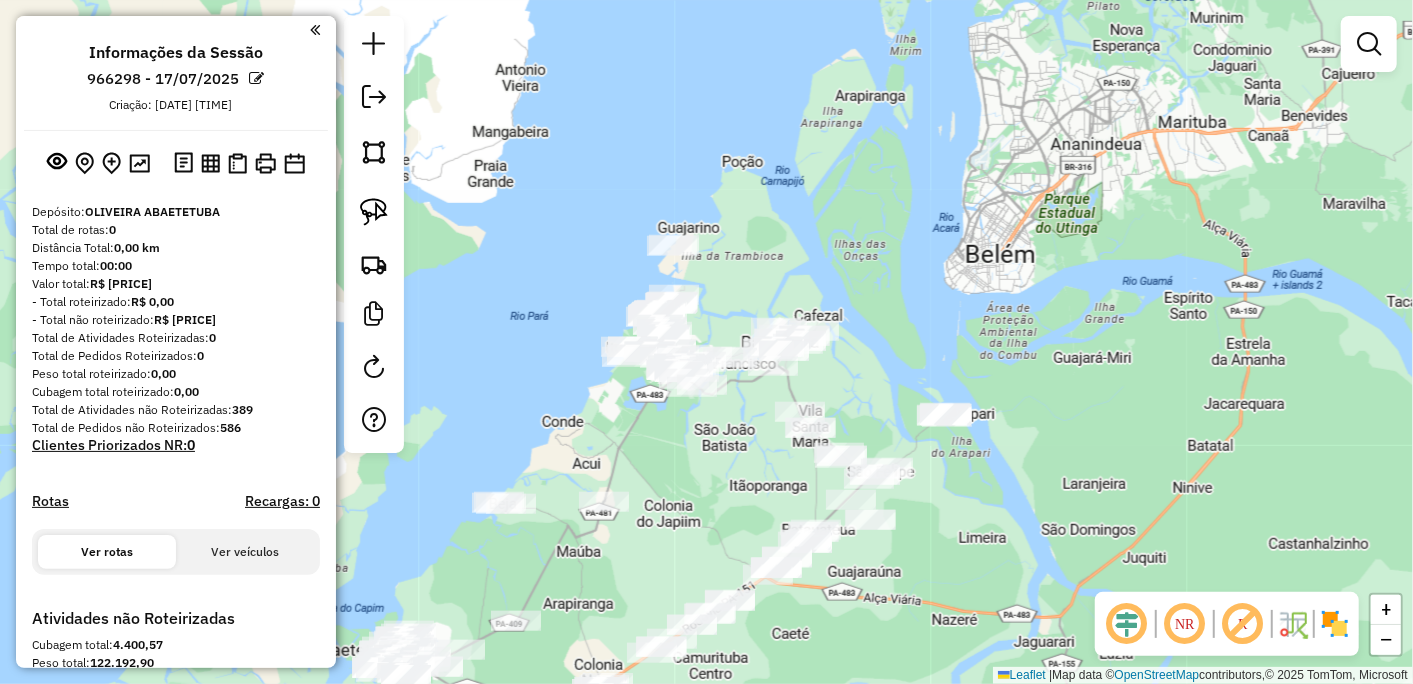drag, startPoint x: 784, startPoint y: 312, endPoint x: 684, endPoint y: 447, distance: 168.00298 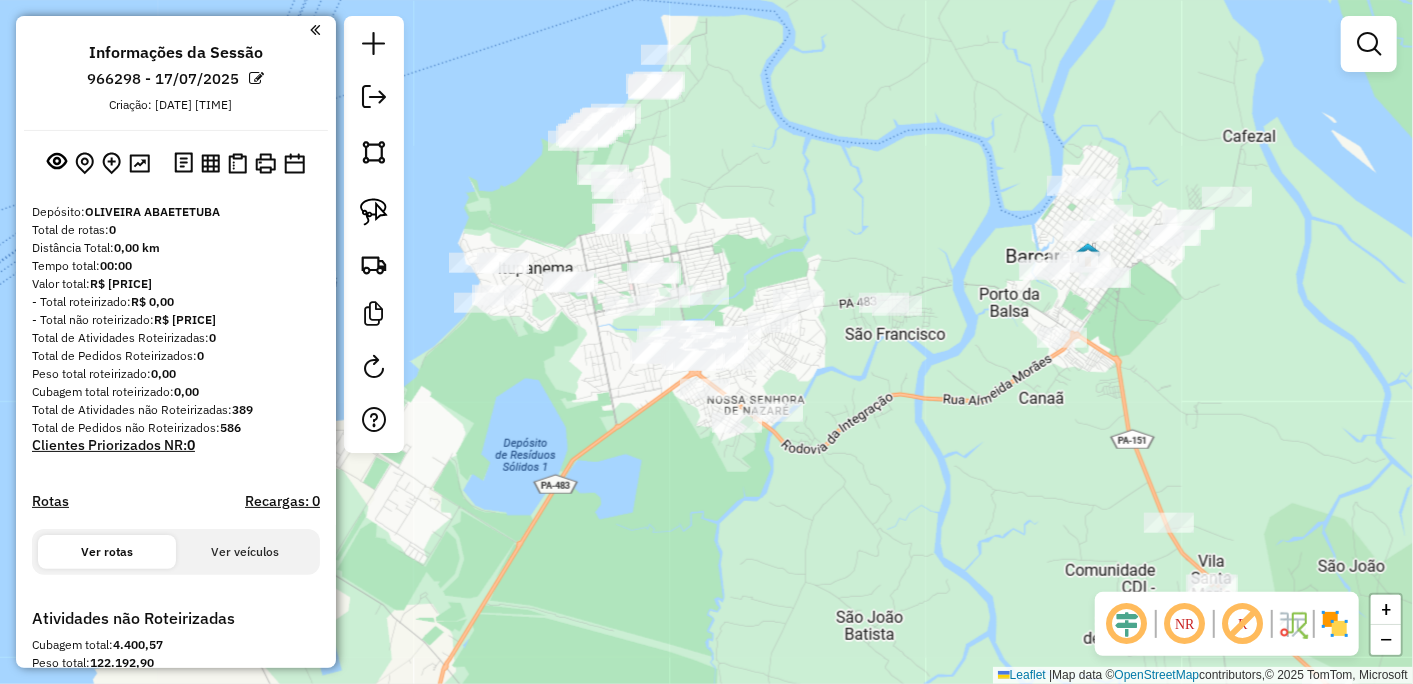 drag, startPoint x: 651, startPoint y: 311, endPoint x: 447, endPoint y: 571, distance: 330.47845 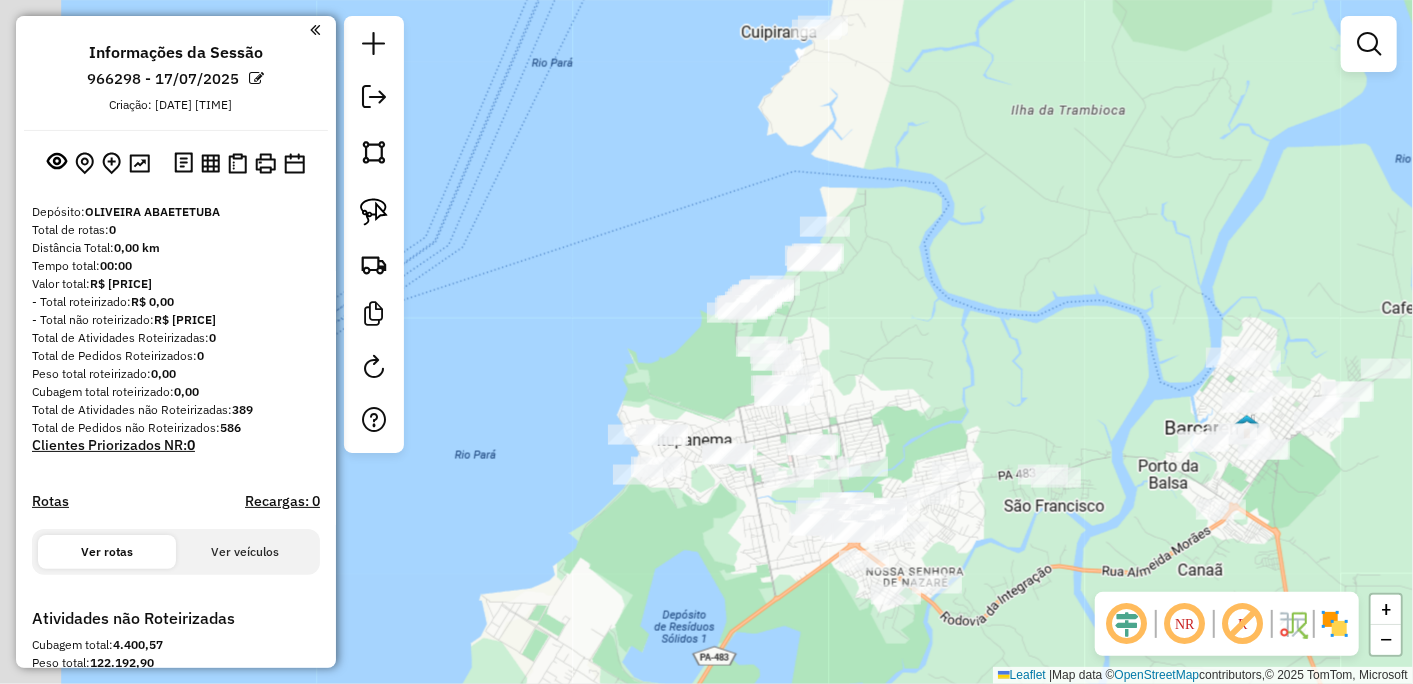 drag, startPoint x: 601, startPoint y: 387, endPoint x: 930, endPoint y: 311, distance: 337.66403 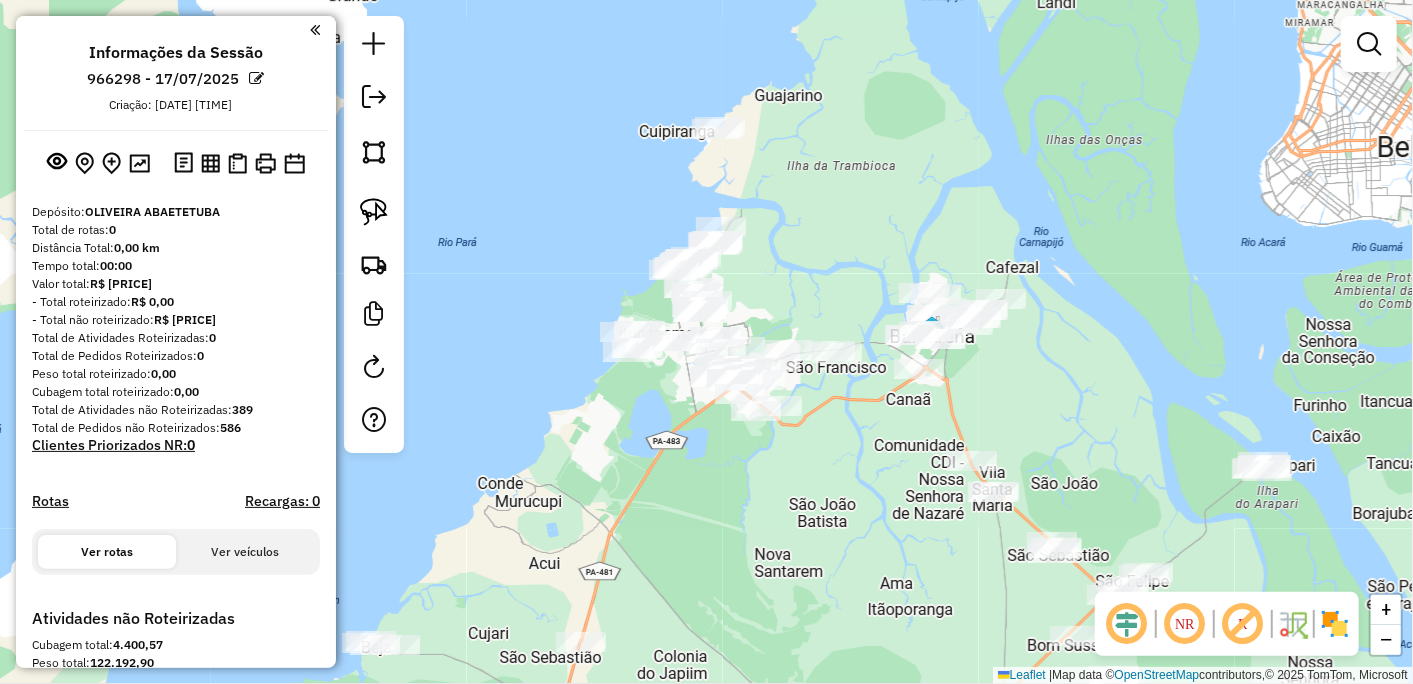 drag, startPoint x: 940, startPoint y: 526, endPoint x: 781, endPoint y: 481, distance: 165.24527 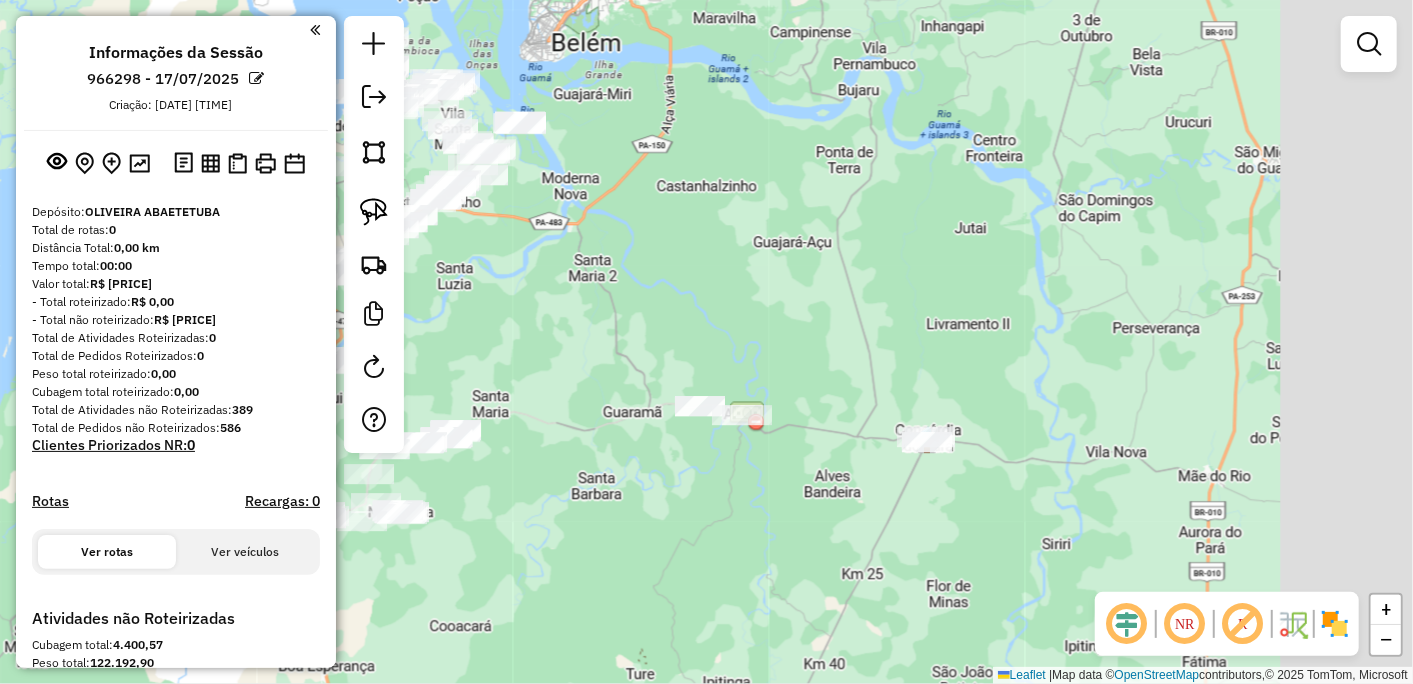 drag, startPoint x: 808, startPoint y: 440, endPoint x: 532, endPoint y: 311, distance: 304.6588 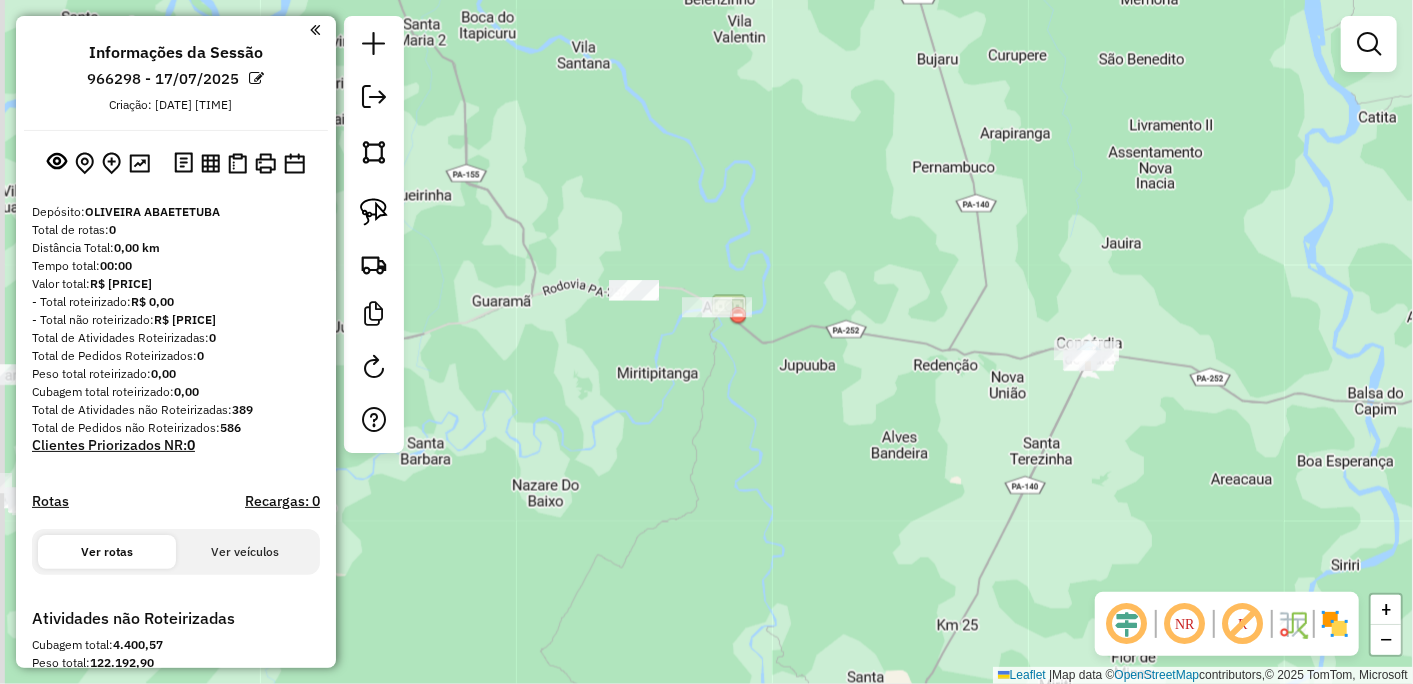 drag, startPoint x: 594, startPoint y: 398, endPoint x: 696, endPoint y: 364, distance: 107.51744 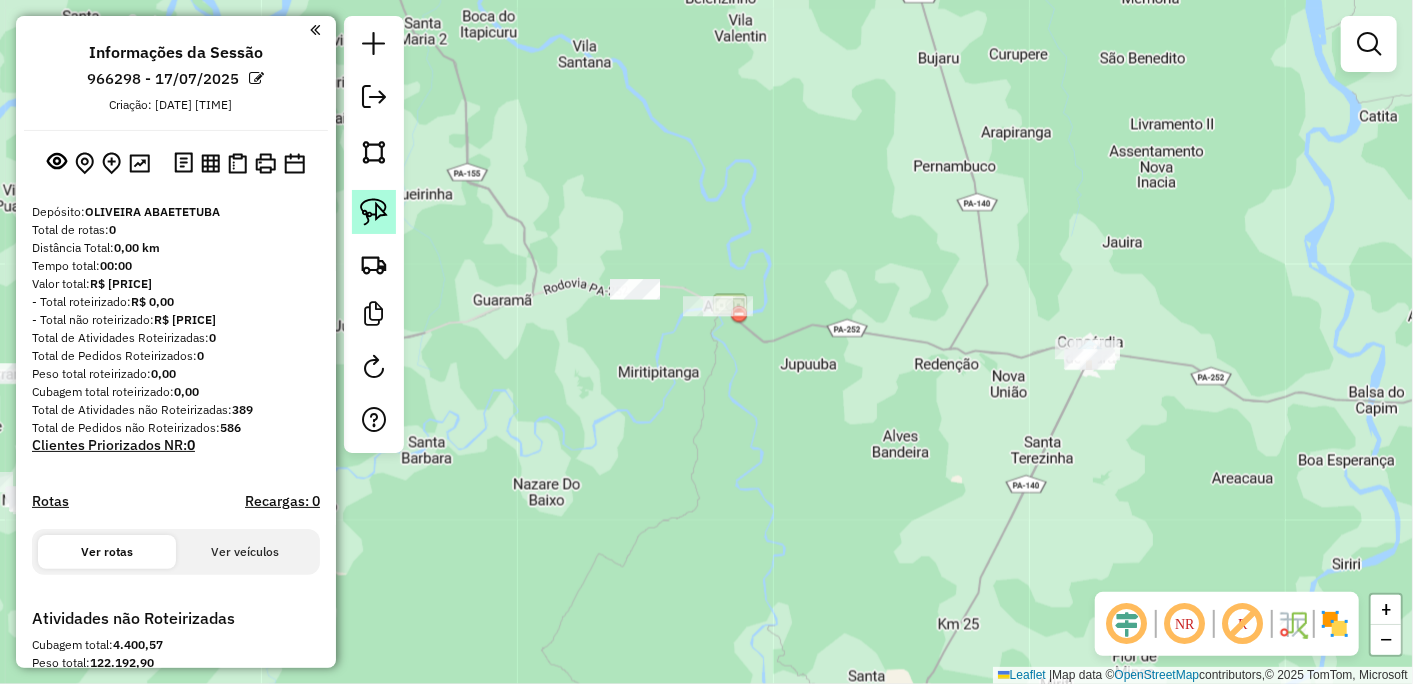 click 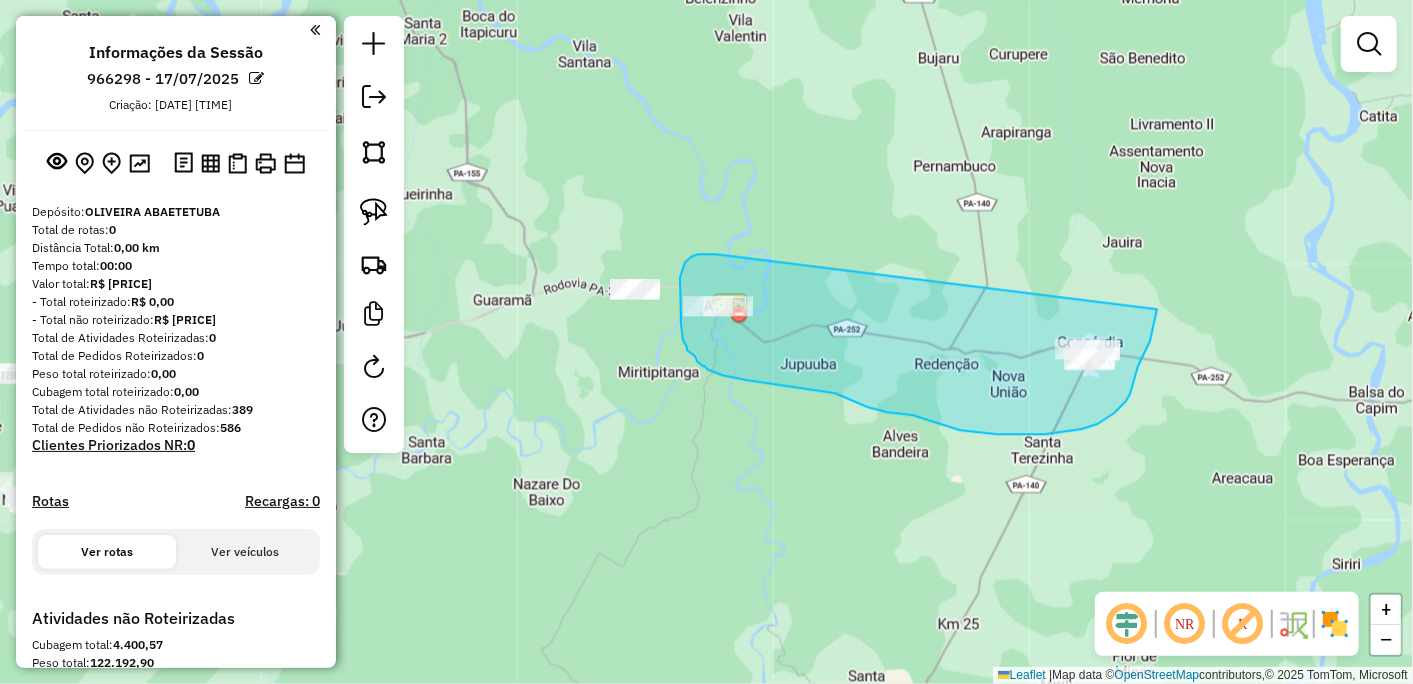 drag, startPoint x: 716, startPoint y: 254, endPoint x: 1157, endPoint y: 310, distance: 444.54135 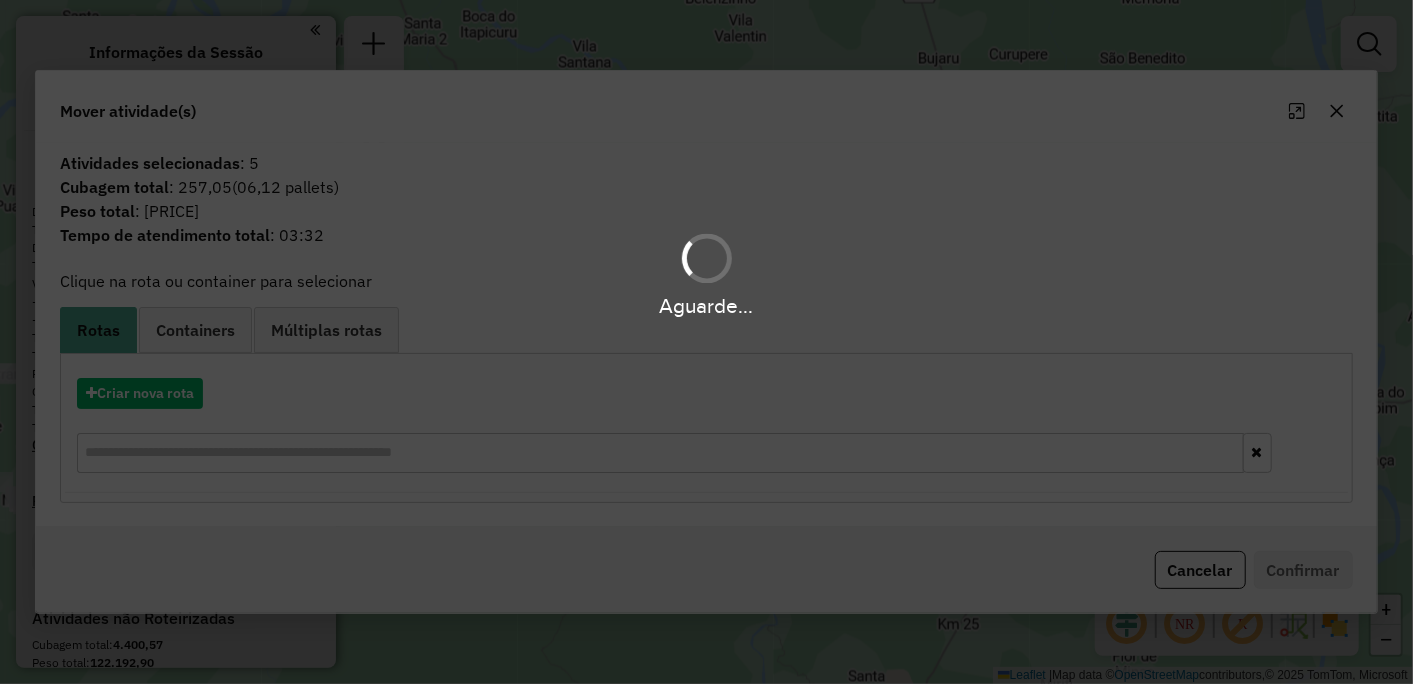 click on "Aguarde..." at bounding box center (706, 342) 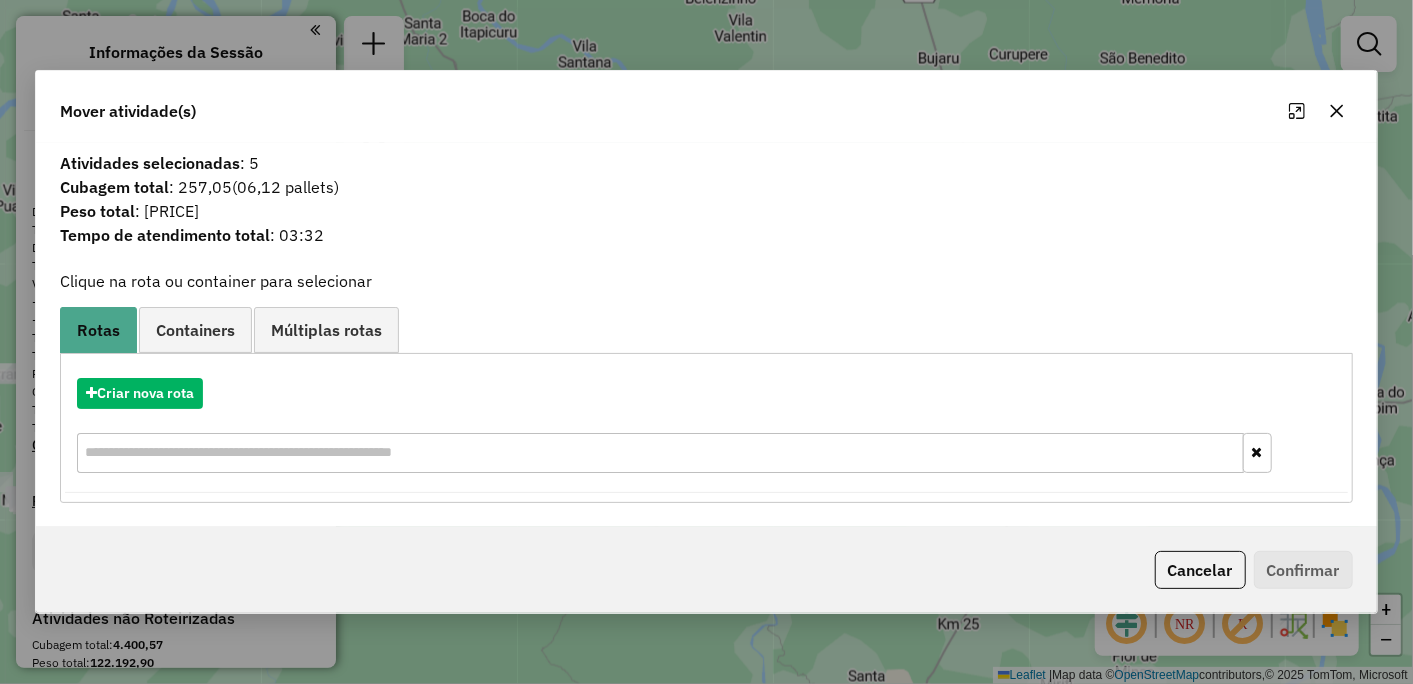 drag, startPoint x: 1336, startPoint y: 110, endPoint x: 1282, endPoint y: 140, distance: 61.77378 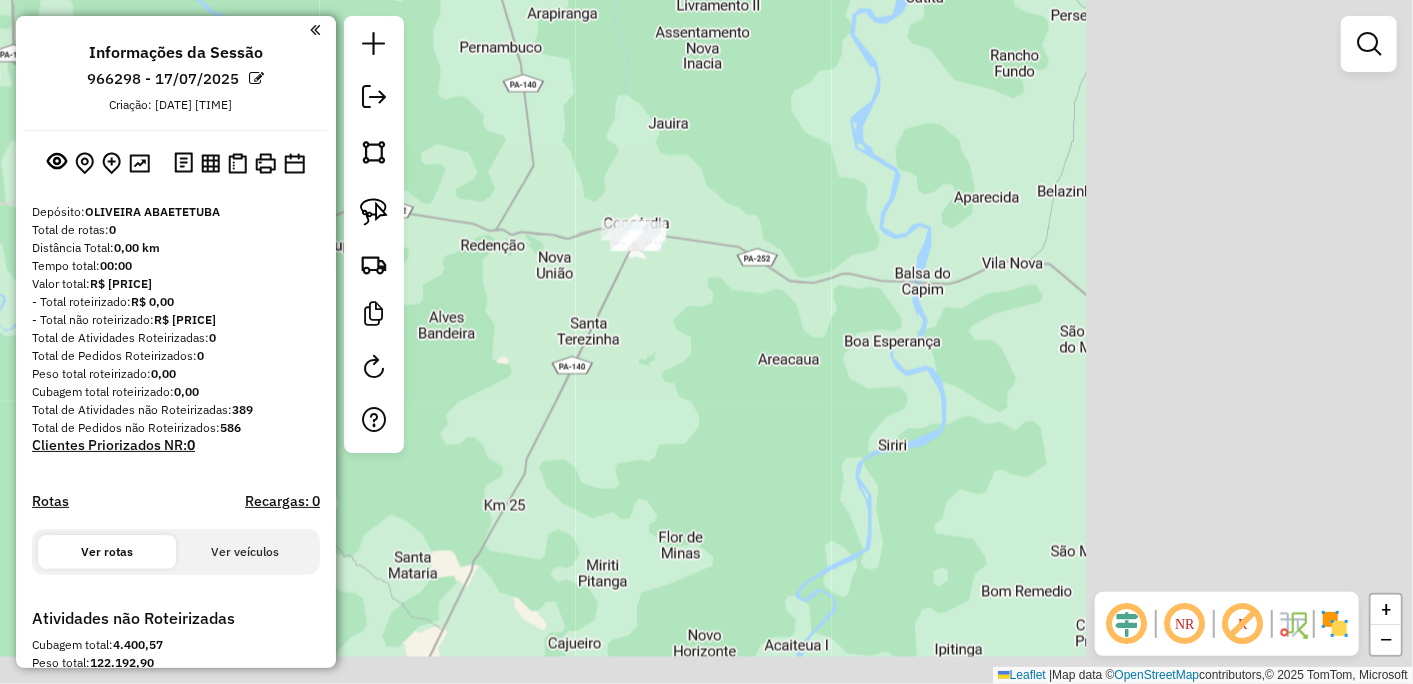 drag, startPoint x: 721, startPoint y: 215, endPoint x: 520, endPoint y: 168, distance: 206.4219 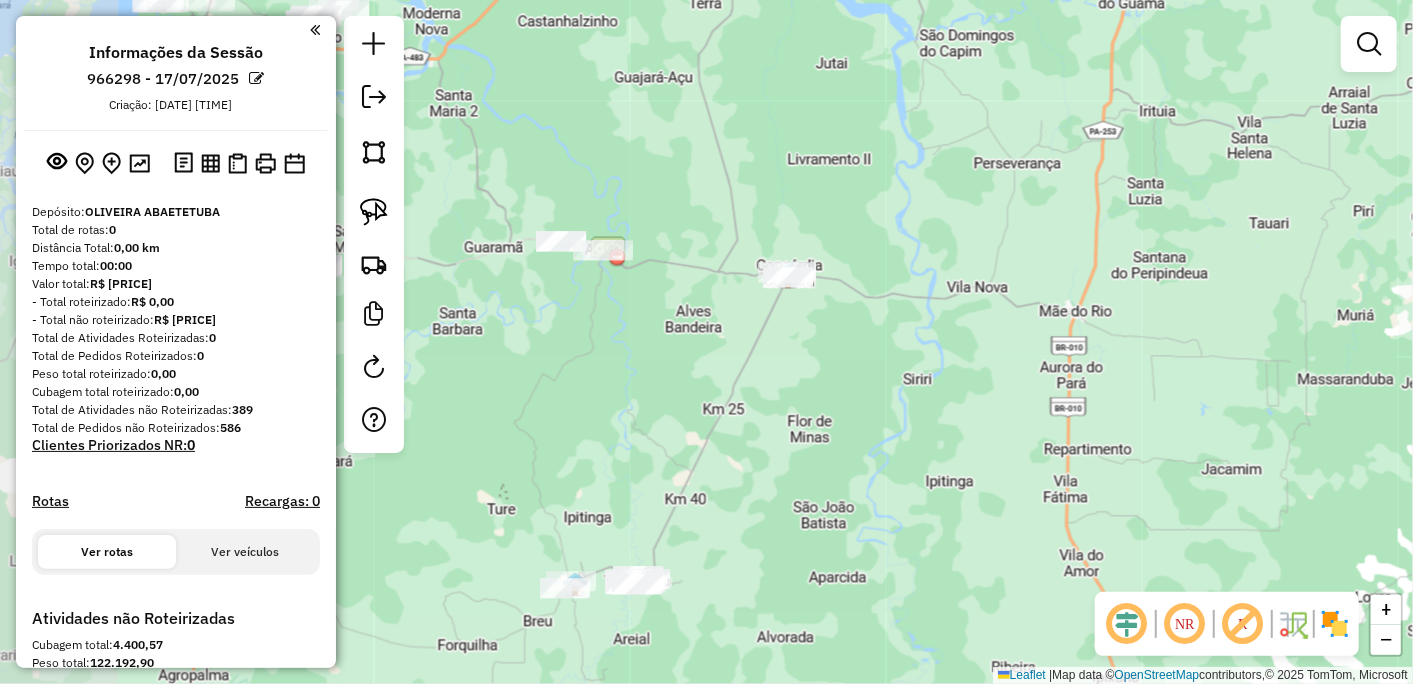 drag, startPoint x: 662, startPoint y: 332, endPoint x: 834, endPoint y: 371, distance: 176.3661 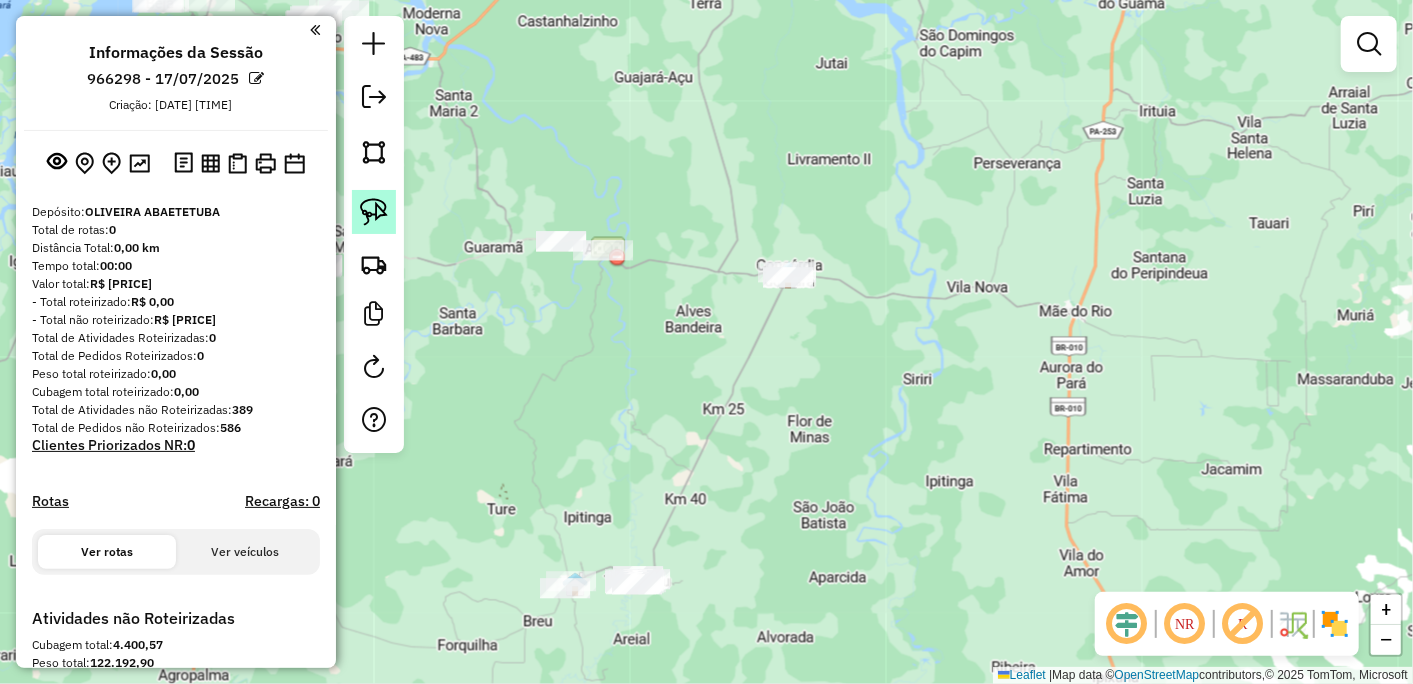 click 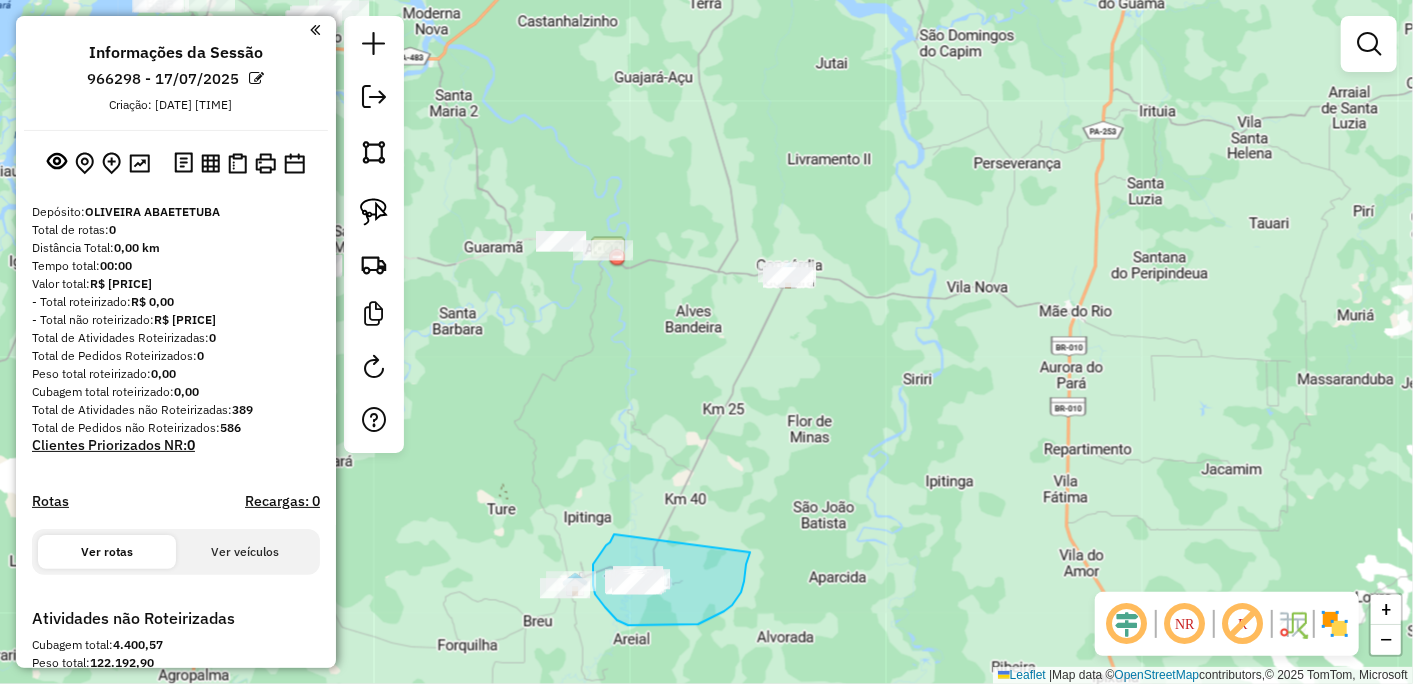 drag, startPoint x: 614, startPoint y: 535, endPoint x: 751, endPoint y: 553, distance: 138.17743 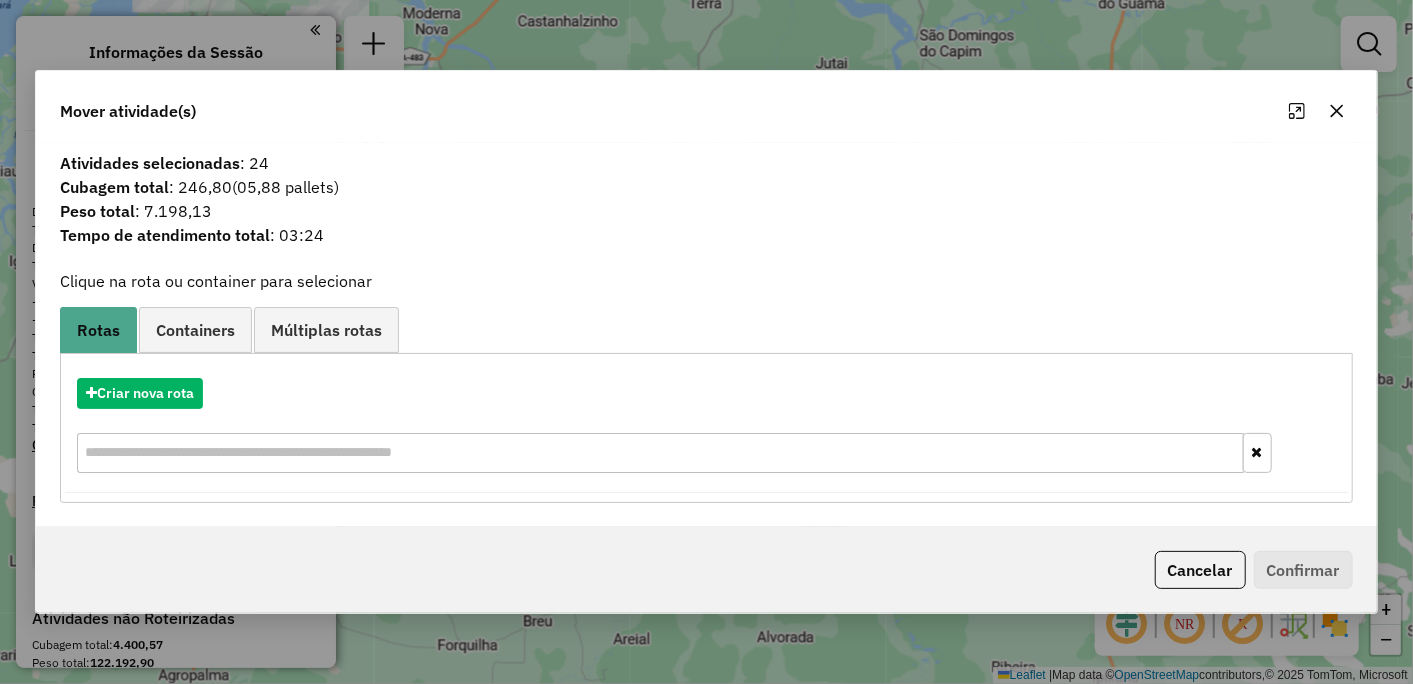 click 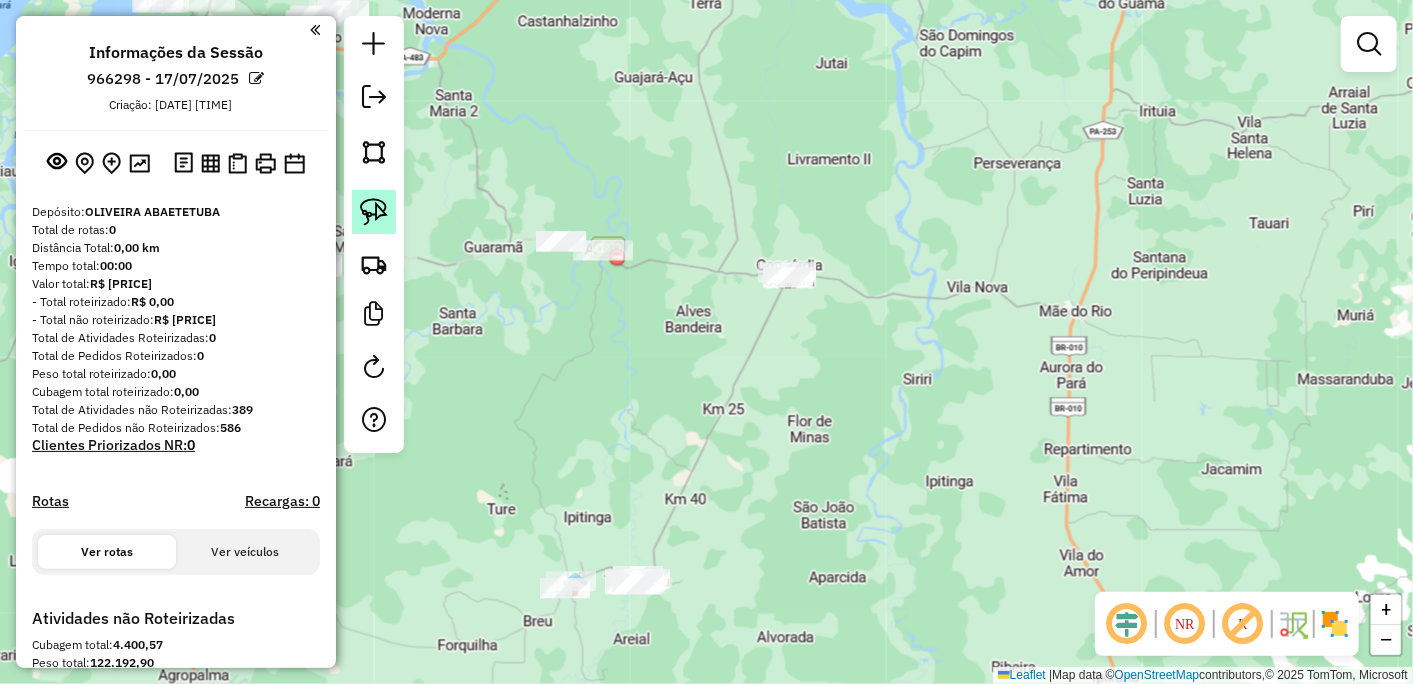 click 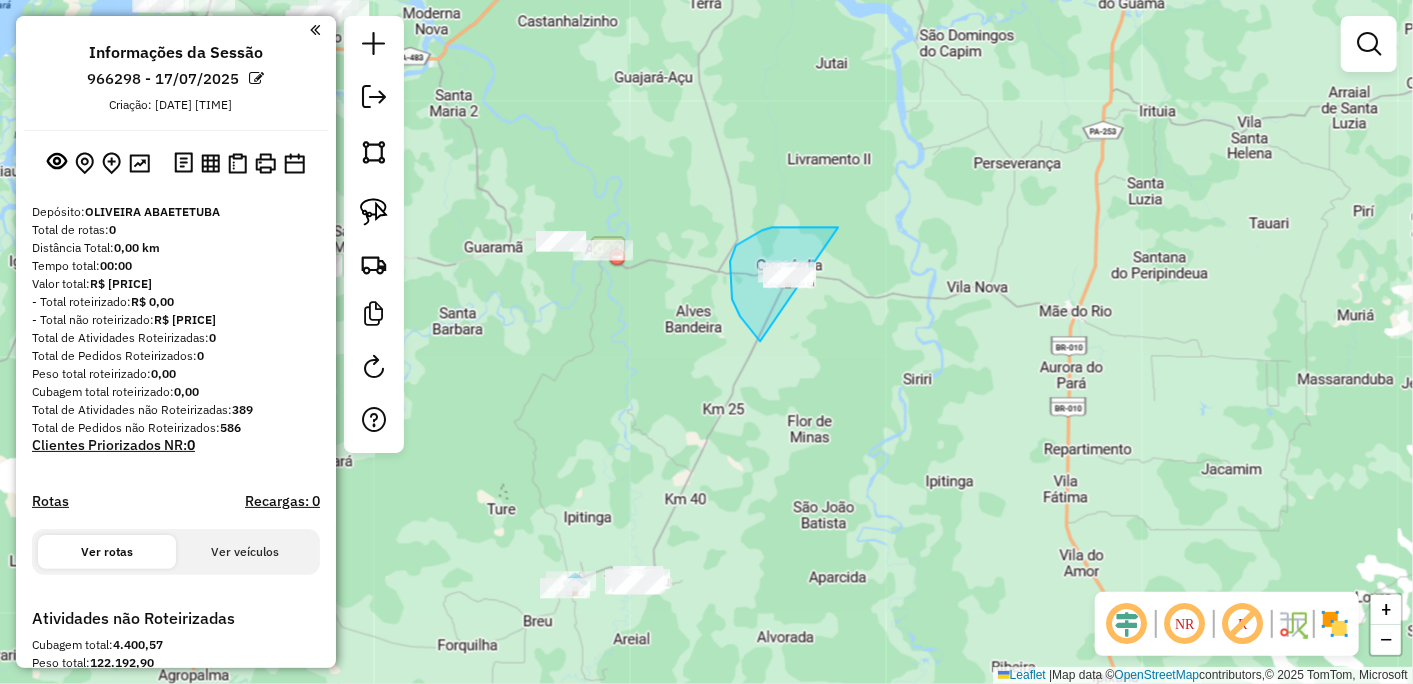 drag, startPoint x: 794, startPoint y: 228, endPoint x: 1004, endPoint y: 391, distance: 265.83643 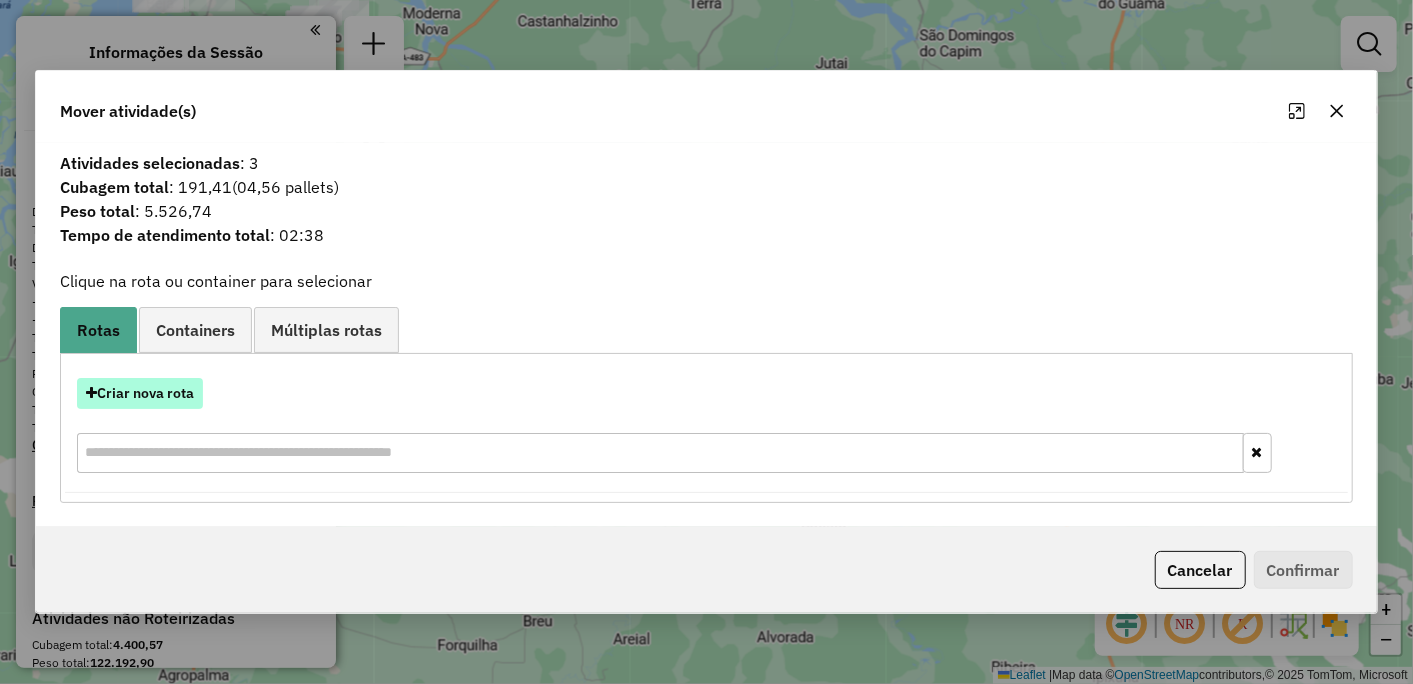 click on "Criar nova rota" at bounding box center [140, 393] 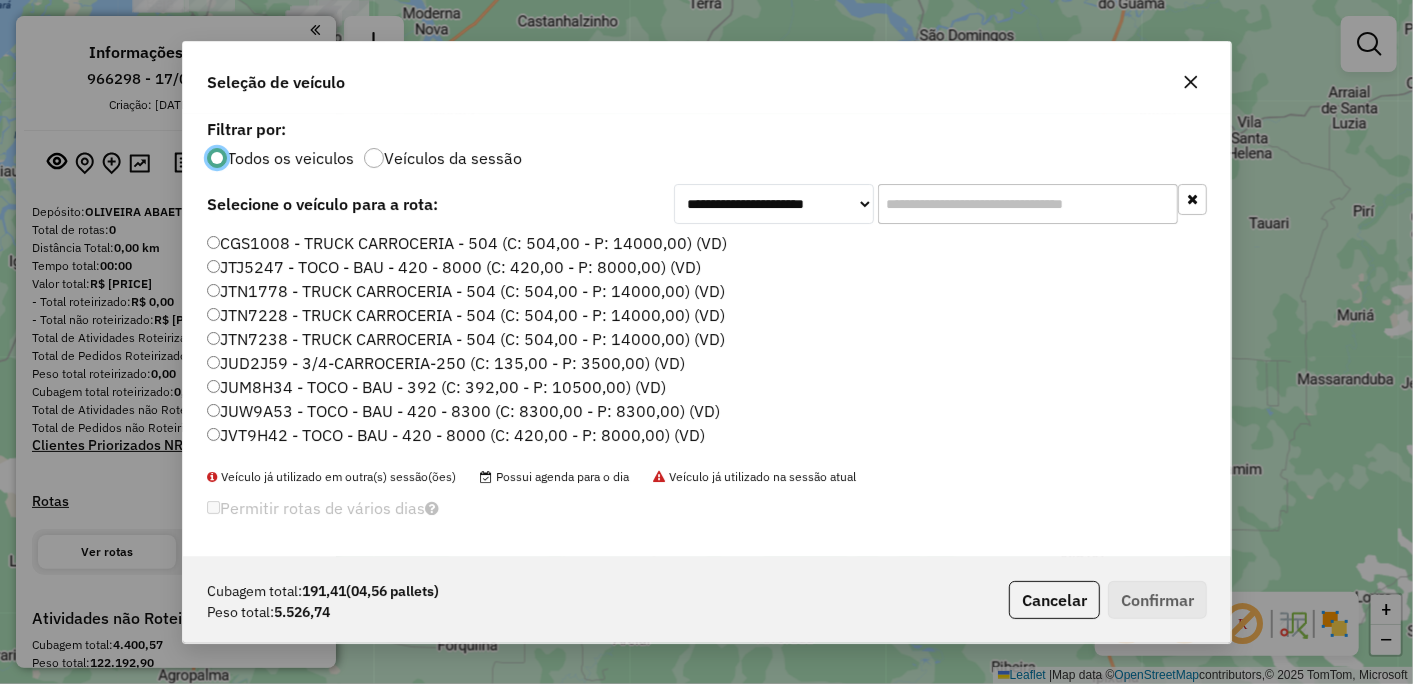 scroll, scrollTop: 11, scrollLeft: 5, axis: both 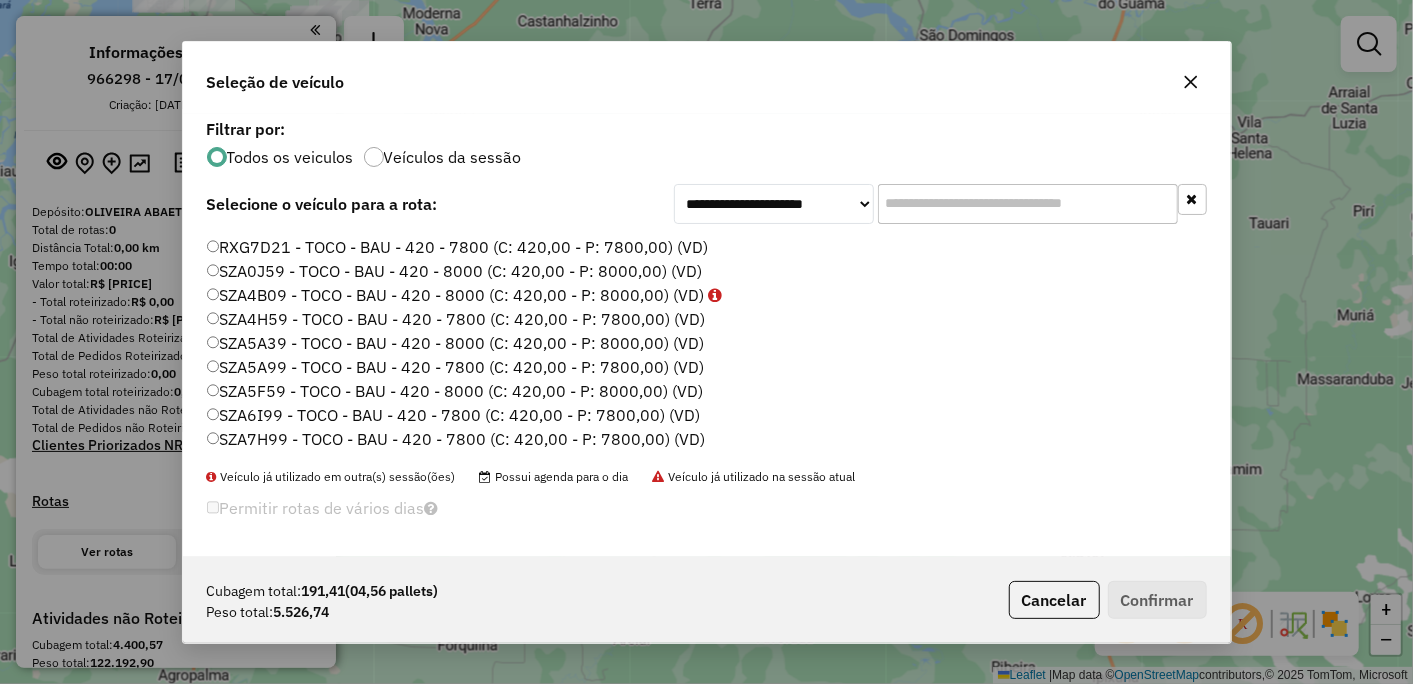 click on "SZA6I99 - TOCO - BAU - 420 - 7800 (C: 420,00 - P: 7800,00) (VD)" 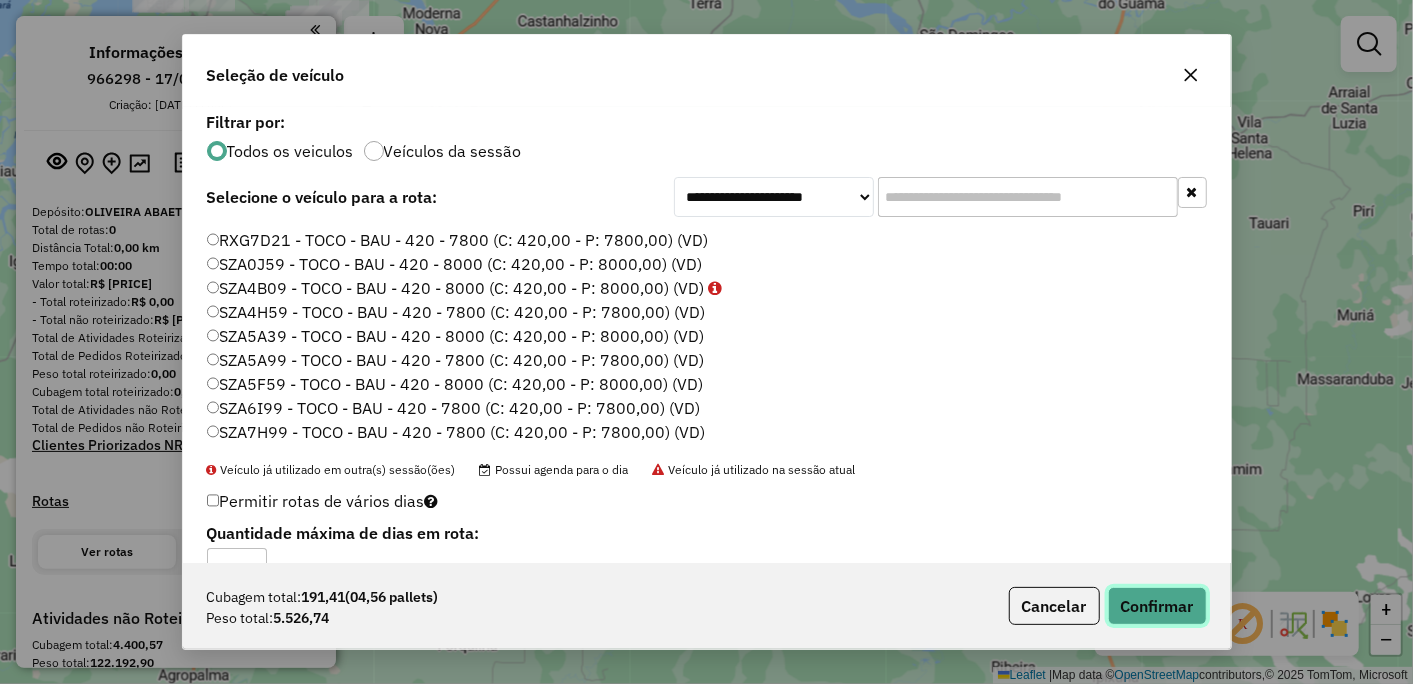 click on "Confirmar" 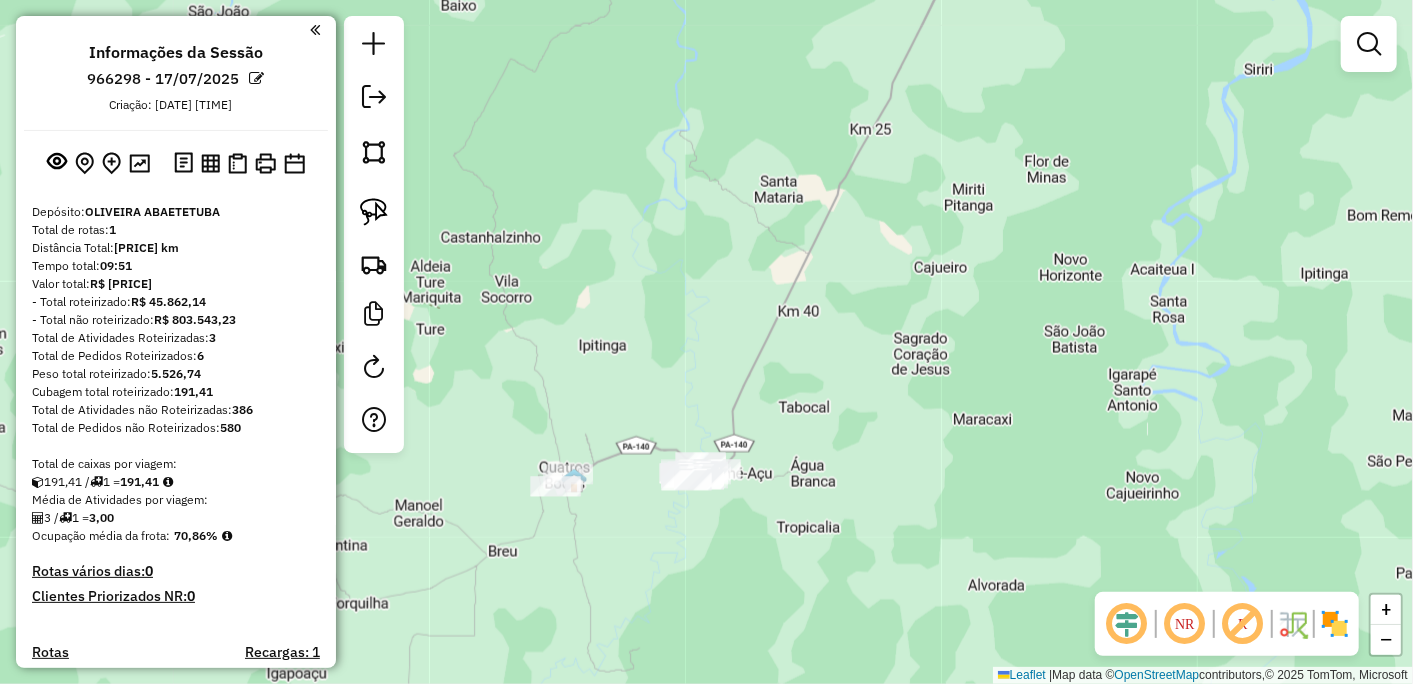 drag, startPoint x: 764, startPoint y: 527, endPoint x: 830, endPoint y: 422, distance: 124.02016 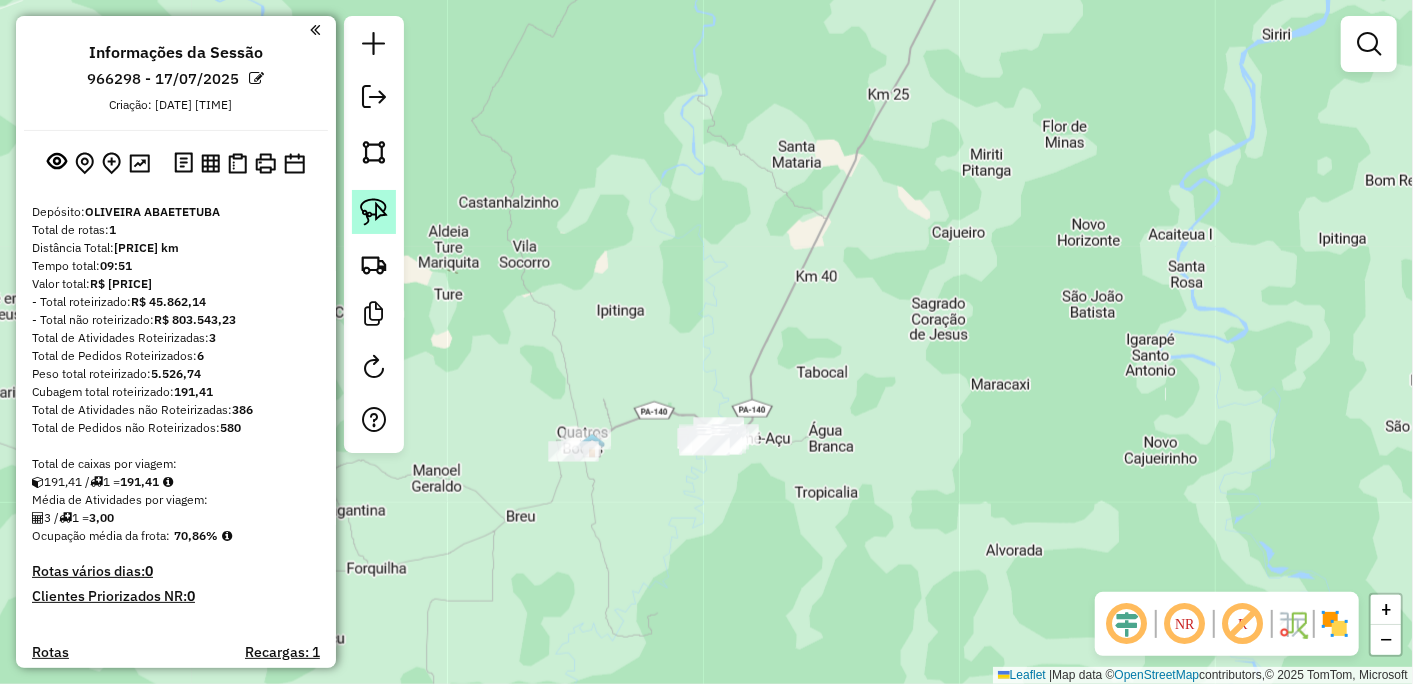 click 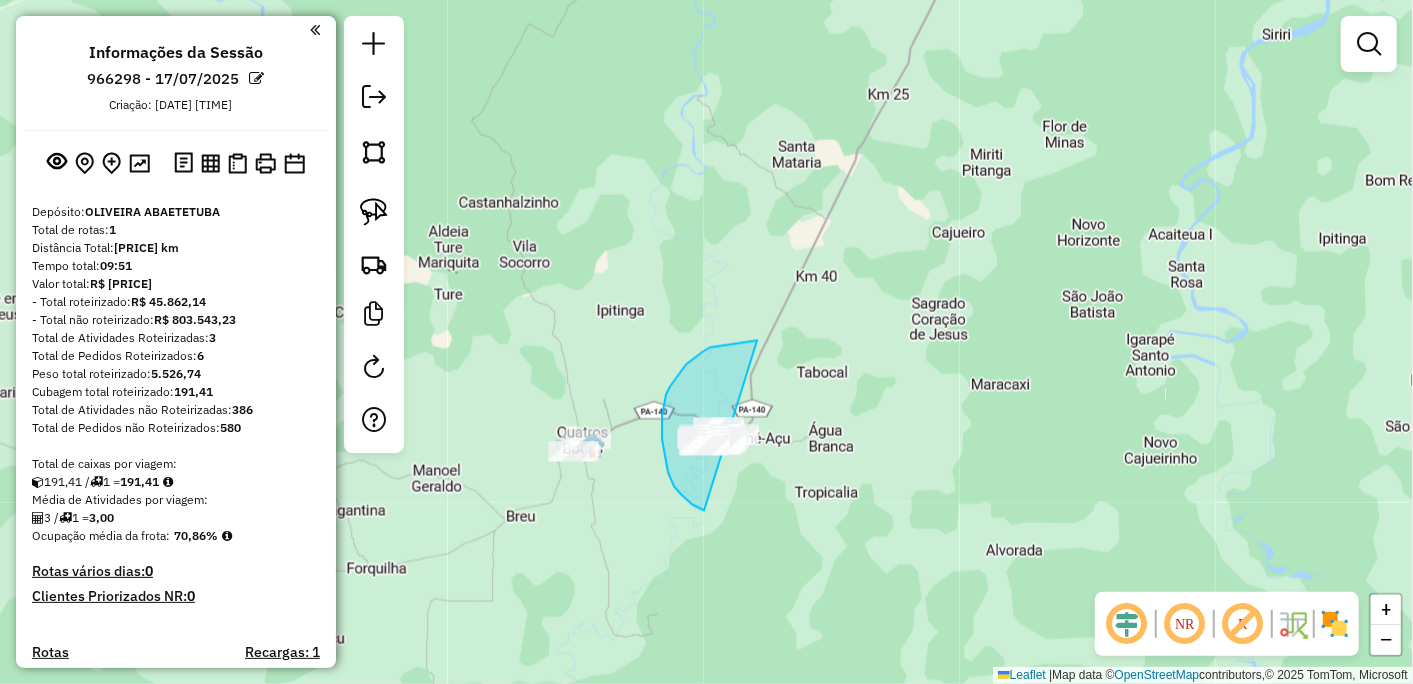 drag, startPoint x: 756, startPoint y: 342, endPoint x: 935, endPoint y: 401, distance: 188.47281 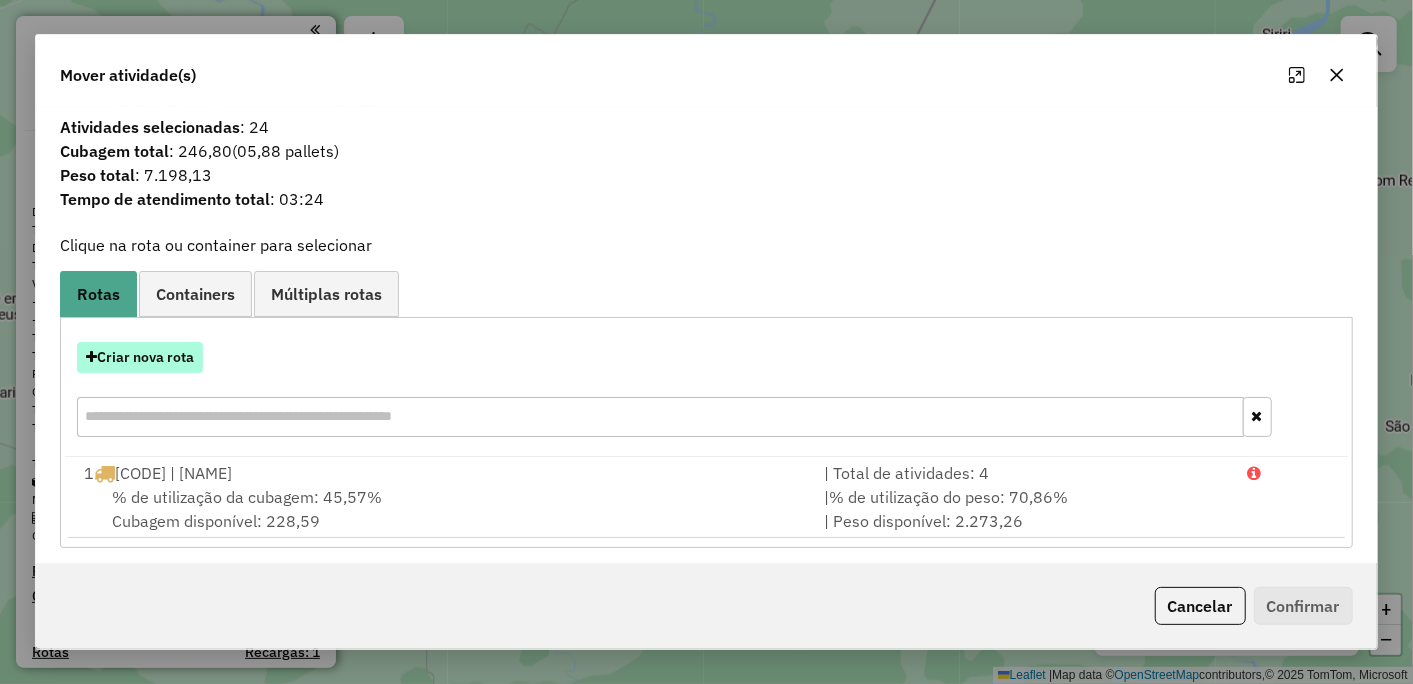 click on "Criar nova rota" at bounding box center [140, 357] 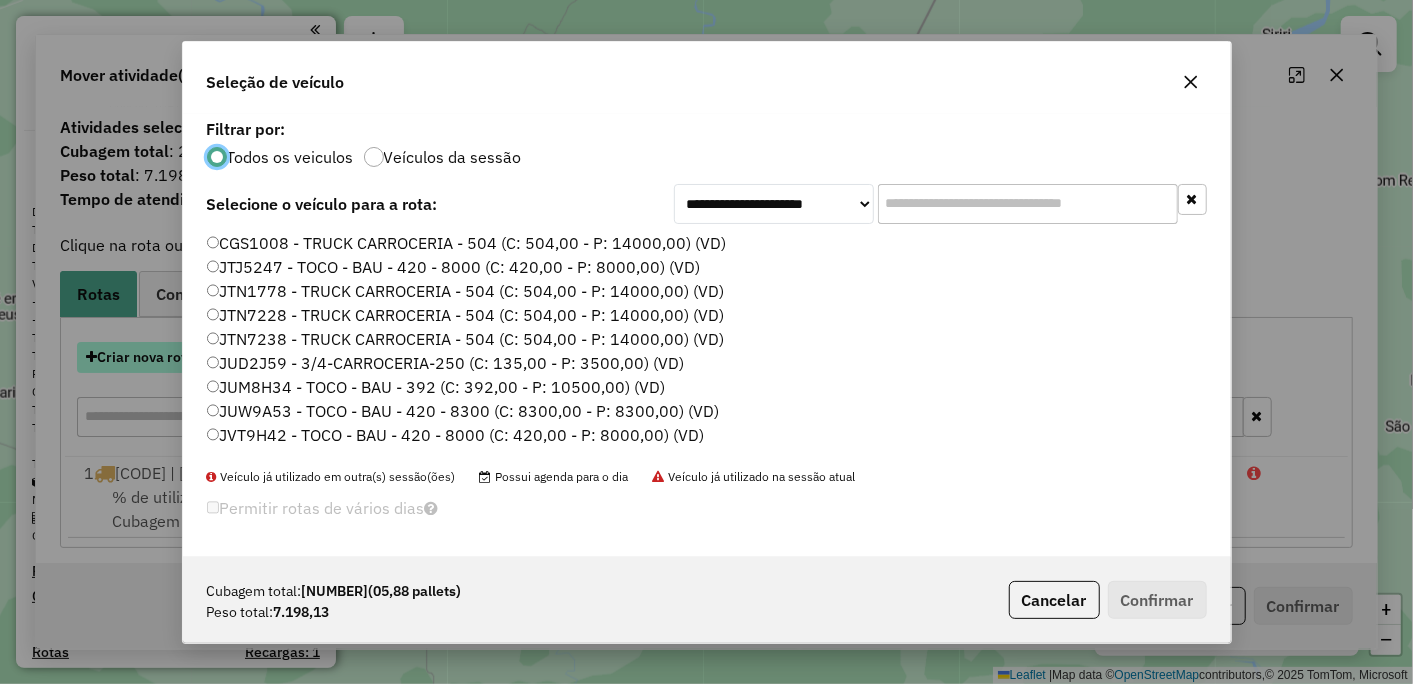 scroll, scrollTop: 11, scrollLeft: 5, axis: both 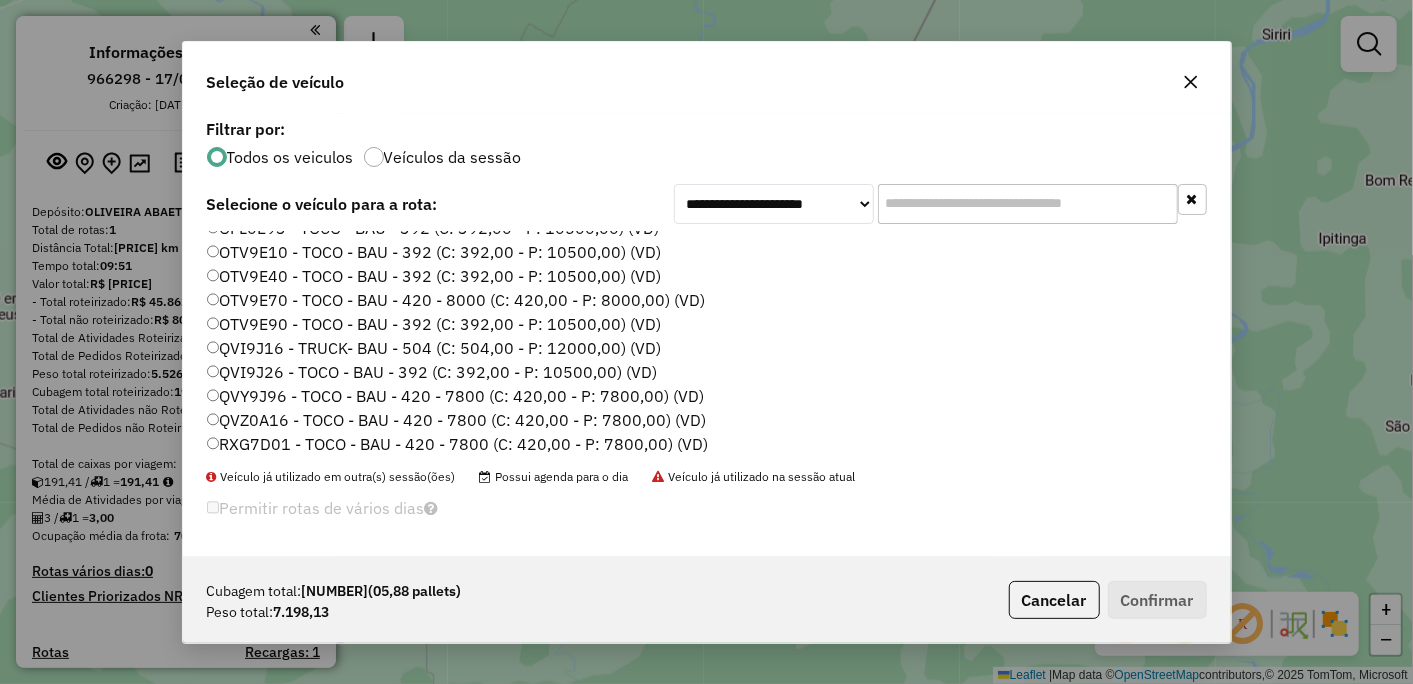 click on "RXG7D01 - TOCO - BAU - 420 - 7800 (C: 420,00 - P: 7800,00) (VD)" 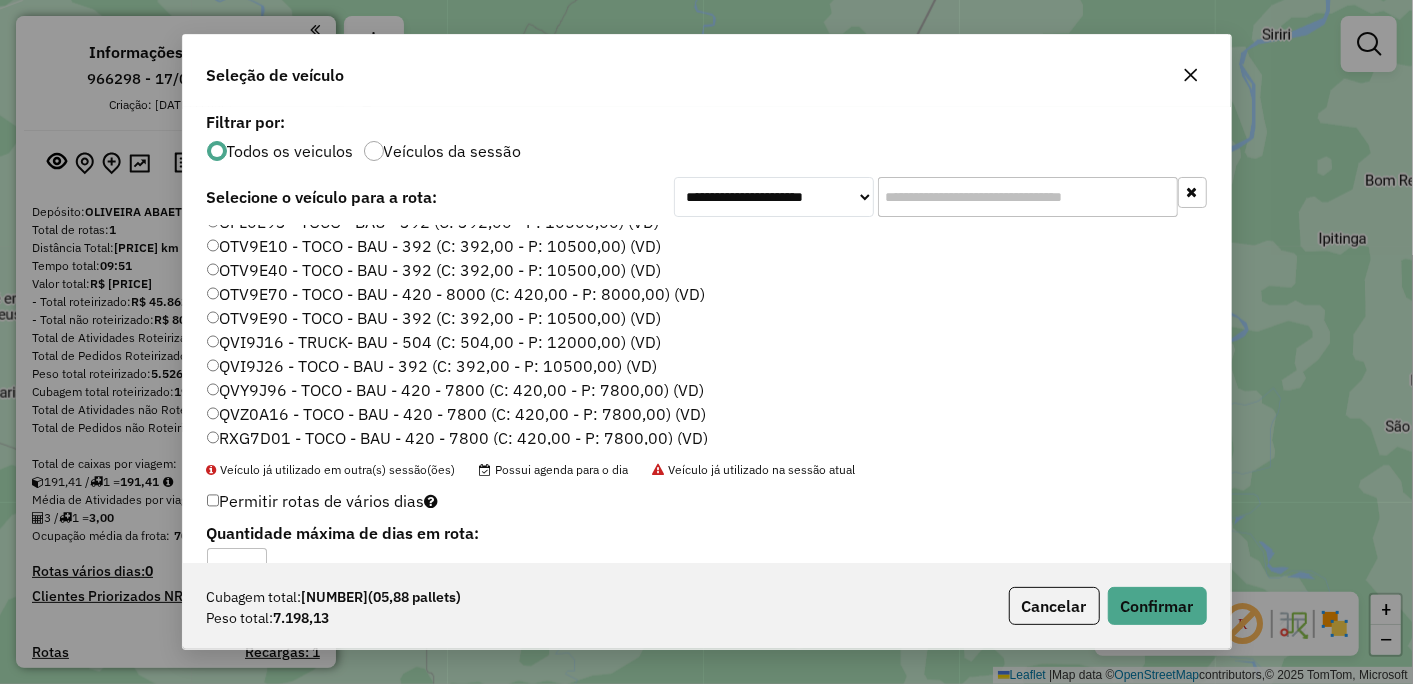 scroll, scrollTop: 581, scrollLeft: 0, axis: vertical 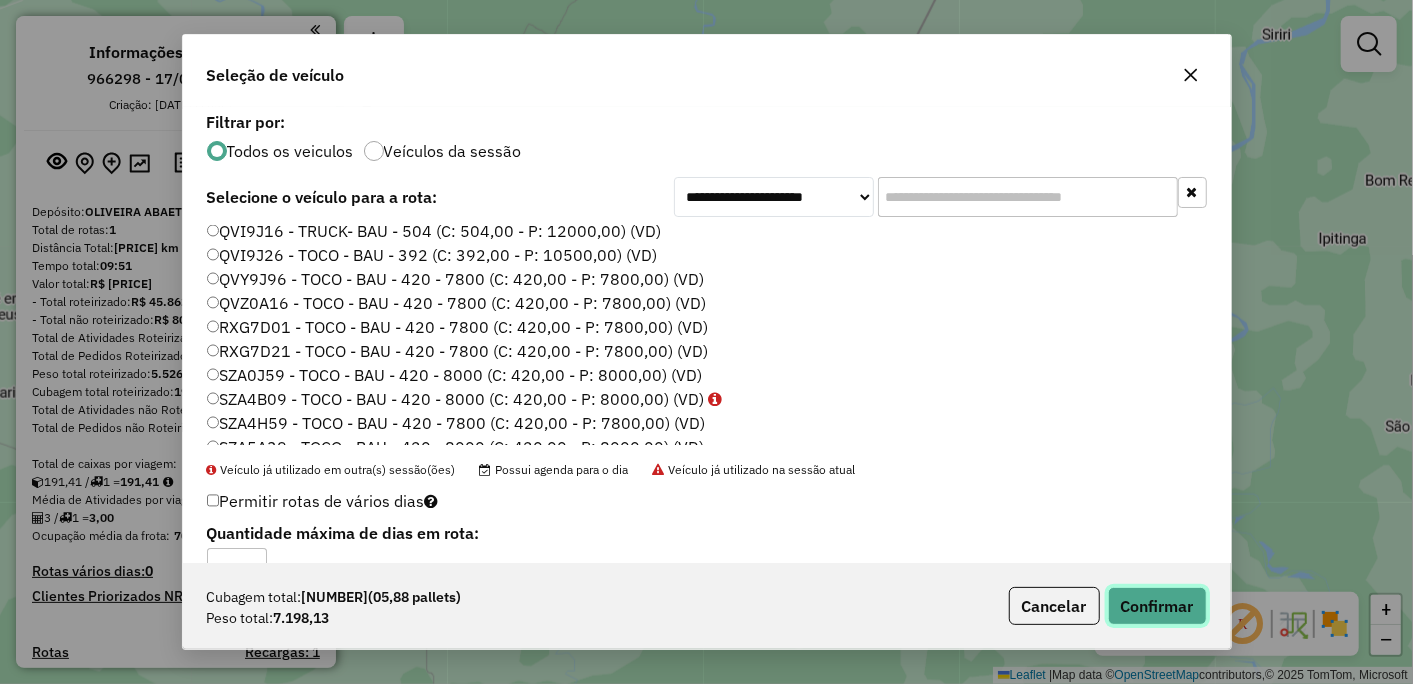 click on "Confirmar" 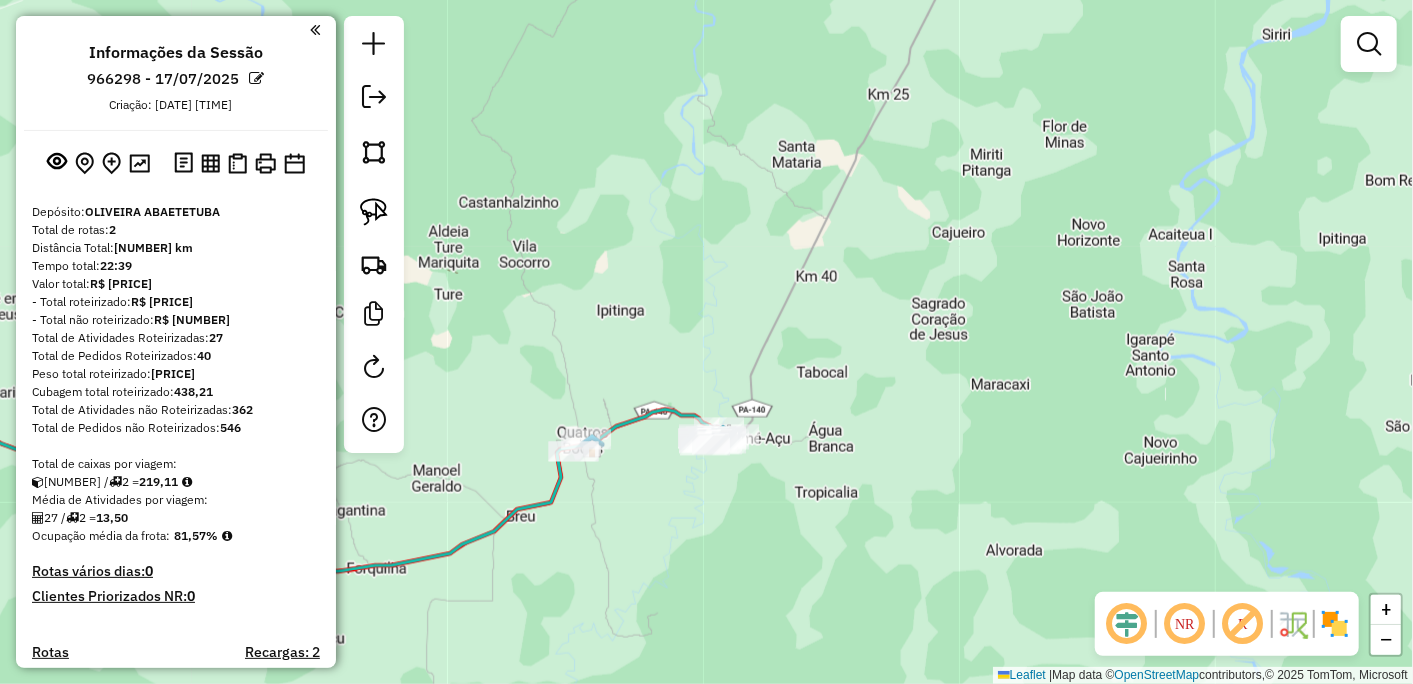 scroll, scrollTop: 333, scrollLeft: 0, axis: vertical 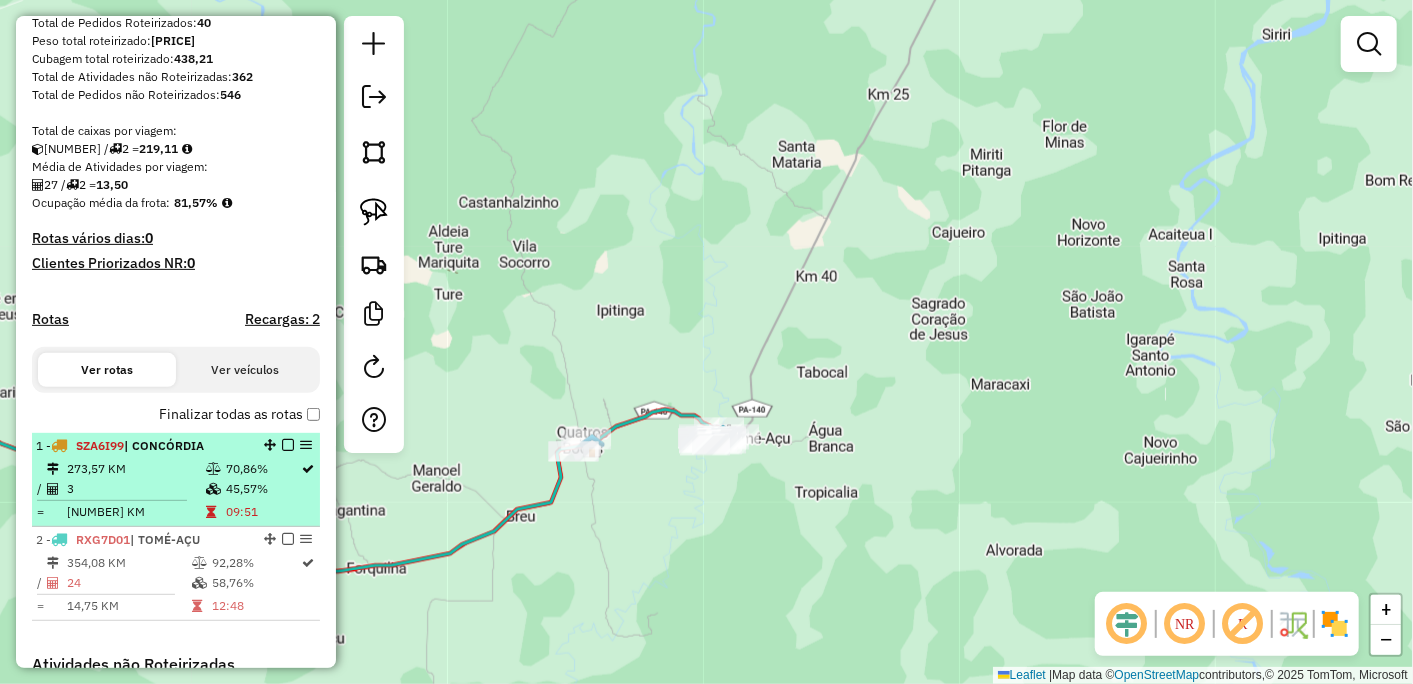 click at bounding box center (288, 445) 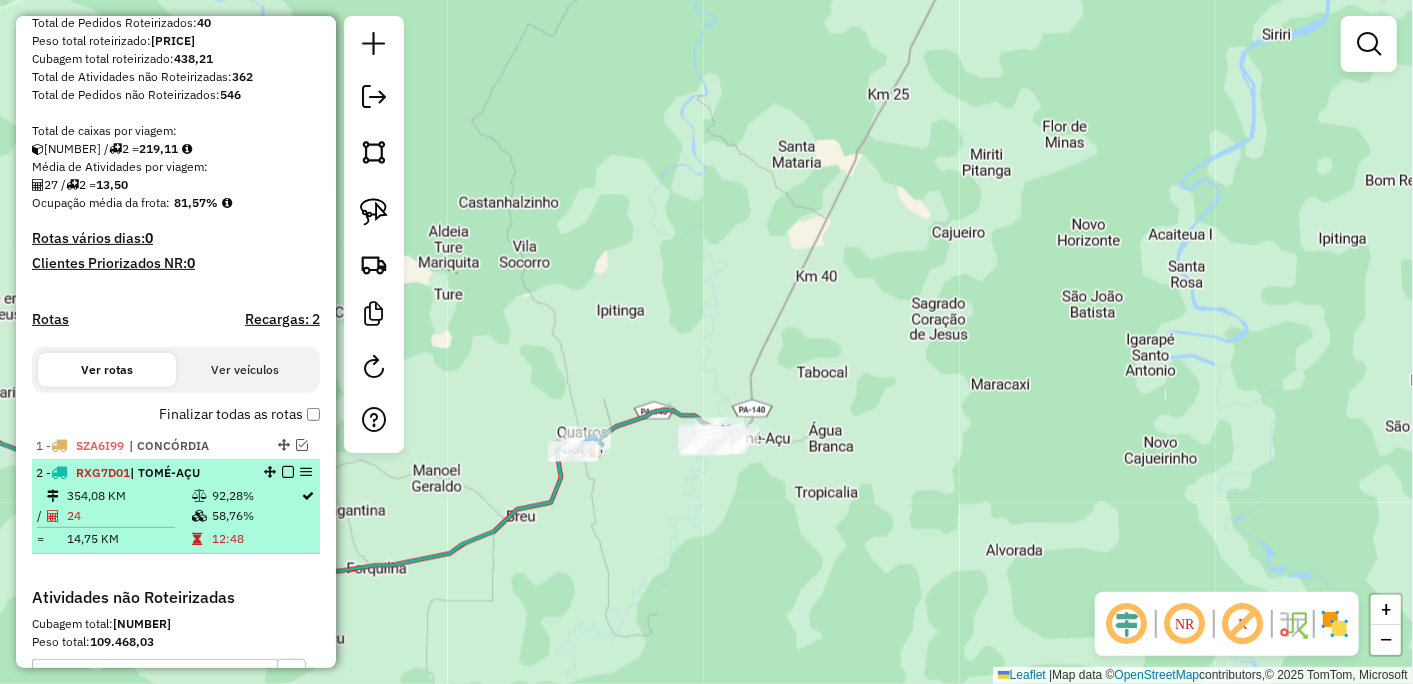 click at bounding box center (288, 472) 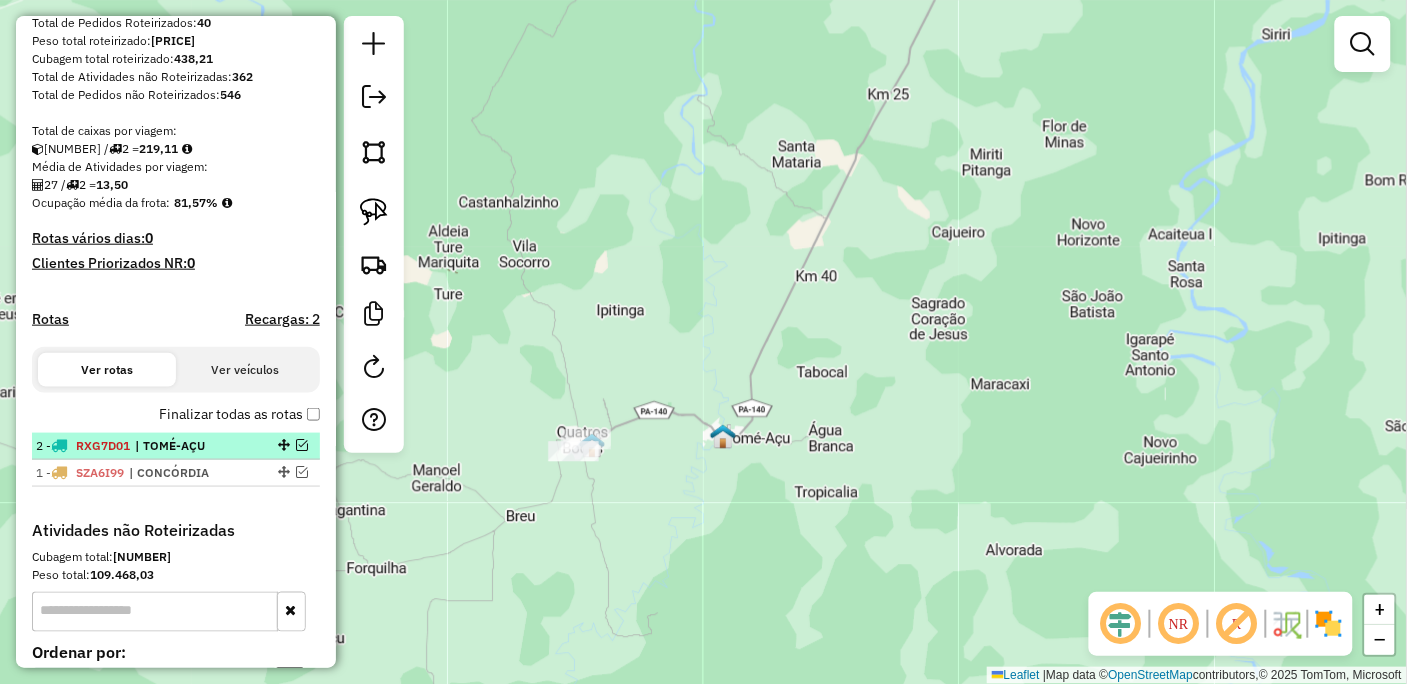 drag, startPoint x: 275, startPoint y: 467, endPoint x: 273, endPoint y: 437, distance: 30.066593 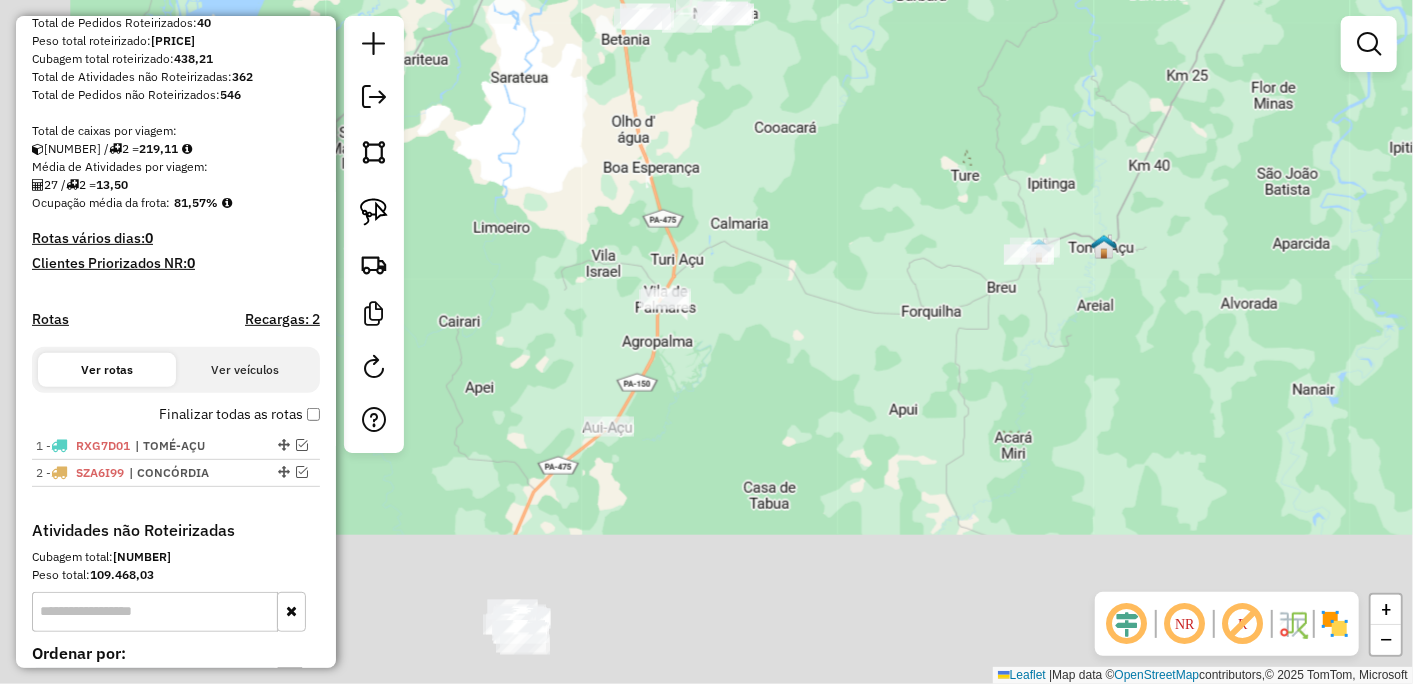 drag, startPoint x: 832, startPoint y: 514, endPoint x: 1114, endPoint y: 266, distance: 375.53696 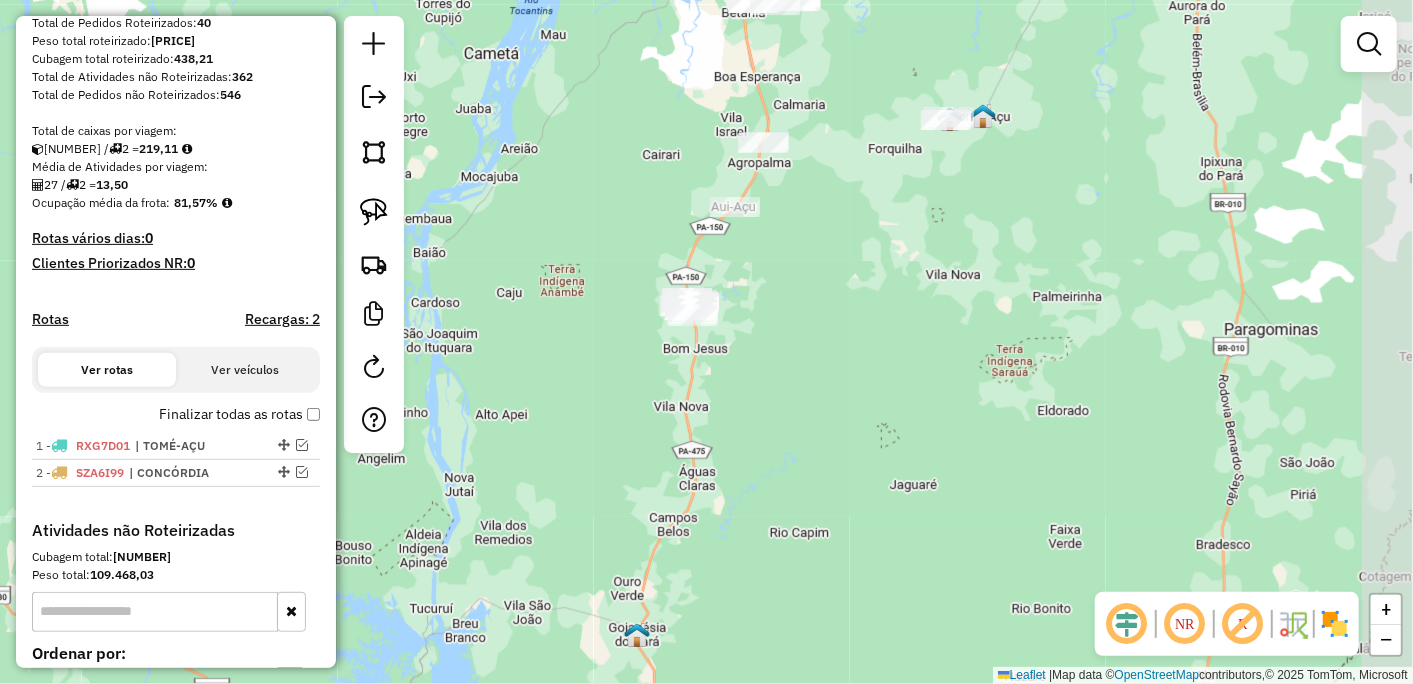 drag, startPoint x: 966, startPoint y: 431, endPoint x: 893, endPoint y: 298, distance: 151.71684 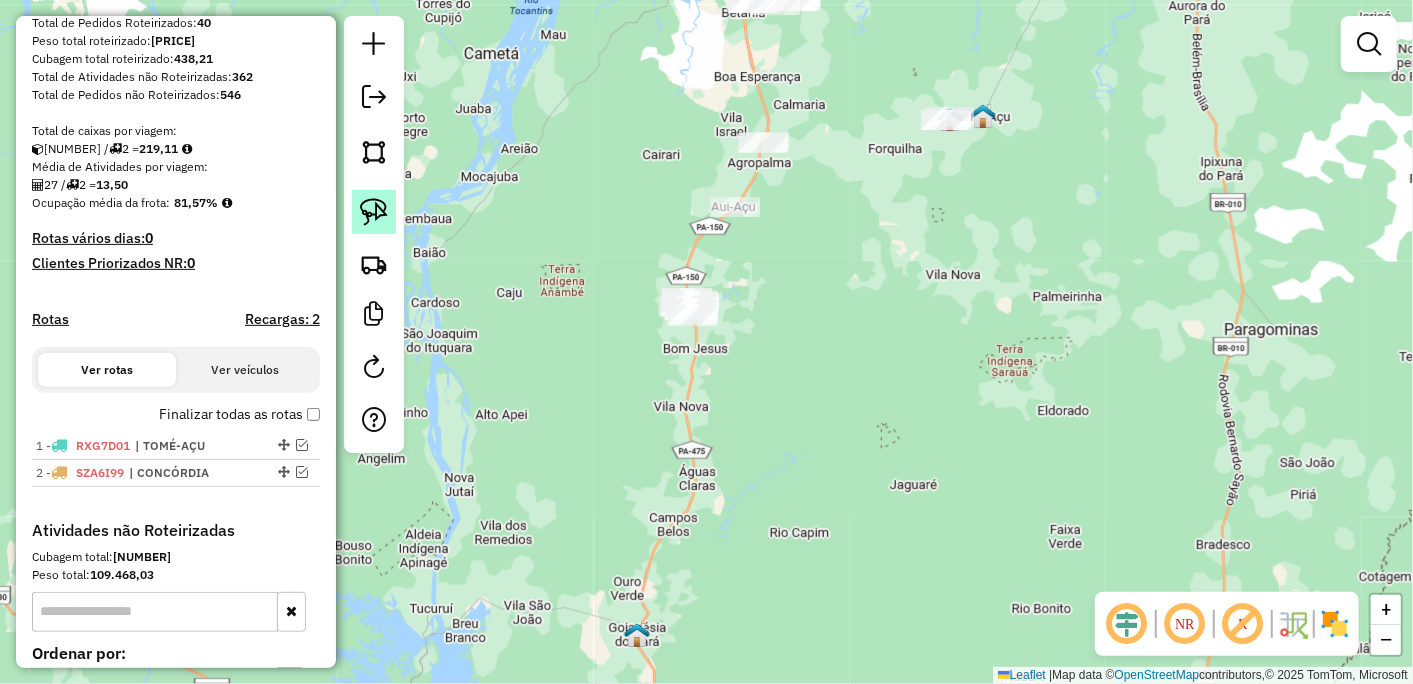 click 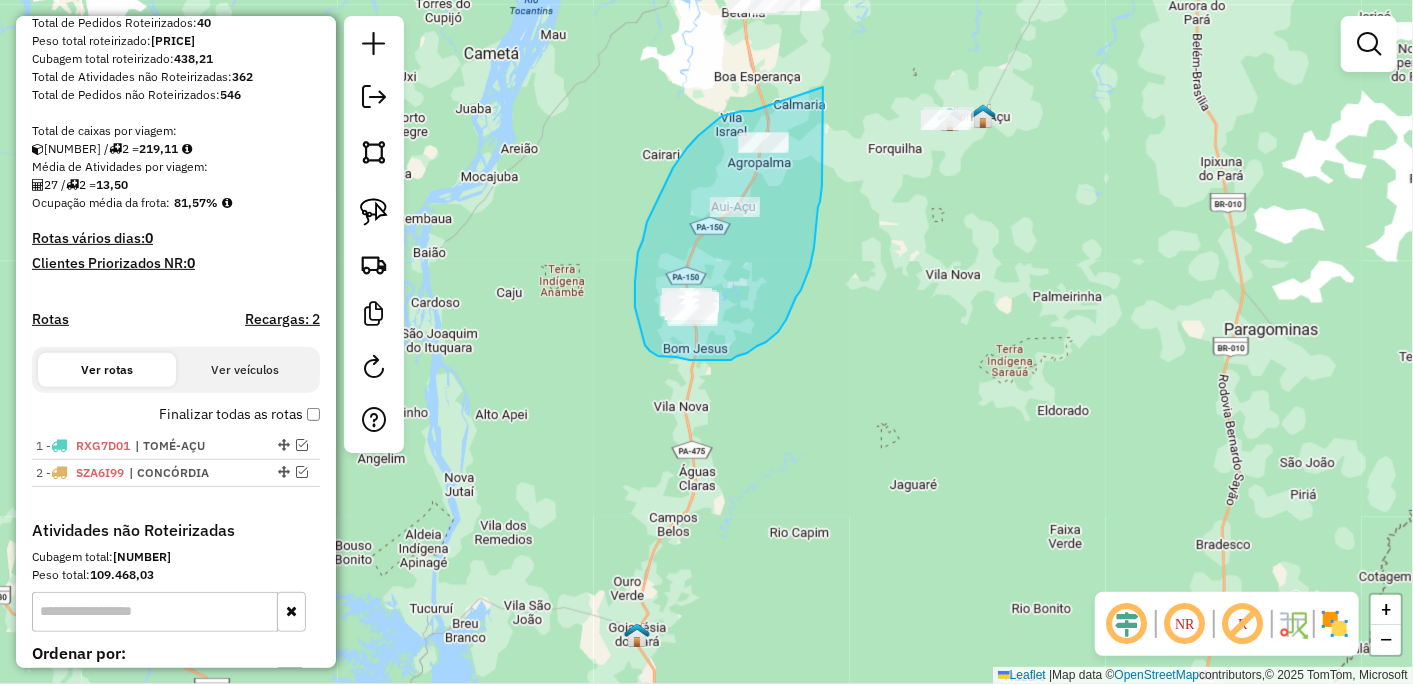 drag, startPoint x: 752, startPoint y: 111, endPoint x: 824, endPoint y: 87, distance: 75.89466 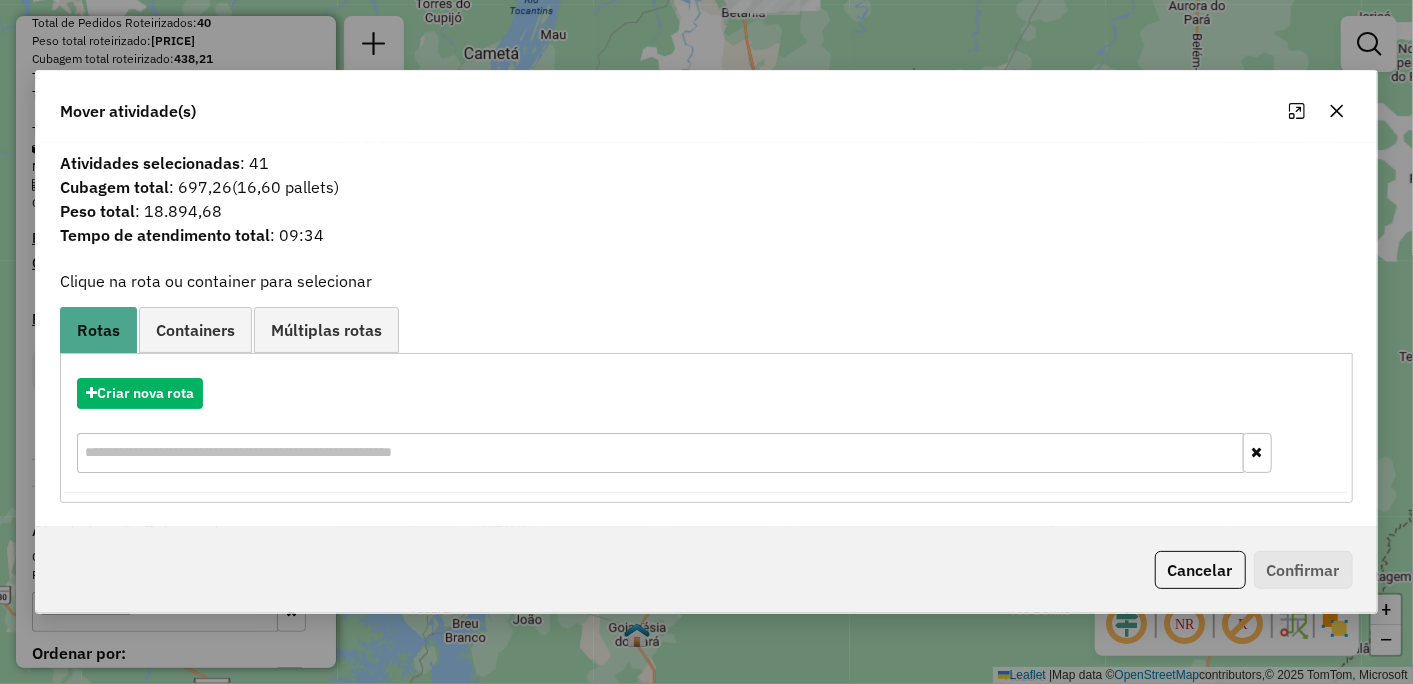 click 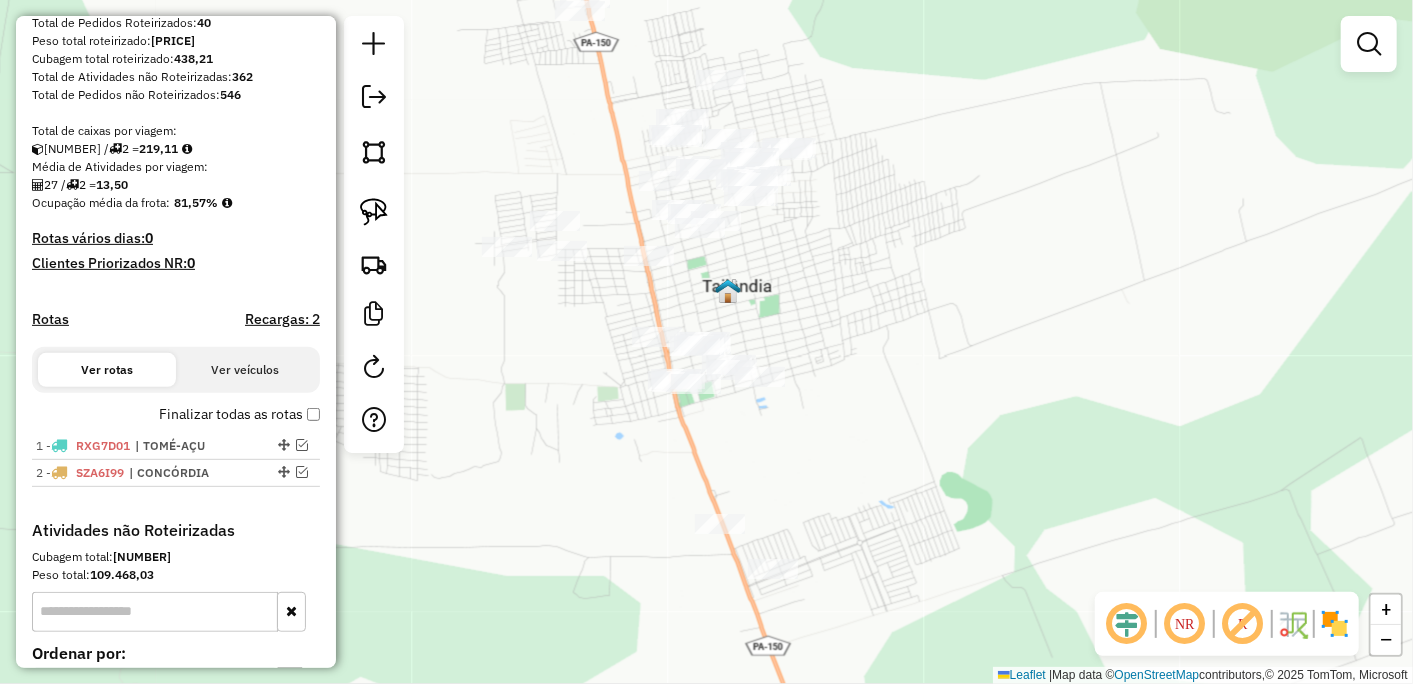 drag, startPoint x: 638, startPoint y: 286, endPoint x: 601, endPoint y: 344, distance: 68.7968 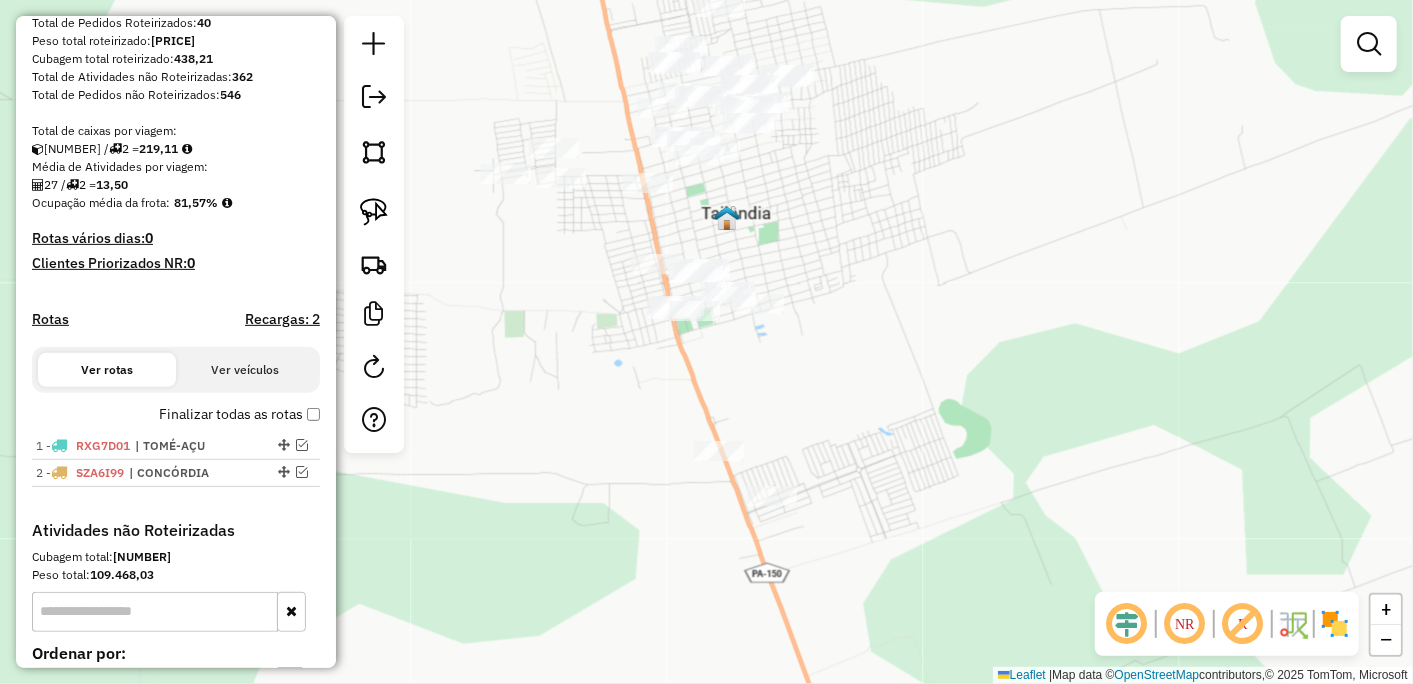 drag, startPoint x: 536, startPoint y: 290, endPoint x: 536, endPoint y: 227, distance: 63 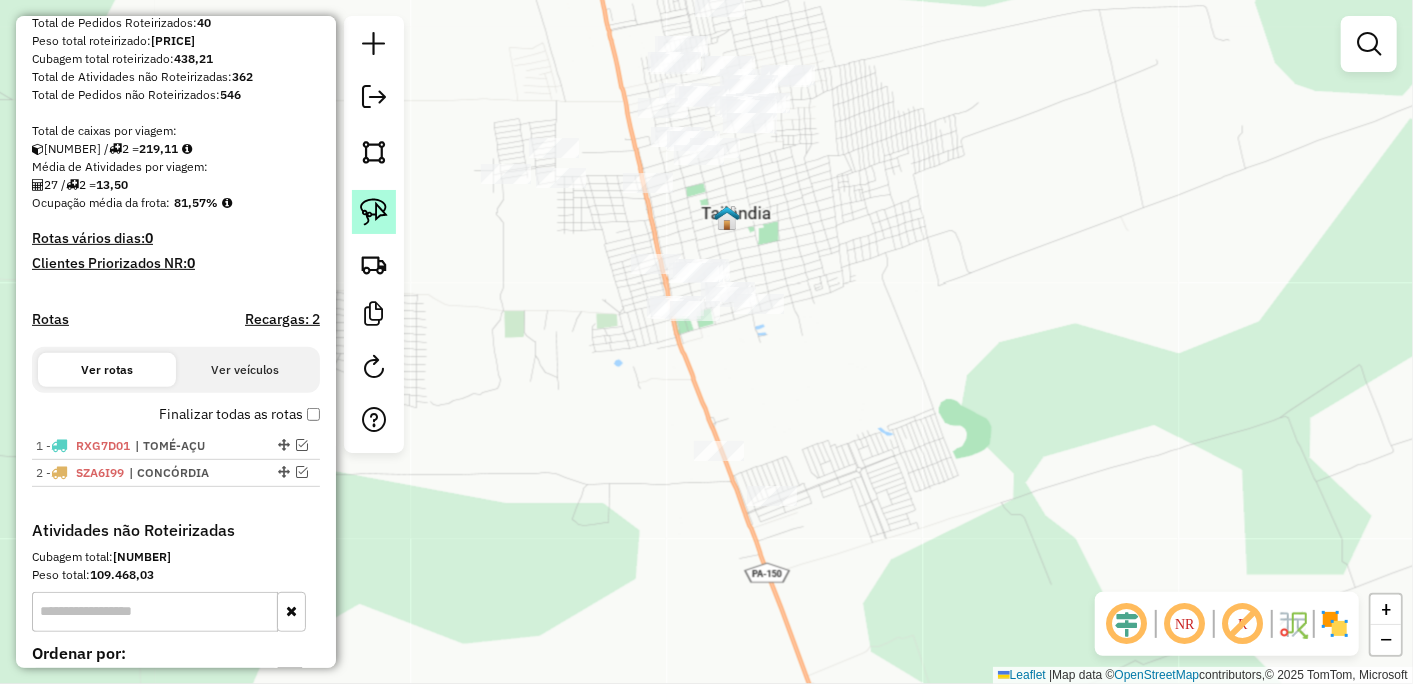 click 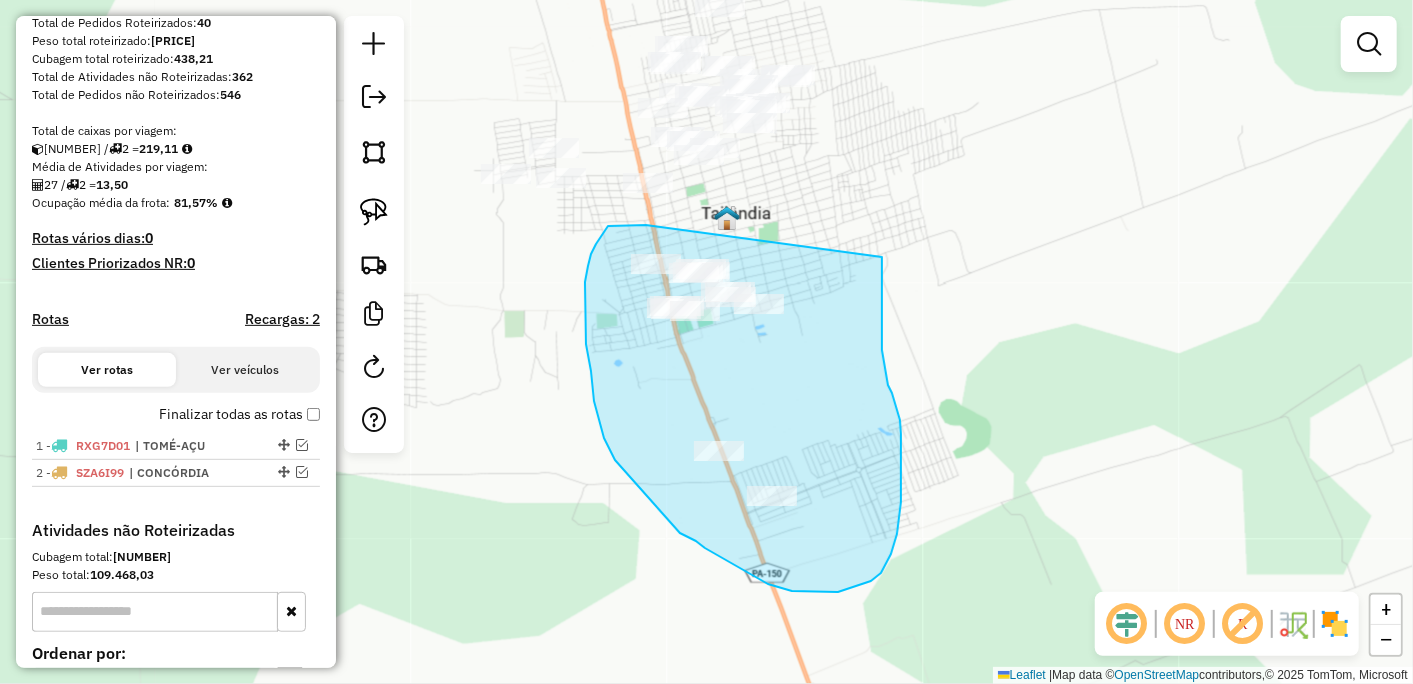 drag, startPoint x: 598, startPoint y: 241, endPoint x: 882, endPoint y: 257, distance: 284.45035 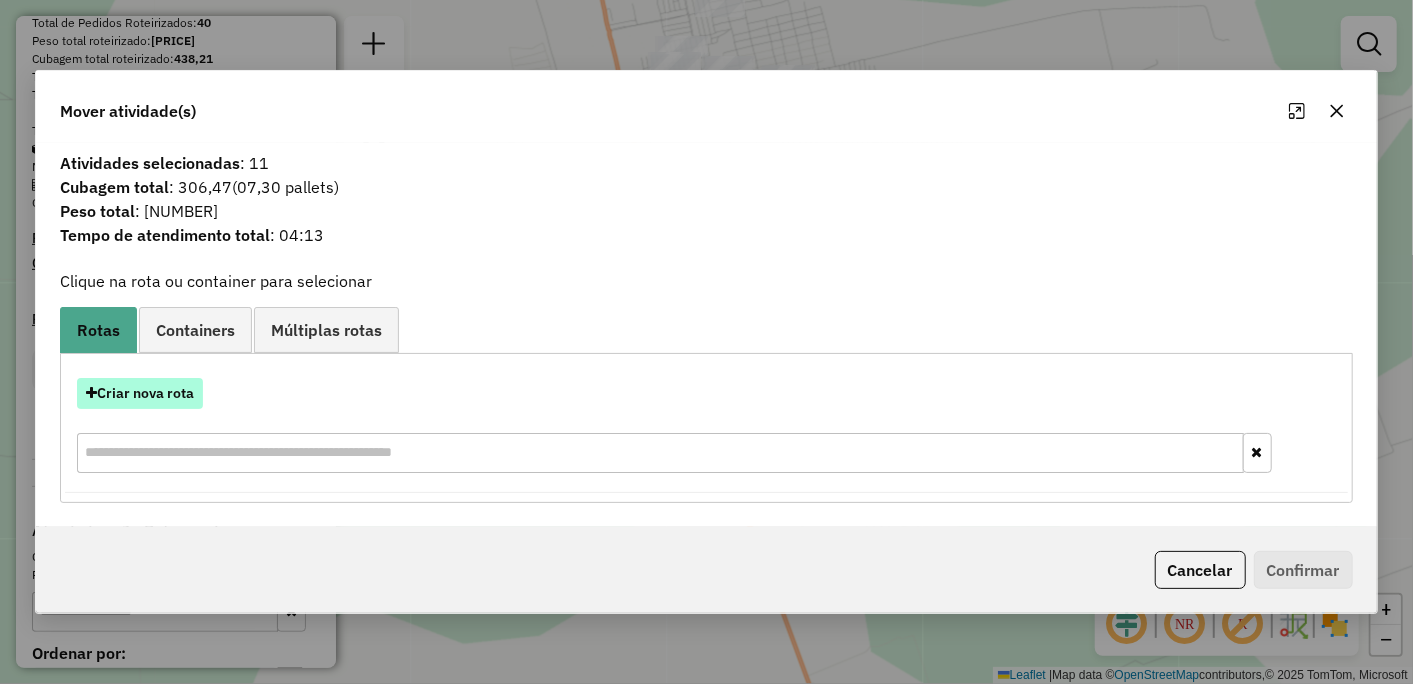 click on "Criar nova rota" at bounding box center [140, 393] 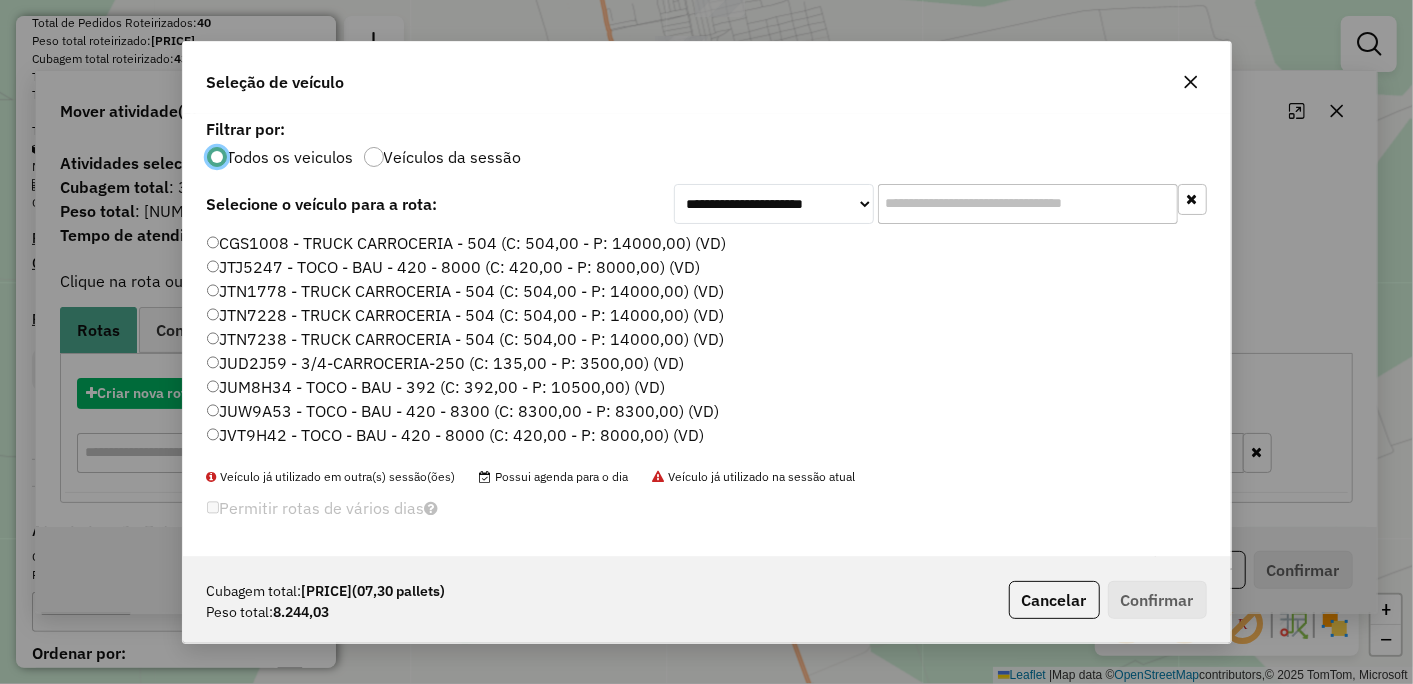 scroll, scrollTop: 11, scrollLeft: 5, axis: both 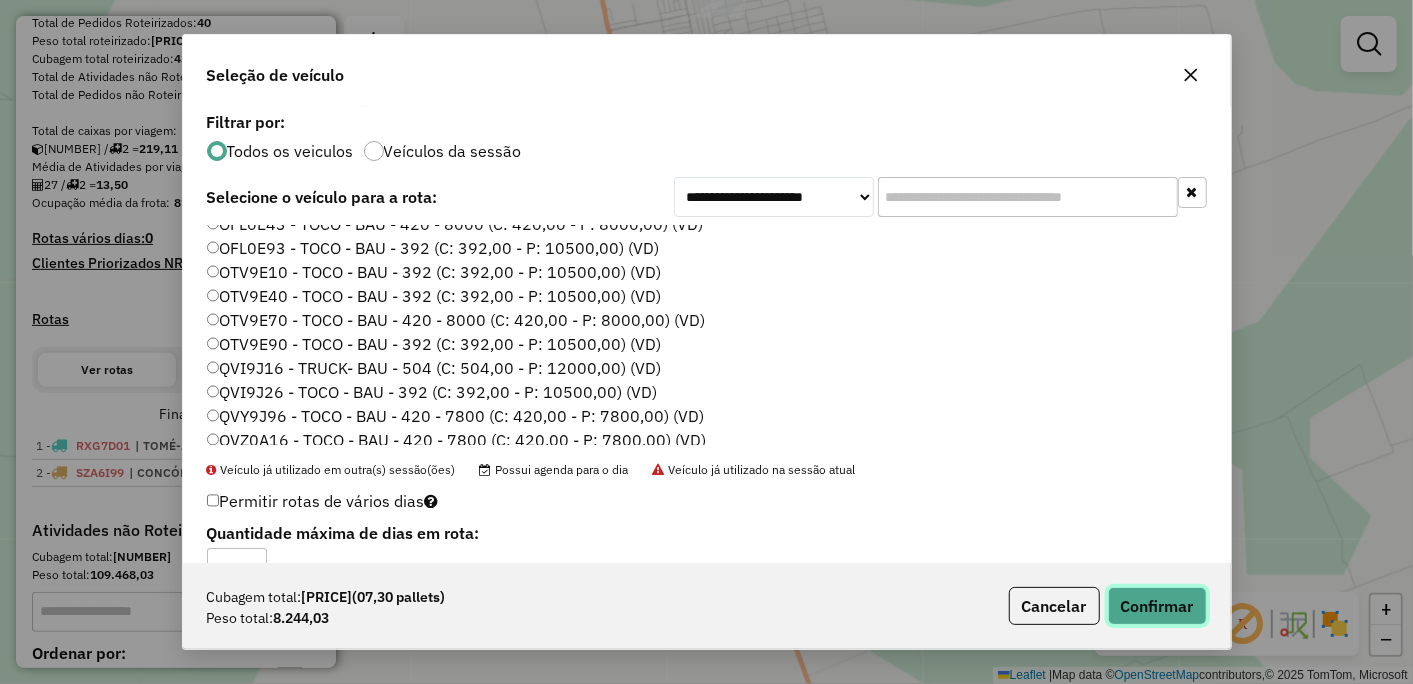 click on "Confirmar" 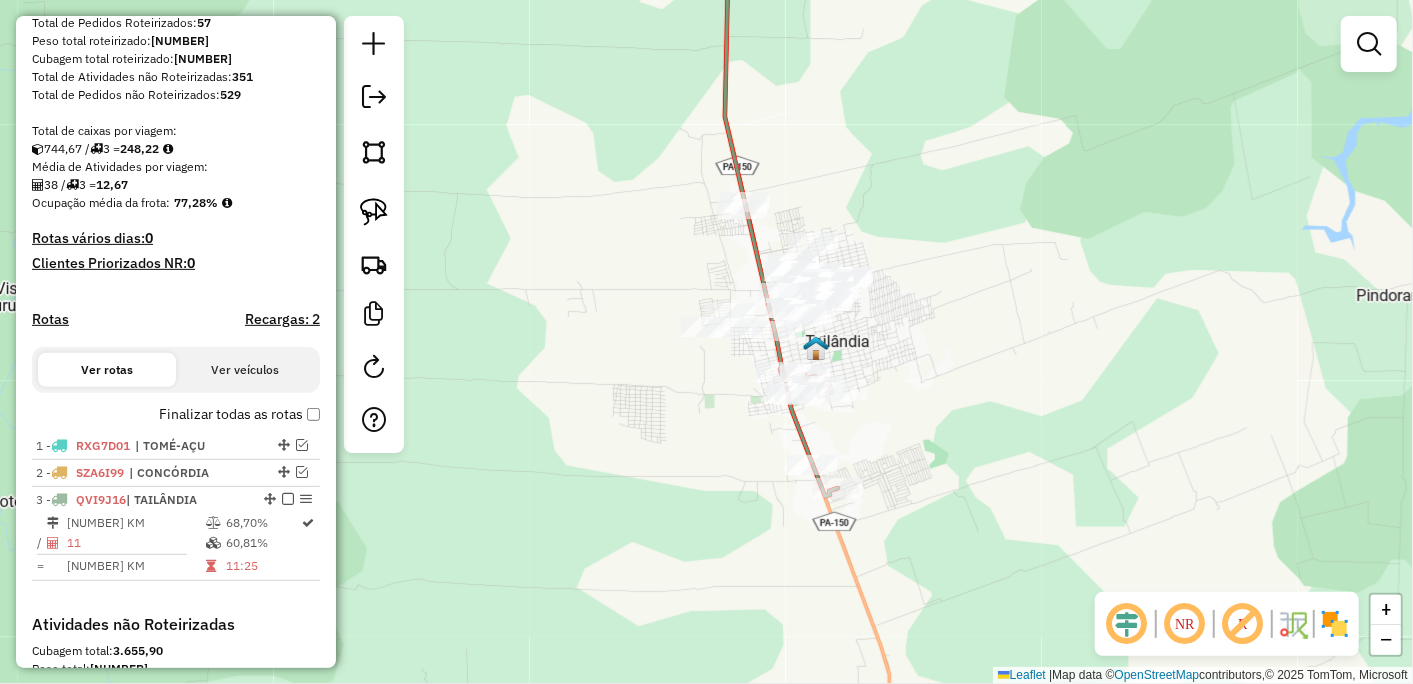 drag, startPoint x: 857, startPoint y: 291, endPoint x: 850, endPoint y: 435, distance: 144.17004 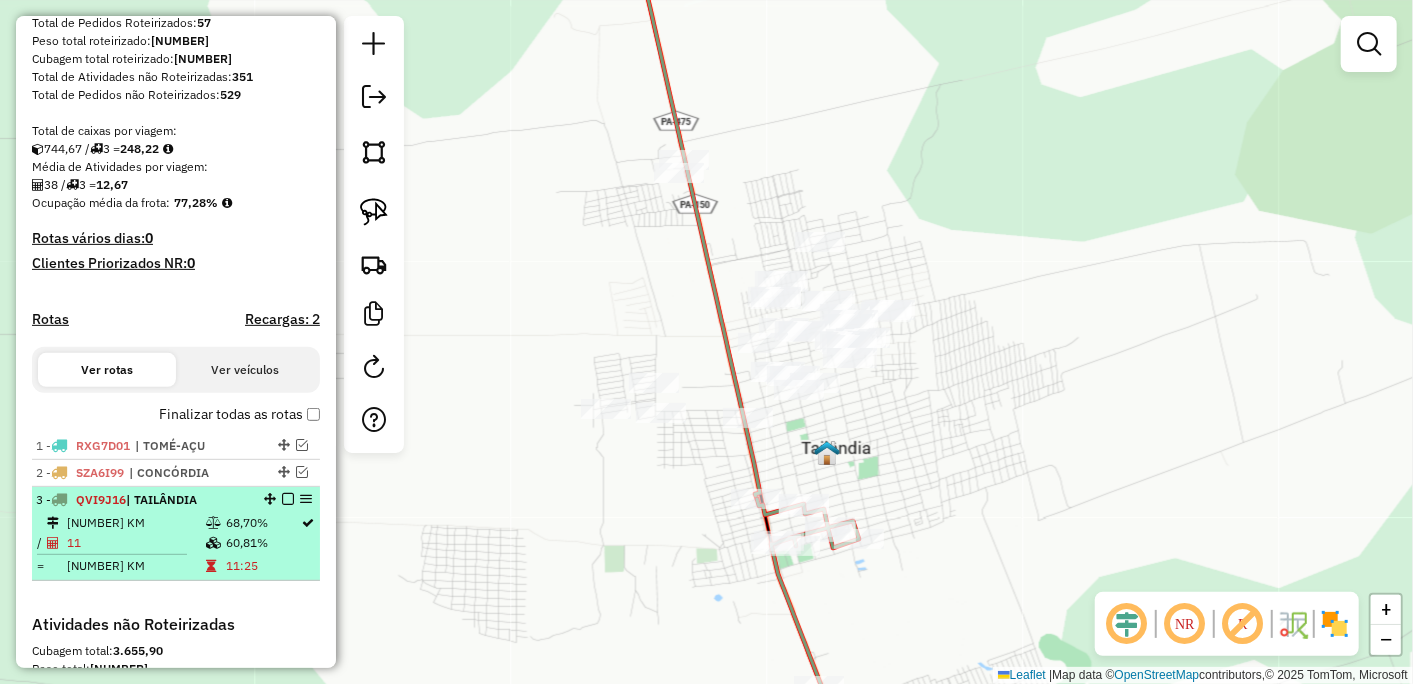 click at bounding box center [288, 499] 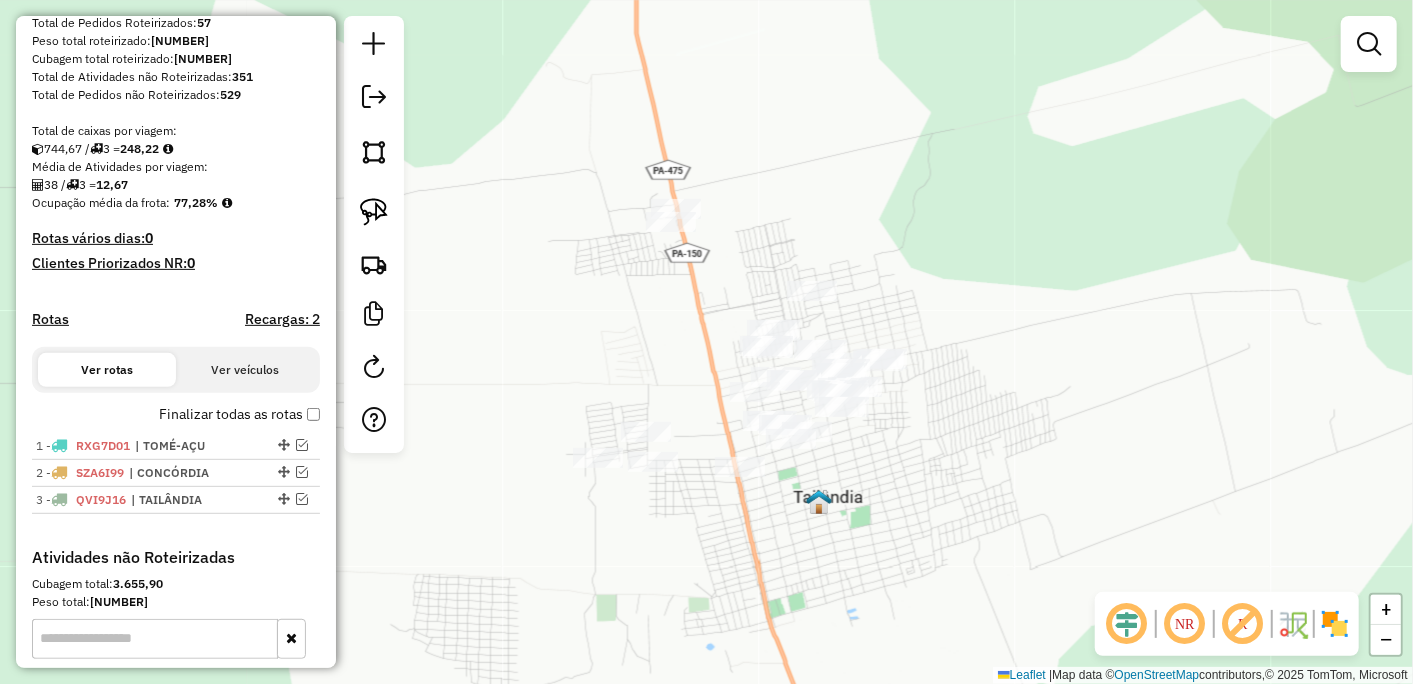 drag, startPoint x: 1012, startPoint y: 335, endPoint x: 990, endPoint y: 417, distance: 84.89994 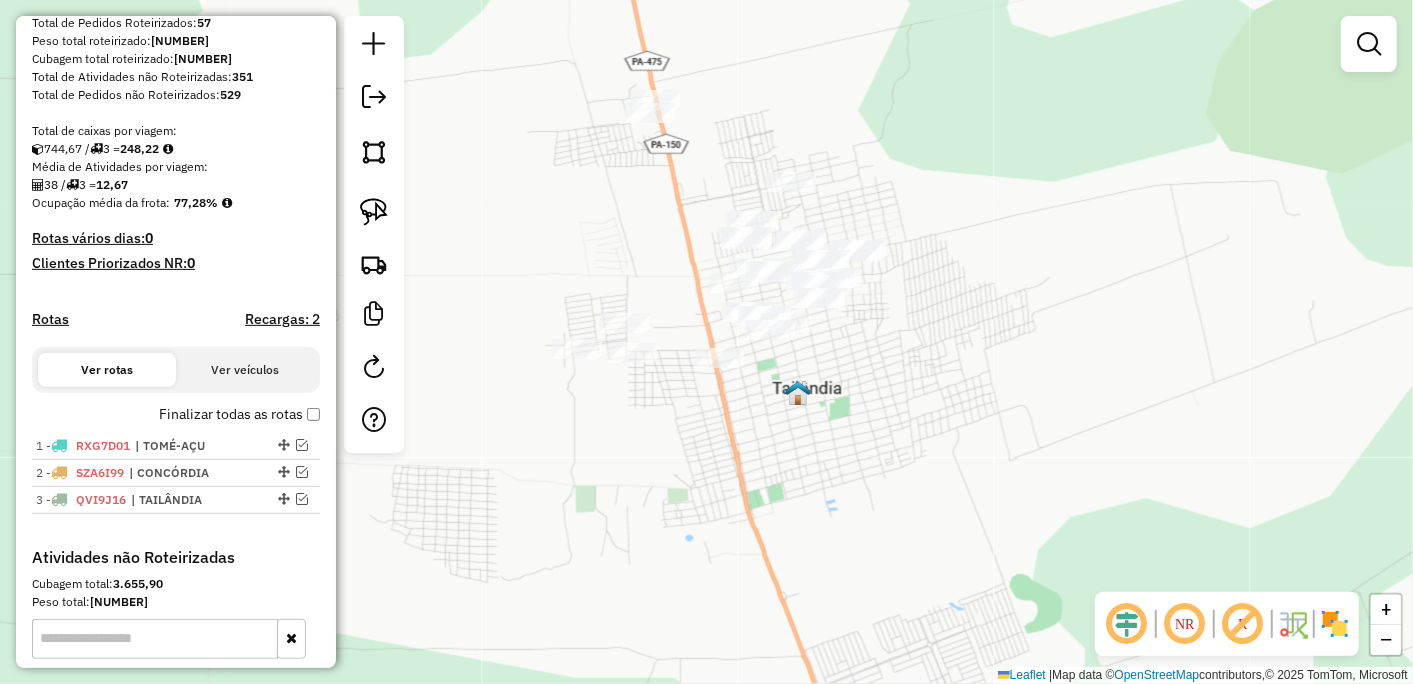 drag, startPoint x: 1018, startPoint y: 453, endPoint x: 1053, endPoint y: 395, distance: 67.74216 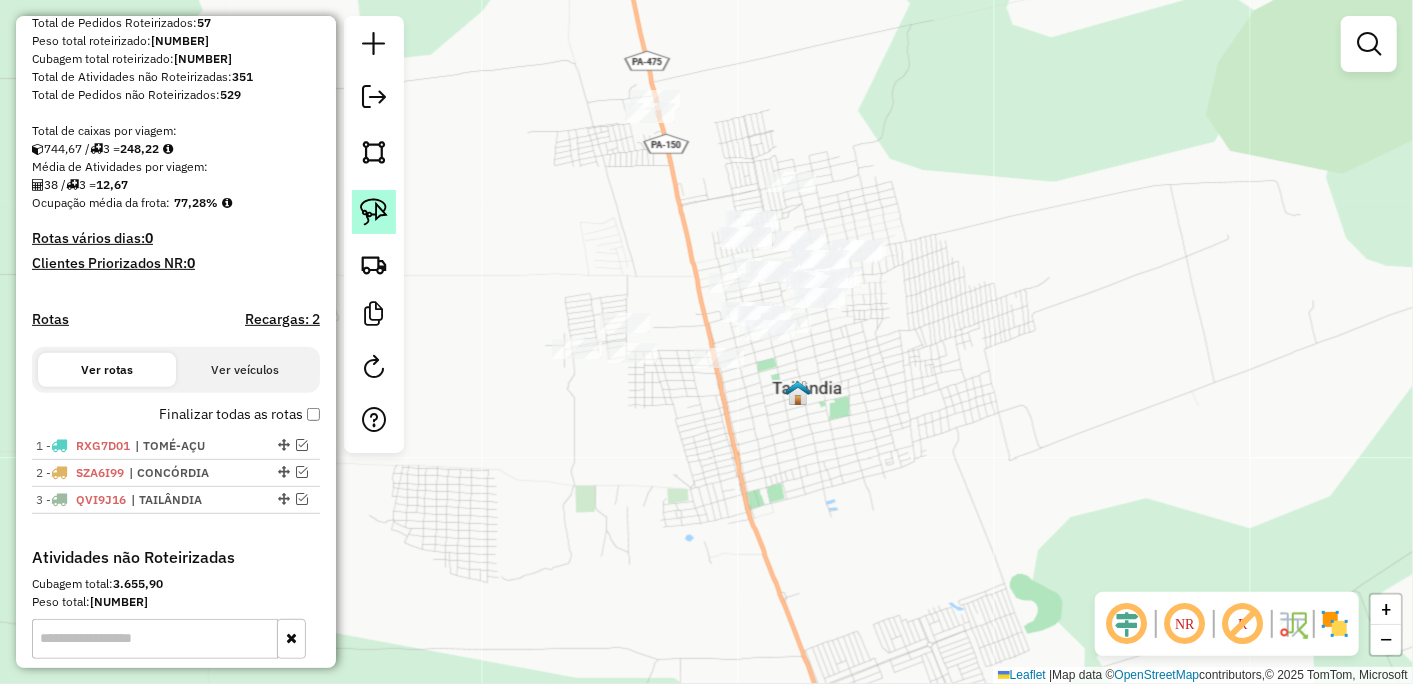 click 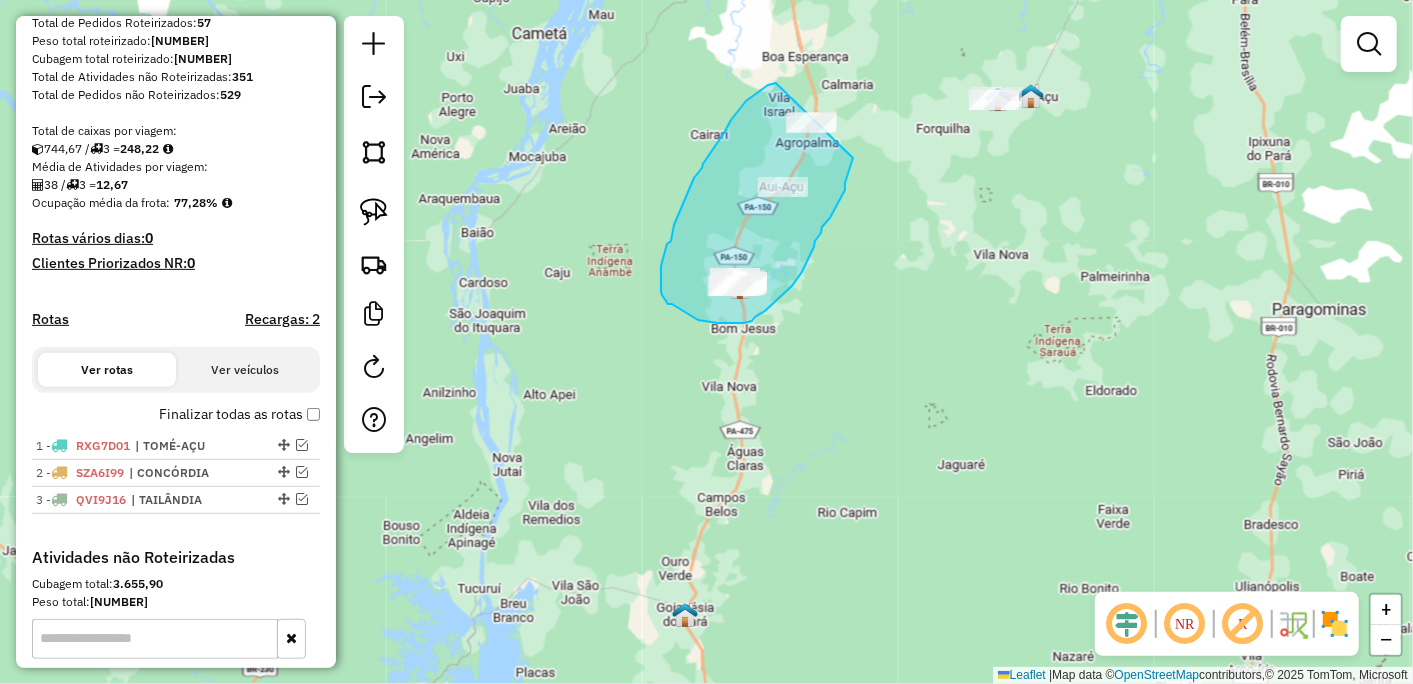 drag, startPoint x: 776, startPoint y: 83, endPoint x: 864, endPoint y: 111, distance: 92.34717 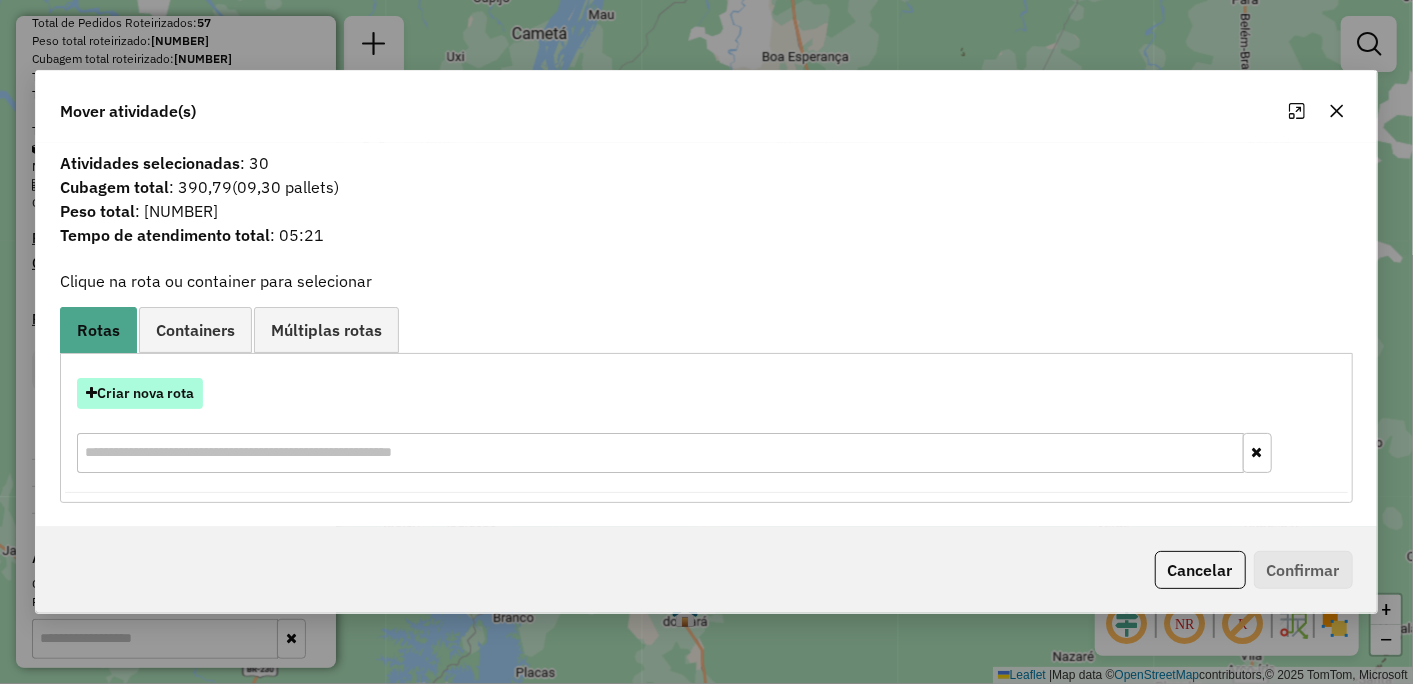 click on "Criar nova rota" at bounding box center (140, 393) 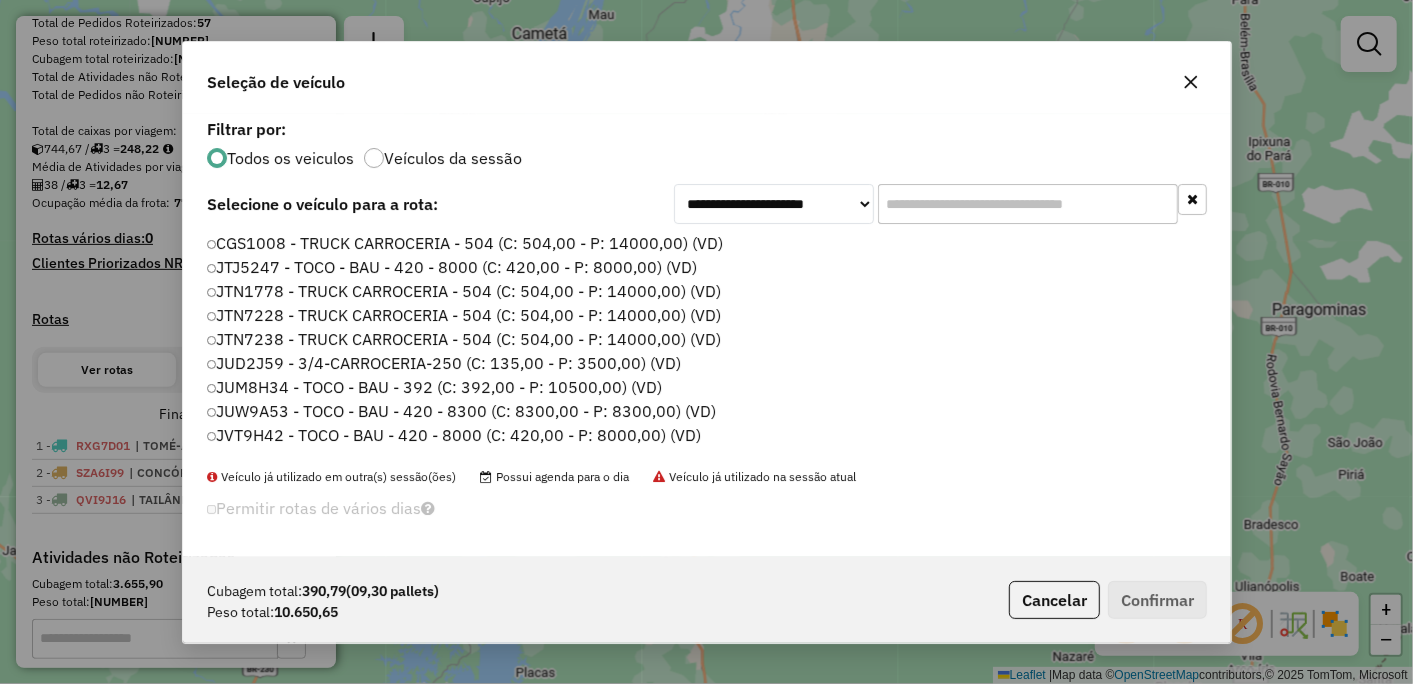 scroll, scrollTop: 11, scrollLeft: 5, axis: both 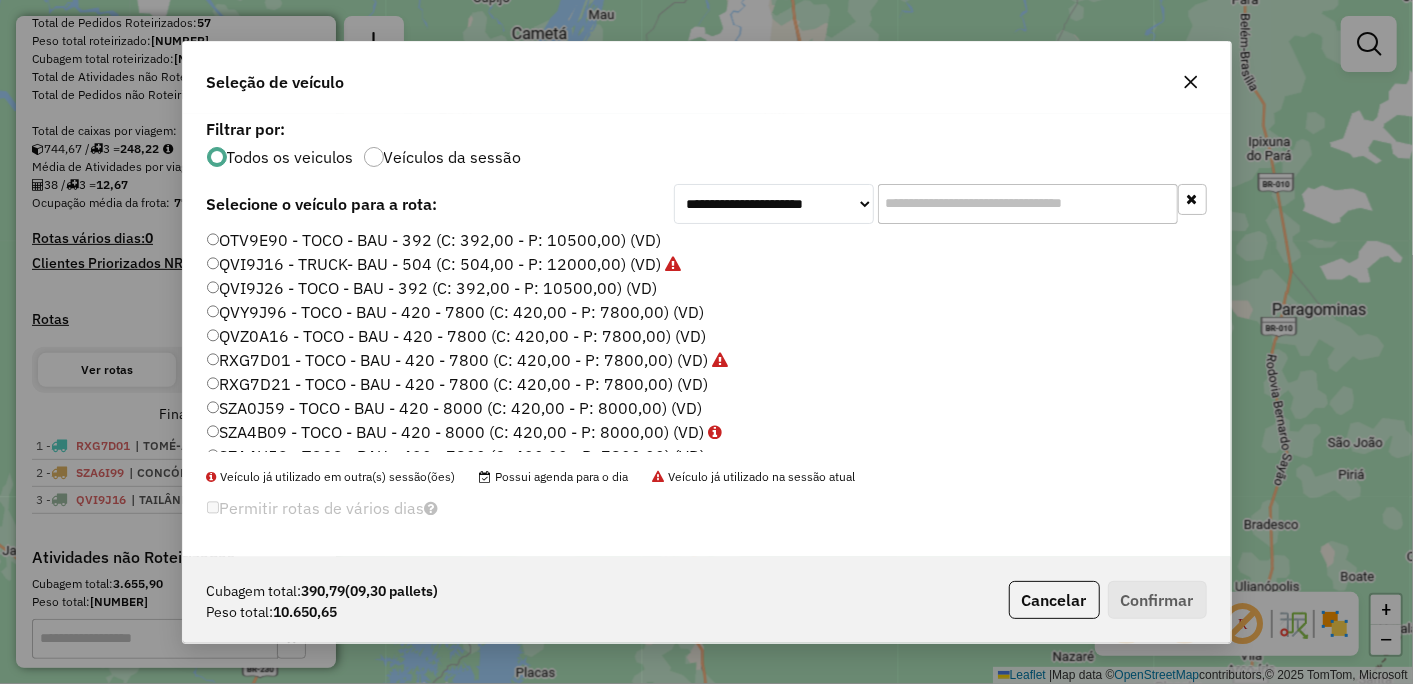 click on "SZA0J59 - TOCO - BAU - 420 - 8000 (C: 420,00 - P: 8000,00) (VD)" 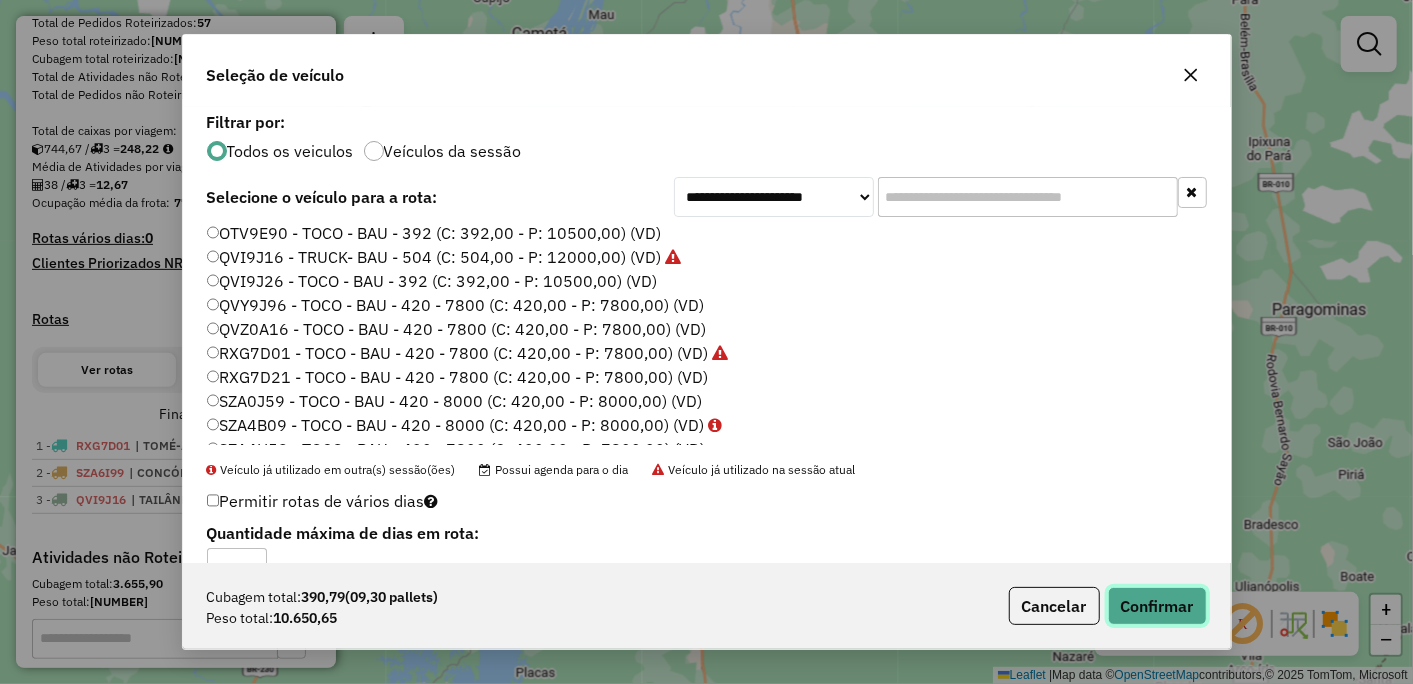 click on "Confirmar" 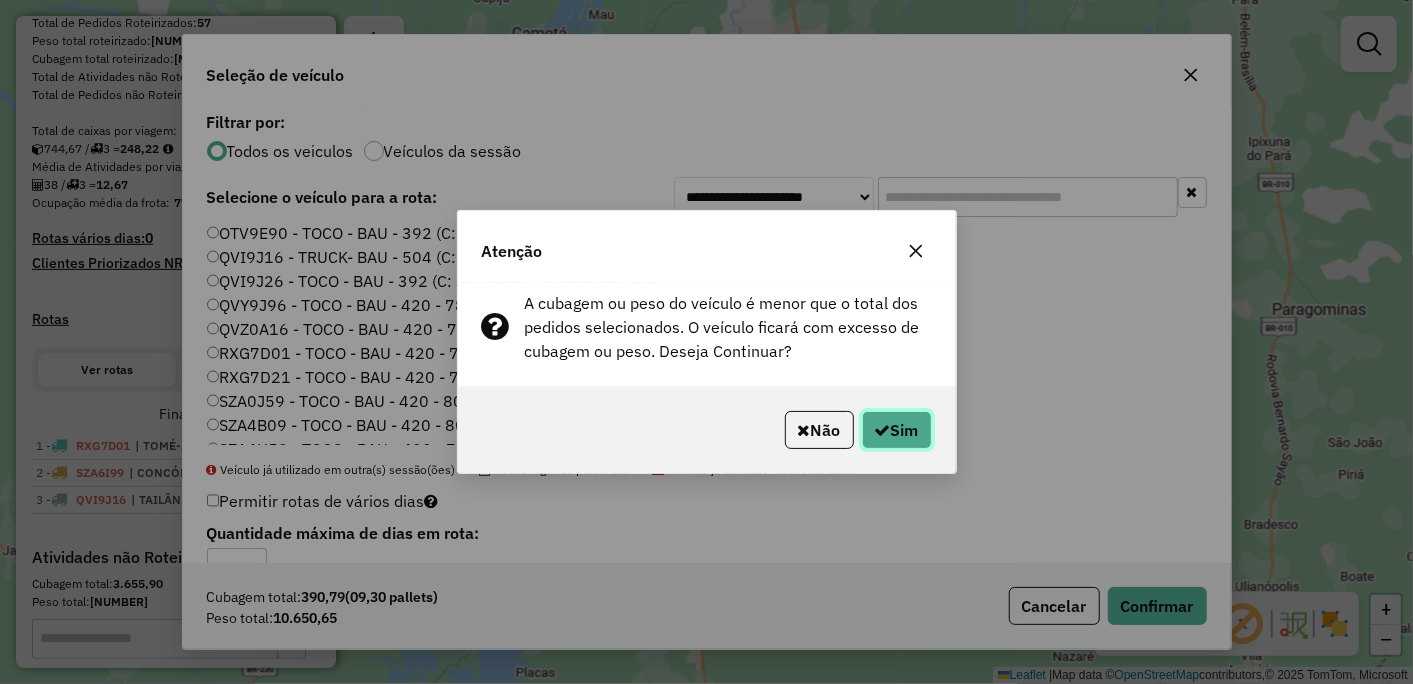 click on "Sim" 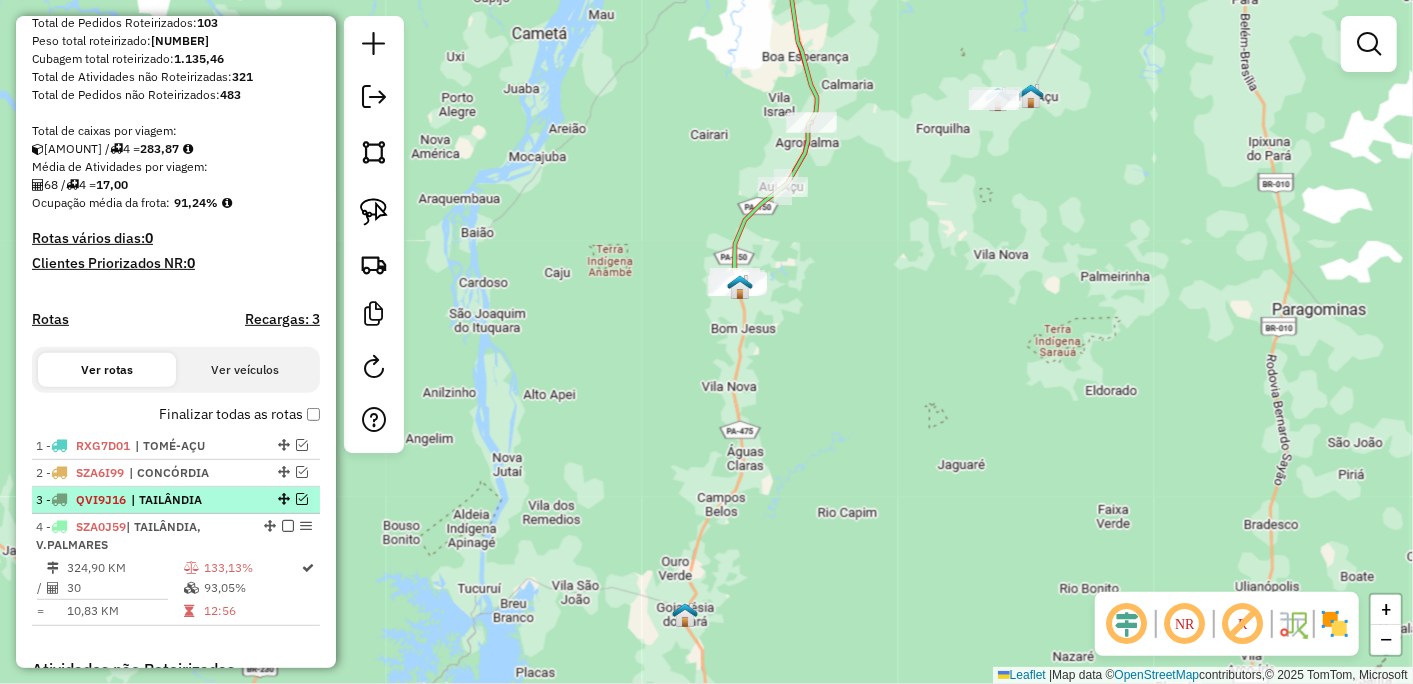 click at bounding box center [302, 499] 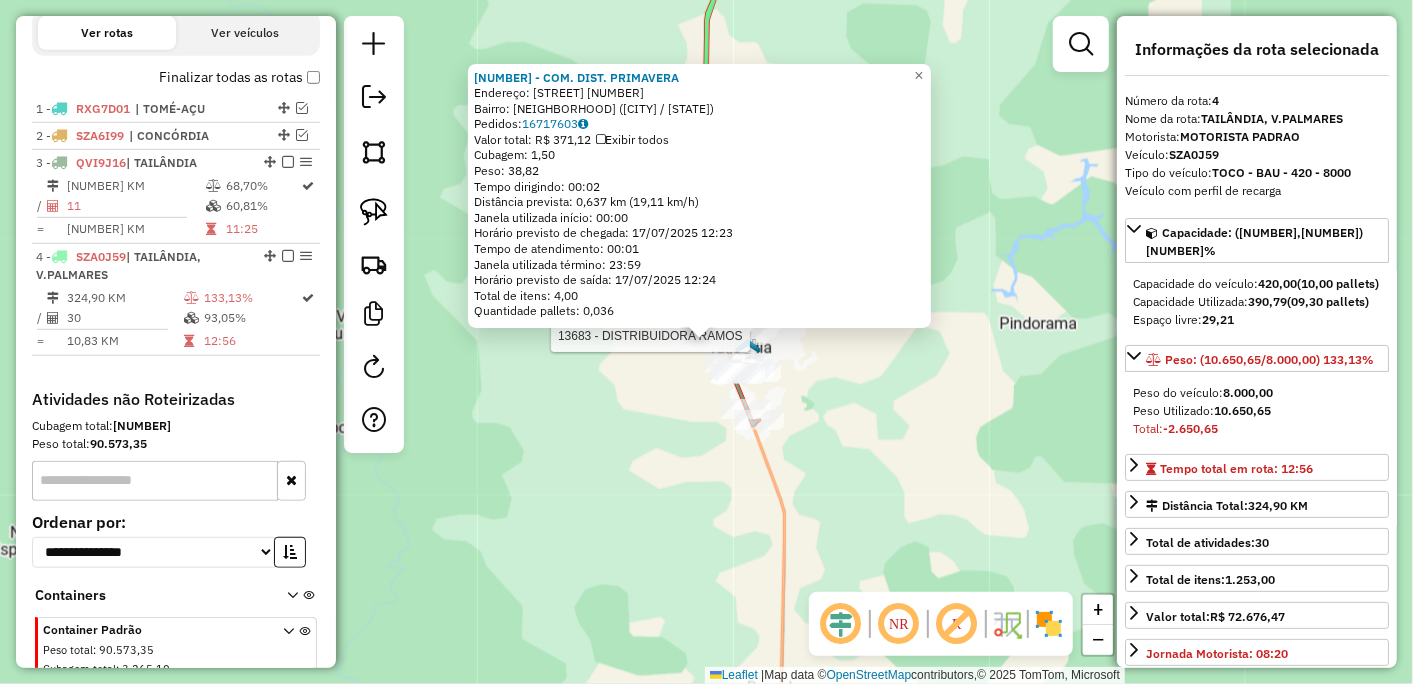 scroll, scrollTop: 750, scrollLeft: 0, axis: vertical 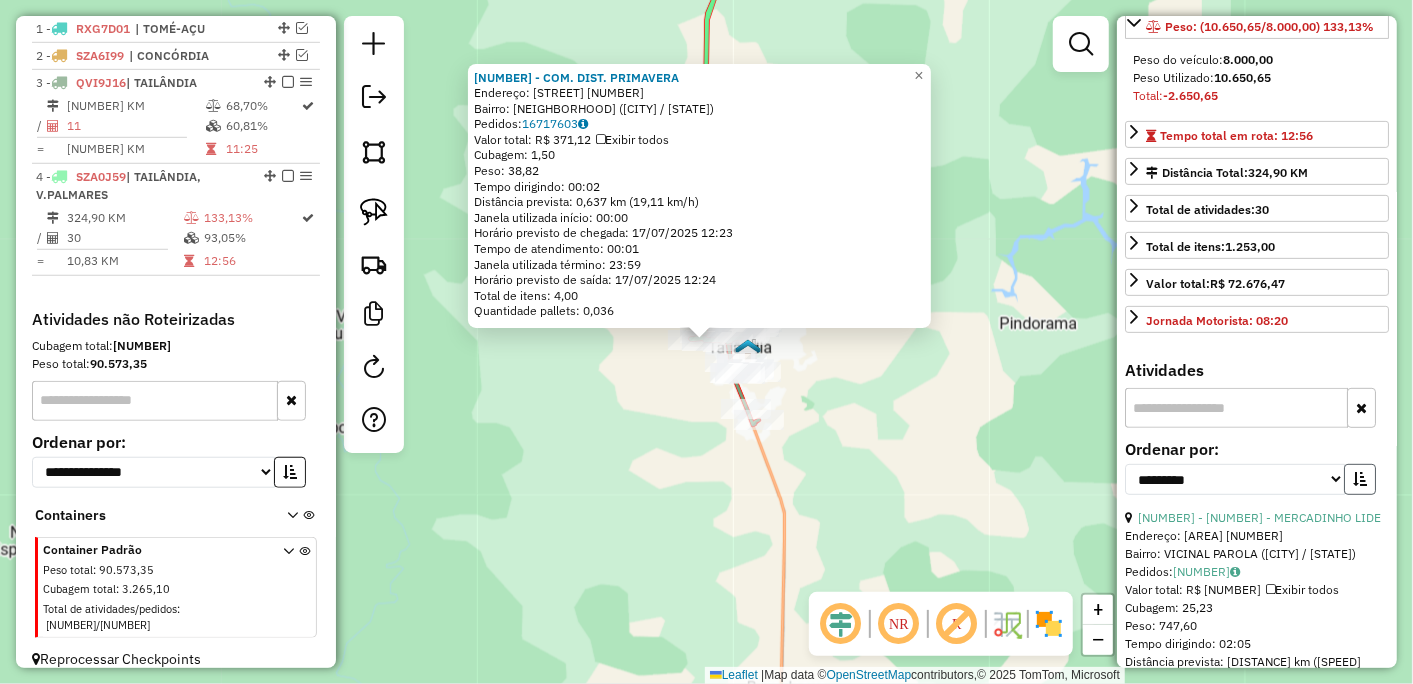 click at bounding box center [1360, 479] 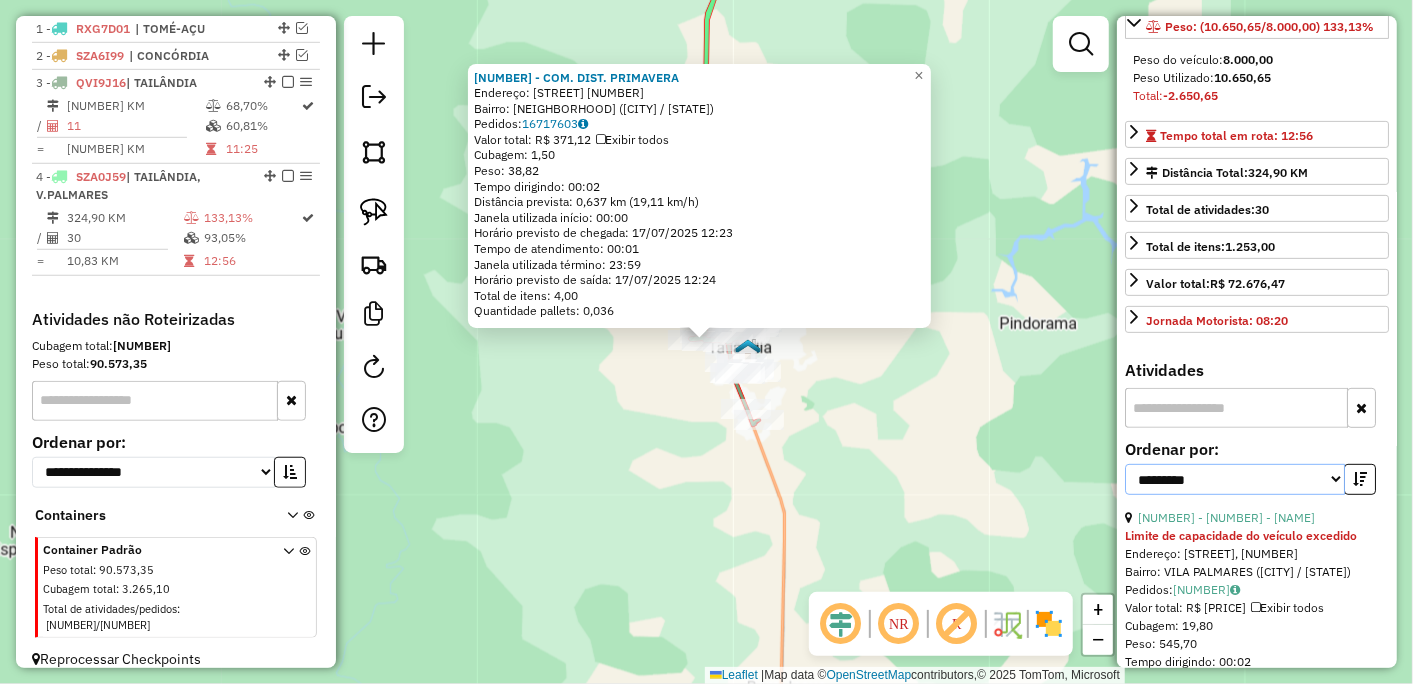 click on "**********" at bounding box center (1235, 479) 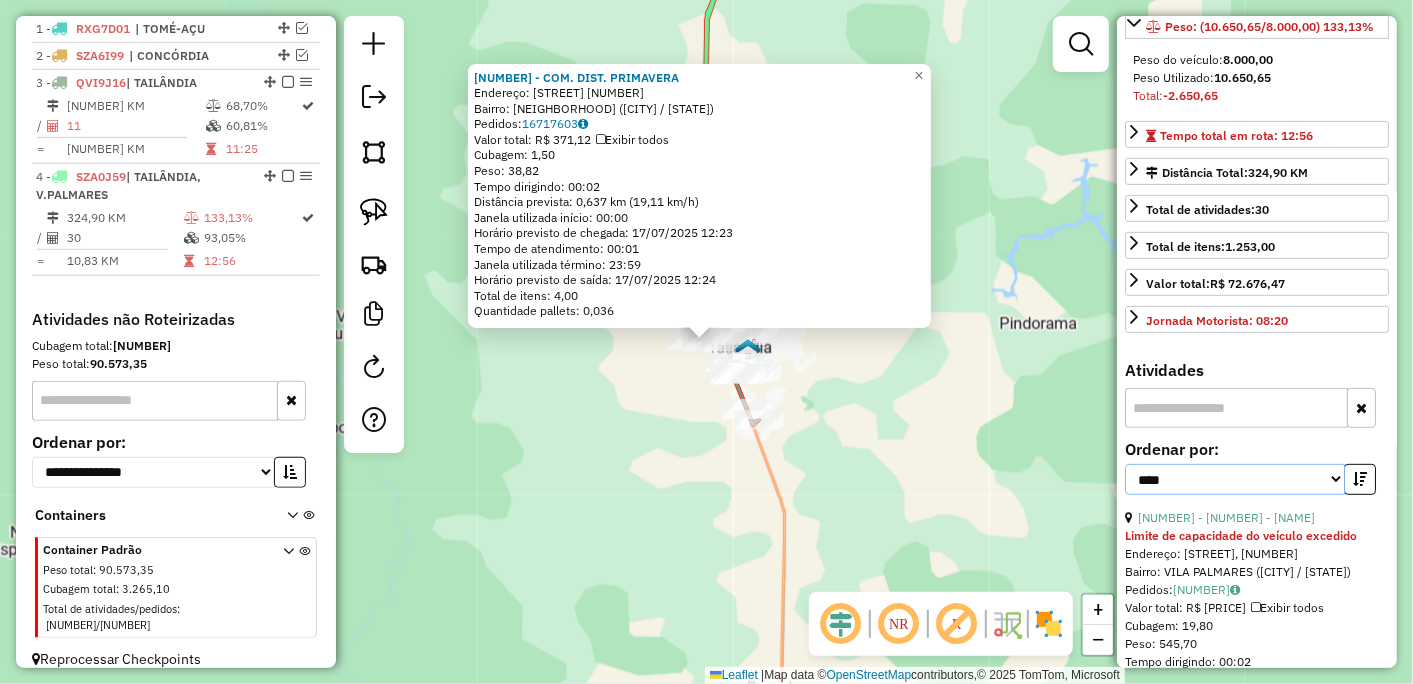 click on "**********" at bounding box center [1235, 479] 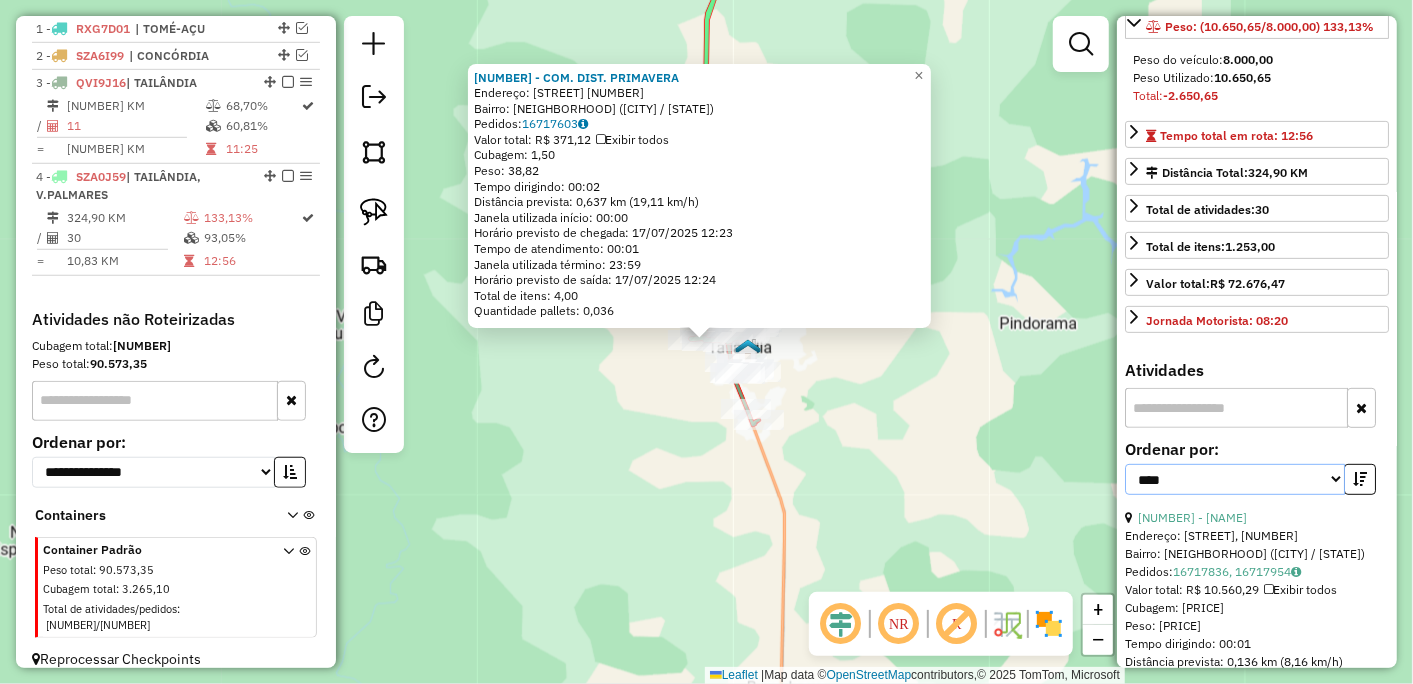 scroll, scrollTop: 444, scrollLeft: 0, axis: vertical 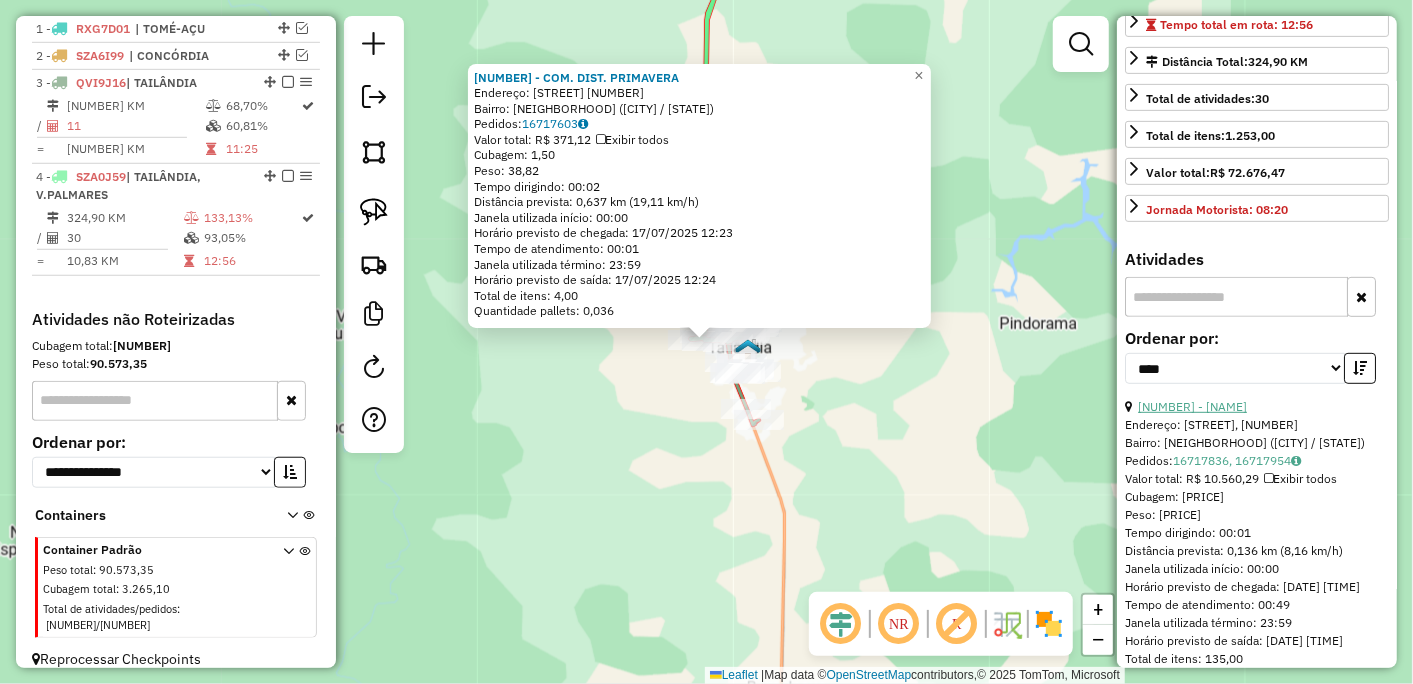 click on "[NUMBER] - [NAME]" at bounding box center [1192, 406] 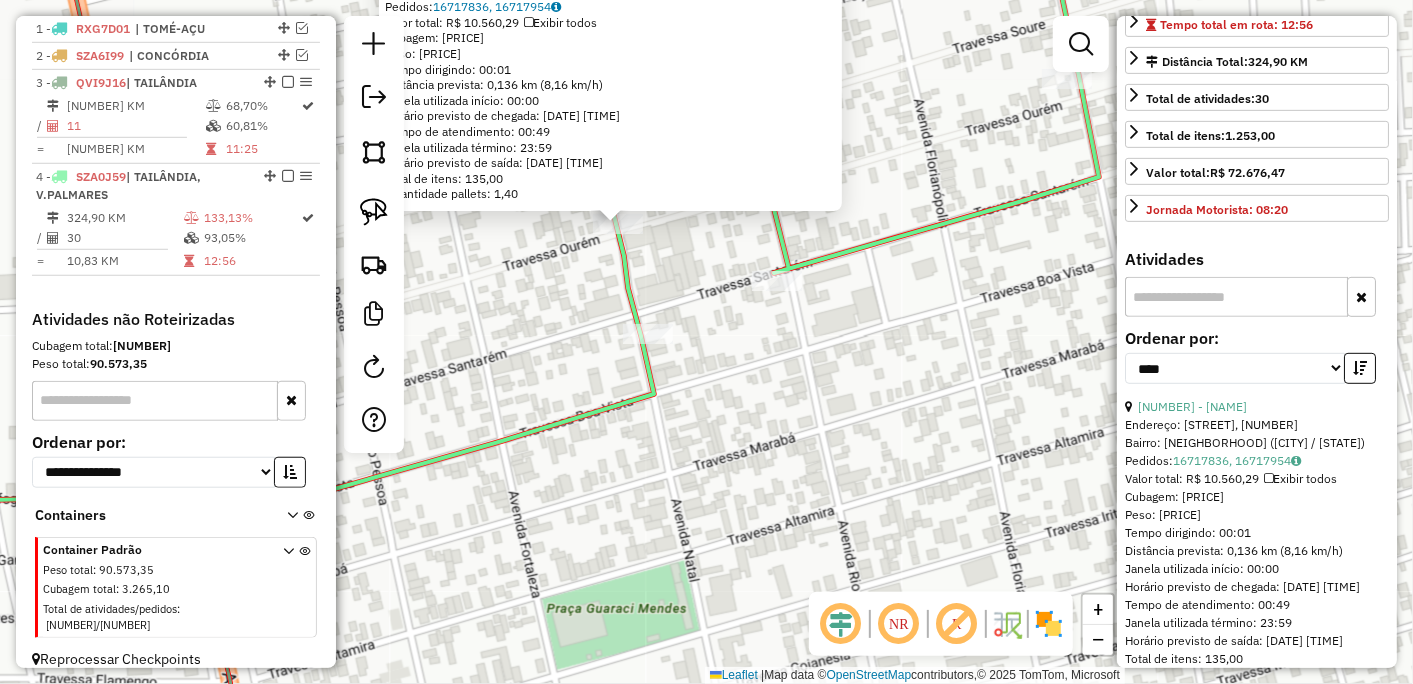 click on "Endereço:  [STREET] [NUMBER]   Bairro: [NEIGHBORHOOD] ([CITY] / [STATE])   Pedidos:  [NUMBER], [NUMBER]   Valor total: [CURRENCY][AMOUNT]   Exibir todos   Cubagem: [AMOUNT]  Peso: [AMOUNT]  Tempo dirigindo: [TIME]   Distância prevista: [DISTANCE] km ([SPEED] km/h)   Janela utilizada início: [TIME]   Horário previsto de chegada: [DATE] [TIME]   Tempo de atendimento: [TIME]   Janela utilizada término: [TIME]   Horário previsto de saída: [DATE] [TIME]   Total de itens: [AMOUNT]   Quantidade pallets: [AMOUNT]  × Janela de atendimento Grade de atendimento Capacidade Transportadoras Veículos Cliente Pedidos  Rotas Selecione os dias de semana para filtrar as janelas de atendimento  Seg   Ter   Qua   Qui   Sex   Sáb   Dom  Informe o período da janela de atendimento: De: Até:  Filtrar exatamente a janela do cliente  Considerar janela de atendimento padrão  Selecione os dias de semana para filtrar as grades de atendimento  Seg   Ter   Qua   Qui   Sex   Sáb   Dom   Considerar clientes sem dia de atendimento cadastrado De:" 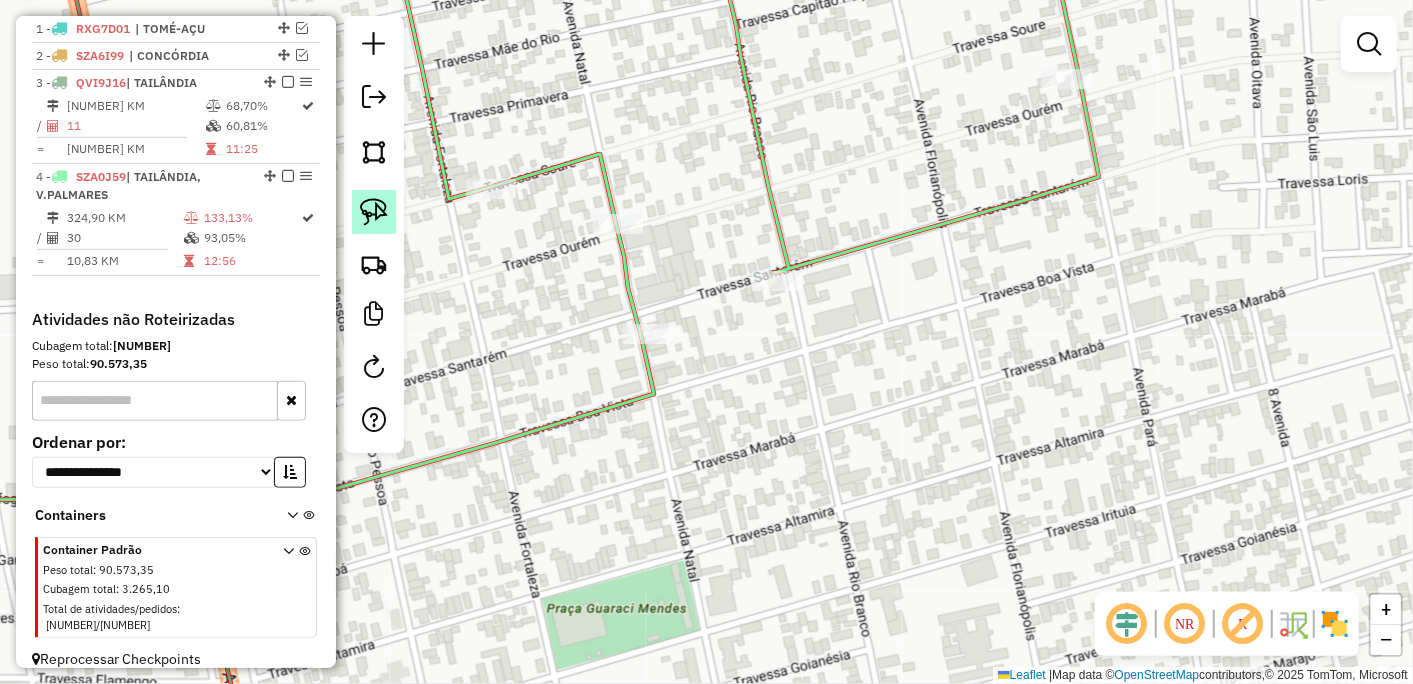 click 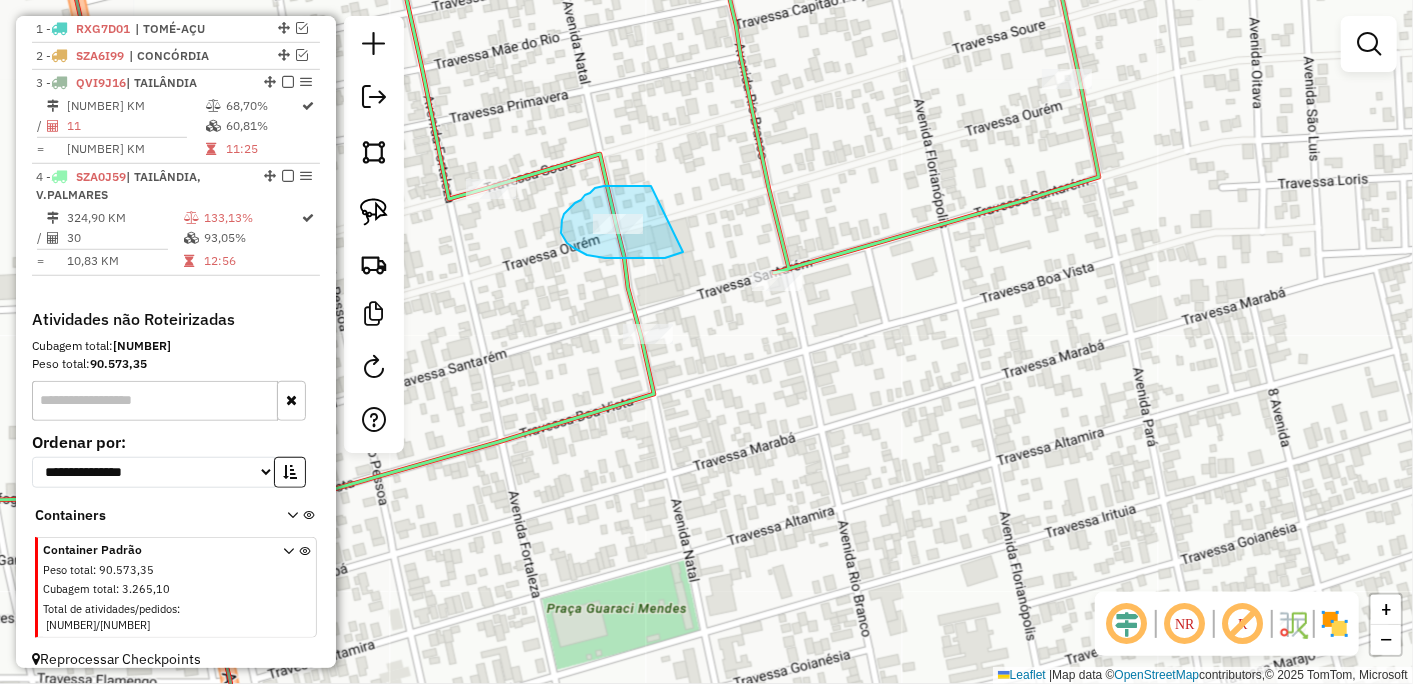 drag, startPoint x: 651, startPoint y: 186, endPoint x: 683, endPoint y: 252, distance: 73.34848 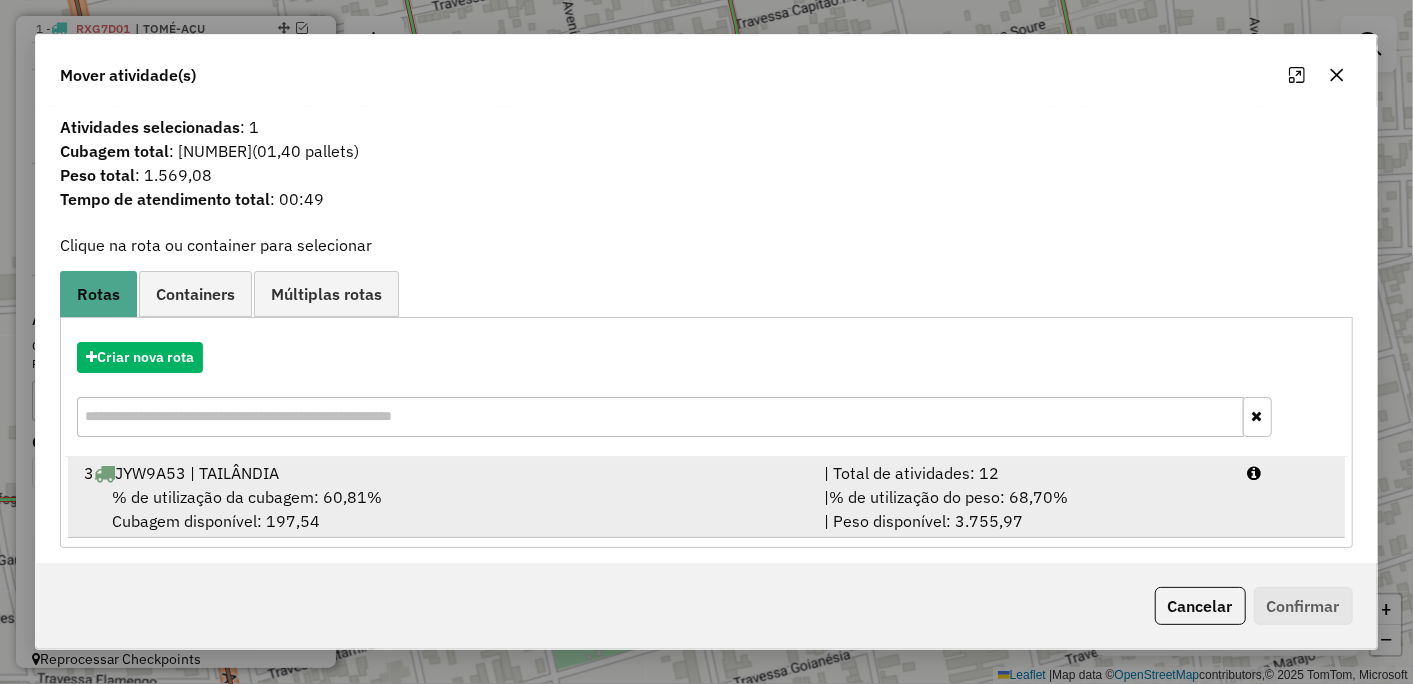 click on "% de utilização da cubagem: 60,81%" at bounding box center (247, 497) 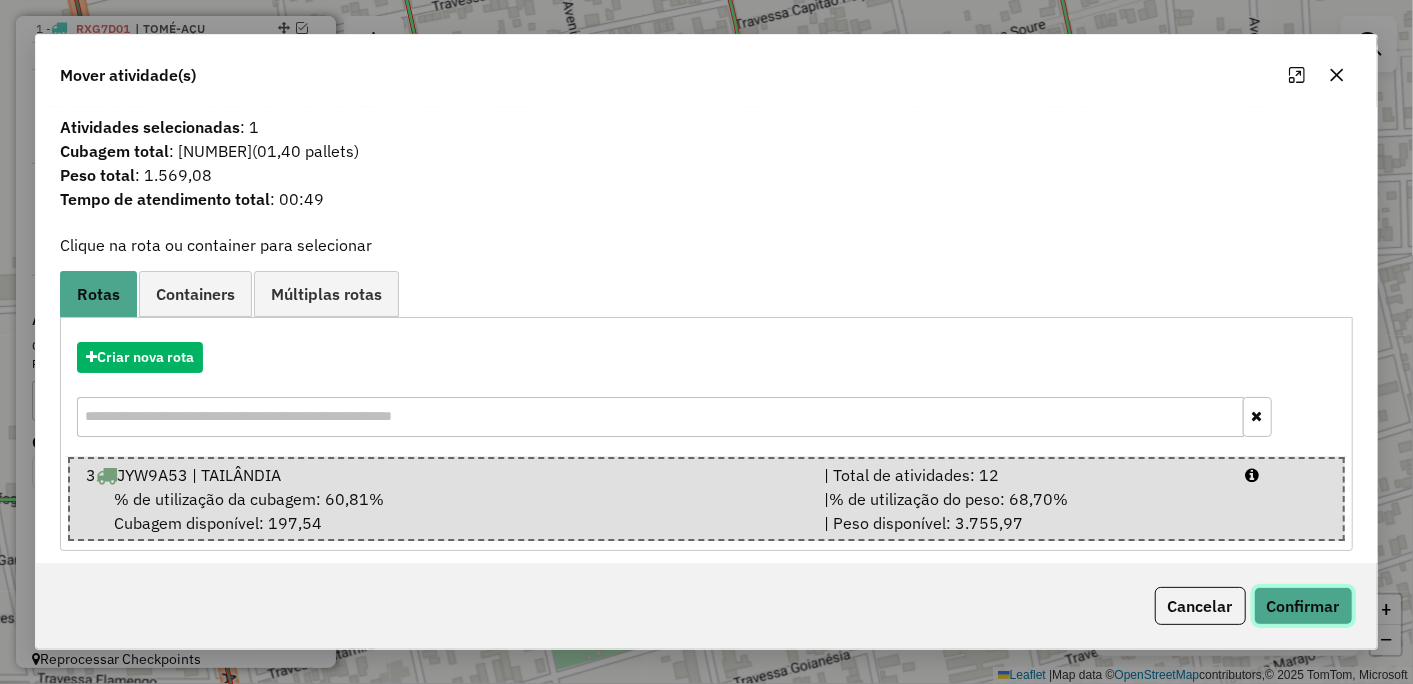 click on "Confirmar" 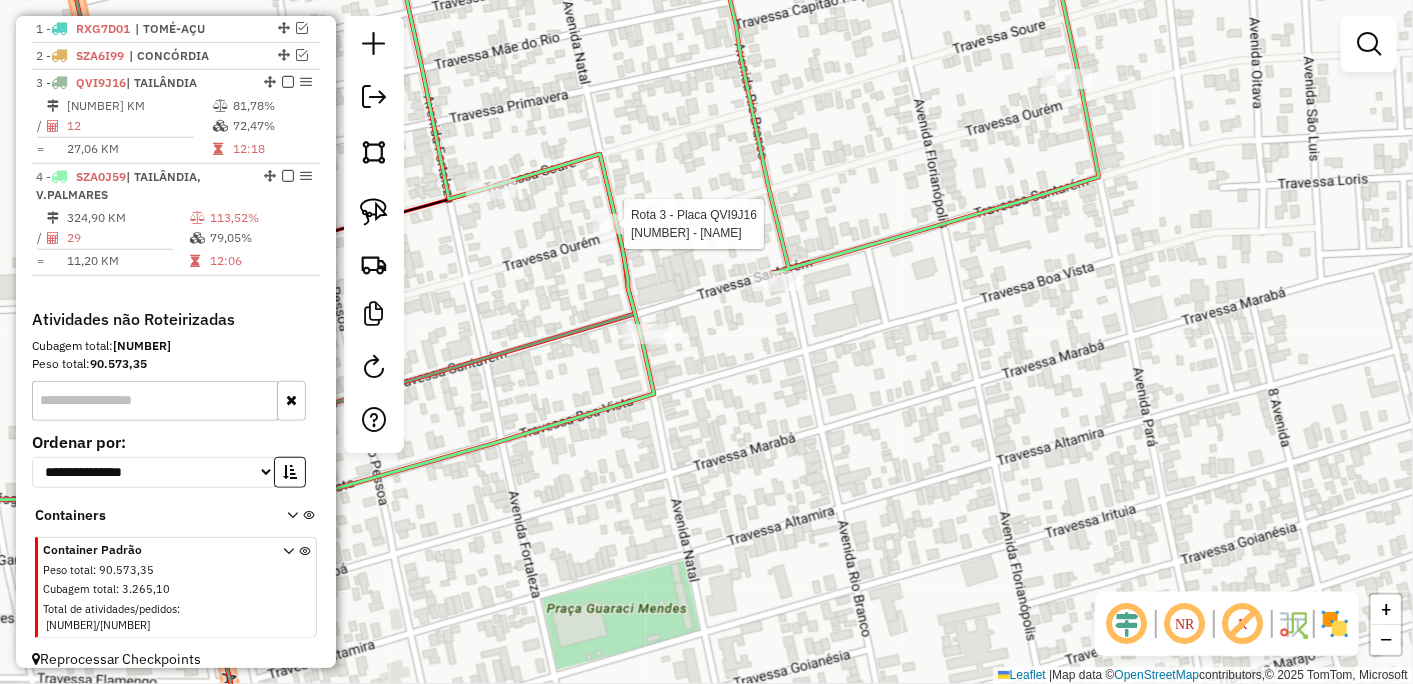 select on "*********" 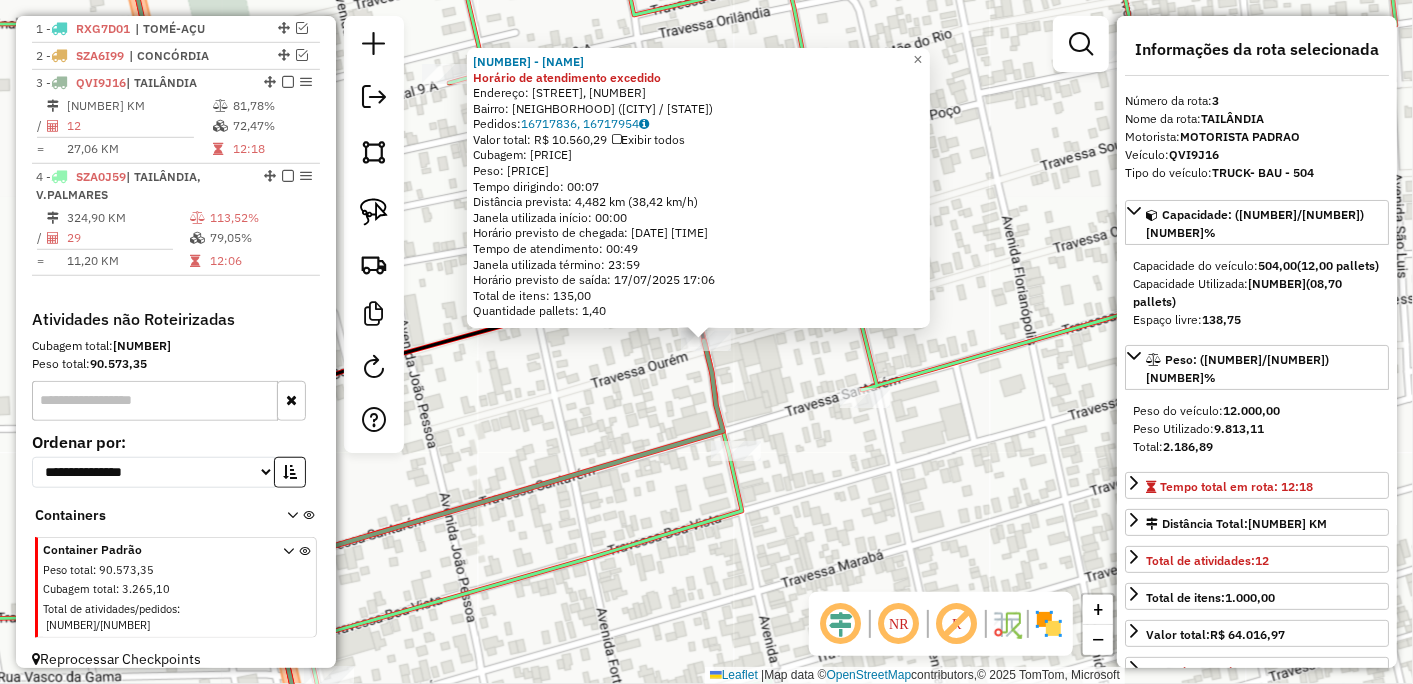 click on "Quantidade pallets: 1,40" 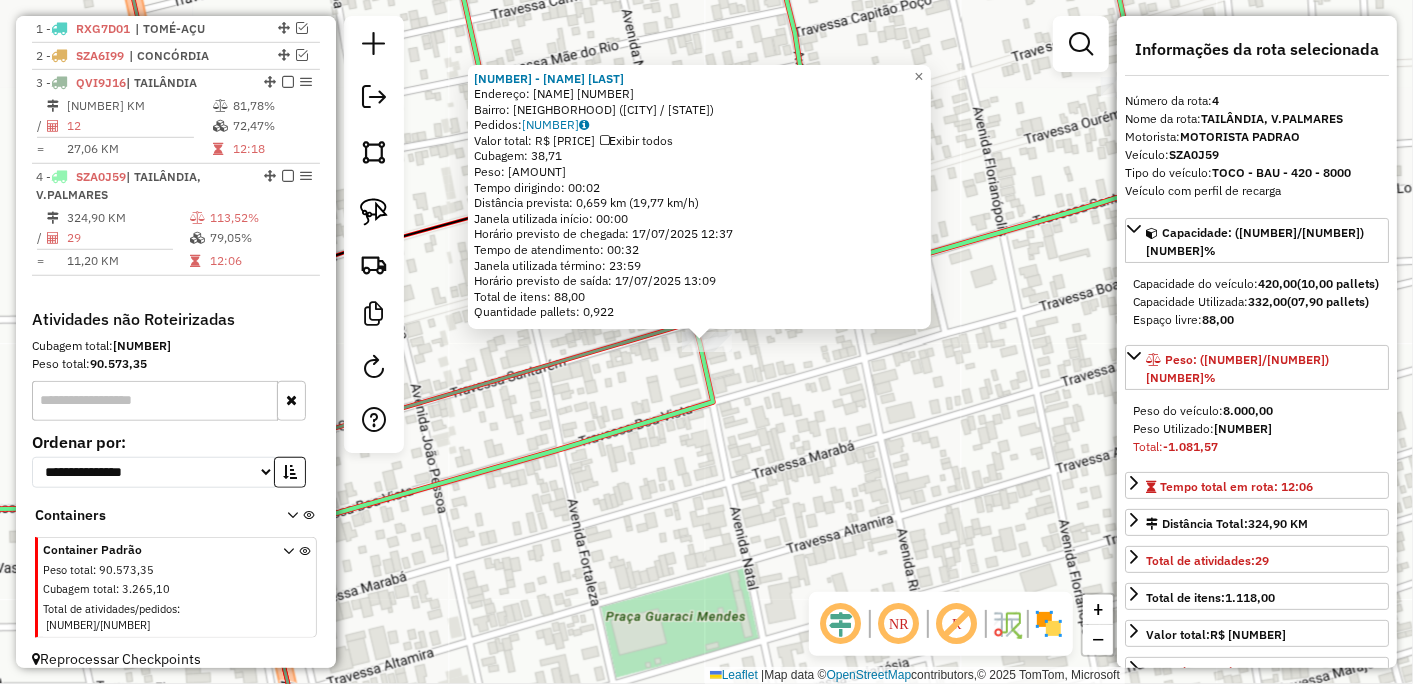 click on "[NUMBER] - [FIRST]  Endereço:  [STREET] [NUMBER]   Bairro: [NEIGHBORHOOD] ([CITY] / [PA])   Pedidos:  [NUMBER]   Valor total: [CURRENCY] [AMOUNT]   Exibir todos   Cubagem: [NUMBER]  Peso: [NUMBER]  Tempo dirigindo: [TIME]   Distância prevista: [NUMBER] km ([NUMBER] km/h)   Janela utilizada início: [TIME]   Horário previsto de chegada: [DATE] [TIME]   Tempo de atendimento: [TIME]   Janela utilizada término: [TIME]   Horário previsto de saída: [DATE] [TIME]   Total de itens: [NUMBER]   Quantidade pallets: [NUMBER]  × Janela de atendimento Grade de atendimento Capacidade Transportadoras Veículos Cliente Pedidos  Rotas Selecione os dias de semana para filtrar as janelas de atendimento  Seg   Ter   Qua   Qui   Sex   Sáb   Dom  Informe o período da janela de atendimento: De: Até:  Filtrar exatamente a janela do cliente  Considerar janela de atendimento padrão  Selecione os dias de semana para filtrar as grades de atendimento  Seg   Ter   Qua   Qui   Sex   Sáb   Dom   Considerar clientes sem dia de atendimento cadastrado  Peso mínimo:" 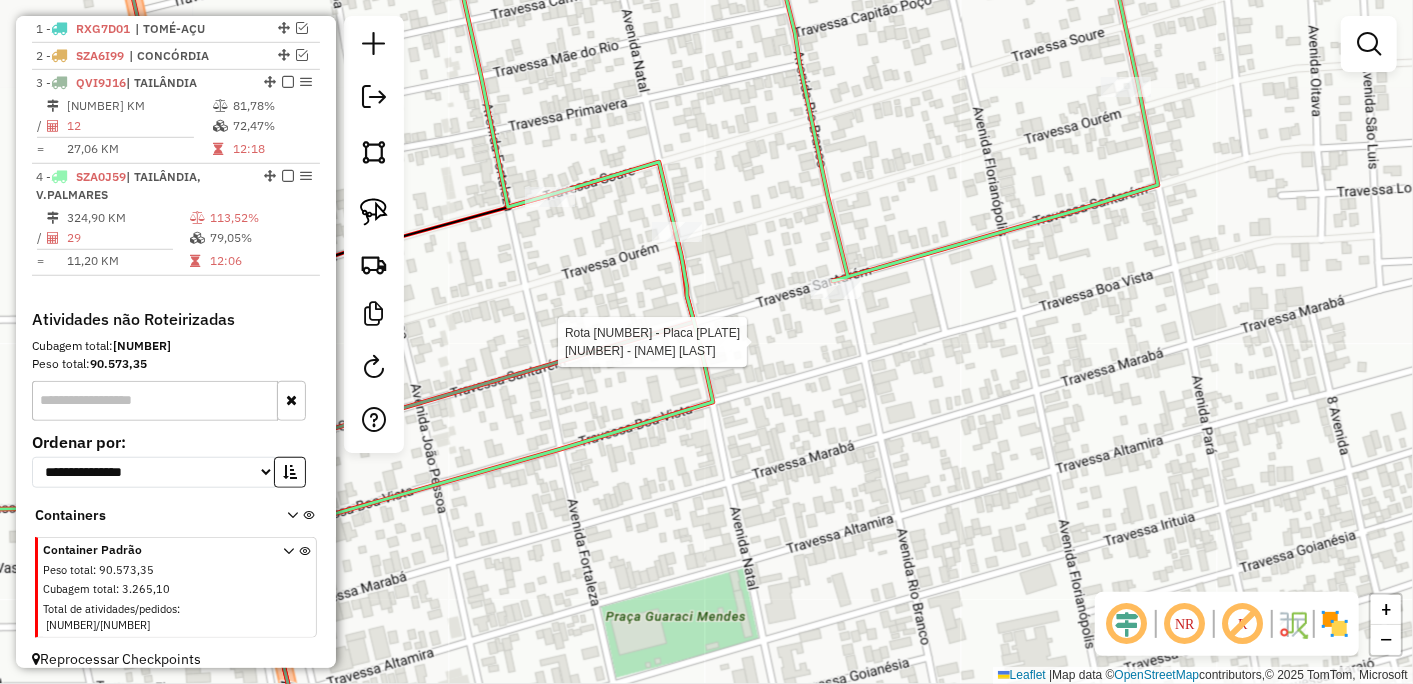 select on "*********" 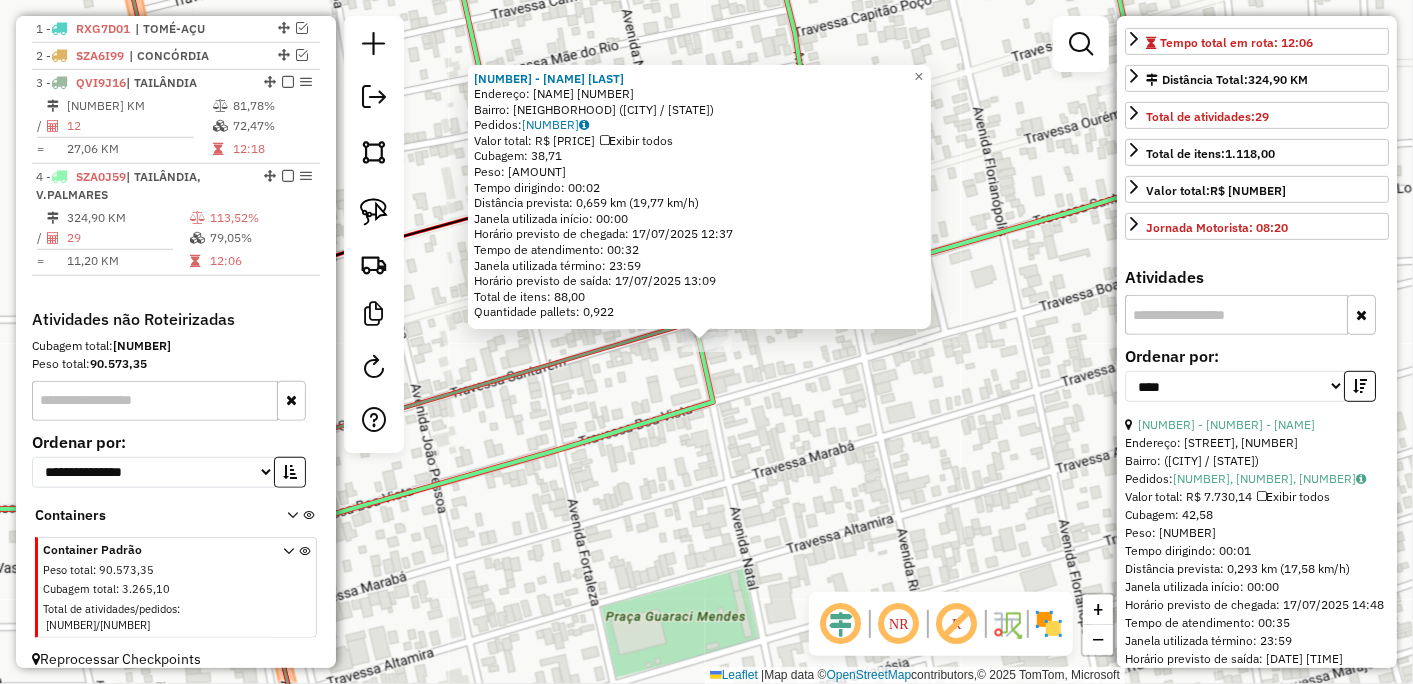 scroll, scrollTop: 555, scrollLeft: 0, axis: vertical 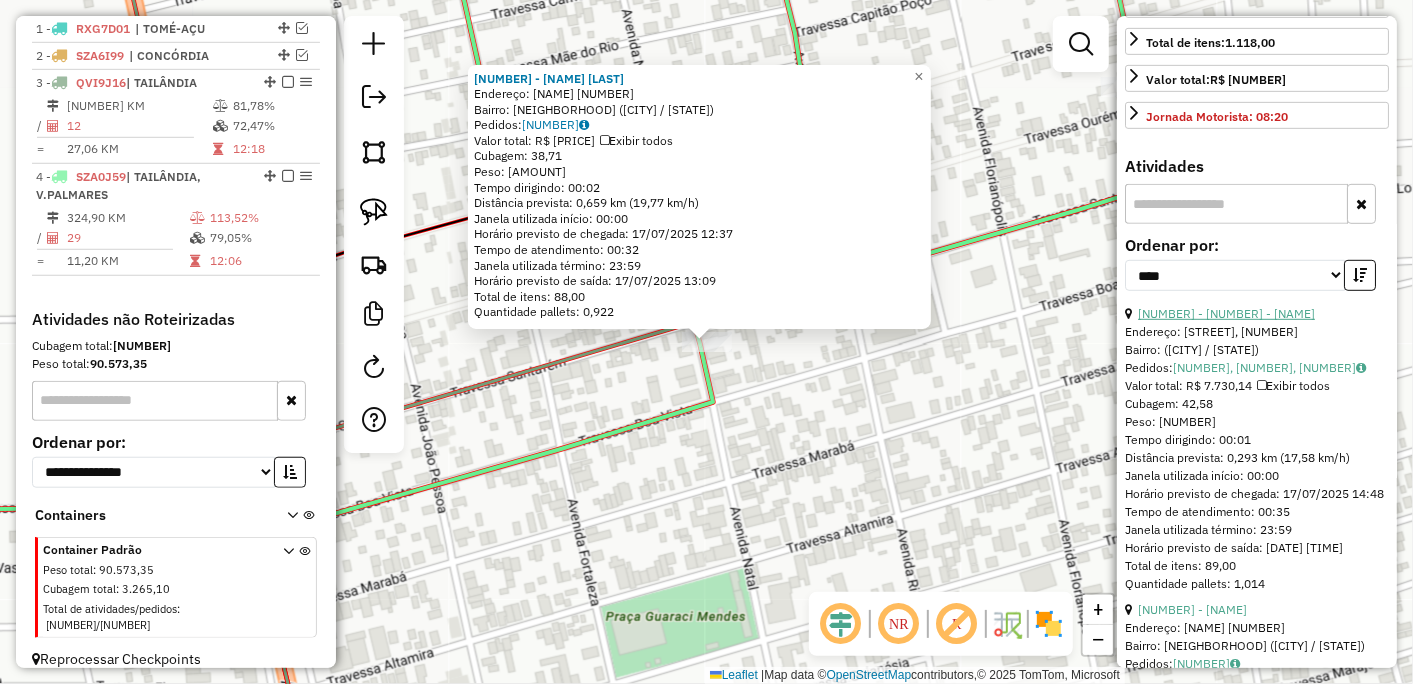 click on "[NUMBER] - [NUMBER] - [NAME]" at bounding box center (1226, 313) 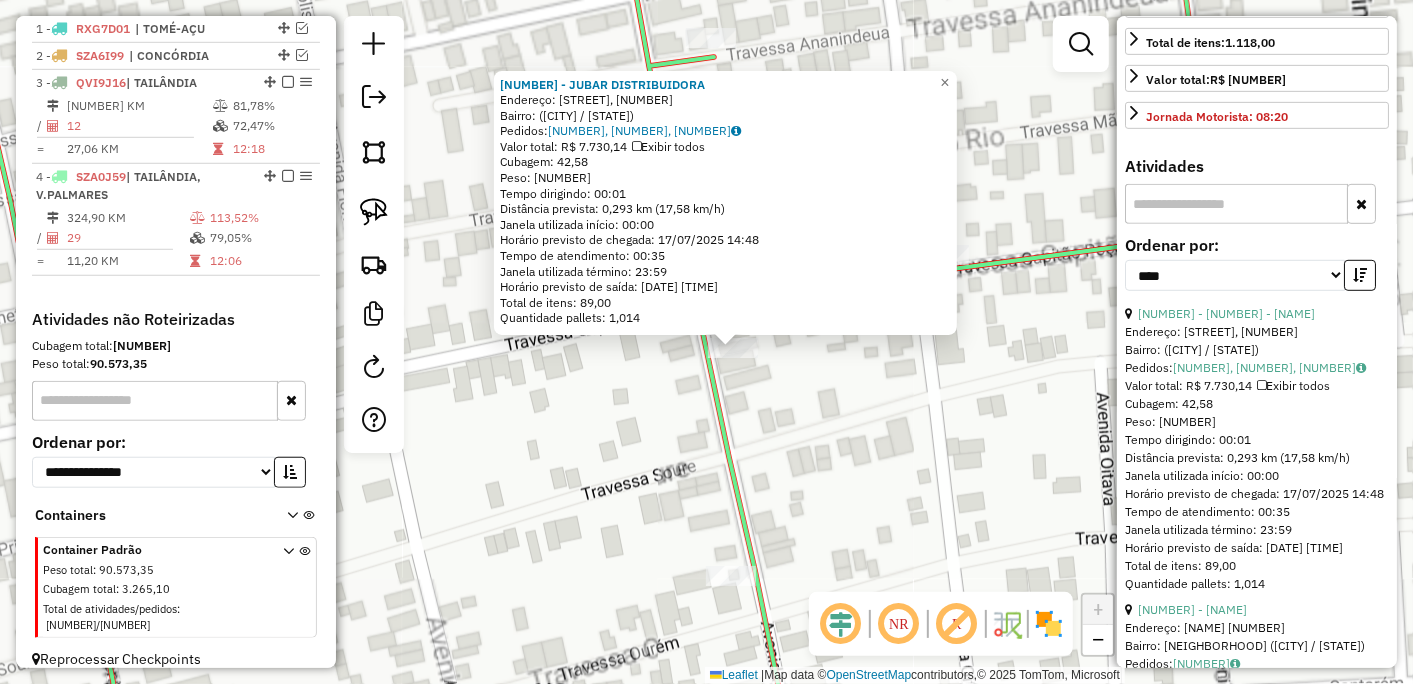 click on "Rota [NUMBER] - Placa [PLATE] [NUMBER] - [NAME] [NUMBER] - [NAME] Endereço: [STREET], [NUMBER] Bairro: ([CITY] / [STATE]) Pedidos: [NUMBER], [NUMBER], [NUMBER] Valor total: [CURRENCY][AMOUNT] Exibir todos Cubagem: [AMOUNT] Peso: [AMOUNT] Tempo dirigindo: [TIME] Distância prevista: [DISTANCE] km ([SPEED] km/h) Janela utilizada início: [TIME] Horário previsto de chegada: [DATE] [TIME] Tempo de atendimento: [TIME] Janela utilizada término: [TIME] Horário previsto de saída: [DATE] [TIME] Total de itens: [AMOUNT] Quantidade pallets: [AMOUNT] × Janela de atendimento Grade de atendimento Capacidade Transportadoras Veículos Cliente Pedidos Rotas Selecione os dias de semana para filtrar as janelas de atendimento Seg Ter Qua Qui Sex Sáb Dom Informe o período da janela de atendimento: De: Até: Filtrar exatamente a janela do cliente Considerar janela de atendimento padrão Selecione os dias de semana para filtrar as grades de atendimento Seg Ter Qua Qui De:" 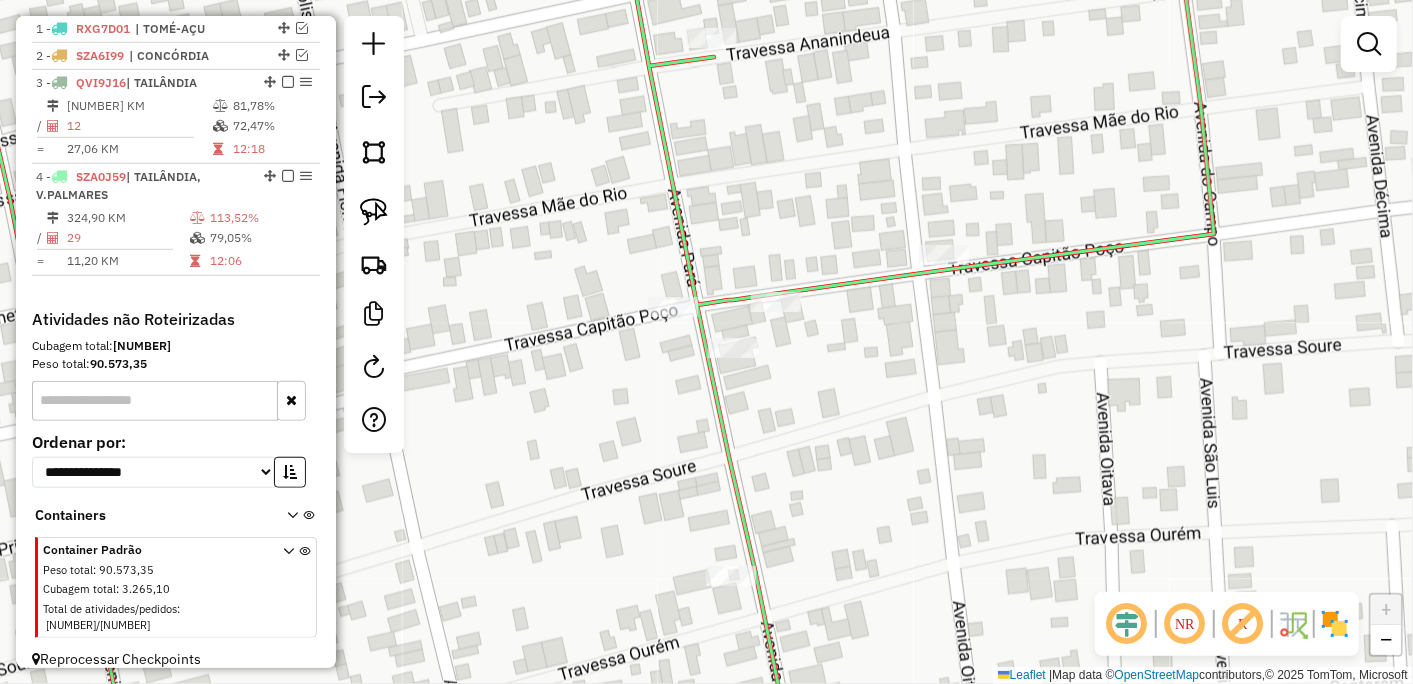 click 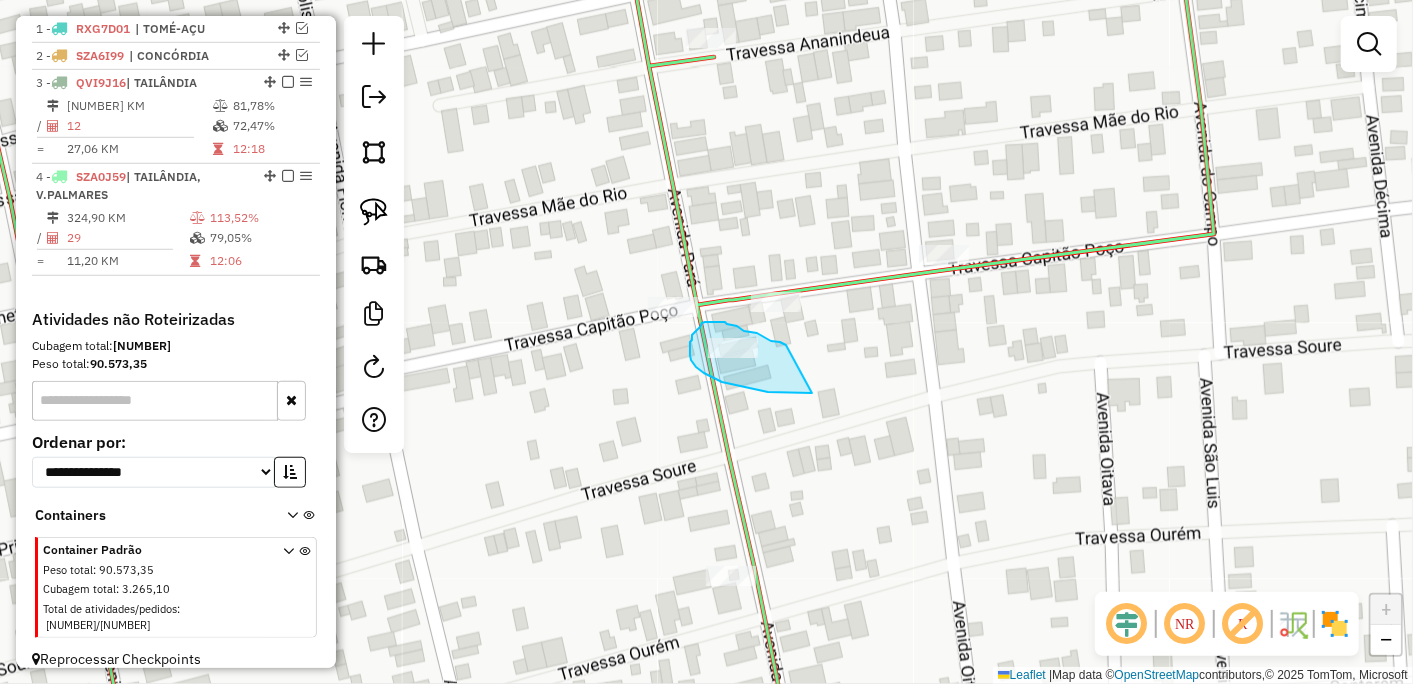 drag, startPoint x: 775, startPoint y: 341, endPoint x: 831, endPoint y: 393, distance: 76.41989 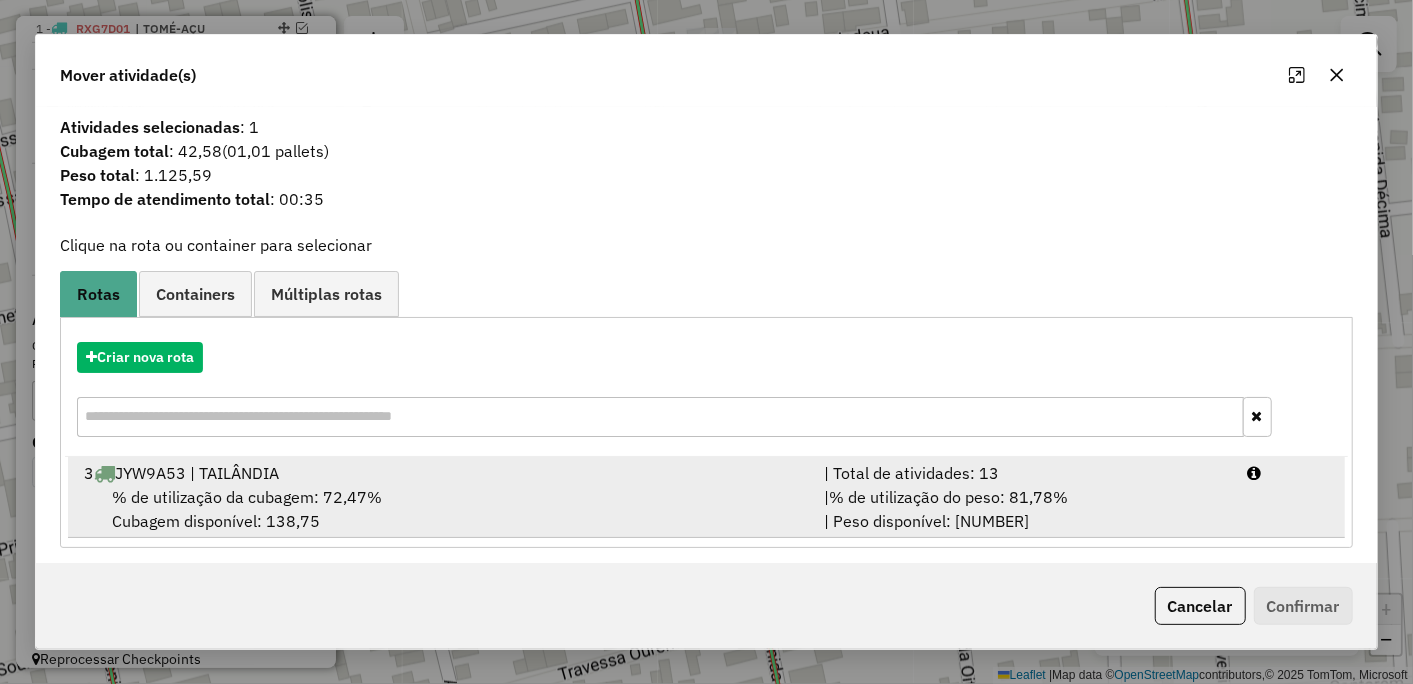 click on "% de utilização da cubagem: 72,47%" at bounding box center [247, 497] 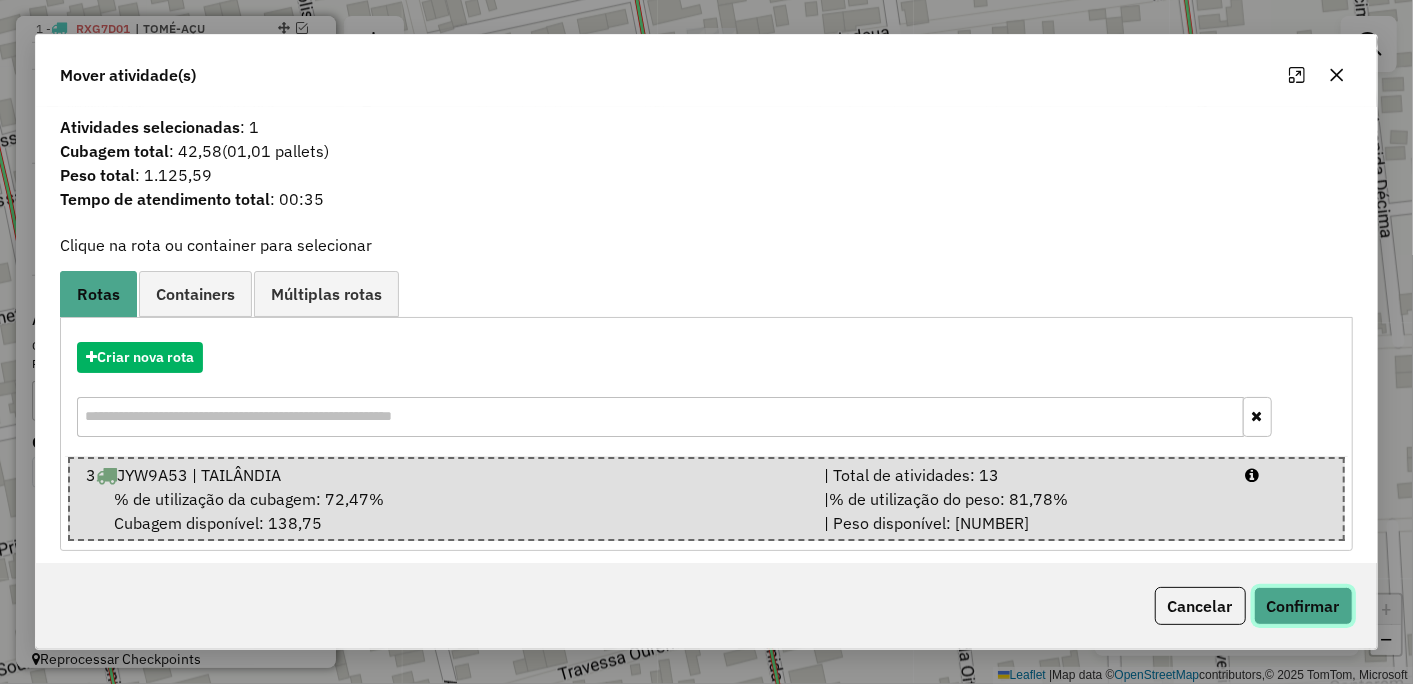 click on "Confirmar" 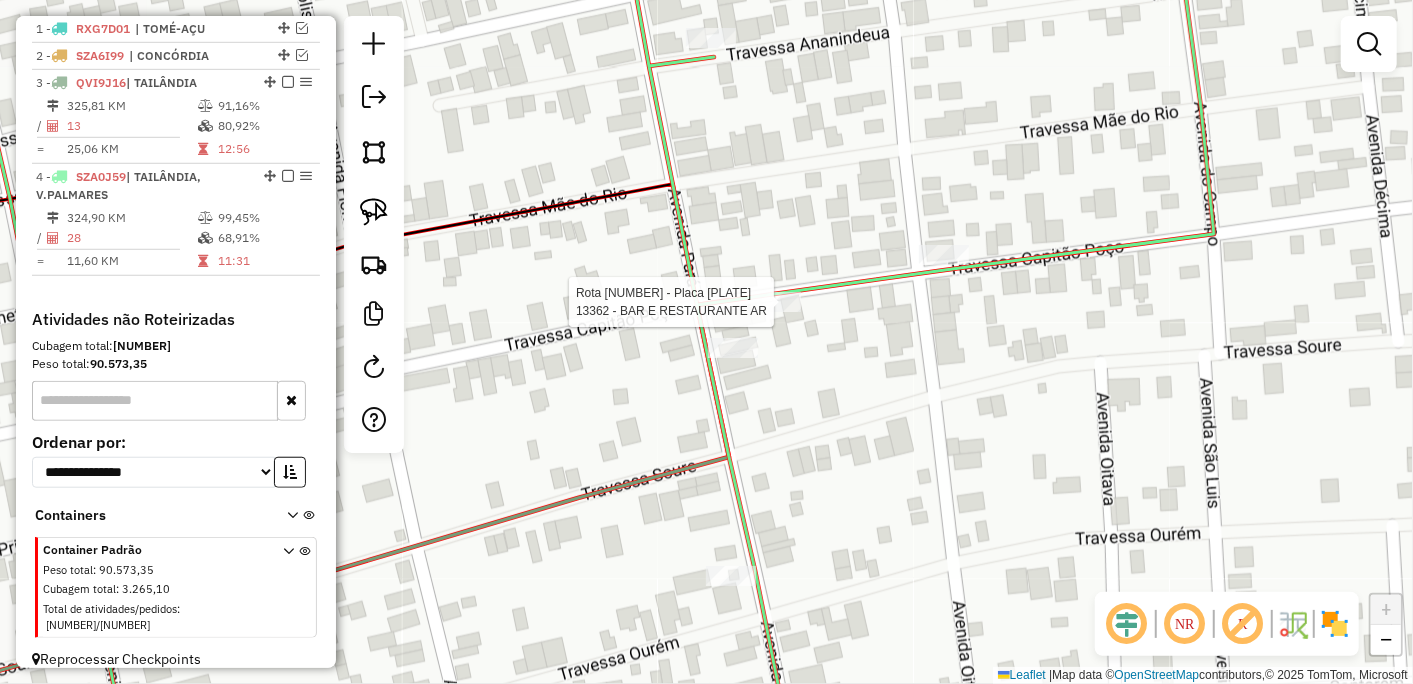 select on "*********" 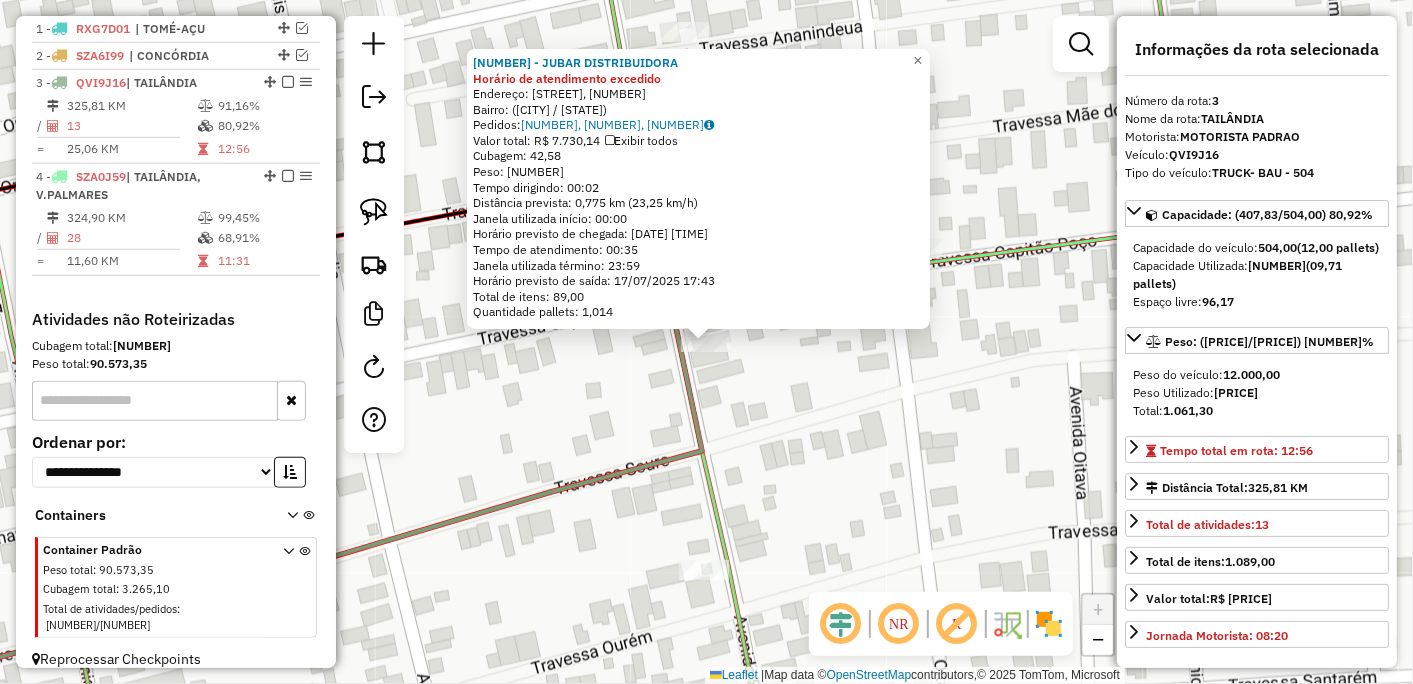 click on "[NUMBER] - JUBAR DISTRIBUIDORA Horário de atendimento excedido Endereço: Travessa Gavião, [NUMBER] Bairro: ([CITY] / [STATE]) Pedidos: [NUMBER], [NUMBER], [NUMBER] Valor total: R$ [PRICE] Exibir todos Cubagem: [NUMBER] Peso: [NUMBER] Tempo dirigindo: [TIME] Distância prevista: [NUMBER] km ([NUMBER] km/h) Janela utilizada início: [TIME] Horário previsto de chegada: [DATE] [TIME] Tempo de atendimento: [TIME] Janela utilizada término: [TIME] Horário previsto de saída: [DATE] [TIME] Total de itens: [NUMBER] Quantidade pallets: [NUMBER] × Janela de atendimento Grade de atendimento Capacidade Transportadoras Veículos Cliente Pedidos Rotas Selecione os dias de semana para filtrar as janelas de atendimento Seg Ter Qua Qui Sex Sáb Dom Informe o período da janela de atendimento: De: Até: Filtrar exatamente a janela do cliente Considerar janela de atendimento padrão Selecione os dias de semana para filtrar as grades de atendimento Seg Ter Qua Qui Sex Sáb Dom De:" 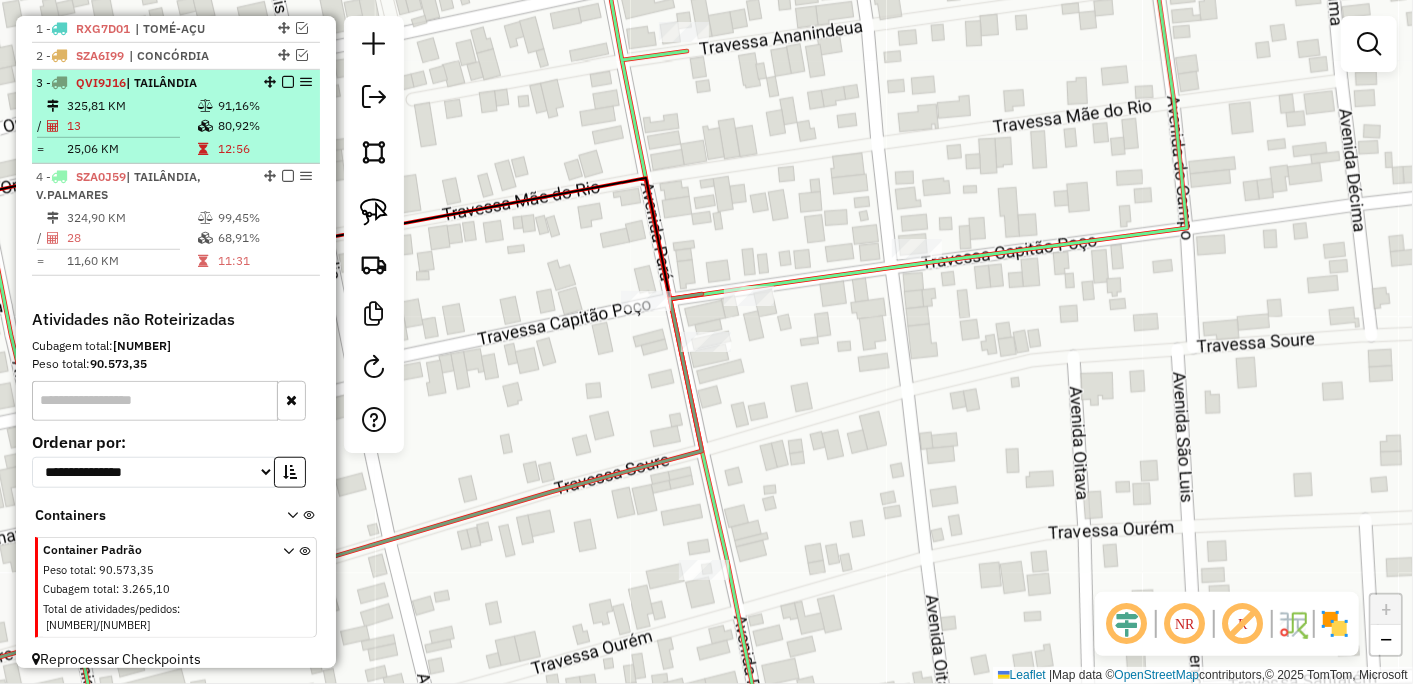 click at bounding box center [288, 82] 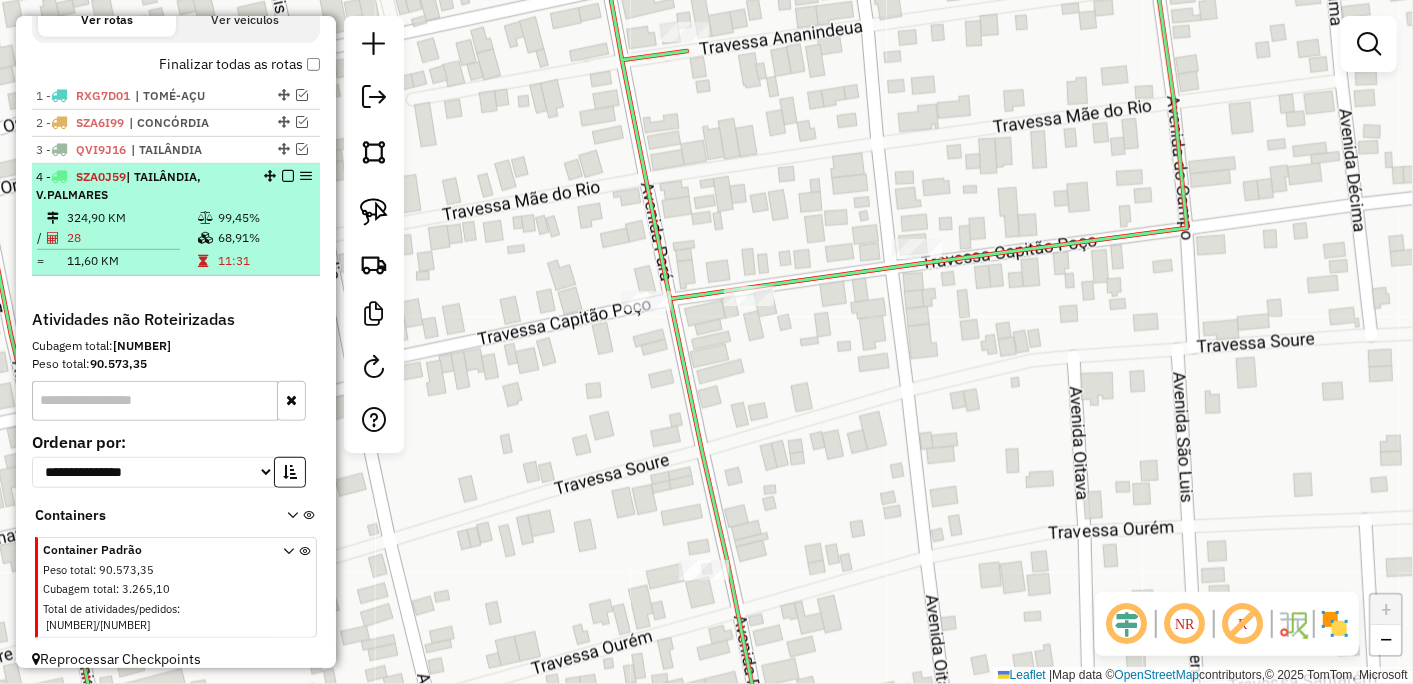 click at bounding box center (288, 176) 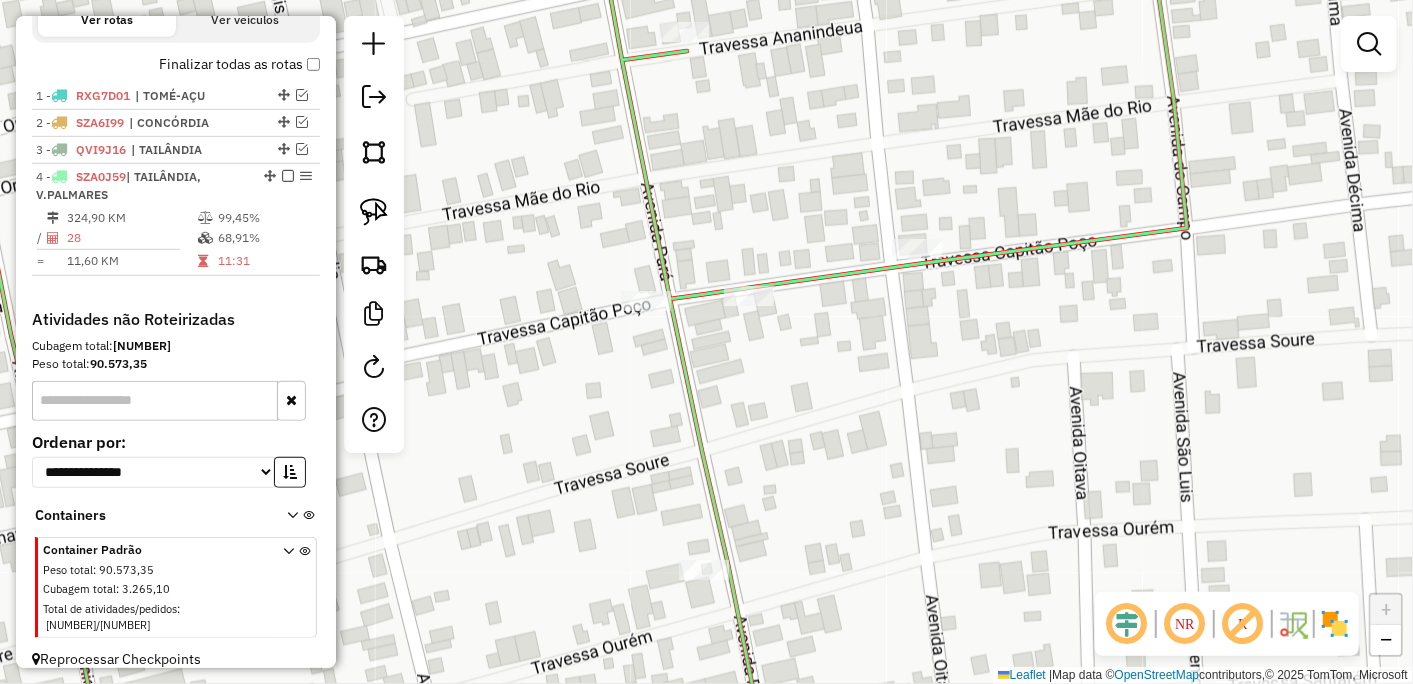 scroll, scrollTop: 598, scrollLeft: 0, axis: vertical 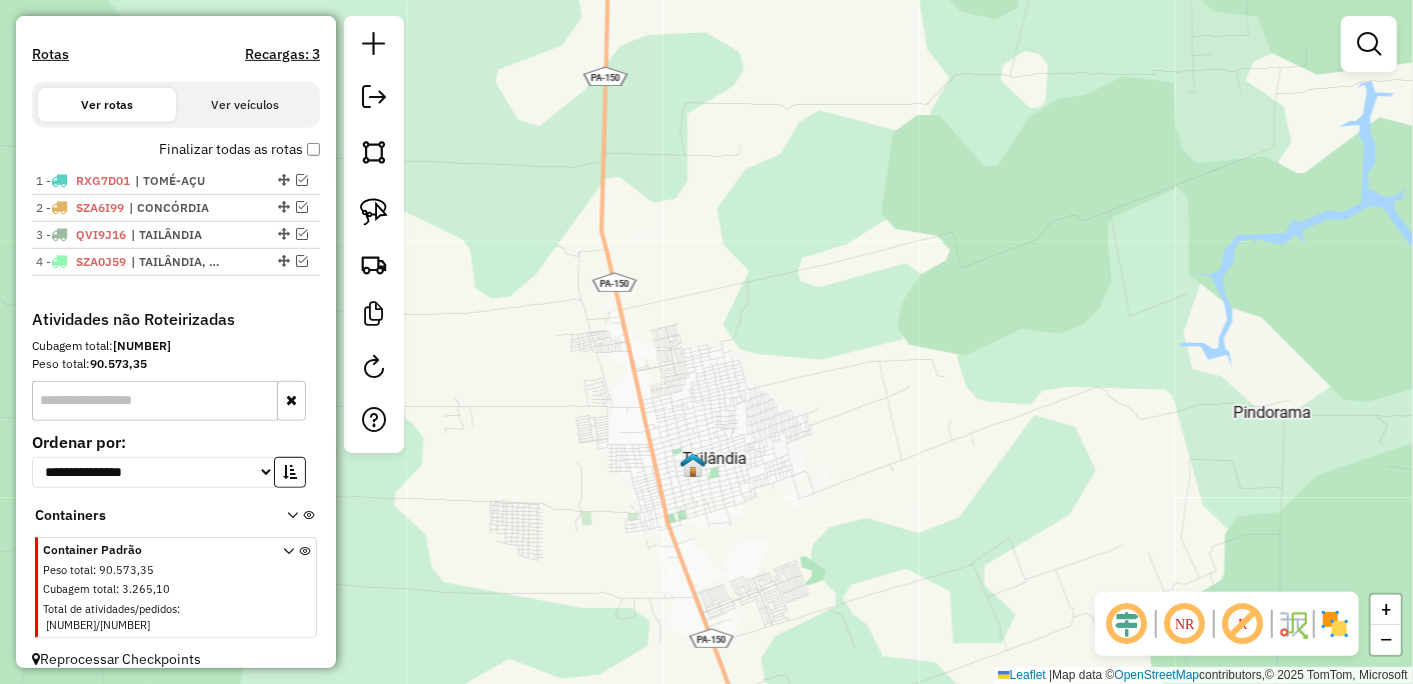 drag, startPoint x: 633, startPoint y: 232, endPoint x: 766, endPoint y: 483, distance: 284.05984 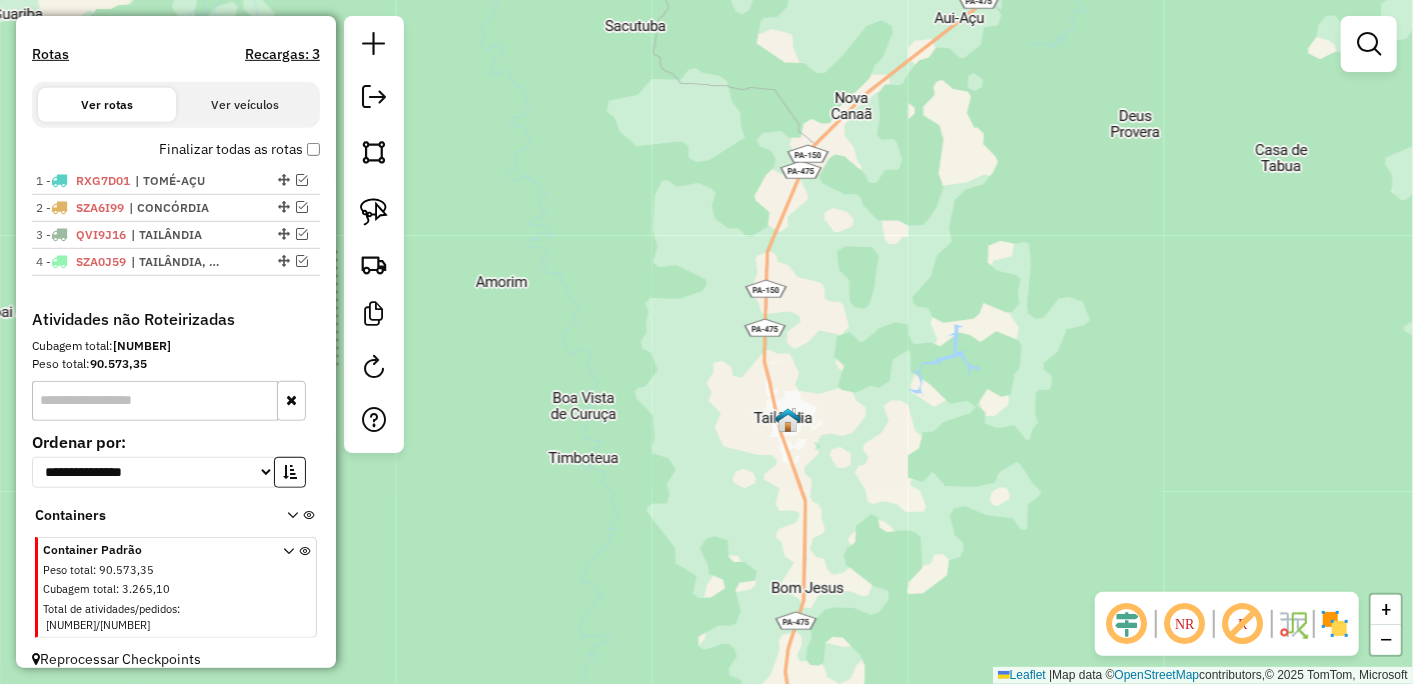 drag, startPoint x: 780, startPoint y: 266, endPoint x: 776, endPoint y: 534, distance: 268.02985 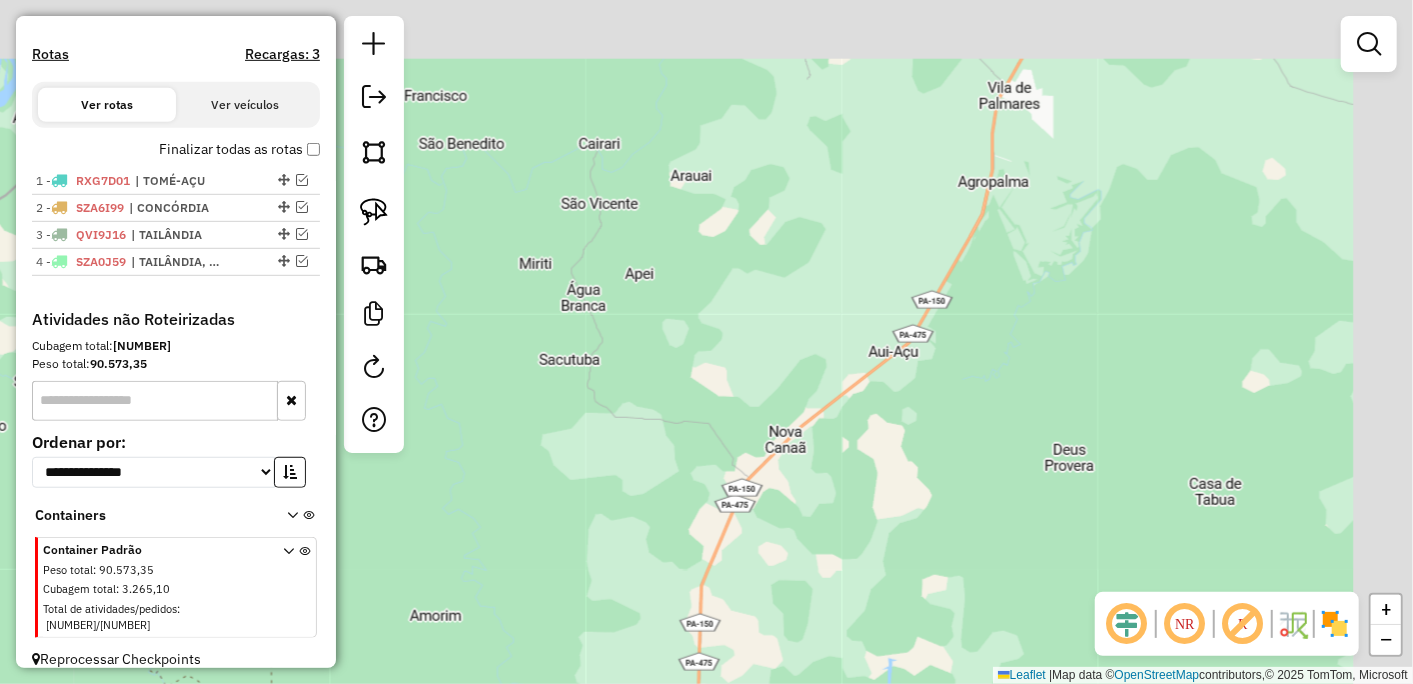 drag, startPoint x: 798, startPoint y: 344, endPoint x: 670, endPoint y: 507, distance: 207.25105 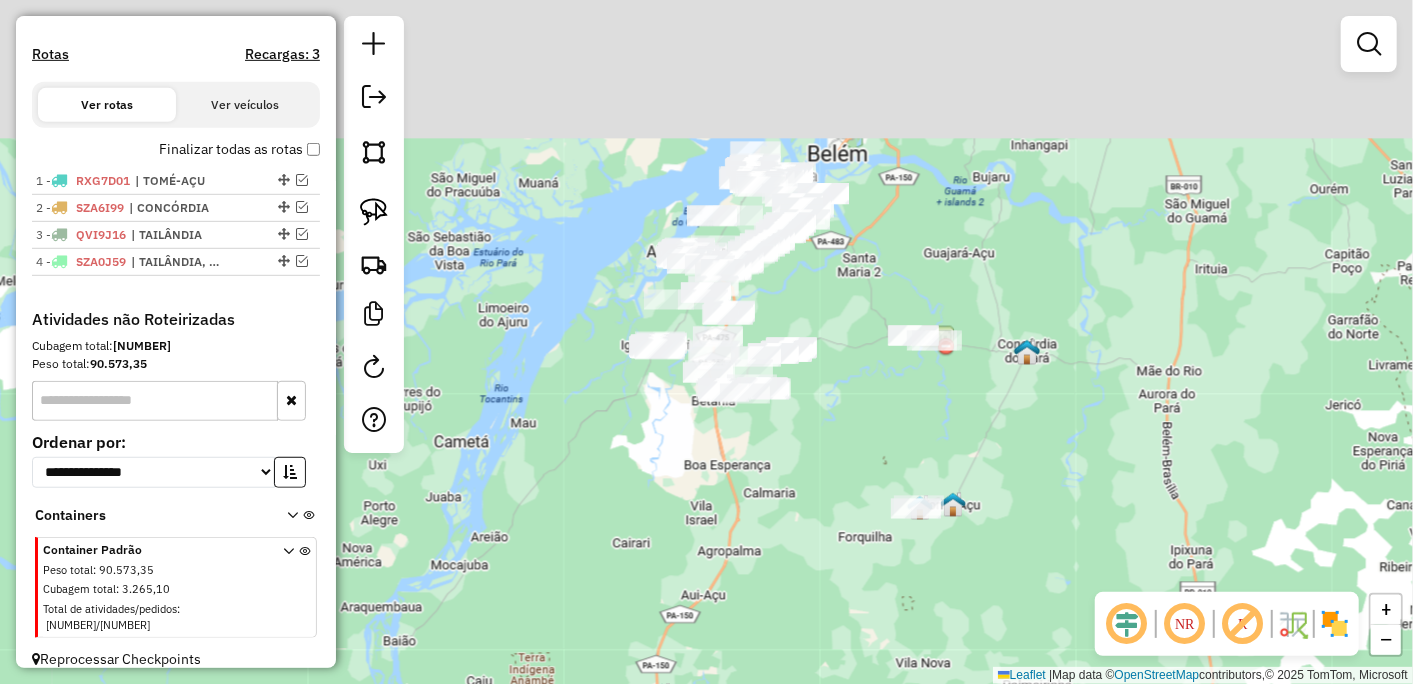 drag, startPoint x: 681, startPoint y: 454, endPoint x: 641, endPoint y: 588, distance: 139.84277 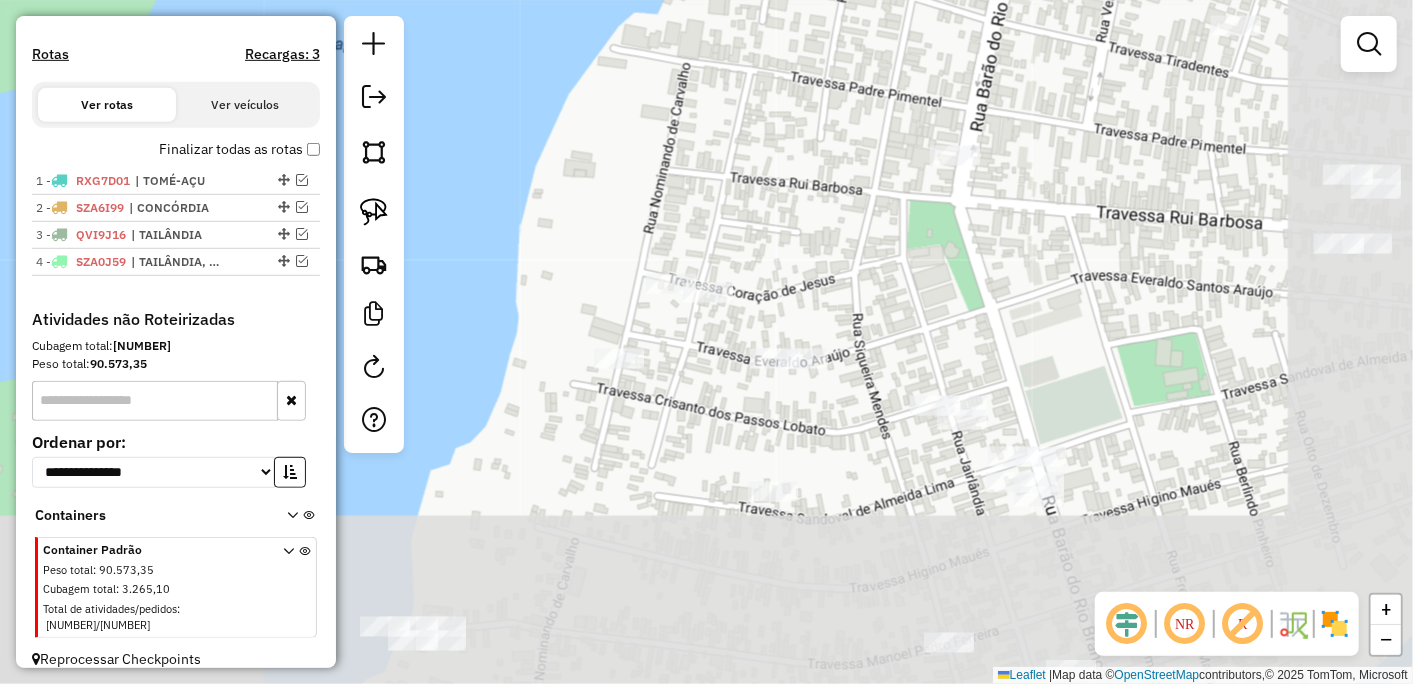 drag, startPoint x: 813, startPoint y: 495, endPoint x: 575, endPoint y: 241, distance: 348.08044 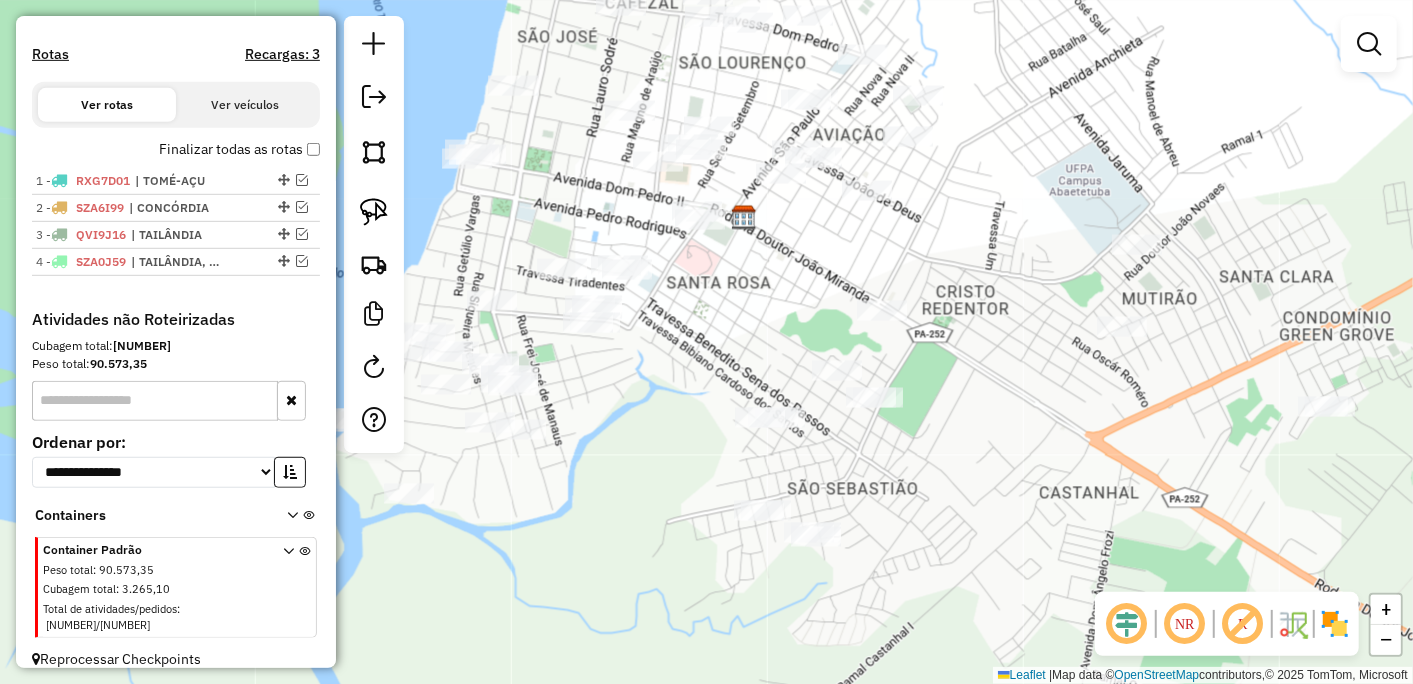 drag, startPoint x: 837, startPoint y: 378, endPoint x: 638, endPoint y: 394, distance: 199.64218 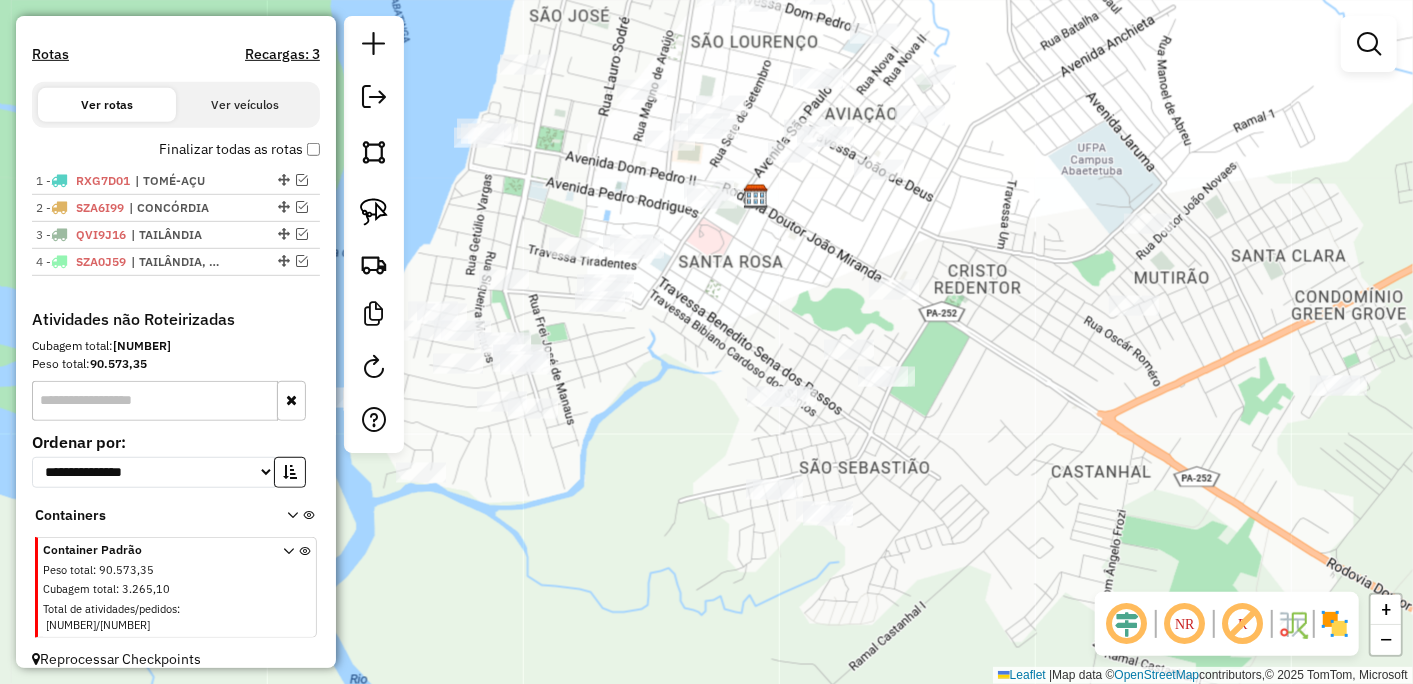 drag, startPoint x: 762, startPoint y: 286, endPoint x: 758, endPoint y: 304, distance: 18.439089 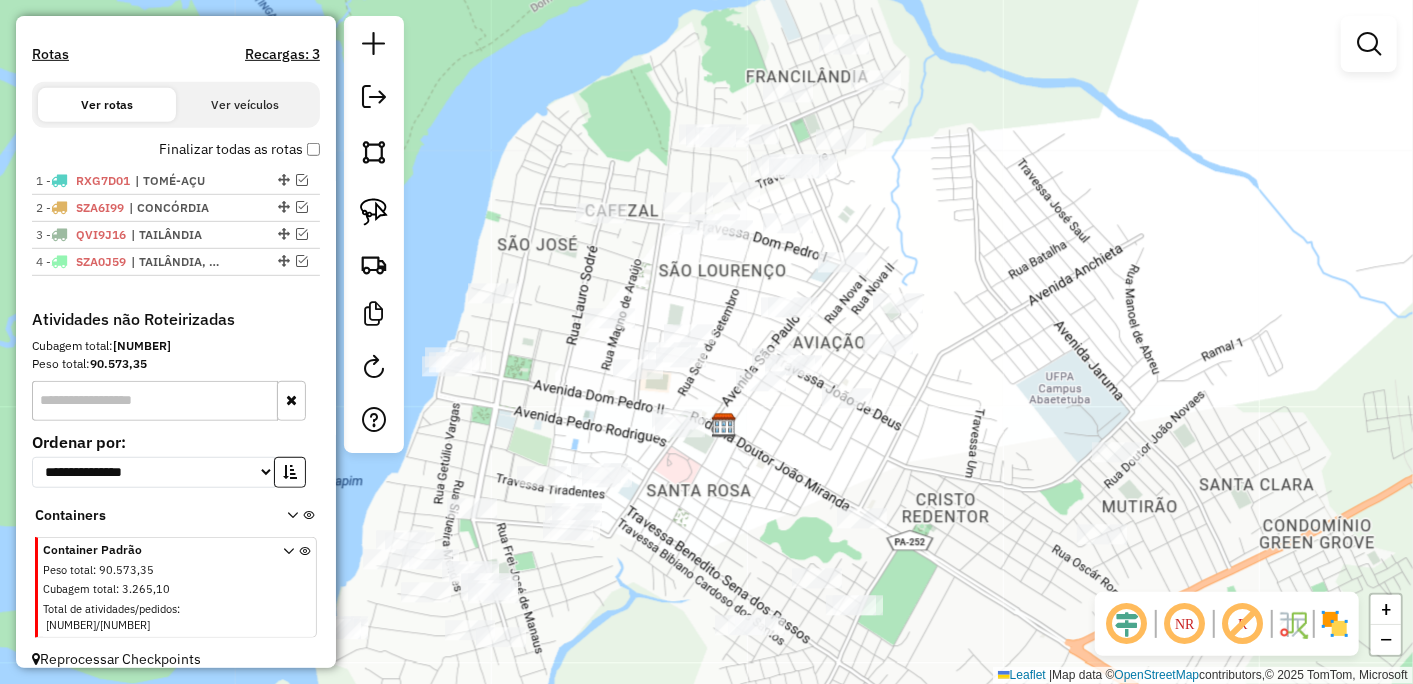 drag, startPoint x: 805, startPoint y: 282, endPoint x: 773, endPoint y: 511, distance: 231.225 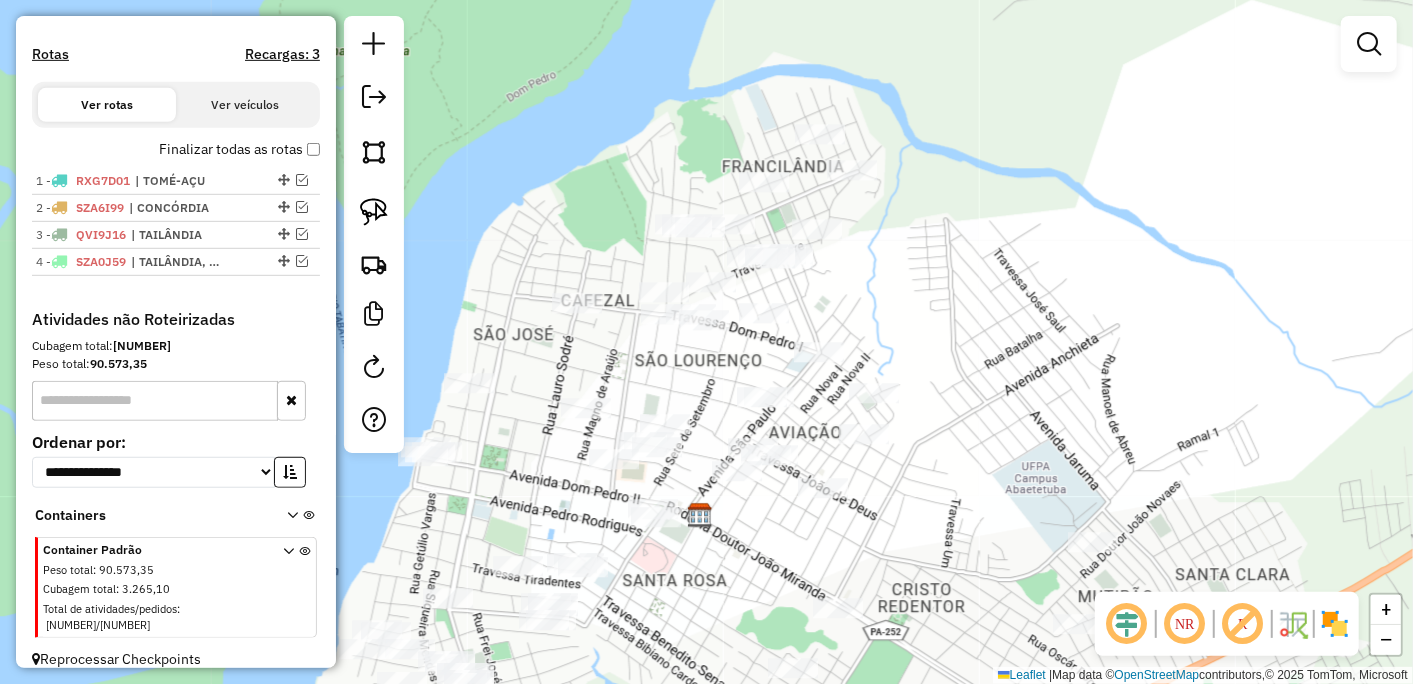 drag, startPoint x: 765, startPoint y: 301, endPoint x: 746, endPoint y: 374, distance: 75.43209 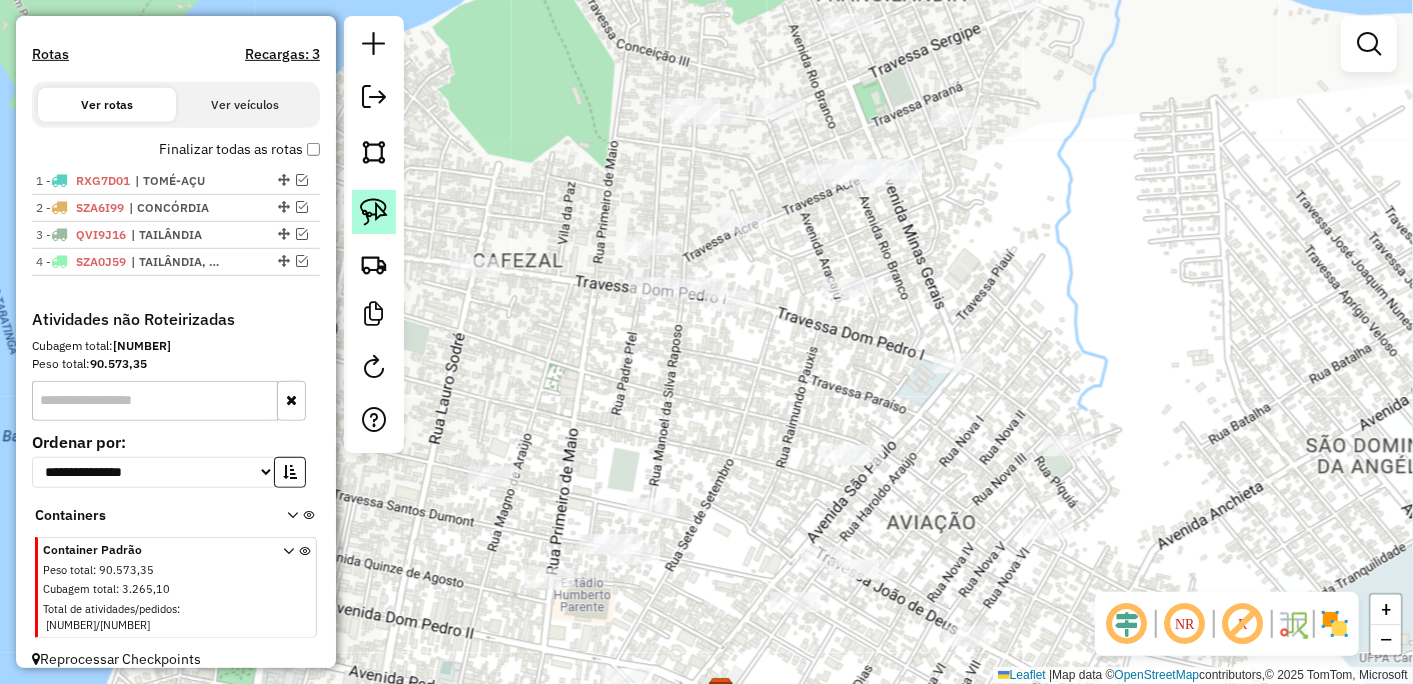 click 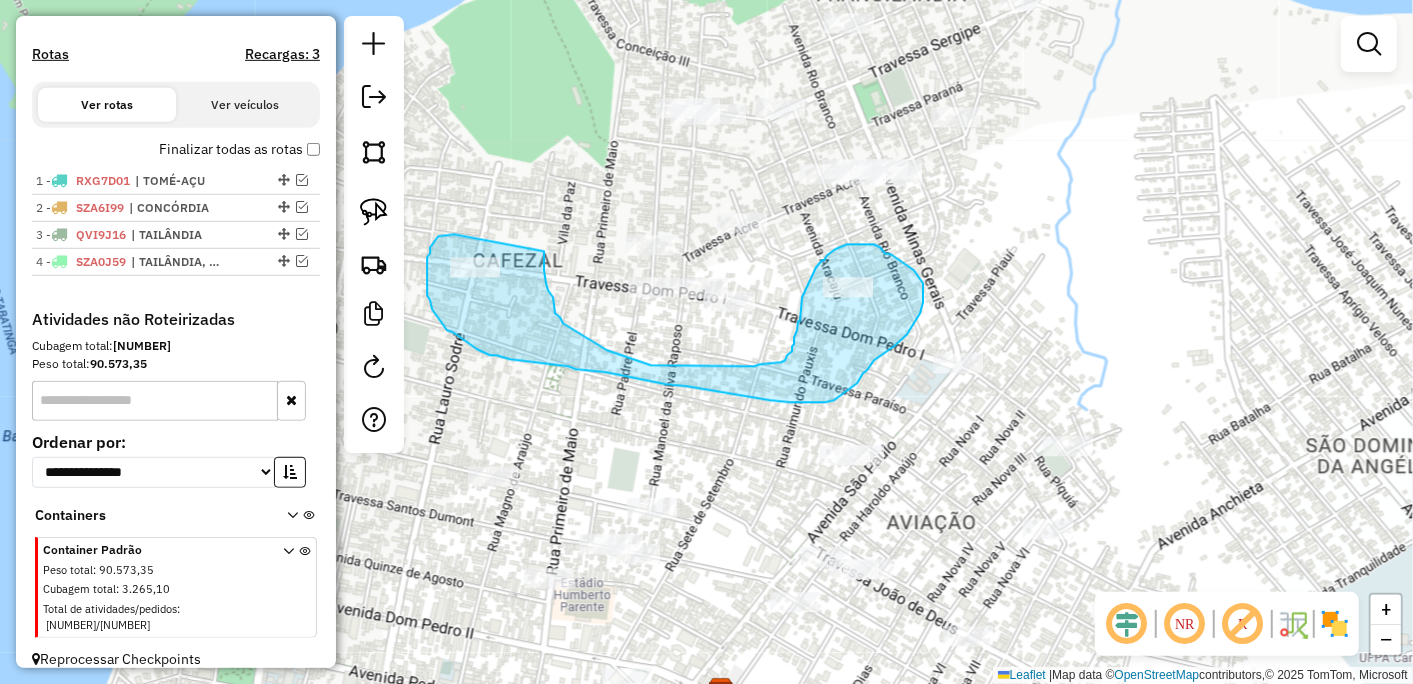 drag, startPoint x: 454, startPoint y: 235, endPoint x: 544, endPoint y: 252, distance: 91.591484 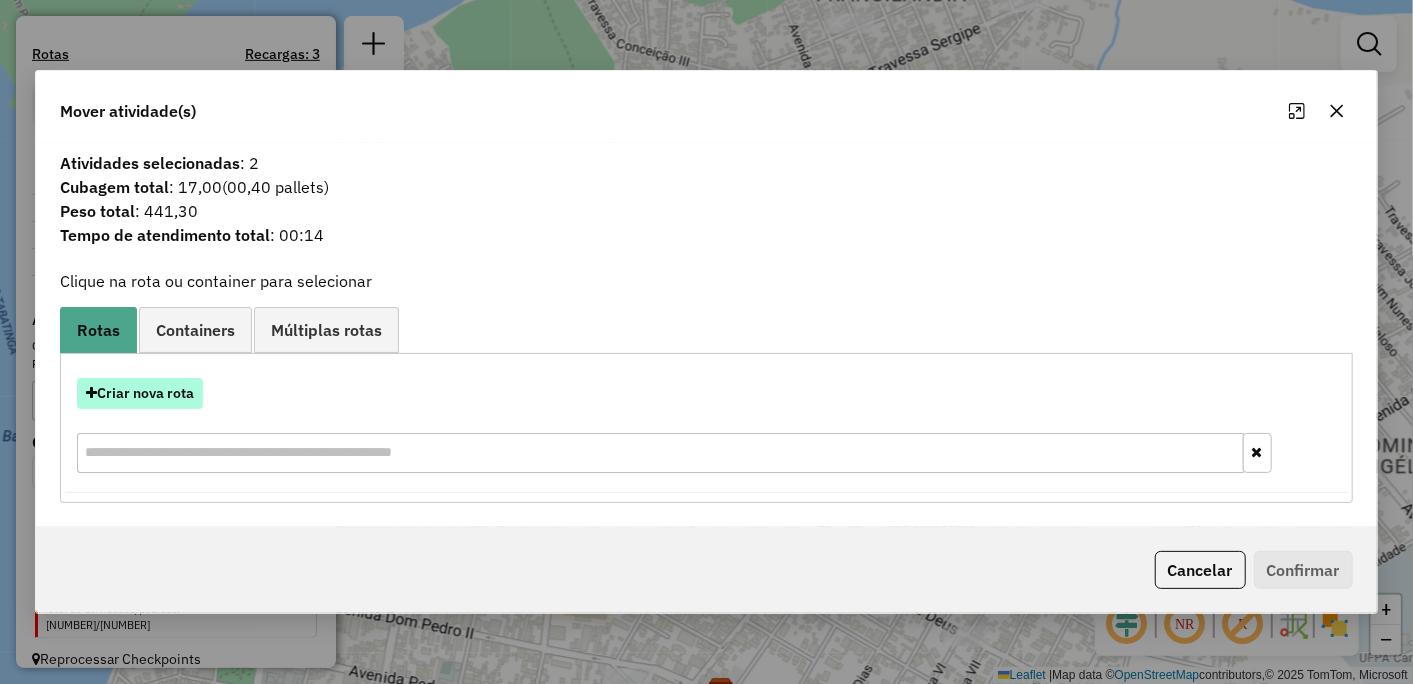click on "Criar nova rota" at bounding box center (140, 393) 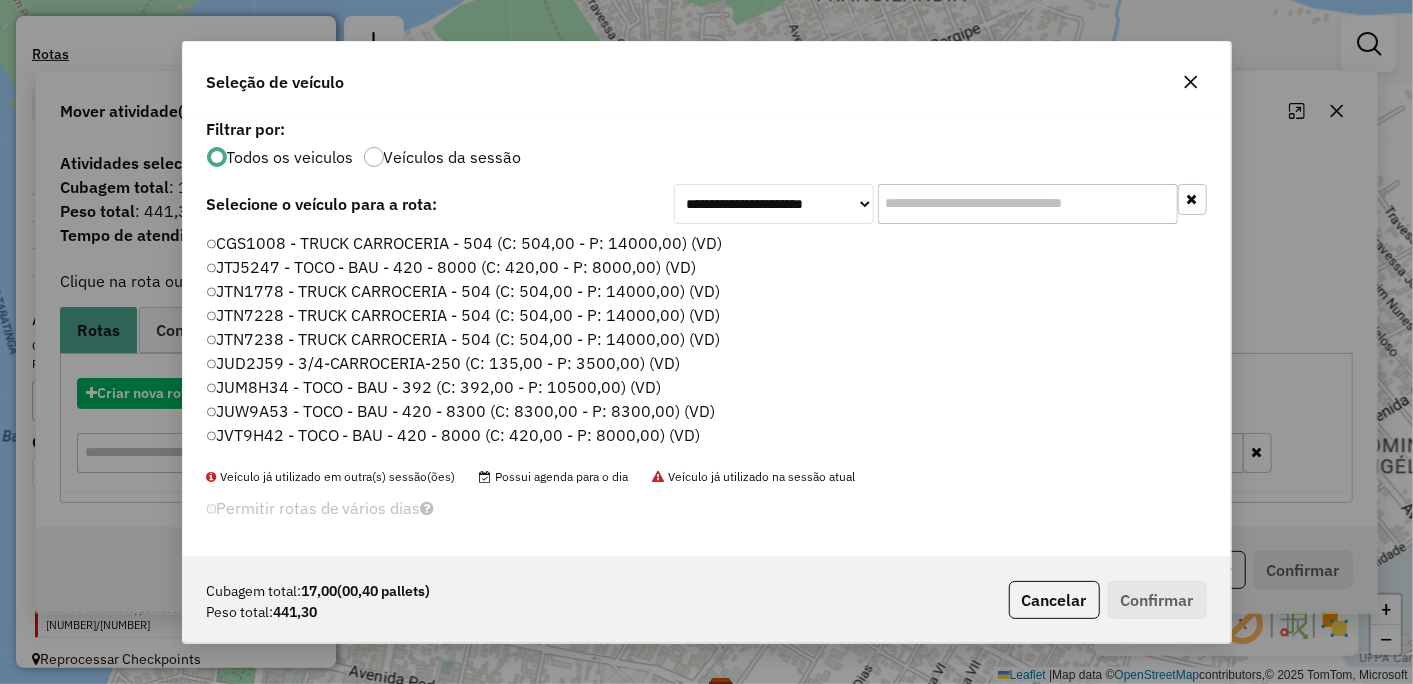 scroll, scrollTop: 11, scrollLeft: 5, axis: both 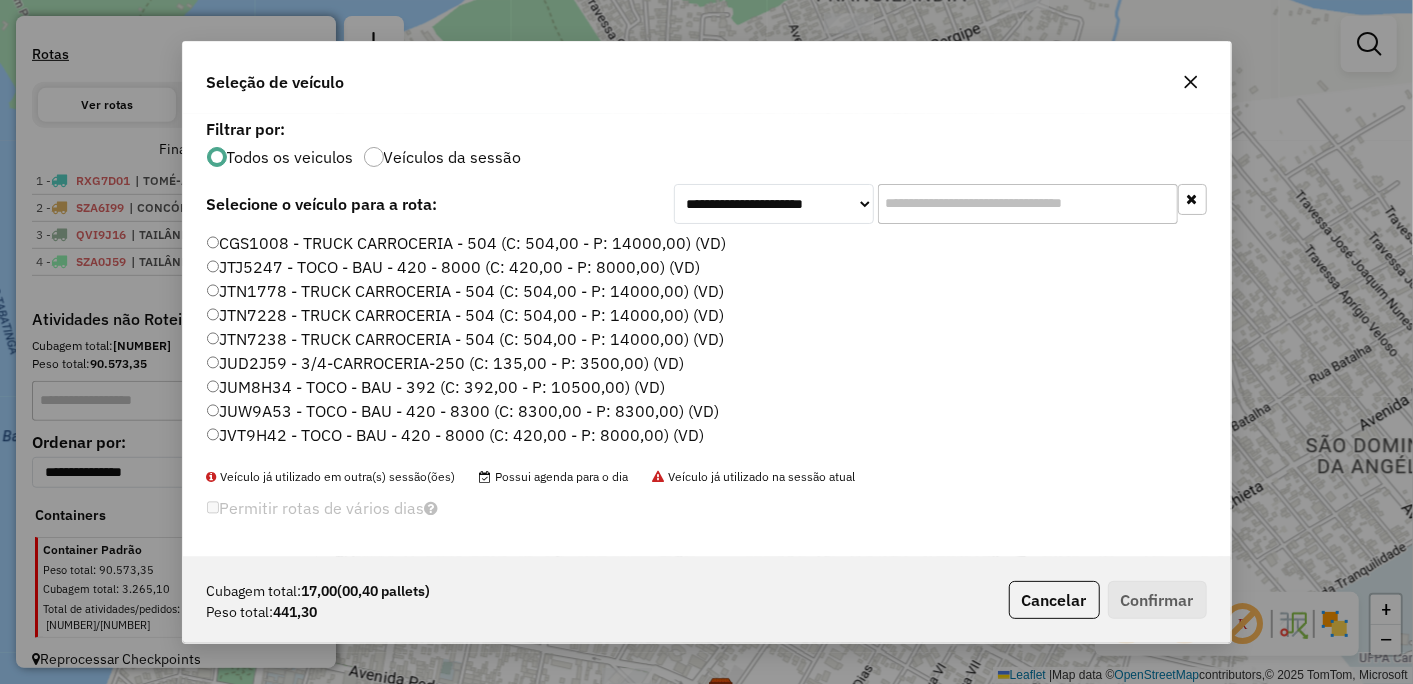 click on "JUW9A53 - TOCO - BAU - 420 - 8300 (C: 8300,00 - P: 8300,00) (VD)" 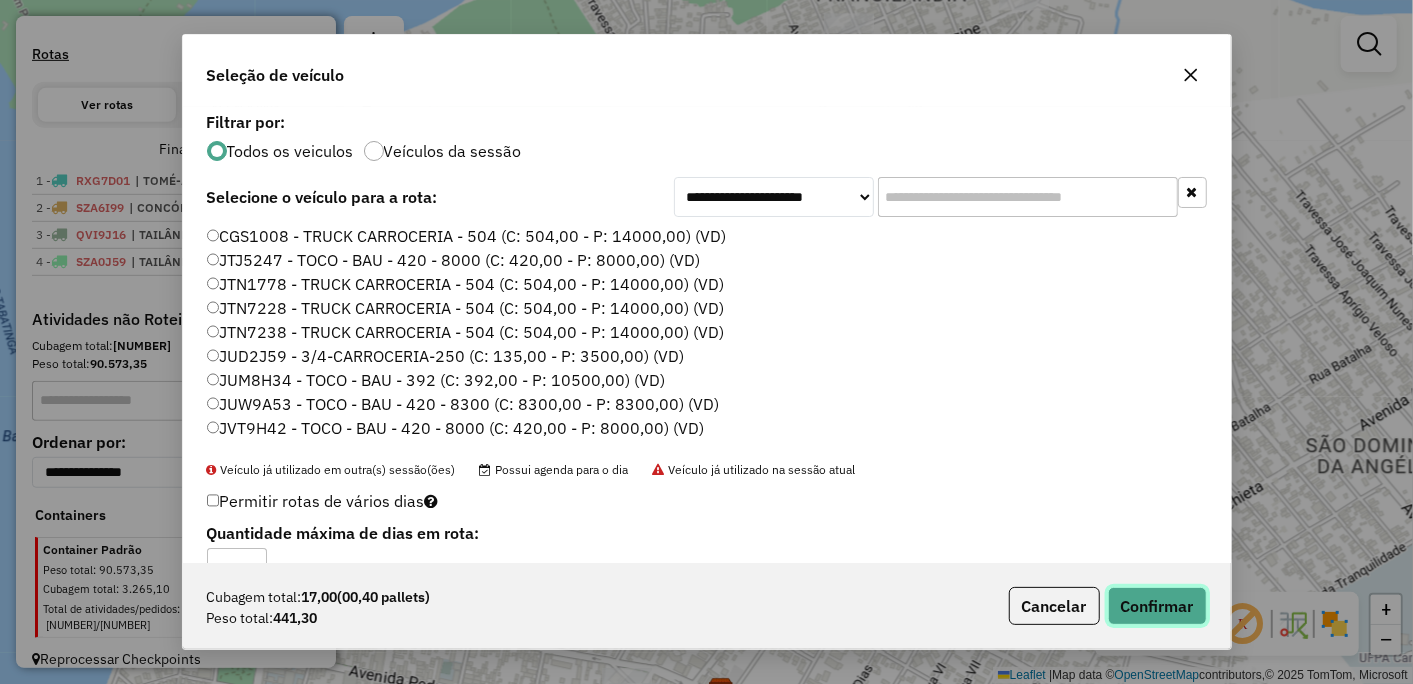 click on "Confirmar" 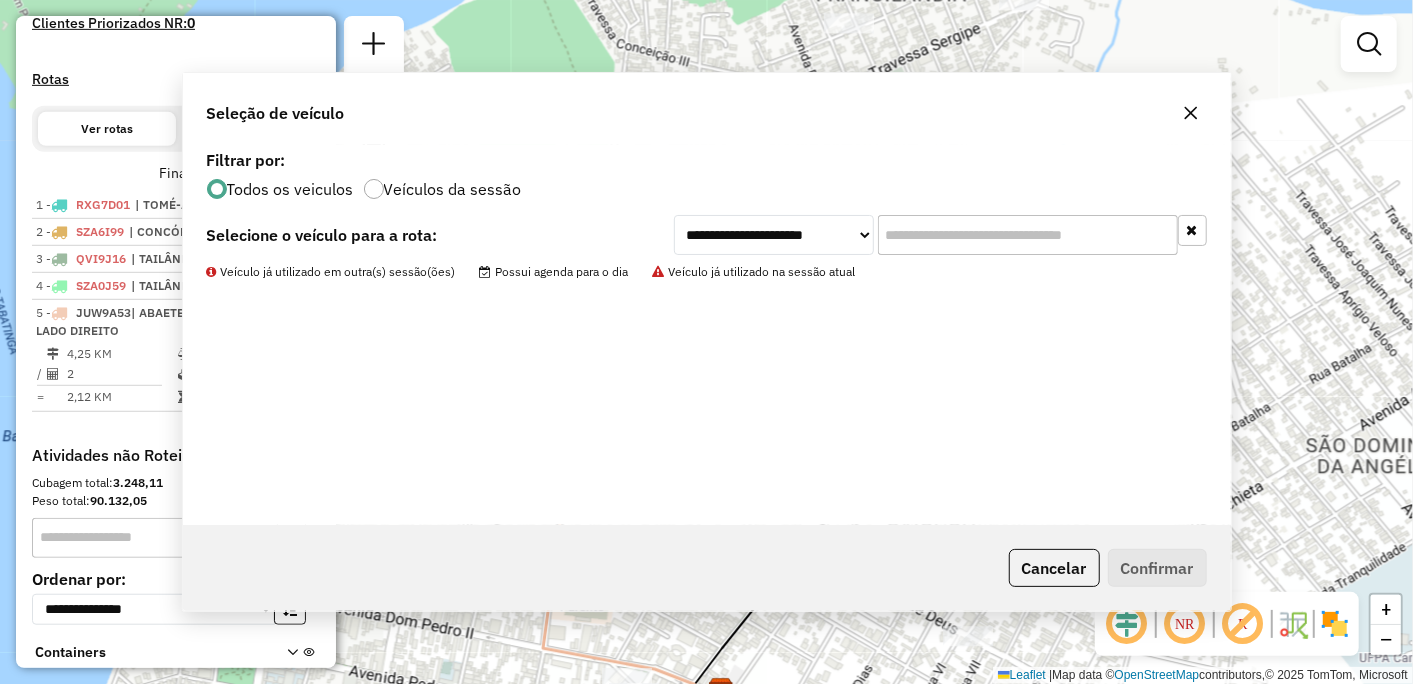 scroll, scrollTop: 735, scrollLeft: 0, axis: vertical 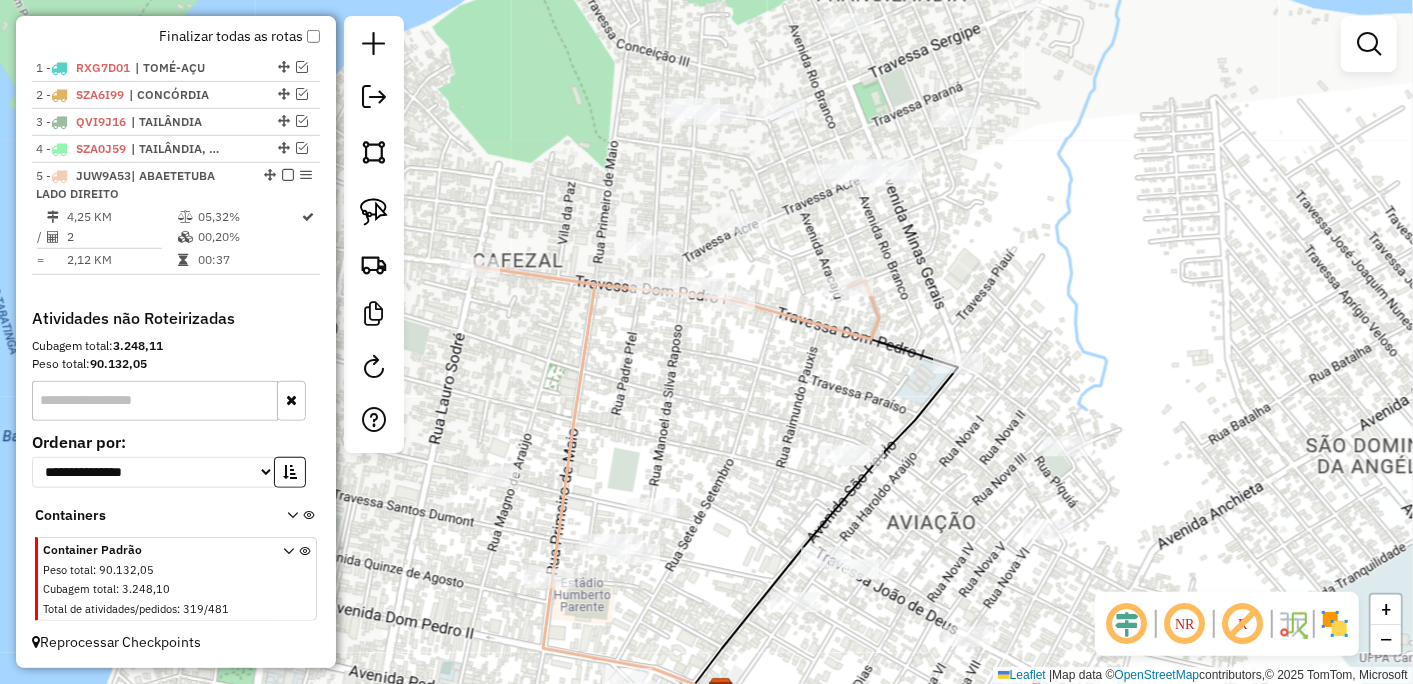 click on "Janela de atendimento Grade de atendimento Capacidade Transportadoras Veículos Cliente Pedidos  Rotas Selecione os dias de semana para filtrar as janelas de atendimento  Seg   Ter   Qua   Qui   Sex   Sáb   Dom  Informe o período da janela de atendimento: De: Até:  Filtrar exatamente a janela do cliente  Considerar janela de atendimento padrão  Selecione os dias de semana para filtrar as grades de atendimento  Seg   Ter   Qua   Qui   Sex   Sáb   Dom   Considerar clientes sem dia de atendimento cadastrado  Clientes fora do dia de atendimento selecionado Filtrar as atividades entre os valores definidos abaixo:  Peso mínimo:   Peso máximo:   Cubagem mínima:   Cubagem máxima:   De:   Até:  Filtrar as atividades entre o tempo de atendimento definido abaixo:  De:   Até:   Considerar capacidade total dos clientes não roteirizados Transportadora: Selecione um ou mais itens Tipo de veículo: Selecione um ou mais itens Veículo: Selecione um ou mais itens Motorista: Selecione um ou mais itens Nome: Rótulo:" 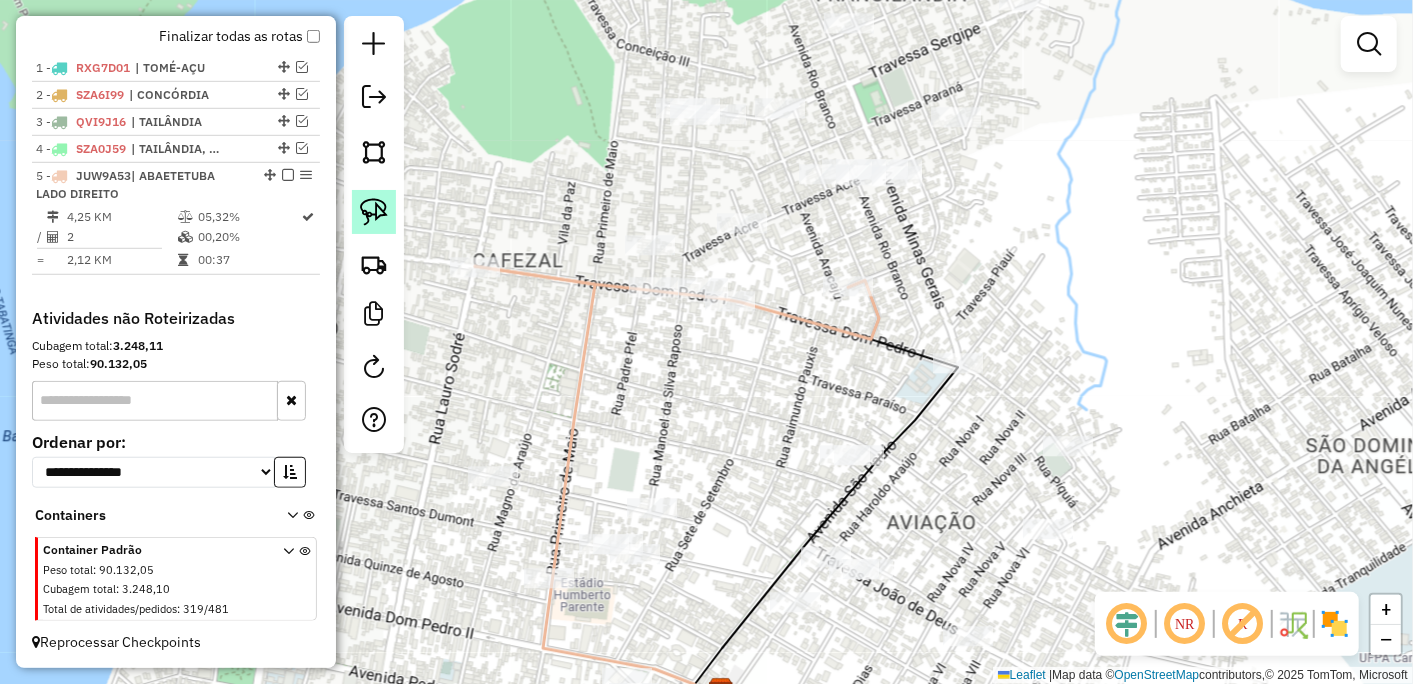click 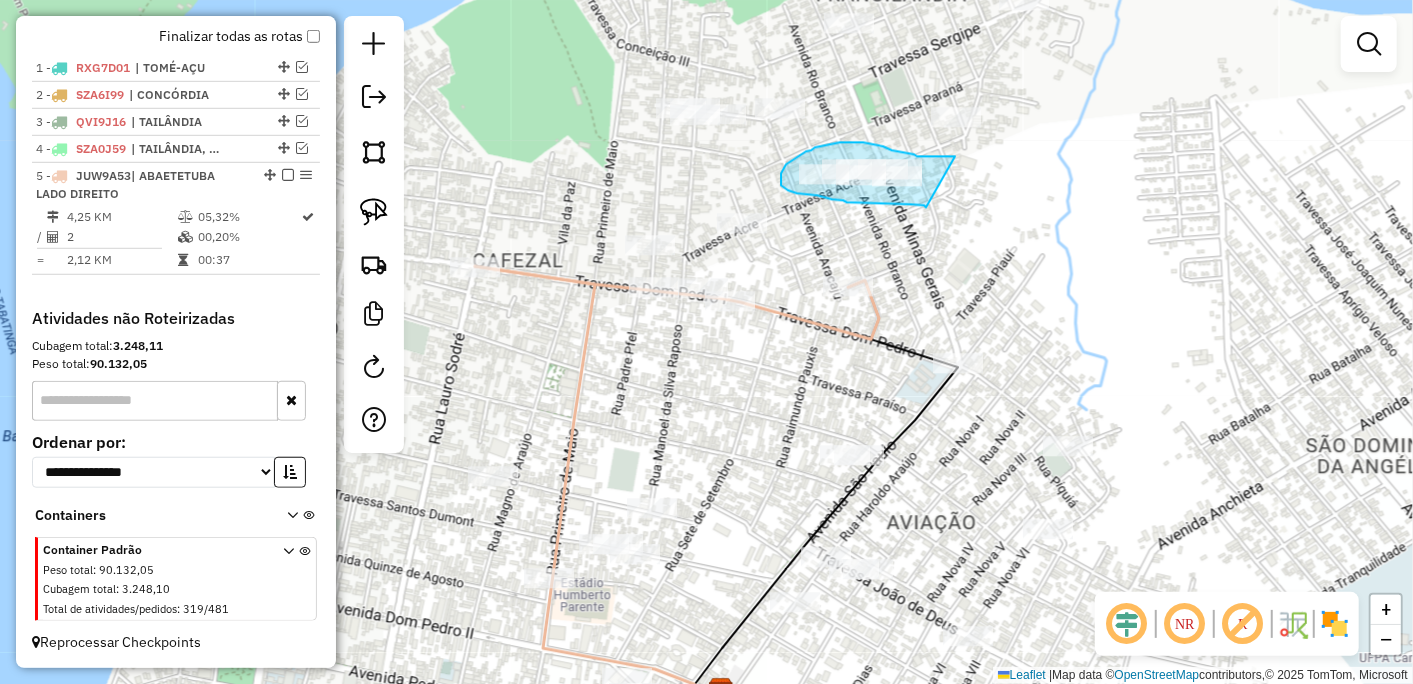 drag, startPoint x: 922, startPoint y: 156, endPoint x: 925, endPoint y: 208, distance: 52.086468 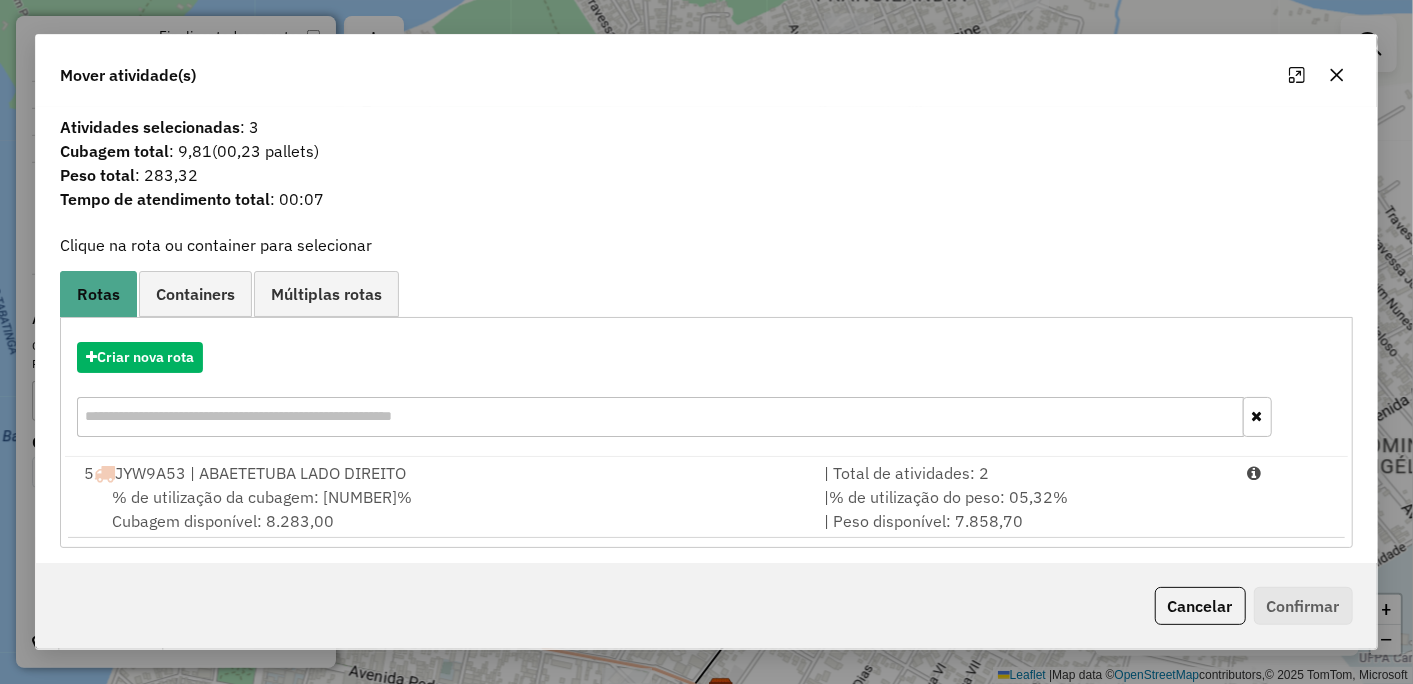 click 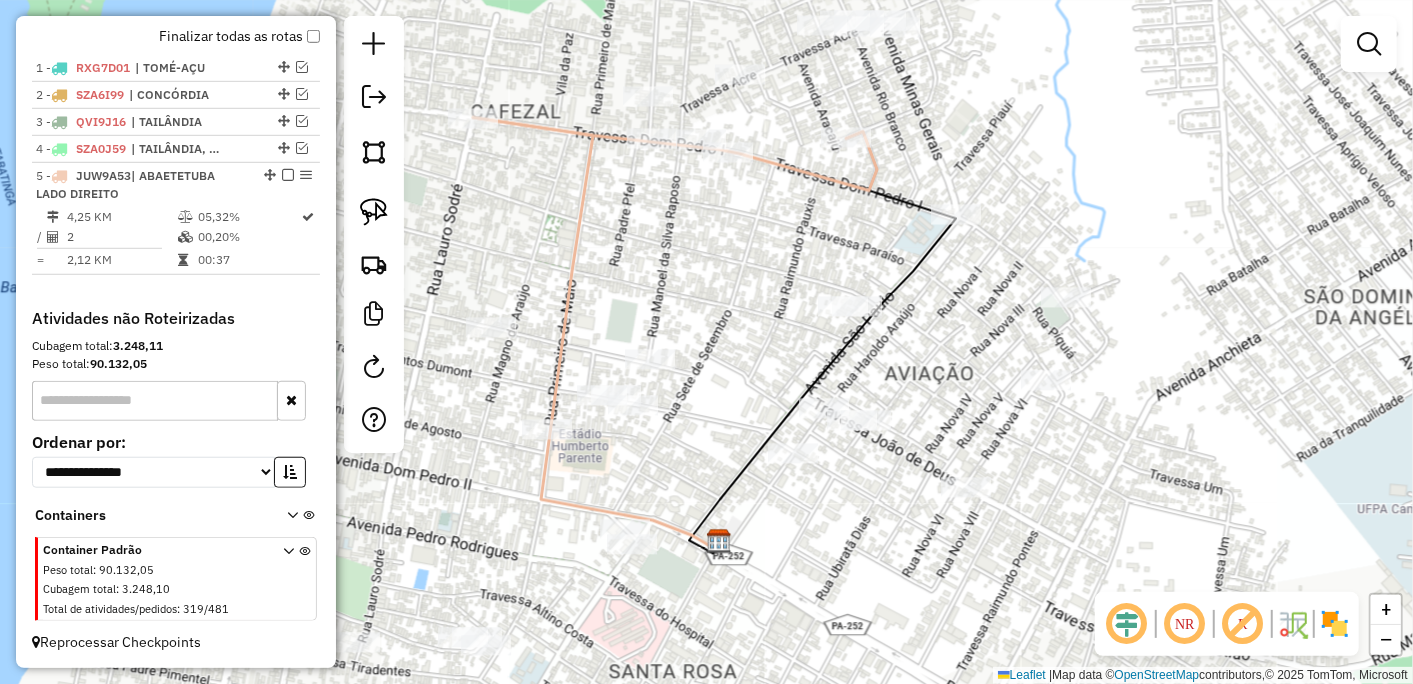 drag, startPoint x: 1084, startPoint y: 357, endPoint x: 1082, endPoint y: 201, distance: 156.01282 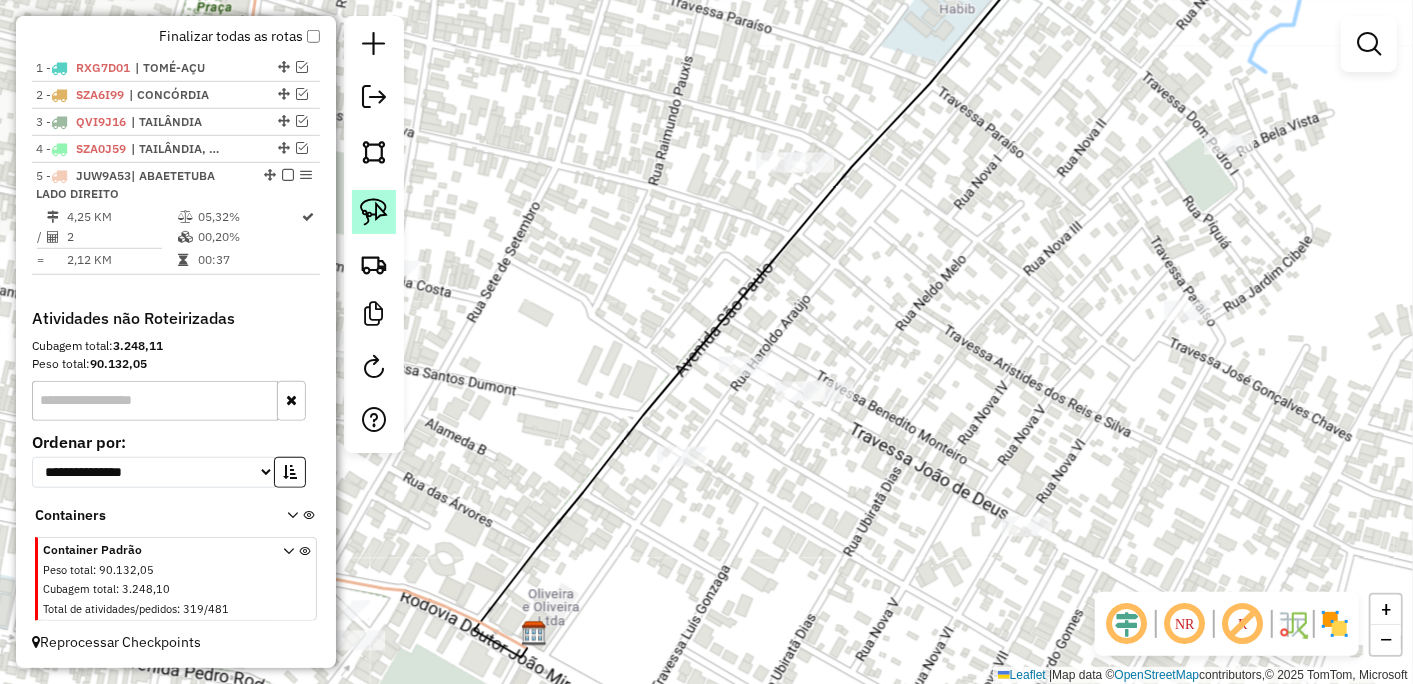 click 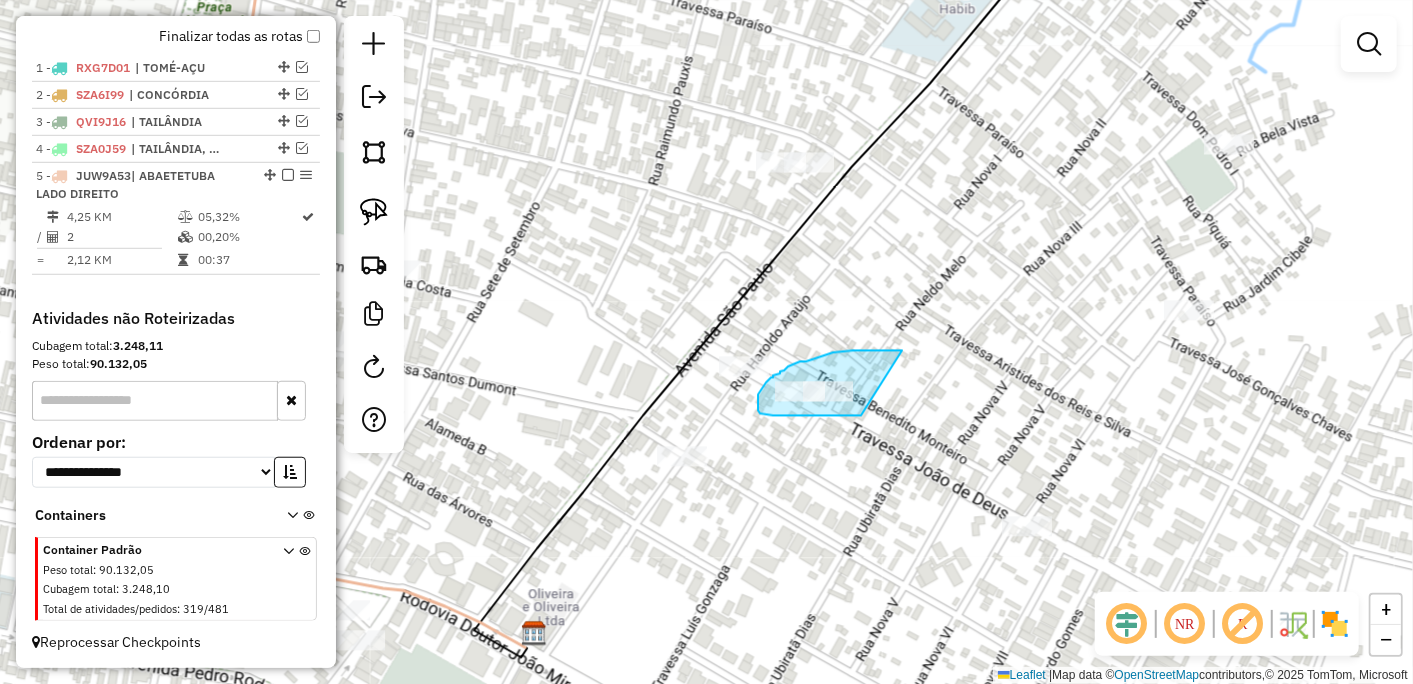 drag, startPoint x: 902, startPoint y: 351, endPoint x: 888, endPoint y: 416, distance: 66.4906 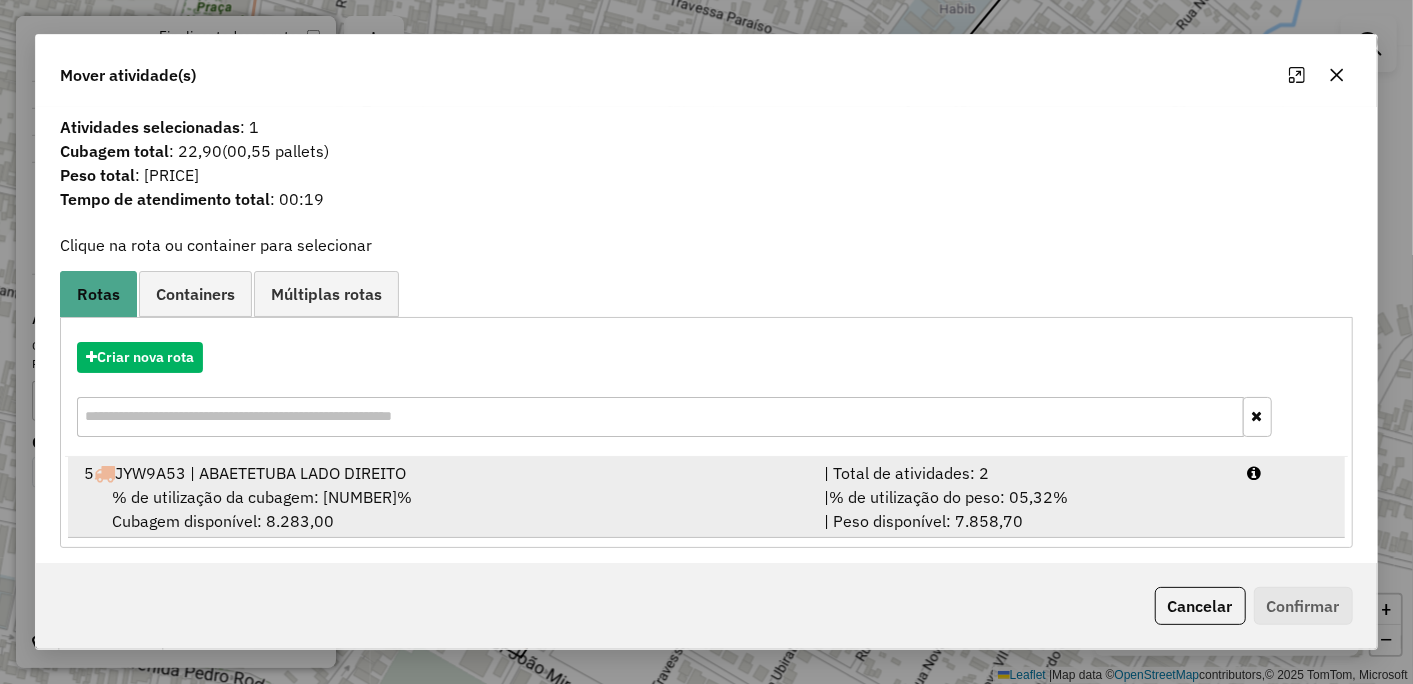 click on "% de utilização da cubagem: [NUMBER]%" at bounding box center [262, 497] 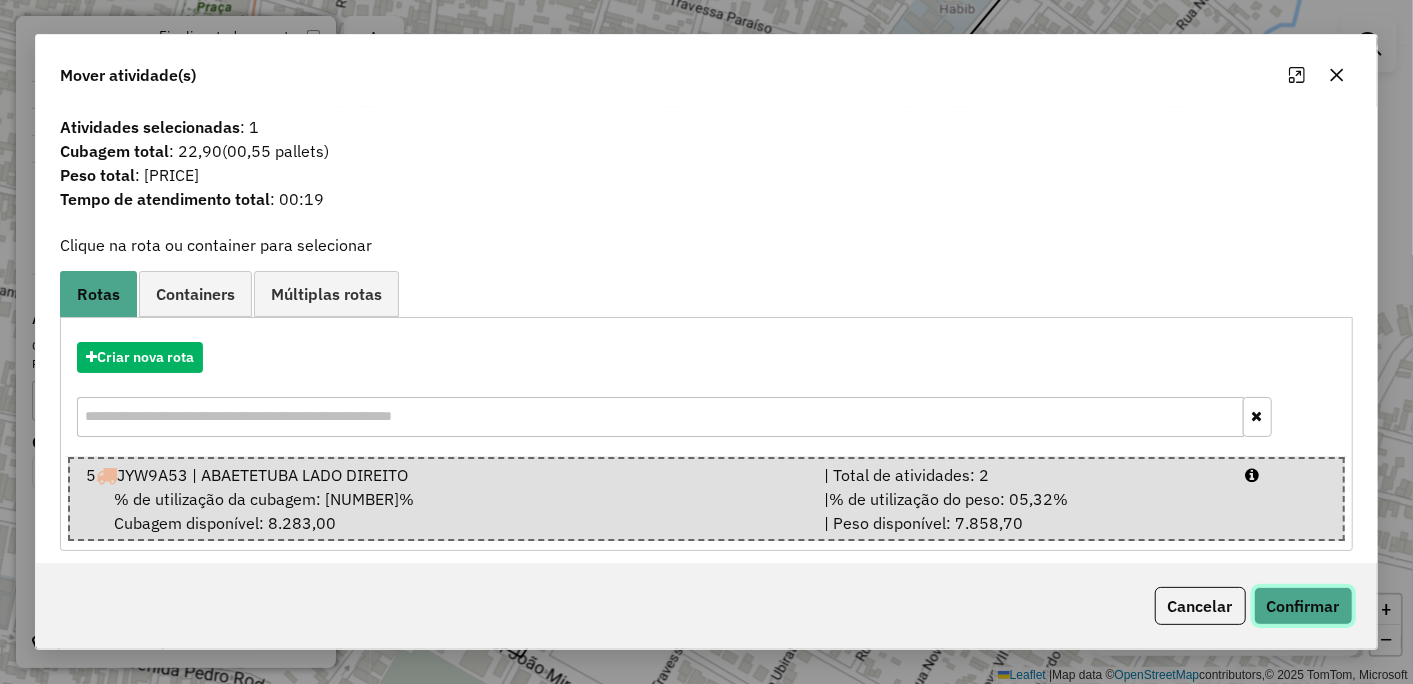 click on "Confirmar" 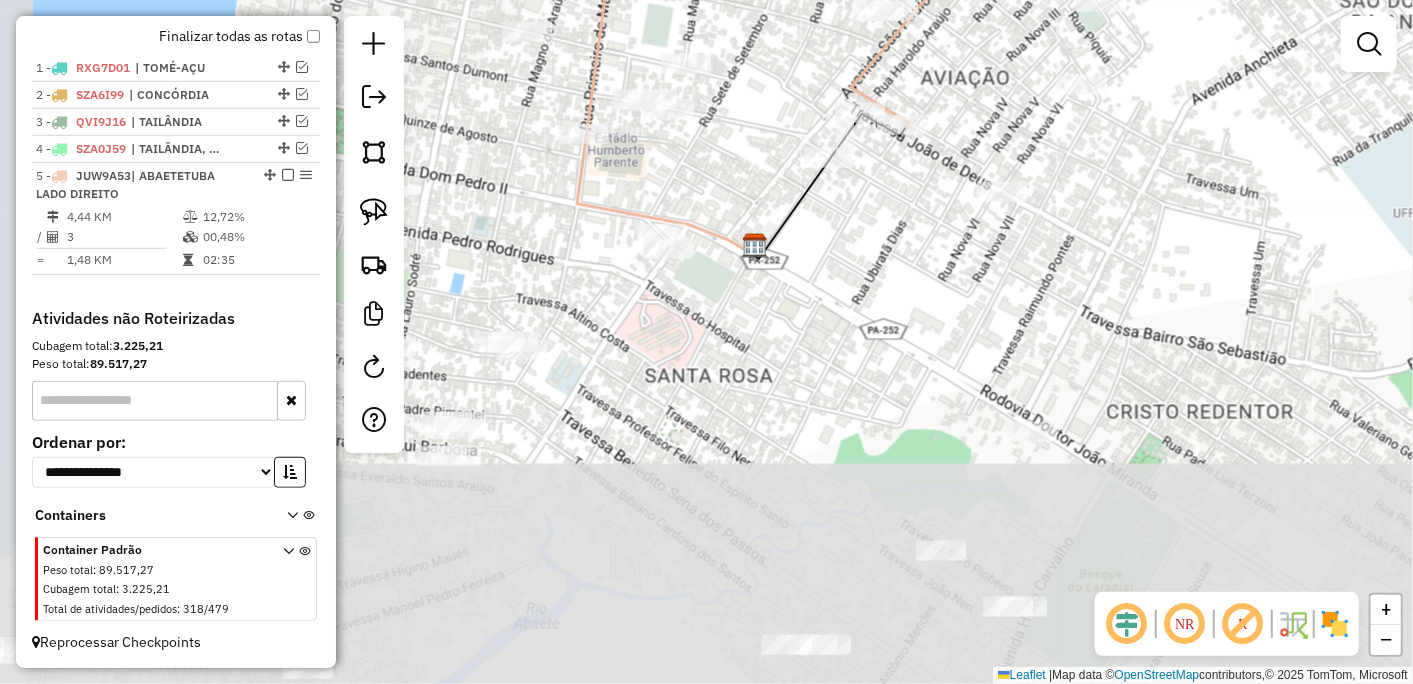 drag, startPoint x: 693, startPoint y: 316, endPoint x: 781, endPoint y: -3, distance: 330.9154 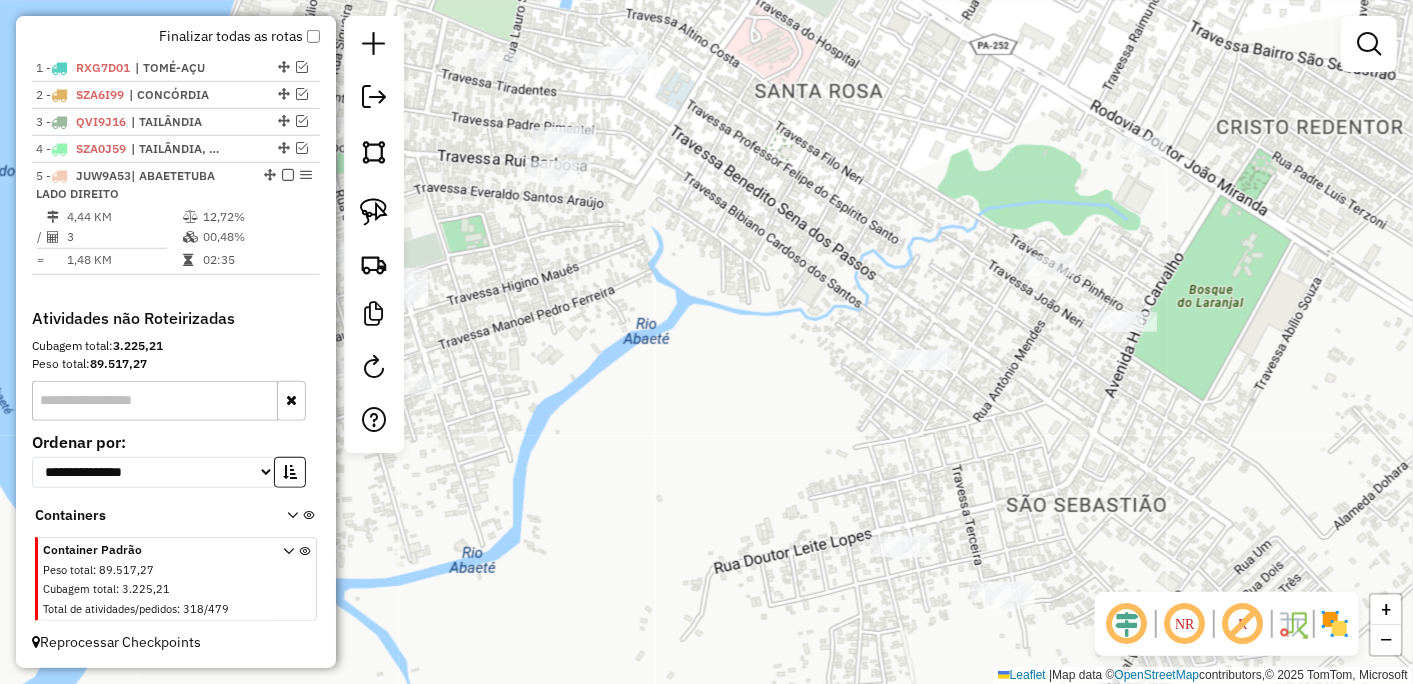 drag, startPoint x: 762, startPoint y: 351, endPoint x: 858, endPoint y: 60, distance: 306.42618 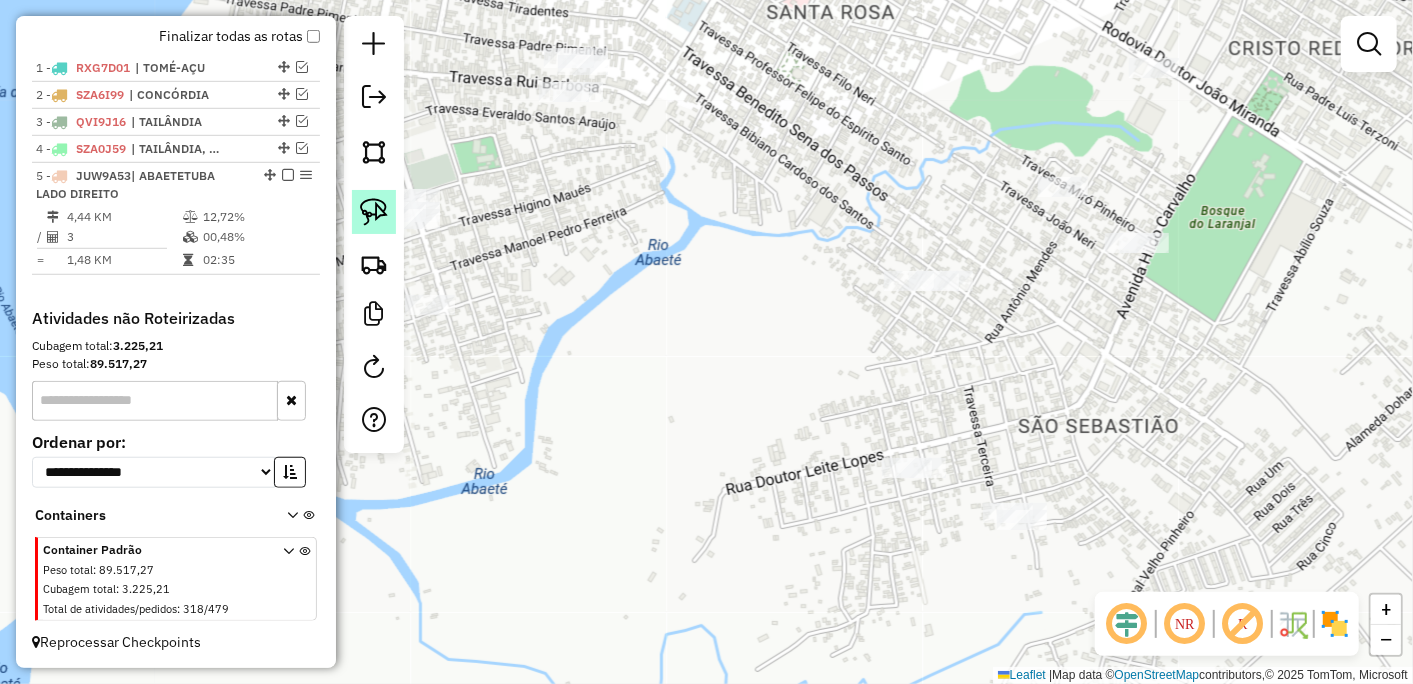 click 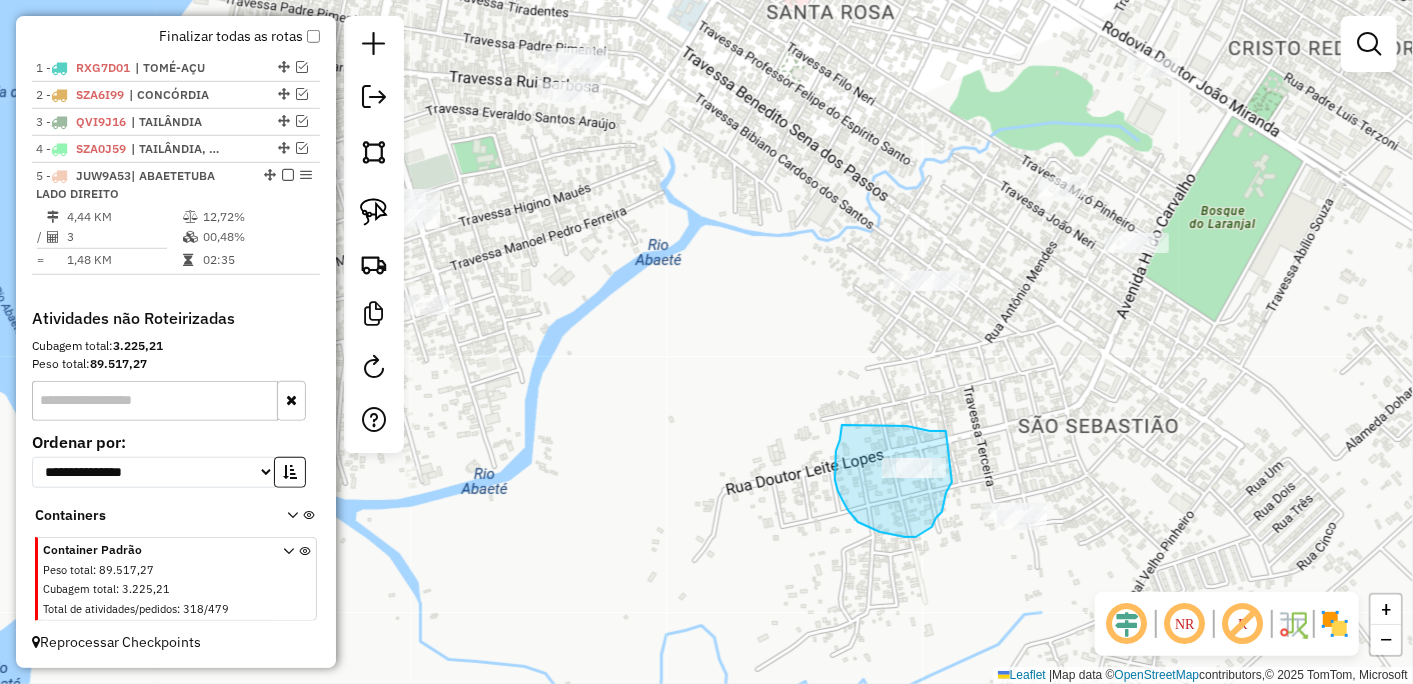 drag, startPoint x: 907, startPoint y: 426, endPoint x: 957, endPoint y: 473, distance: 68.622154 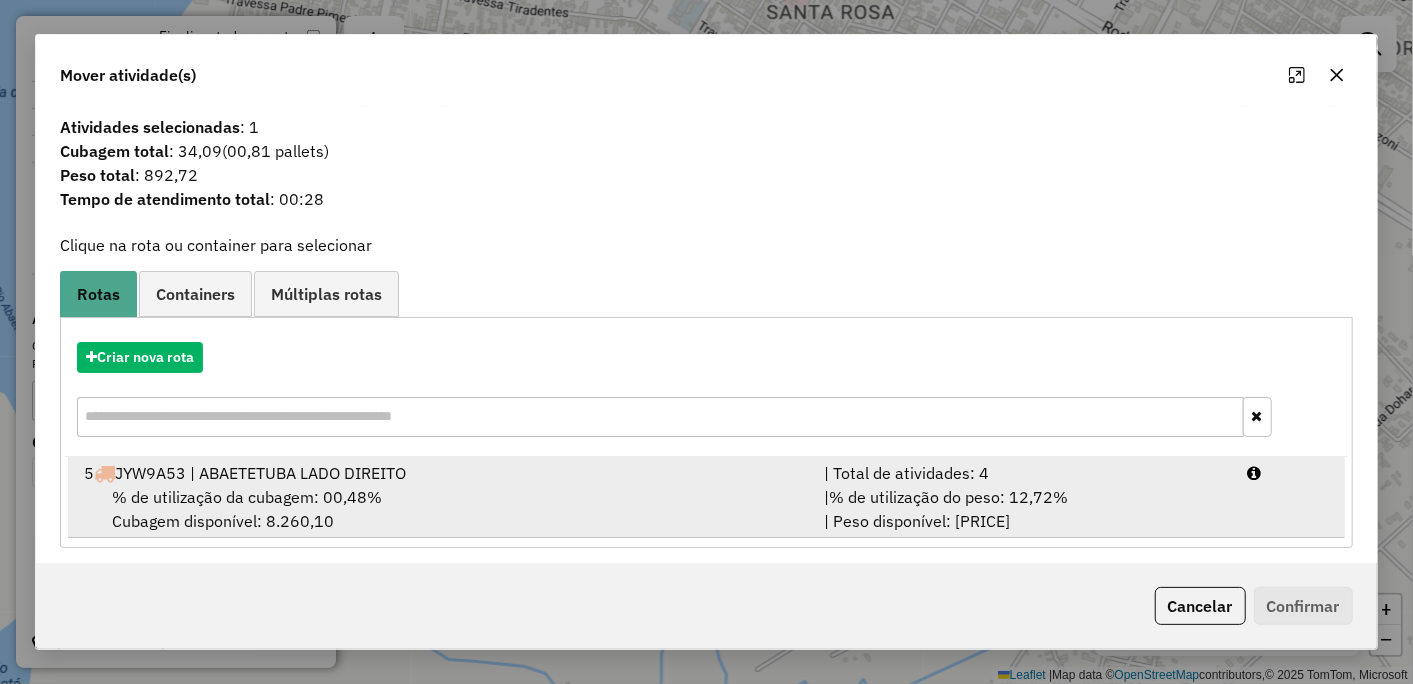 click on "[NUMBER] [PLATE] | [CITY], [NEIGHBORHOOD] - [NEIGHBORHOOD] - [NEIGHBORHOOD] - [NEIGHBORHOOD]" at bounding box center [442, 473] 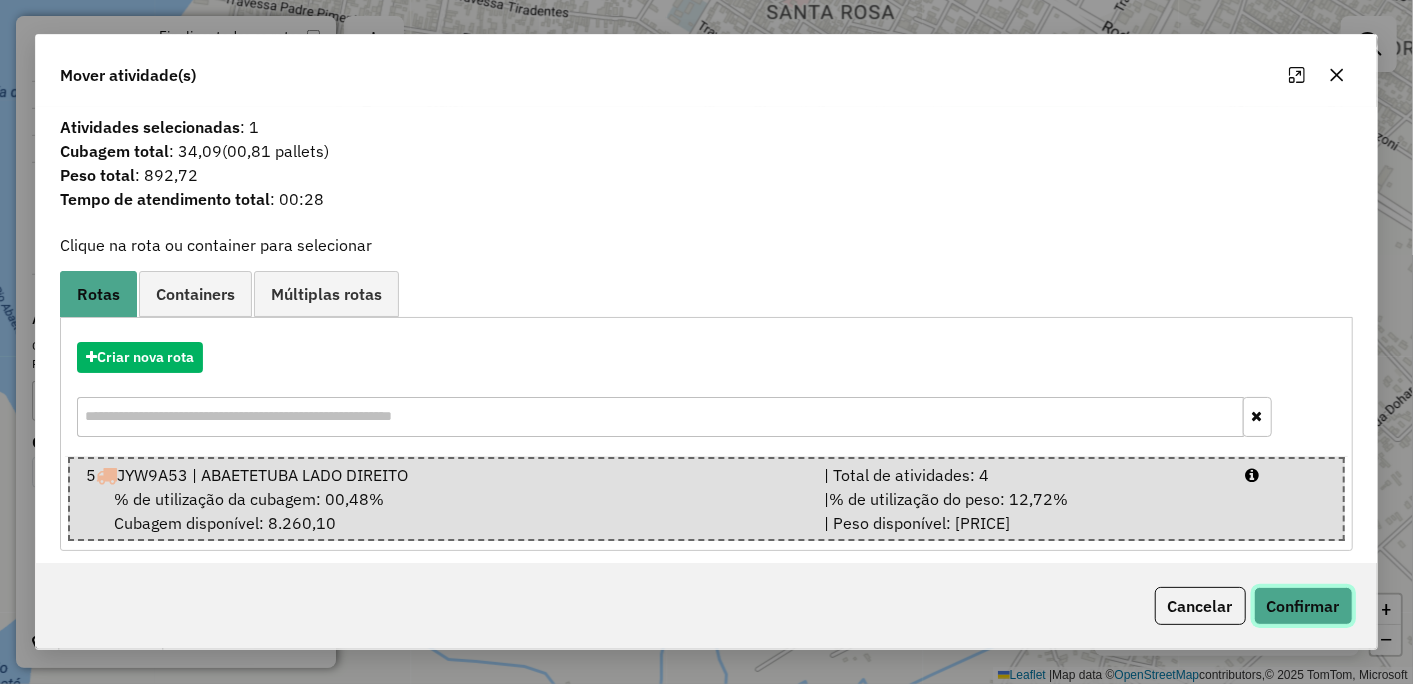 click on "Confirmar" 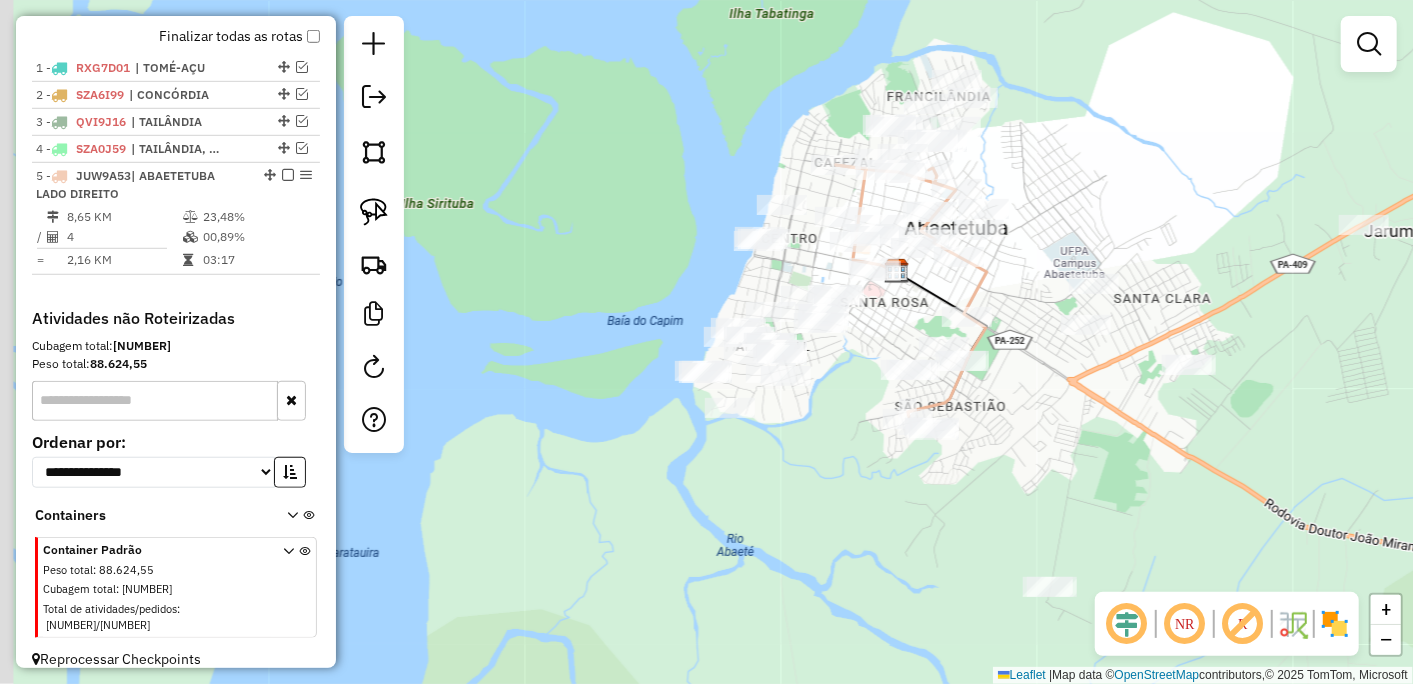drag, startPoint x: 594, startPoint y: 376, endPoint x: 774, endPoint y: 446, distance: 193.13208 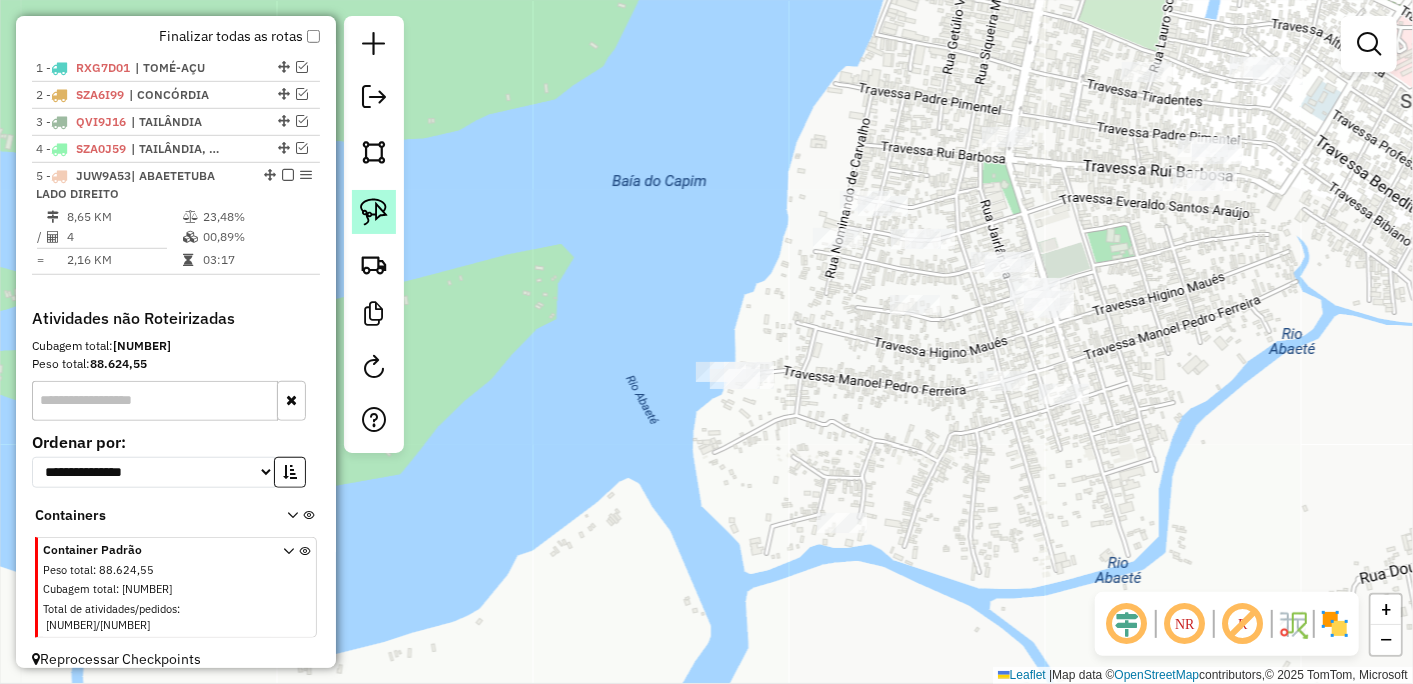 click 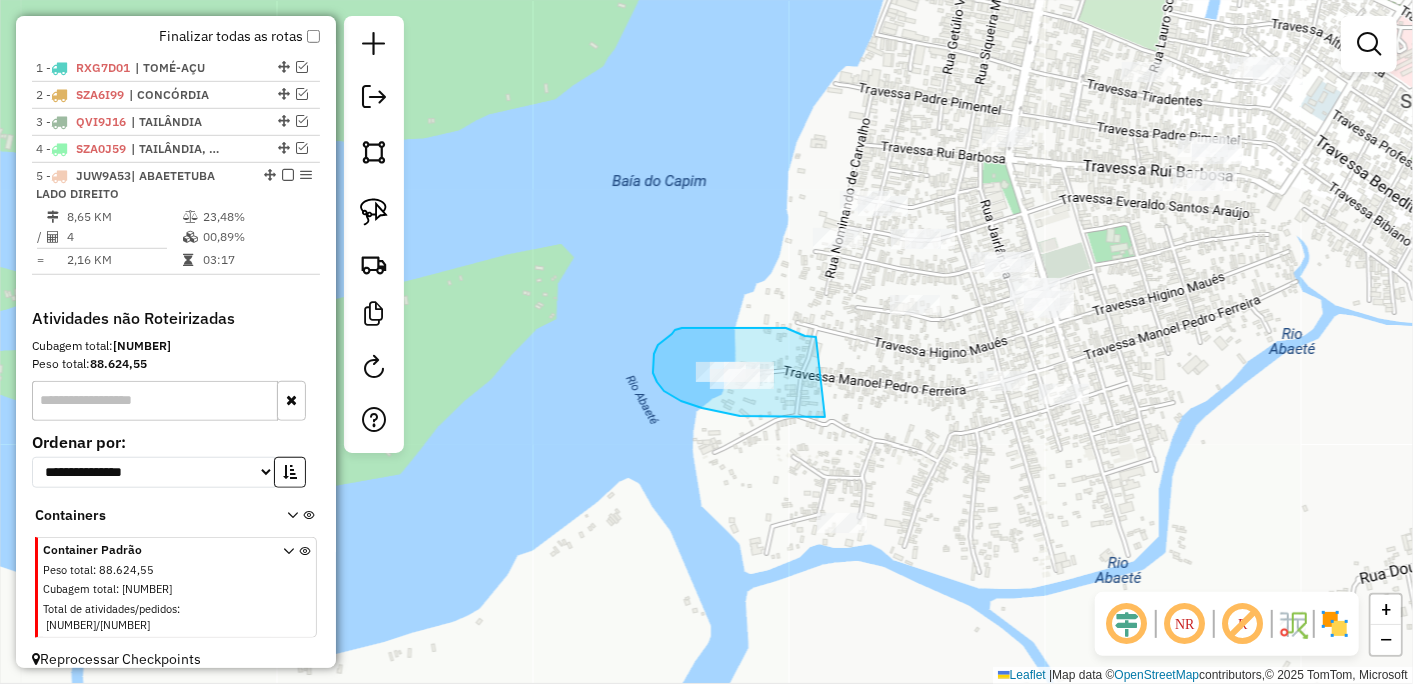 drag, startPoint x: 816, startPoint y: 337, endPoint x: 825, endPoint y: 417, distance: 80.50466 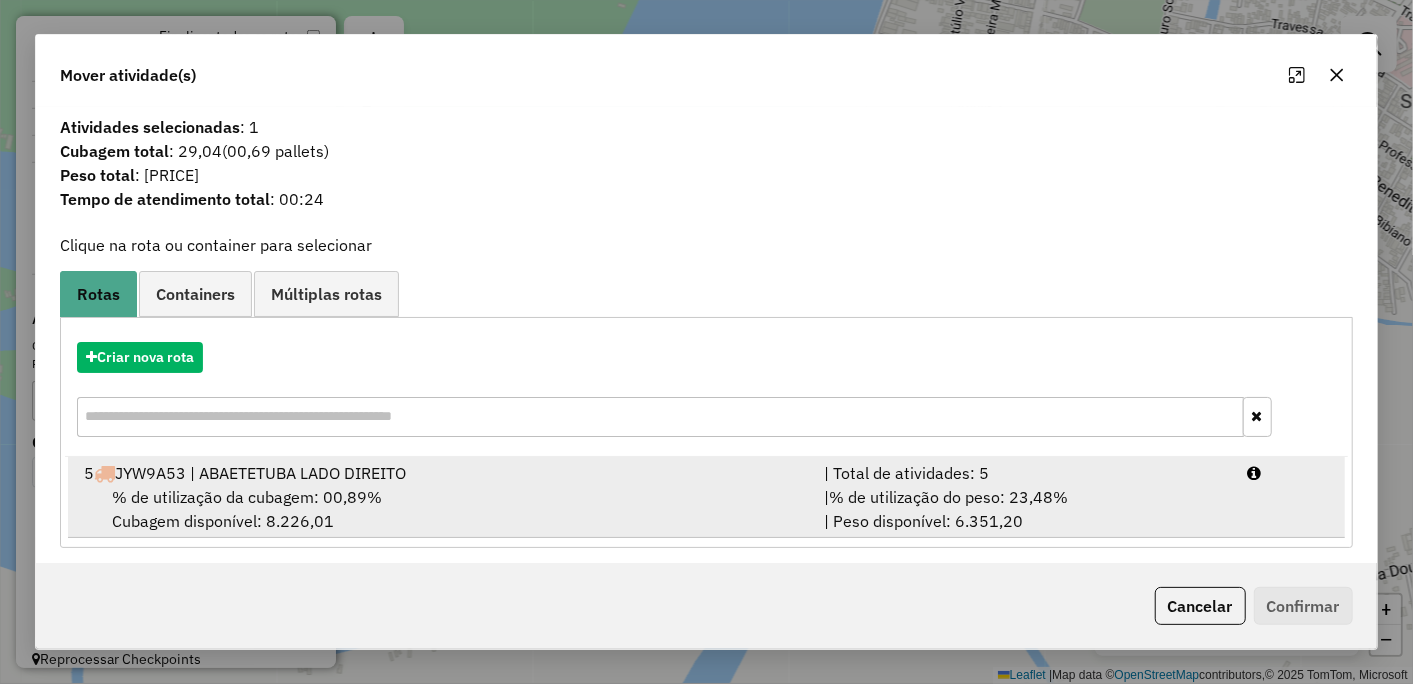 click on "% de utilização da cubagem: 00,89%" at bounding box center (247, 497) 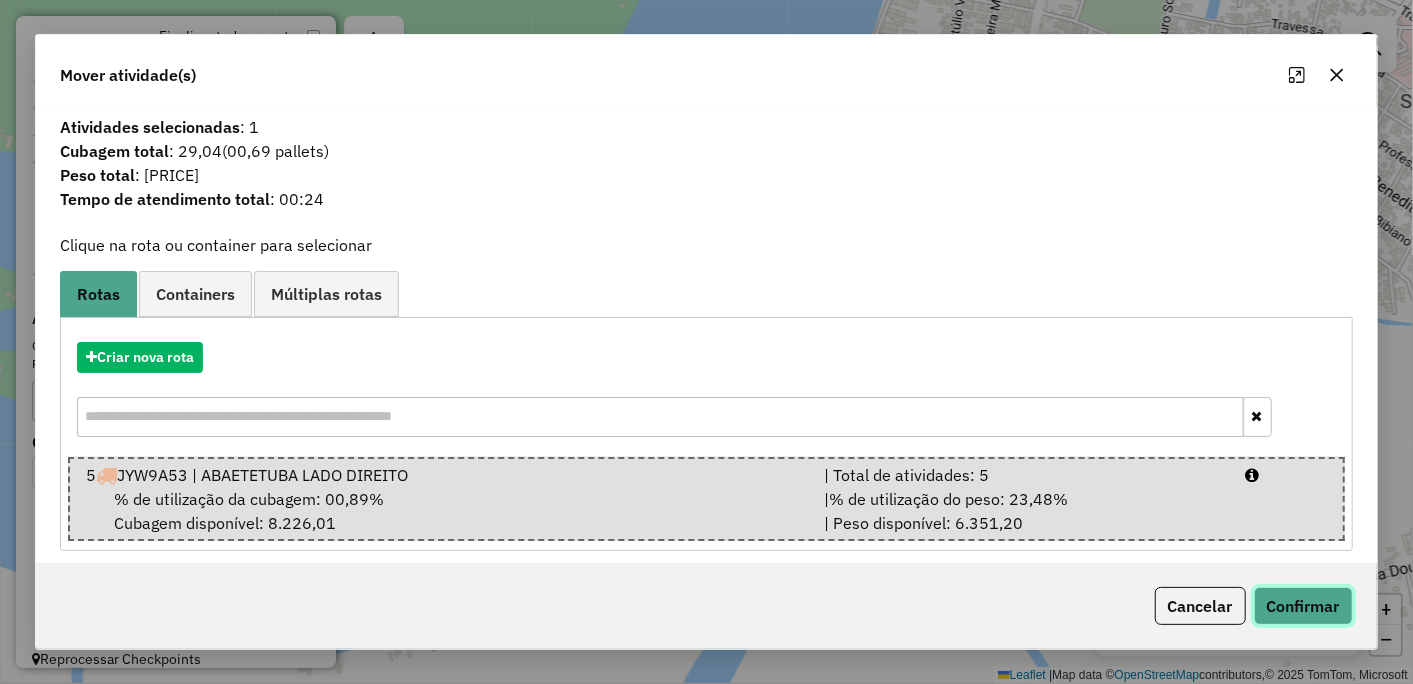click on "Confirmar" 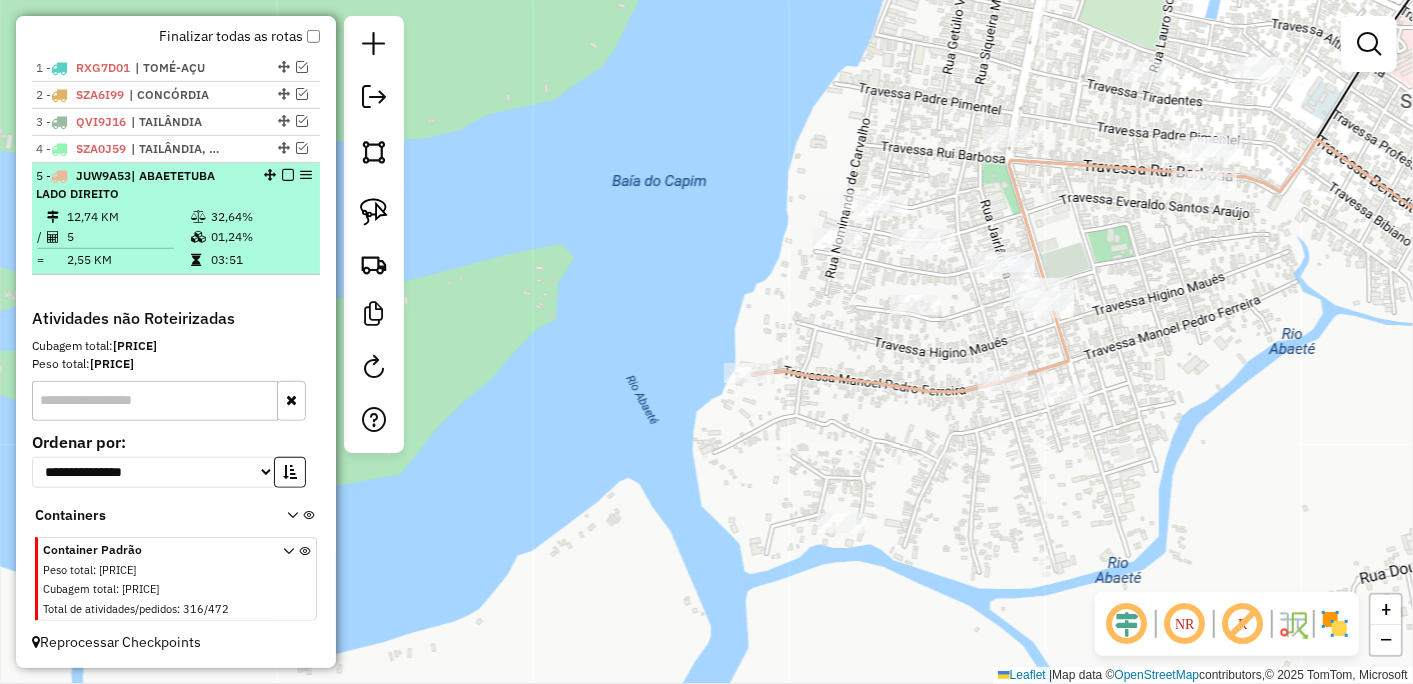 click at bounding box center (288, 175) 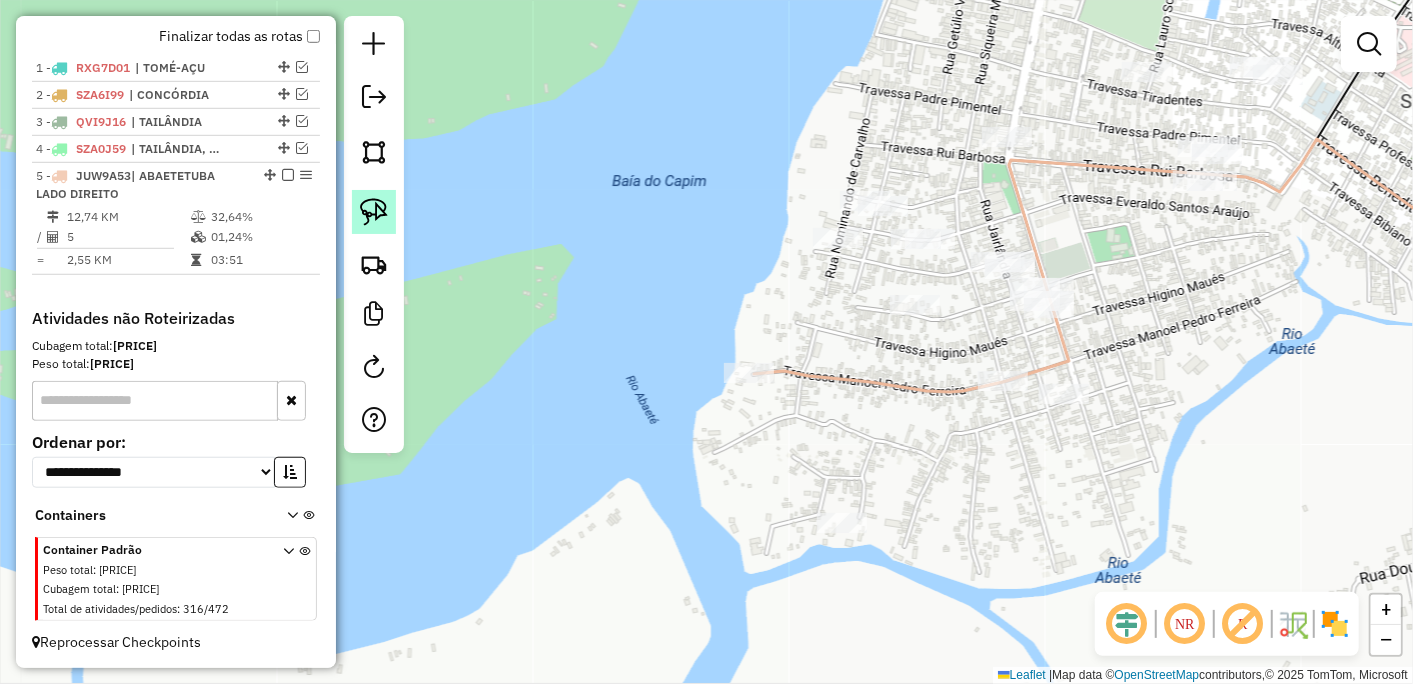 scroll, scrollTop: 650, scrollLeft: 0, axis: vertical 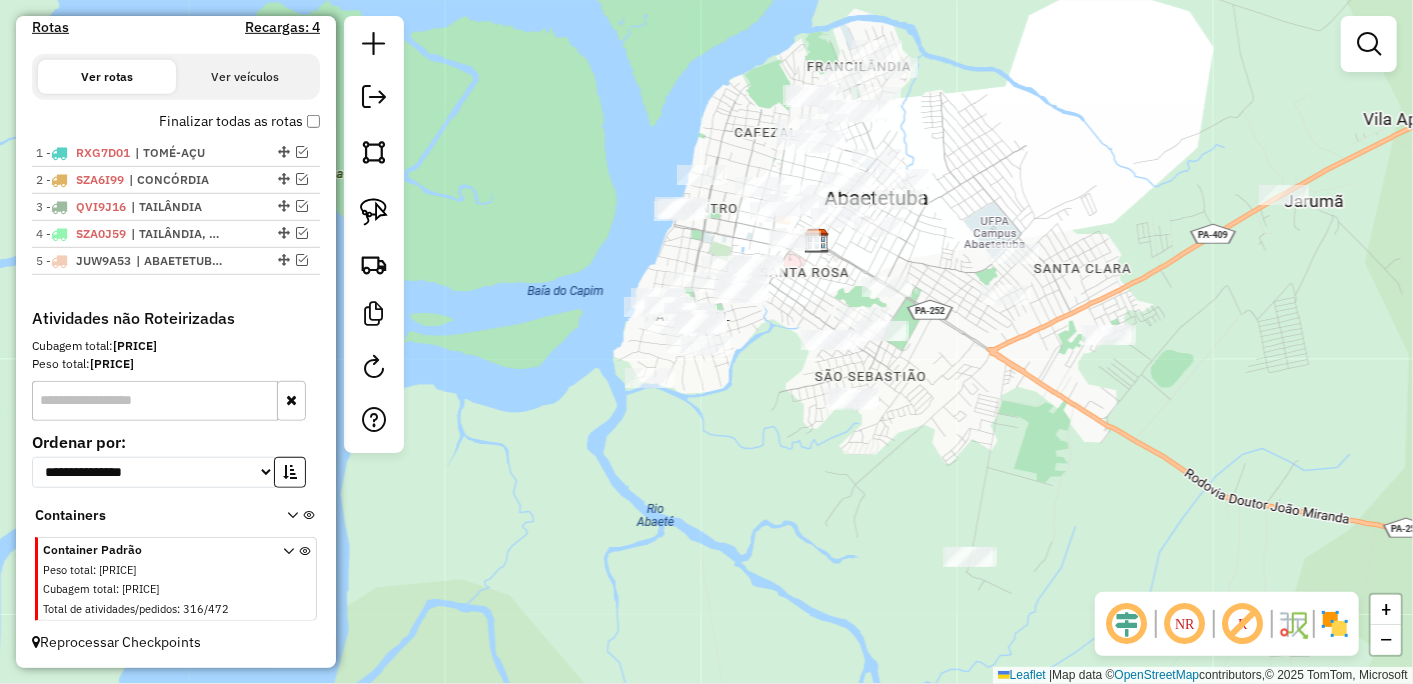 drag, startPoint x: 947, startPoint y: 446, endPoint x: 763, endPoint y: 446, distance: 184 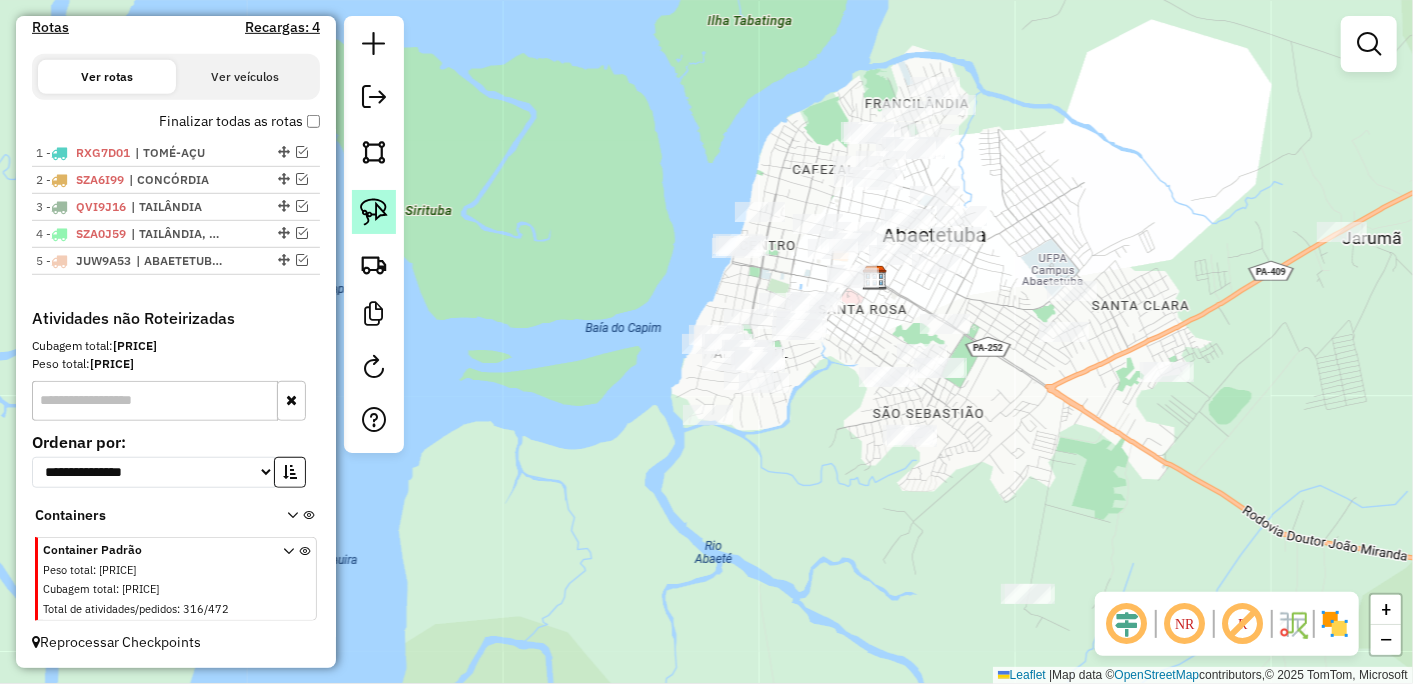 click 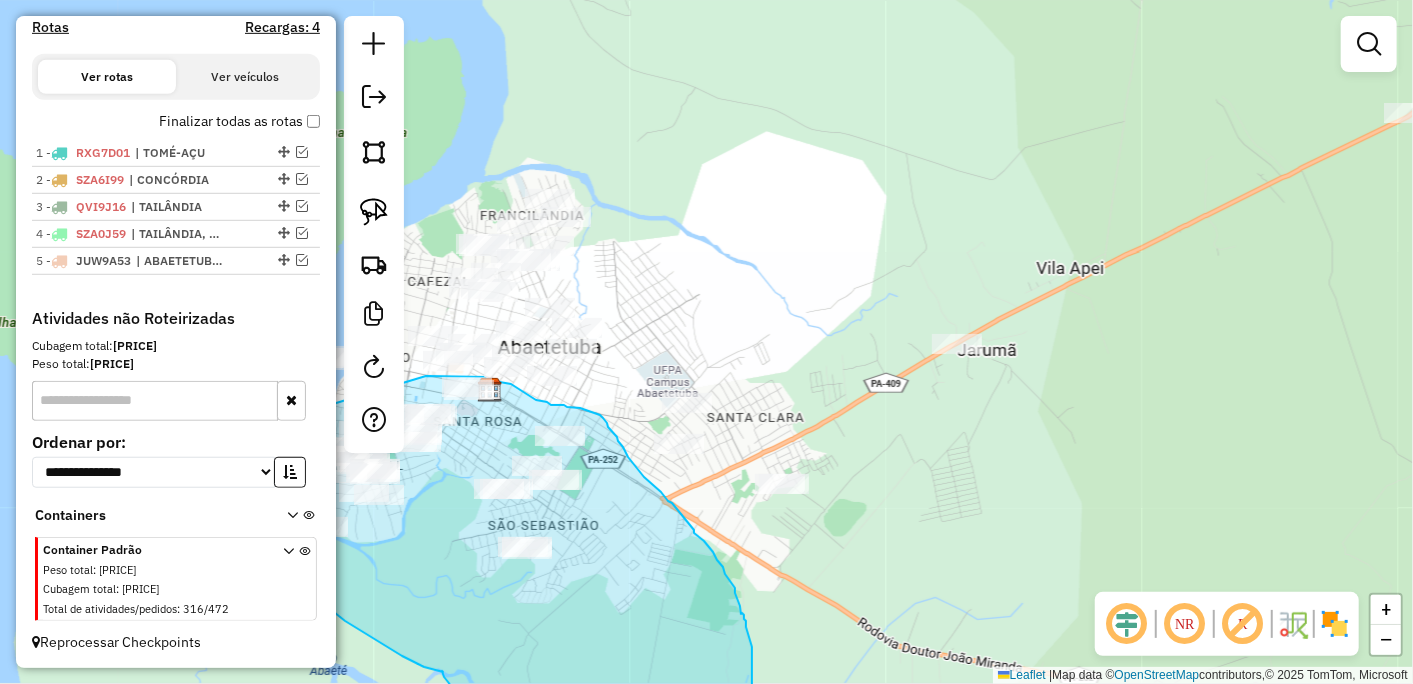drag, startPoint x: 468, startPoint y: 376, endPoint x: 426, endPoint y: 376, distance: 42 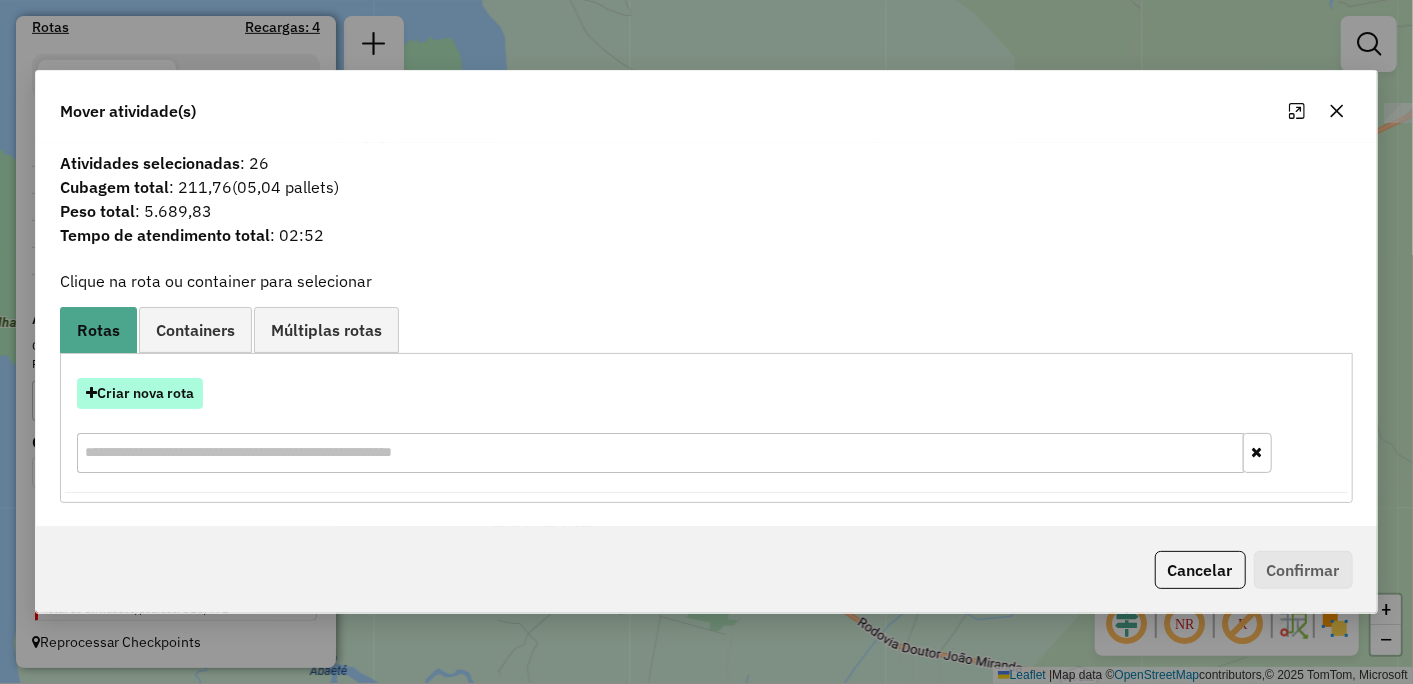 click on "Criar nova rota" at bounding box center (140, 393) 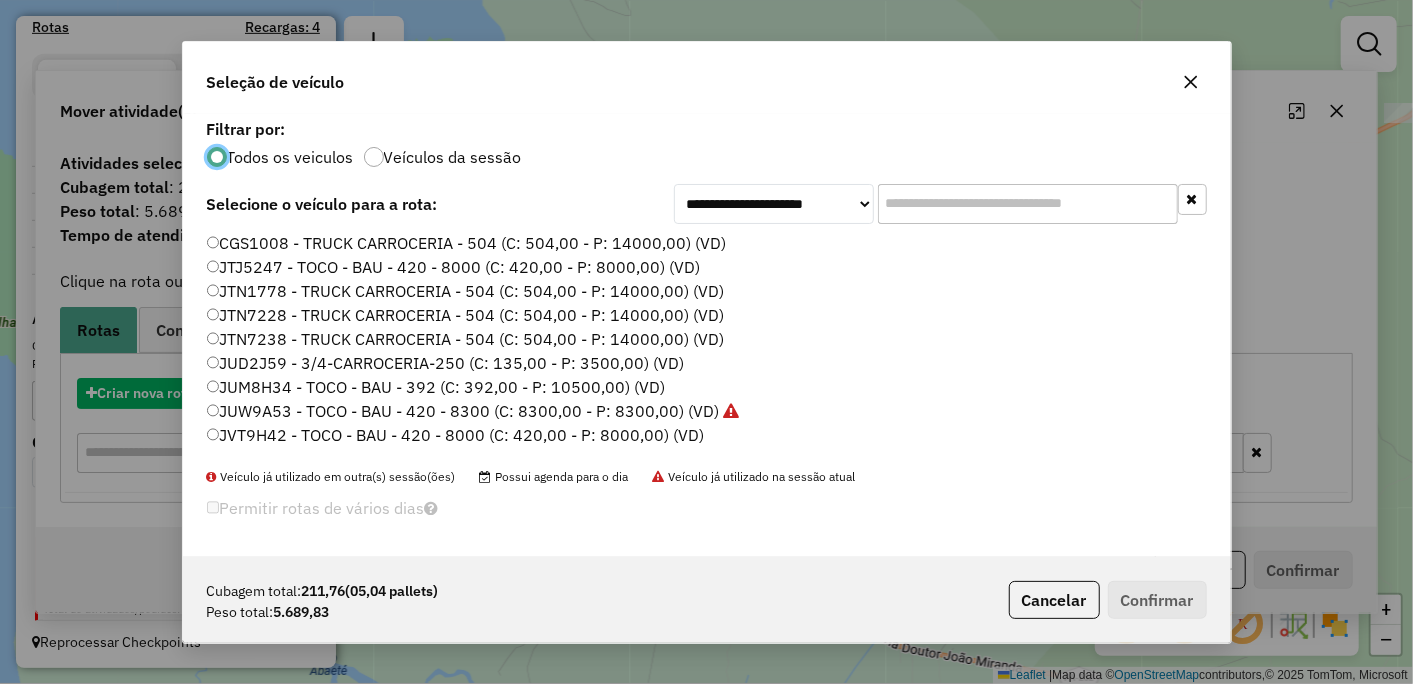 scroll, scrollTop: 11, scrollLeft: 5, axis: both 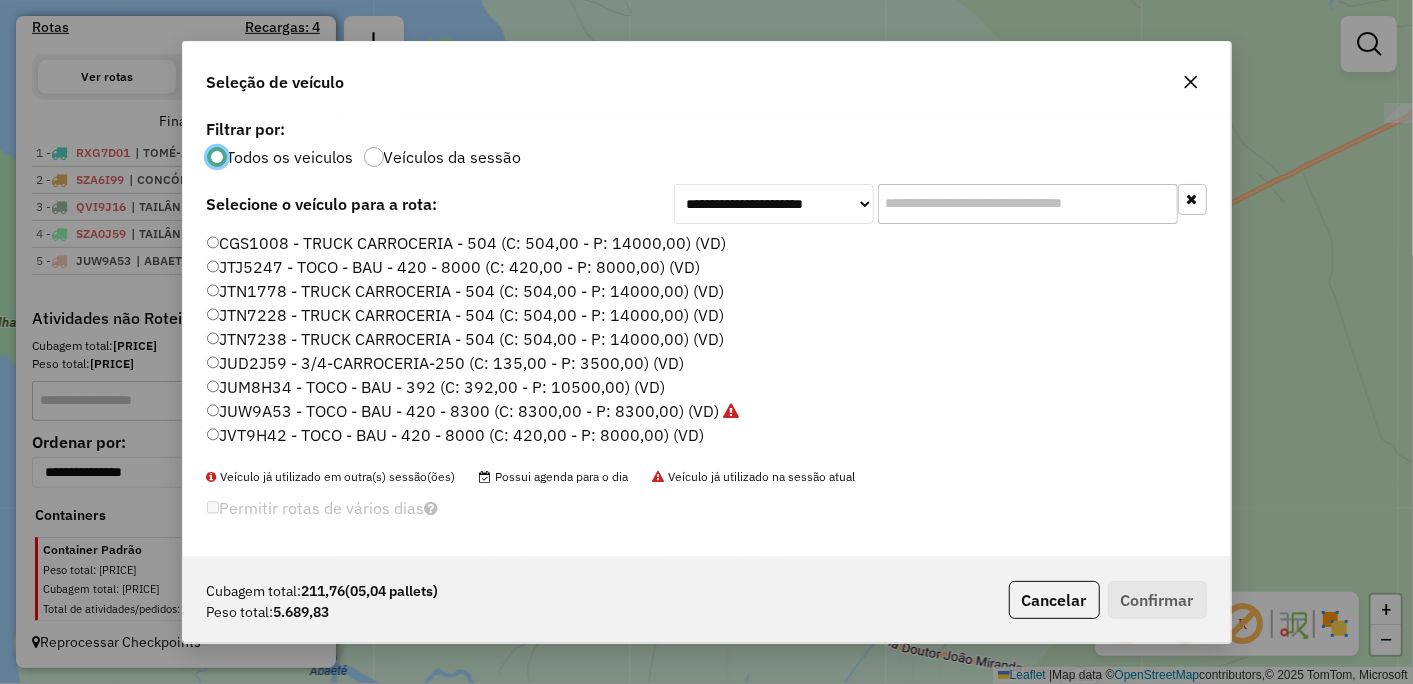 click on "JVT9H42 - TOCO - BAU - 420 - 8000 (C: 420,00 - P: 8000,00) (VD)" 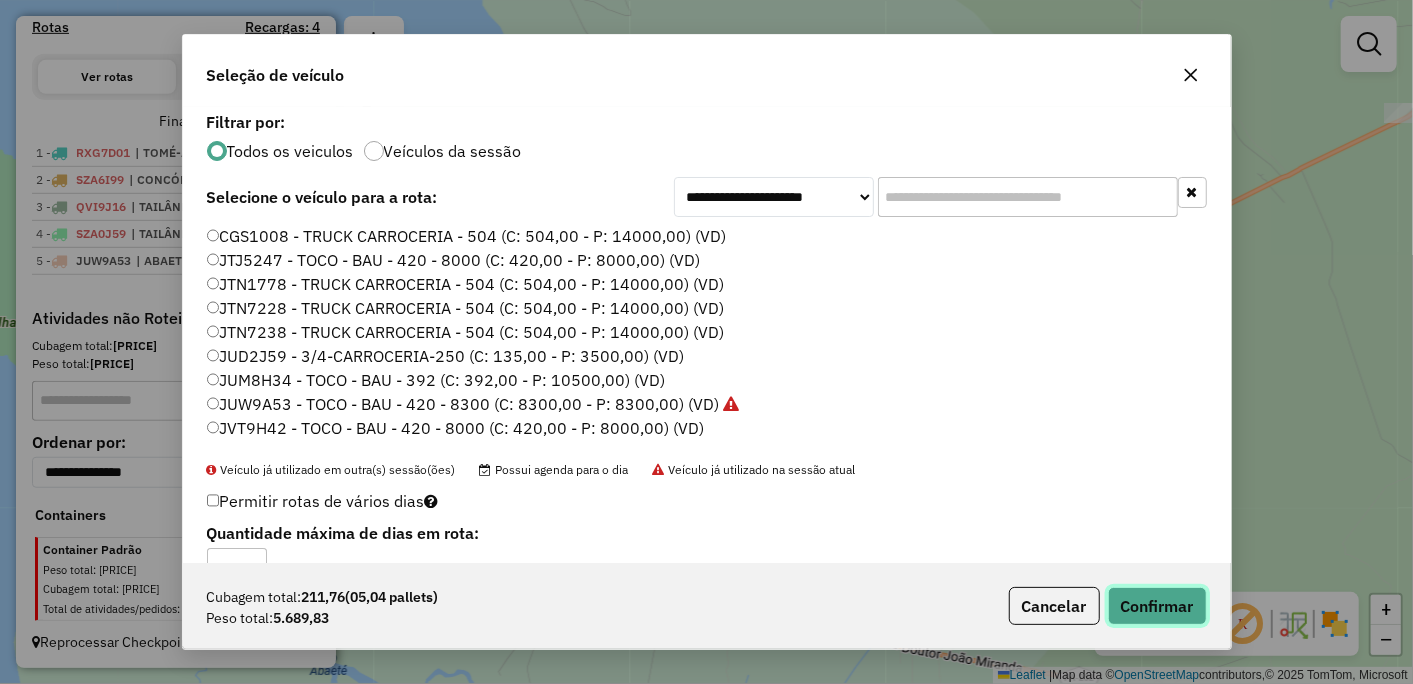 click on "Confirmar" 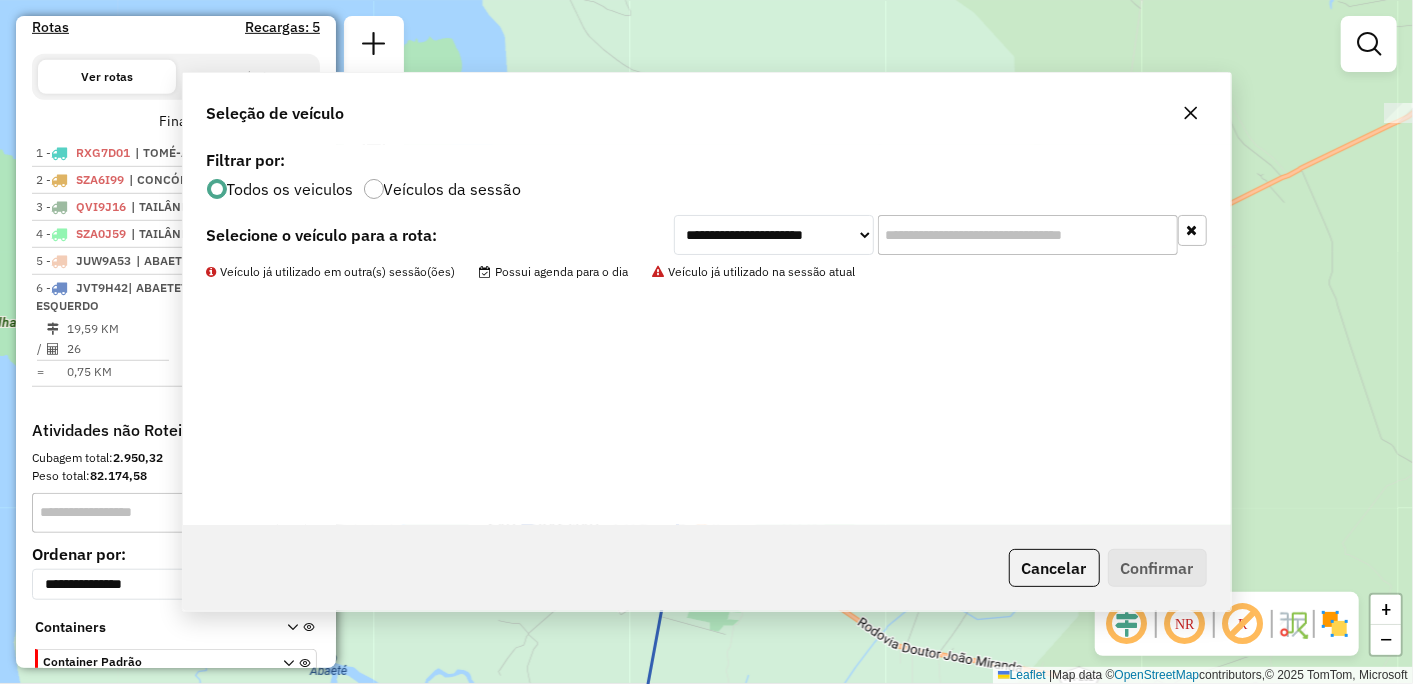 scroll, scrollTop: 762, scrollLeft: 0, axis: vertical 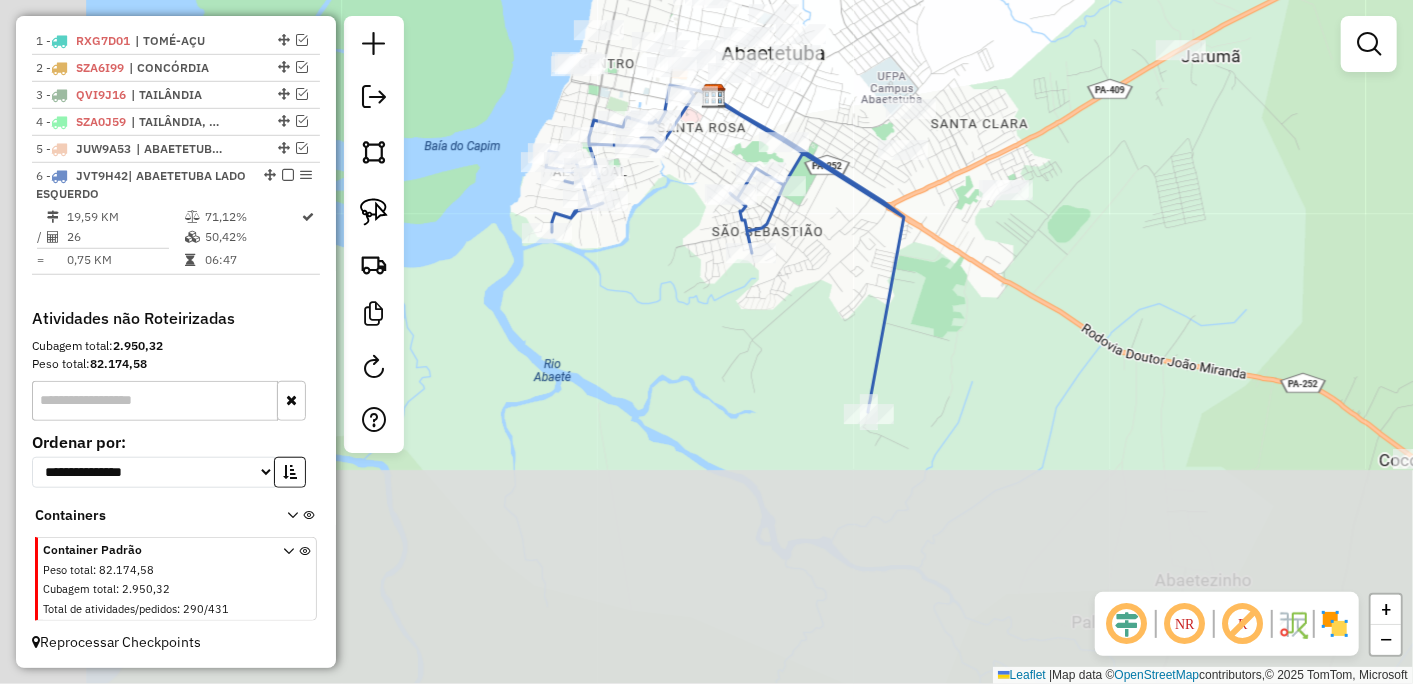 drag, startPoint x: 710, startPoint y: 478, endPoint x: 866, endPoint y: 210, distance: 310.09677 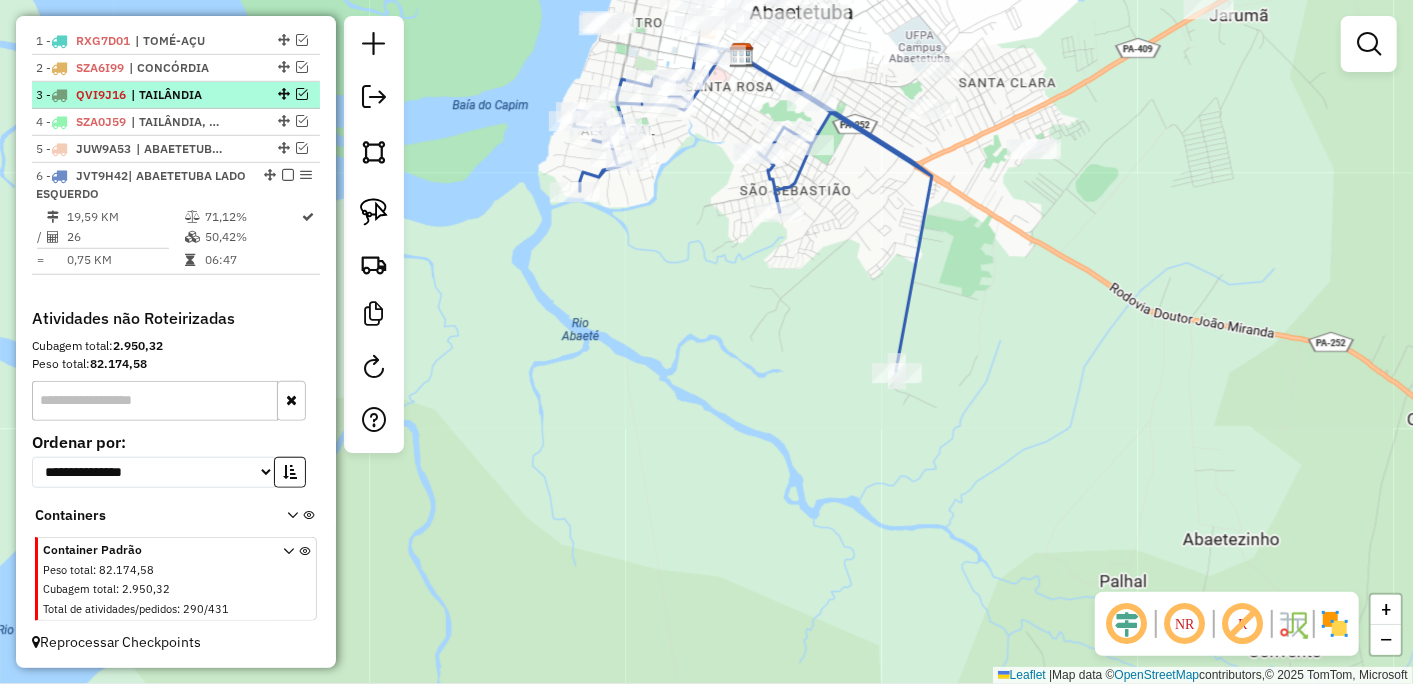 click at bounding box center (288, 175) 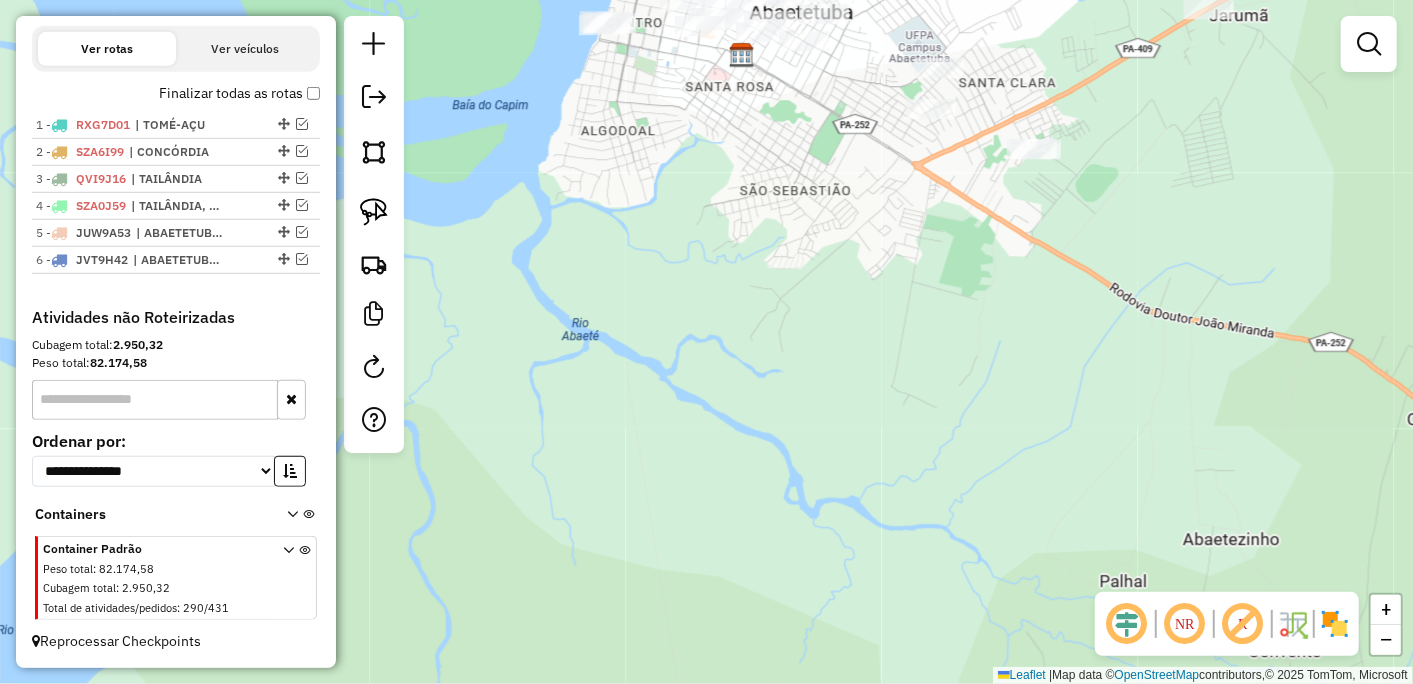 scroll, scrollTop: 677, scrollLeft: 0, axis: vertical 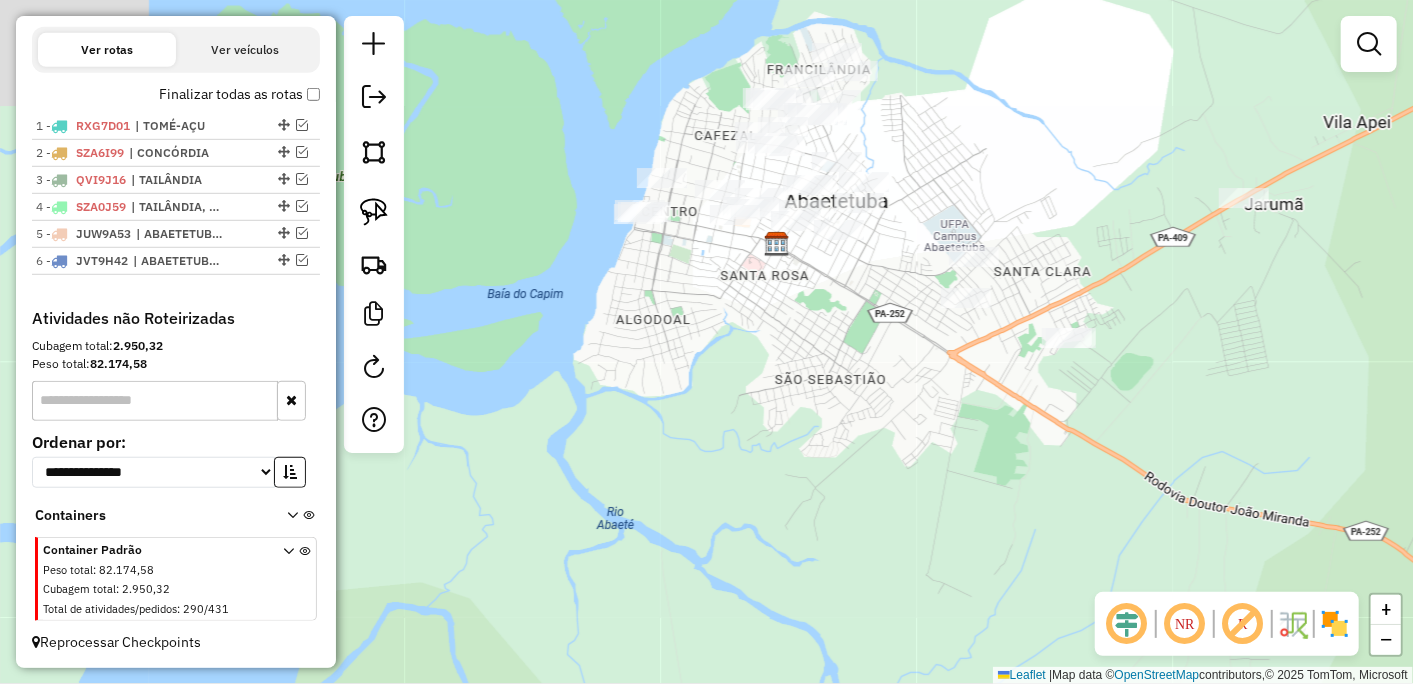 drag, startPoint x: 805, startPoint y: 238, endPoint x: 845, endPoint y: 435, distance: 201.0199 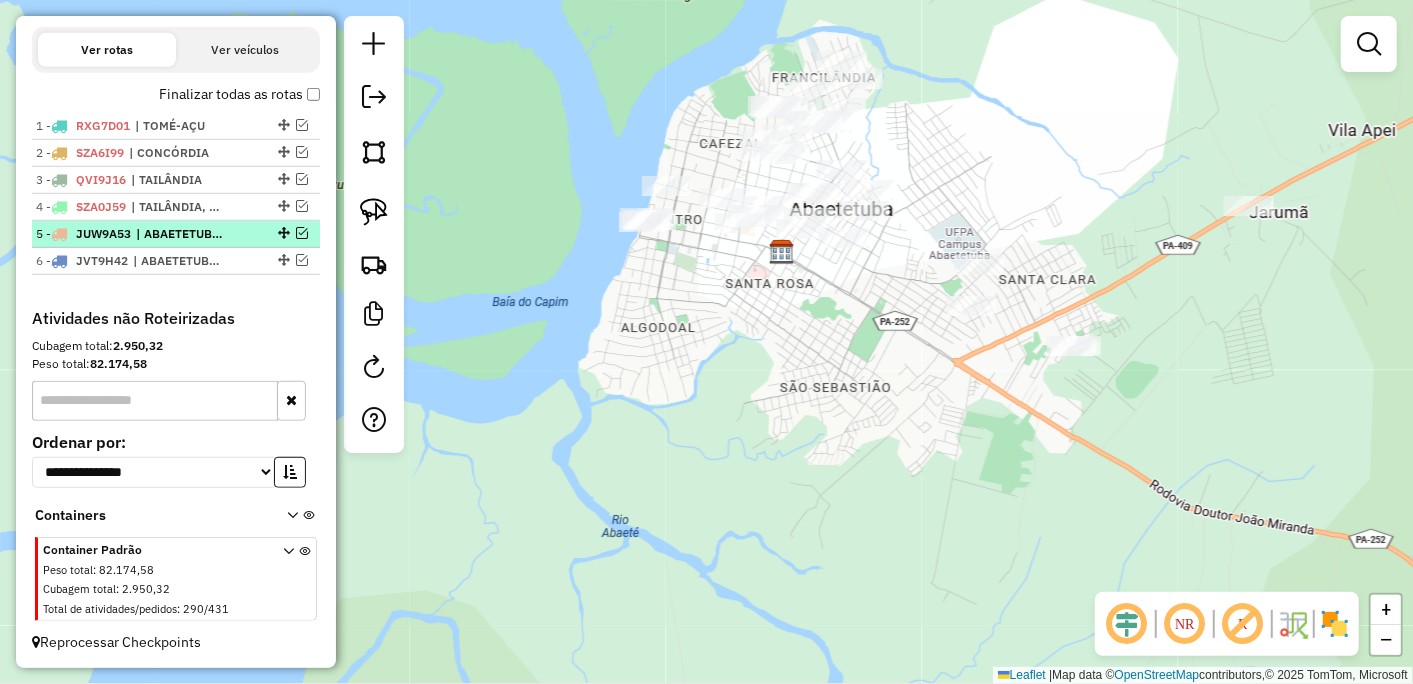 click on "| ABAETETUBA LADO DIREITO" at bounding box center (182, 234) 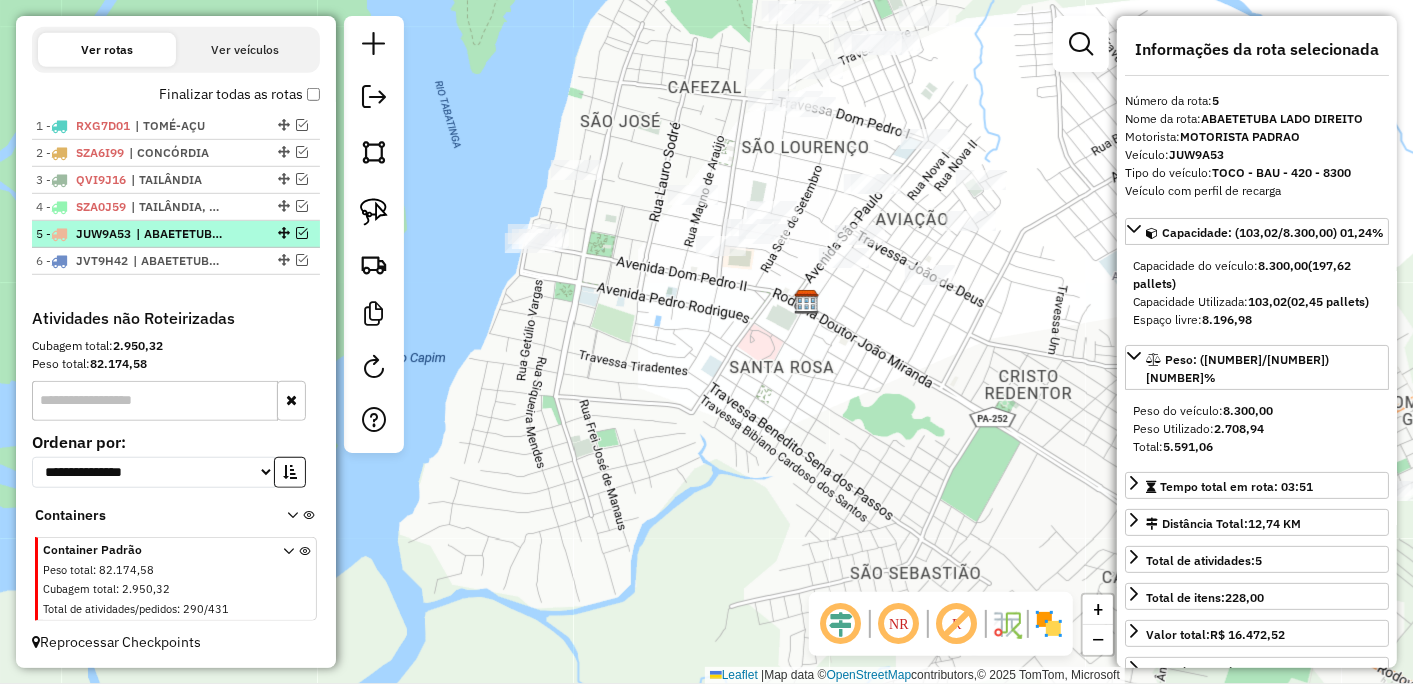 click at bounding box center [302, 233] 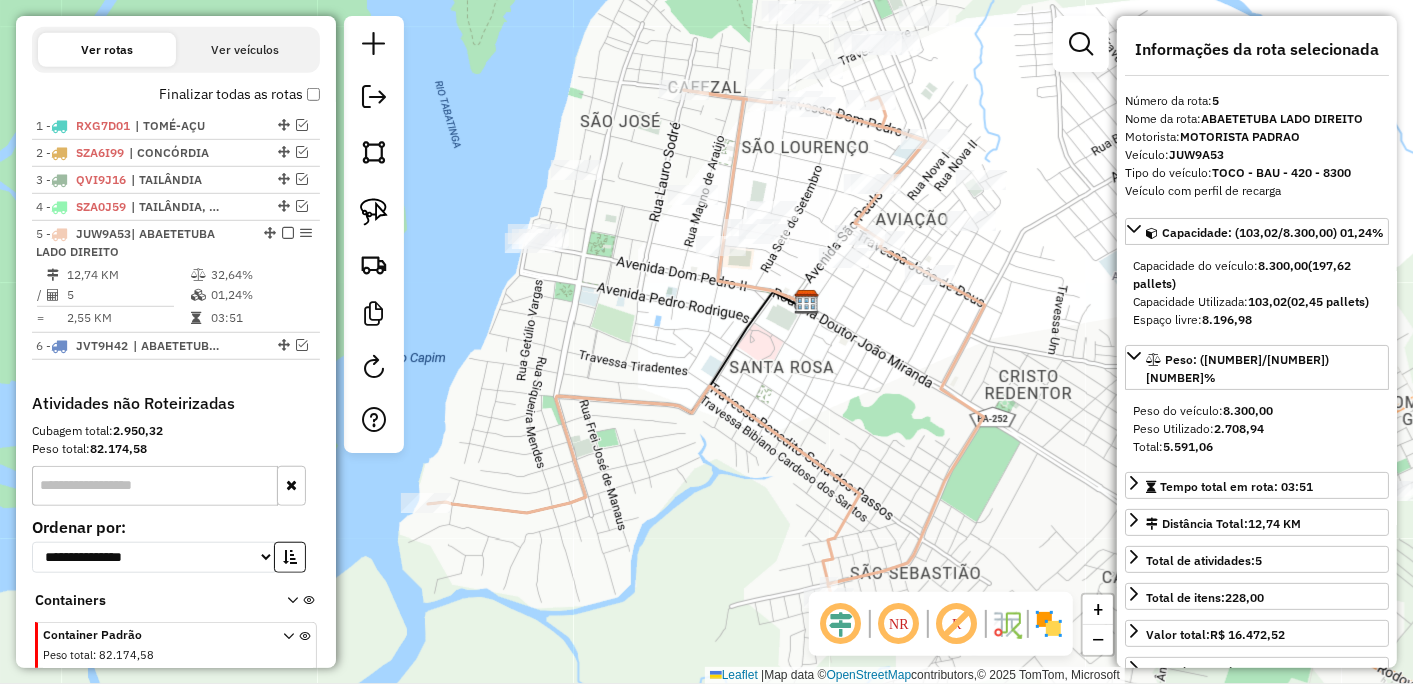 scroll, scrollTop: 762, scrollLeft: 0, axis: vertical 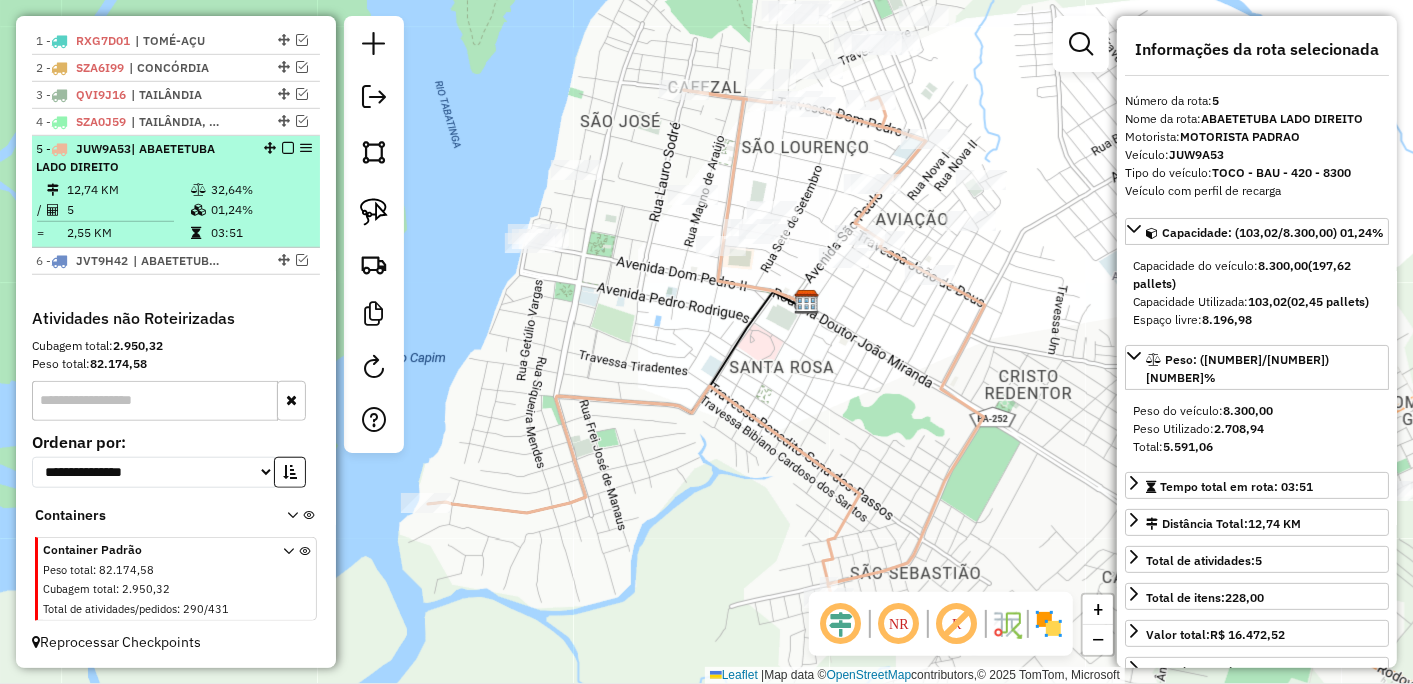 click at bounding box center (288, 148) 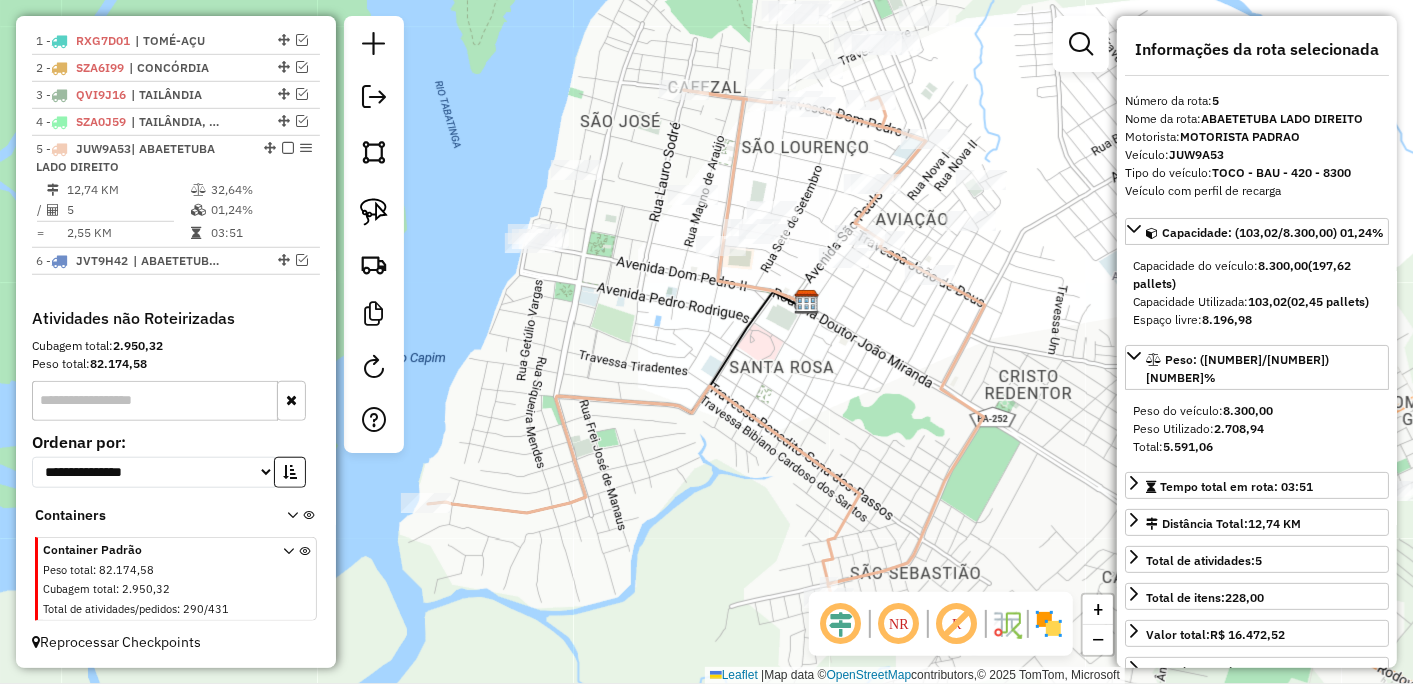 scroll, scrollTop: 677, scrollLeft: 0, axis: vertical 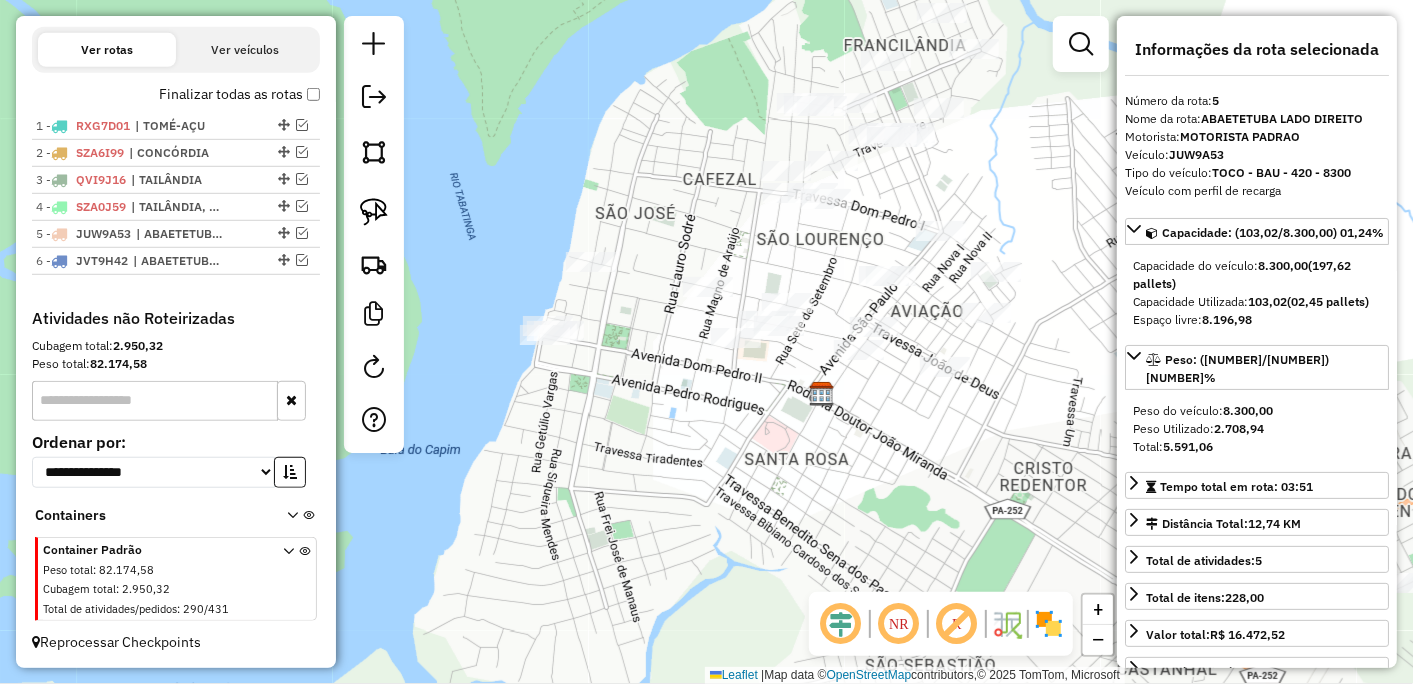 drag, startPoint x: 610, startPoint y: 403, endPoint x: 611, endPoint y: 492, distance: 89.005615 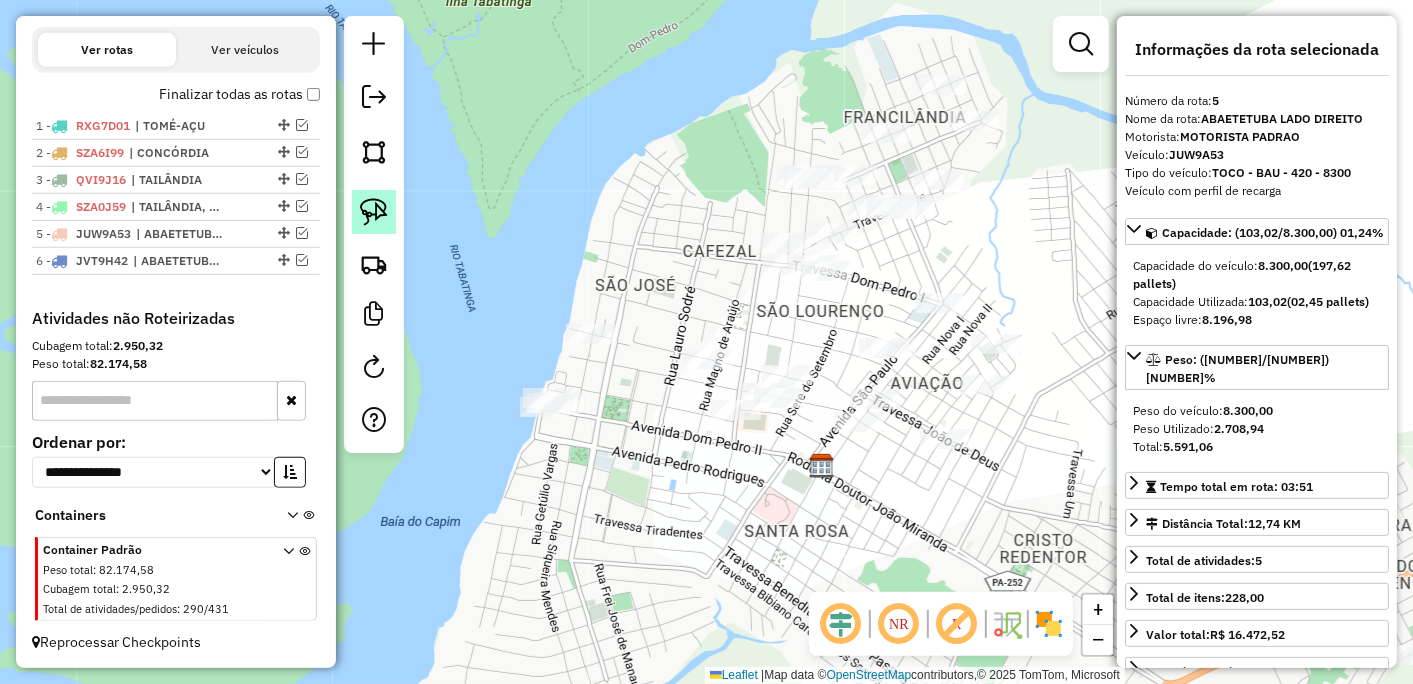 drag, startPoint x: 371, startPoint y: 211, endPoint x: 394, endPoint y: 210, distance: 23.021729 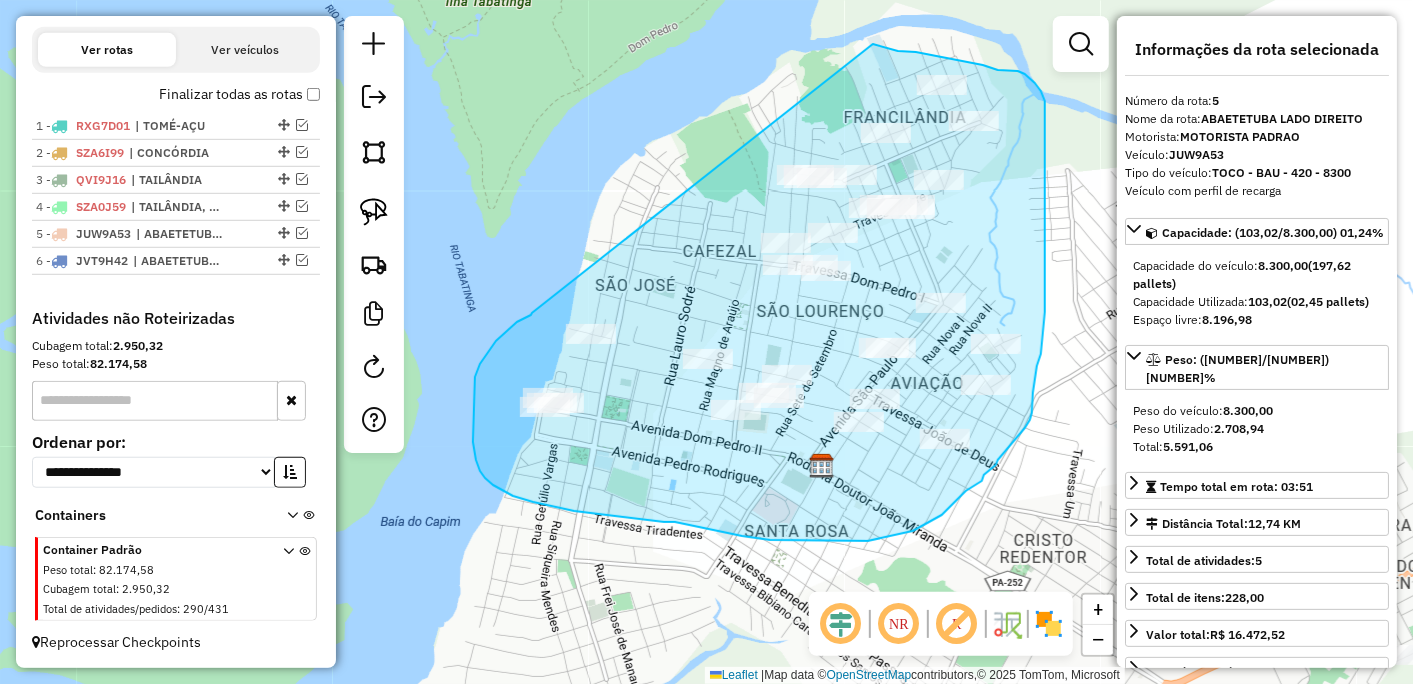 drag, startPoint x: 532, startPoint y: 313, endPoint x: 872, endPoint y: 44, distance: 433.54468 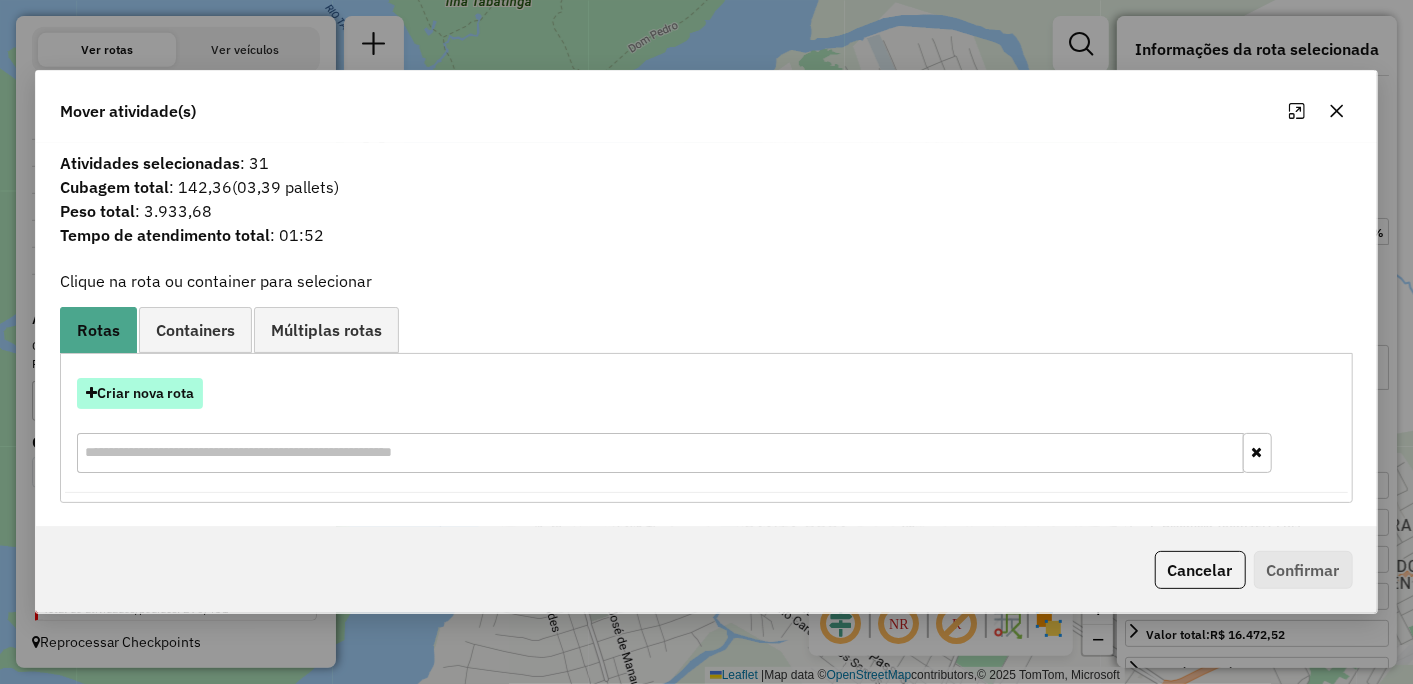 click on "Criar nova rota" at bounding box center (140, 393) 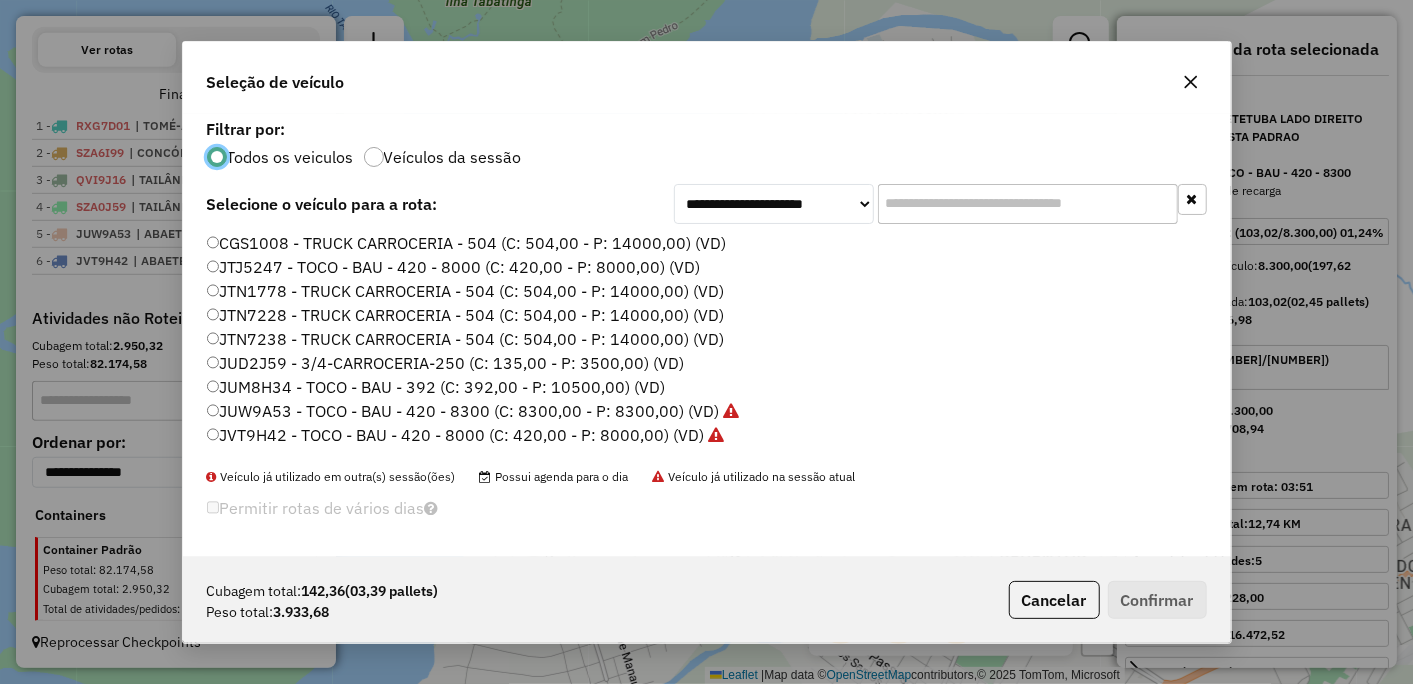 scroll, scrollTop: 11, scrollLeft: 5, axis: both 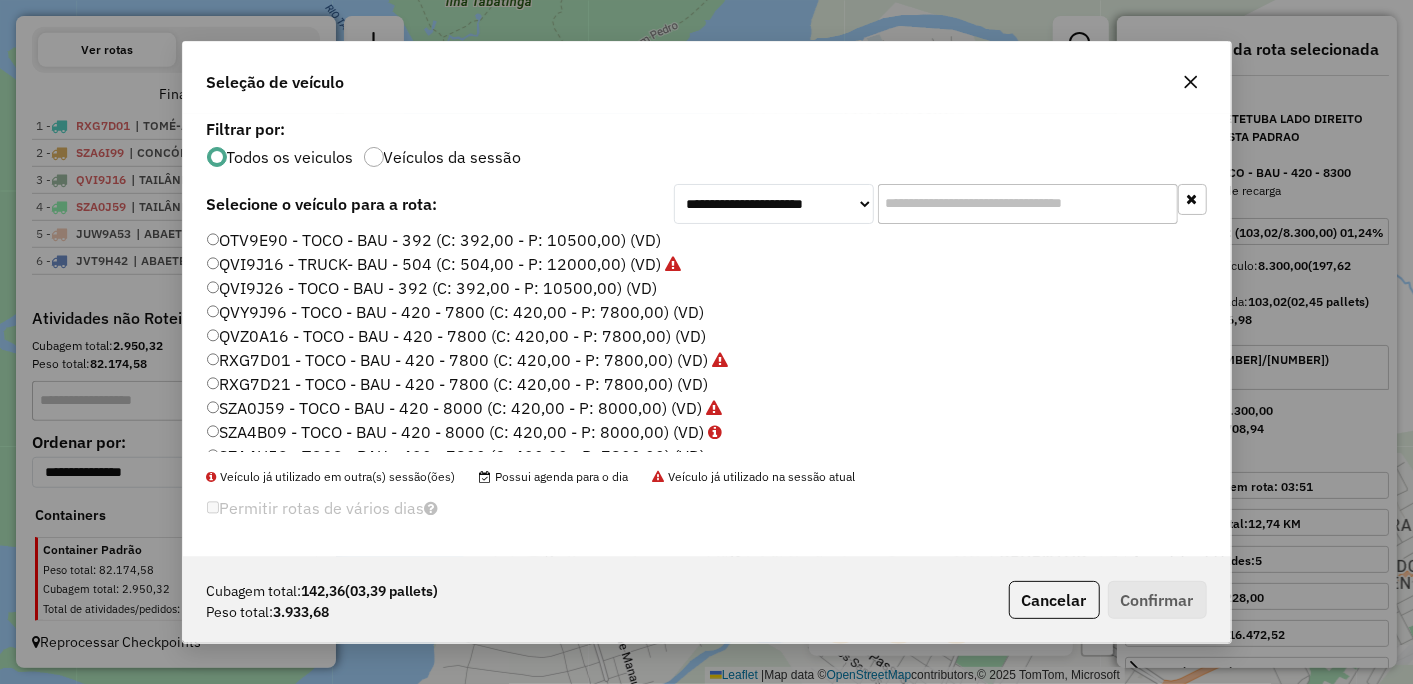 click on "QVY9J96 - TOCO - BAU - 420 - 7800 (C: 420,00 - P: 7800,00) (VD)" 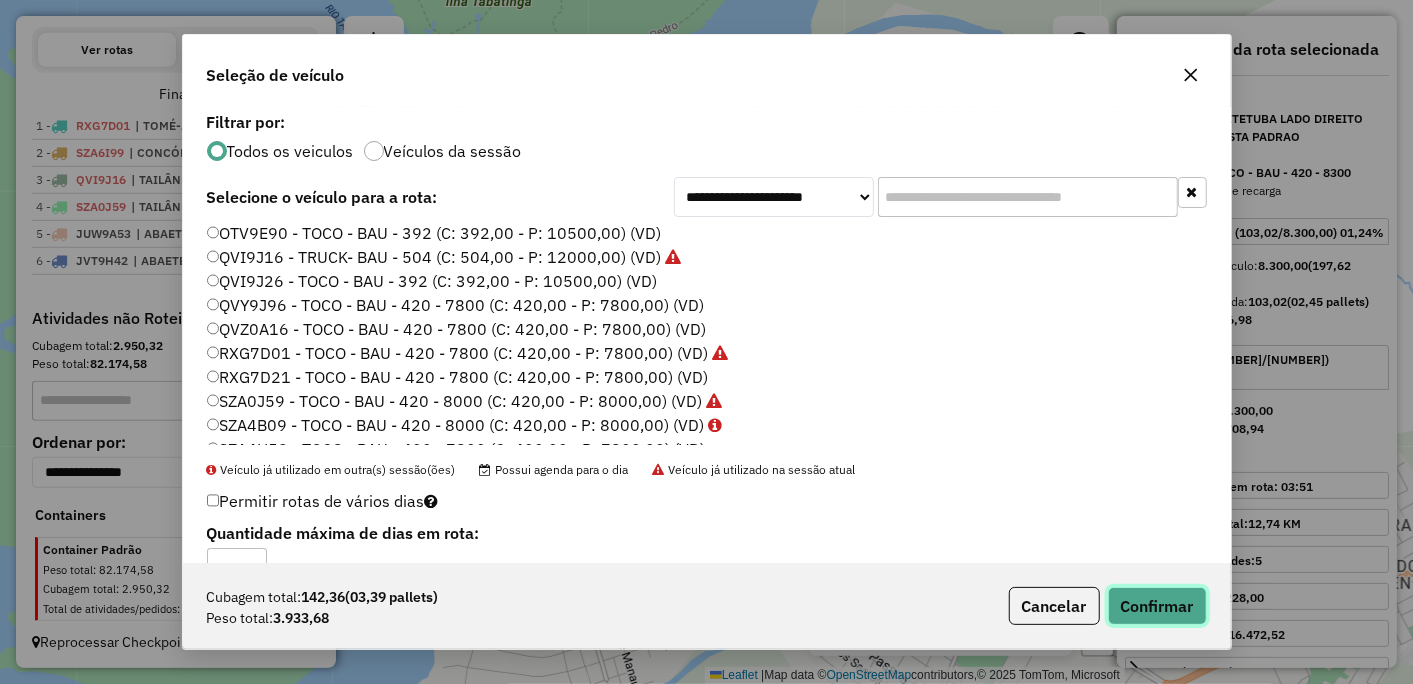 click on "Confirmar" 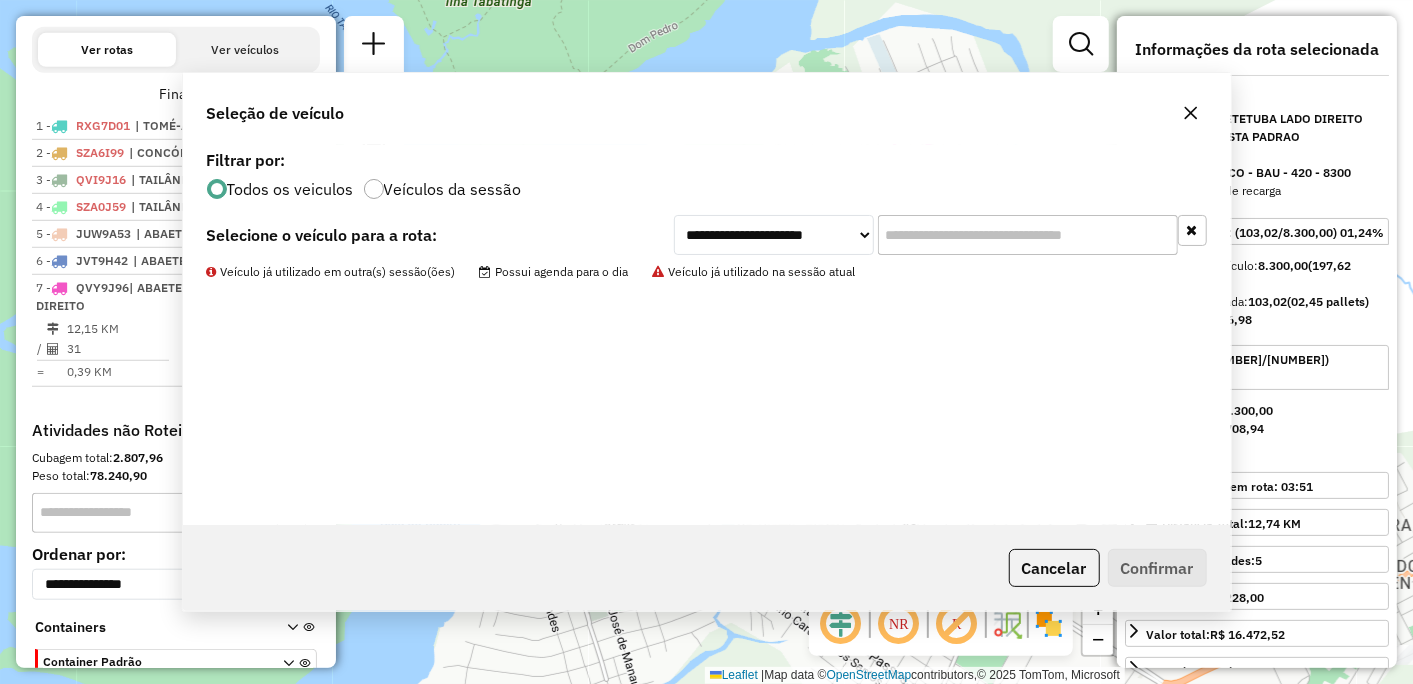 scroll, scrollTop: 788, scrollLeft: 0, axis: vertical 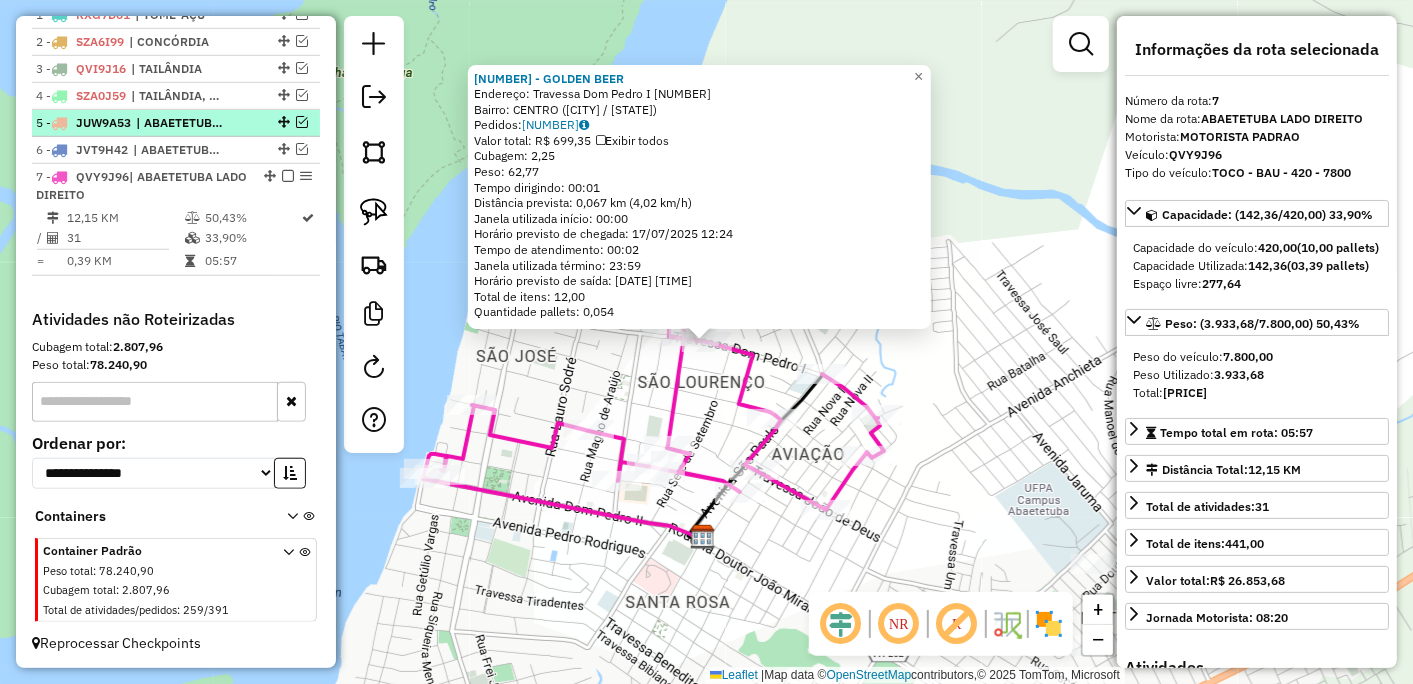 click at bounding box center (302, 122) 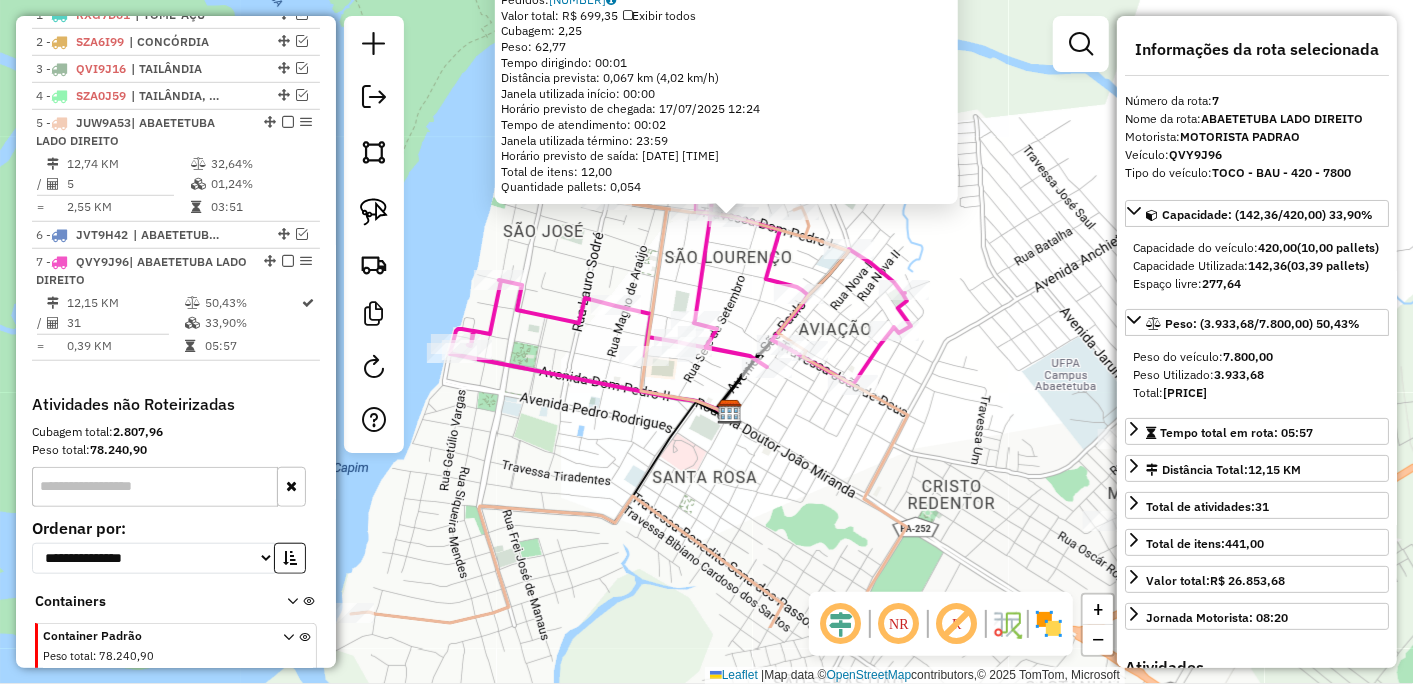drag, startPoint x: 537, startPoint y: 548, endPoint x: 573, endPoint y: 418, distance: 134.89255 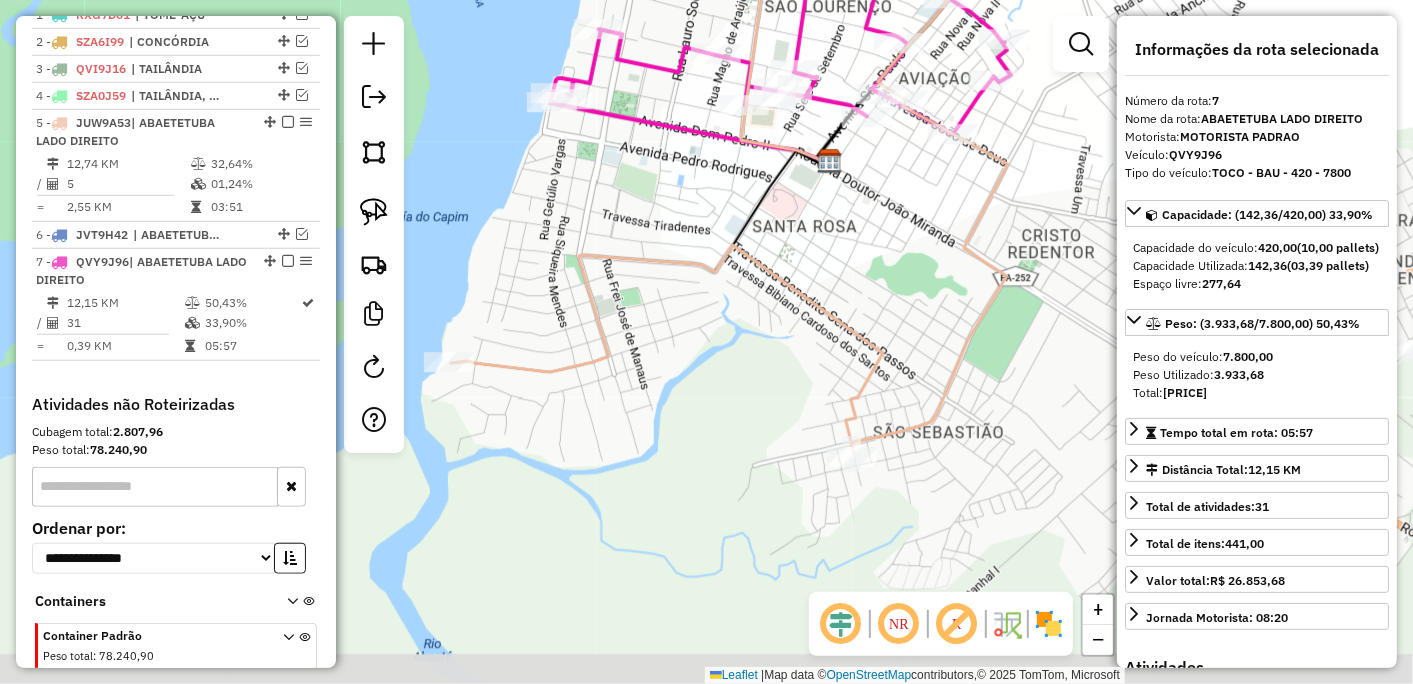 drag, startPoint x: 726, startPoint y: 563, endPoint x: 747, endPoint y: 358, distance: 206.0728 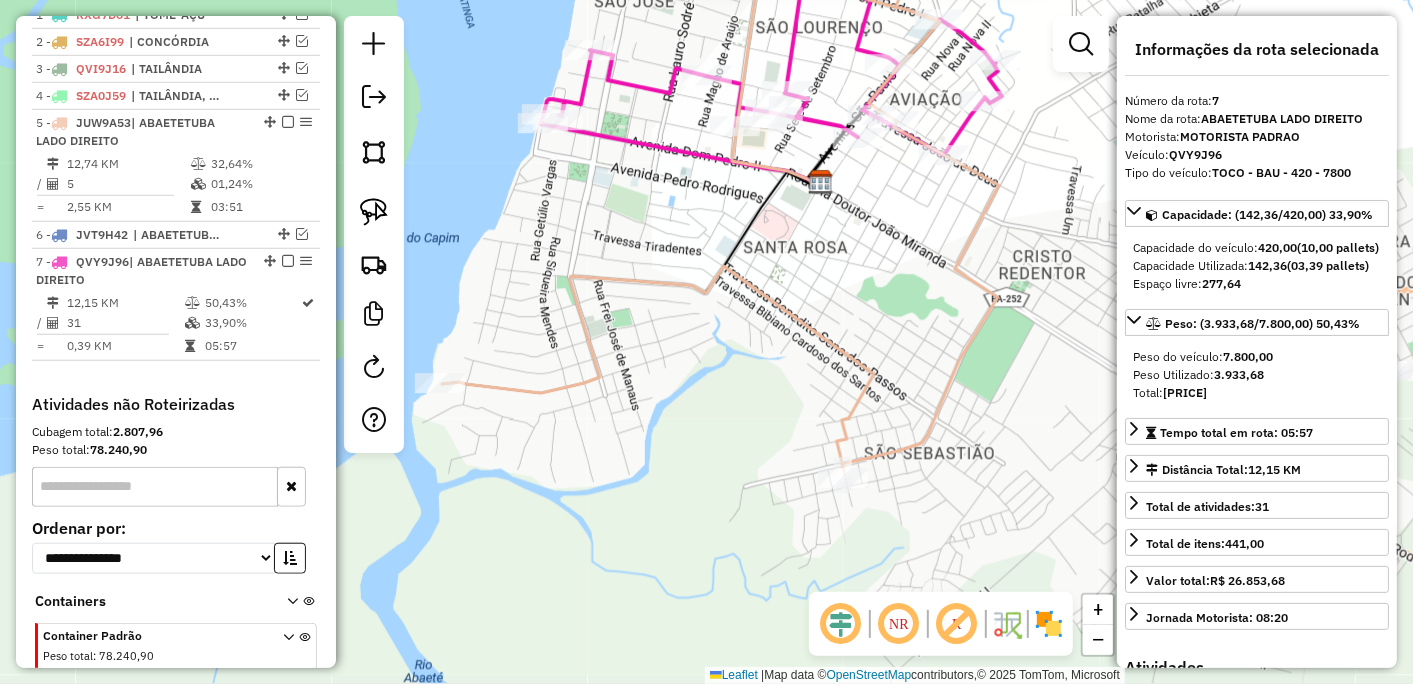 drag, startPoint x: 747, startPoint y: 358, endPoint x: 764, endPoint y: 393, distance: 38.910152 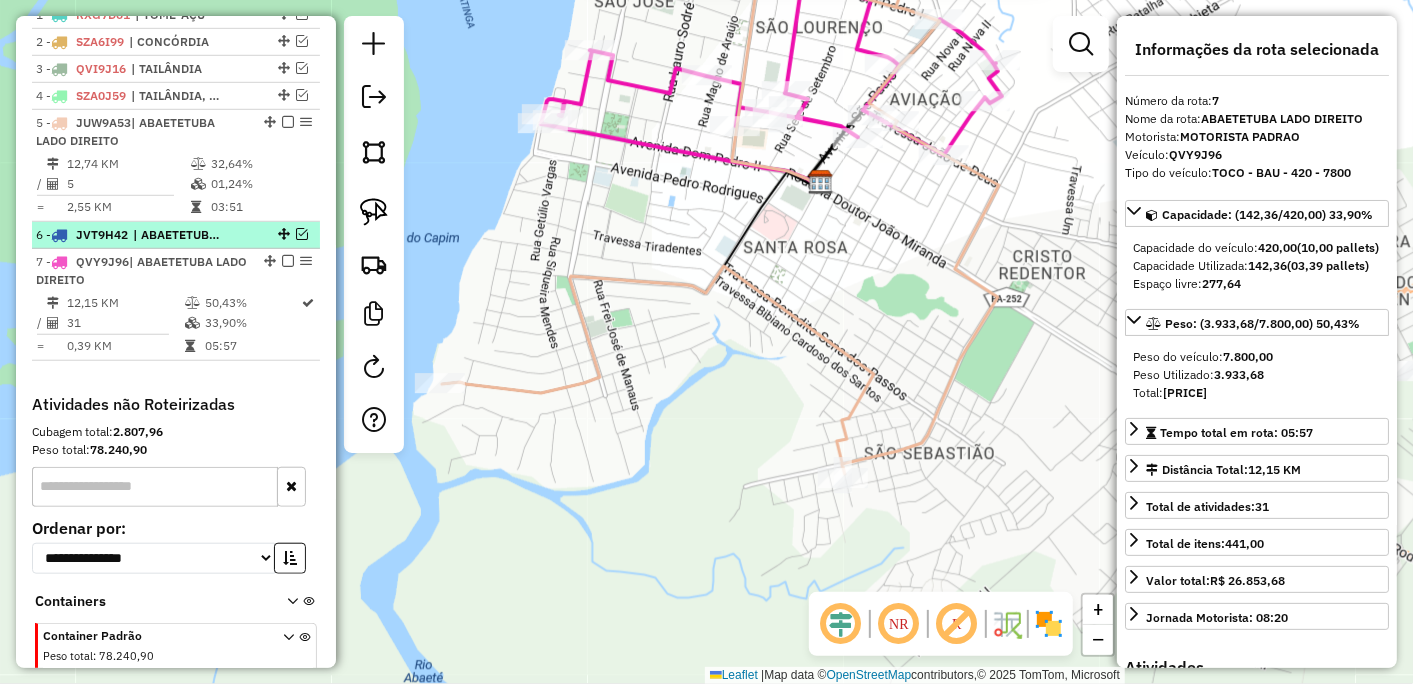 click at bounding box center [302, 234] 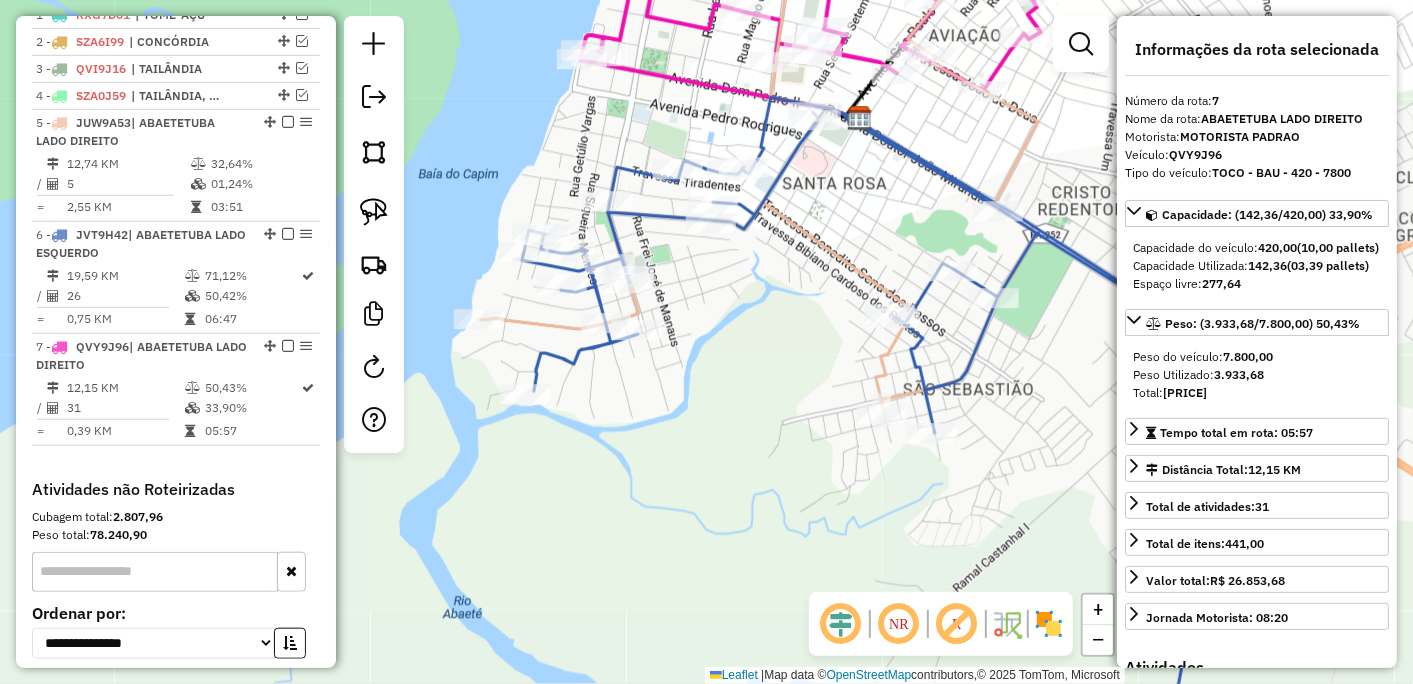 drag, startPoint x: 715, startPoint y: 465, endPoint x: 760, endPoint y: 392, distance: 85.75546 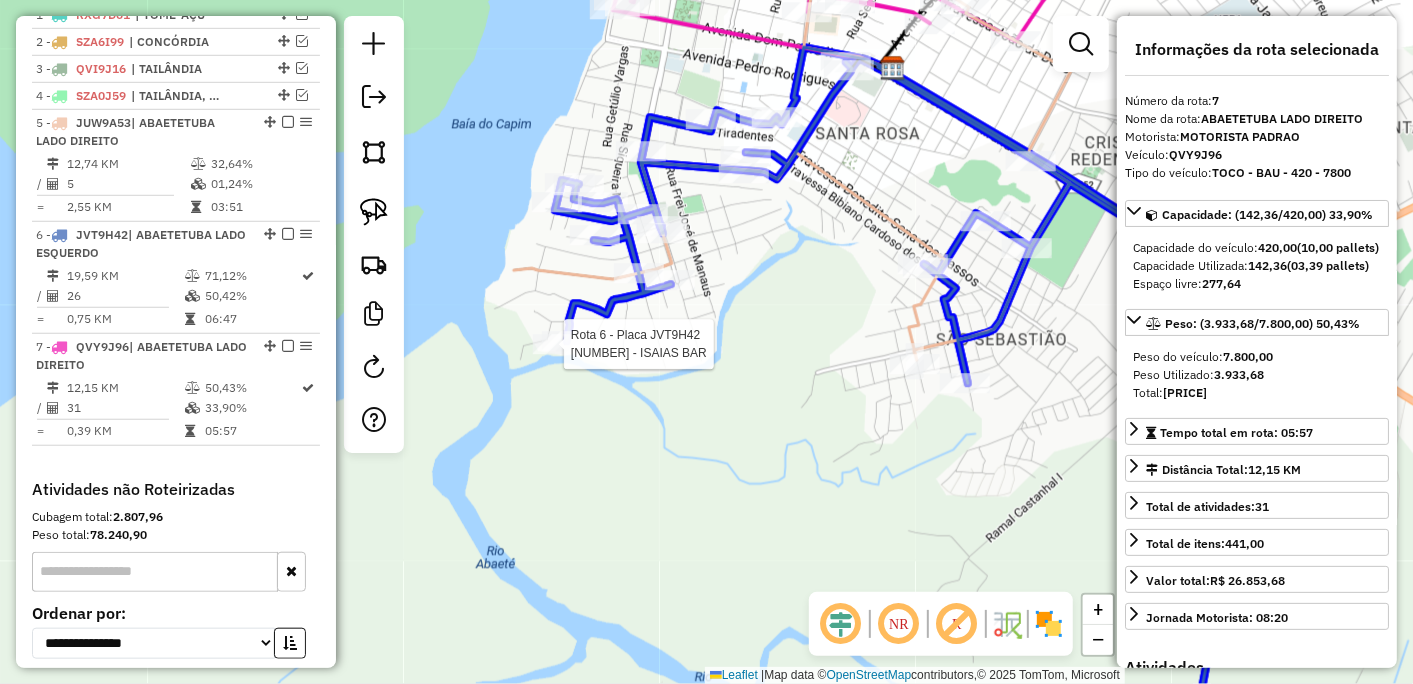 click 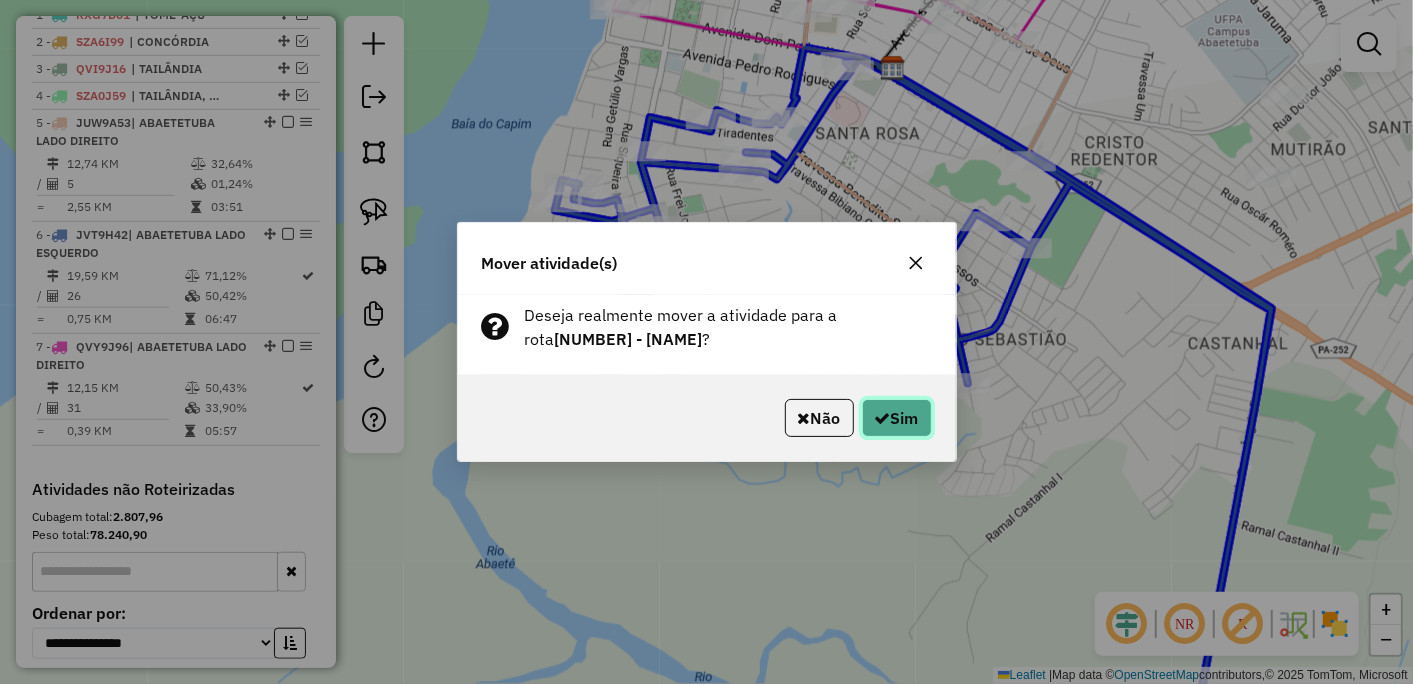 click 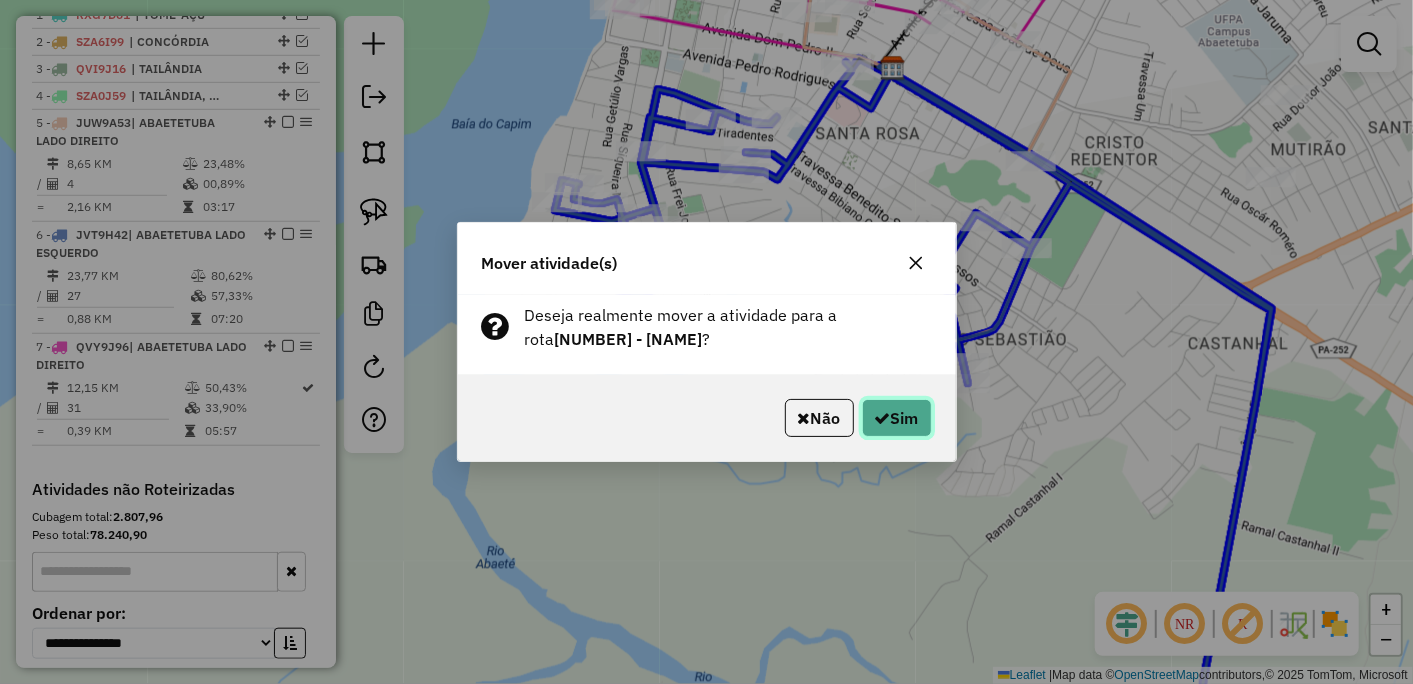 click on "Sim" 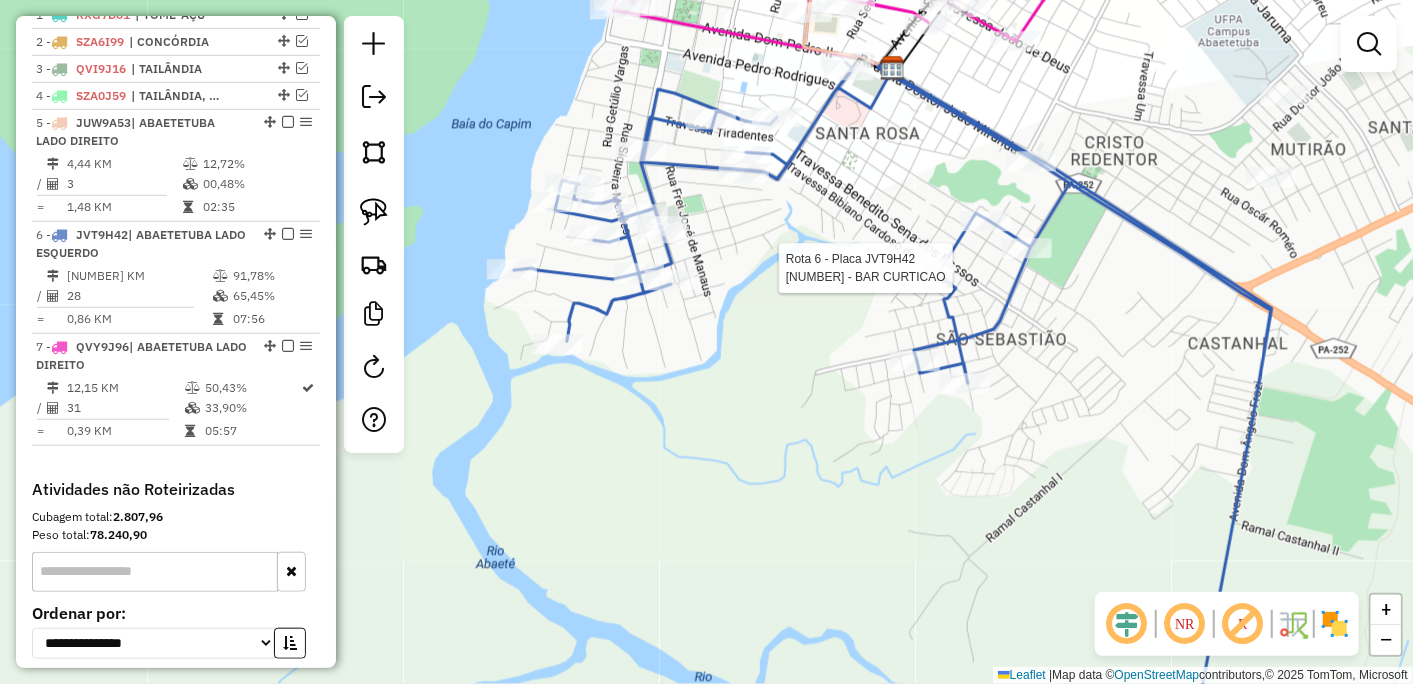 select on "*********" 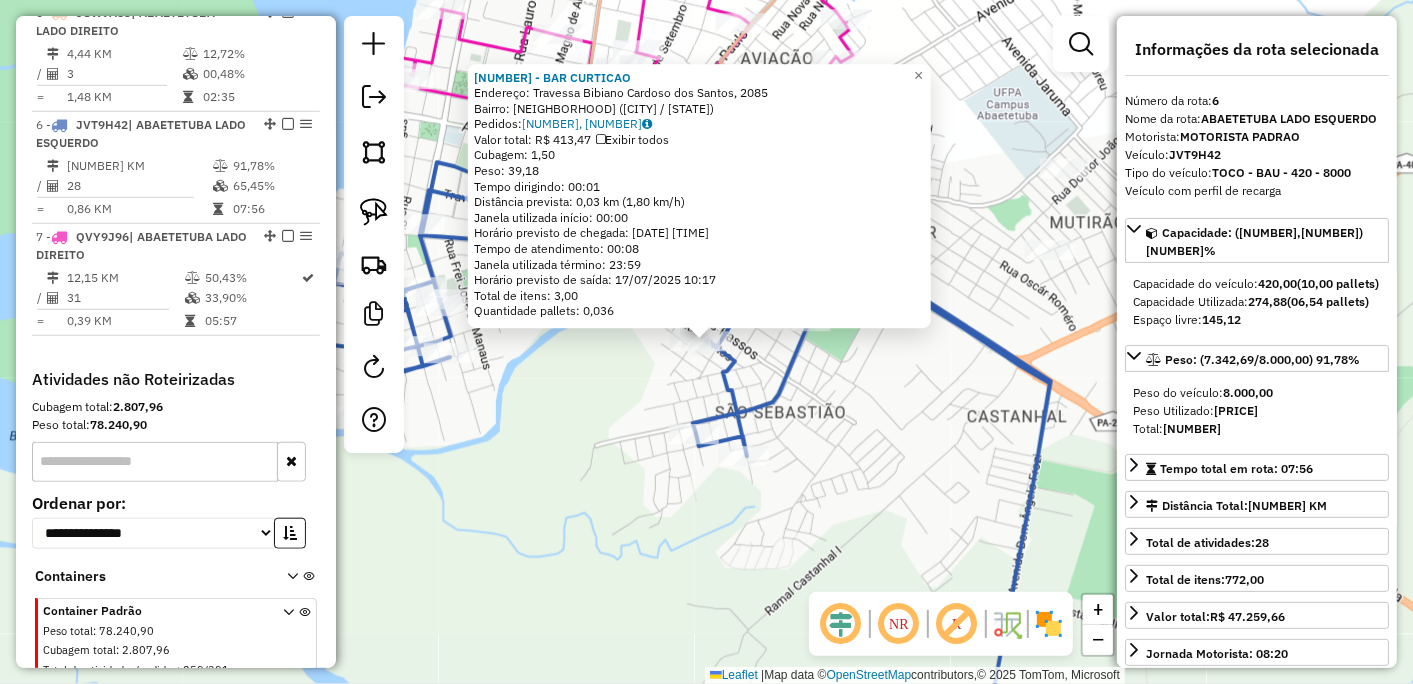 scroll, scrollTop: 958, scrollLeft: 0, axis: vertical 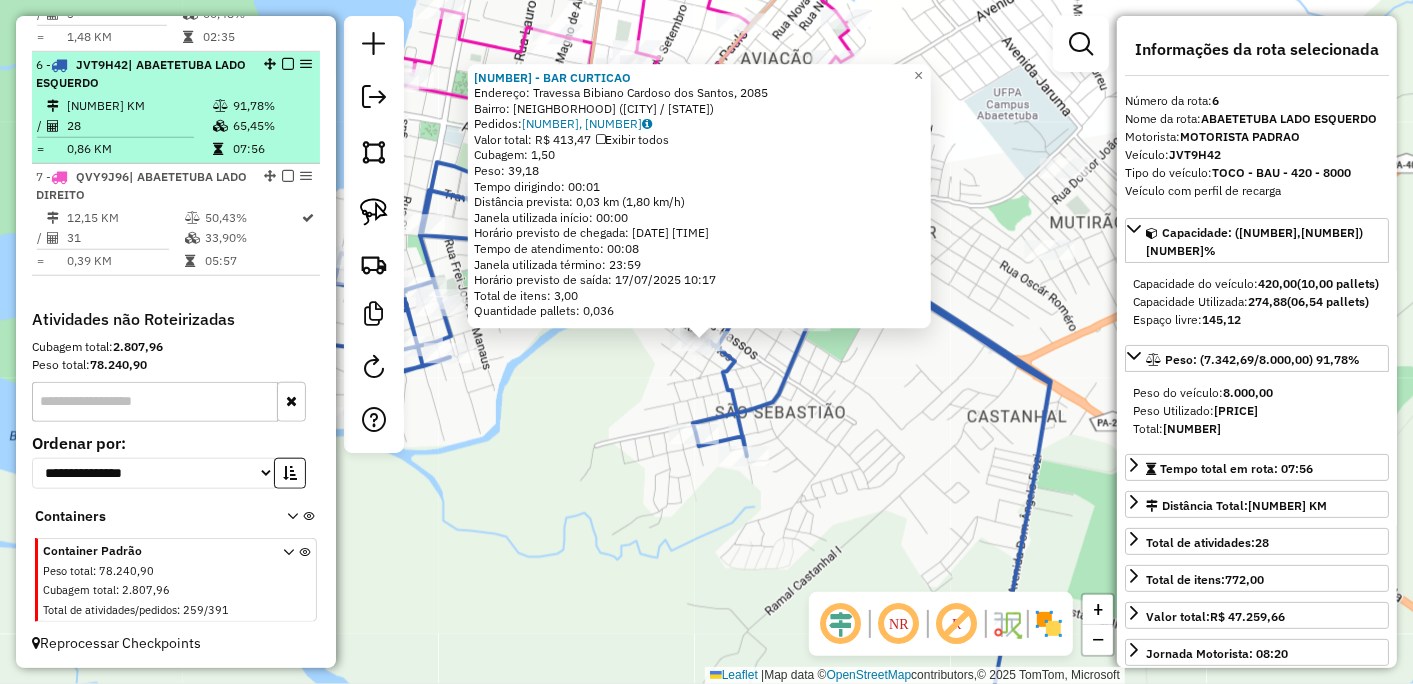 click at bounding box center (288, 64) 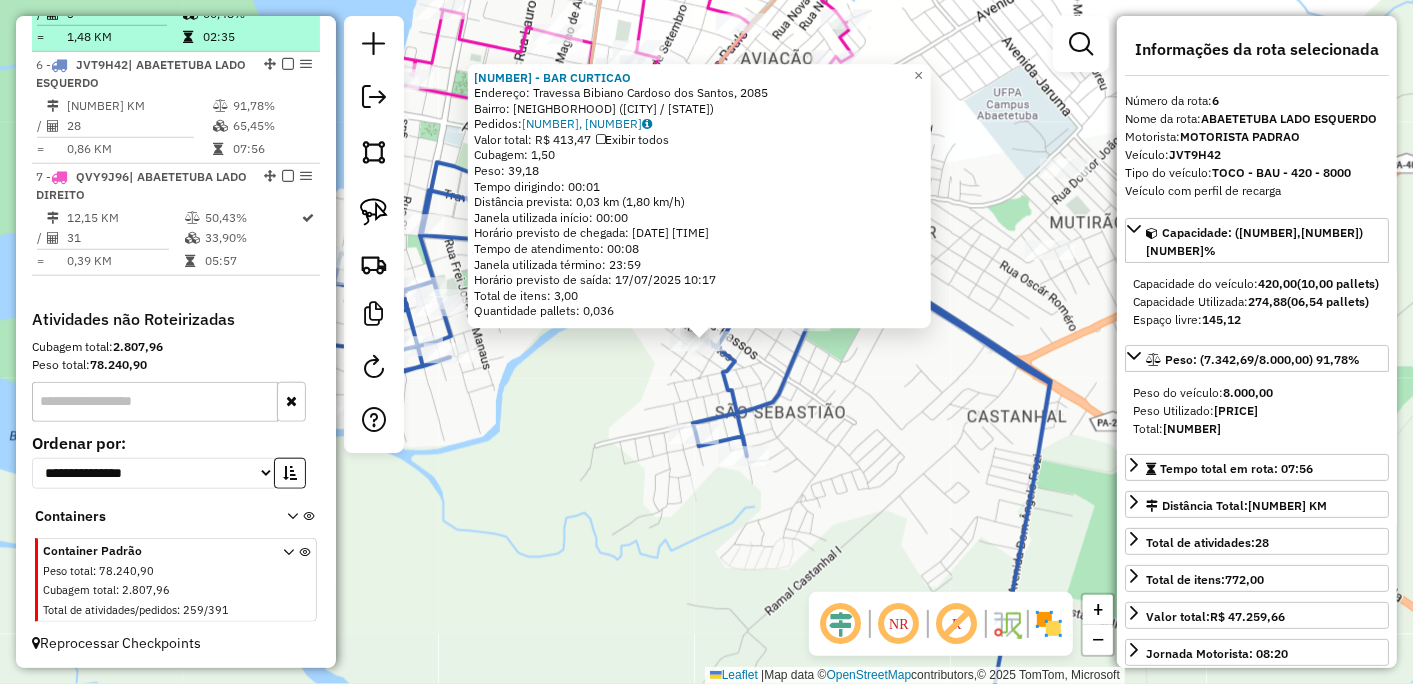 scroll, scrollTop: 874, scrollLeft: 0, axis: vertical 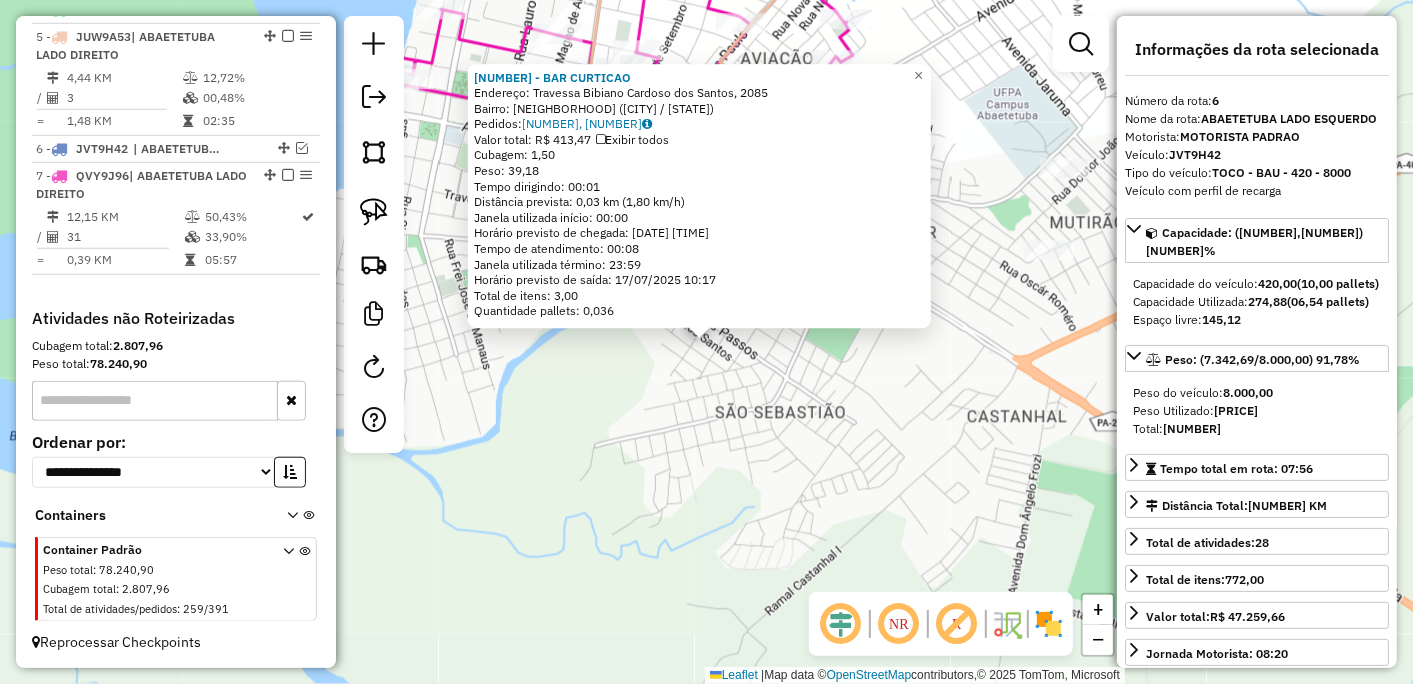 click on "[NUMBER] - BAR CURTICAO Endereço: Travessa Bibiano Cardoso dos Santos, [NUMBER] Bairro: São Sebastião ([CITY] / [STATE]) Pedidos: [NUMBER], [NUMBER] Valor total: R$ [PRICE] Exibir todos Cubagem: [NUMBER] Peso: [NUMBER] Tempo dirigindo: [TIME] Distância prevista: [NUMBER] km ([NUMBER] km/h) Janela utilizada início: [TIME] Horário previsto de chegada: [DATE] [TIME] Tempo de atendimento: [TIME] Janela utilizada término: [TIME] Horário previsto de saída: [DATE] [TIME] Total de itens: [NUMBER] Quantidade pallets: [NUMBER] × Janela de atendimento Grade de atendimento Capacidade Transportadoras Veículos Cliente Pedidos Rotas Selecione os dias de semana para filtrar as janelas de atendimento Seg Ter Qua Qui Sex Sáb Dom Informe o período da janela de atendimento: De: Até: Filtrar exatamente a janela do cliente Considerar janela de atendimento padrão Selecione os dias de semana para filtrar as grades de atendimento Seg Ter Qua Qui Sex Sáb Dom Peso mínimo: De: De:" 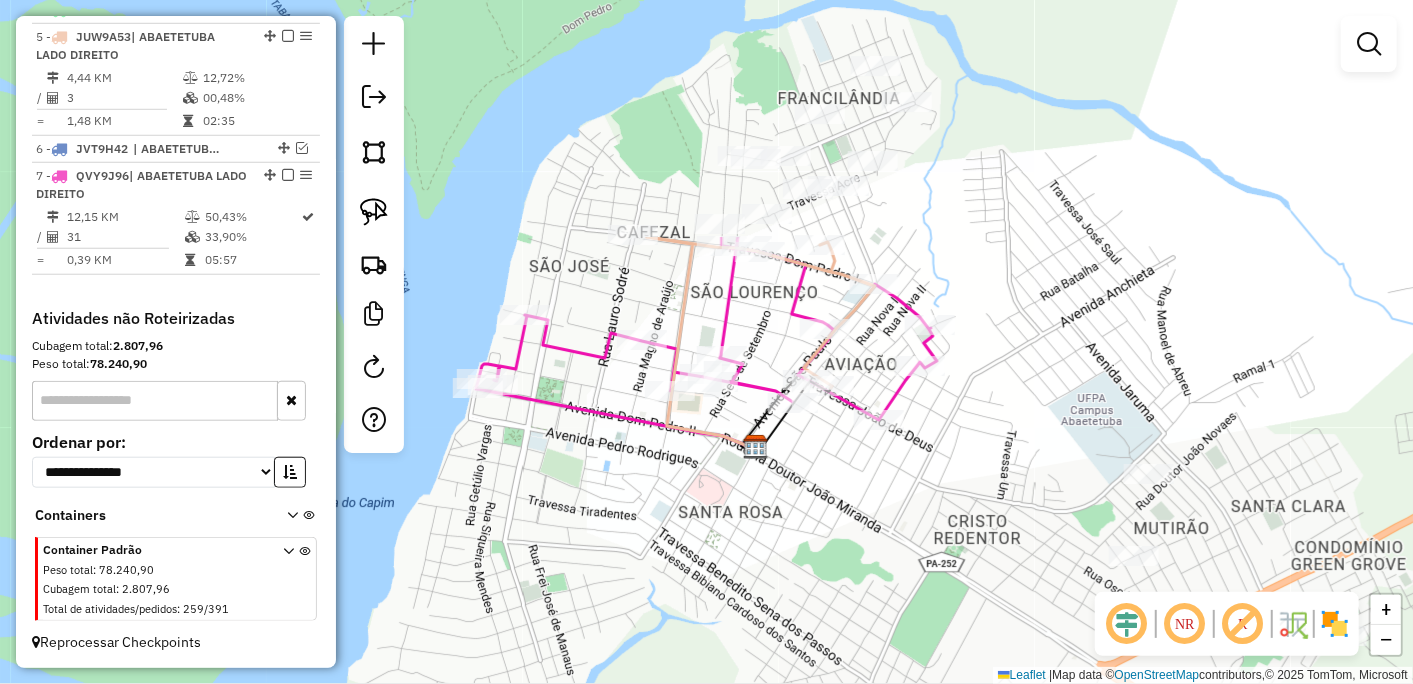 drag, startPoint x: 751, startPoint y: 385, endPoint x: 837, endPoint y: 691, distance: 317.85532 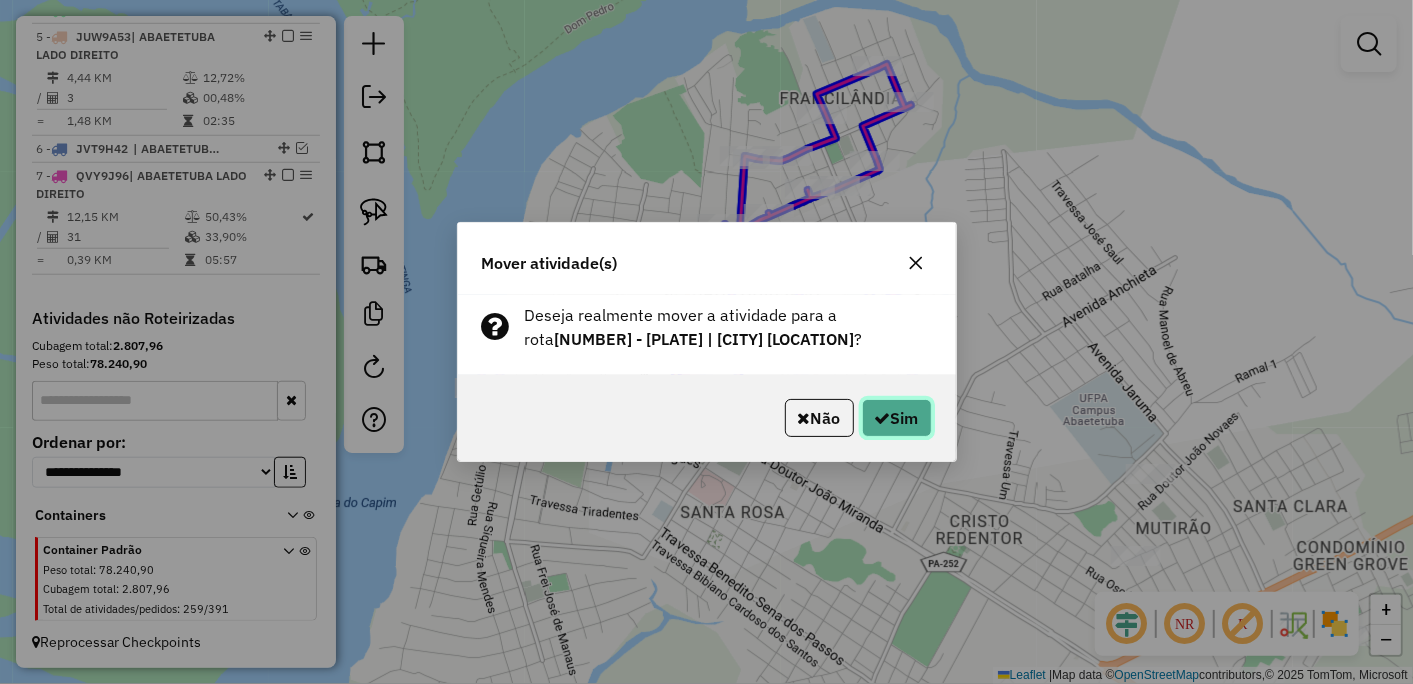 click on "Sim" 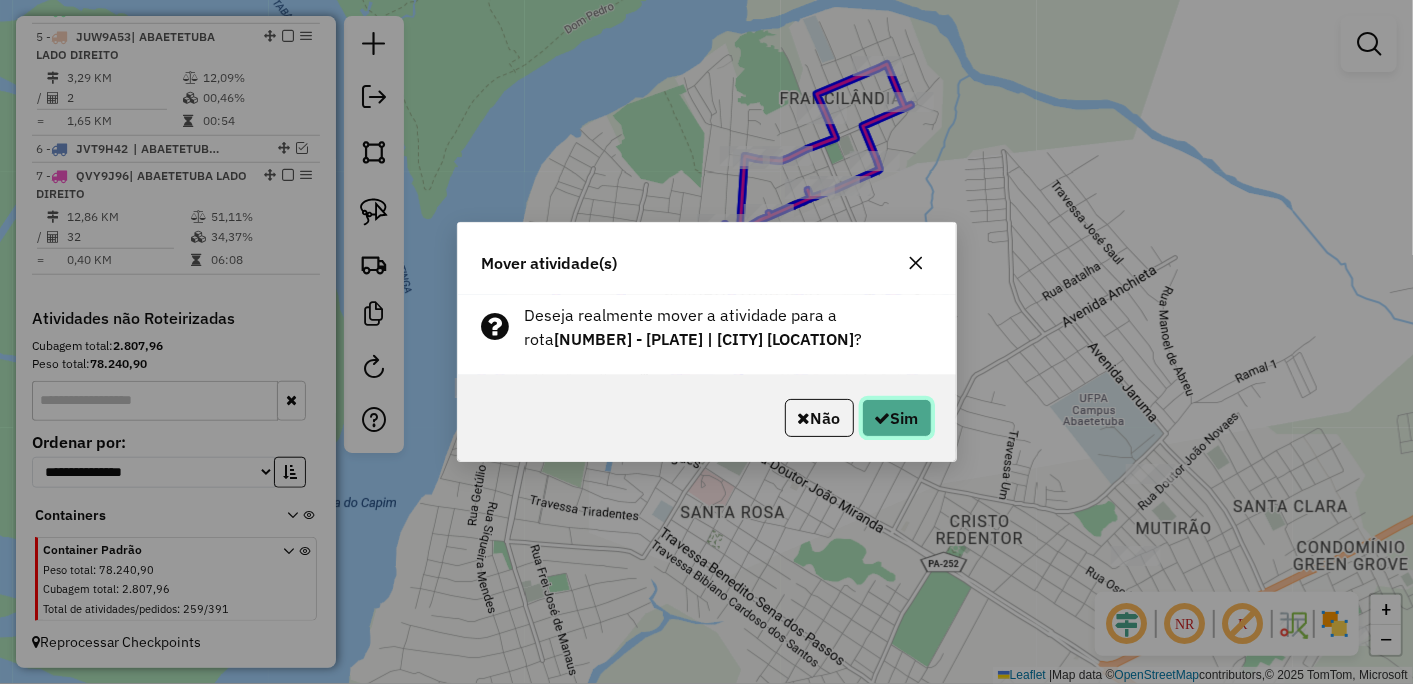 click on "Sim" 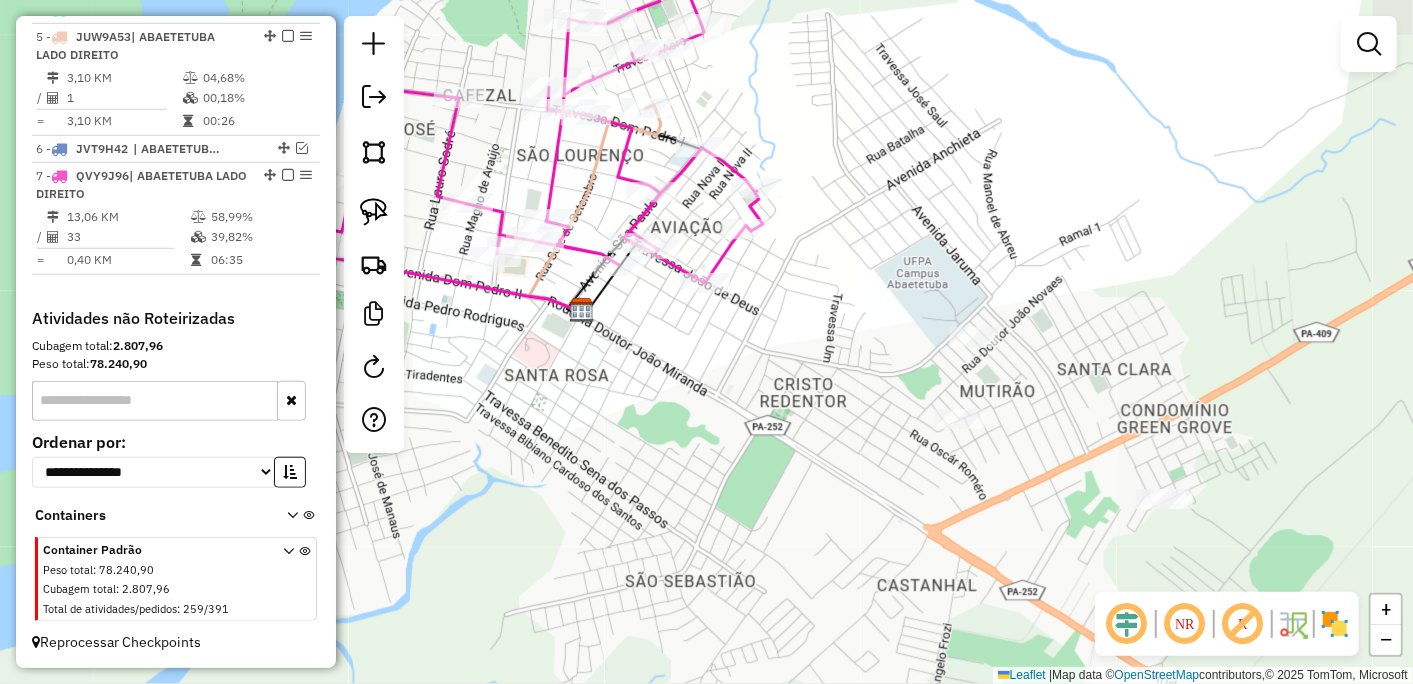 drag, startPoint x: 988, startPoint y: 555, endPoint x: 825, endPoint y: 424, distance: 209.11719 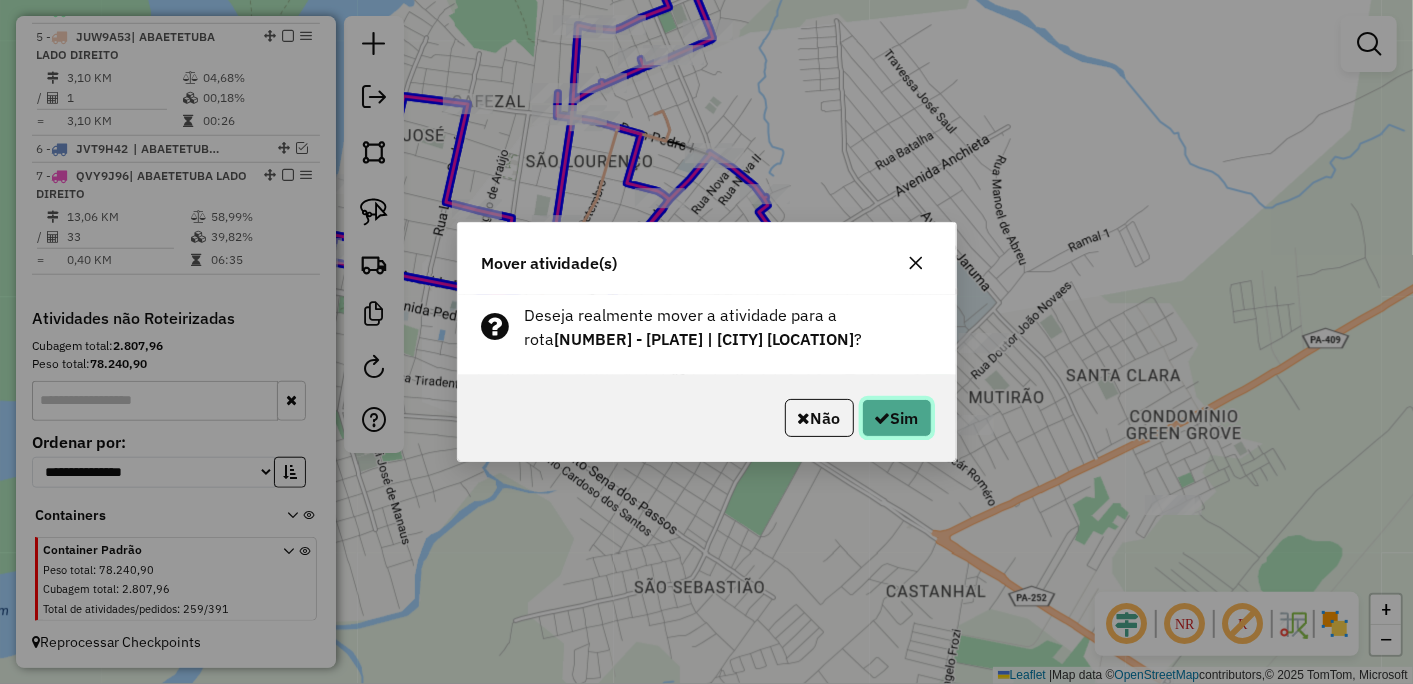 click 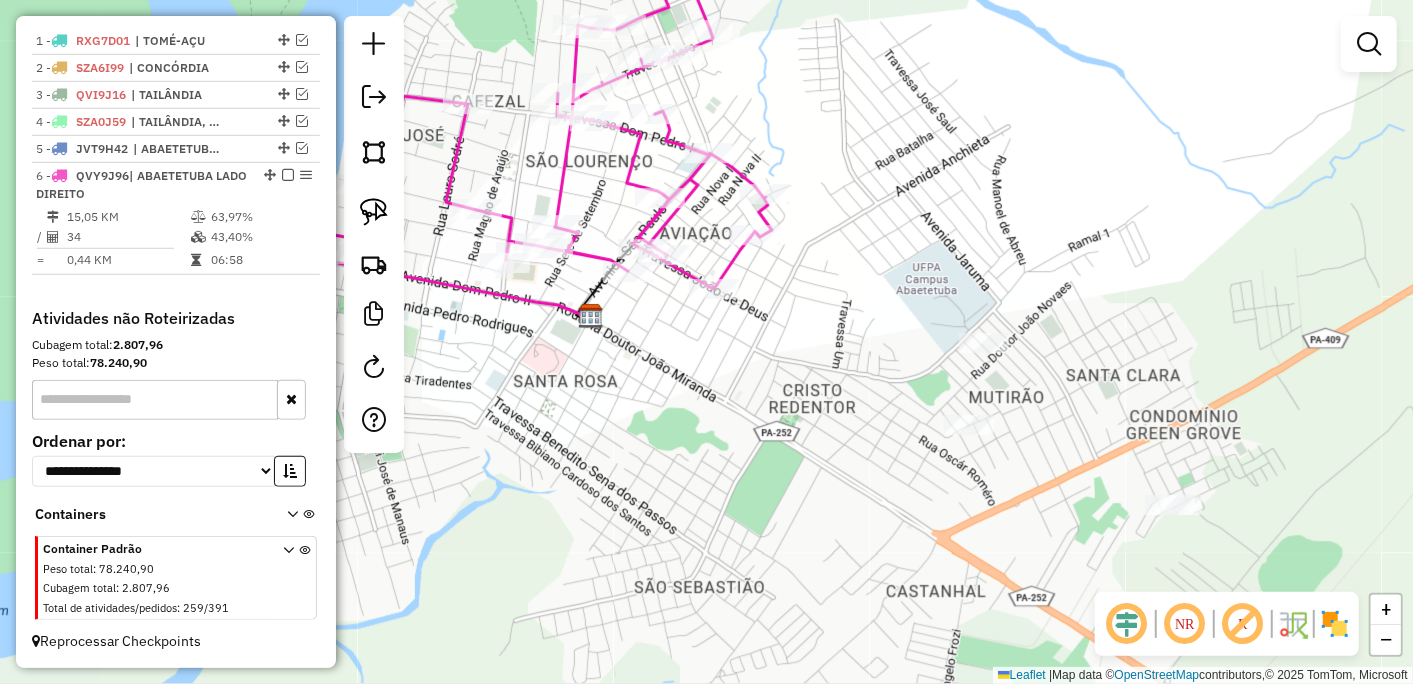 scroll, scrollTop: 737, scrollLeft: 0, axis: vertical 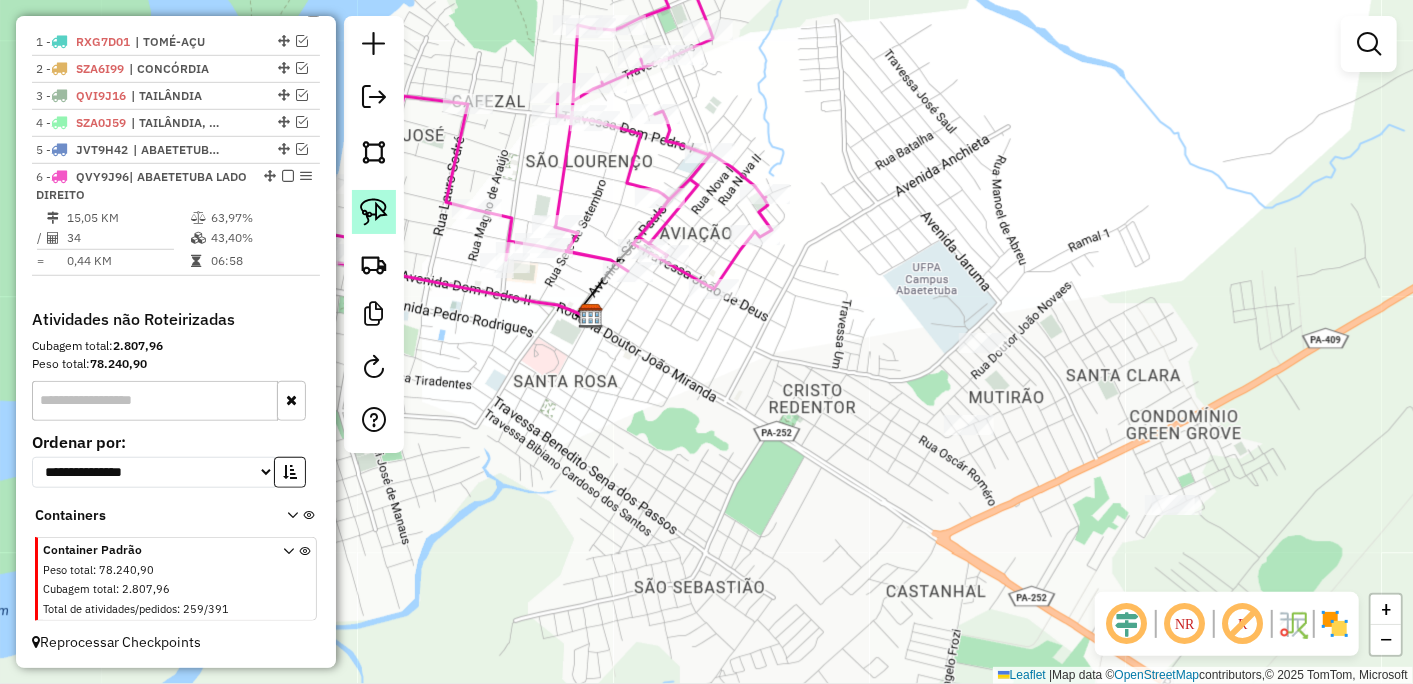 click 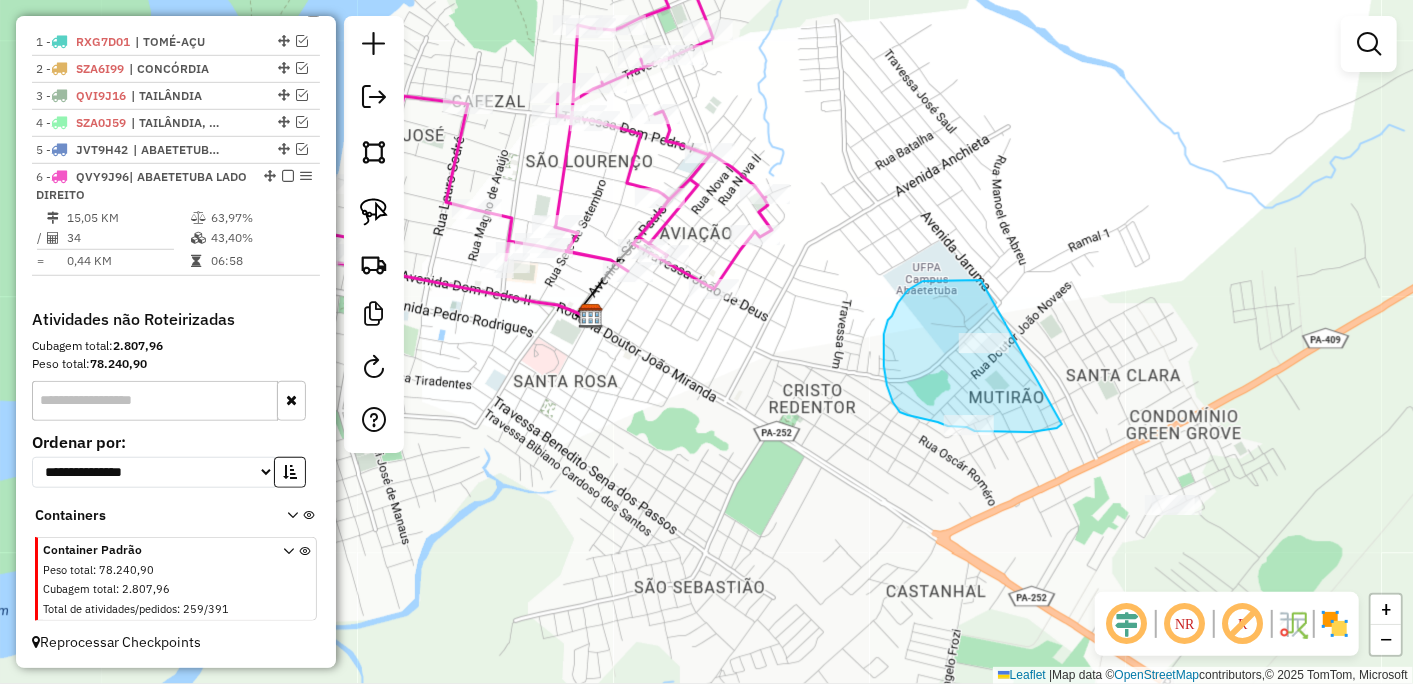 drag, startPoint x: 981, startPoint y: 280, endPoint x: 1072, endPoint y: 417, distance: 164.46884 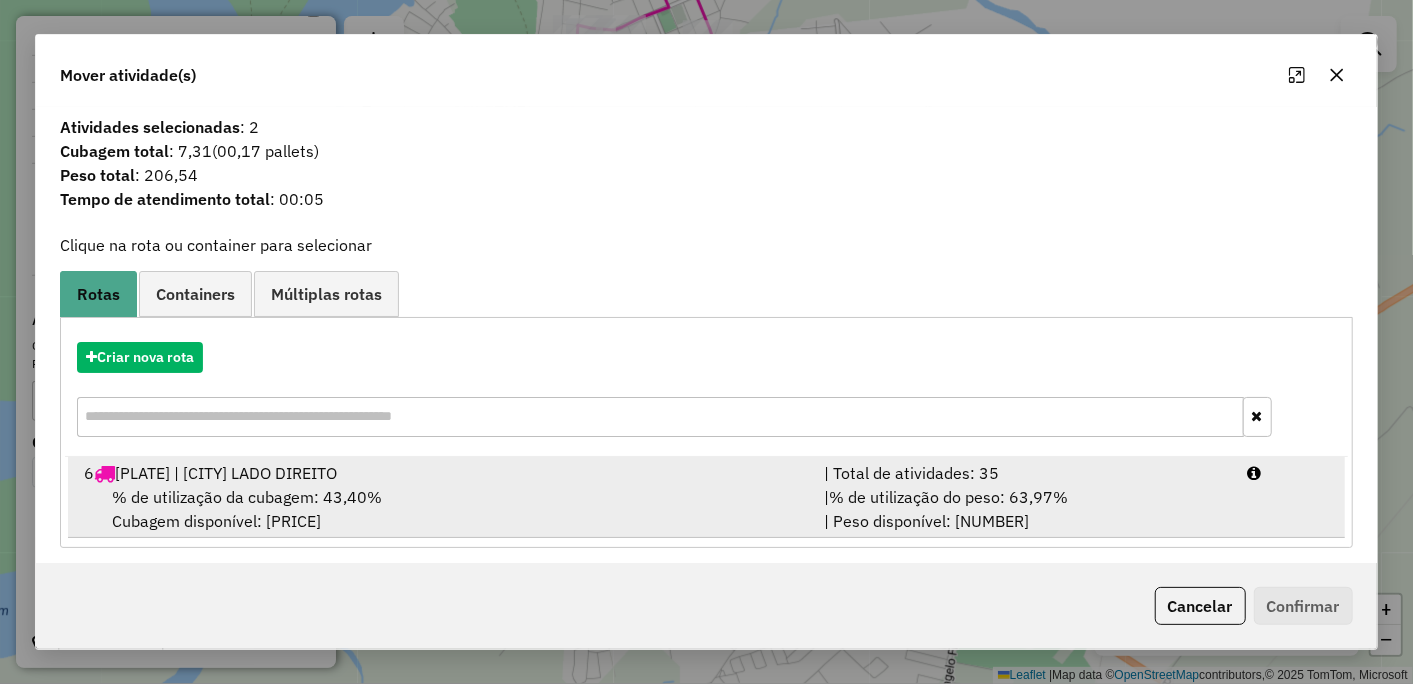 click on "% de utilização da cubagem: 43,40%" at bounding box center (247, 497) 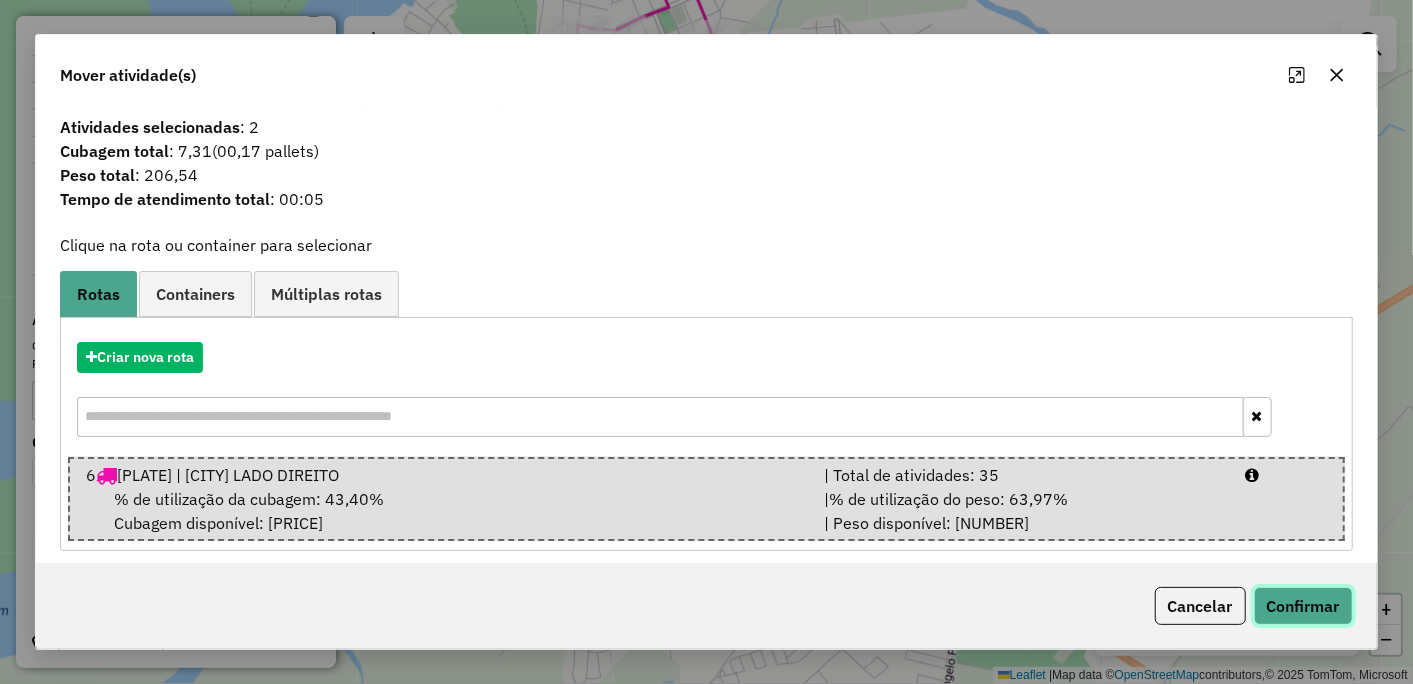 click on "Confirmar" 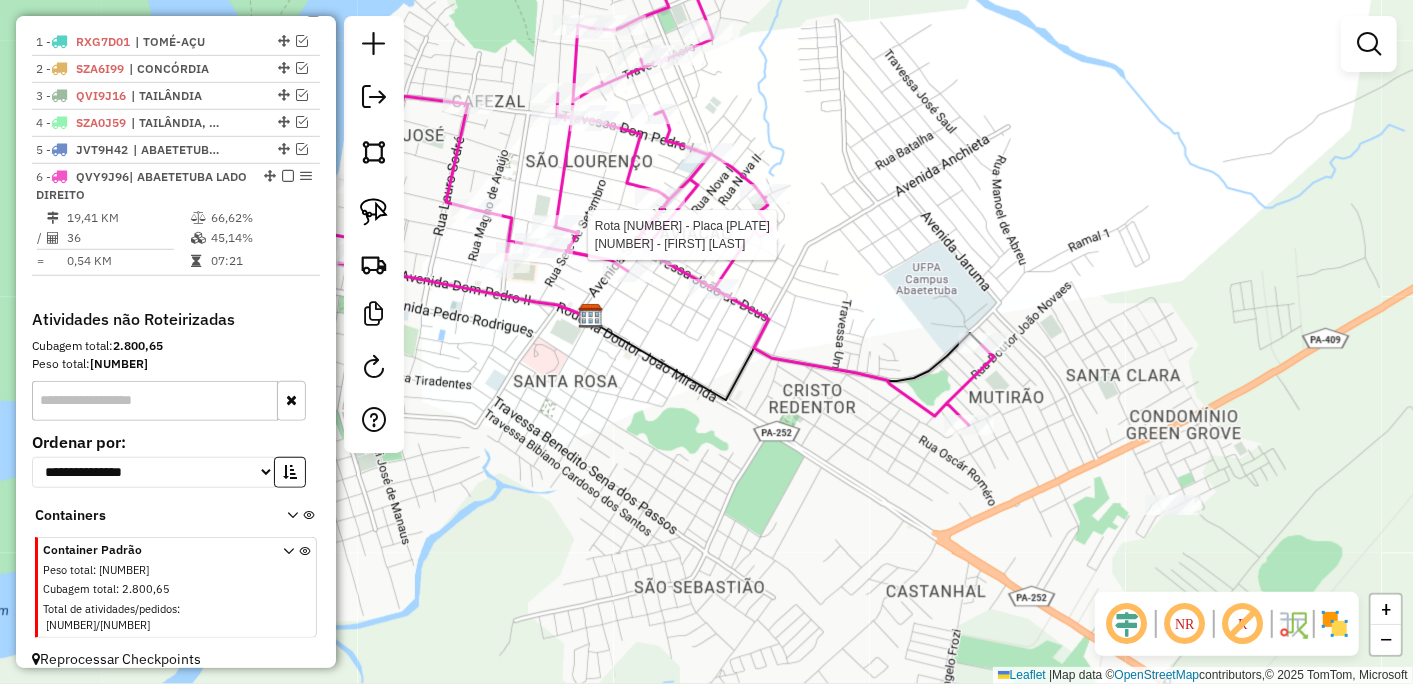 select on "*********" 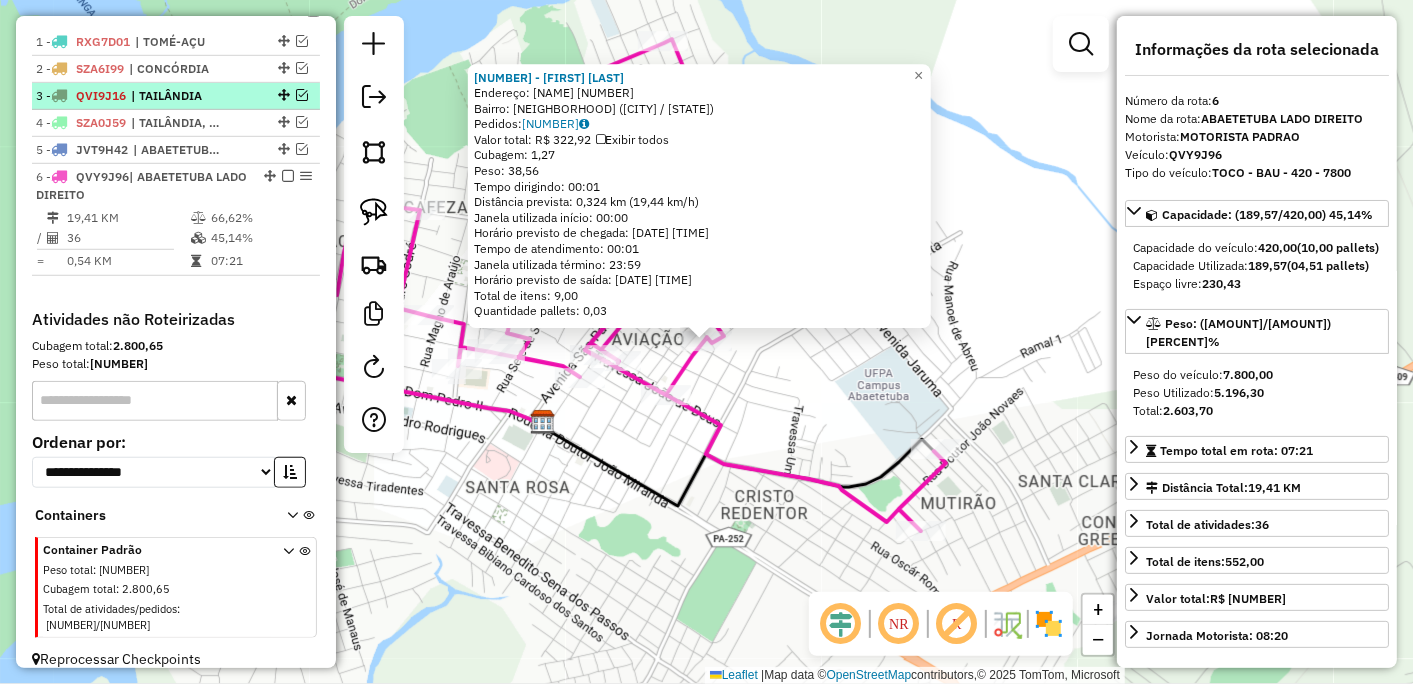 click at bounding box center [288, 176] 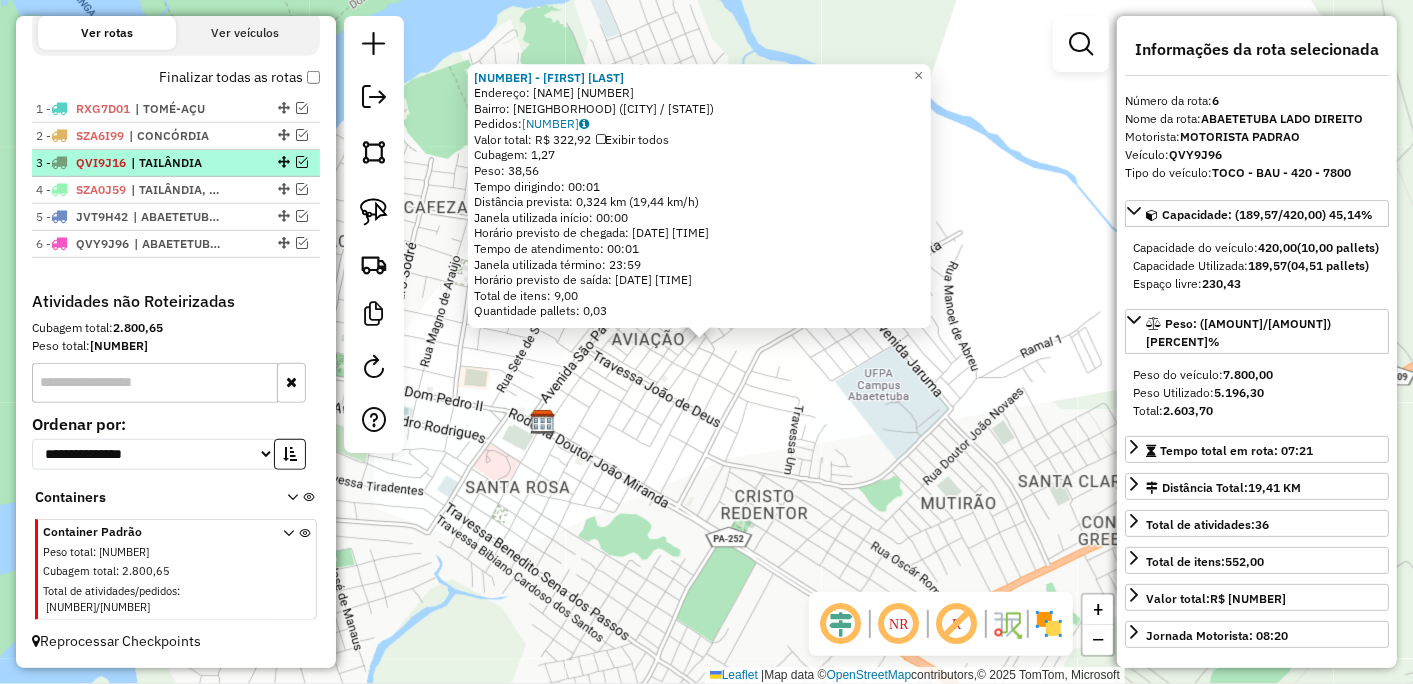 scroll, scrollTop: 652, scrollLeft: 0, axis: vertical 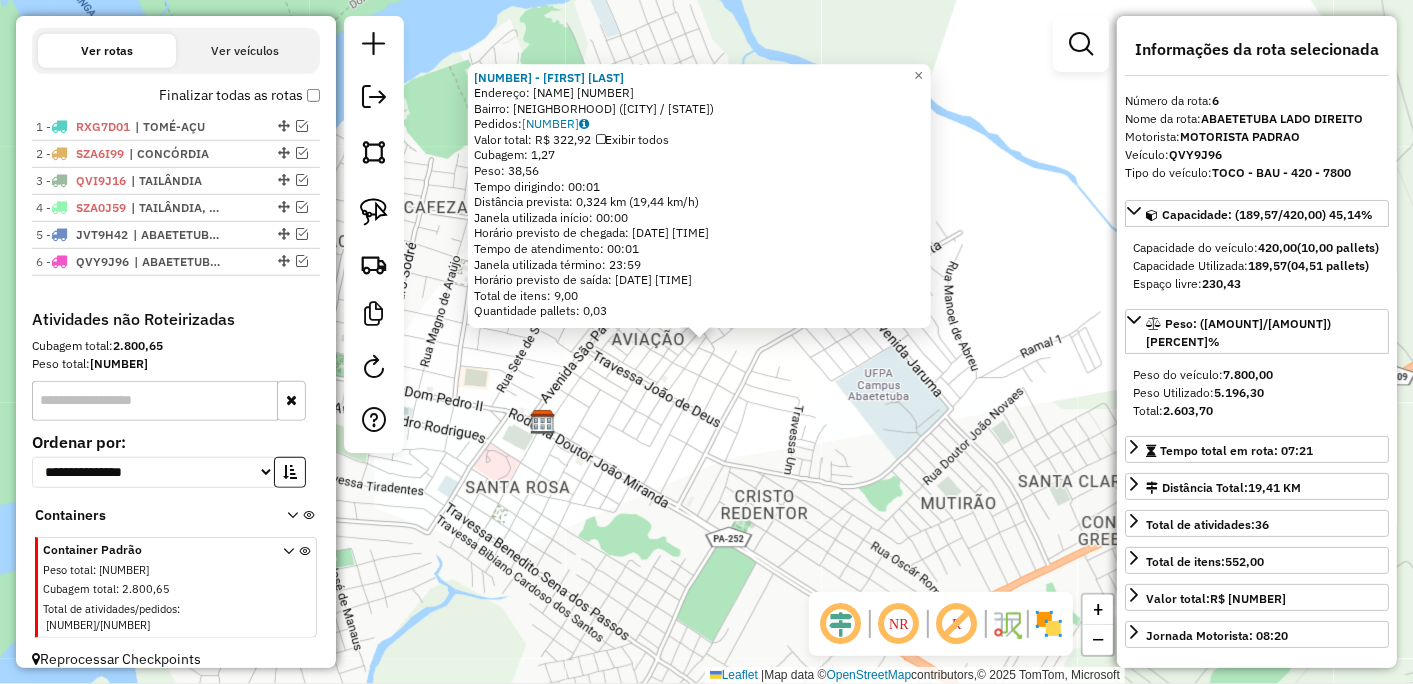click on "13365 - ROSIANE RIBEIRO Endereço: NOVA SEIS 2340 Bairro: ALGODOAL ([CITY] / [STATE]) Pedidos: 16717583 Valor total: R$ 322,92 Exibir todos Cubagem: 1,27 Peso: 38,56 Tempo dirigindo: 00:01 Distância prevista: 0,324 km (19,44 km/h) Janela utilizada início: 00:00 Horário previsto de chegada: 17/07/2025 13:17 Tempo de atendimento: 00:01 Janela utilizada término: 23:59 Horário previsto de saída: 17/07/2025 13:18 Total de itens: 9,00 Quantidade pallets: 0,03 × Janela de atendimento Grade de atendimento Capacidade Transportadoras Veículos Cliente Pedidos Rotas Selecione os dias de semana para filtrar as janelas de atendimento Seg Ter Qua Qui Sex Sáb Dom Informe o período da janela de atendimento: De: Até: Filtrar exatamente a janela do cliente Considerar janela de atendimento padrão Selecione os dias de semana para filtrar as grades de atendimento Seg Ter Qua Qui Sex Sáb Dom Considerar clientes sem dia de atendimento cadastrado De: De:" 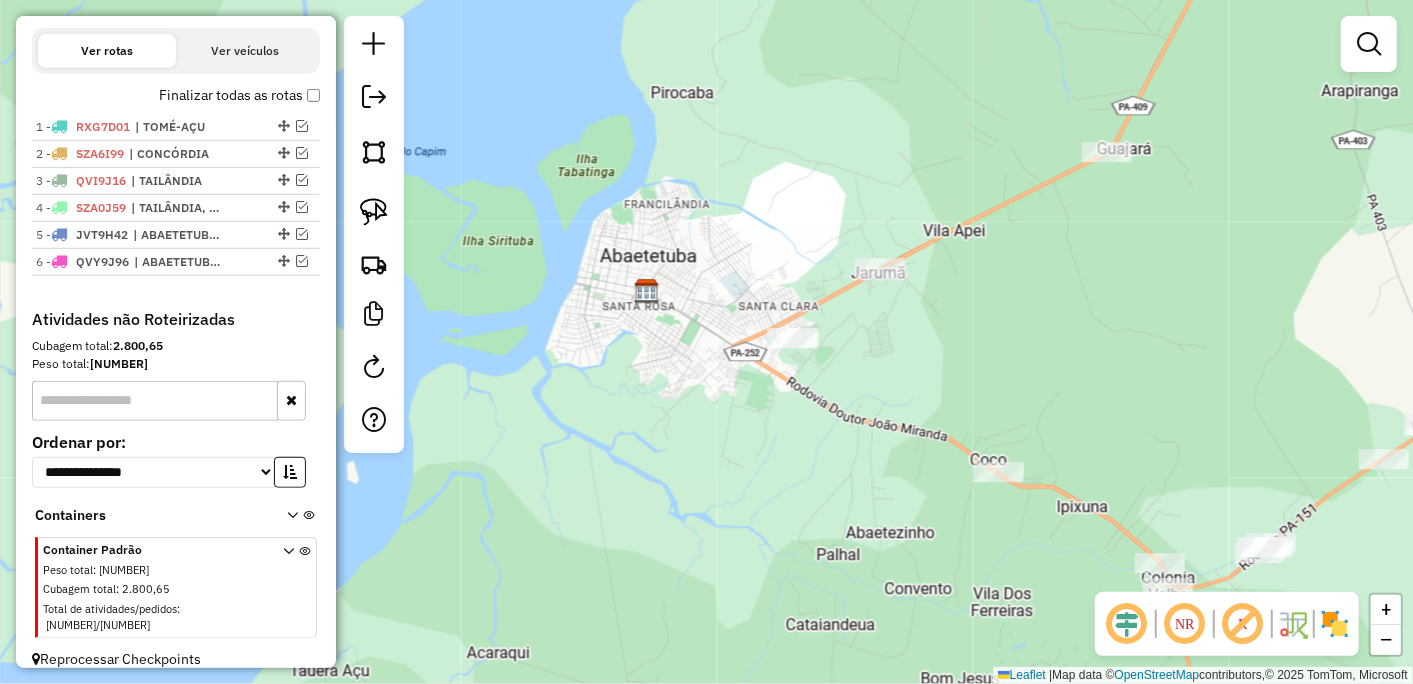 drag, startPoint x: 711, startPoint y: 458, endPoint x: 655, endPoint y: 282, distance: 184.69434 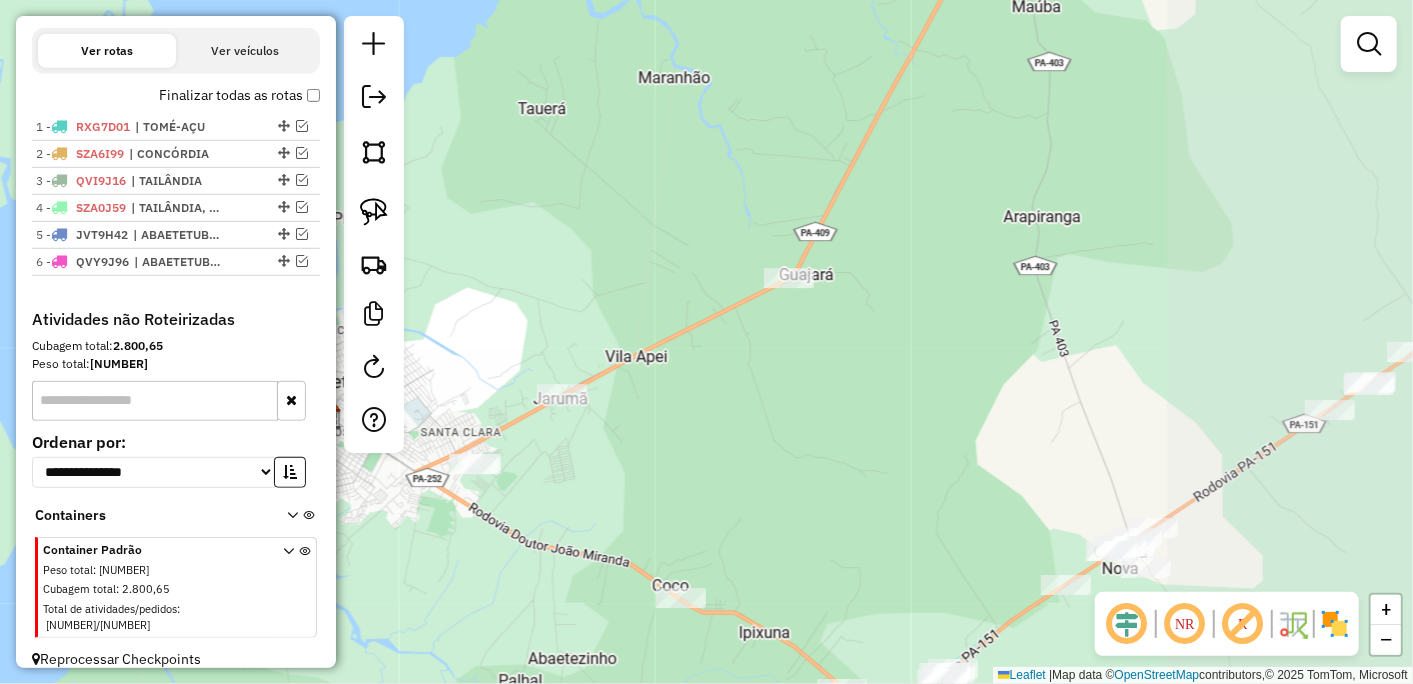drag, startPoint x: 947, startPoint y: 294, endPoint x: 631, endPoint y: 453, distance: 353.74707 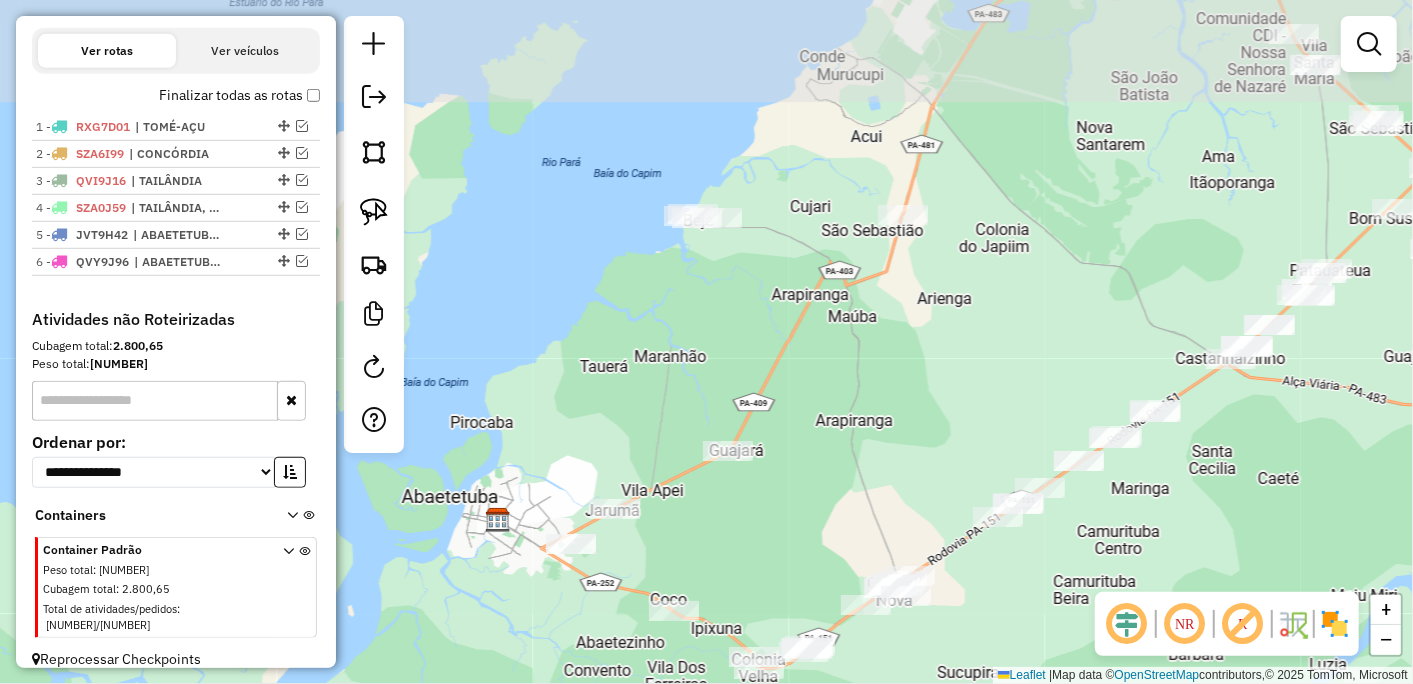 drag, startPoint x: 894, startPoint y: 274, endPoint x: 826, endPoint y: 437, distance: 176.6154 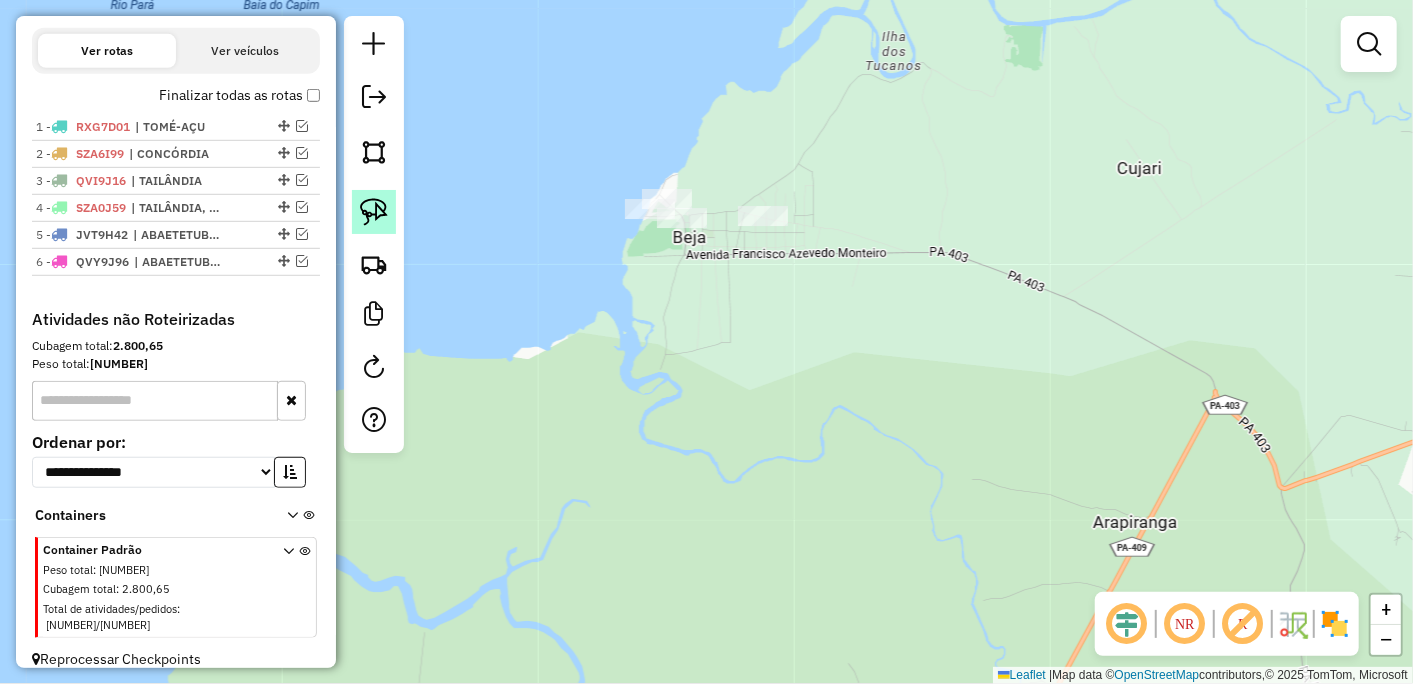 click 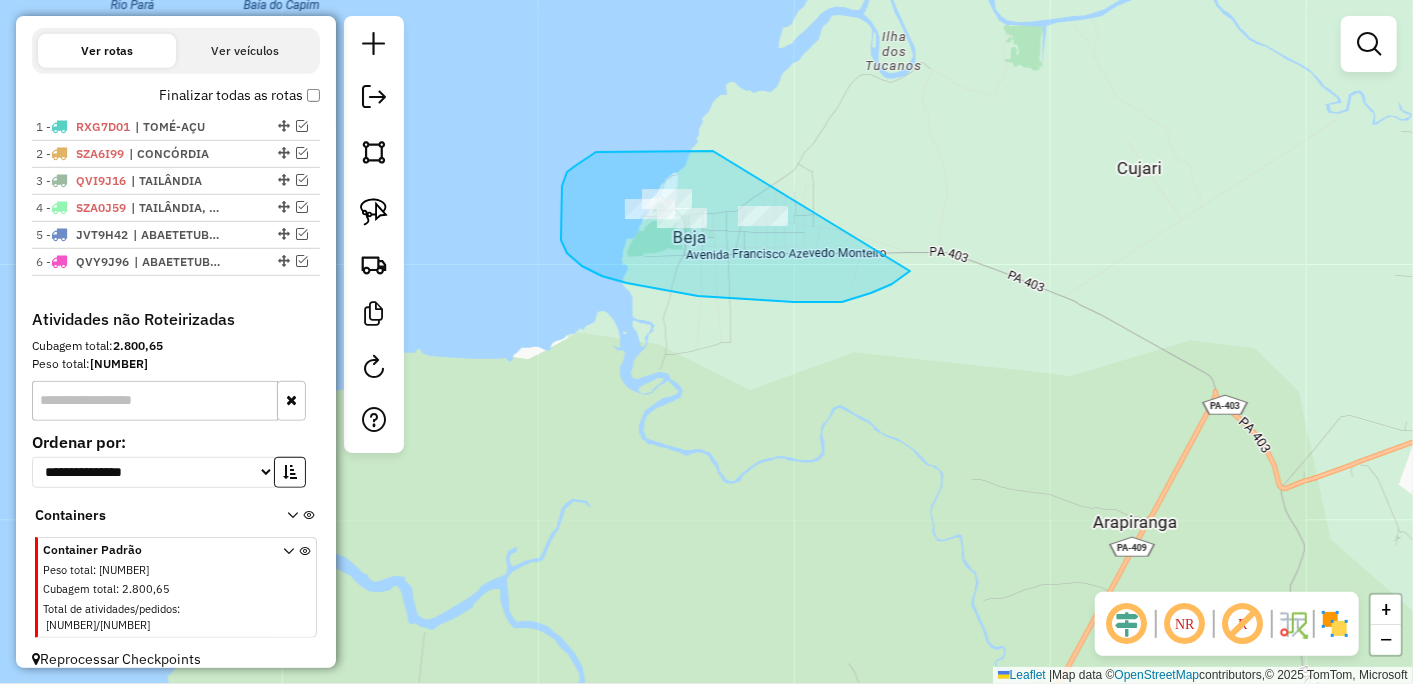 drag, startPoint x: 596, startPoint y: 152, endPoint x: 911, endPoint y: 271, distance: 336.72836 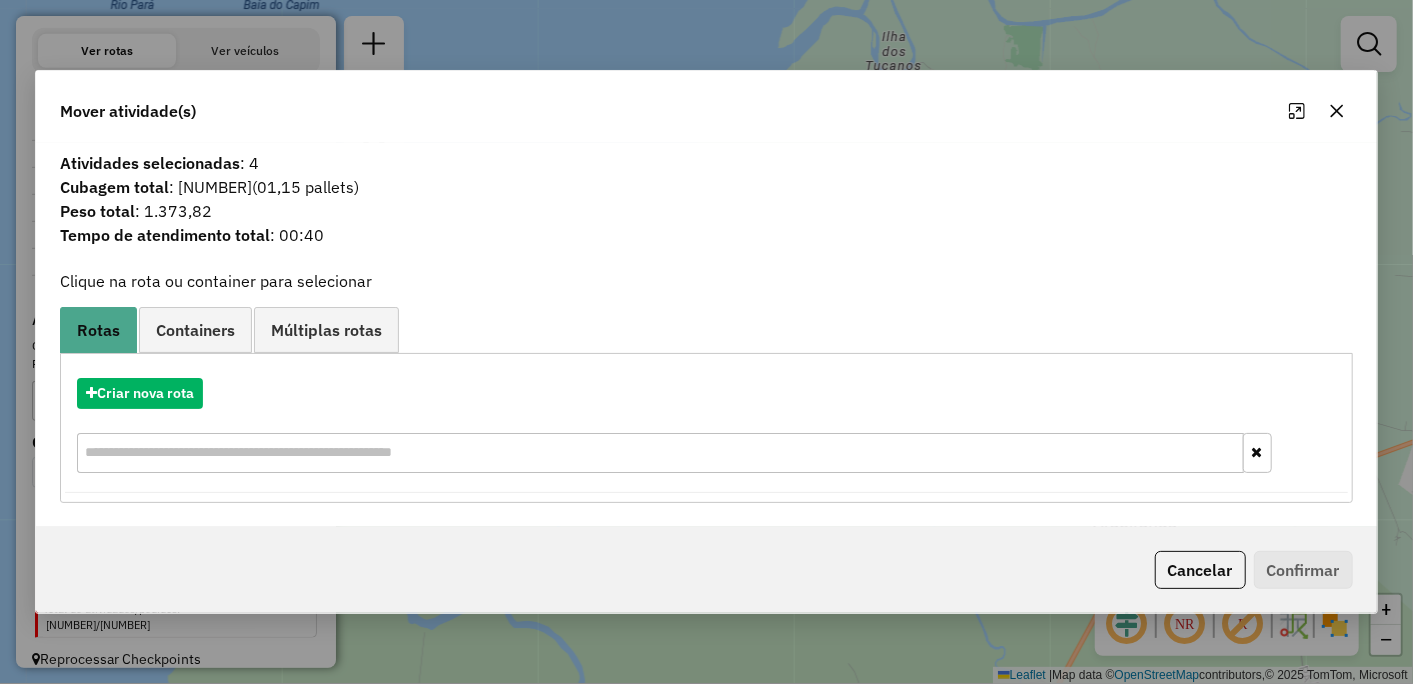 click 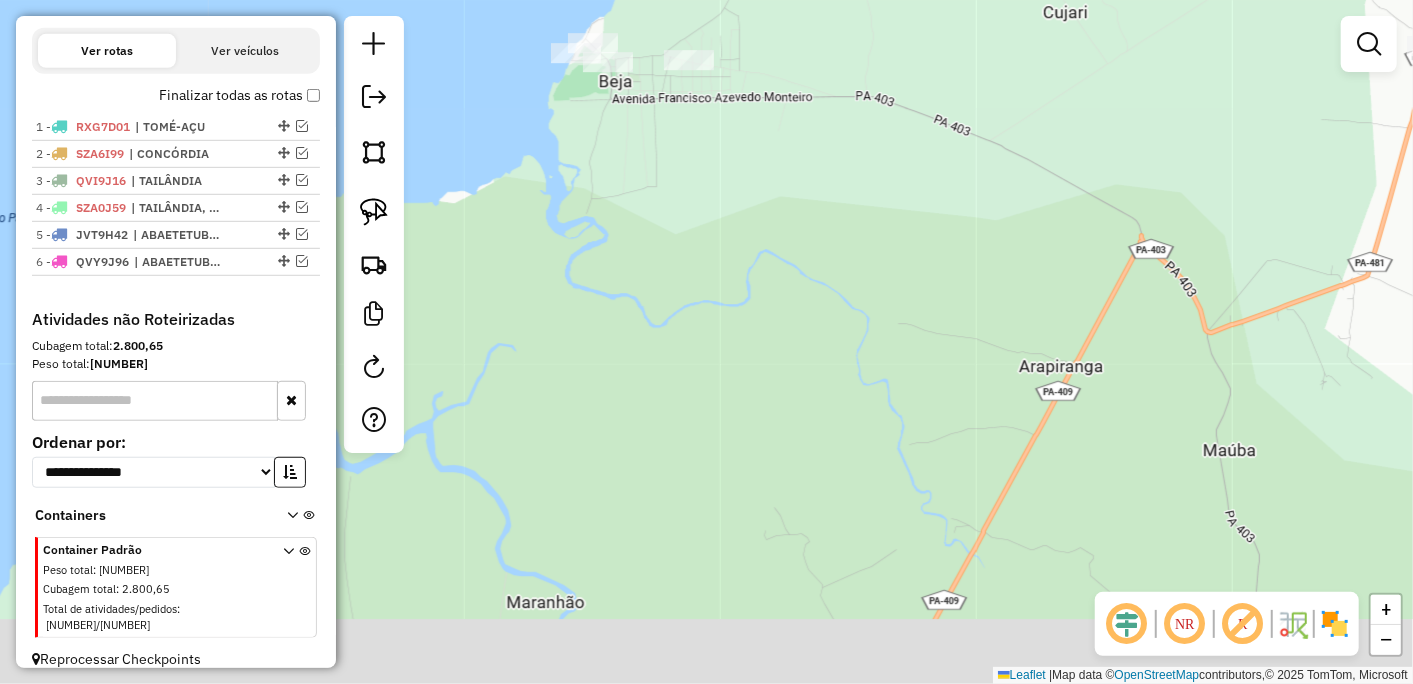 drag, startPoint x: 887, startPoint y: 485, endPoint x: 798, endPoint y: 220, distance: 279.54605 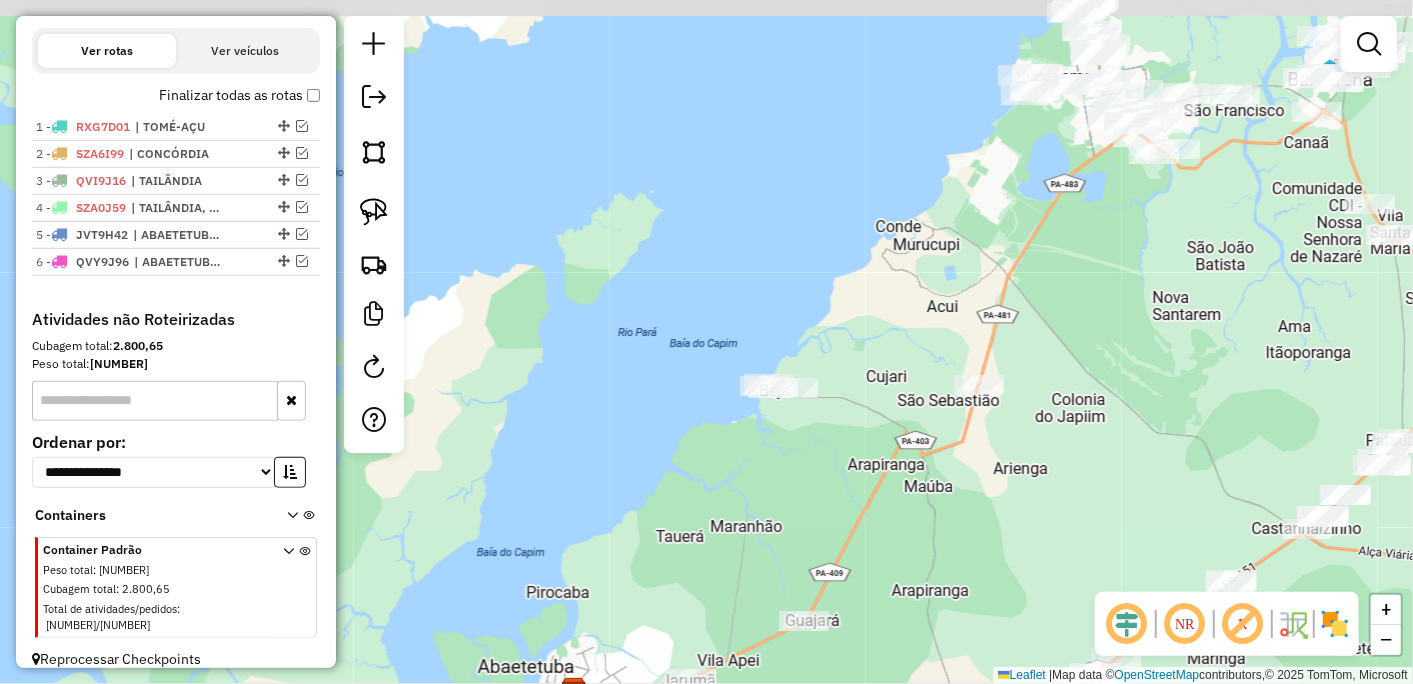 drag, startPoint x: 870, startPoint y: 243, endPoint x: 827, endPoint y: 436, distance: 197.73215 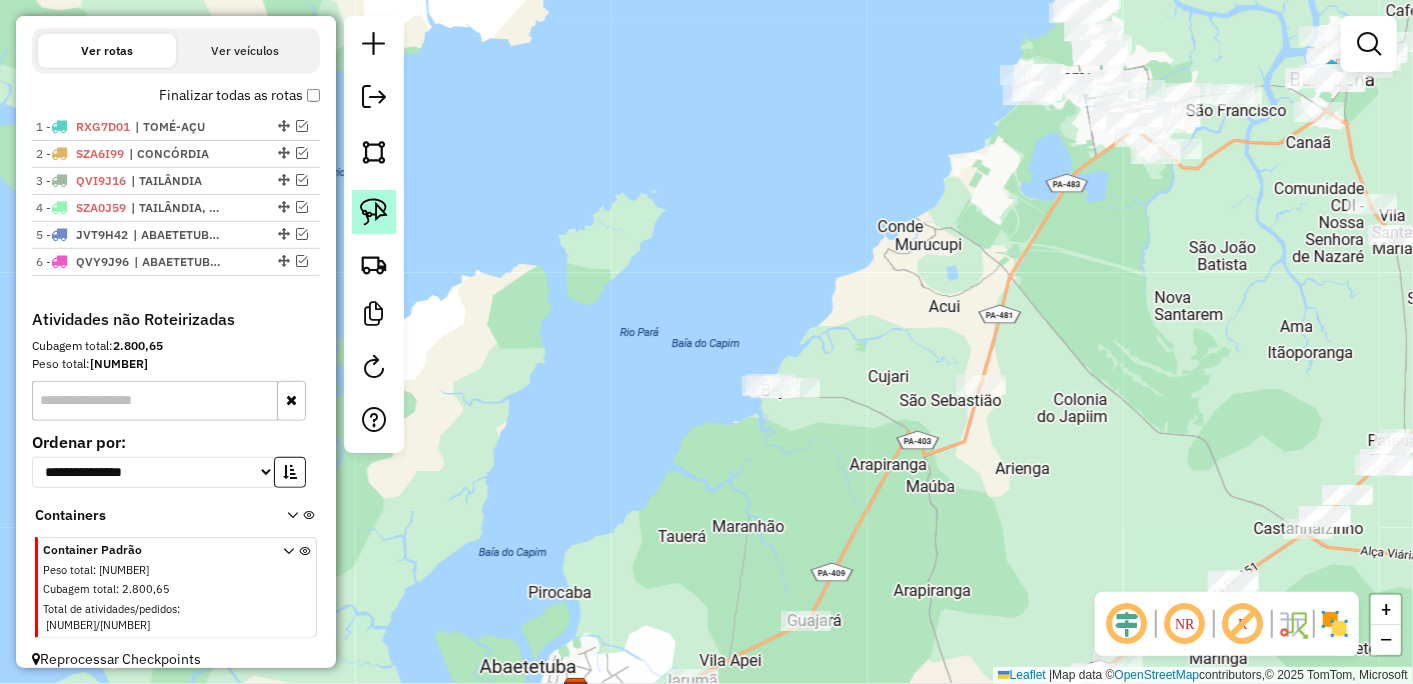 click 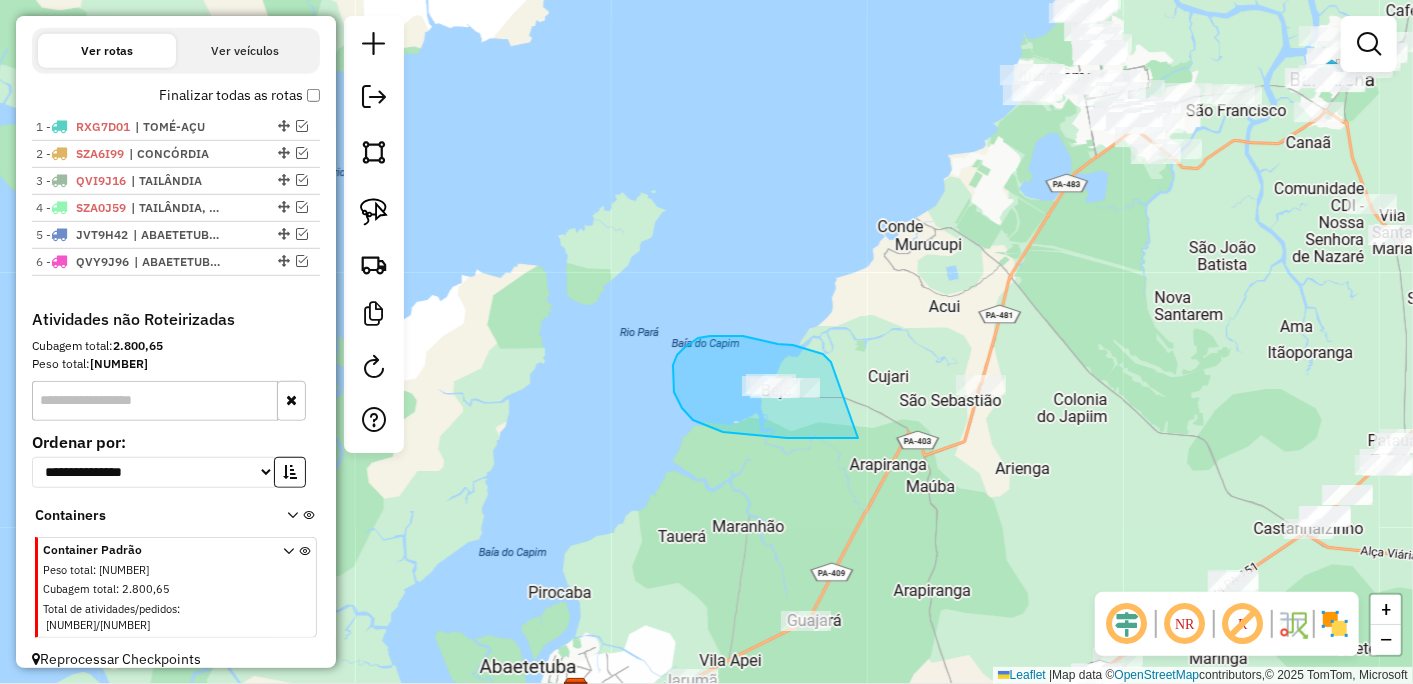 drag, startPoint x: 804, startPoint y: 348, endPoint x: 858, endPoint y: 438, distance: 104.95713 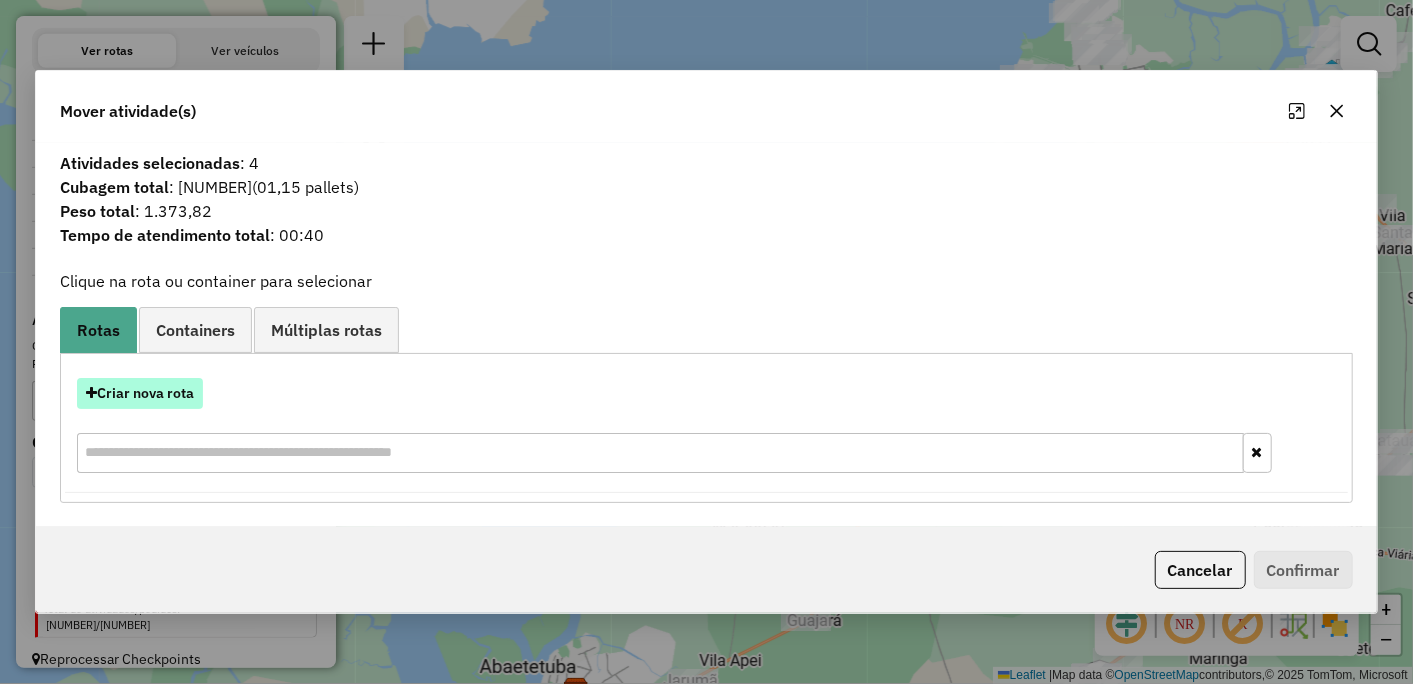 click on "Criar nova rota" at bounding box center [140, 393] 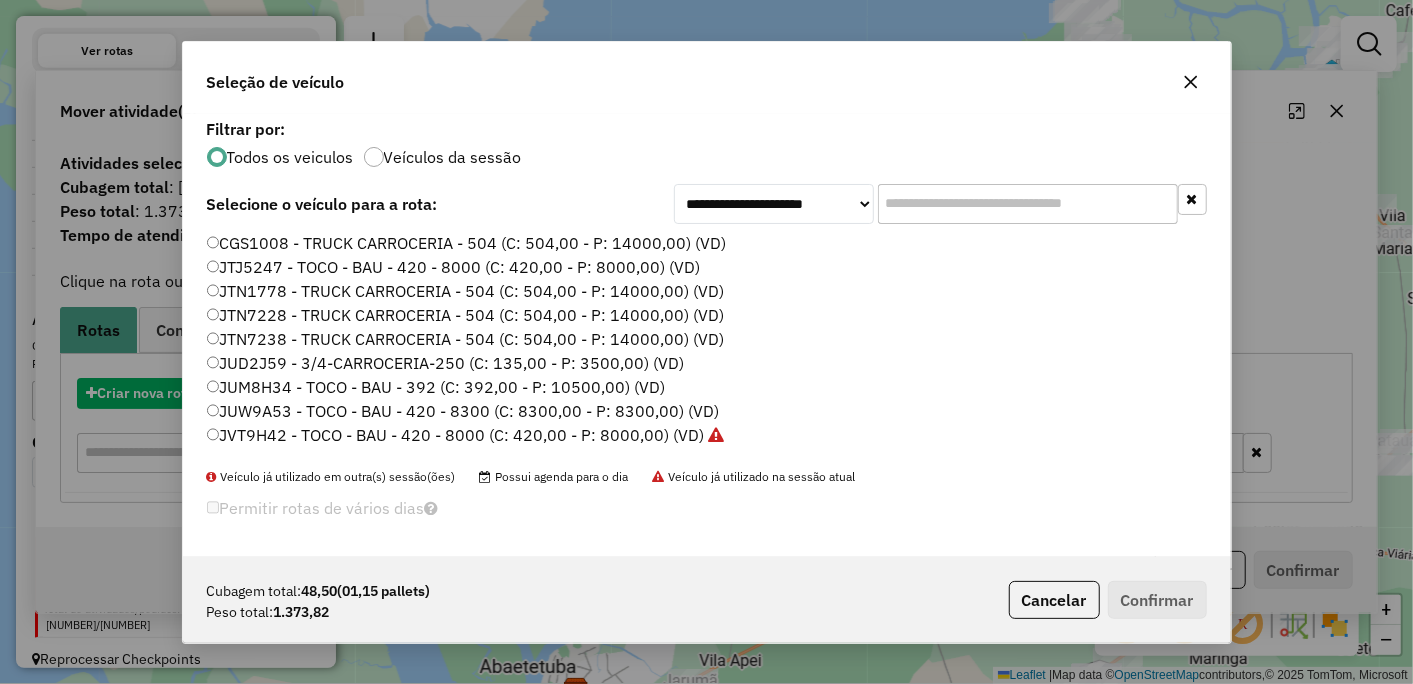 scroll, scrollTop: 11, scrollLeft: 5, axis: both 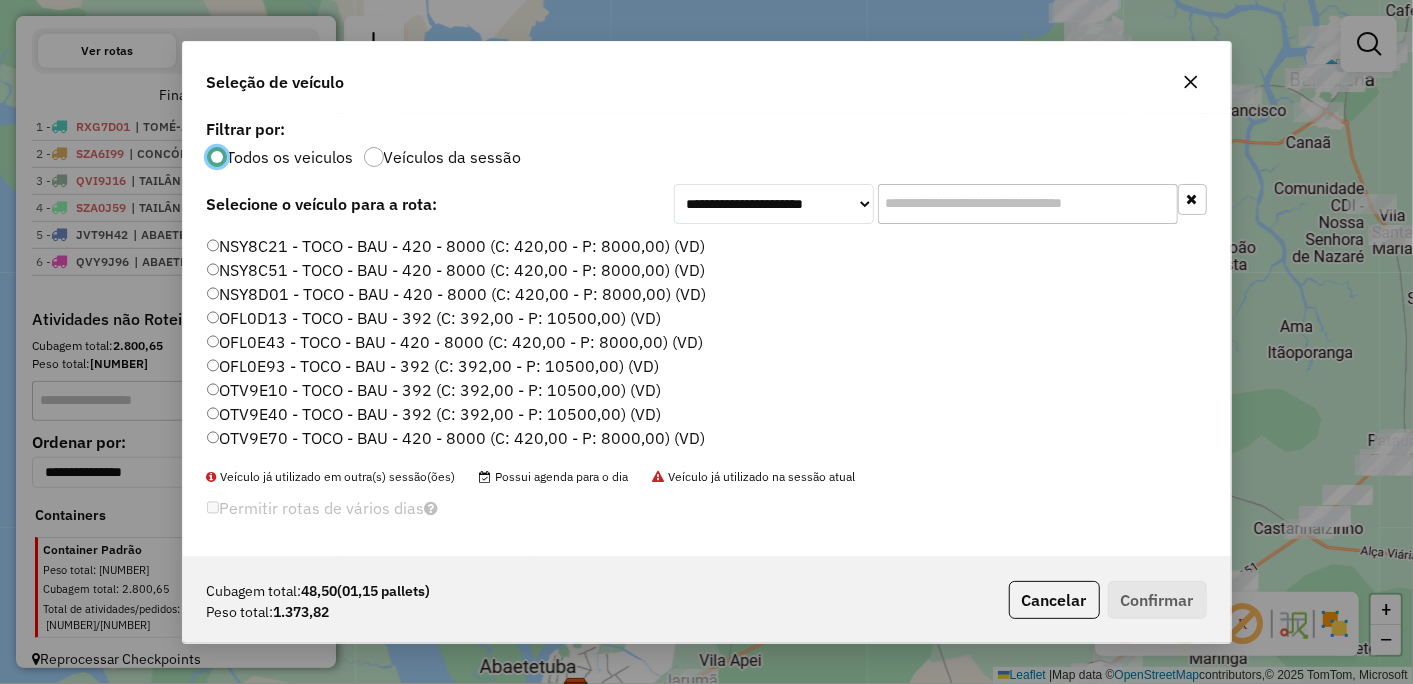 click on "OTV9E10 - TOCO - BAU - 392 (C: 392,00 - P: 10500,00) (VD)" 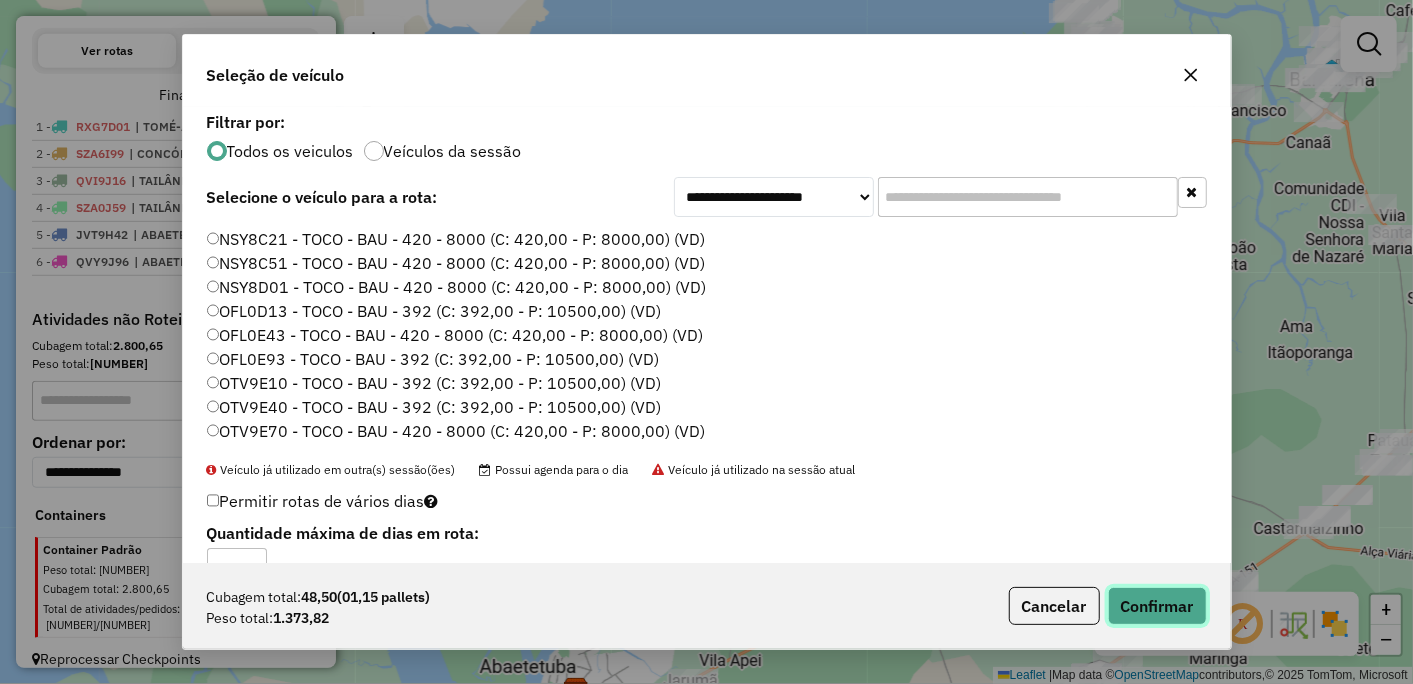 click on "Confirmar" 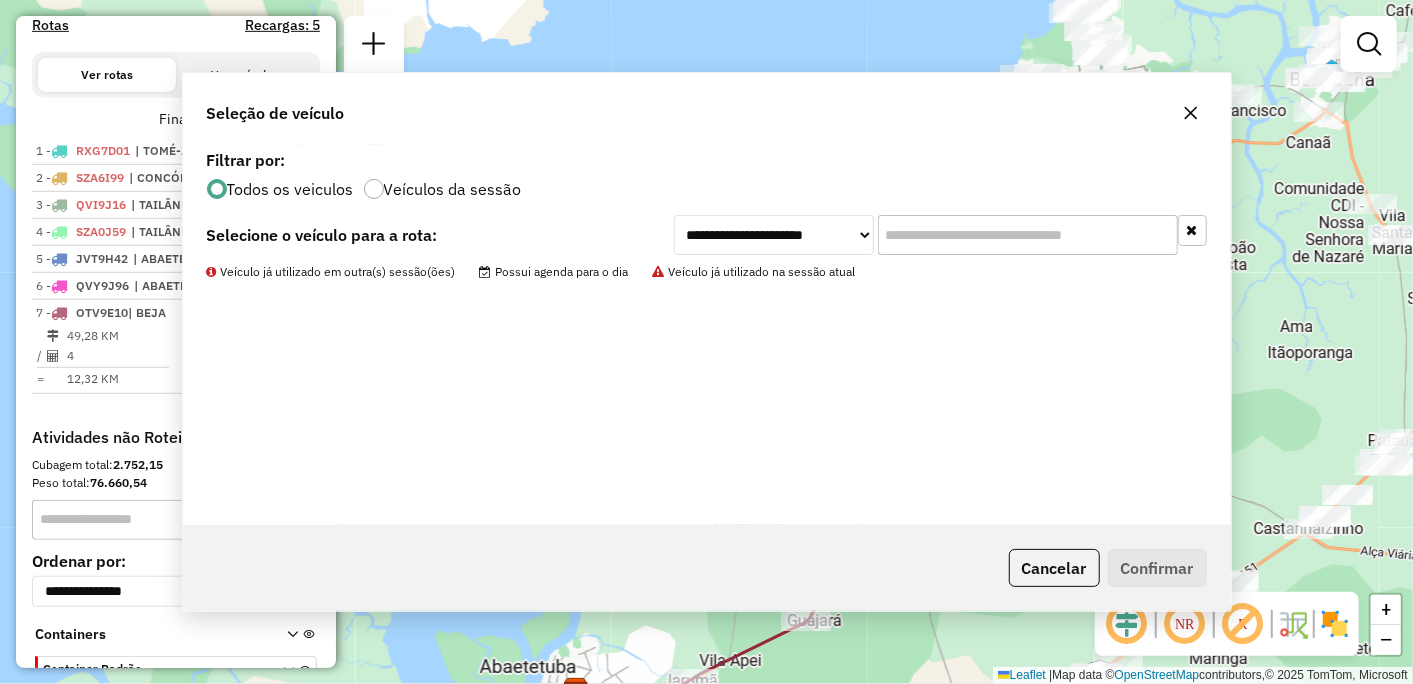 scroll, scrollTop: 771, scrollLeft: 0, axis: vertical 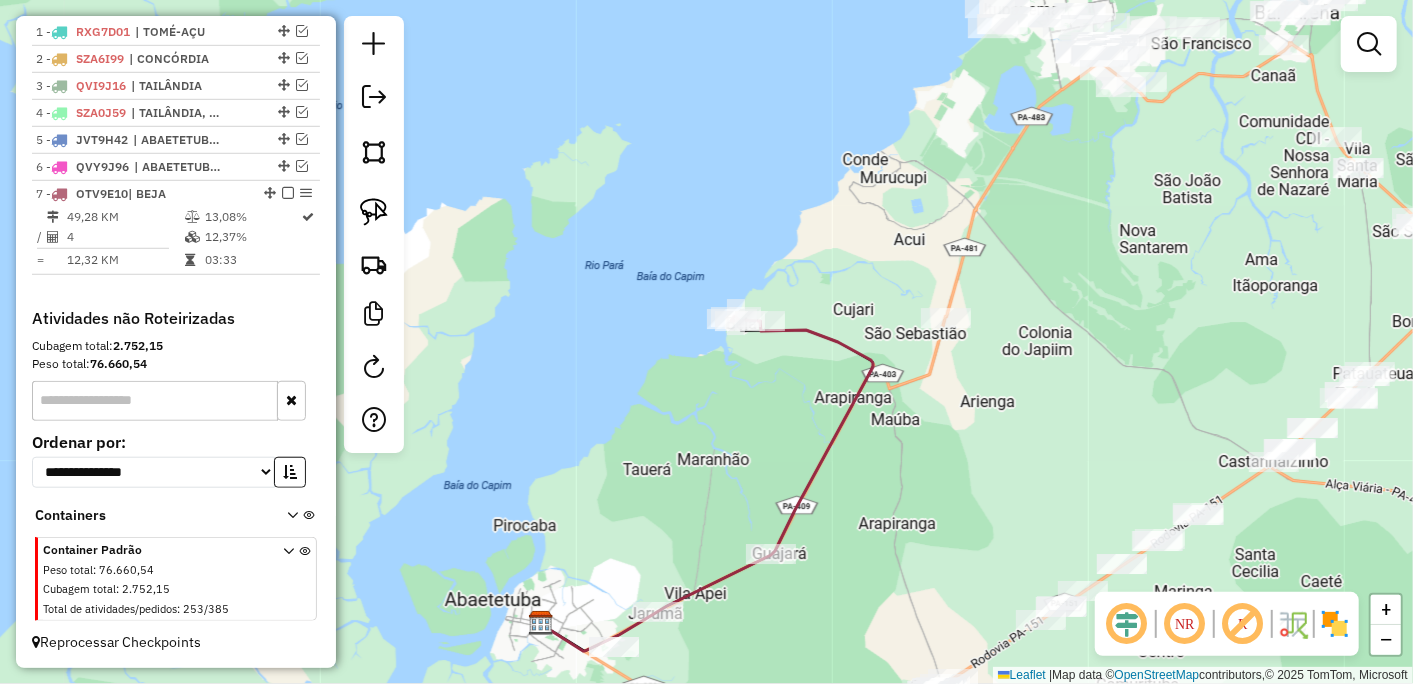 drag, startPoint x: 683, startPoint y: 288, endPoint x: 636, endPoint y: 210, distance: 91.06591 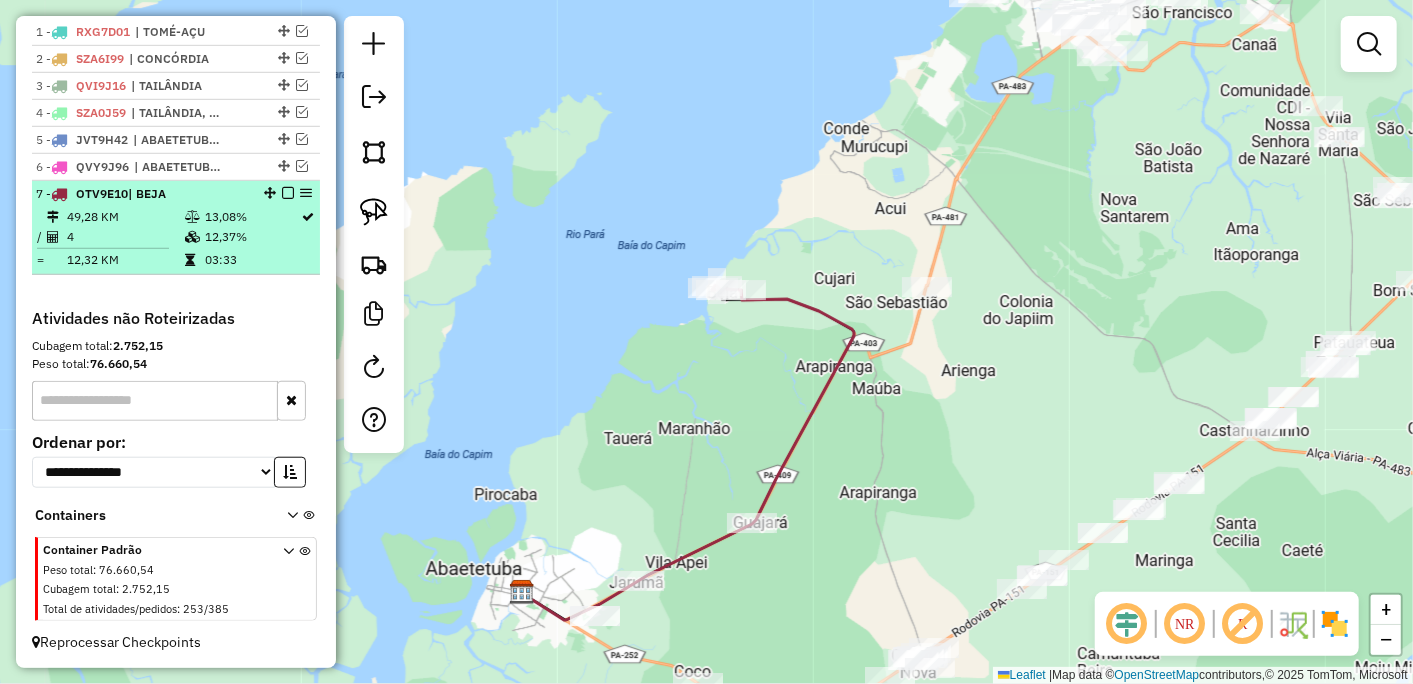 click at bounding box center (288, 193) 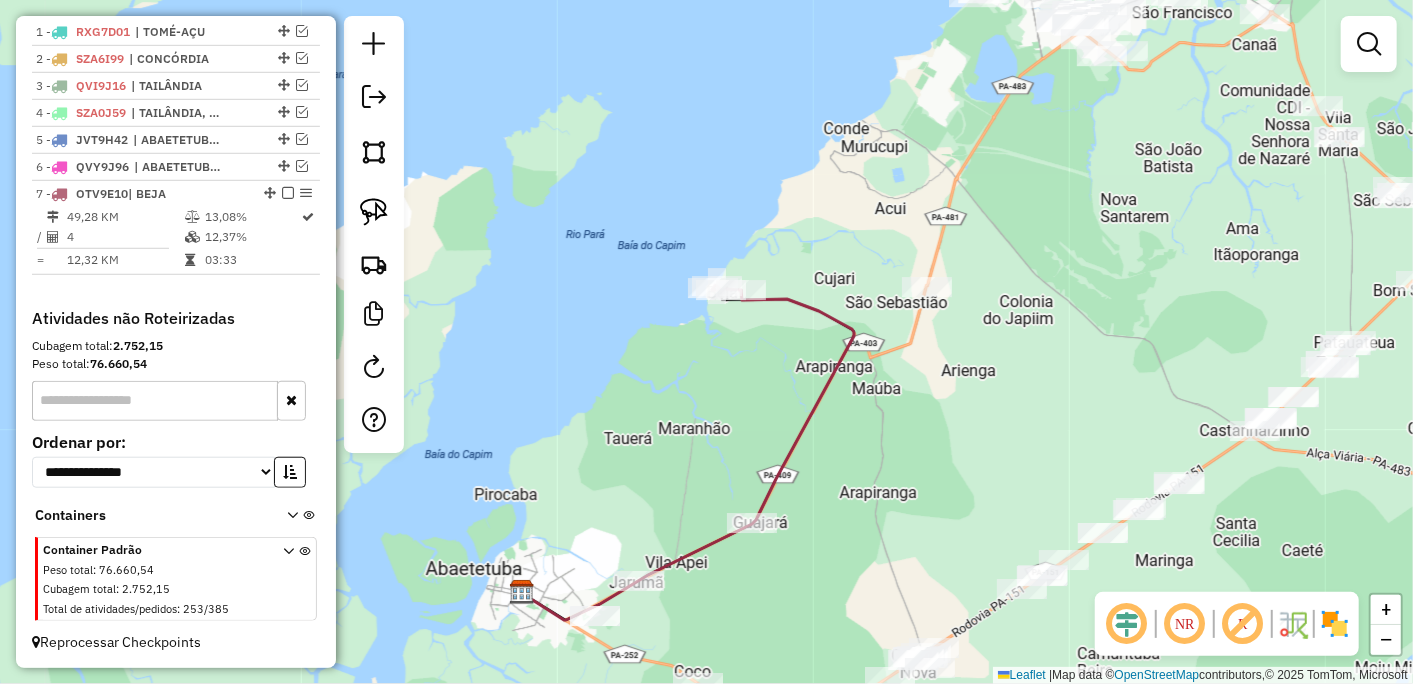 scroll, scrollTop: 704, scrollLeft: 0, axis: vertical 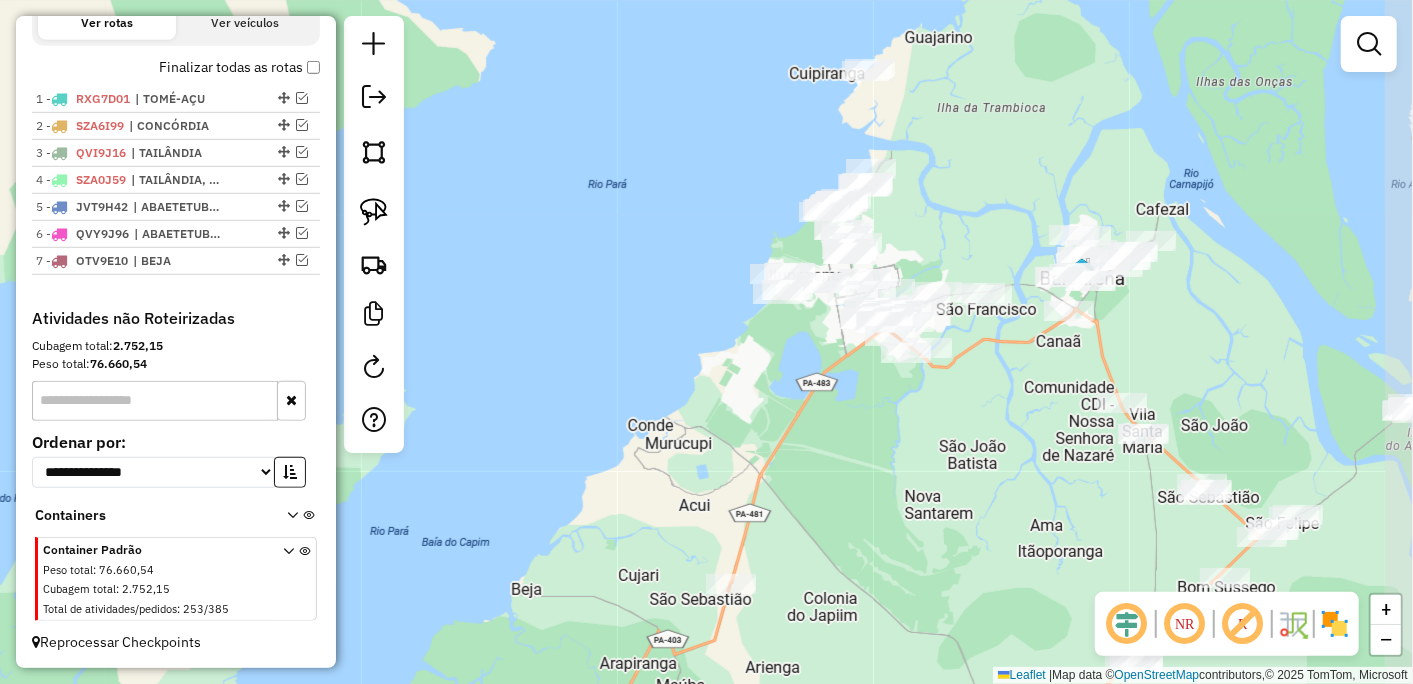 drag, startPoint x: 1020, startPoint y: 341, endPoint x: 824, endPoint y: 638, distance: 355.84406 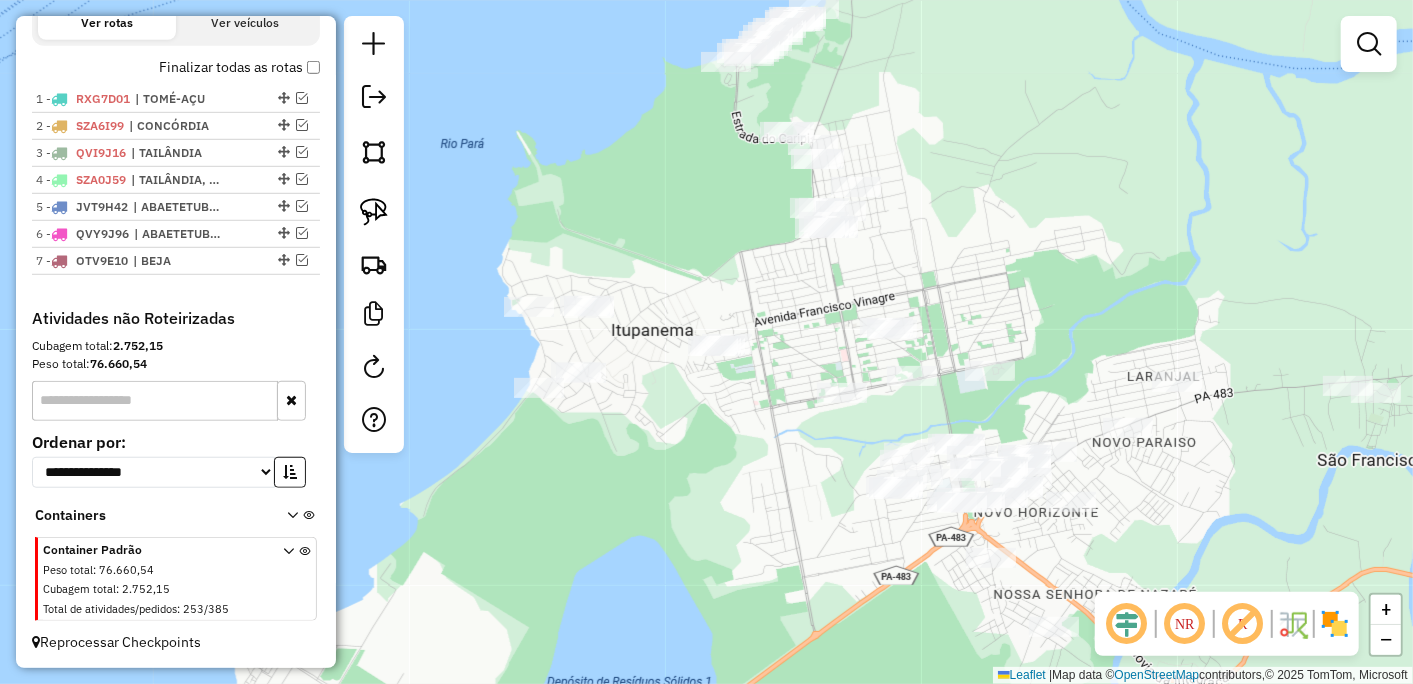 drag, startPoint x: 818, startPoint y: 454, endPoint x: 805, endPoint y: 512, distance: 59.439045 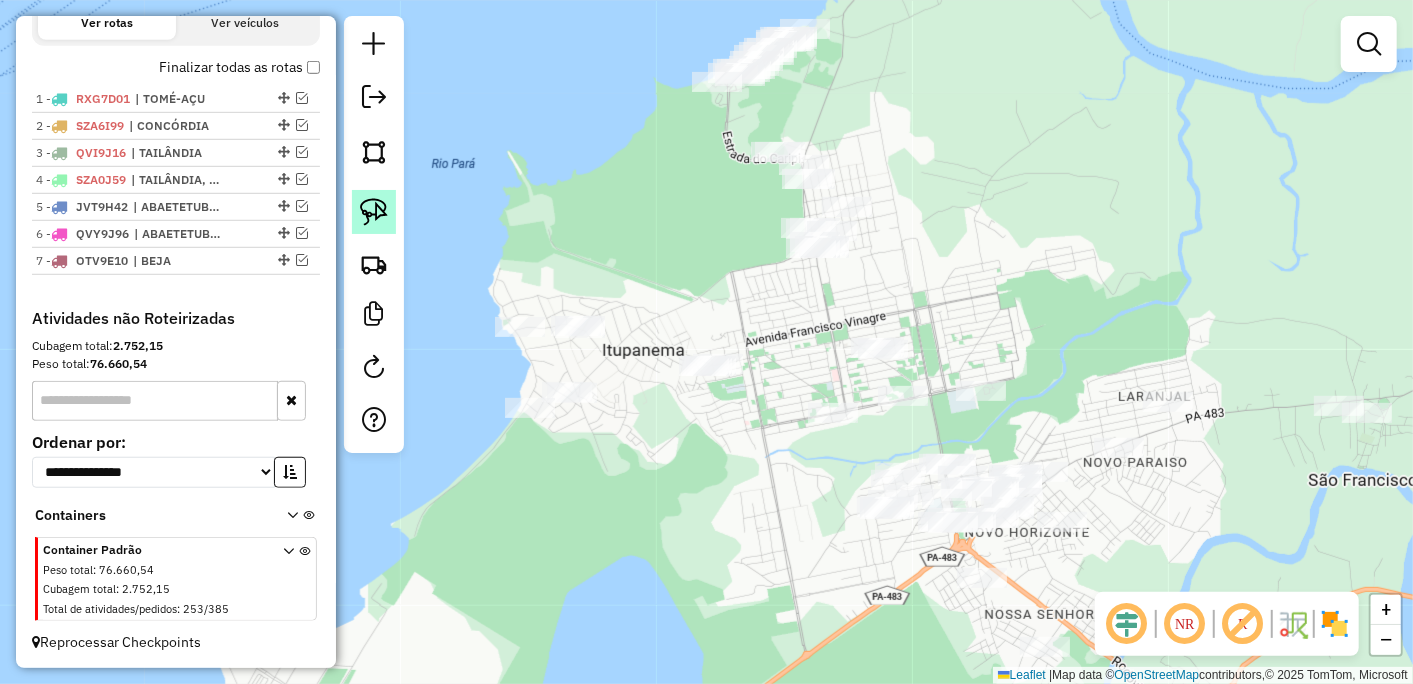 click 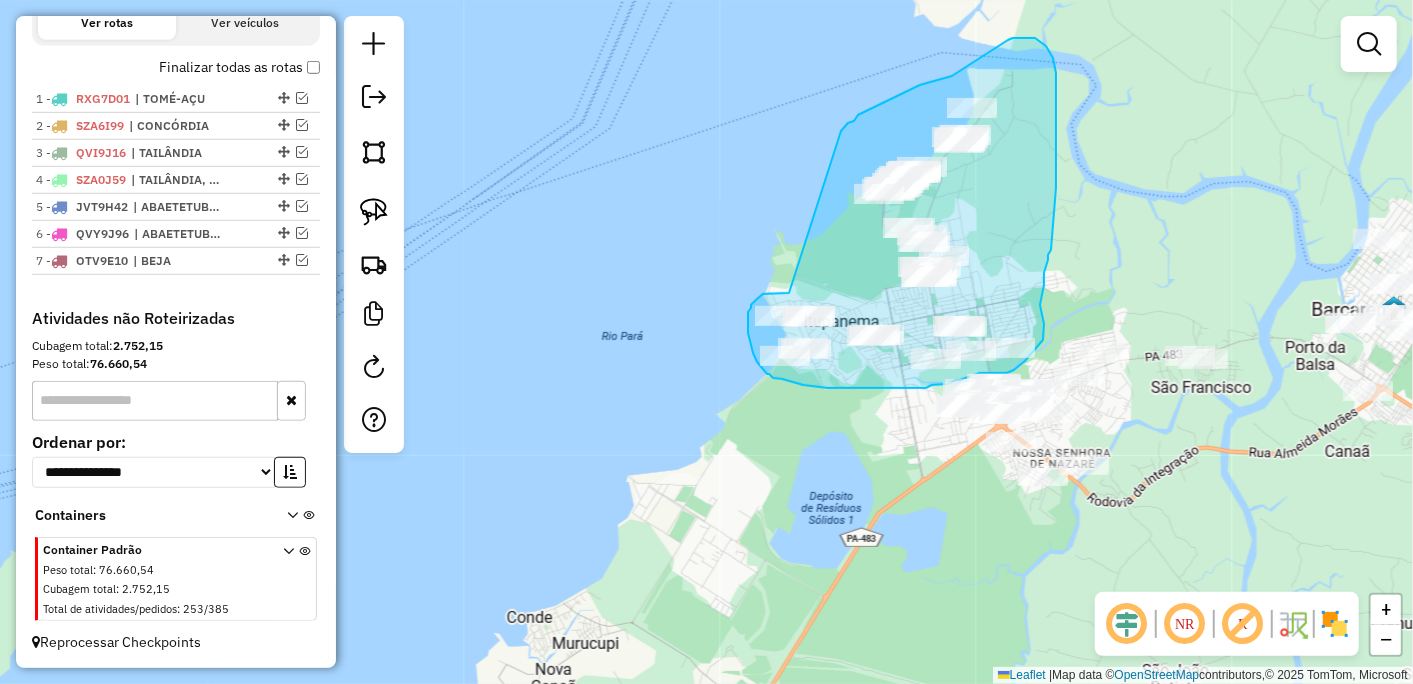 drag, startPoint x: 487, startPoint y: 284, endPoint x: 841, endPoint y: 131, distance: 385.6488 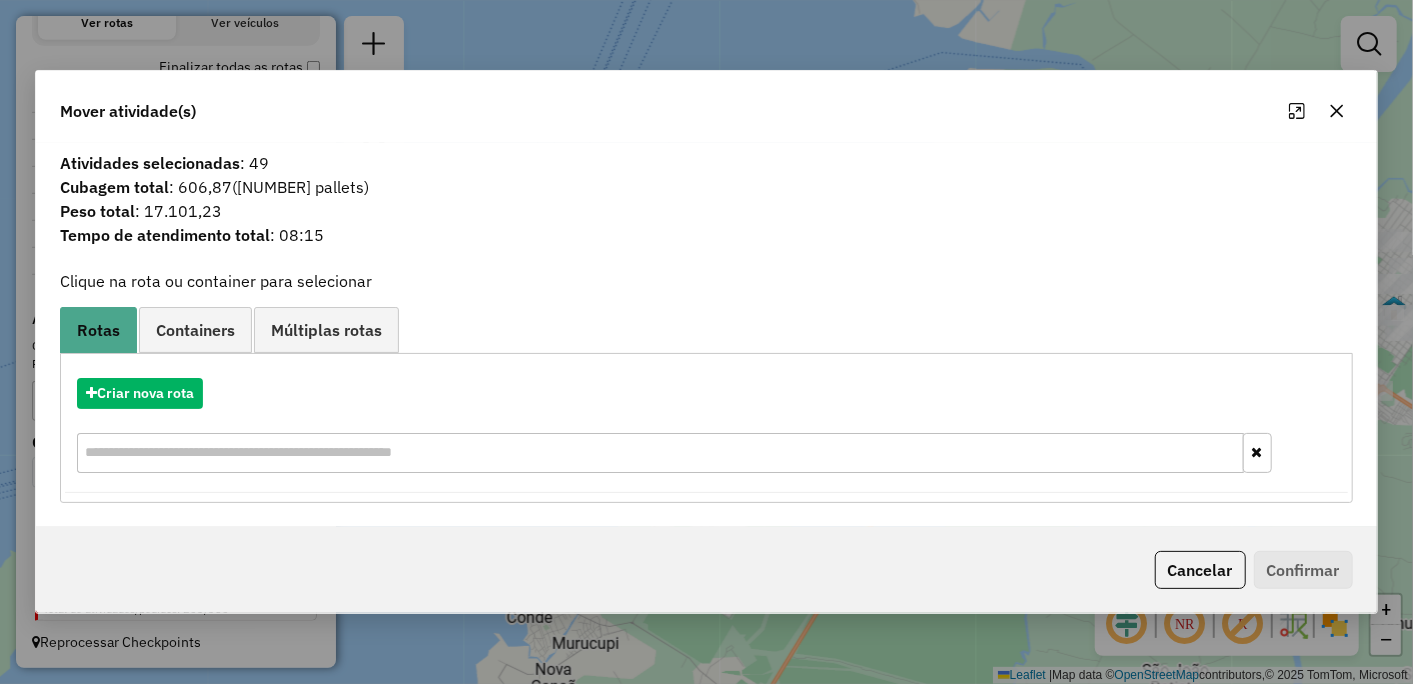 click 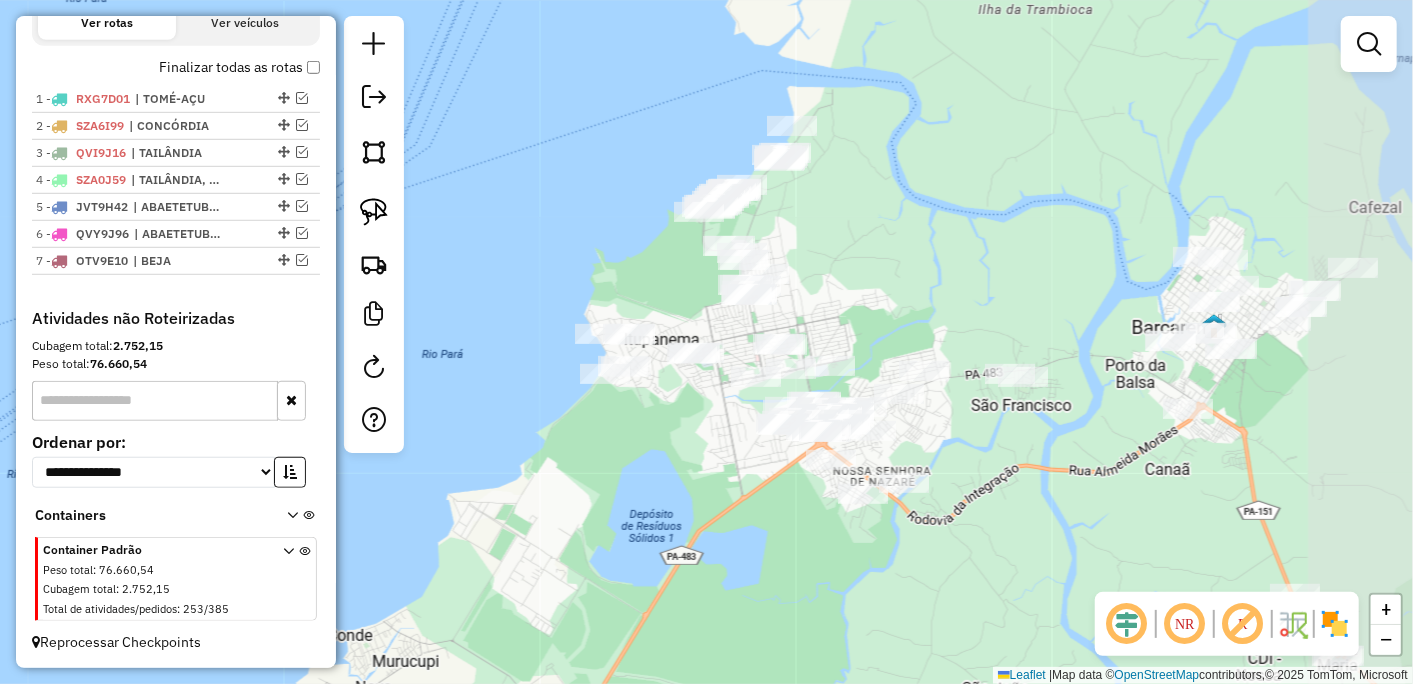 drag, startPoint x: 865, startPoint y: 402, endPoint x: 685, endPoint y: 420, distance: 180.89777 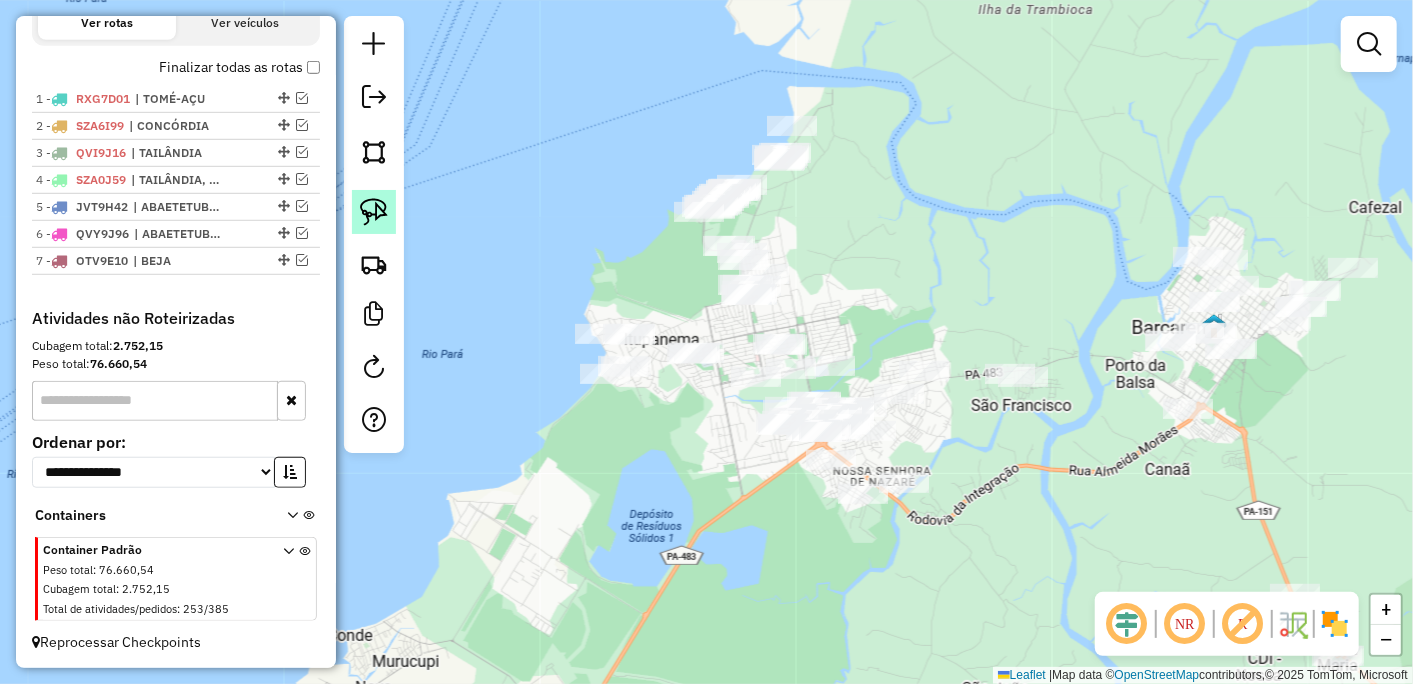 click 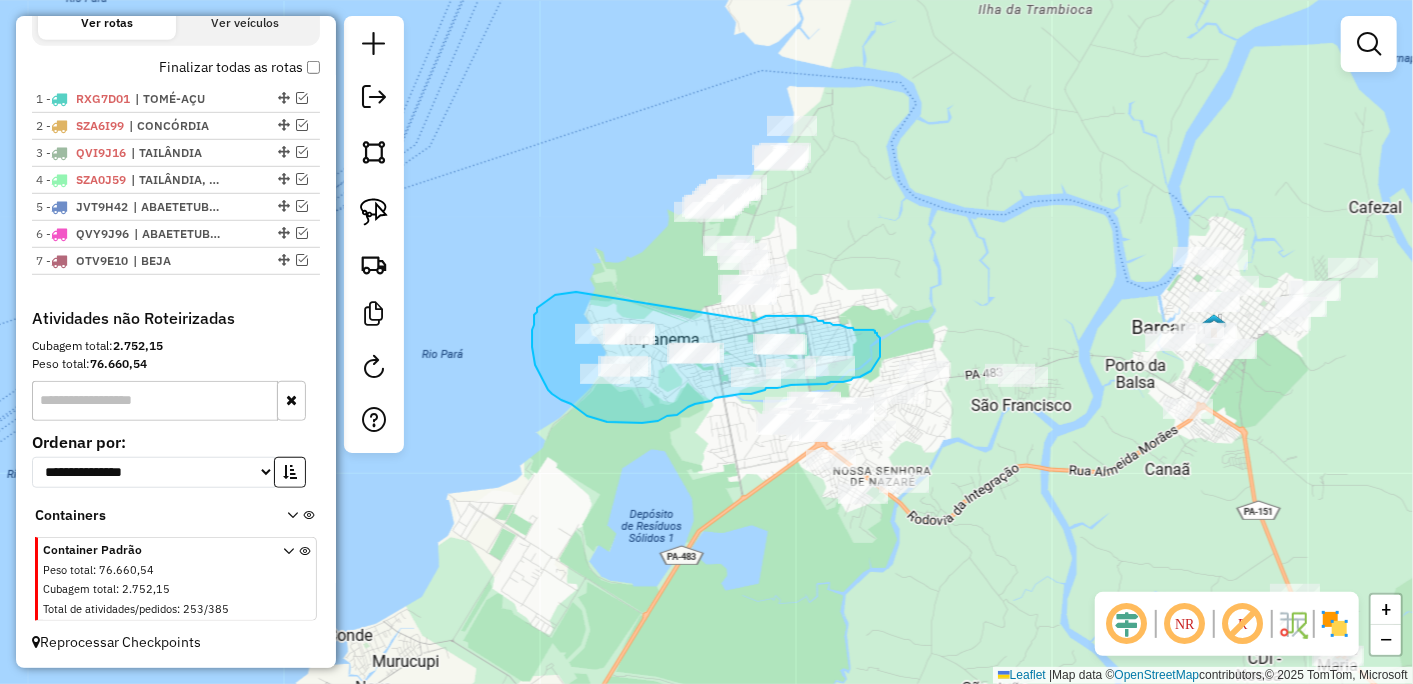 drag, startPoint x: 576, startPoint y: 292, endPoint x: 754, endPoint y: 321, distance: 180.3469 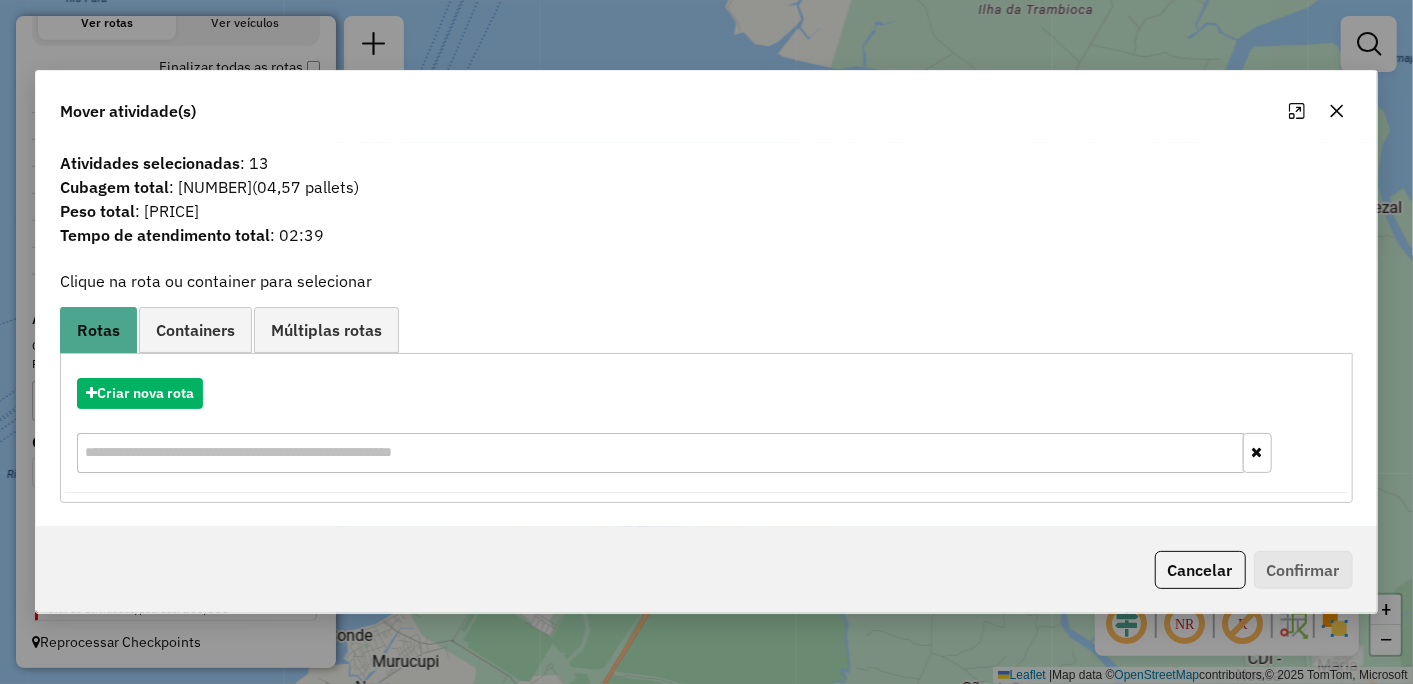 click 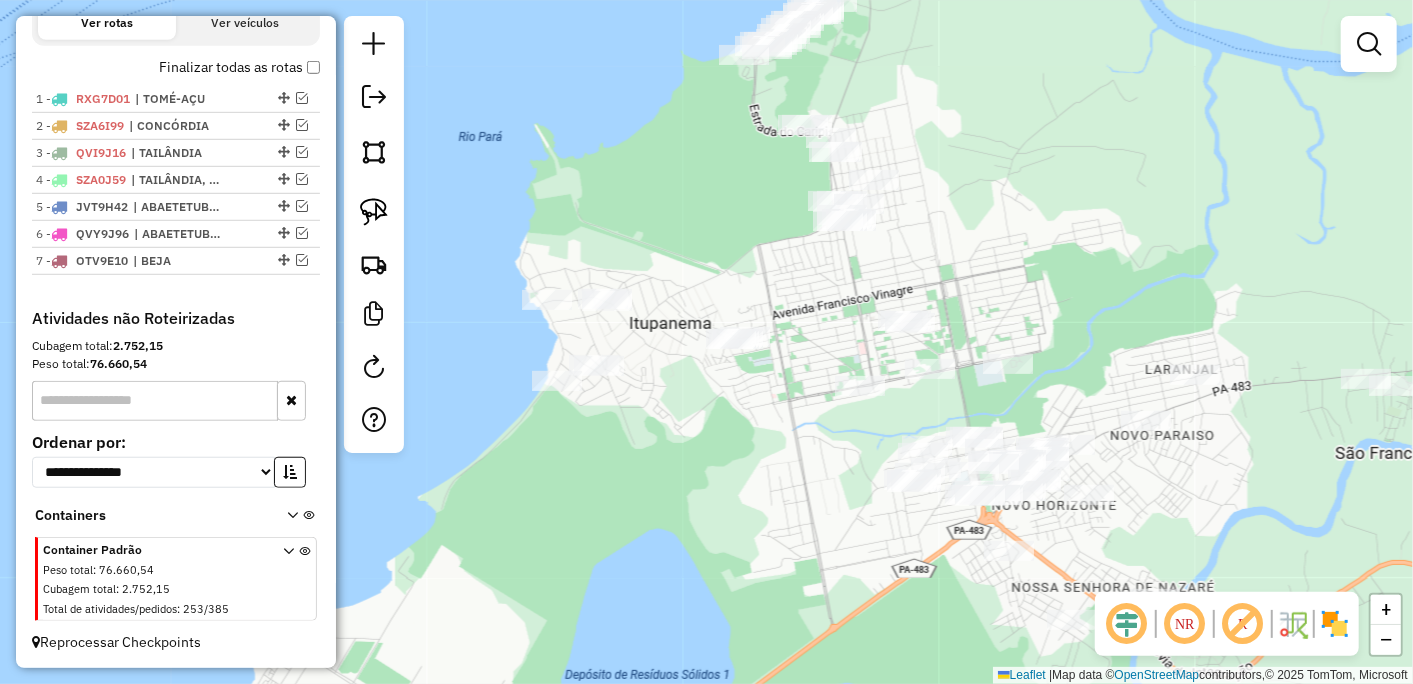 drag, startPoint x: 776, startPoint y: 326, endPoint x: 826, endPoint y: 304, distance: 54.626 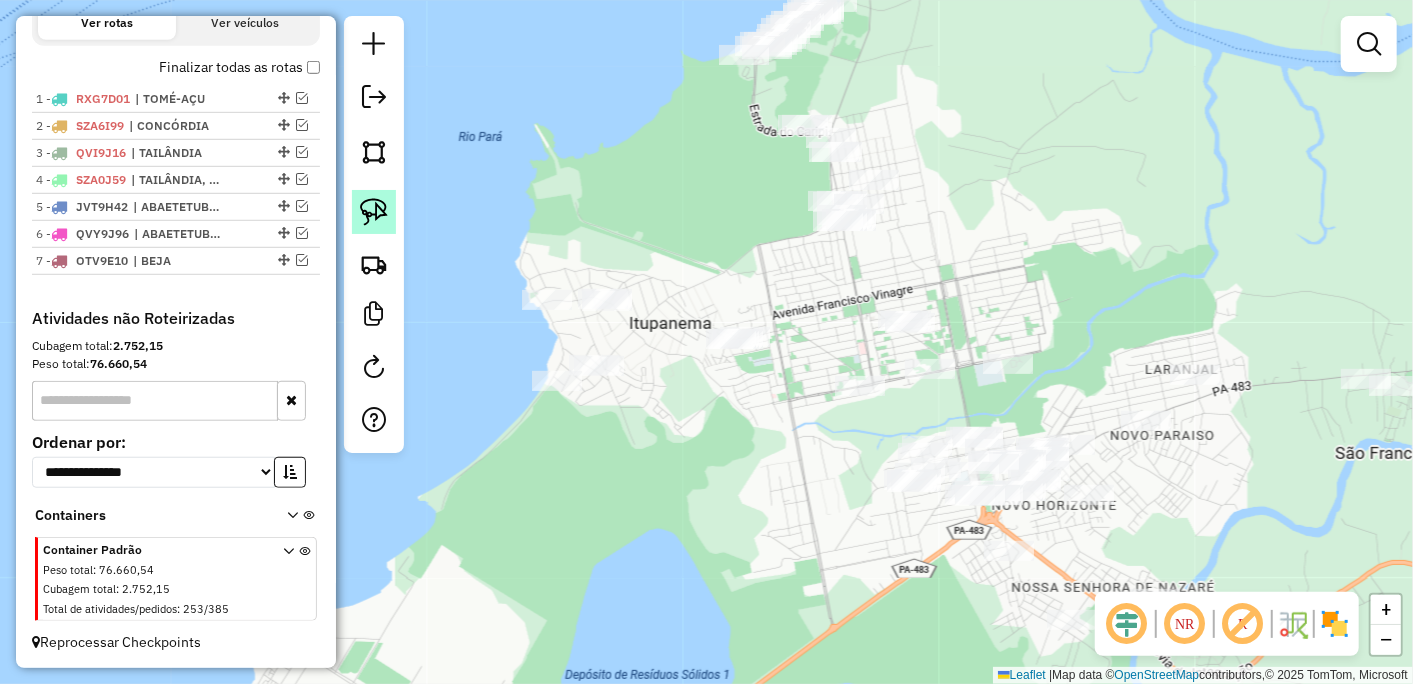 click 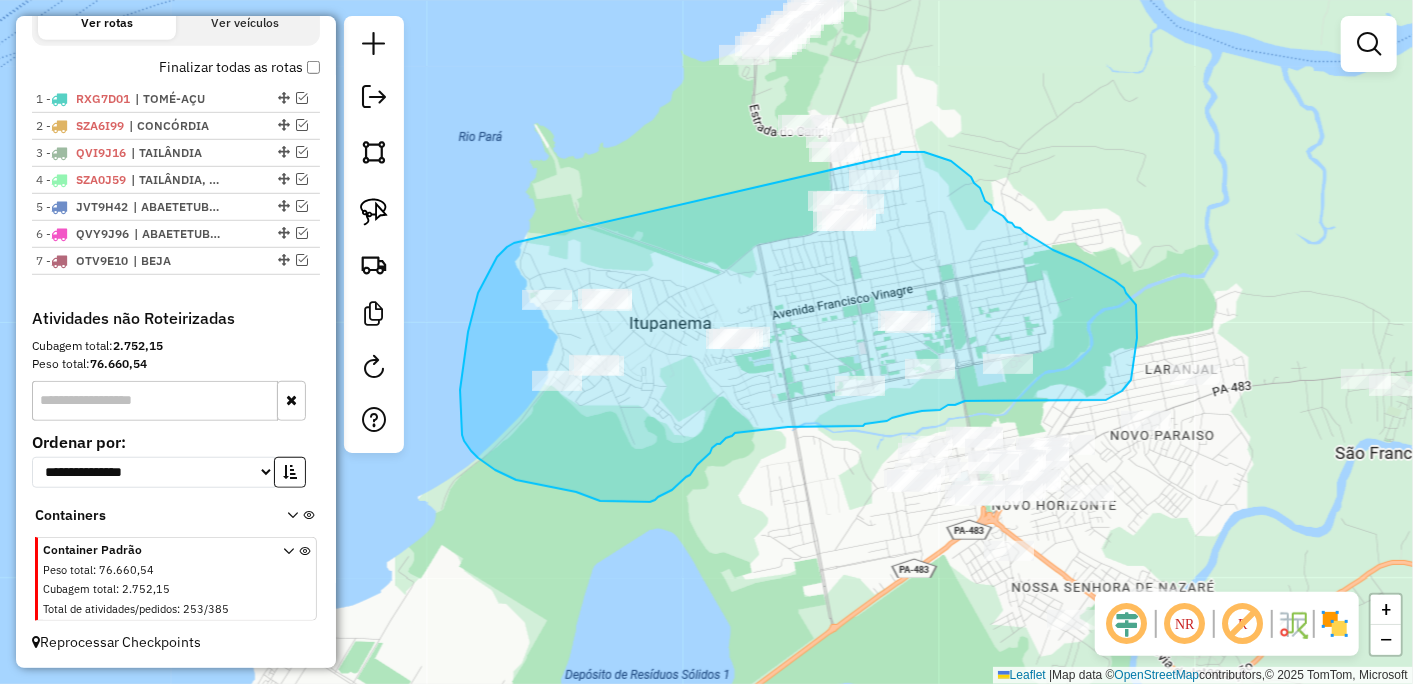 drag, startPoint x: 487, startPoint y: 277, endPoint x: 897, endPoint y: 157, distance: 427.2002 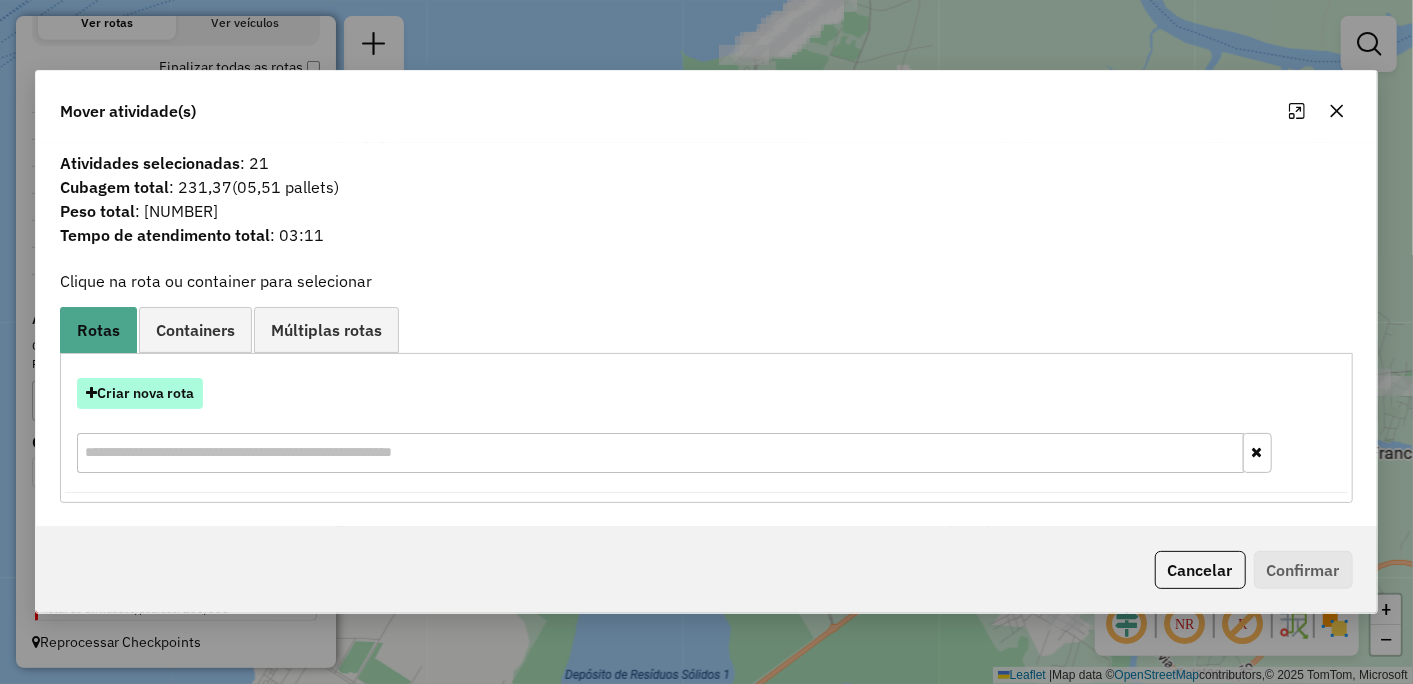 click on "Criar nova rota" at bounding box center [140, 393] 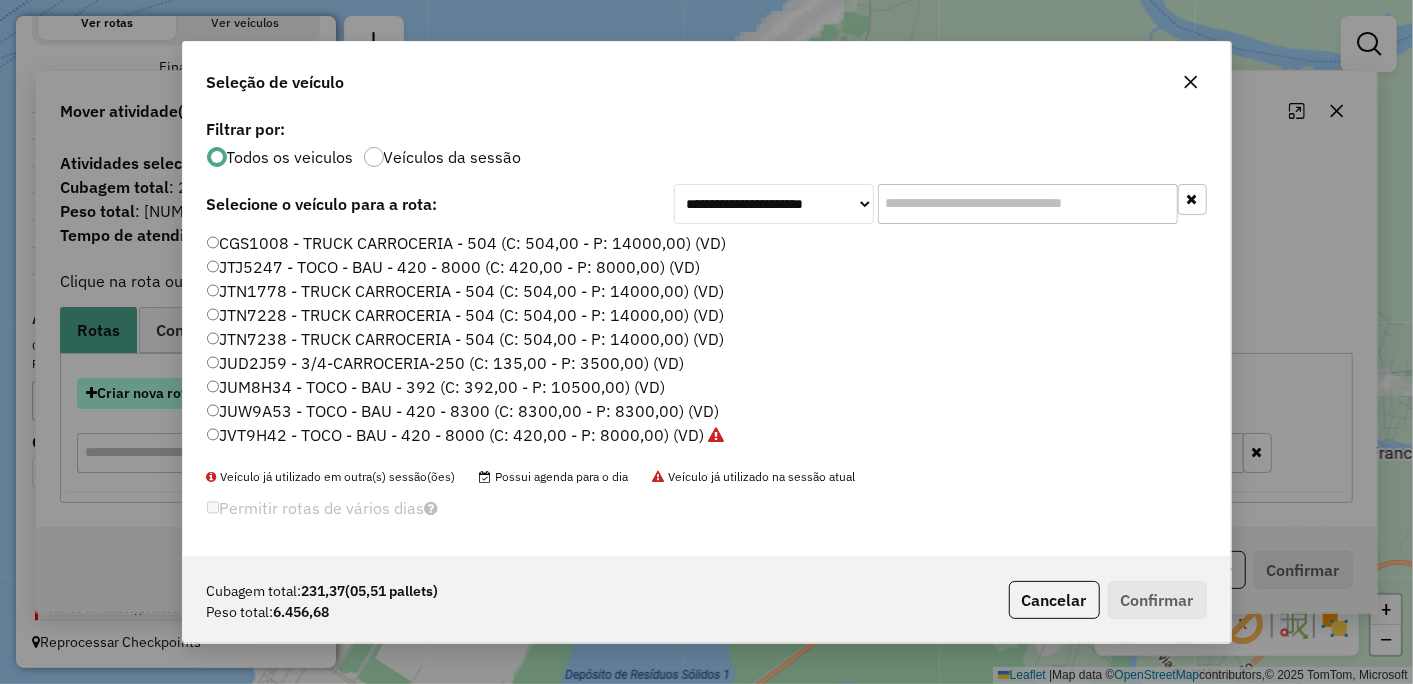 scroll, scrollTop: 11, scrollLeft: 5, axis: both 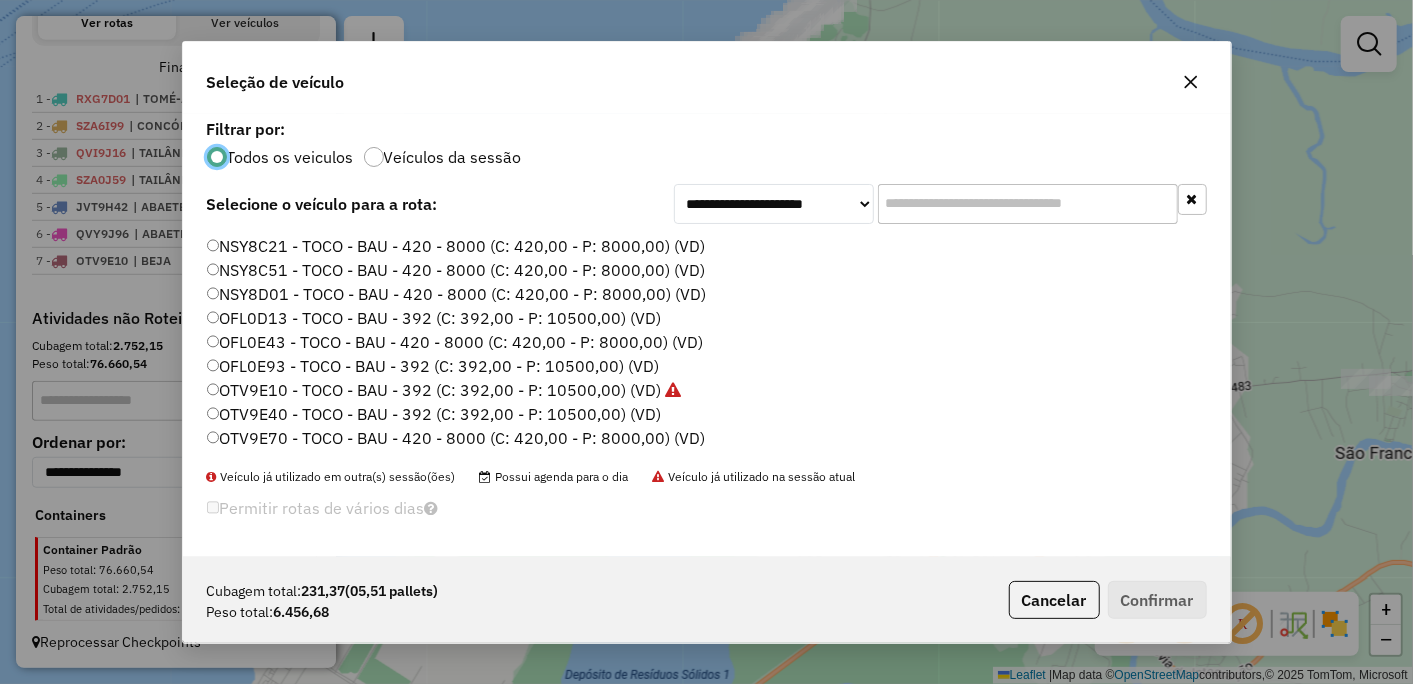 click on "OTV9E40 - TOCO - BAU - 392 (C: 392,00 - P: 10500,00) (VD)" 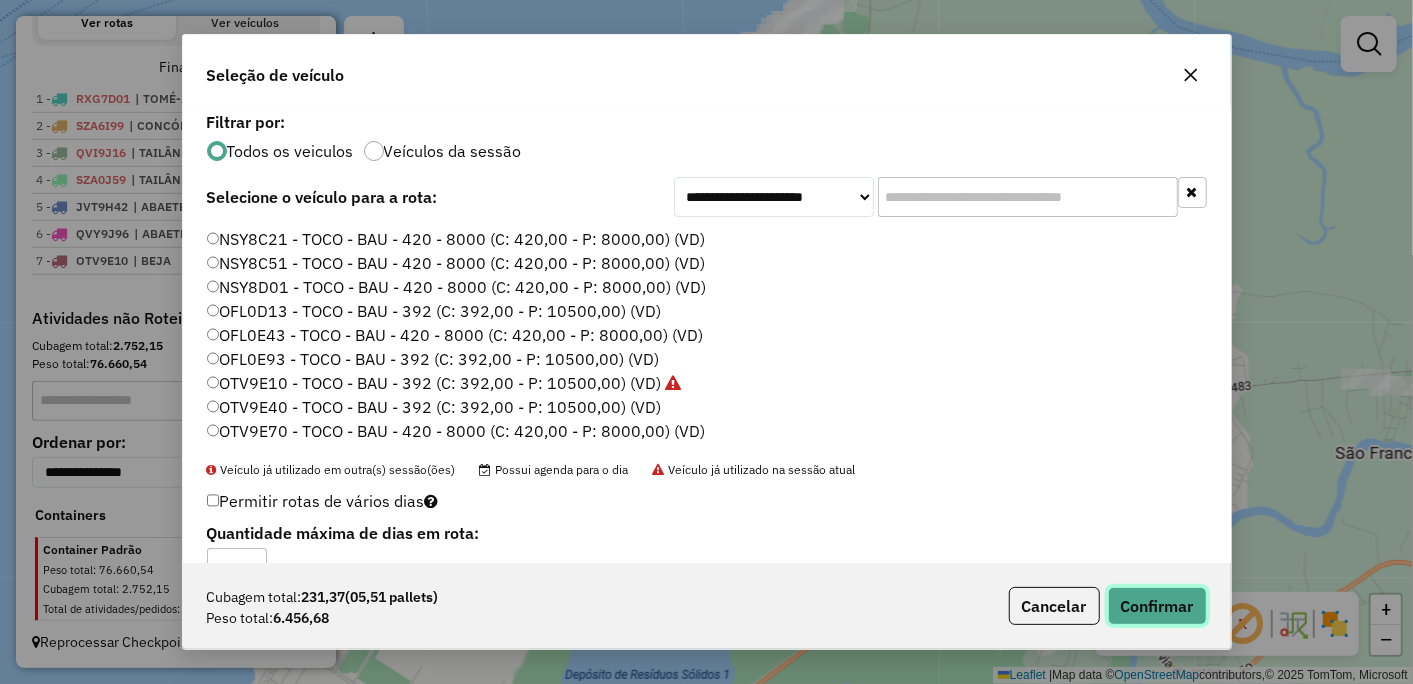click on "Confirmar" 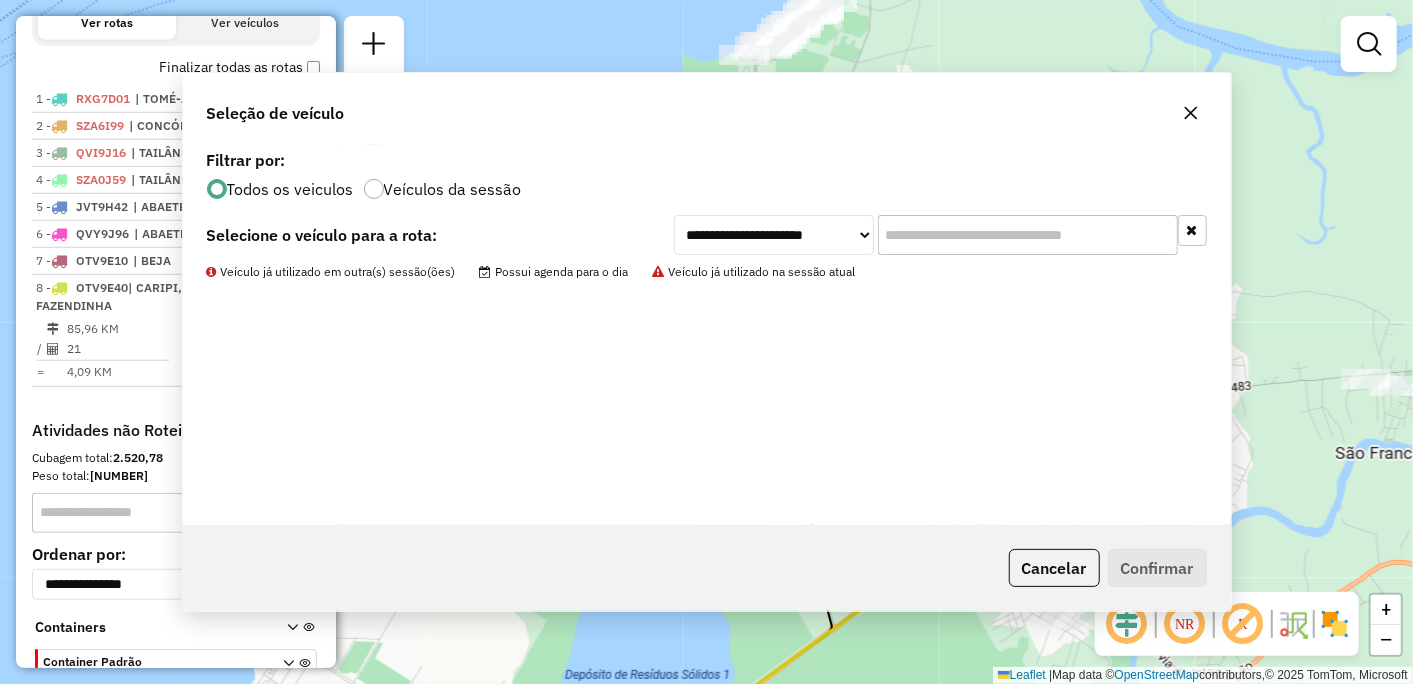 scroll, scrollTop: 816, scrollLeft: 0, axis: vertical 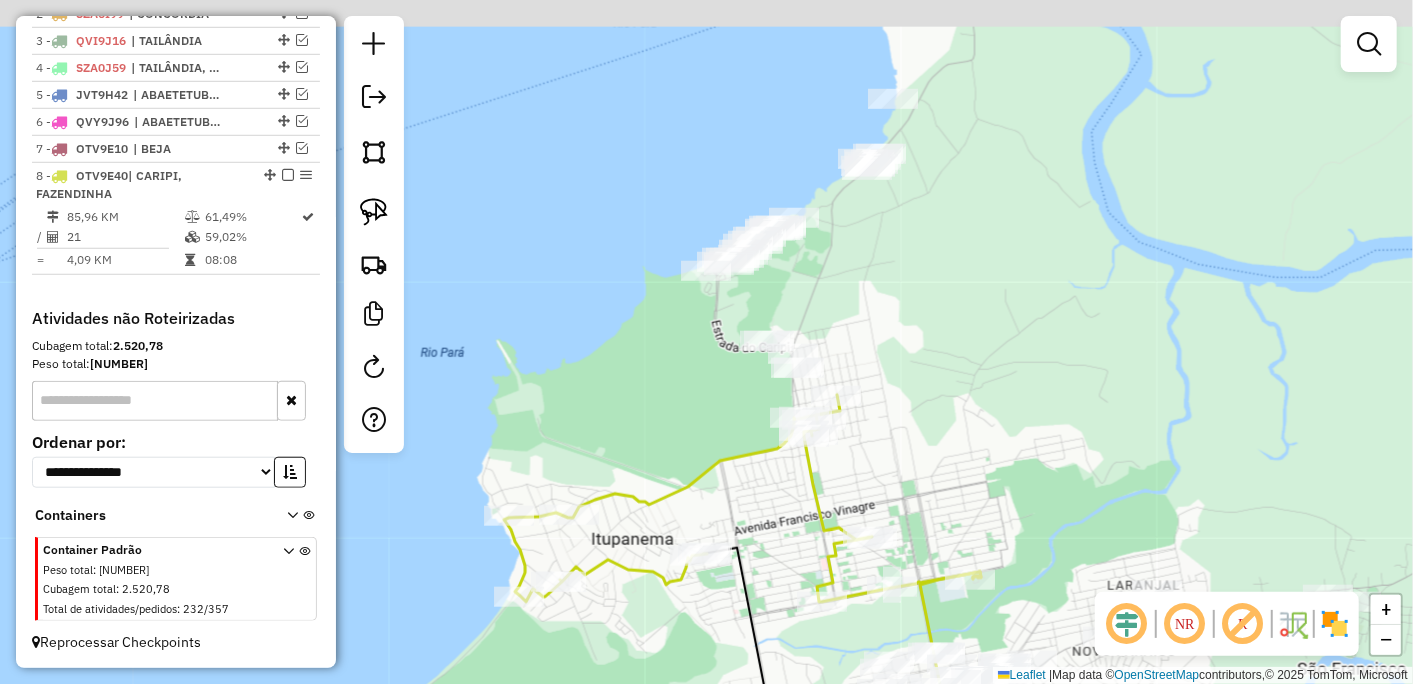 drag, startPoint x: 958, startPoint y: 218, endPoint x: 916, endPoint y: 451, distance: 236.75514 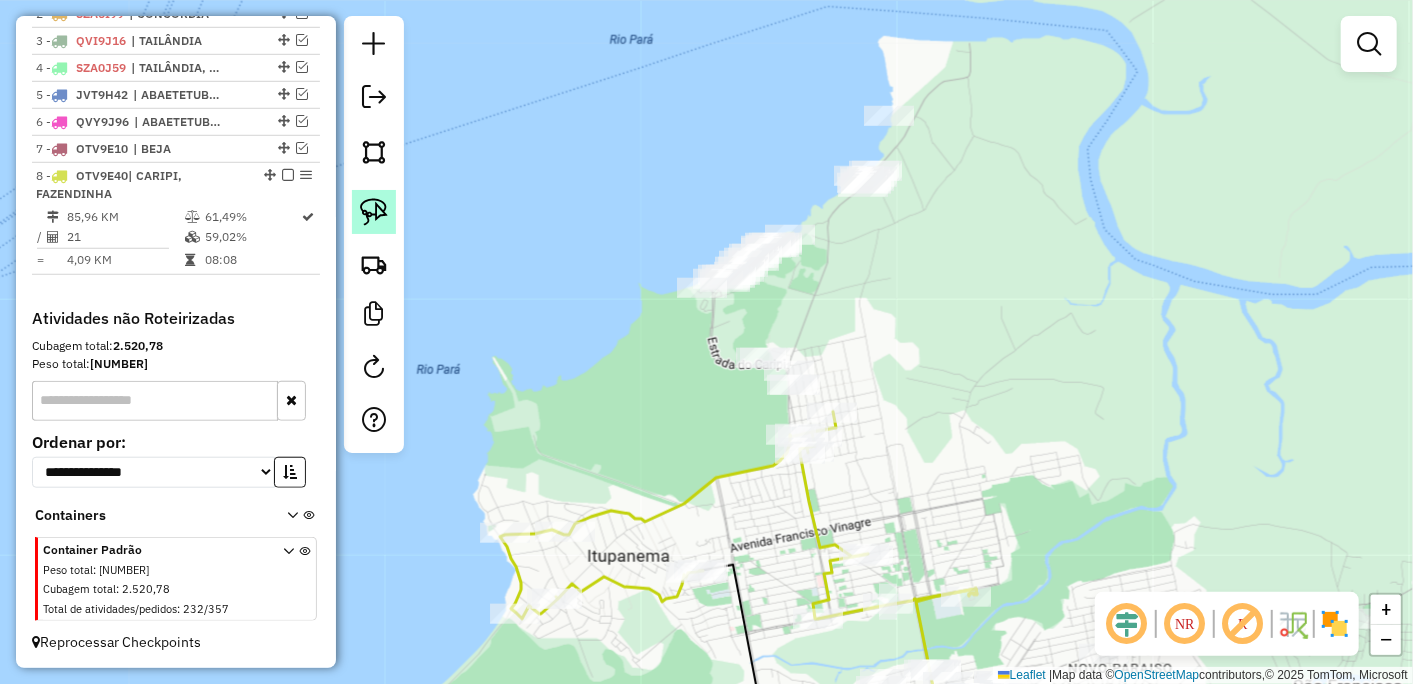 click 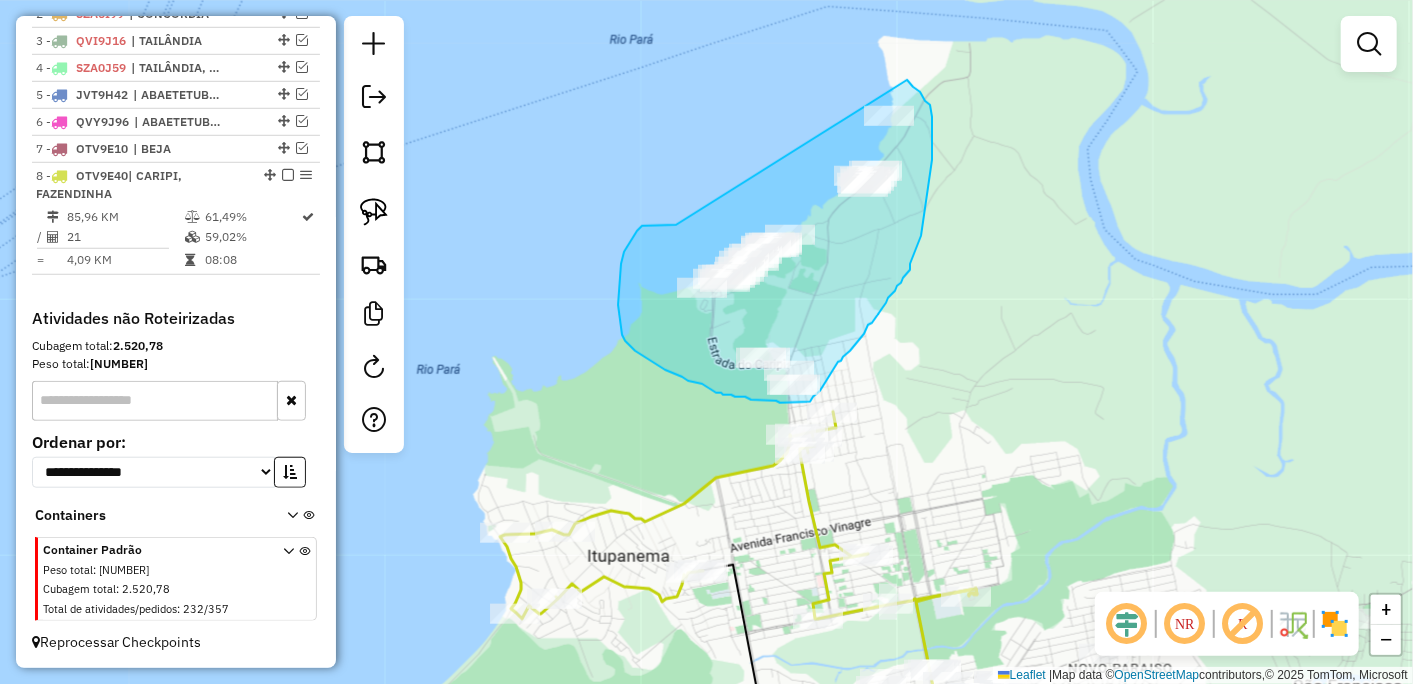 drag, startPoint x: 631, startPoint y: 242, endPoint x: 907, endPoint y: 80, distance: 320.03125 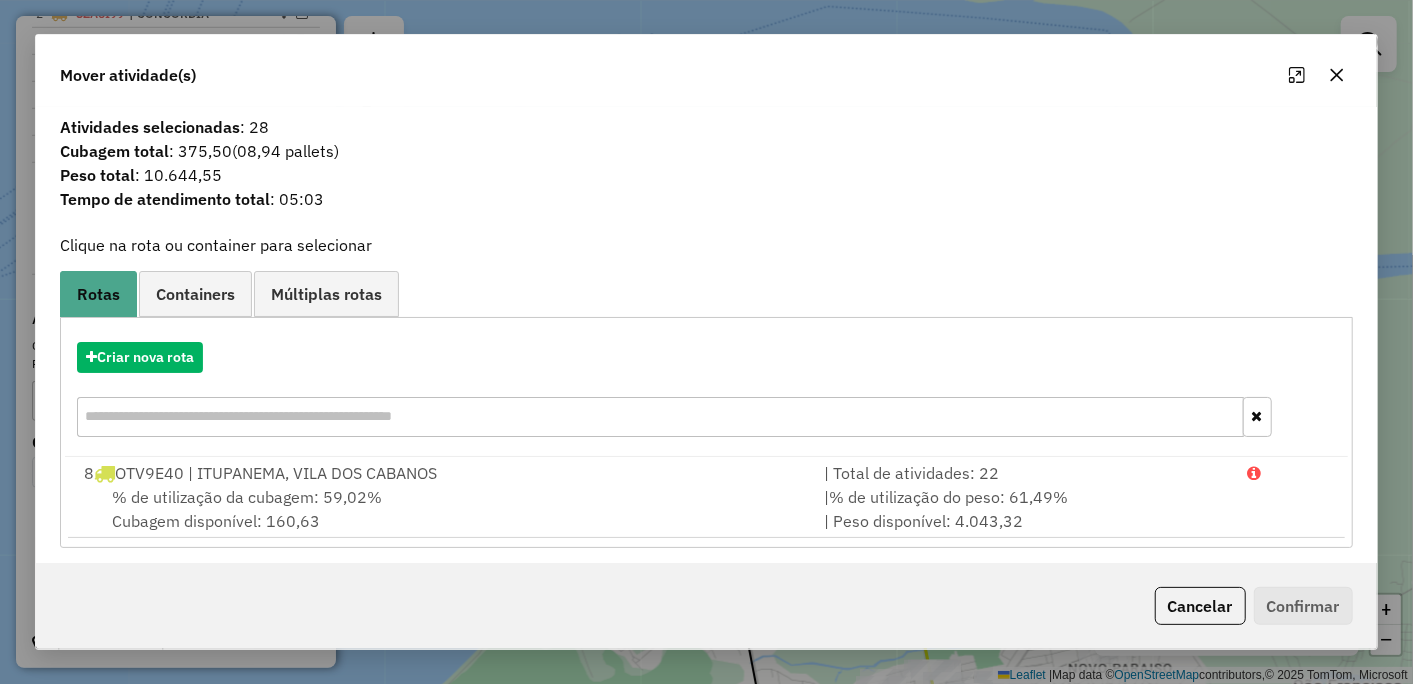 click 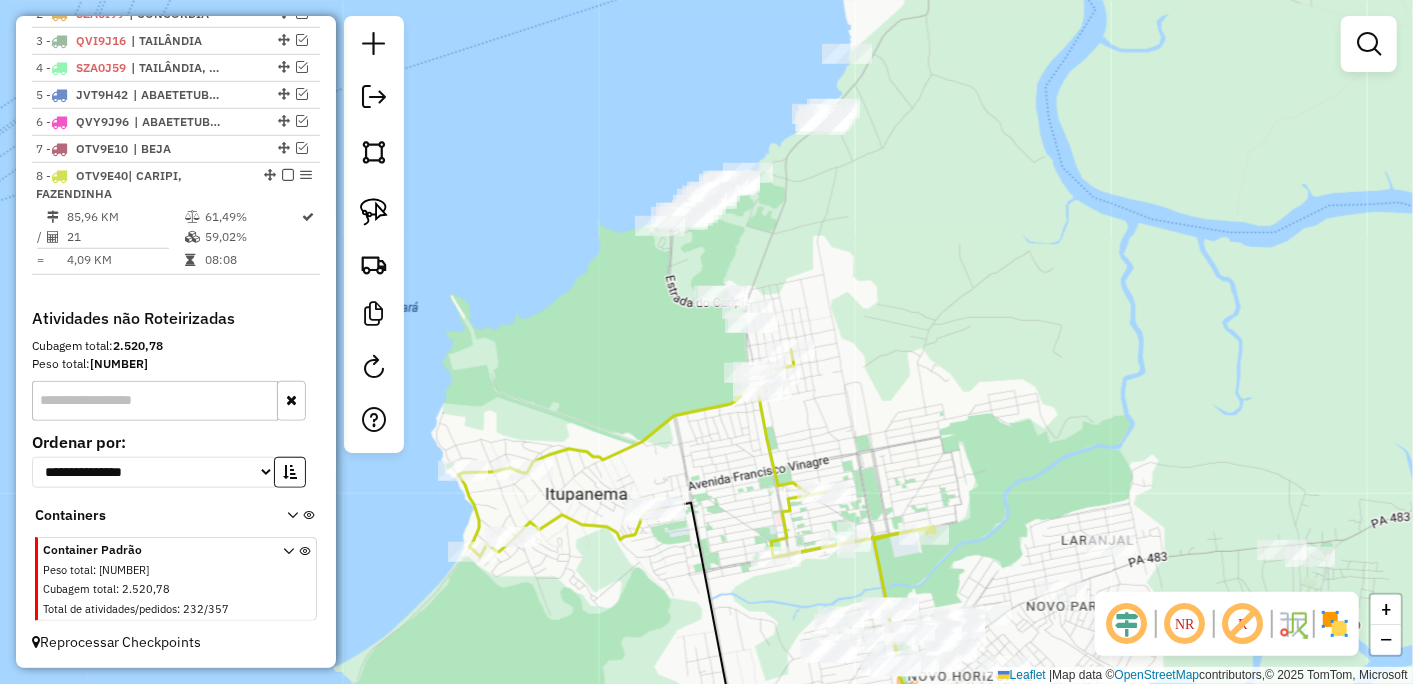 drag, startPoint x: 916, startPoint y: 394, endPoint x: 847, endPoint y: 334, distance: 91.43851 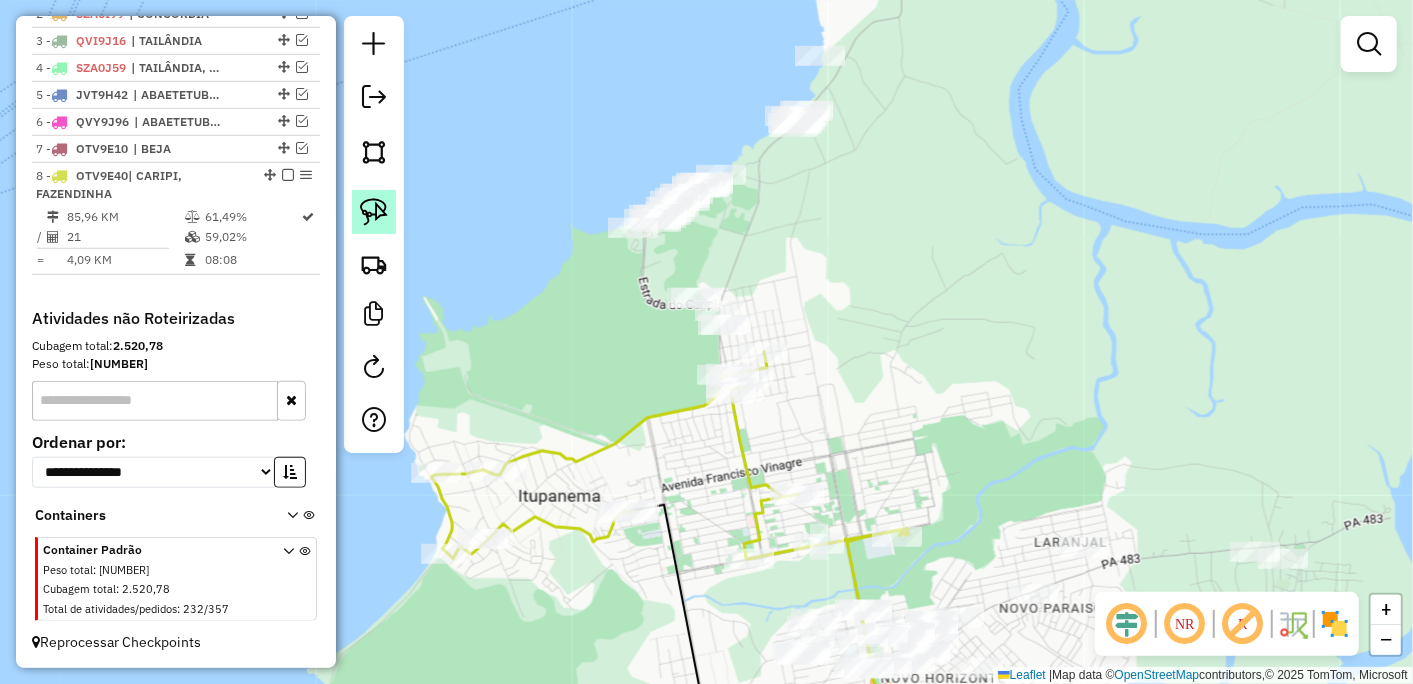 click 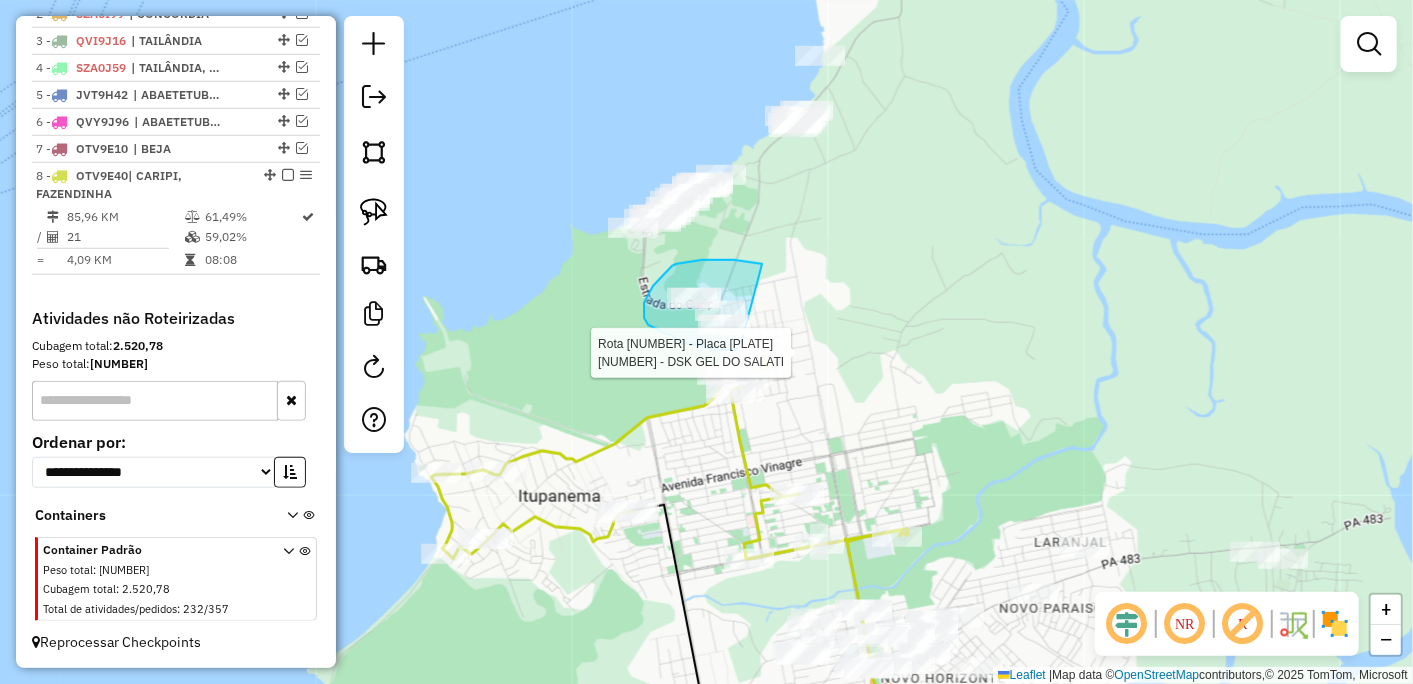 click on "Rota [NUMBER] - Placa [PLATE] [NUMBER] - [NAME] Janela de atendimento Grade de atendimento Capacidade Transportadoras Veículos Cliente Pedidos Rotas Selecione os dias de semana para filtrar as janelas de atendimento Seg Ter Qua Qui Sex Sáb Dom Informe o período da janela de atendimento: De: Até: Filtrar exatamente a janela do cliente Considerar janela de atendimento padrão Selecione os dias de semana para filtrar as grades de atendimento Seg Ter Qua Qui Sex Sáb Dom Considerar clientes sem dia de atendimento cadastrado Clientes fora do dia de atendimento selecionado Filtrar as atividades entre os valores definidos abaixo: Peso mínimo: Peso máximo: Cubagem mínima: Cubagem máxima: De: Até: Filtrar as atividades entre o tempo de atendimento definido abaixo: De: Até: Considerar capacidade total dos clientes não roteirizados Transportadora: Selecione um ou mais itens Tipo de veículo: Selecione um ou mais itens Veículo: Selecione um ou mais itens De:" 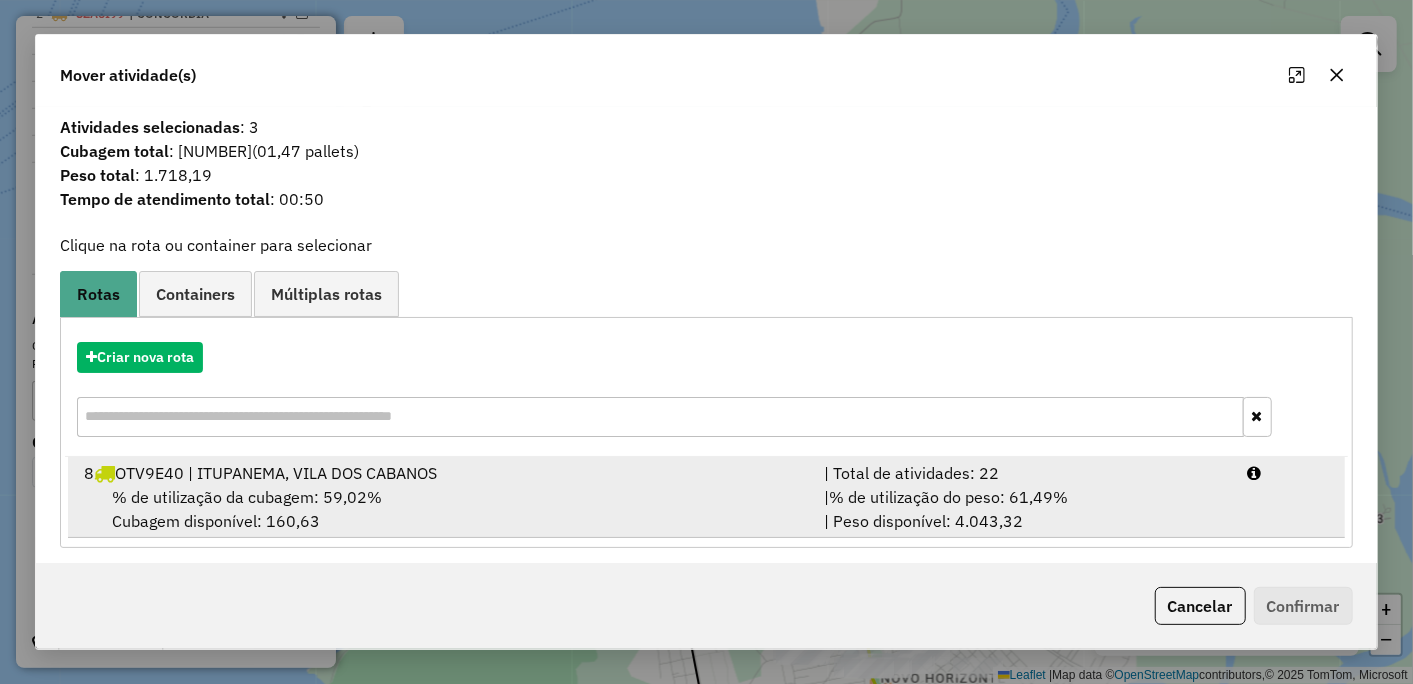 click on "% de utilização da cubagem: 59,02%" at bounding box center (247, 497) 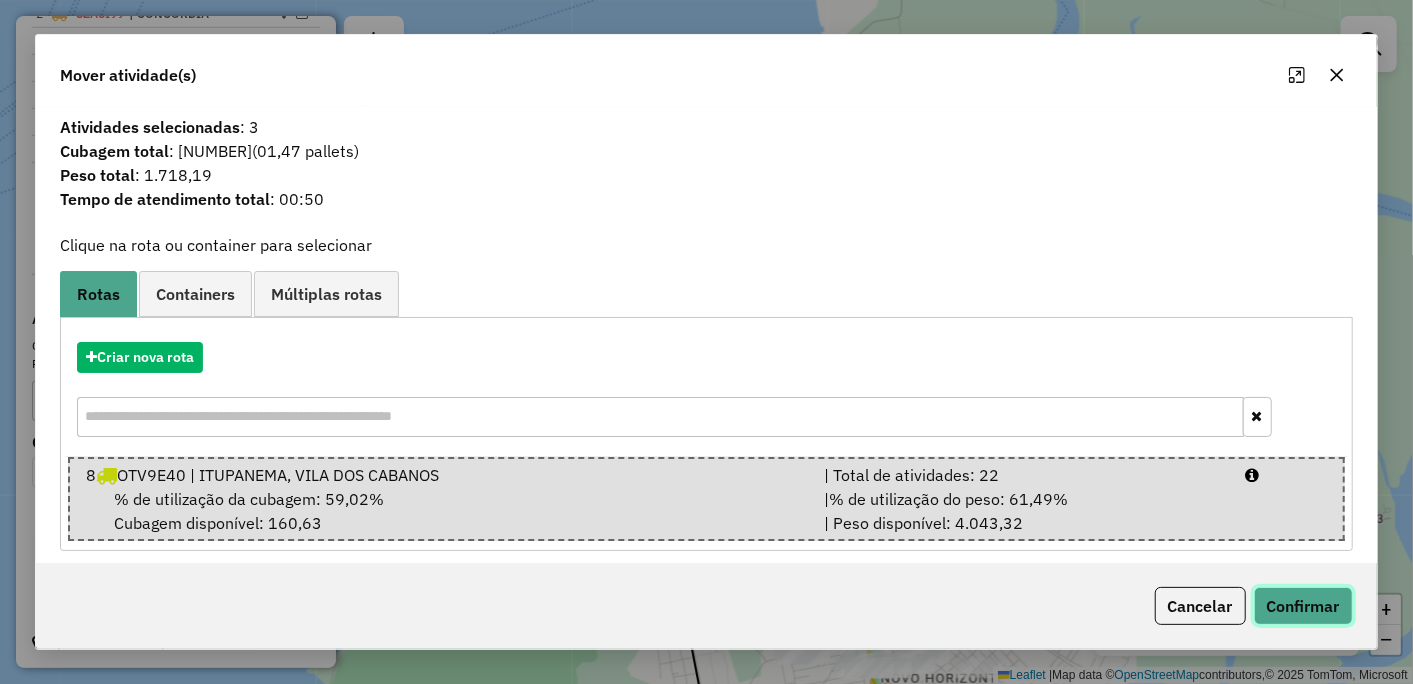 click on "Confirmar" 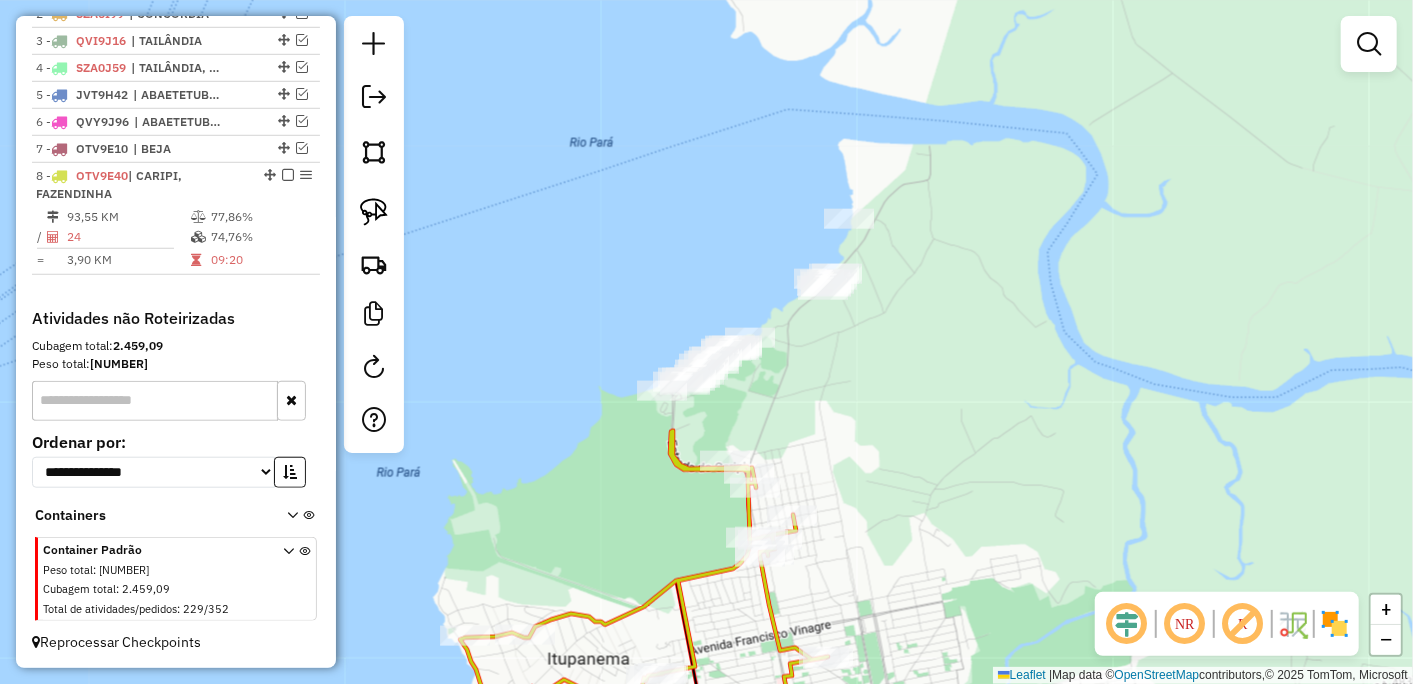 drag, startPoint x: 874, startPoint y: 416, endPoint x: 887, endPoint y: 483, distance: 68.24954 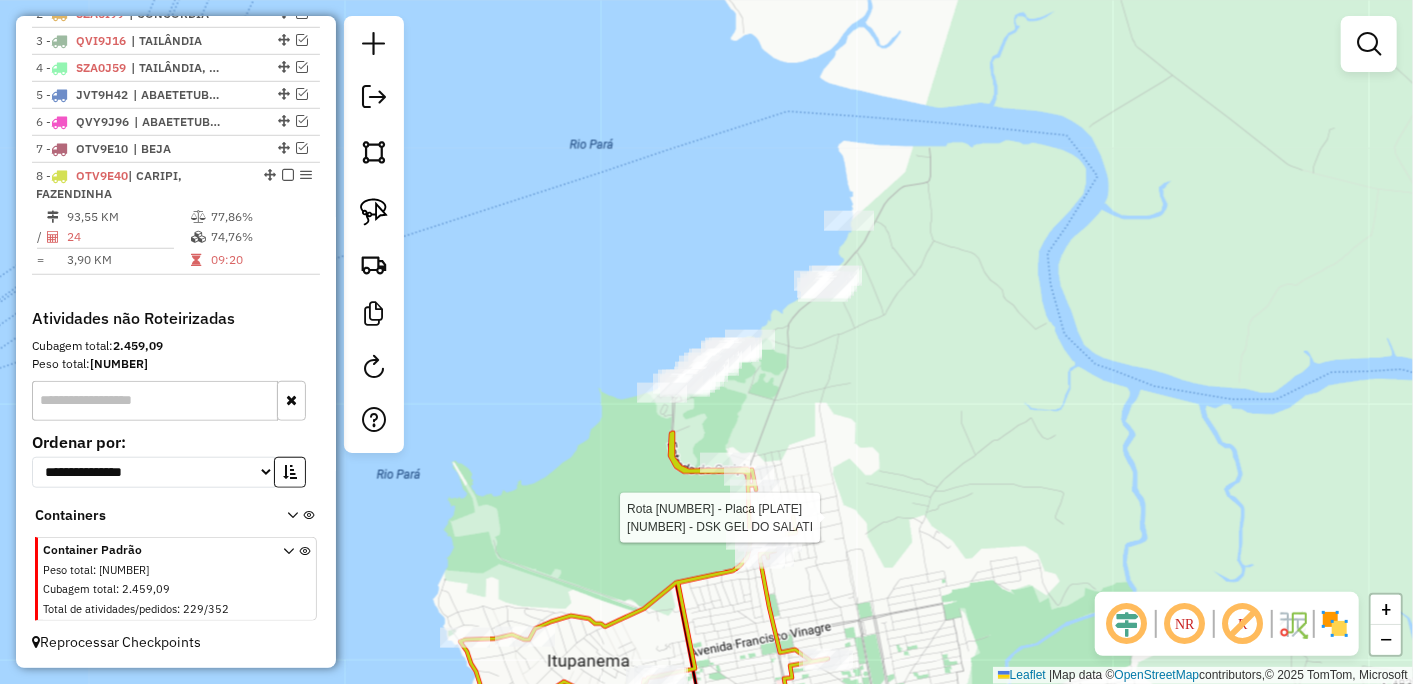 select on "*********" 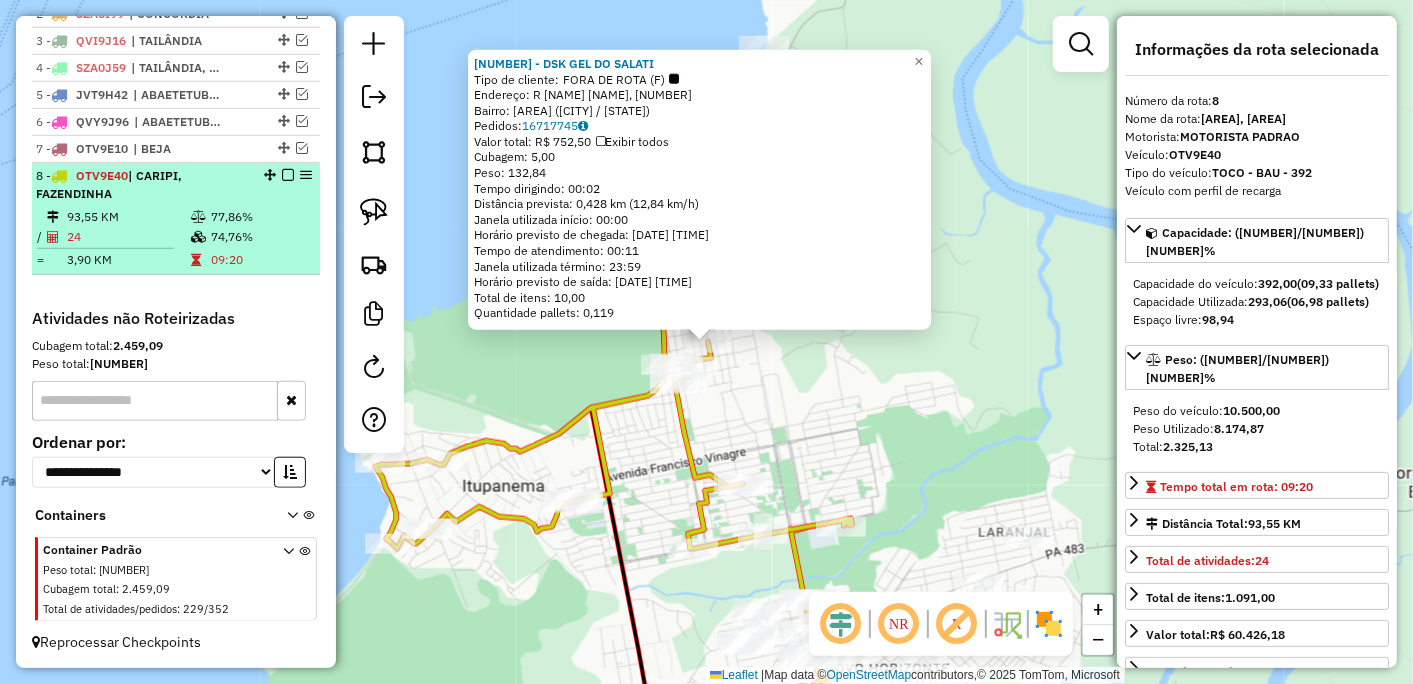 click at bounding box center (288, 175) 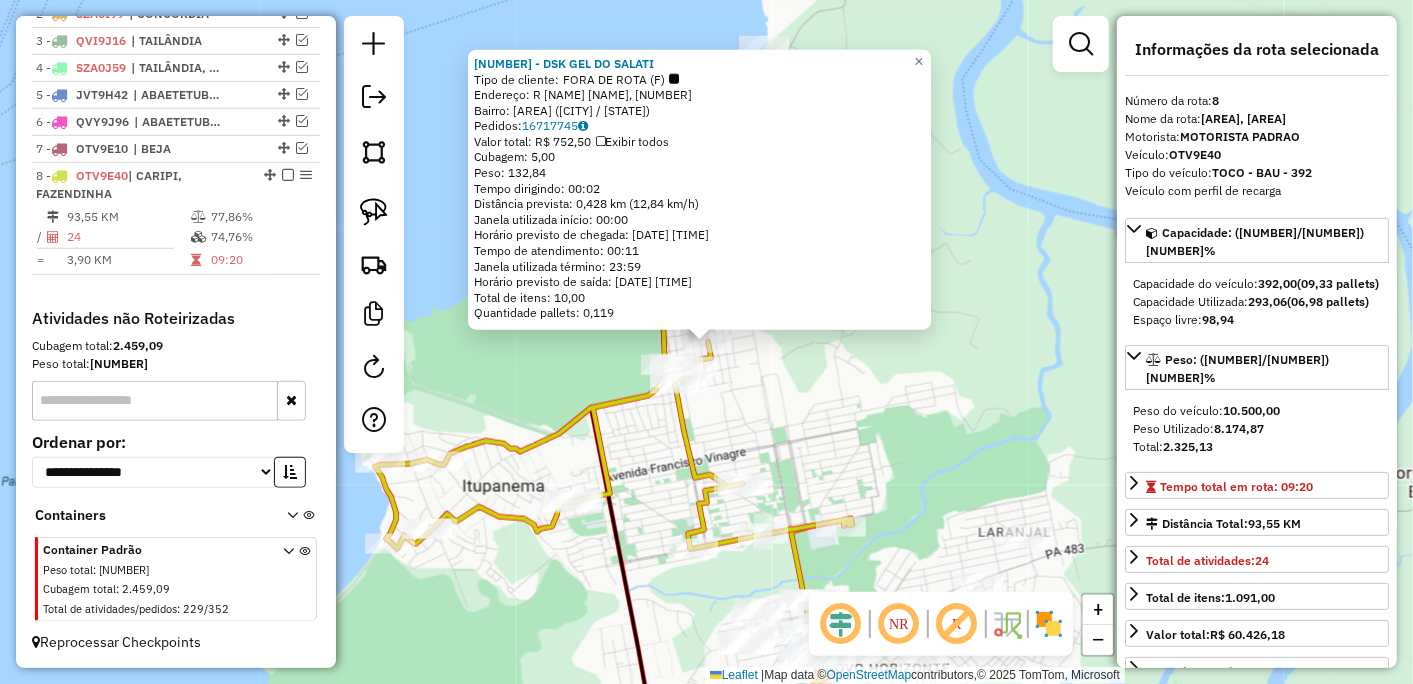 scroll, scrollTop: 731, scrollLeft: 0, axis: vertical 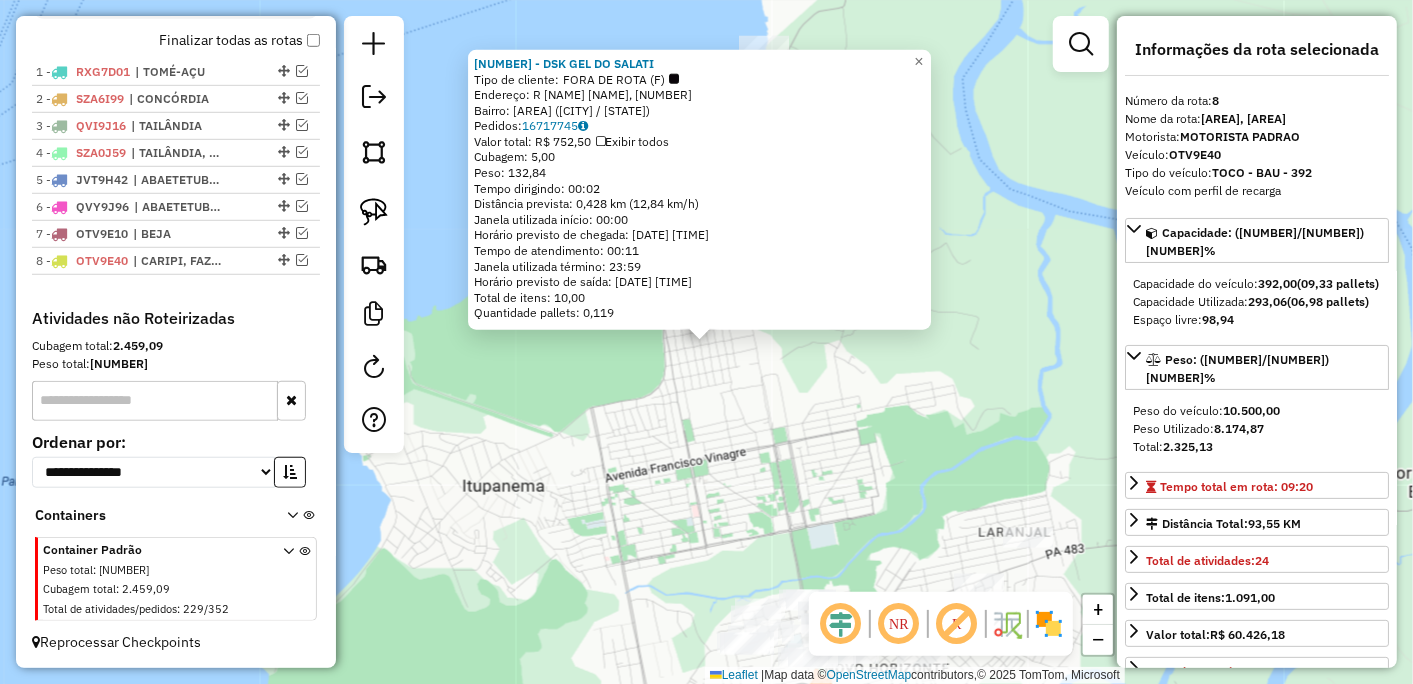 click on "[NUMBER] - DSK GEL DO SALATI Tipo de cliente: FORA DE ROTA (F) Endereço: R JERUSALEM VILA DOS CABANOS, [NUMBER] Bairro: RENASCER ([CITY] / [STATE]) Pedidos: [NUMBER] Valor total: R$ [PRICE] Exibir todos Cubagem: [NUMBER] Peso: [NUMBER] Tempo dirigindo: [TIME] Distância prevista: [NUMBER] km ([NUMBER] km/h) Janela utilizada início: [TIME] Horário previsto de chegada: [DATE] [TIME] Tempo de atendimento: [TIME] Janela utilizada término: [TIME] Horário previsto de saída: [DATE] [TIME] Total de itens: [NUMBER] Quantidade pallets: [NUMBER] × Janela de atendimento Grade de atendimento Capacidade Transportadoras Veículos Cliente Pedidos Rotas Selecione os dias de semana para filtrar as janelas de atendimento Seg Ter Qua Qui Sex Sáb Dom Informe o período da janela de atendimento: De: Até: Filtrar exatamente a janela do cliente Considerar janela de atendimento padrão Selecione os dias de semana para filtrar as grades de atendimento Seg Ter Qua Qui Sex Sáb Dom Peso mínimo: De: De:" 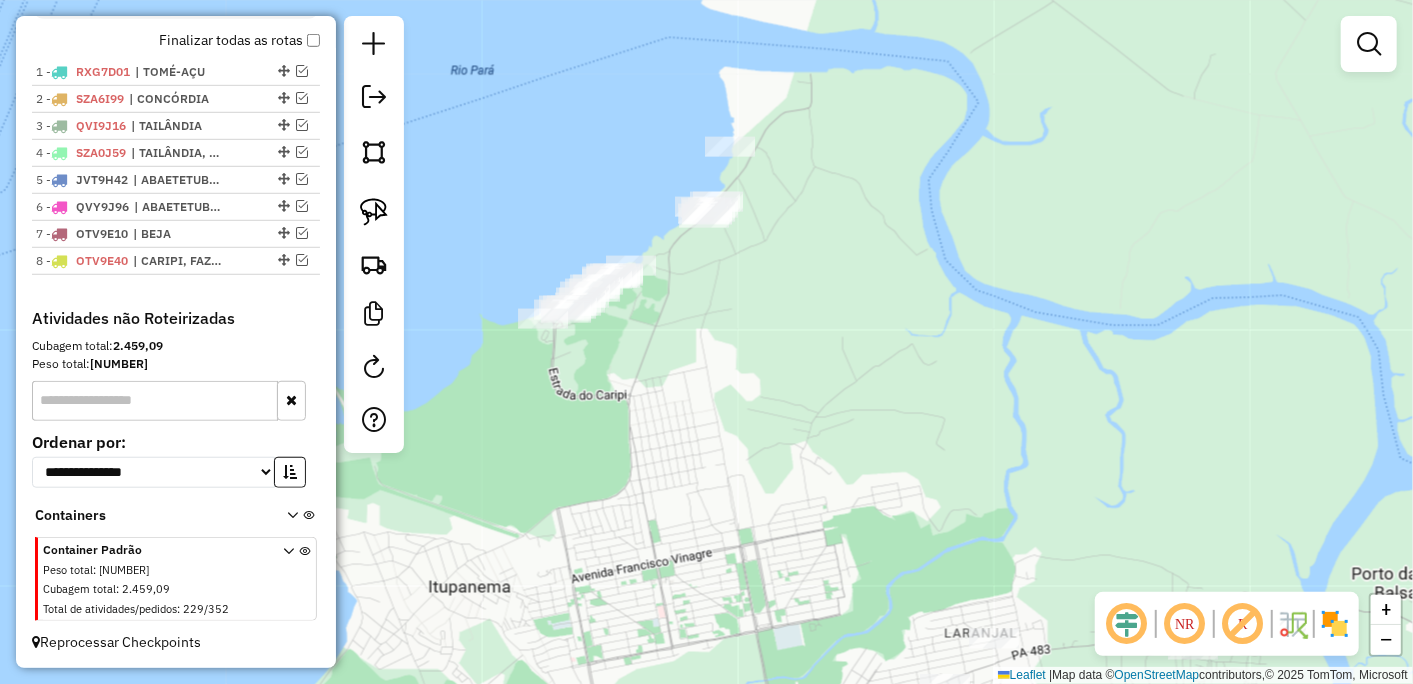 drag, startPoint x: 640, startPoint y: 390, endPoint x: 610, endPoint y: 510, distance: 123.69317 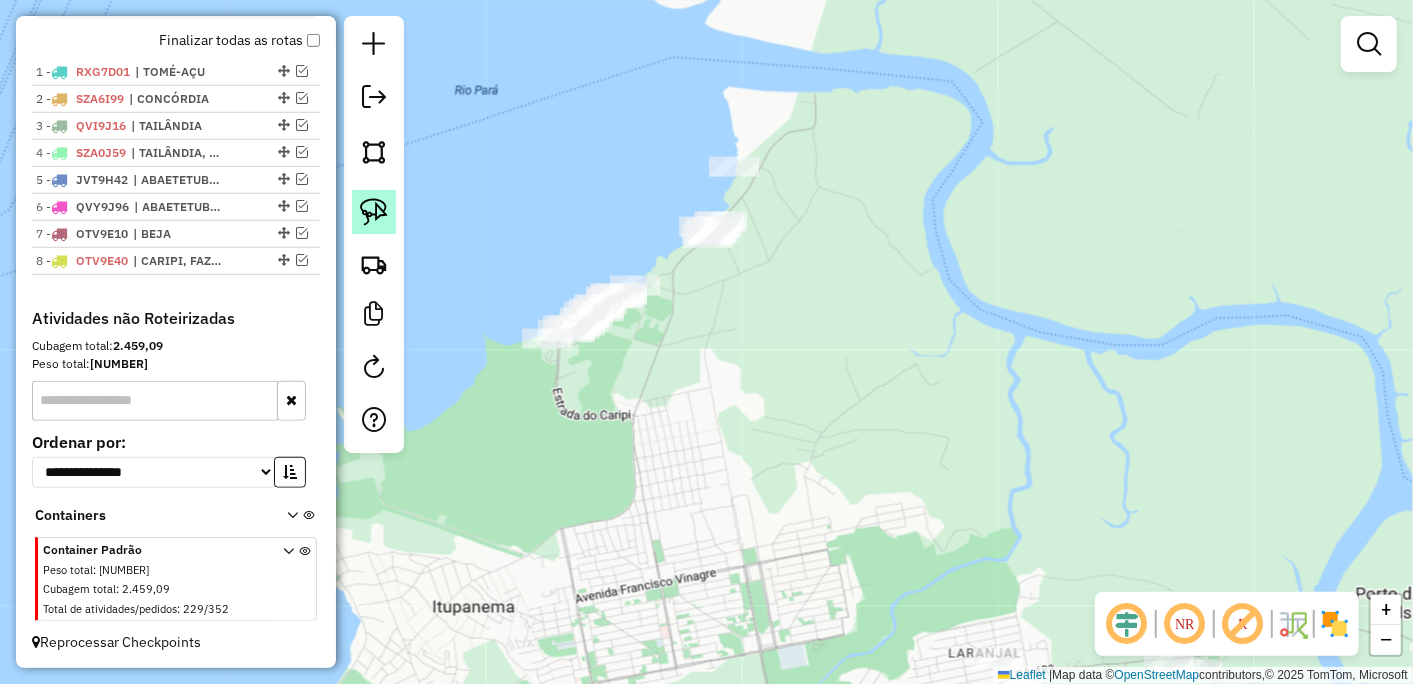 click 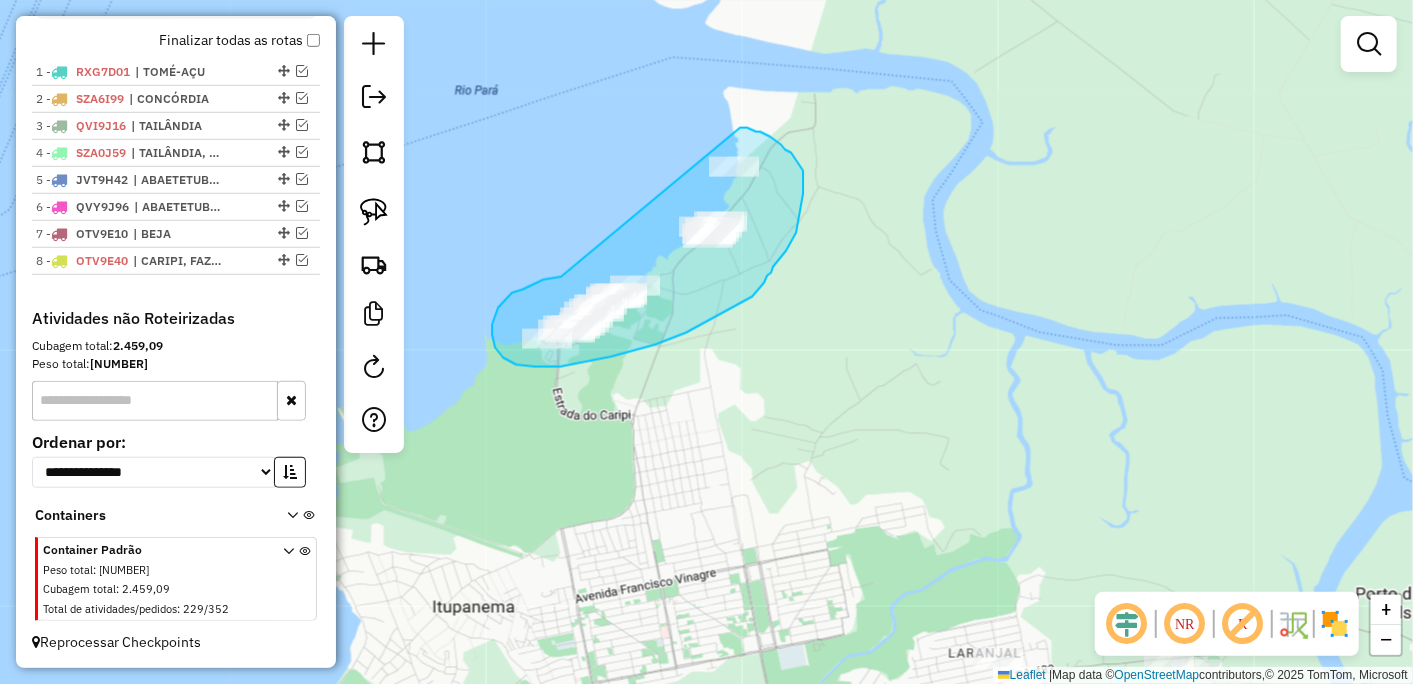 drag, startPoint x: 498, startPoint y: 308, endPoint x: 740, endPoint y: 128, distance: 301.6024 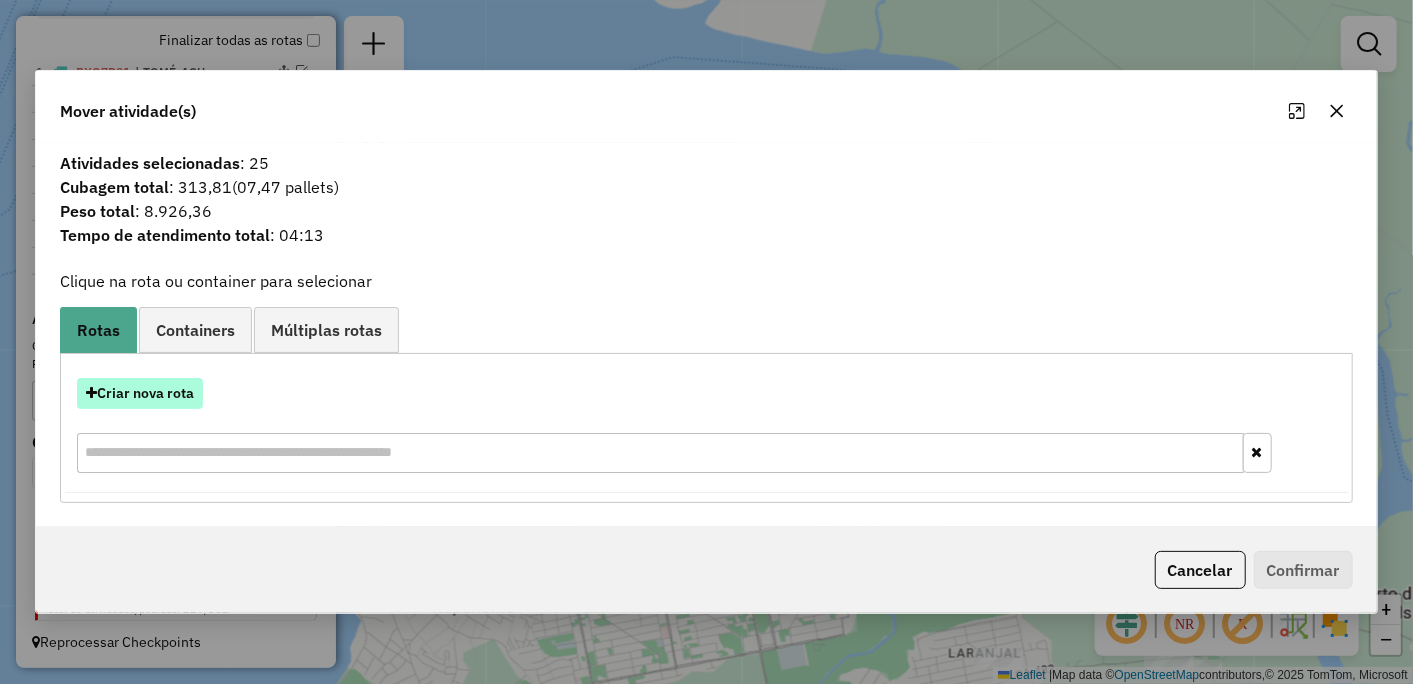 click on "Criar nova rota" at bounding box center (140, 393) 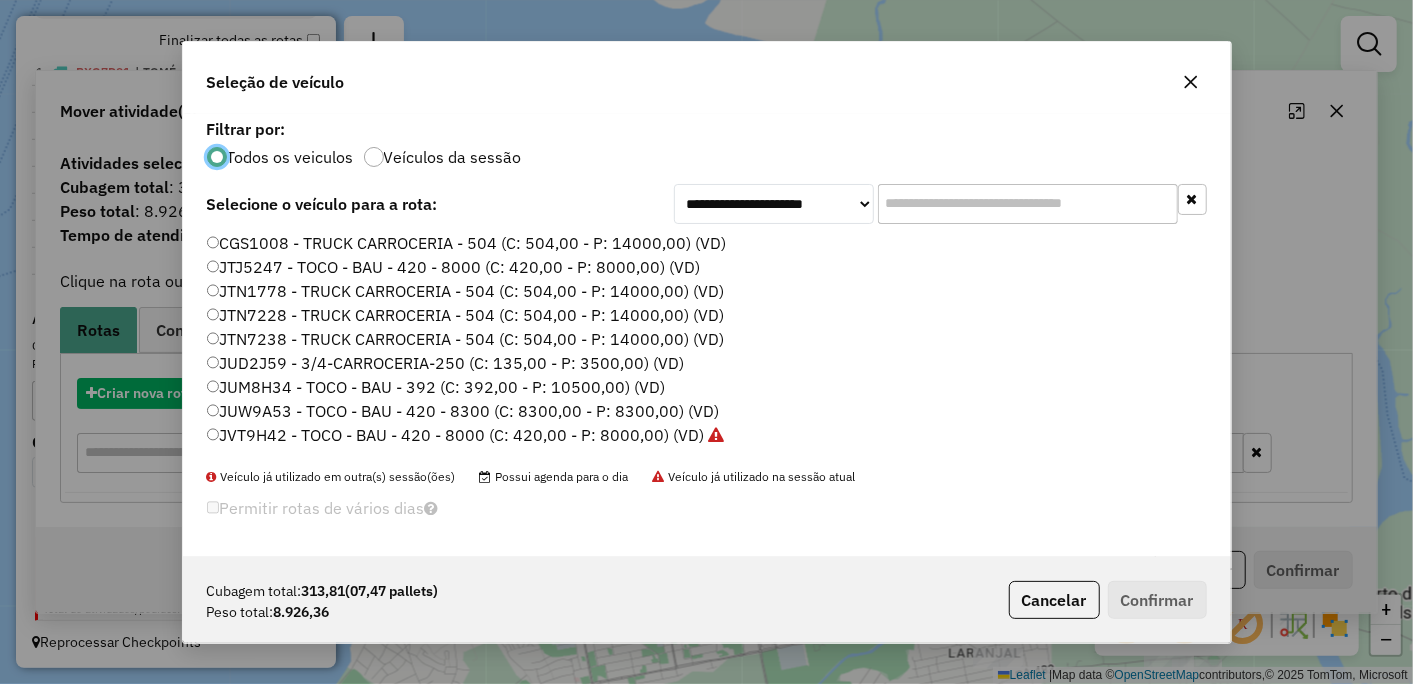 scroll, scrollTop: 11, scrollLeft: 5, axis: both 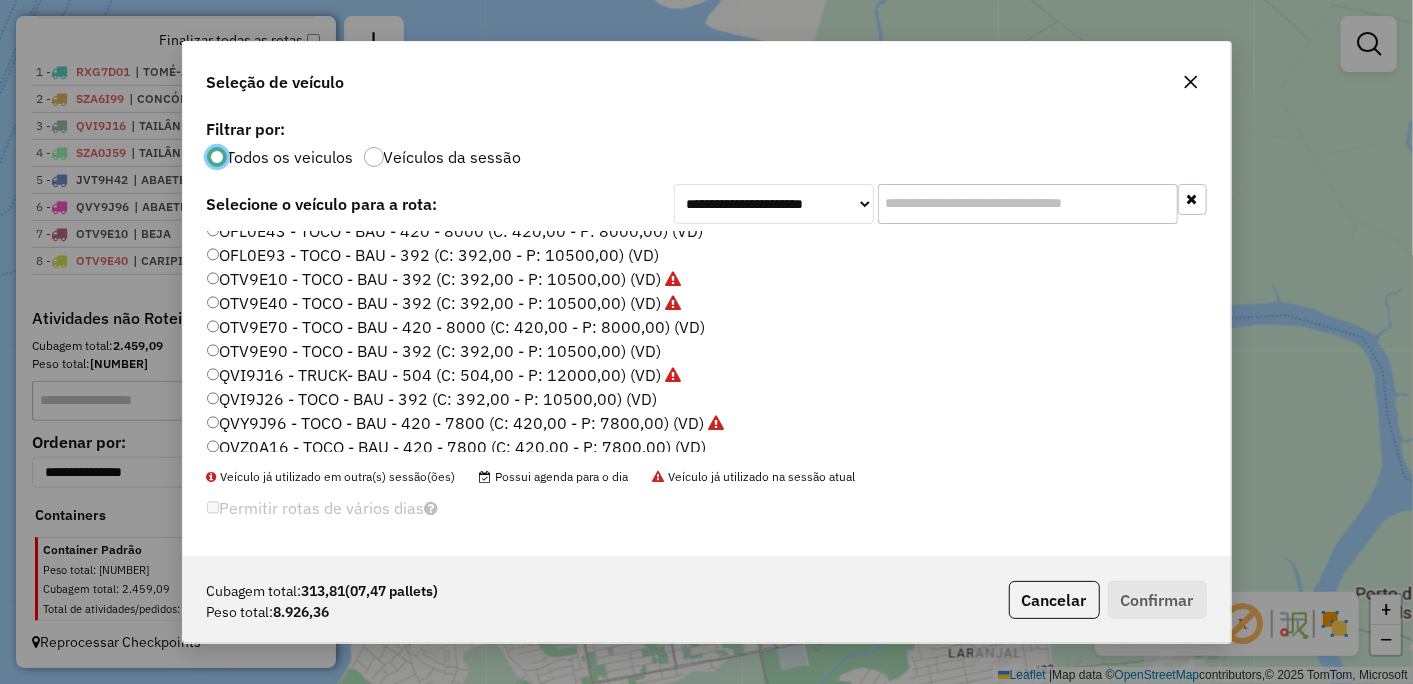click on "OTV9E90 - TOCO - BAU - 392 (C: 392,00 - P: 10500,00) (VD)" 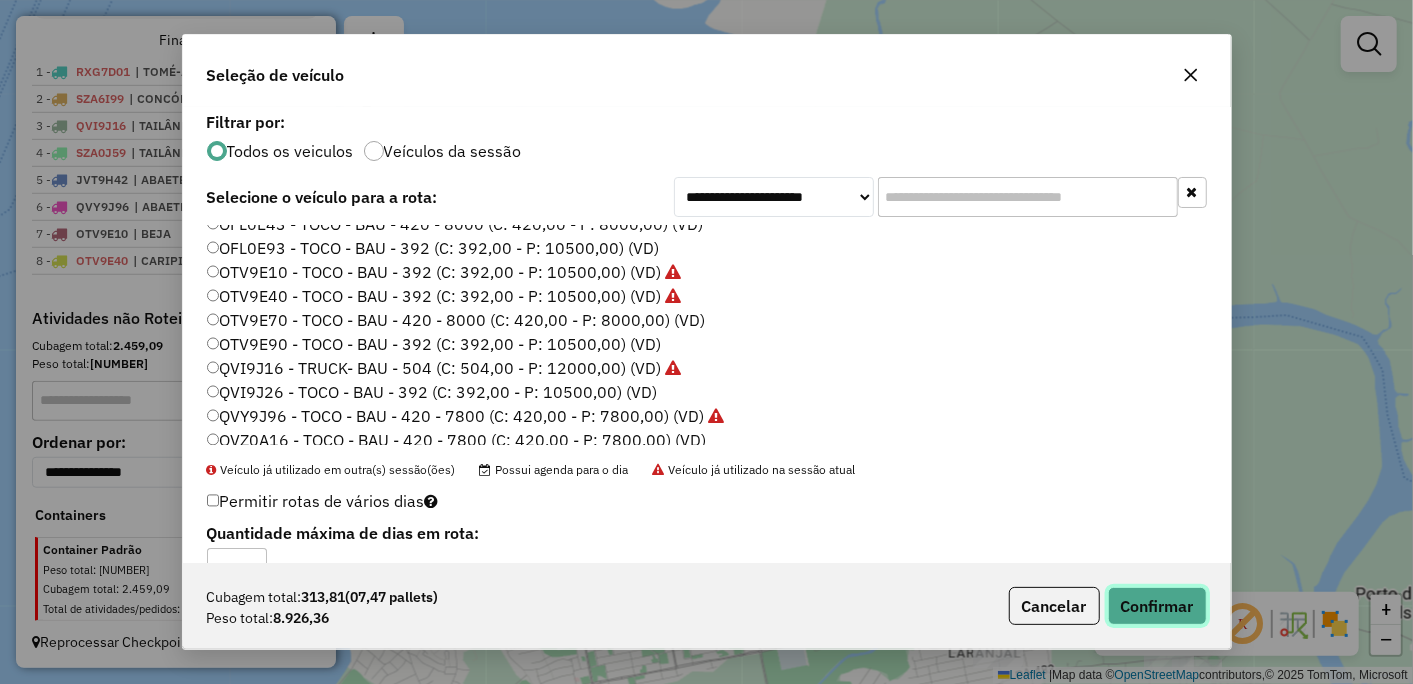click on "Confirmar" 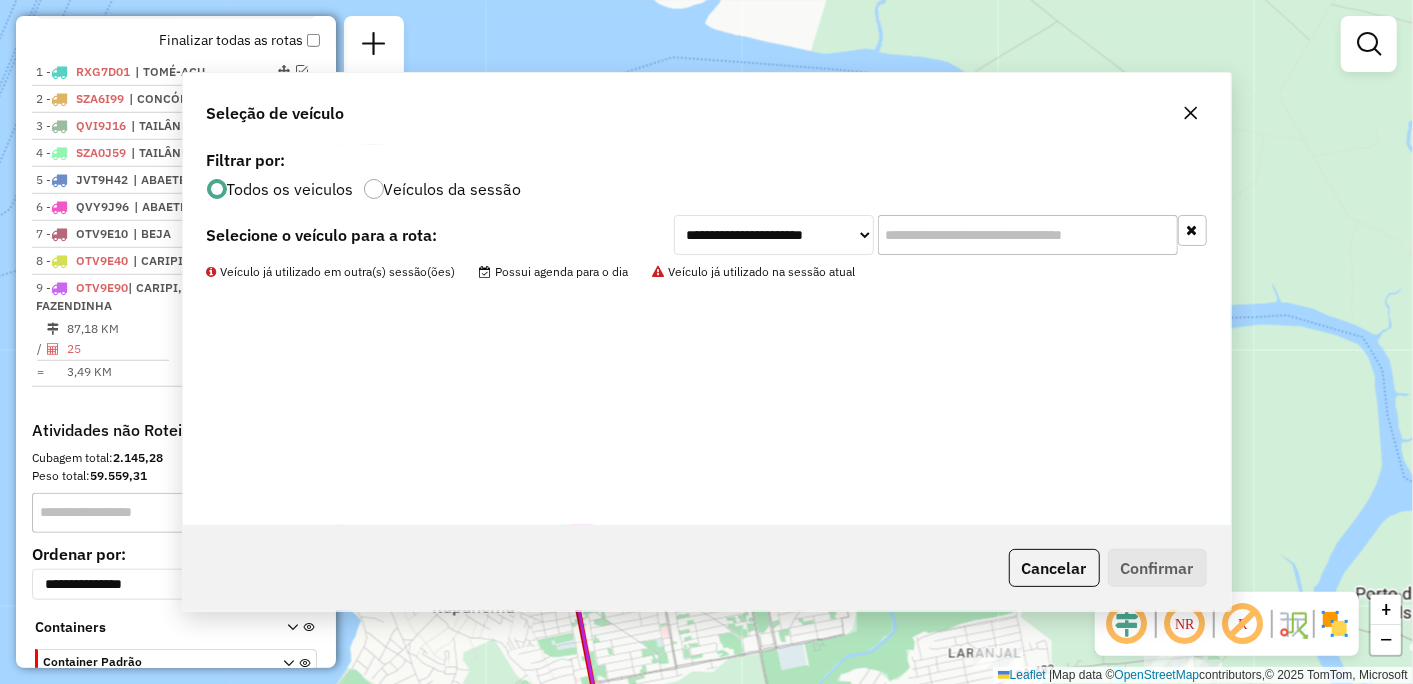 scroll, scrollTop: 843, scrollLeft: 0, axis: vertical 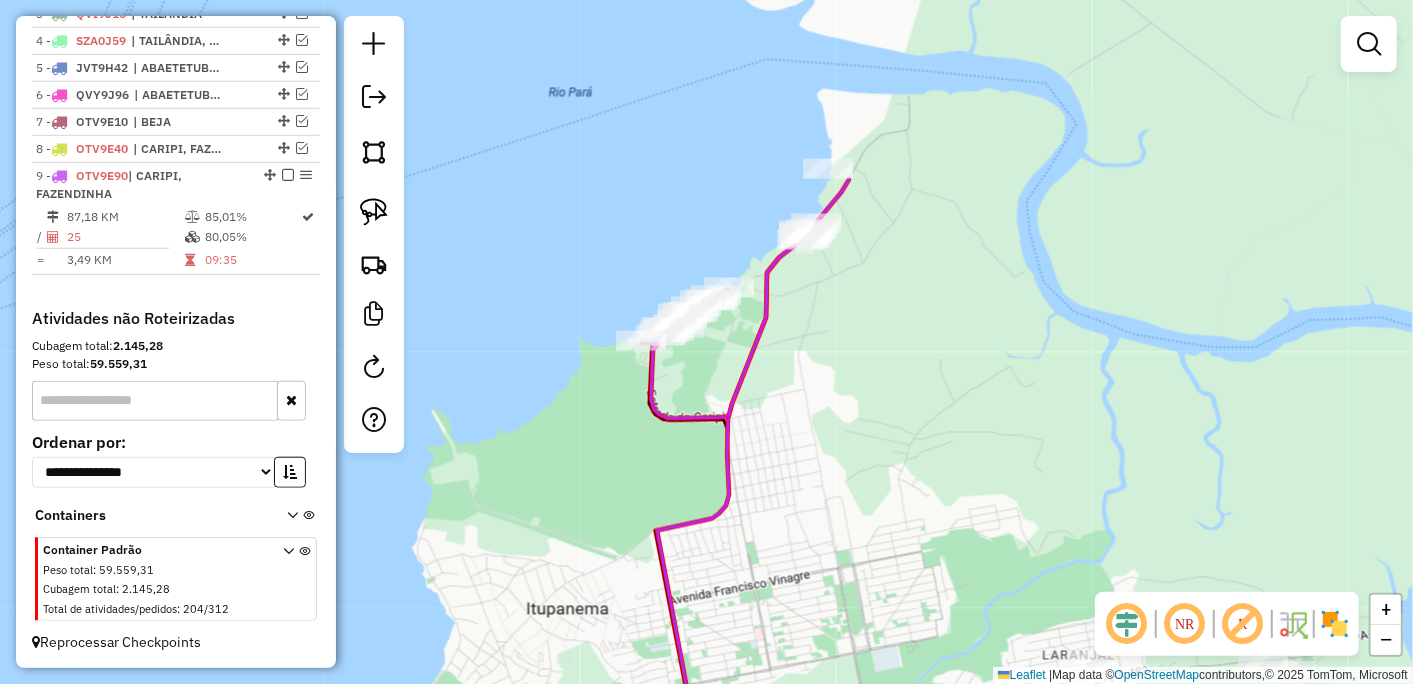 drag, startPoint x: 830, startPoint y: 303, endPoint x: 825, endPoint y: 343, distance: 40.311287 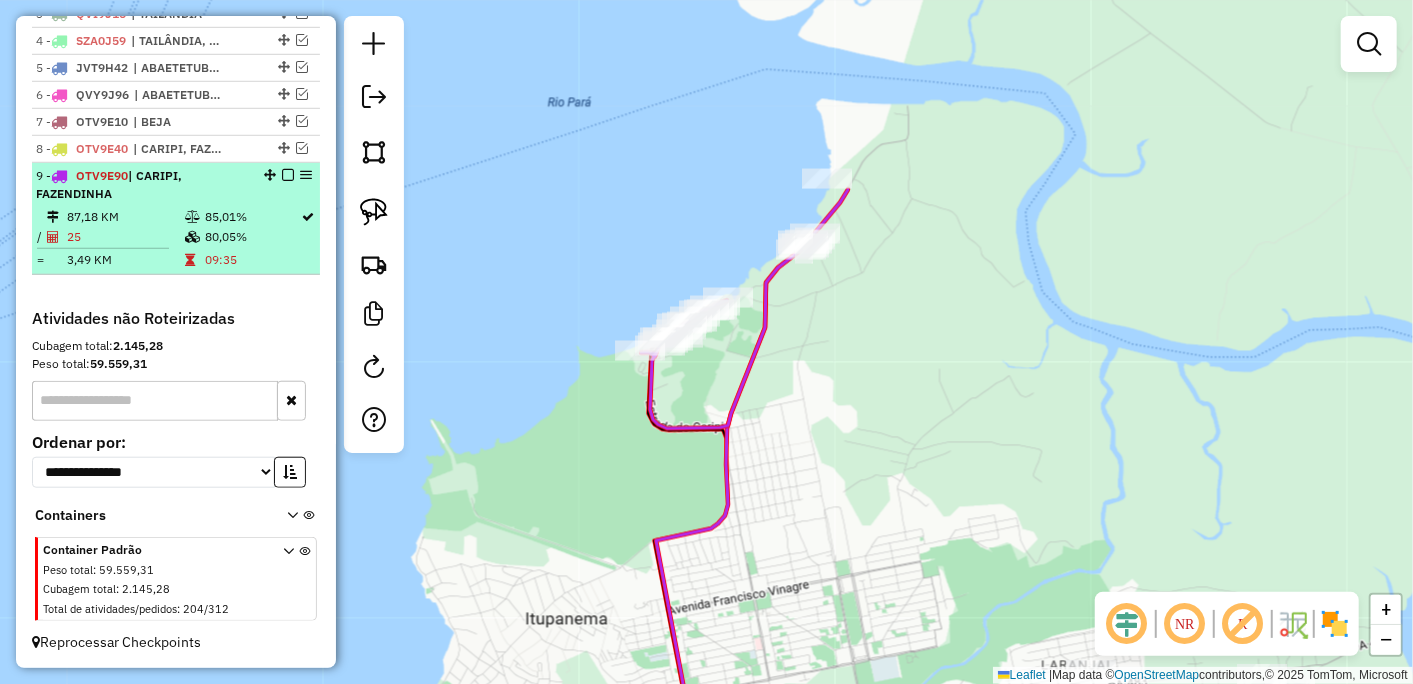 click at bounding box center (288, 175) 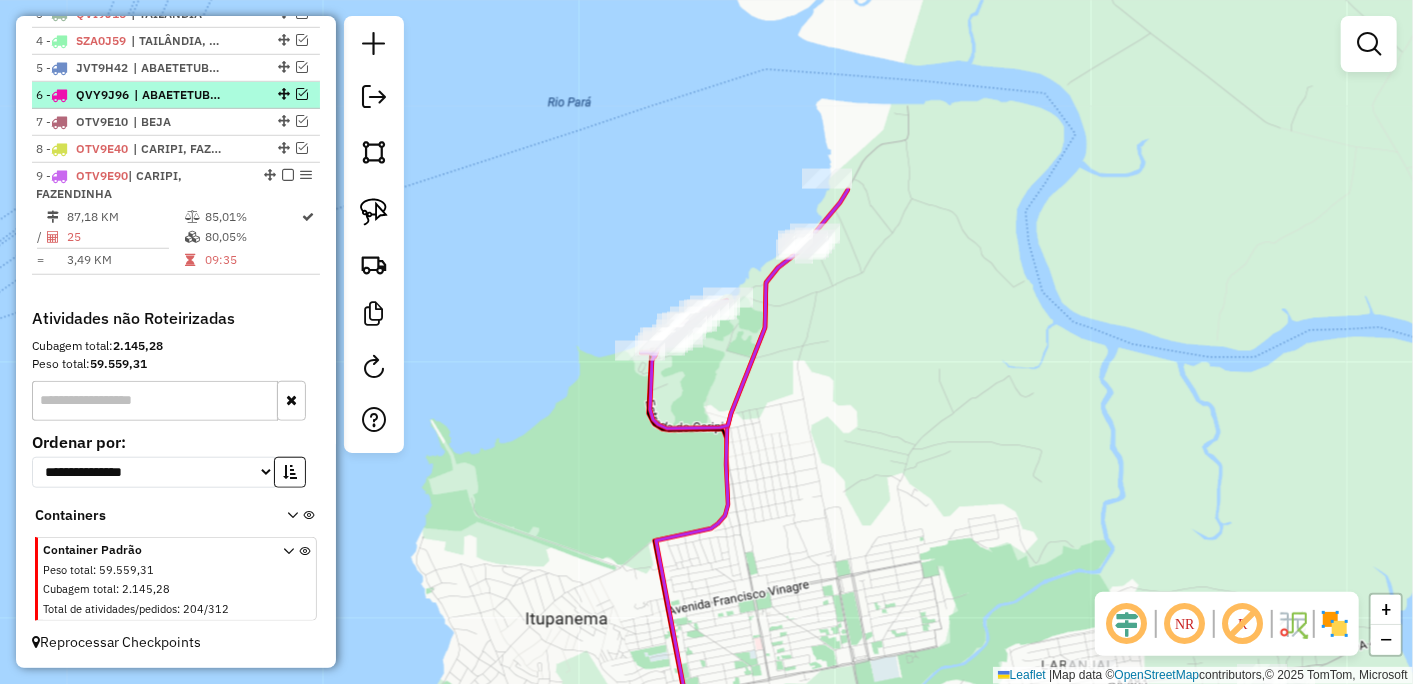 scroll, scrollTop: 758, scrollLeft: 0, axis: vertical 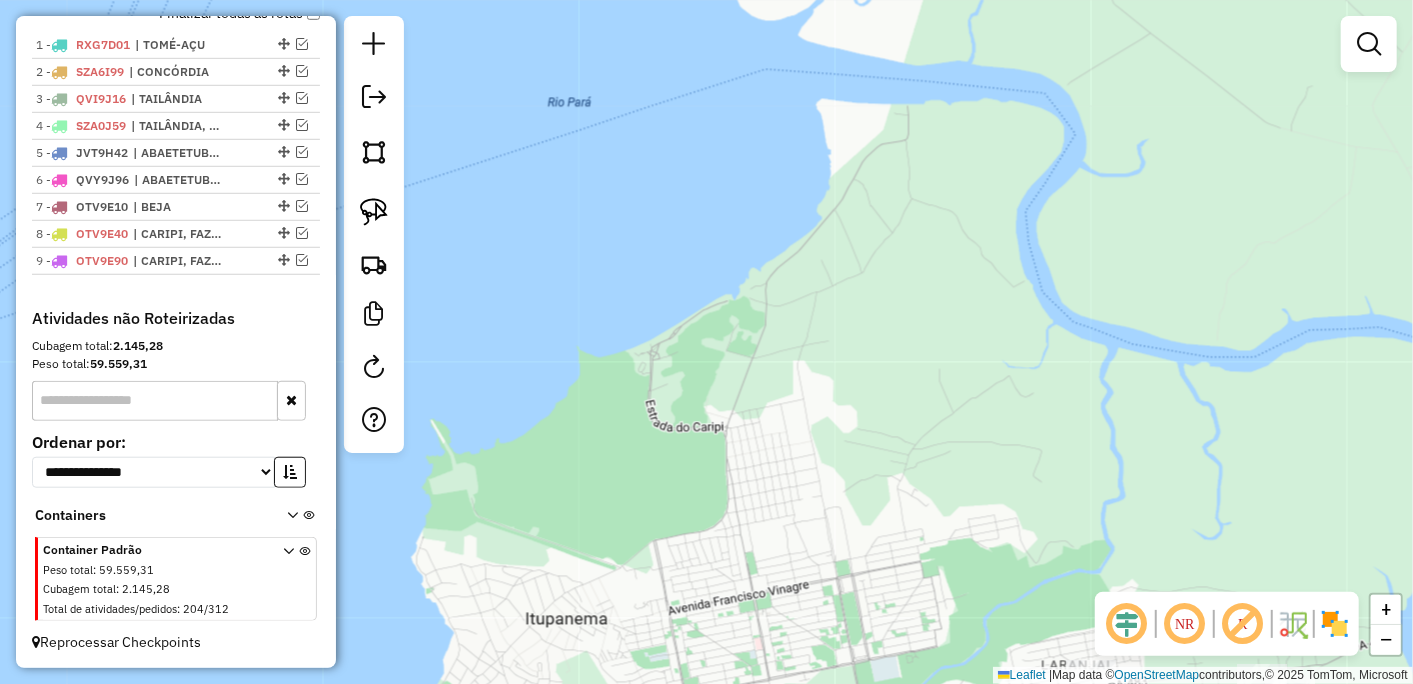 drag, startPoint x: 806, startPoint y: 413, endPoint x: 806, endPoint y: 251, distance: 162 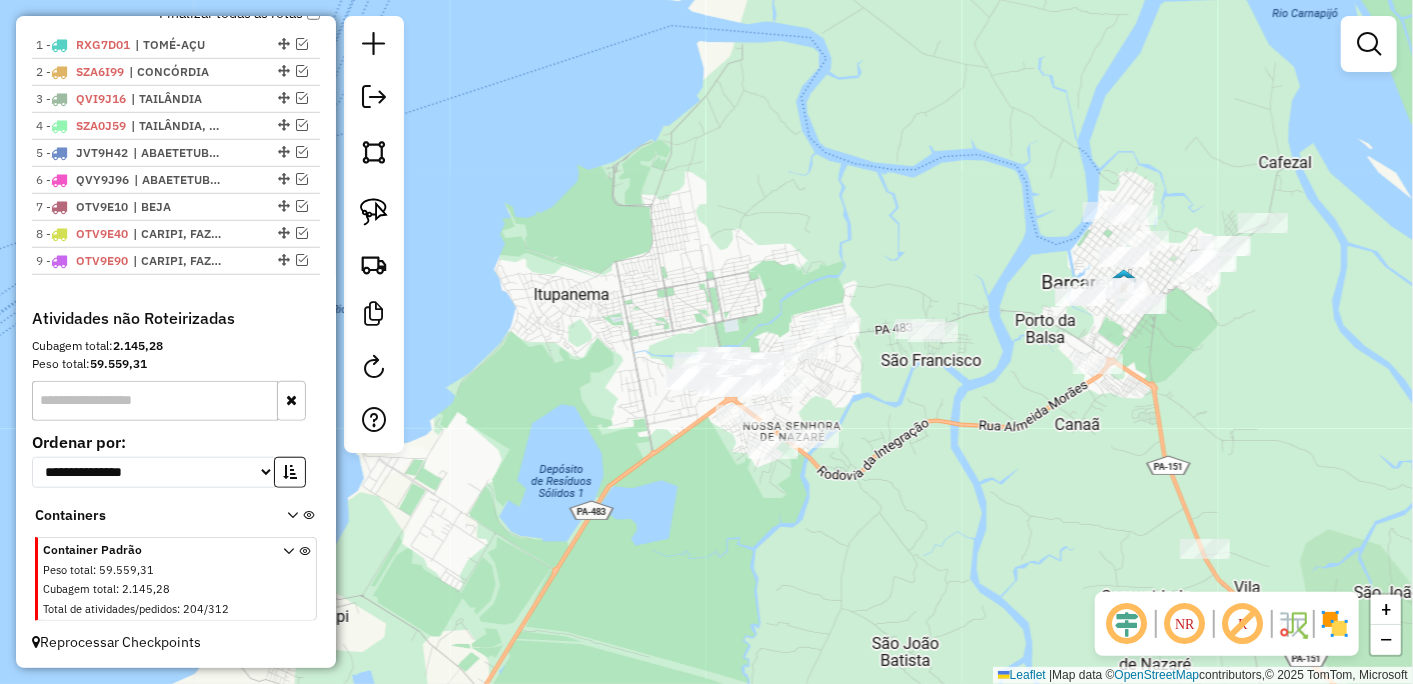 drag, startPoint x: 840, startPoint y: 303, endPoint x: 703, endPoint y: 257, distance: 144.51643 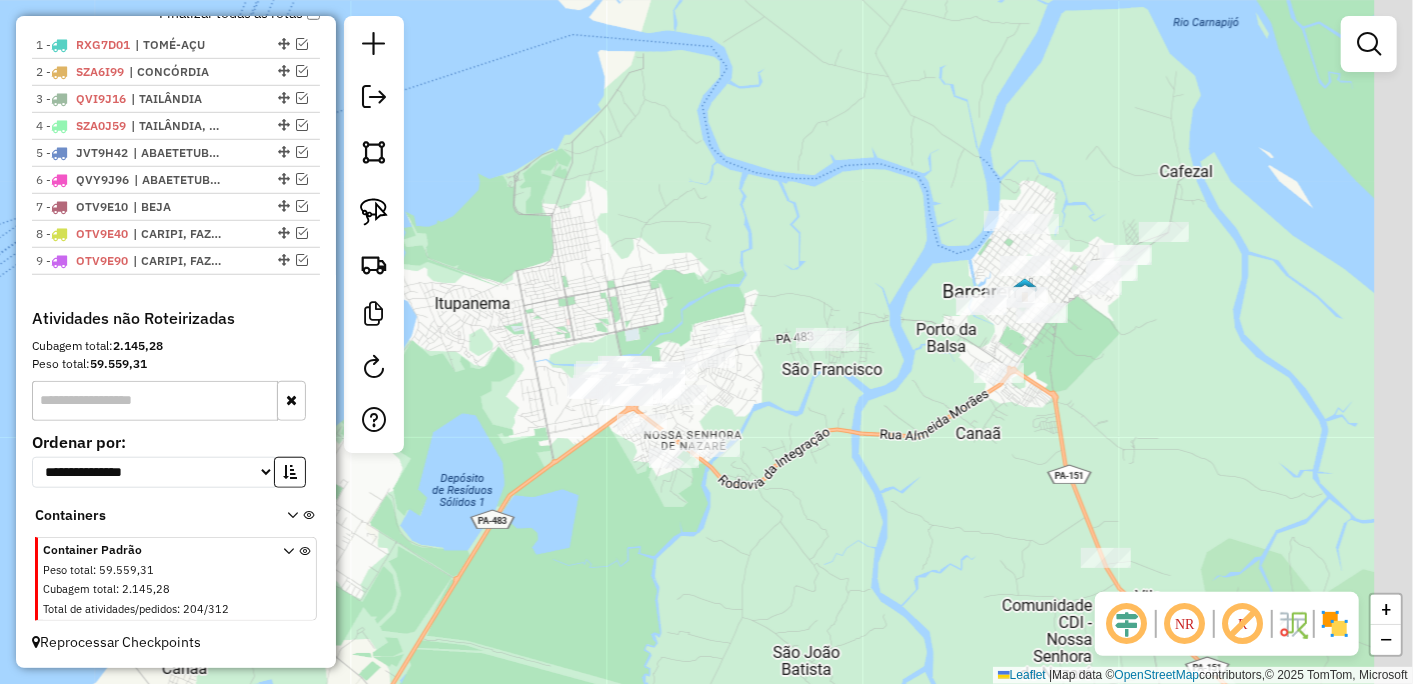 drag, startPoint x: 845, startPoint y: 514, endPoint x: 781, endPoint y: 527, distance: 65.30697 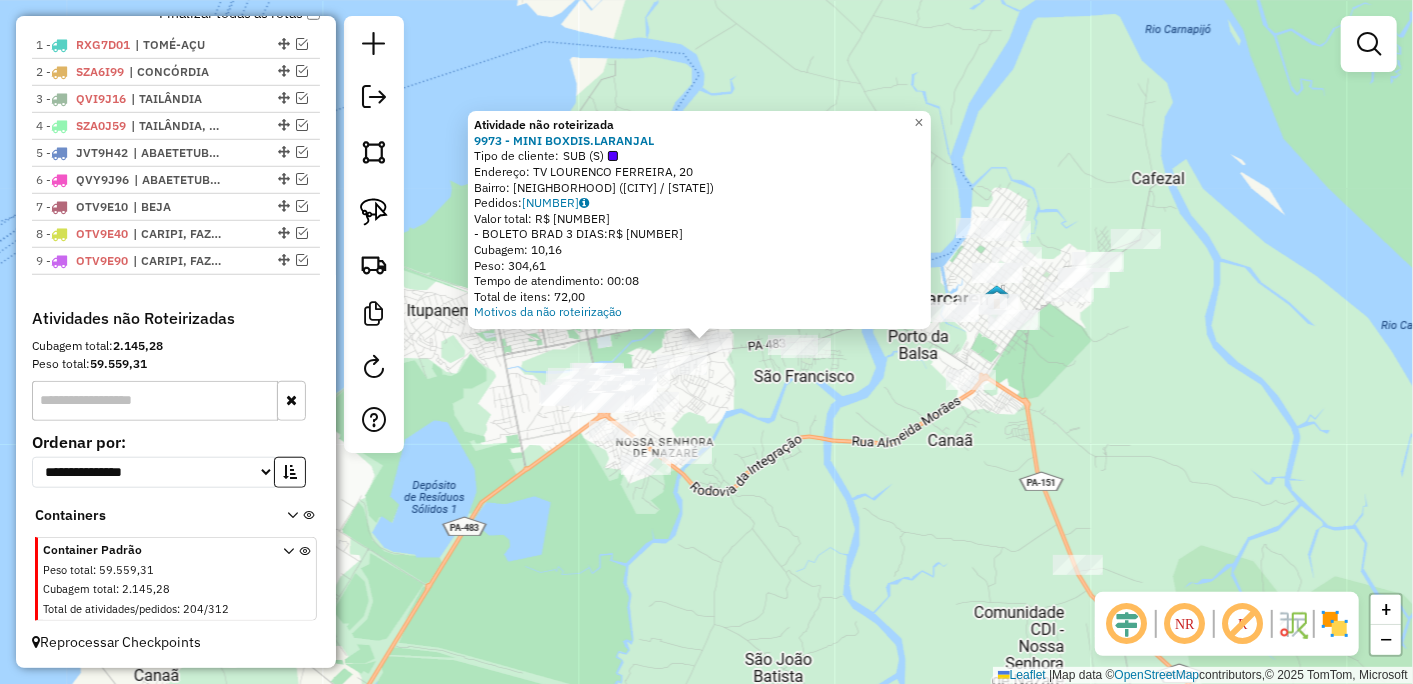 click on "Atividade não roteirizada [NUMBER] - MINI BOXDIS.LARANJAL Tipo de cliente: SUB (S) Endereço: TV LOURENCO FERREIRA, [NUMBER] Bairro: LARANJAL ([CITY] / [STATE]) Pedidos: [NUMBER] Valor total: R$ [PRICE] - BOLETO BRAD 3 DIAS: R$ [PRICE] Cubagem: [NUMBER] Peso: [NUMBER] Tempo de atendimento: [TIME] Total de itens: [NUMBER] Motivos da não roteirização × Janela de atendimento Grade de atendimento Capacidade Transportadoras Veículos Cliente Pedidos Rotas Selecione os dias de semana para filtrar as janelas de atendimento Seg Ter Qua Qui Sex Sáb Dom Informe o período da janela de atendimento: De: Até: Filtrar exatamente a janela do cliente Considerar janela de atendimento padrão Selecione os dias de semana para filtrar as grades de atendimento Seg Ter Qua Qui Sex Sáb Dom Considerar clientes sem dia de atendimento cadastrado Clientes fora do dia de atendimento selecionado Filtrar as atividades entre os valores definidos abaixo: Peso mínimo: Peso máximo: De: Até: Filtrar as atividades entre o tempo de atendimento definido abaixo: De: Até: Considerar capacidade total dos clientes não roteirizados Transportadora: Selecione um ou mais itens Tipo de veículo: Selecione um ou mais itens Veículo: Selecione um ou mais itens" 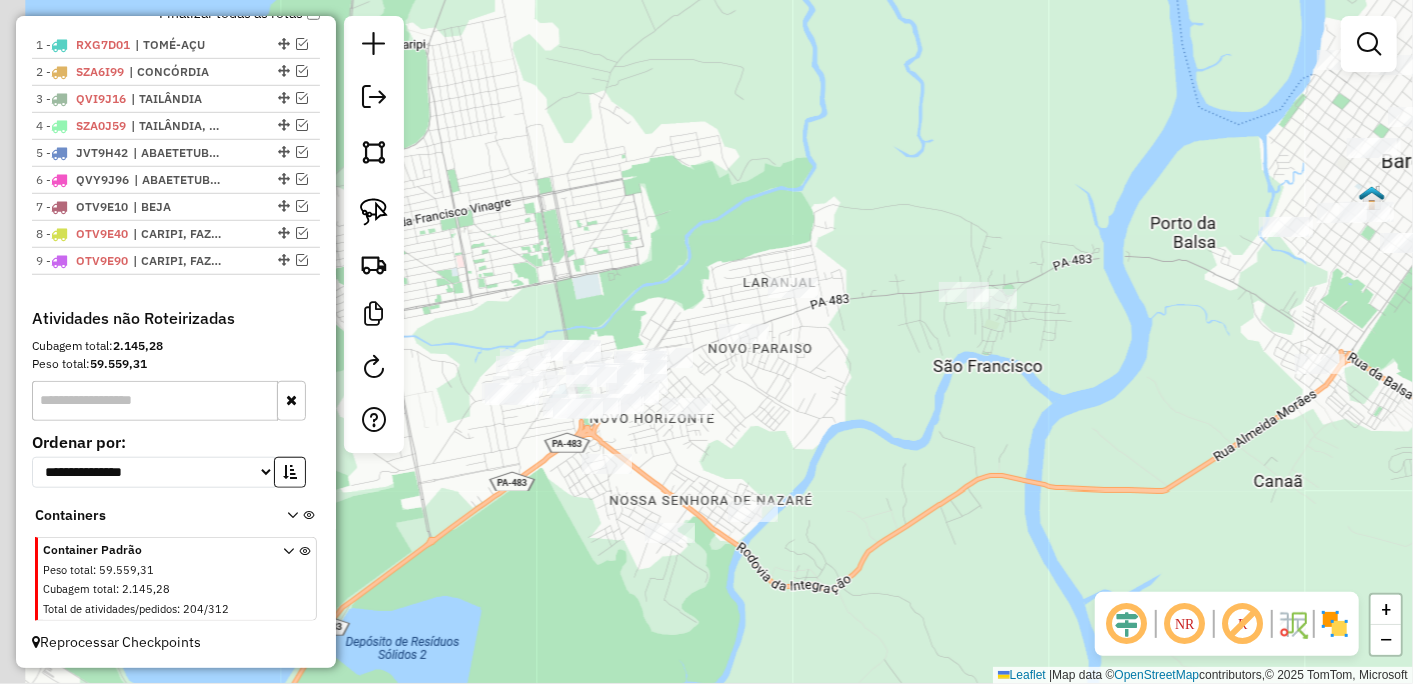 drag, startPoint x: 771, startPoint y: 392, endPoint x: 825, endPoint y: 366, distance: 59.933296 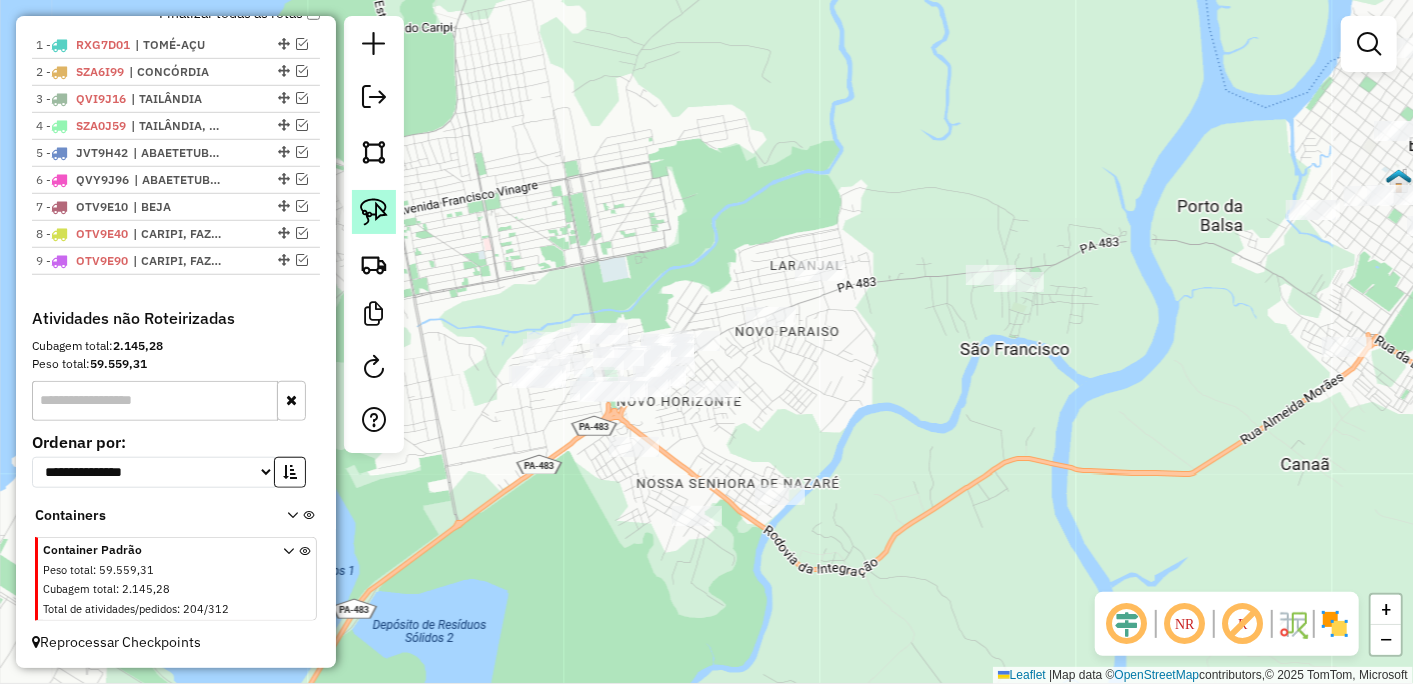 click 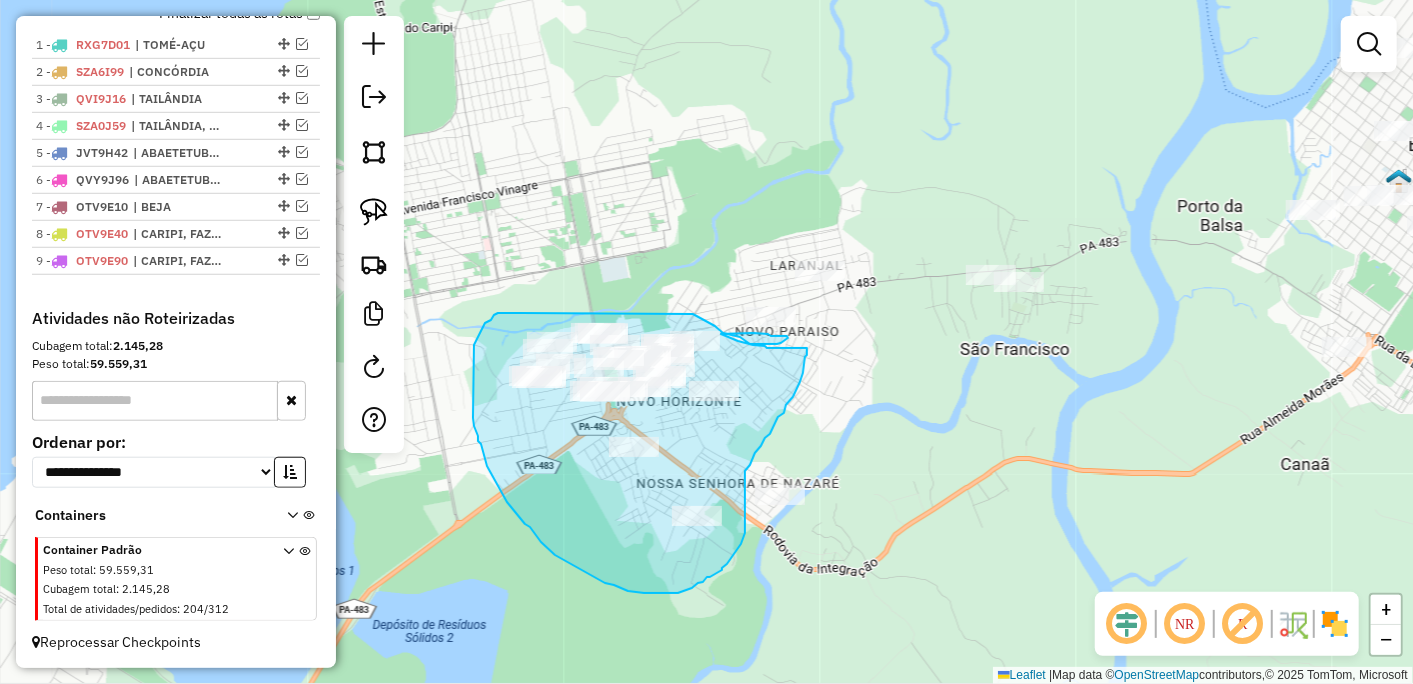 drag, startPoint x: 512, startPoint y: 313, endPoint x: 680, endPoint y: 304, distance: 168.2409 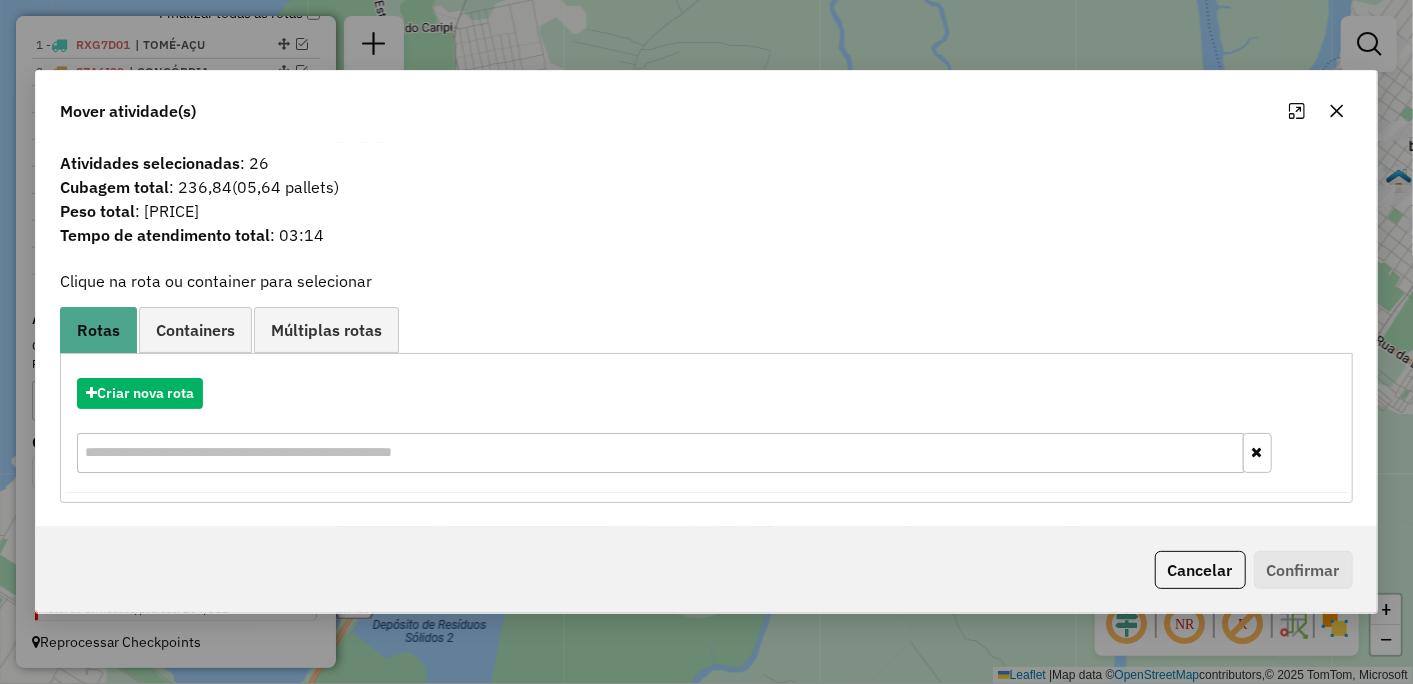 click on "Criar nova rota" at bounding box center (706, 428) 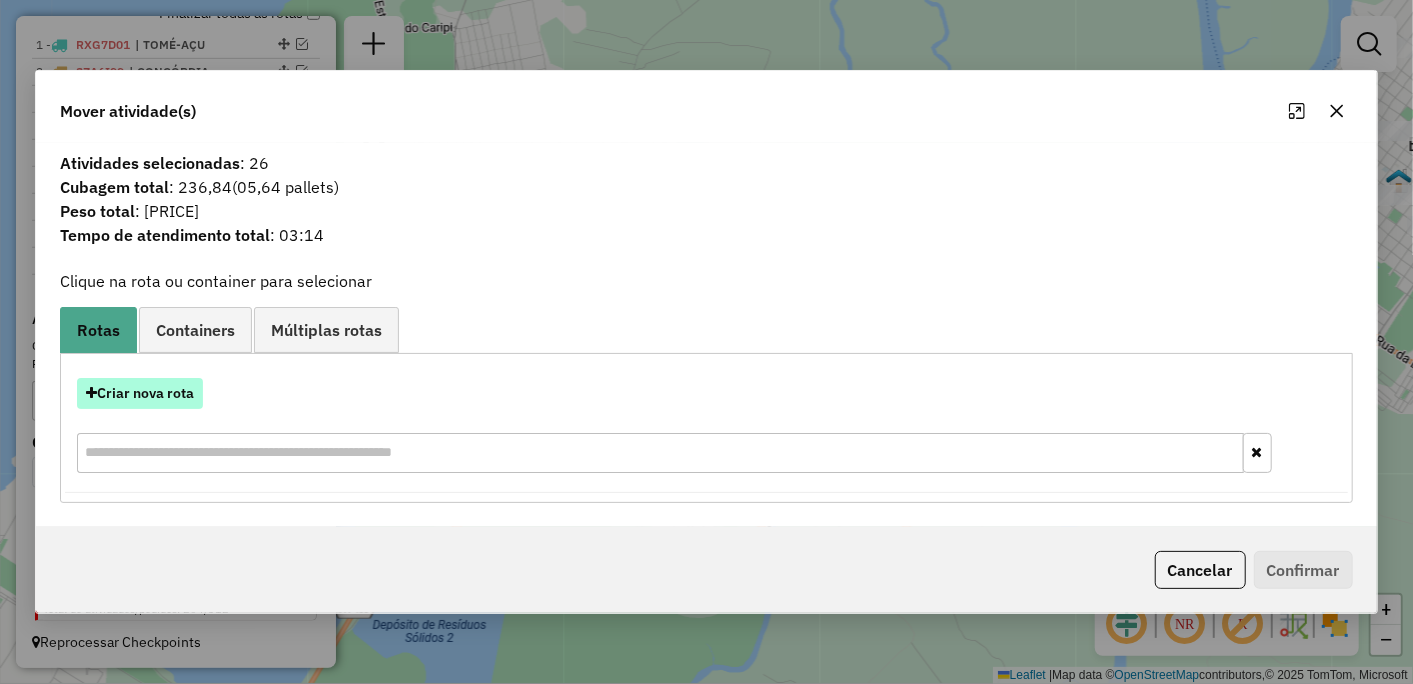 click on "Criar nova rota" at bounding box center [140, 393] 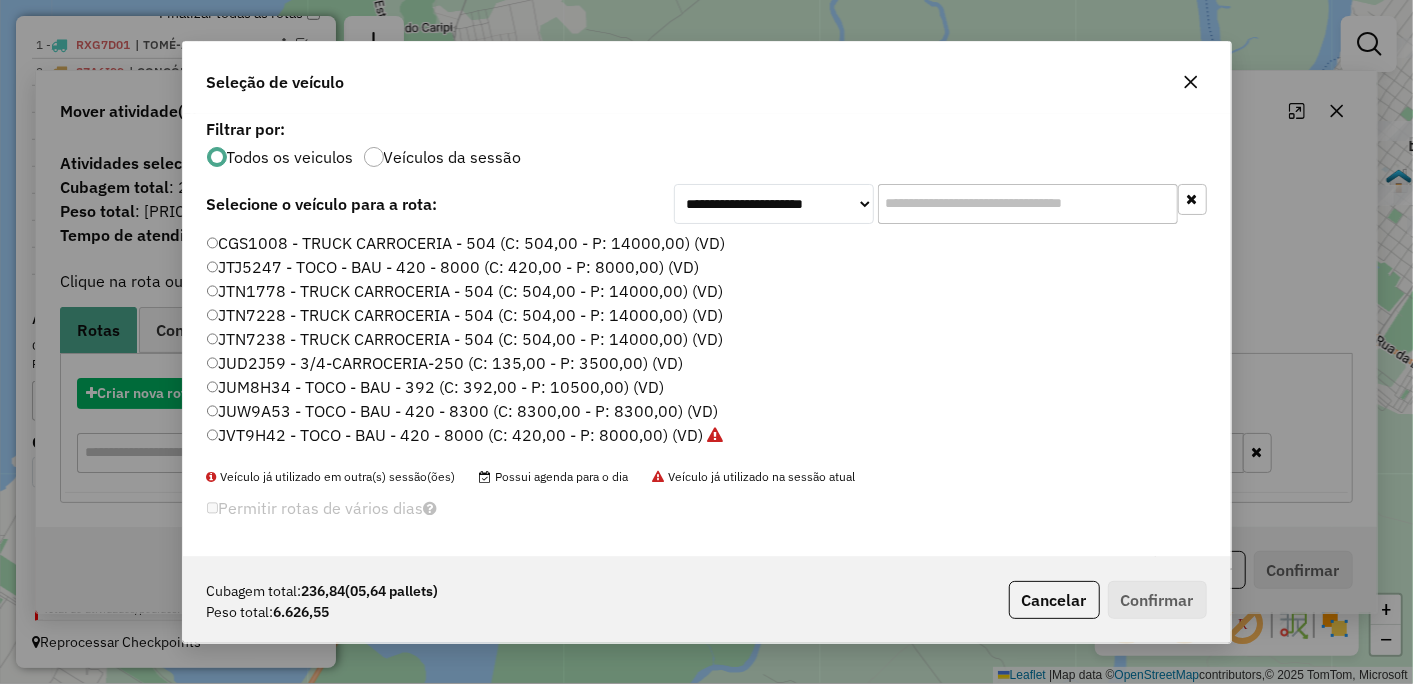 scroll, scrollTop: 11, scrollLeft: 5, axis: both 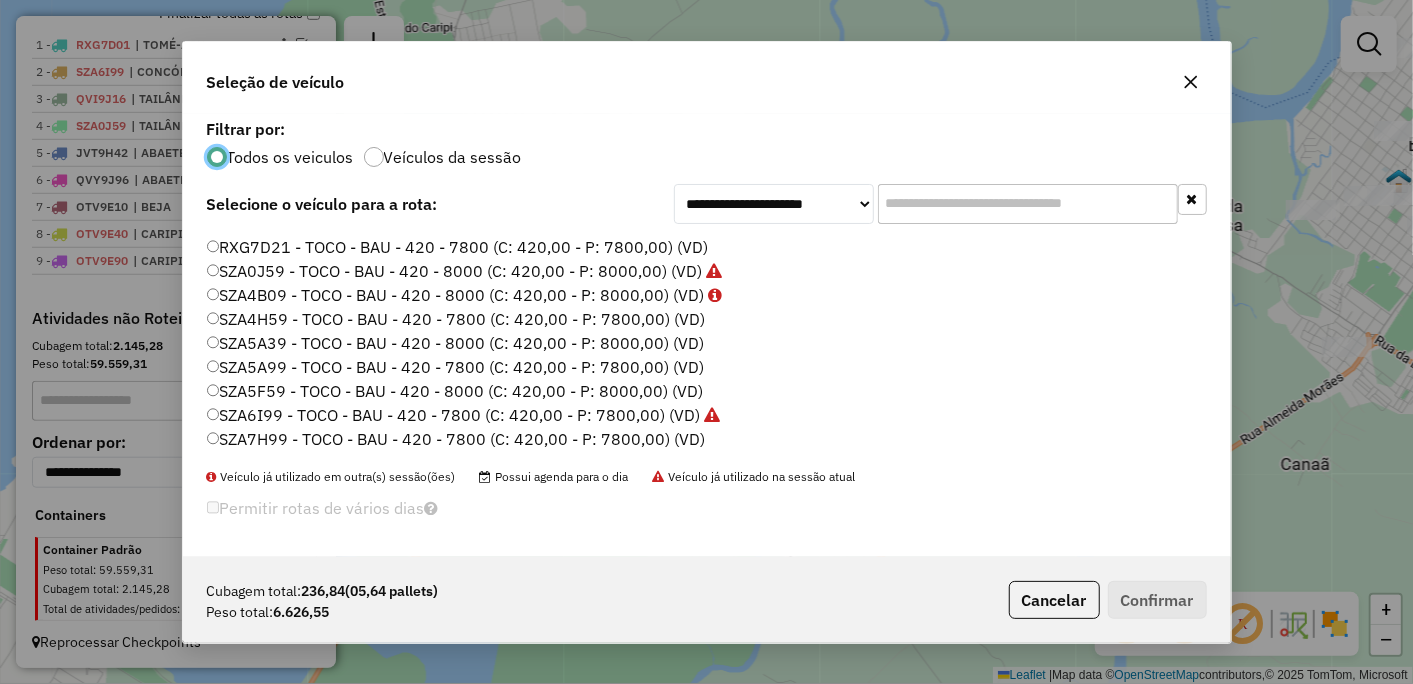 click on "SZA5A39 - TOCO - BAU - 420 - 8000 (C: 420,00 - P: 8000,00) (VD)" 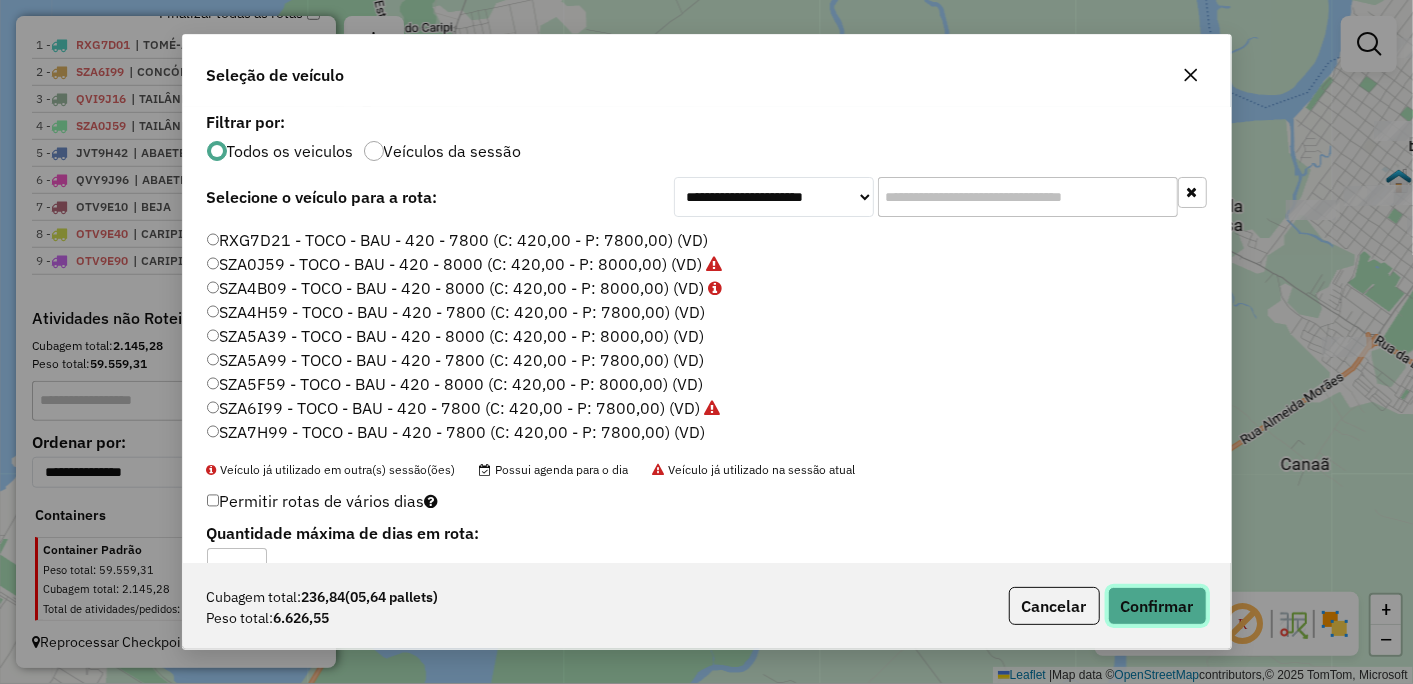 click on "Confirmar" 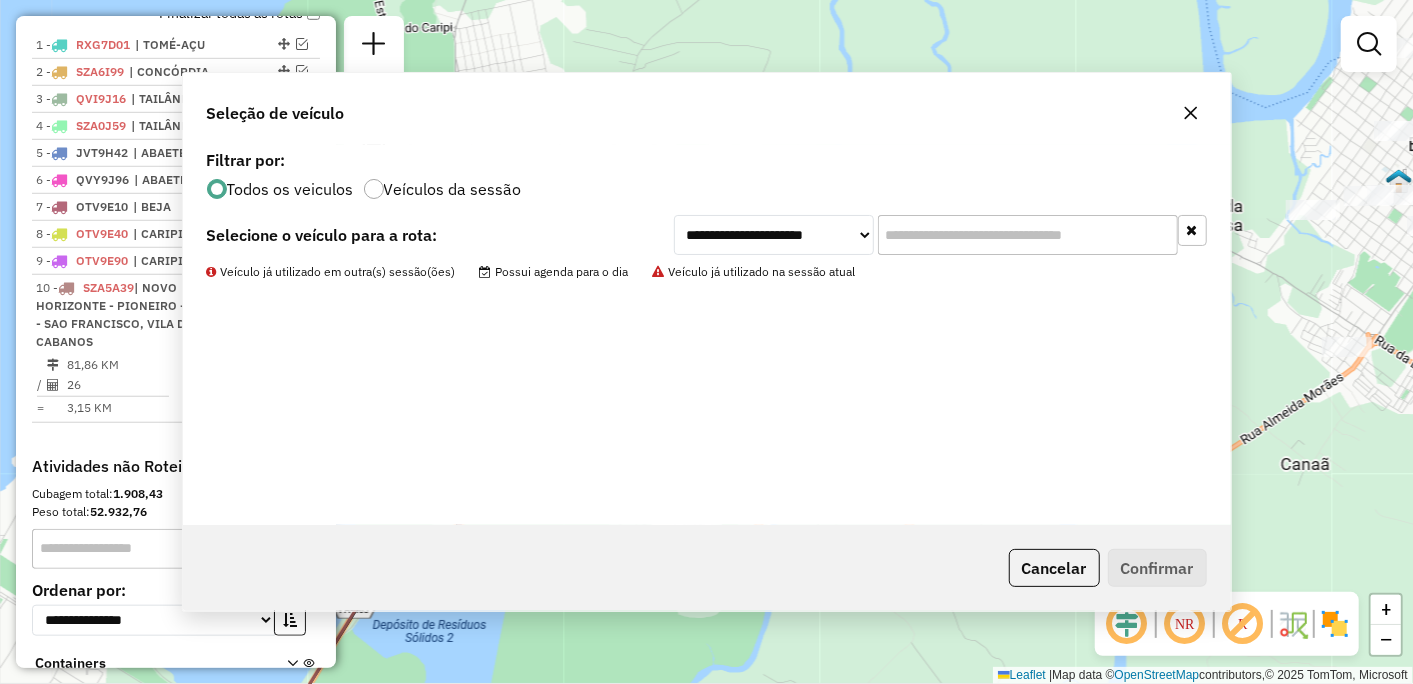 scroll, scrollTop: 874, scrollLeft: 0, axis: vertical 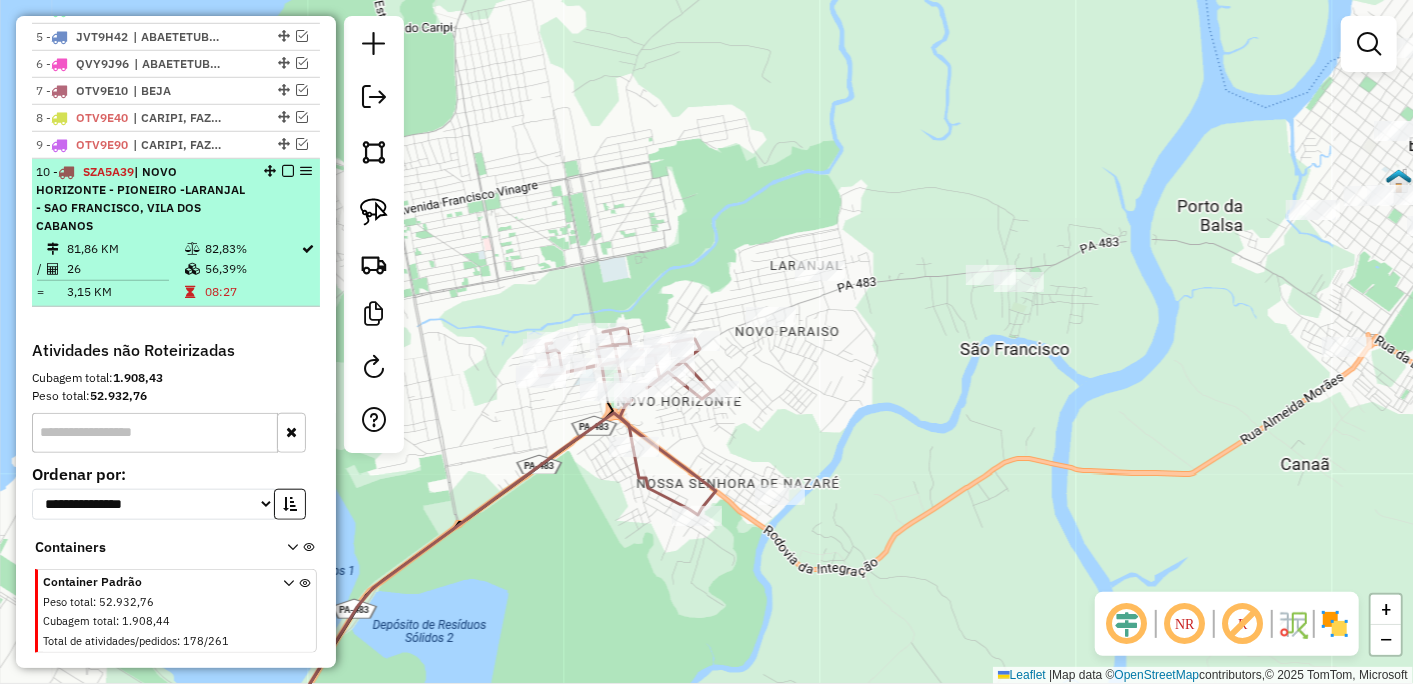 click at bounding box center (288, 171) 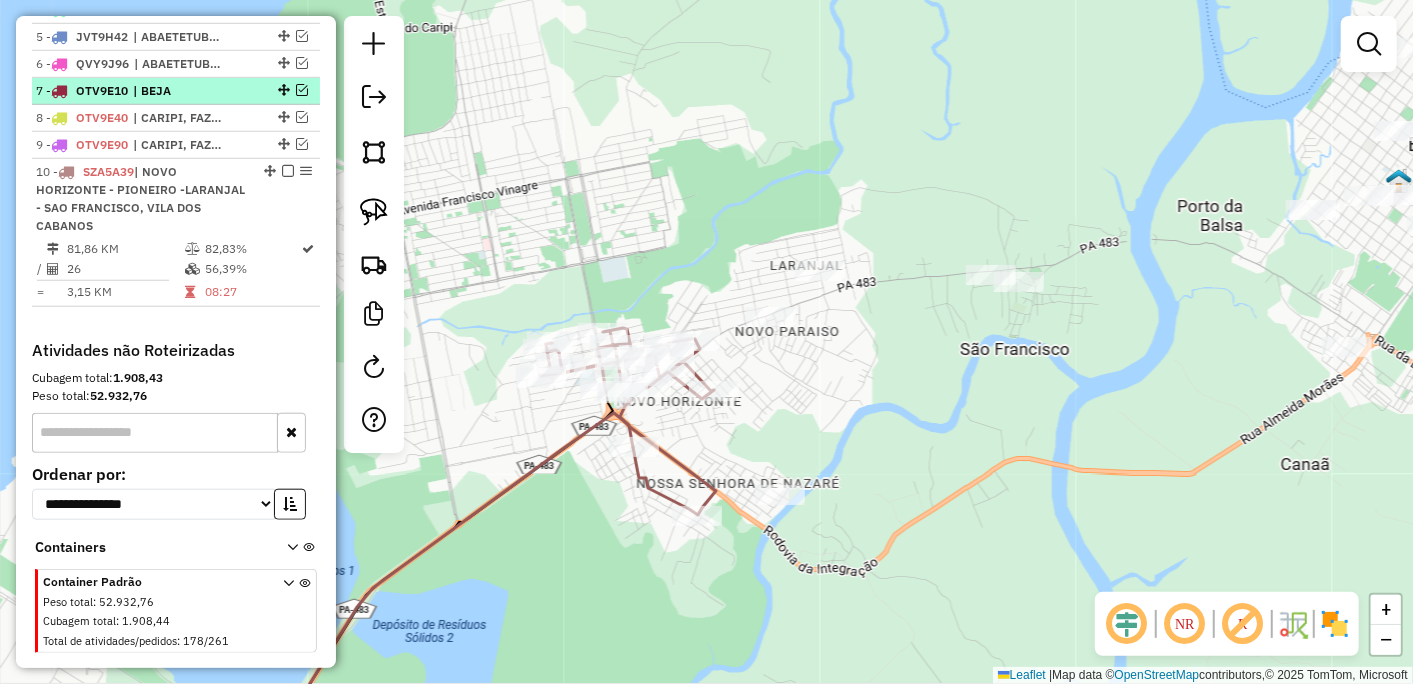 scroll, scrollTop: 785, scrollLeft: 0, axis: vertical 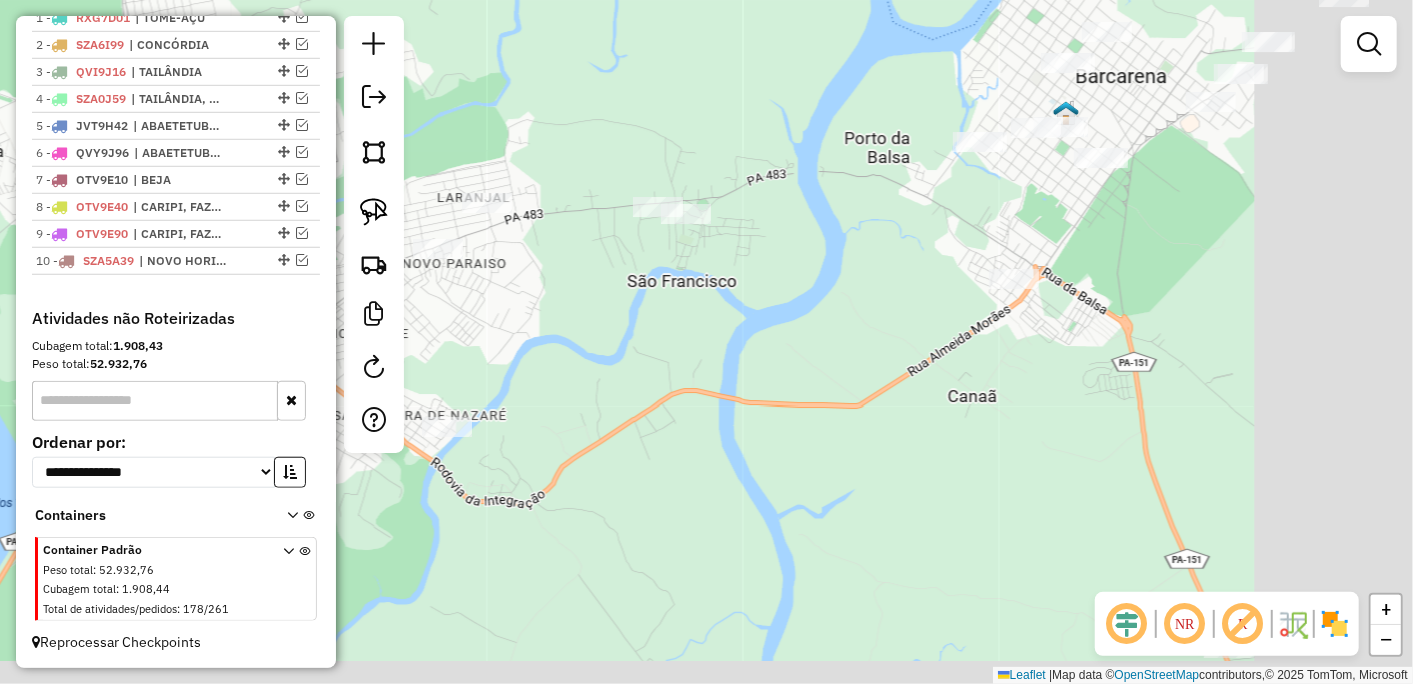 drag, startPoint x: 803, startPoint y: 355, endPoint x: 491, endPoint y: 283, distance: 320.19995 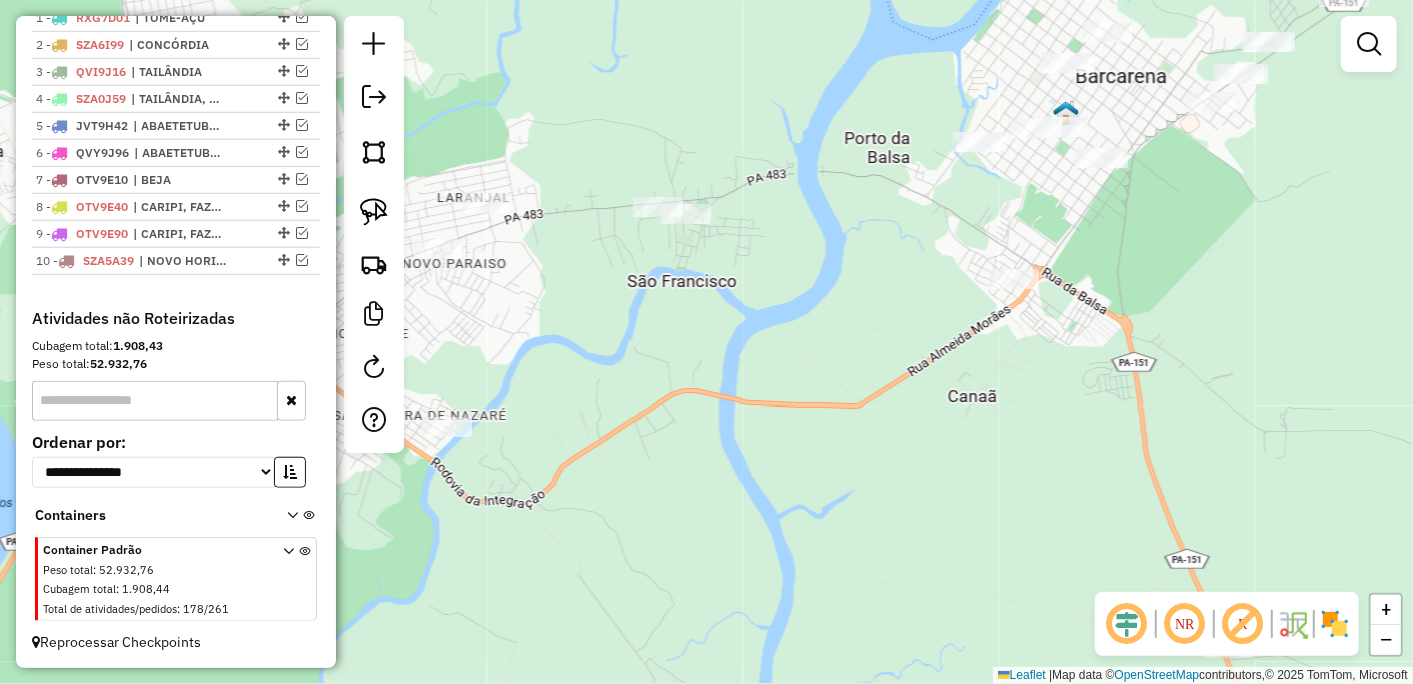 drag, startPoint x: 666, startPoint y: 383, endPoint x: 627, endPoint y: 407, distance: 45.79301 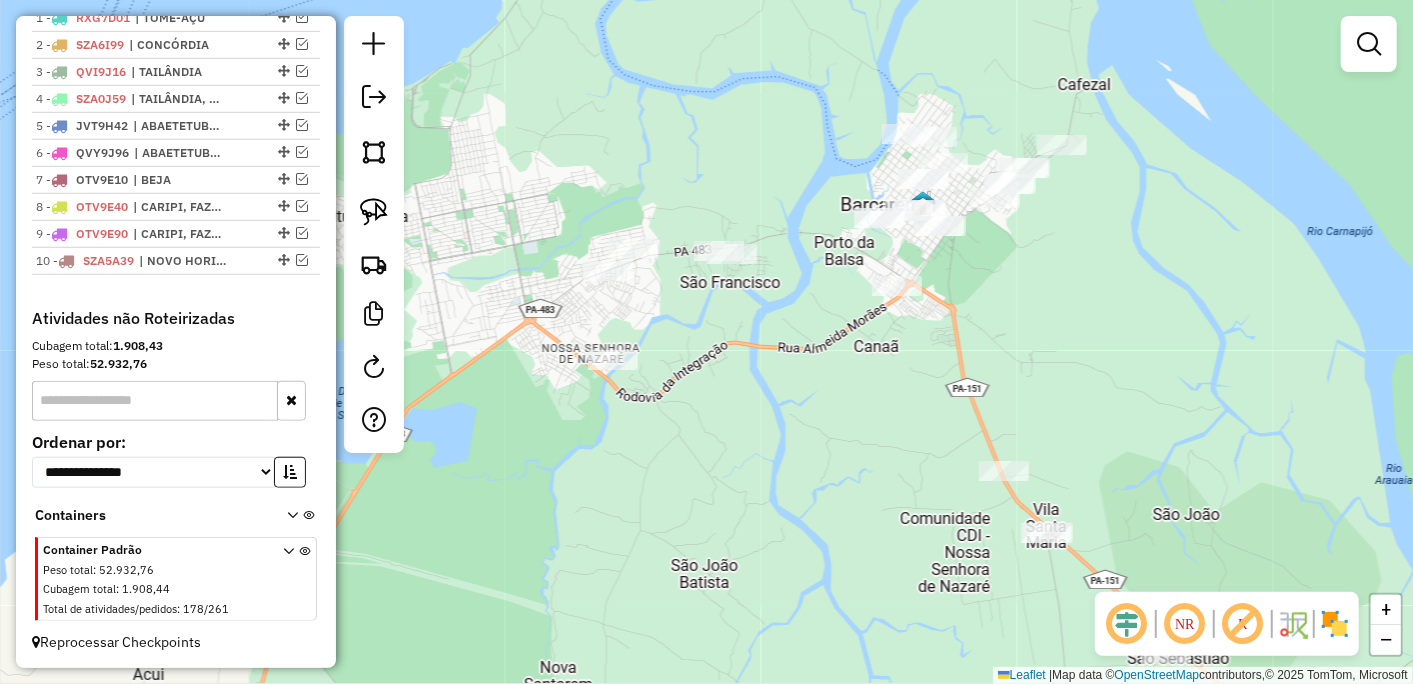 drag, startPoint x: 677, startPoint y: 384, endPoint x: 796, endPoint y: 306, distance: 142.28493 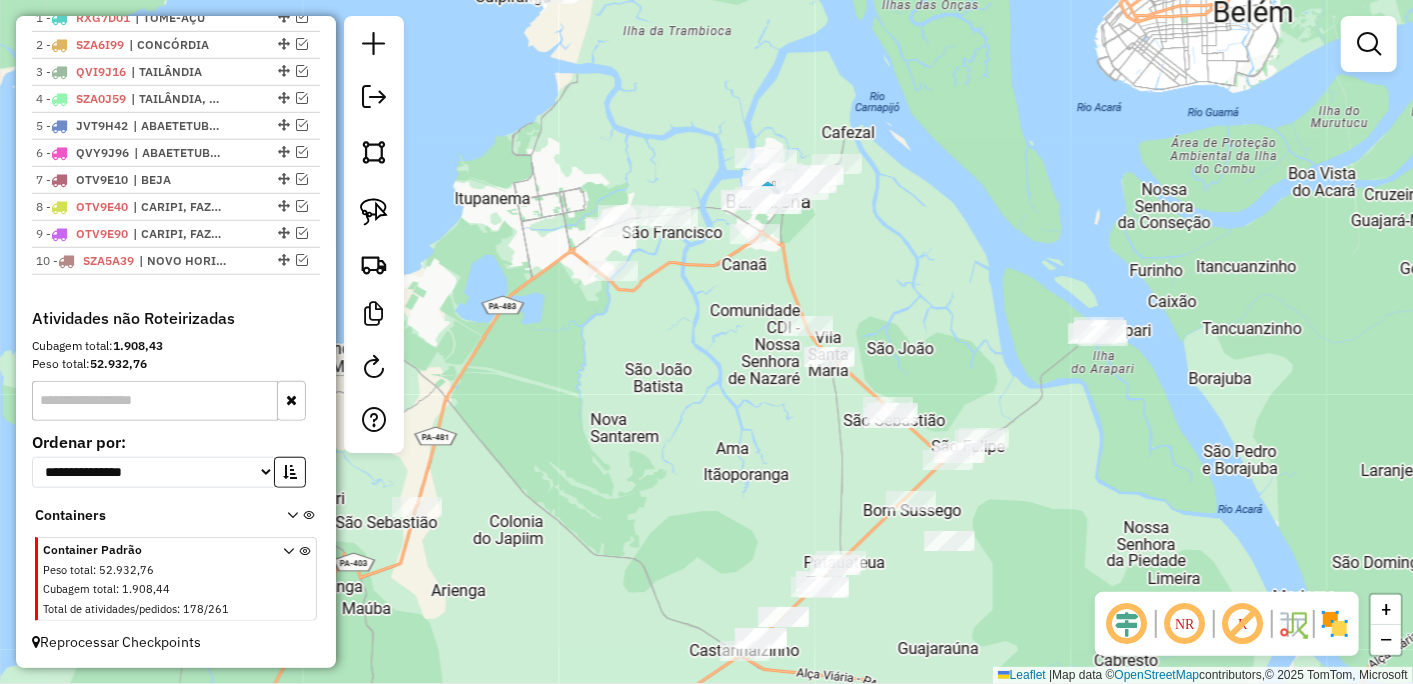 drag, startPoint x: 771, startPoint y: 323, endPoint x: 681, endPoint y: 261, distance: 109.28861 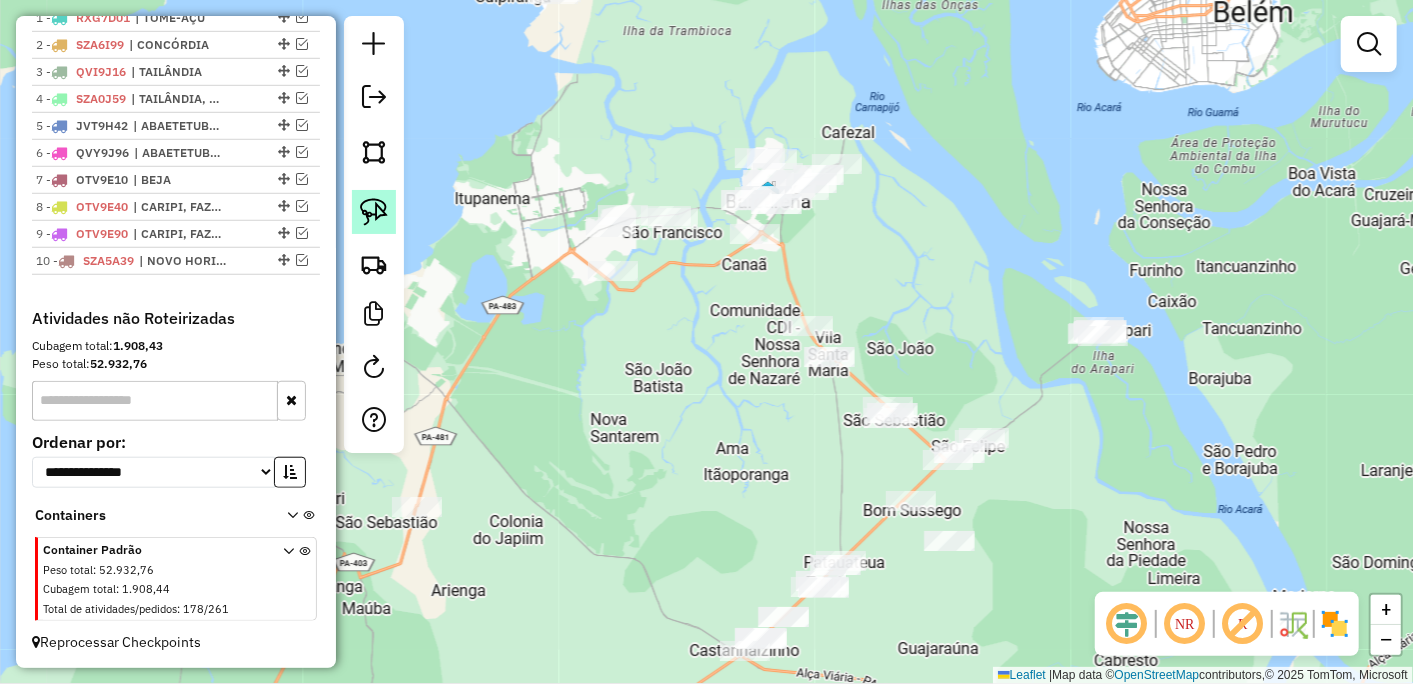 click 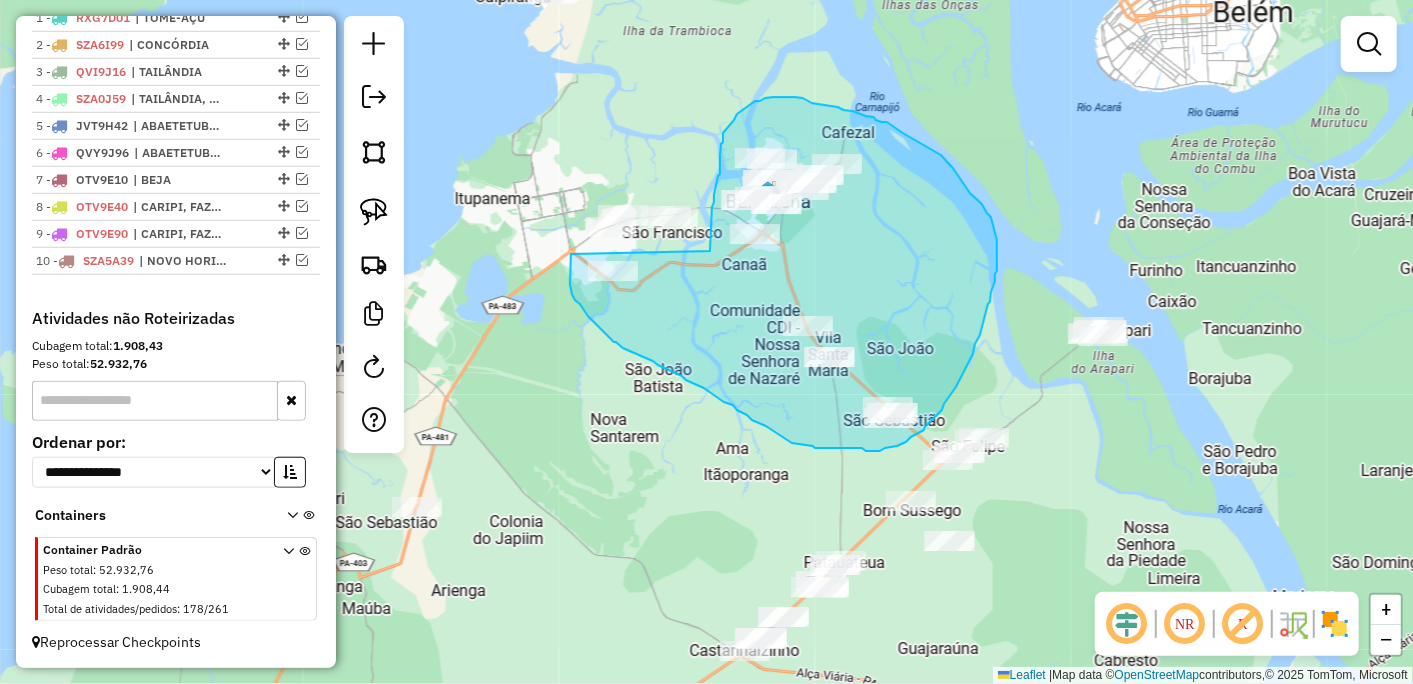 drag, startPoint x: 571, startPoint y: 254, endPoint x: 710, endPoint y: 251, distance: 139.03236 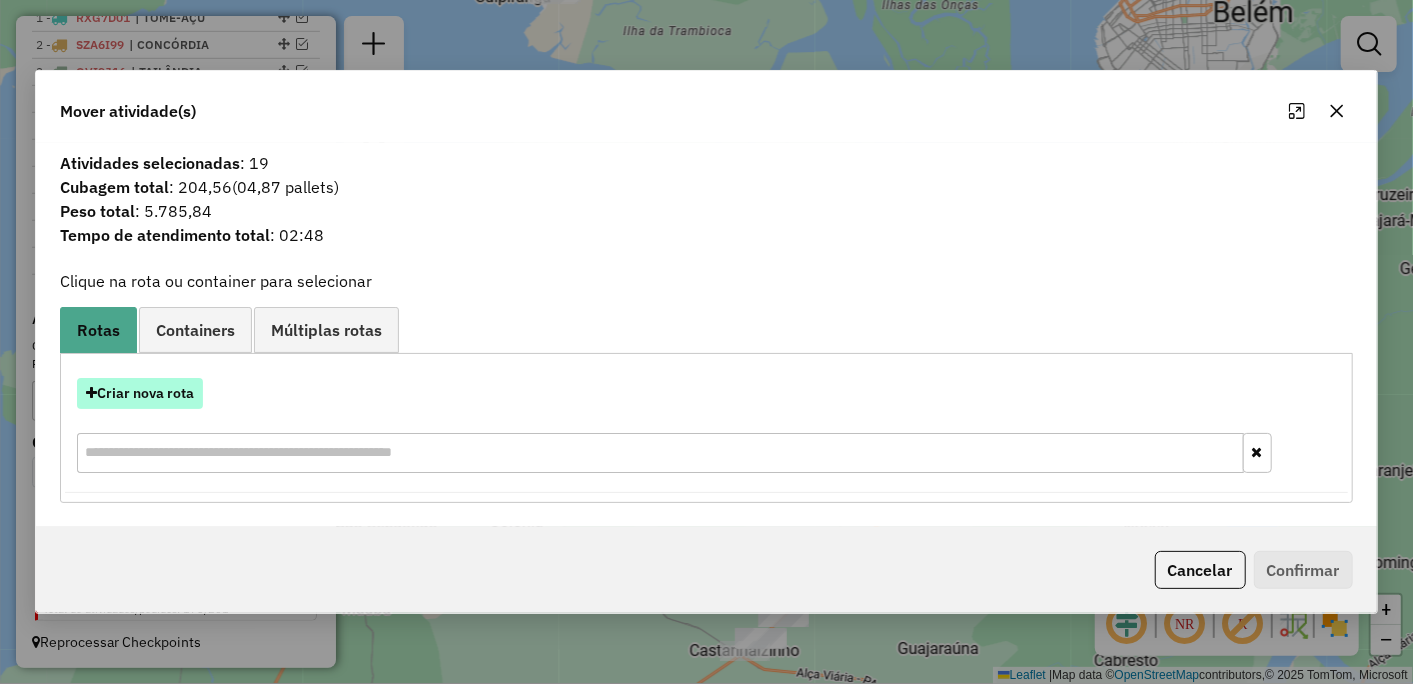 click on "Criar nova rota" at bounding box center (140, 393) 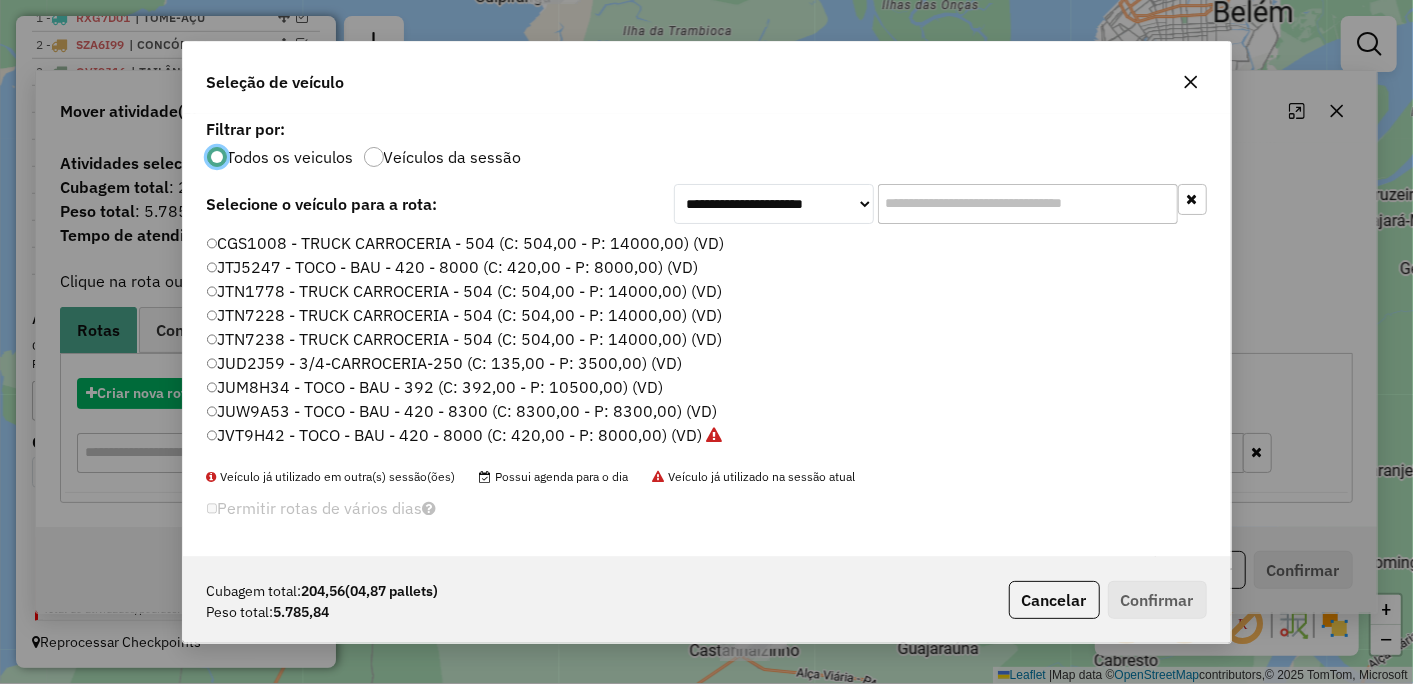 scroll, scrollTop: 11, scrollLeft: 5, axis: both 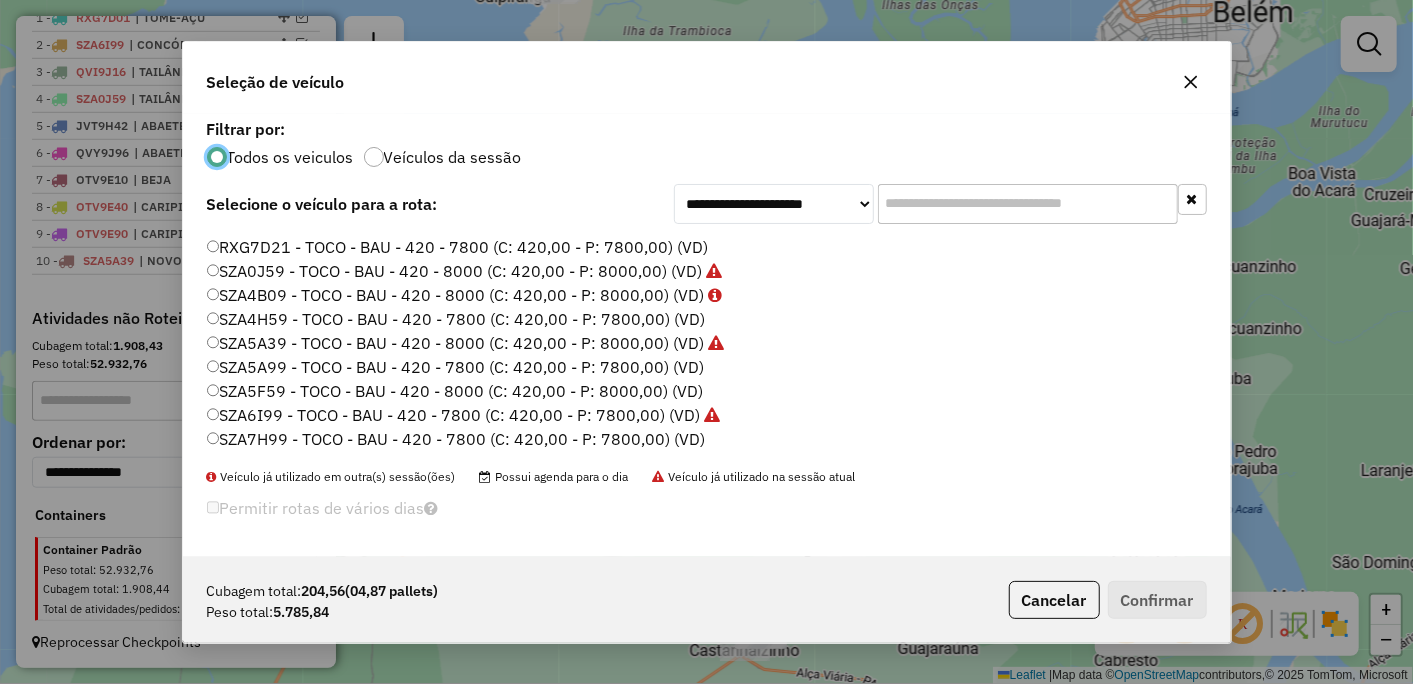 click on "SZA4H59 - TOCO - BAU - 420 - 7800 (C: 420,00 - P: 7800,00) (VD)" 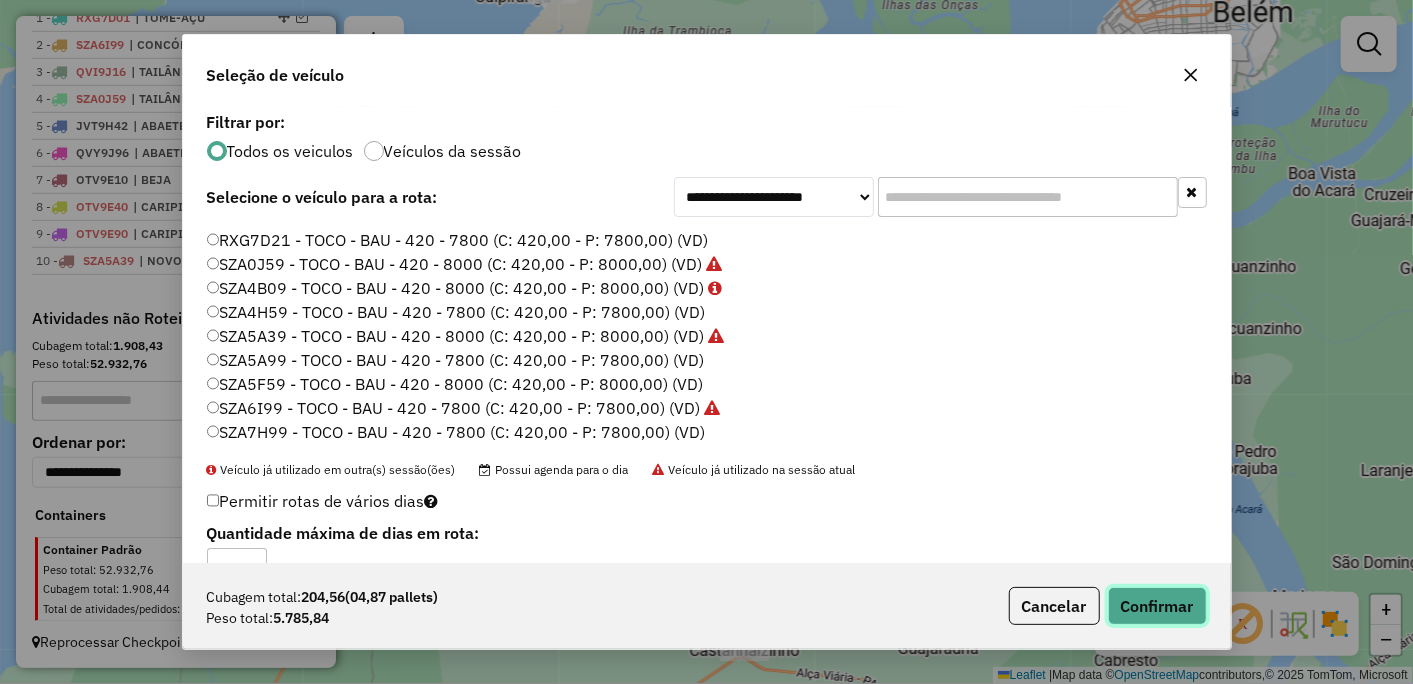 click on "Confirmar" 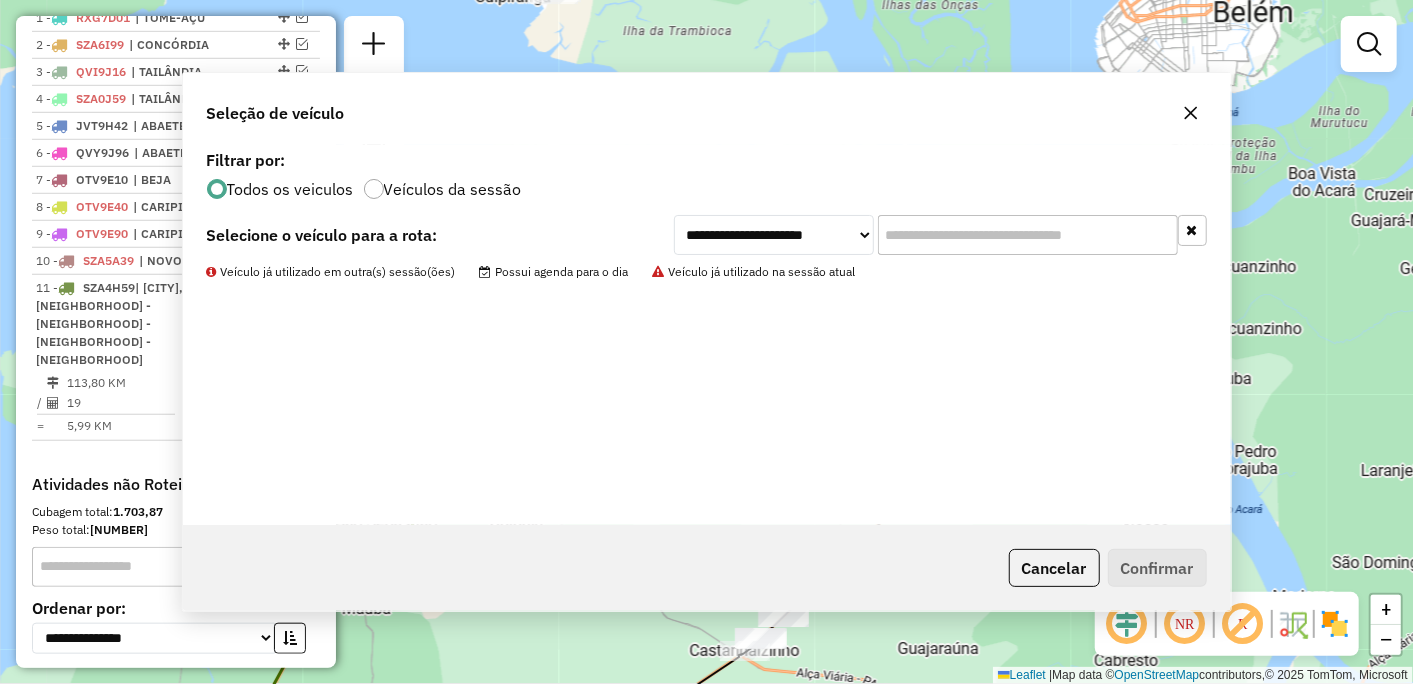 scroll, scrollTop: 874, scrollLeft: 0, axis: vertical 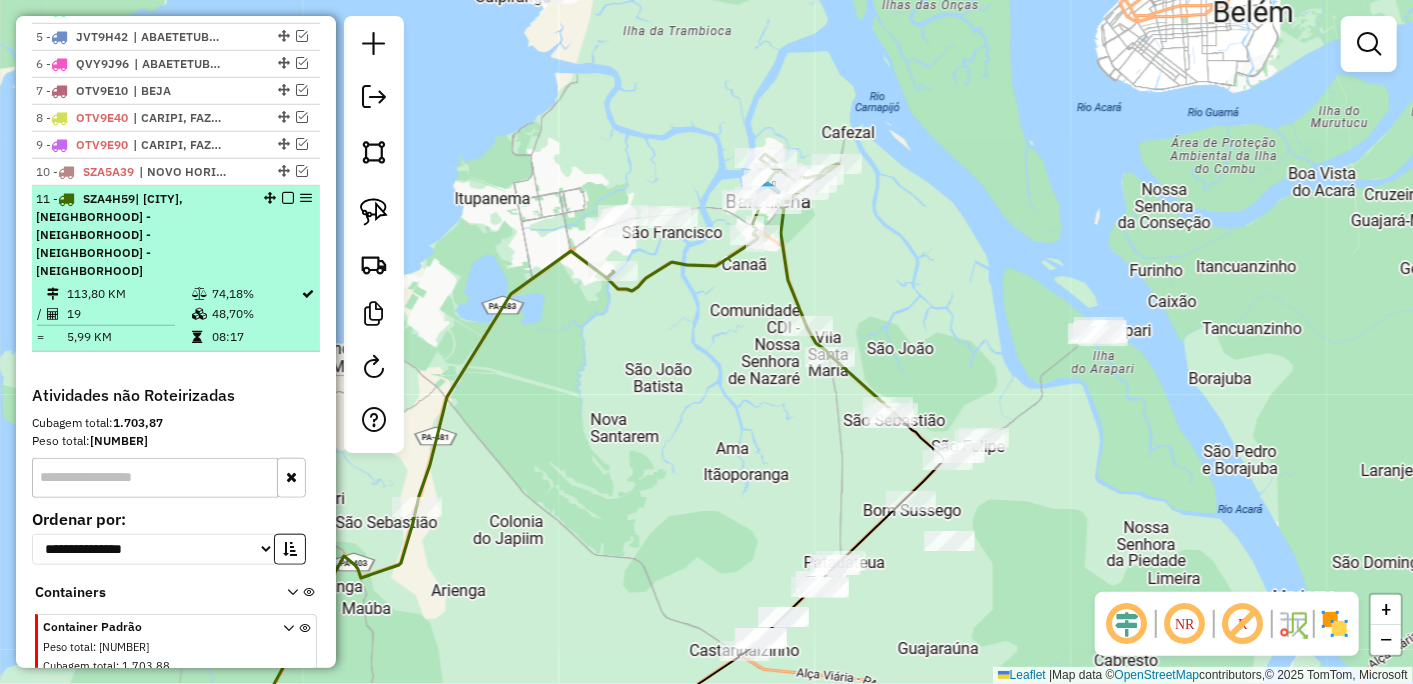 click at bounding box center [288, 198] 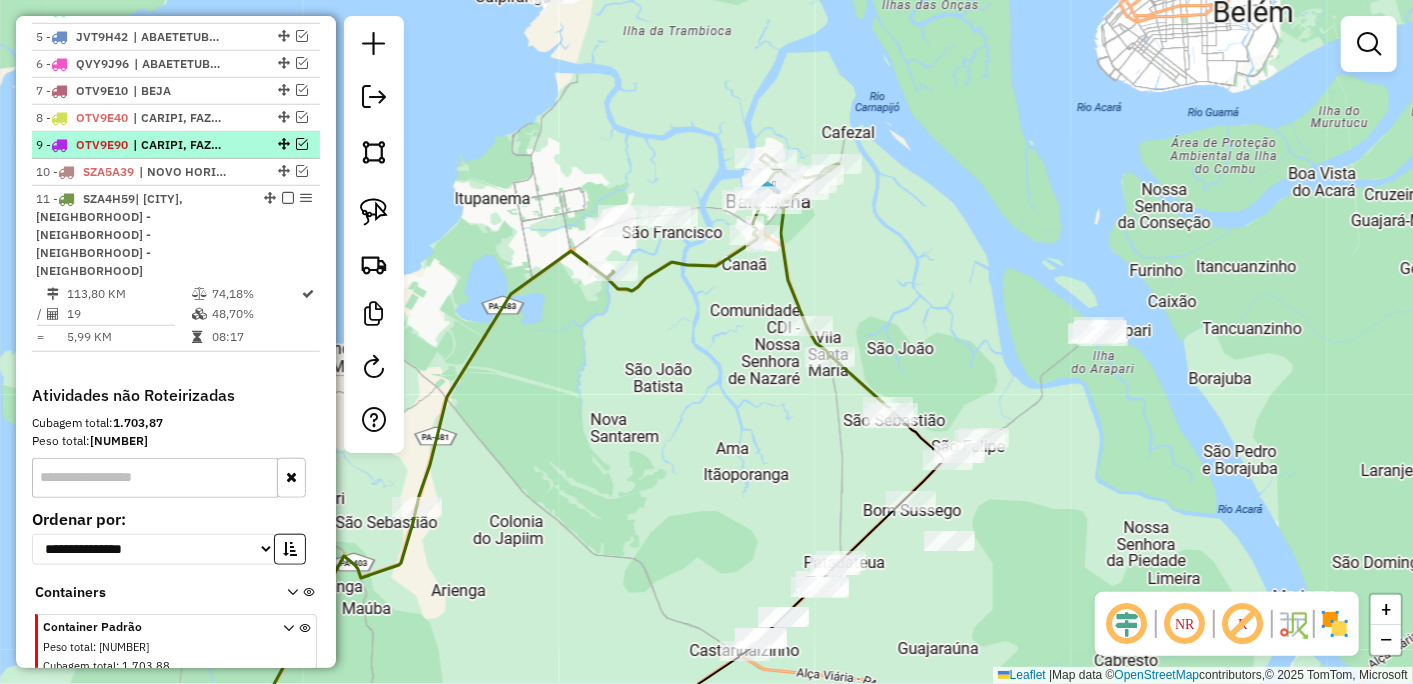 scroll, scrollTop: 813, scrollLeft: 0, axis: vertical 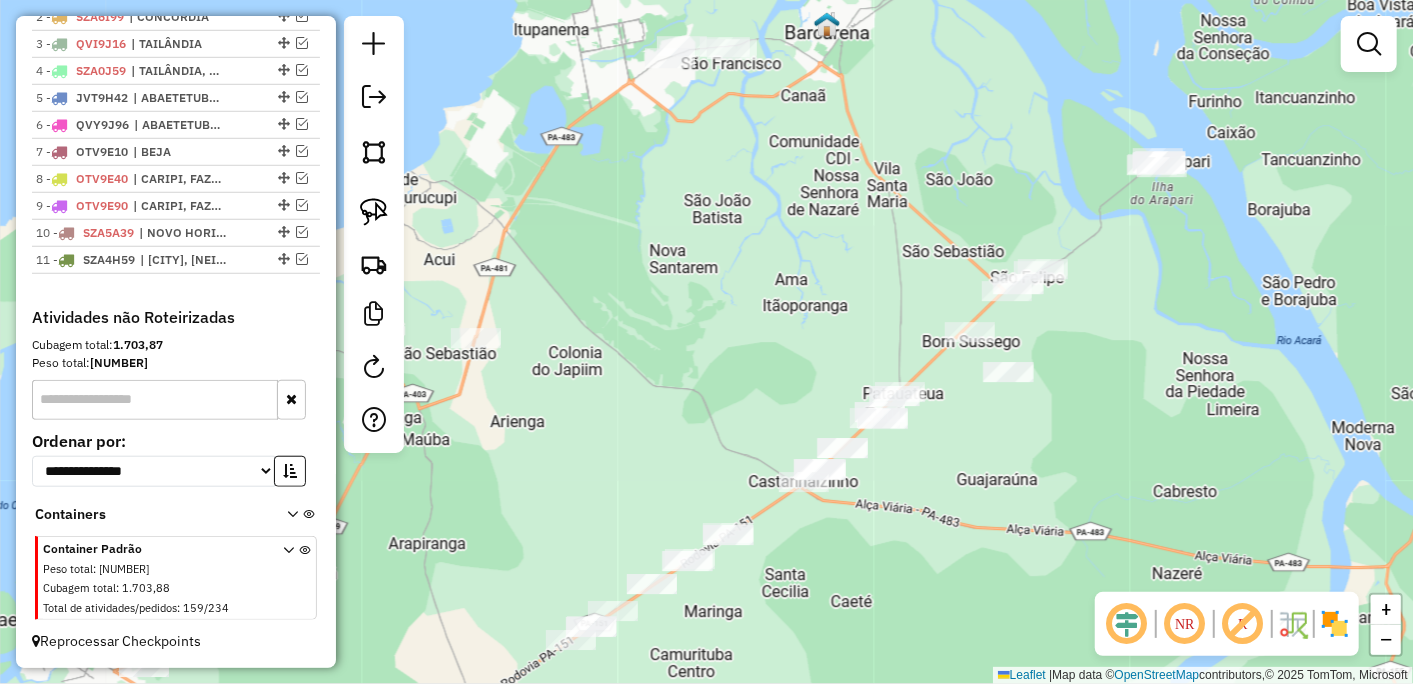 drag, startPoint x: 748, startPoint y: 443, endPoint x: 808, endPoint y: 274, distance: 179.33488 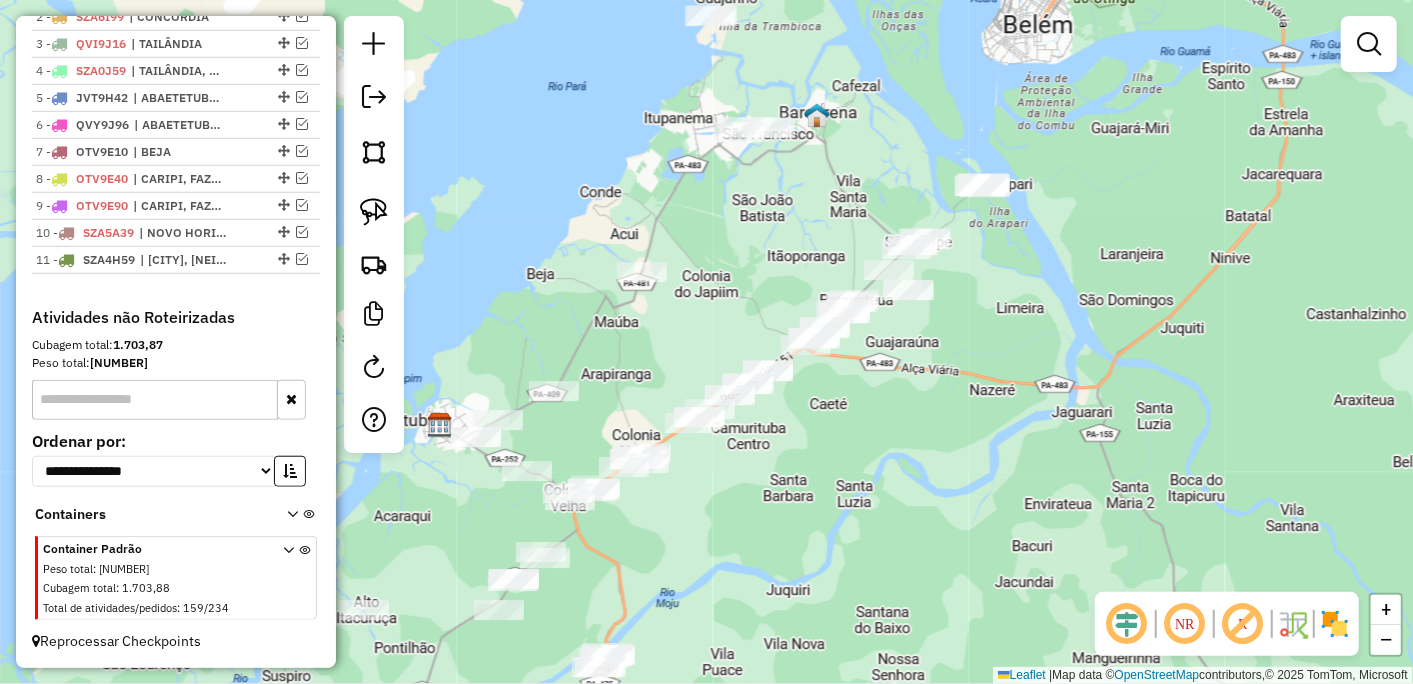 drag, startPoint x: 643, startPoint y: 451, endPoint x: 641, endPoint y: 400, distance: 51.0392 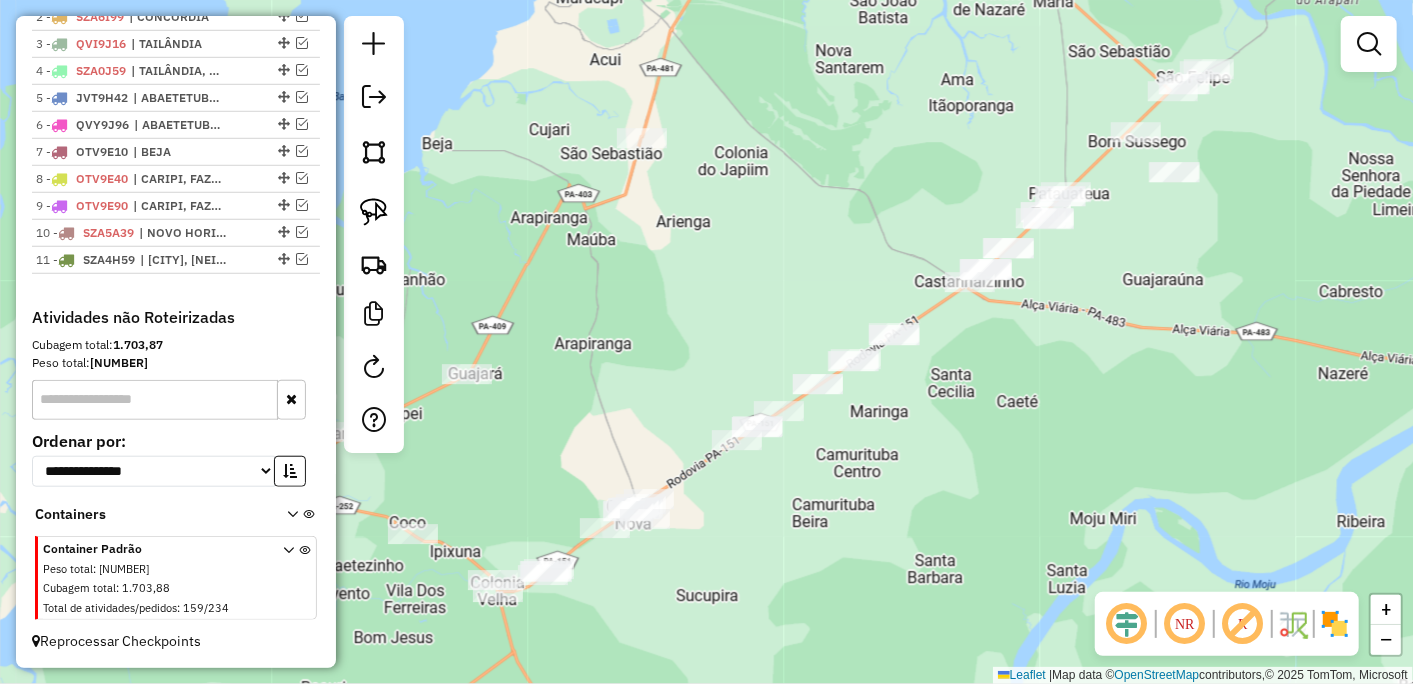 drag, startPoint x: 647, startPoint y: 392, endPoint x: 660, endPoint y: 372, distance: 23.853722 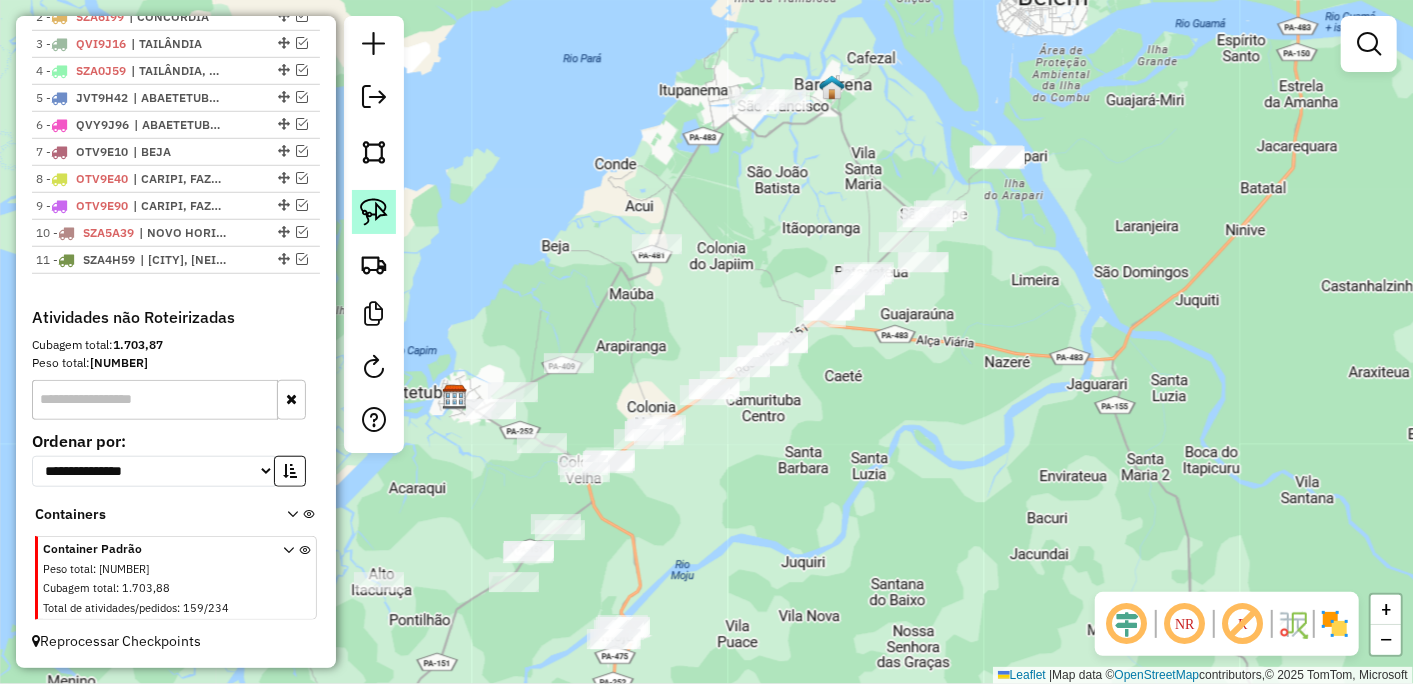 click 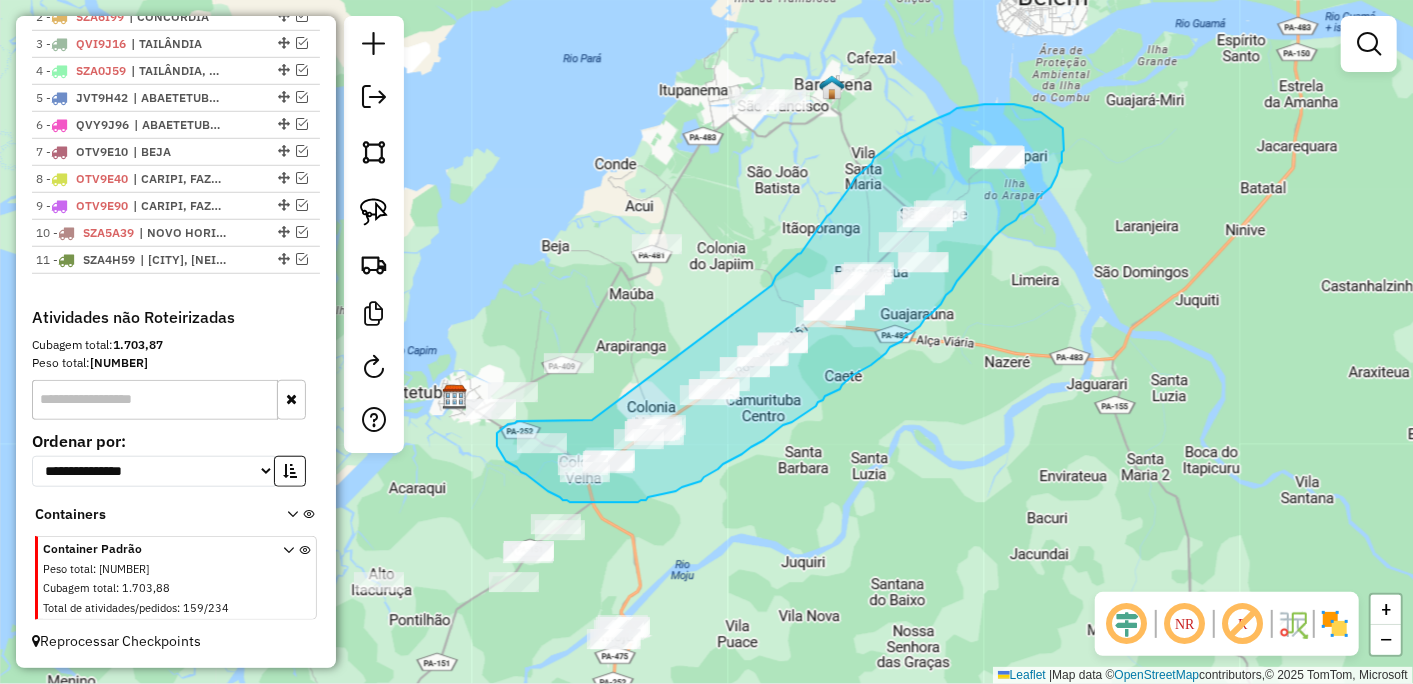 drag, startPoint x: 592, startPoint y: 421, endPoint x: 767, endPoint y: 300, distance: 212.75807 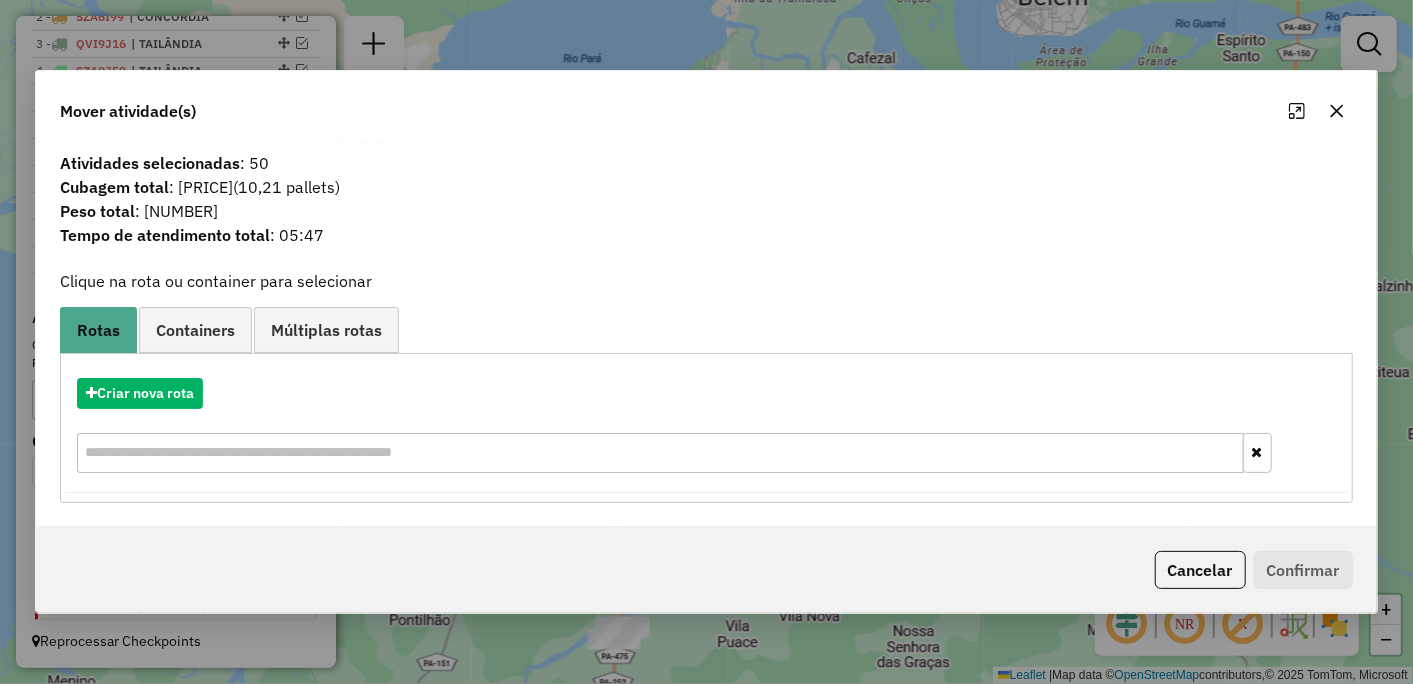click 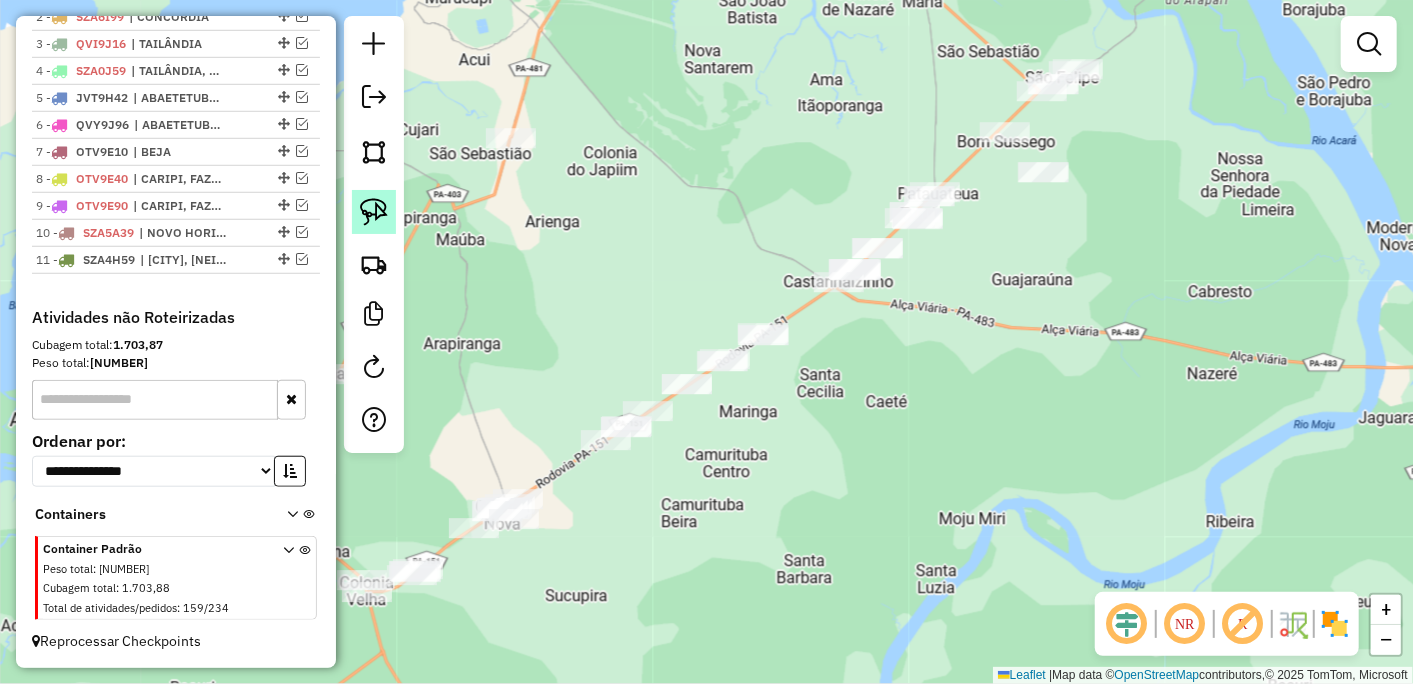 click 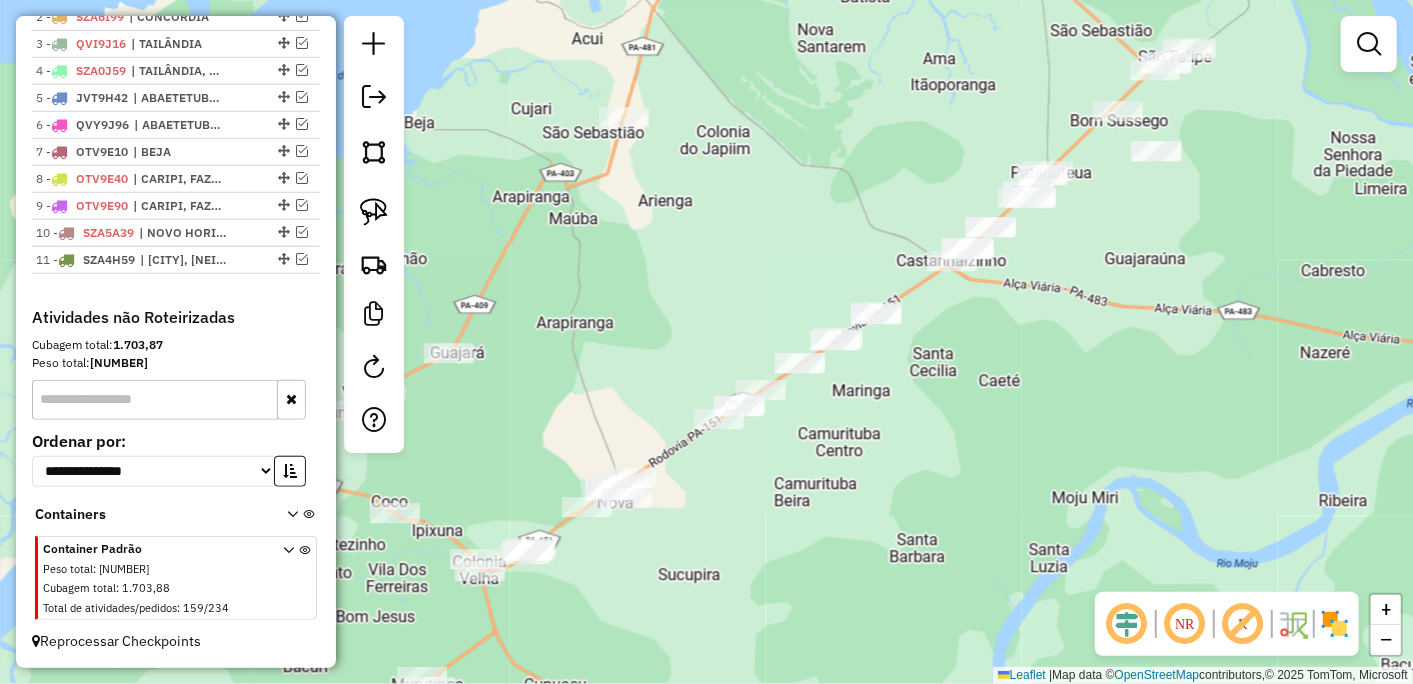 drag, startPoint x: 478, startPoint y: 422, endPoint x: 637, endPoint y: 385, distance: 163.24828 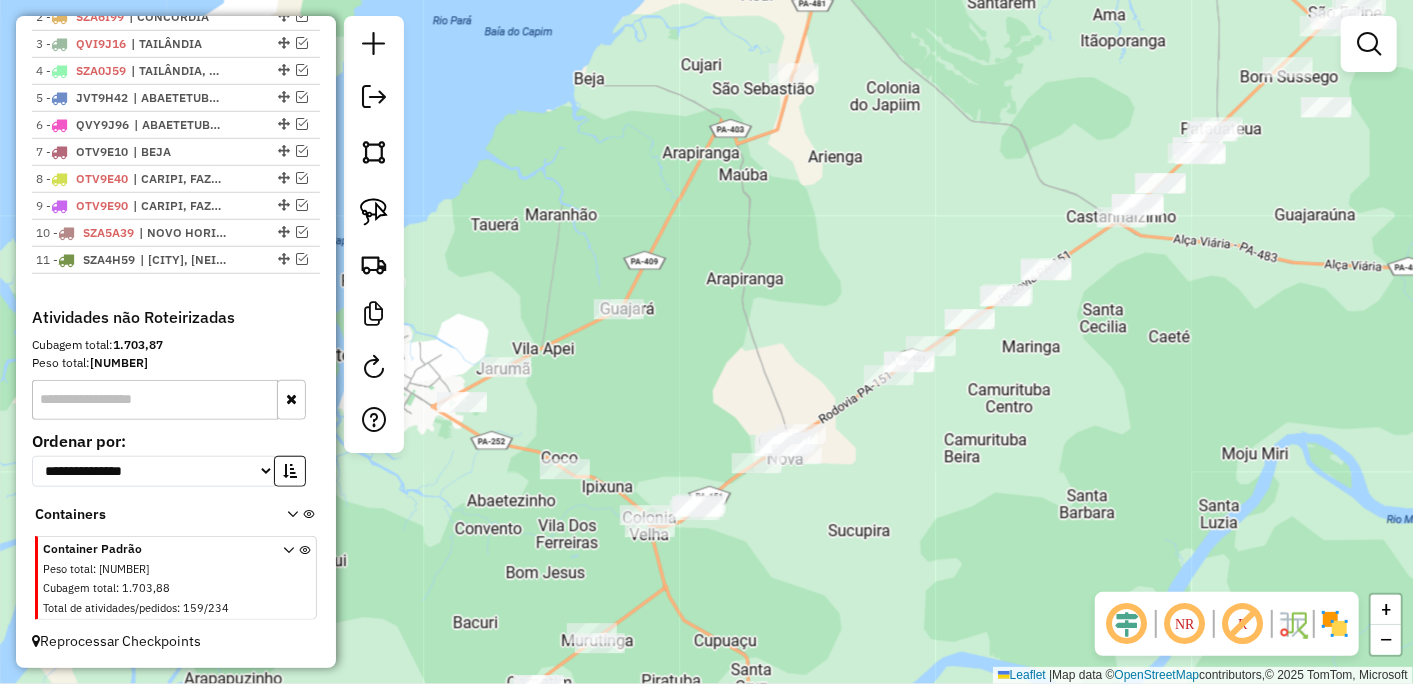drag, startPoint x: 670, startPoint y: 430, endPoint x: 726, endPoint y: 425, distance: 56.22277 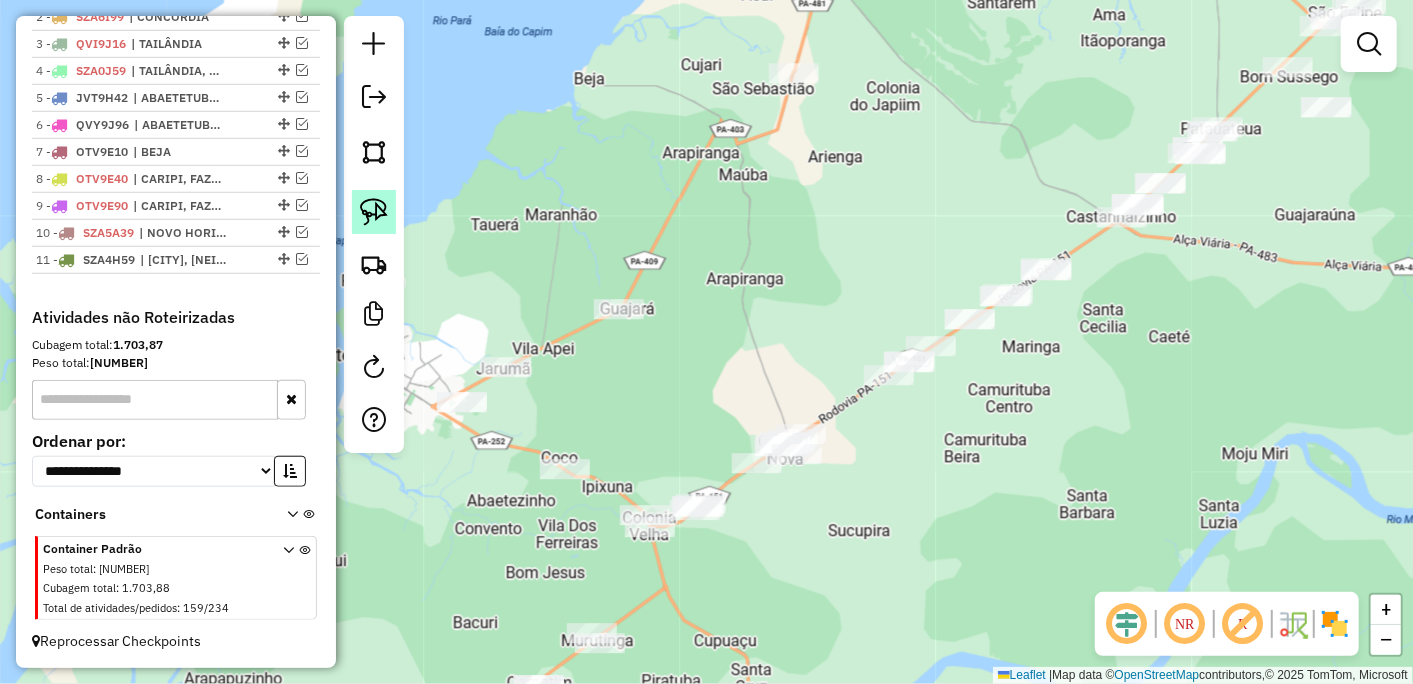click 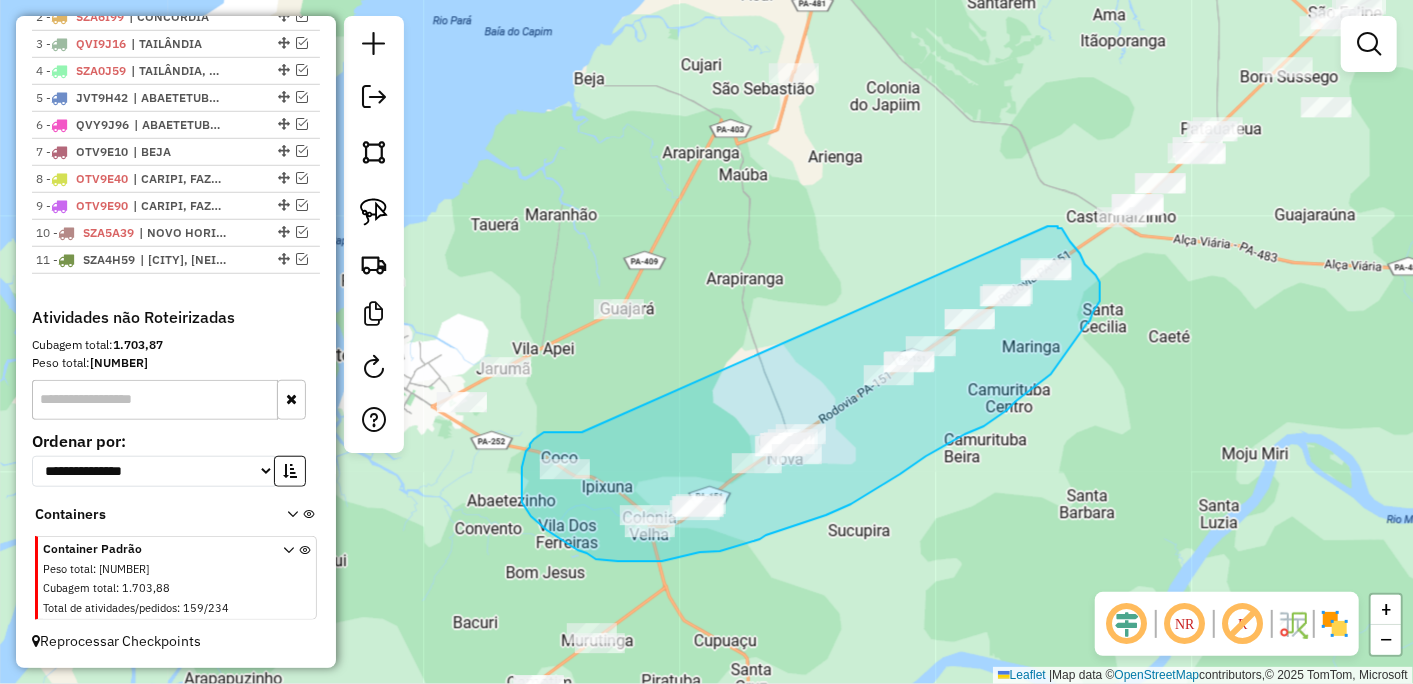drag, startPoint x: 582, startPoint y: 433, endPoint x: 1048, endPoint y: 226, distance: 509.90686 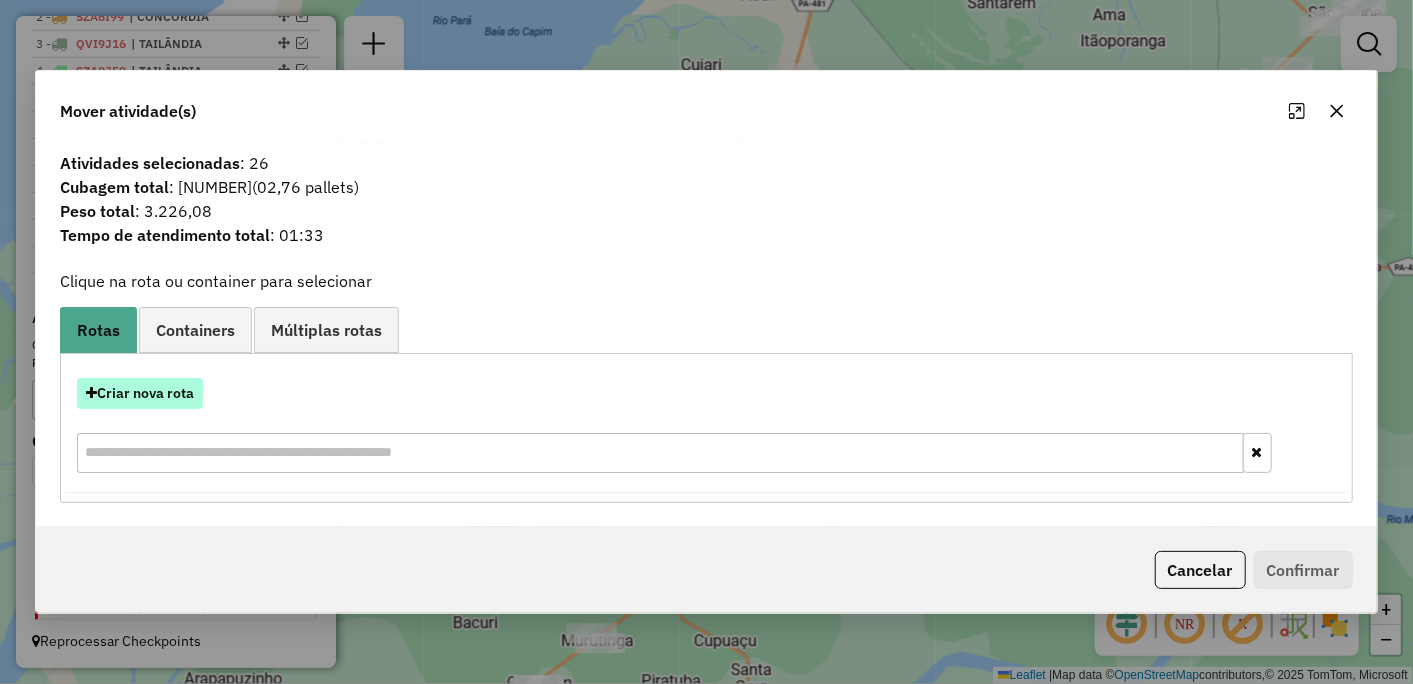 click on "Criar nova rota" at bounding box center [140, 393] 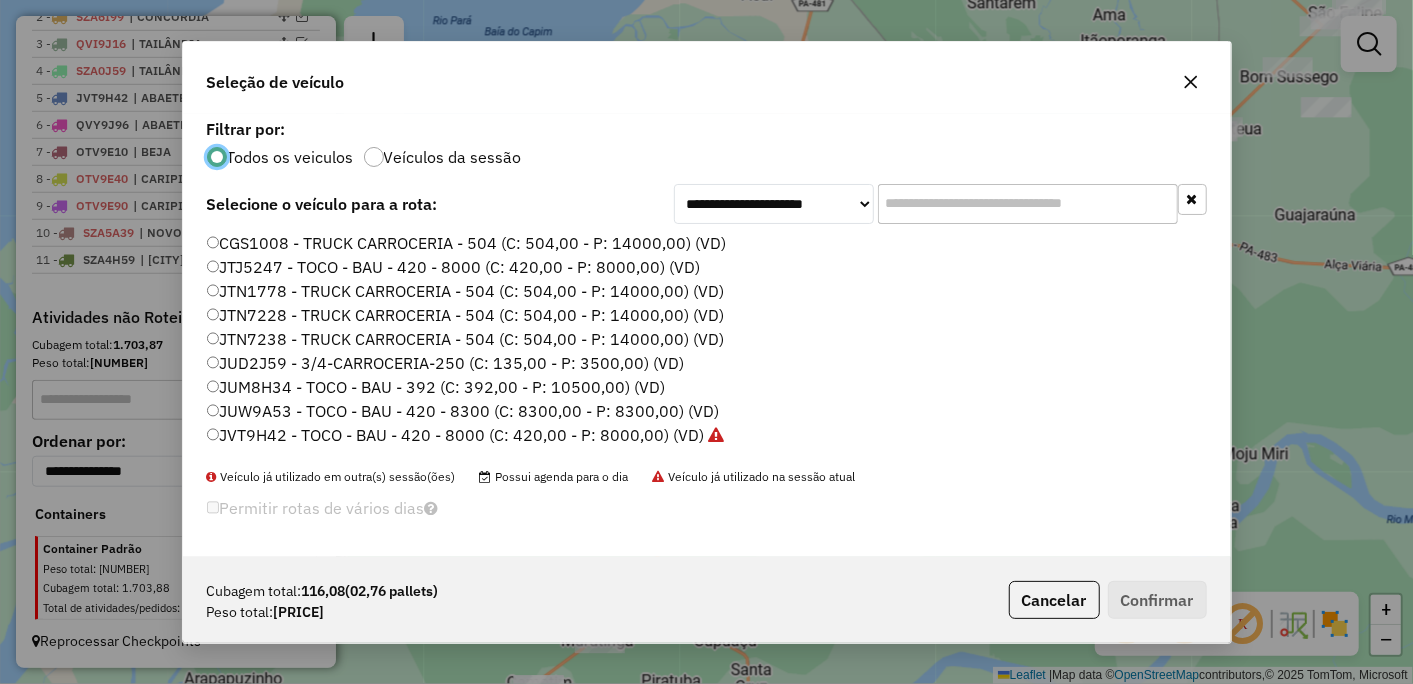 scroll, scrollTop: 11, scrollLeft: 5, axis: both 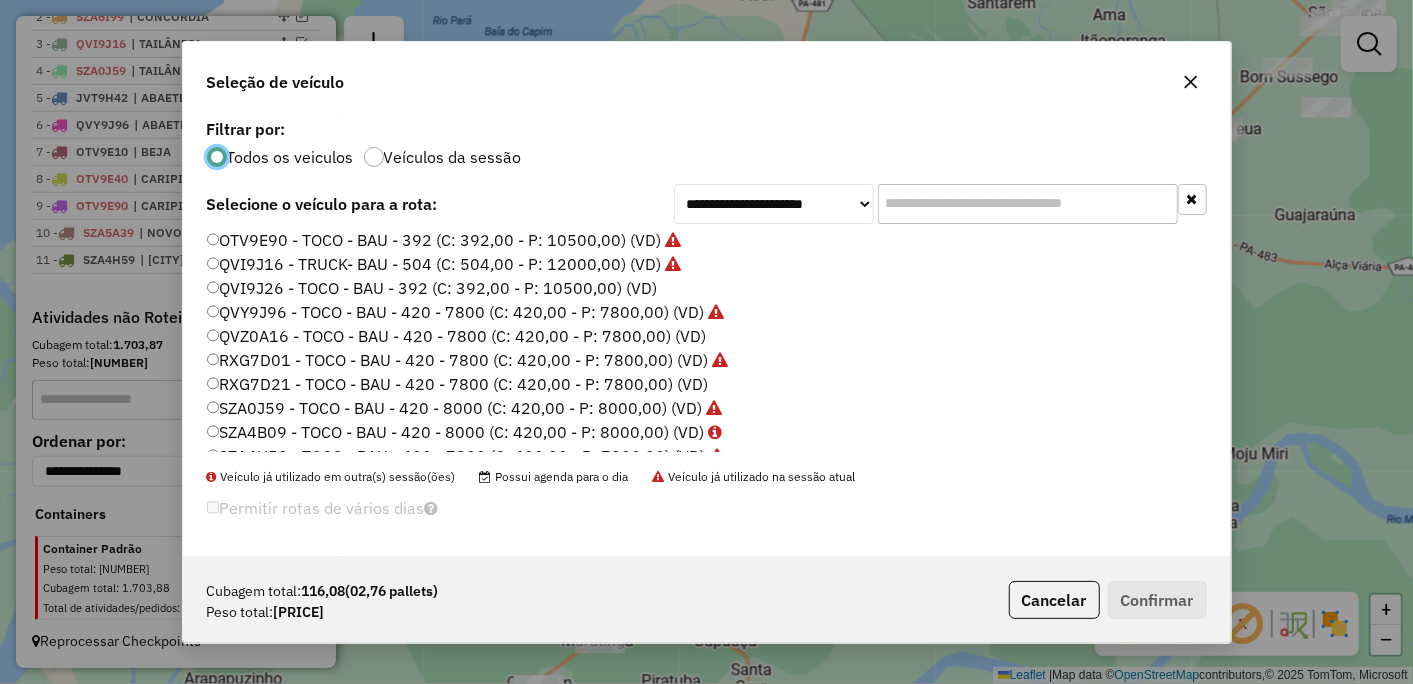 click on "QVZ0A16 - TOCO - BAU - 420 - 7800 (C: 420,00 - P: 7800,00) (VD)" 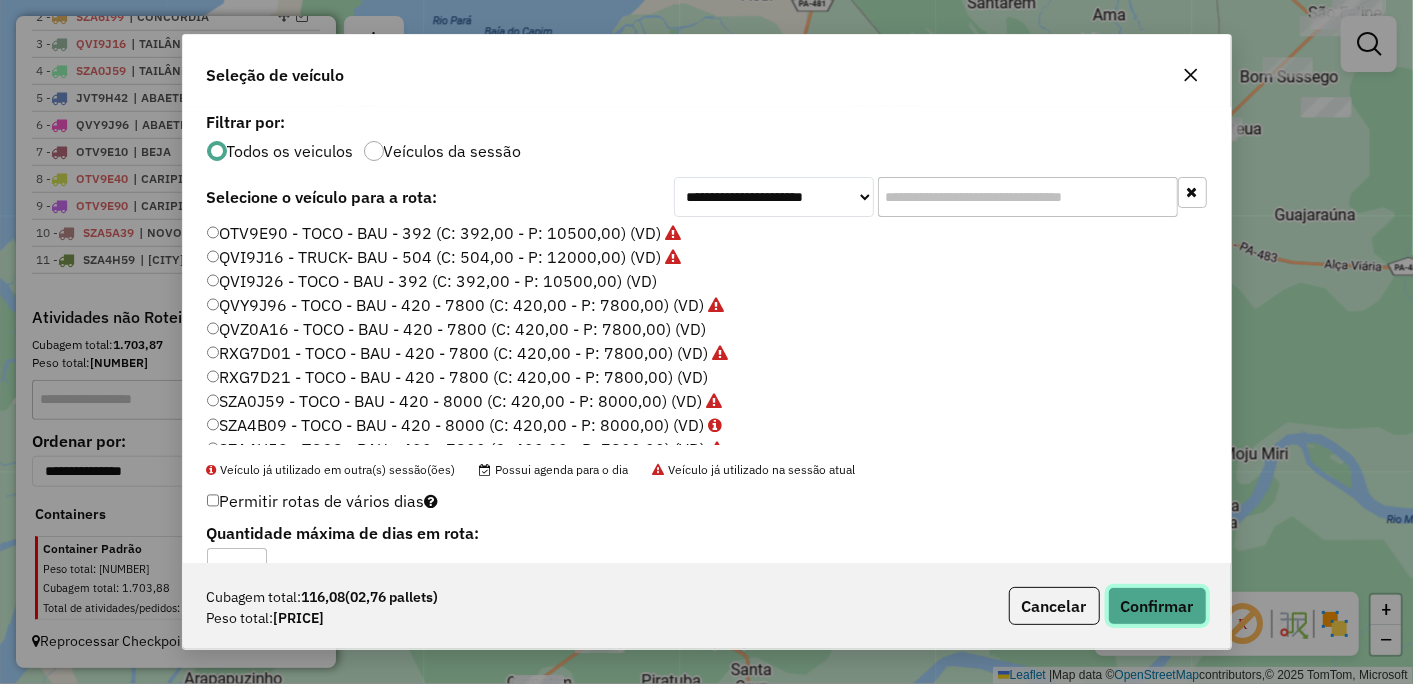 click on "Confirmar" 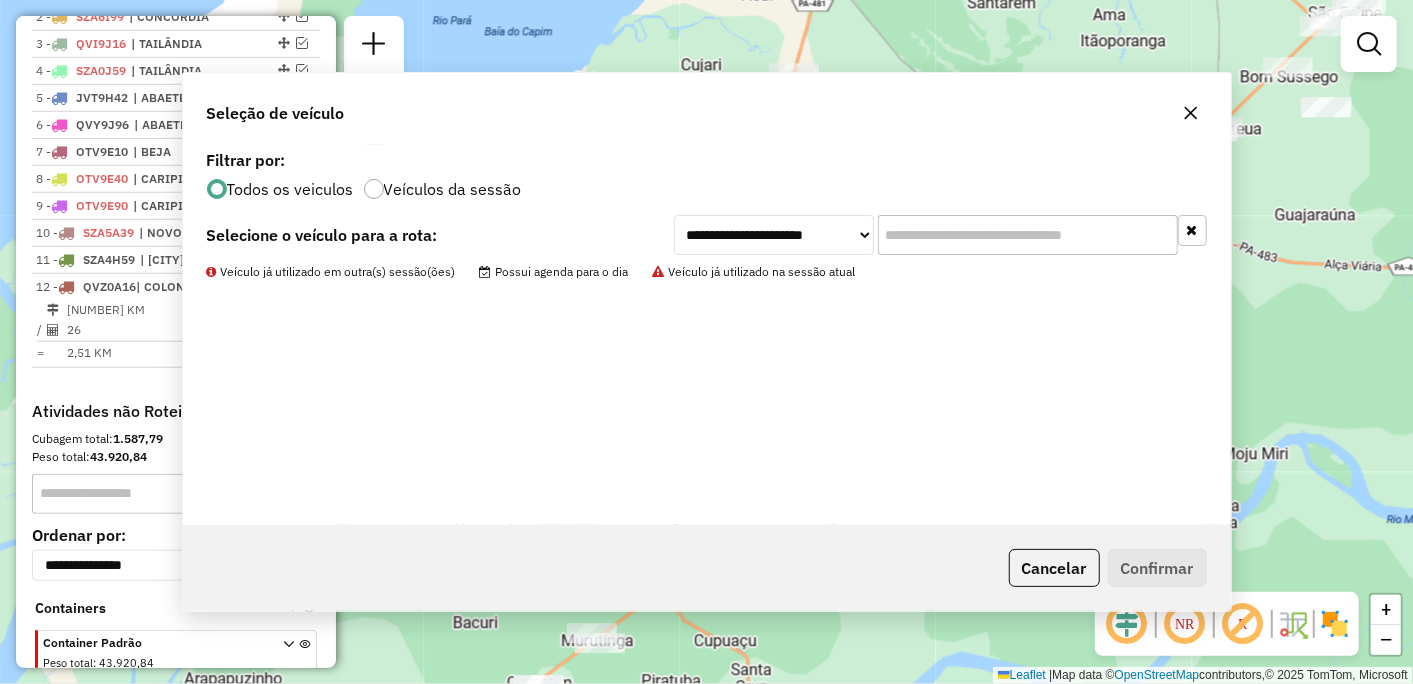scroll, scrollTop: 874, scrollLeft: 0, axis: vertical 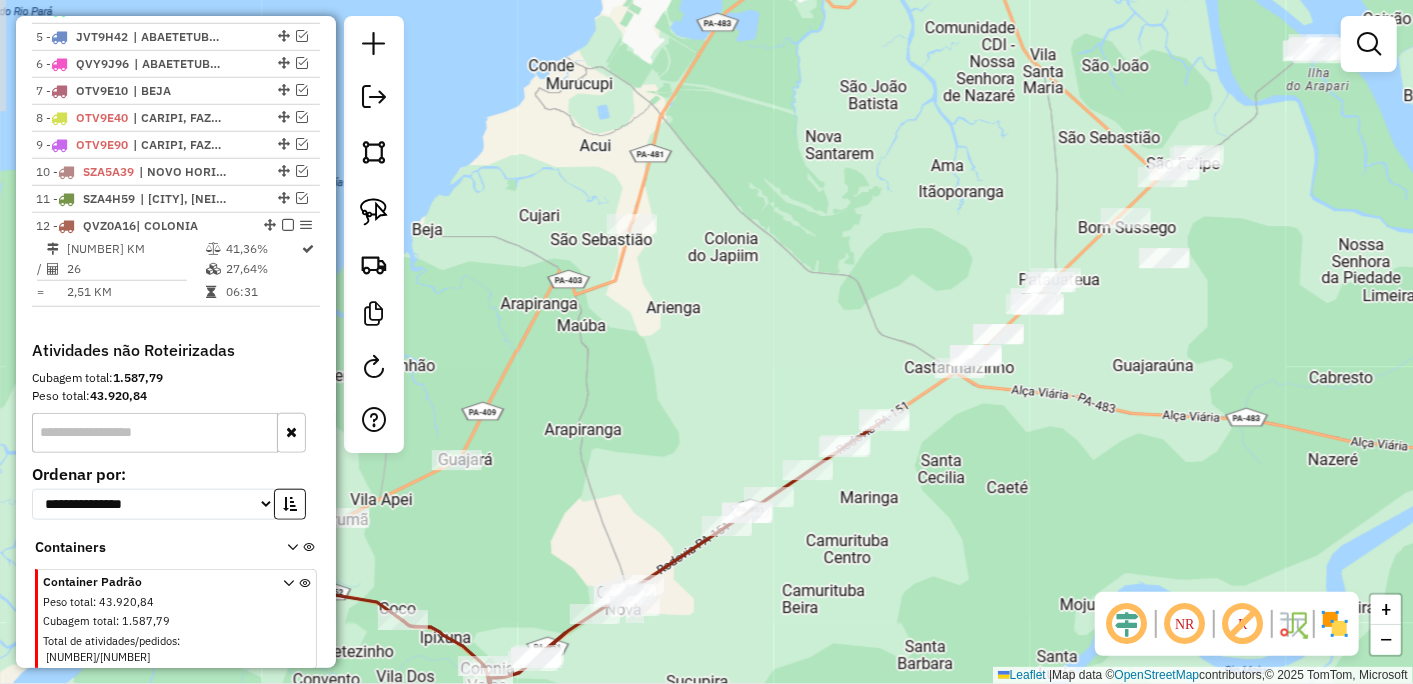 drag, startPoint x: 1121, startPoint y: 282, endPoint x: 864, endPoint y: 495, distance: 333.79333 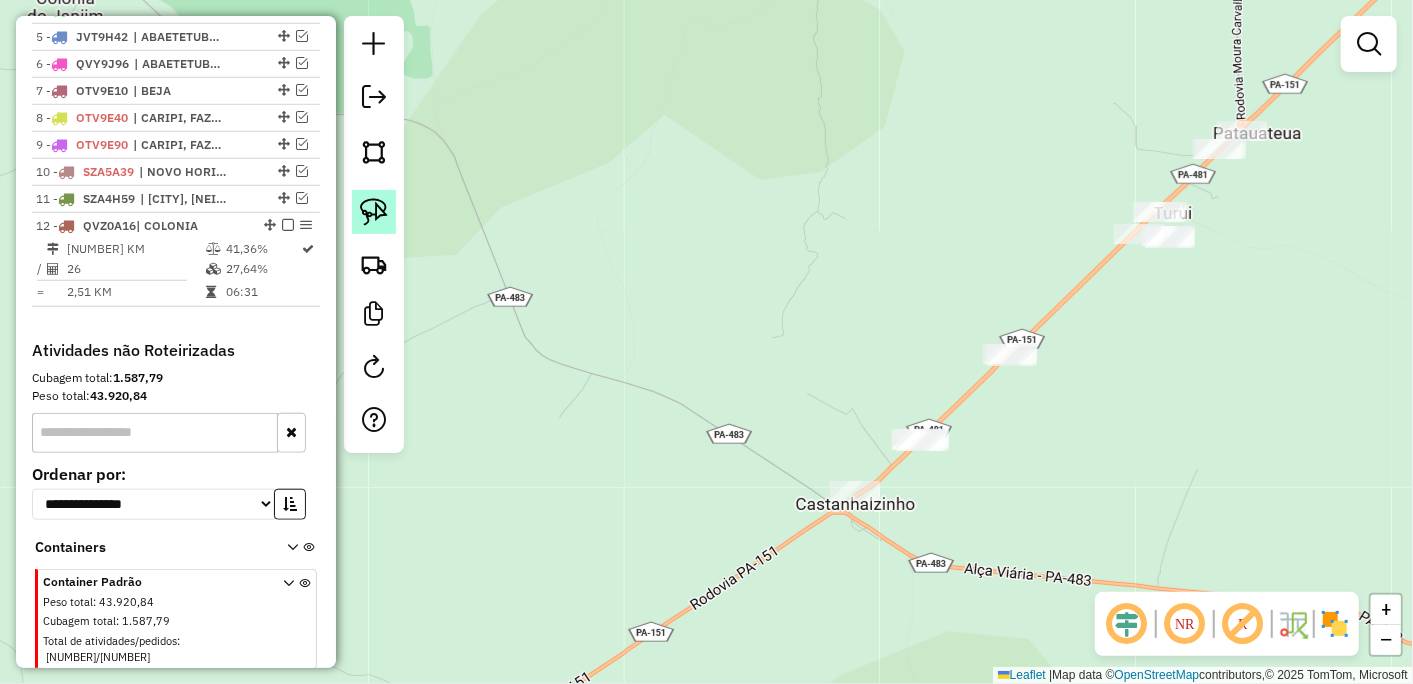 click 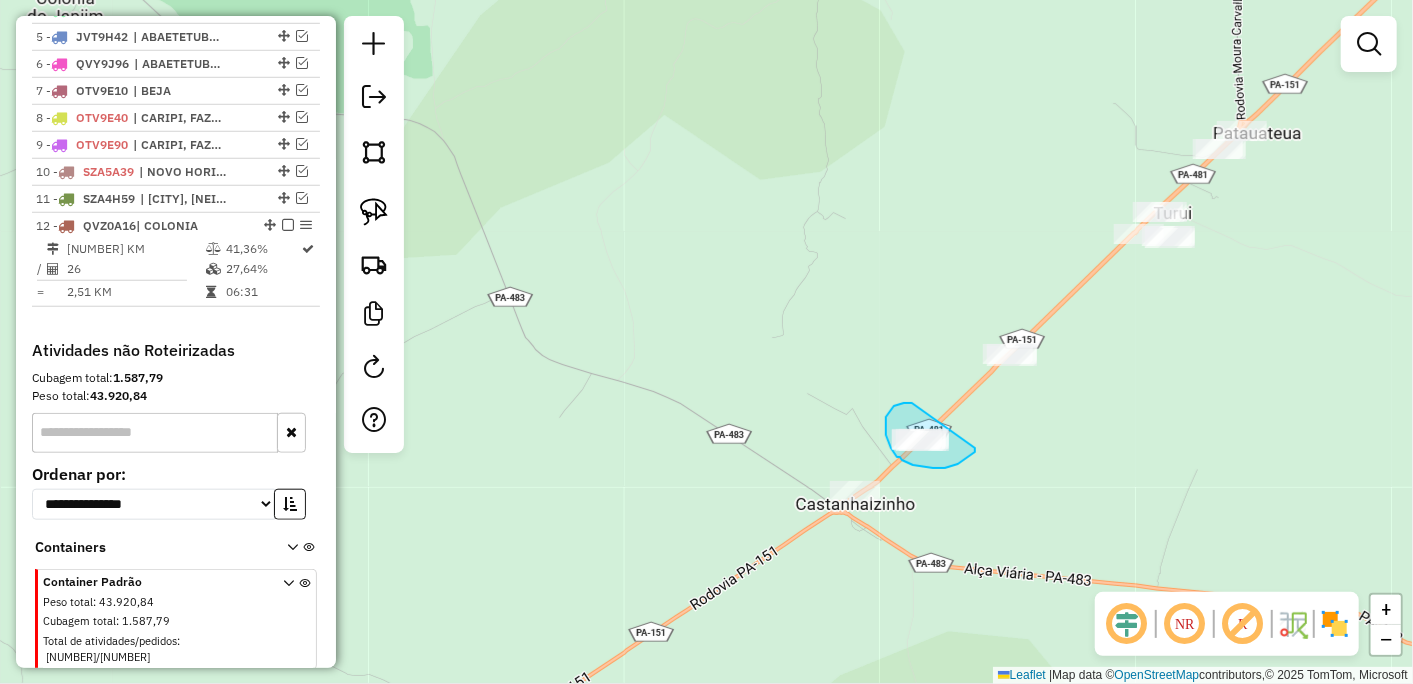 drag, startPoint x: 912, startPoint y: 403, endPoint x: 975, endPoint y: 448, distance: 77.42093 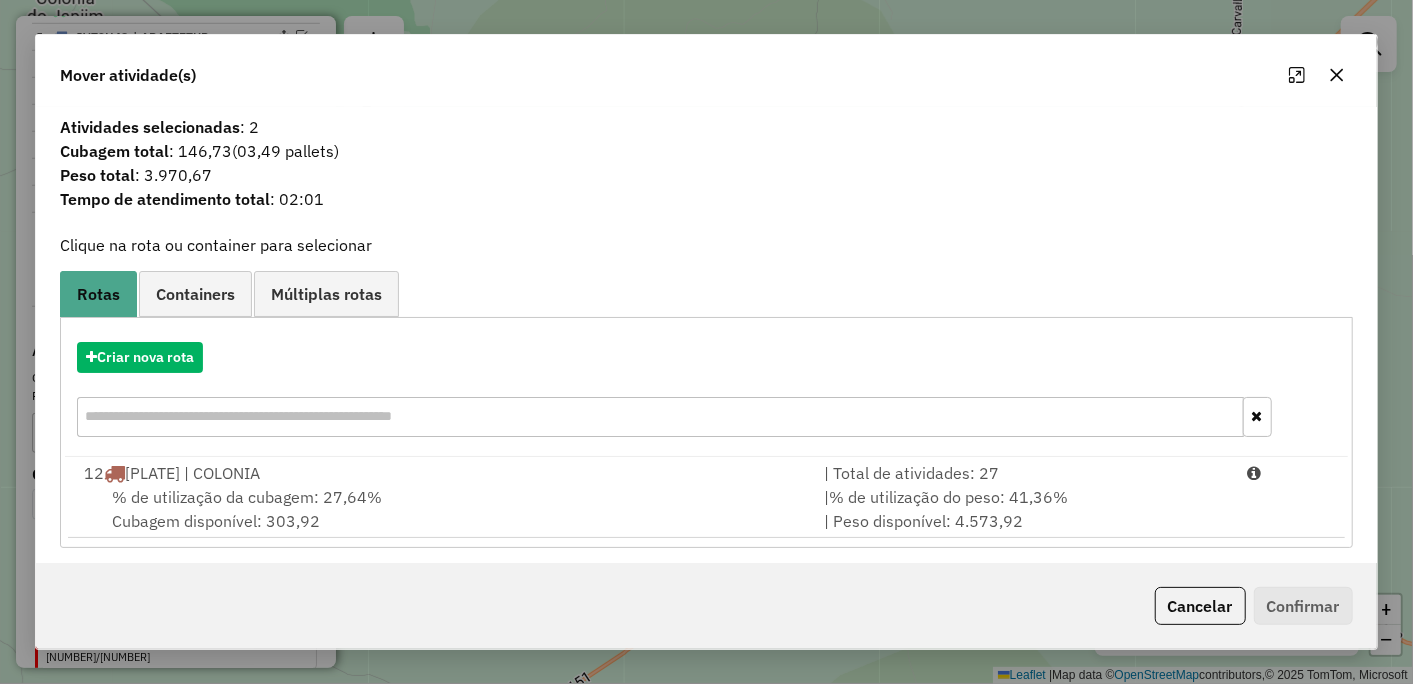 click 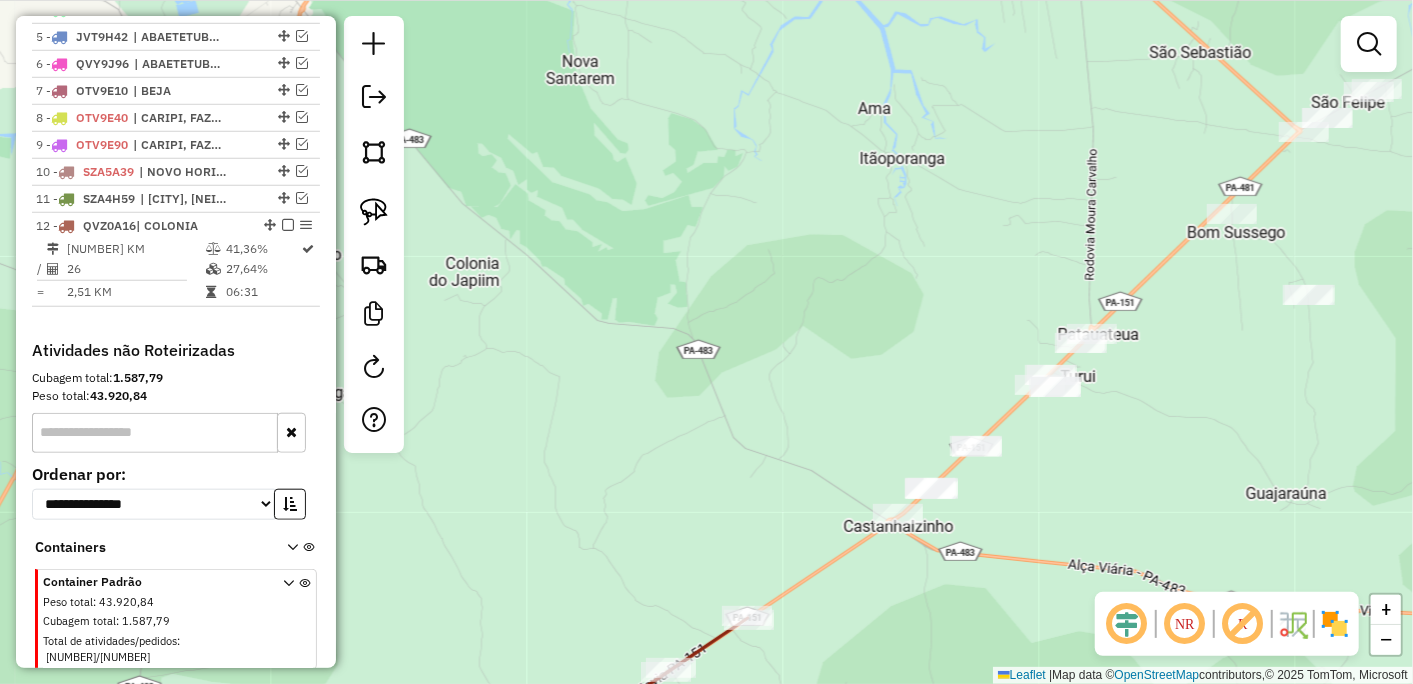 drag, startPoint x: 1154, startPoint y: 424, endPoint x: 1078, endPoint y: 483, distance: 96.2133 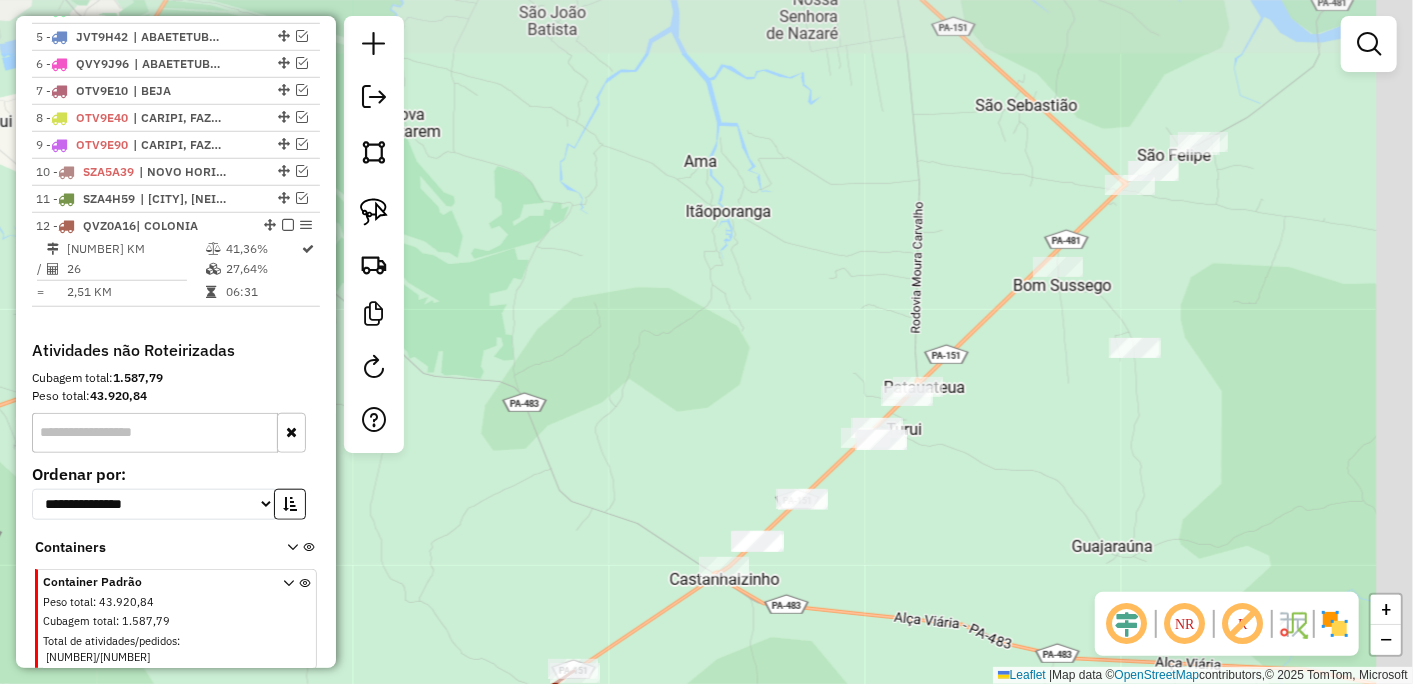 drag, startPoint x: 1120, startPoint y: 482, endPoint x: 865, endPoint y: 591, distance: 277.3193 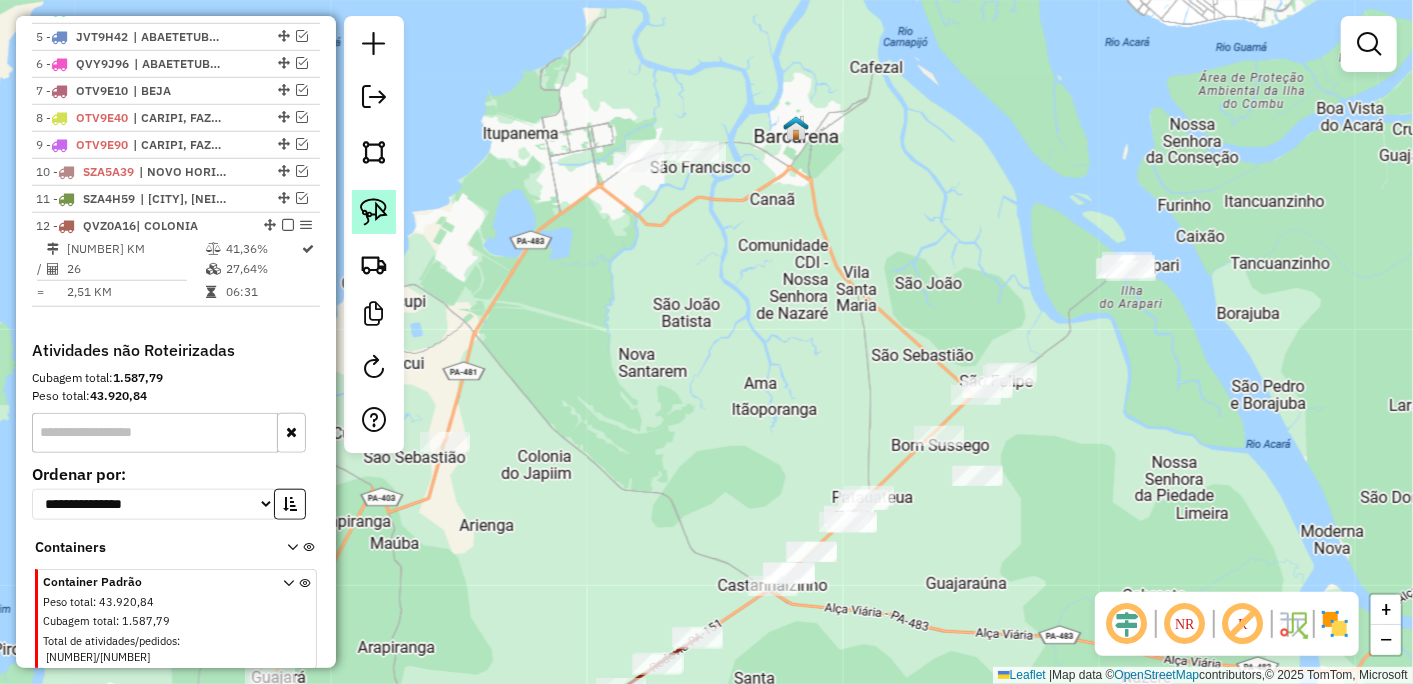 click 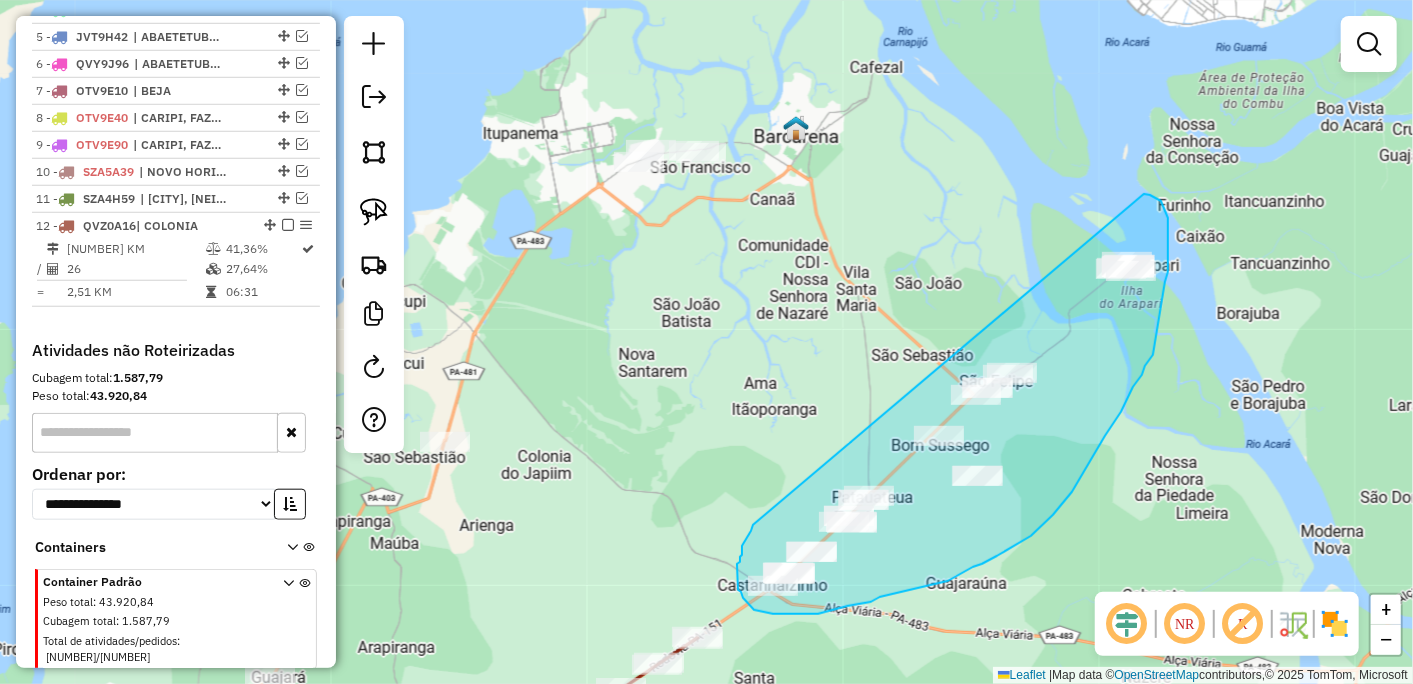 drag, startPoint x: 753, startPoint y: 525, endPoint x: 1115, endPoint y: 195, distance: 489.8408 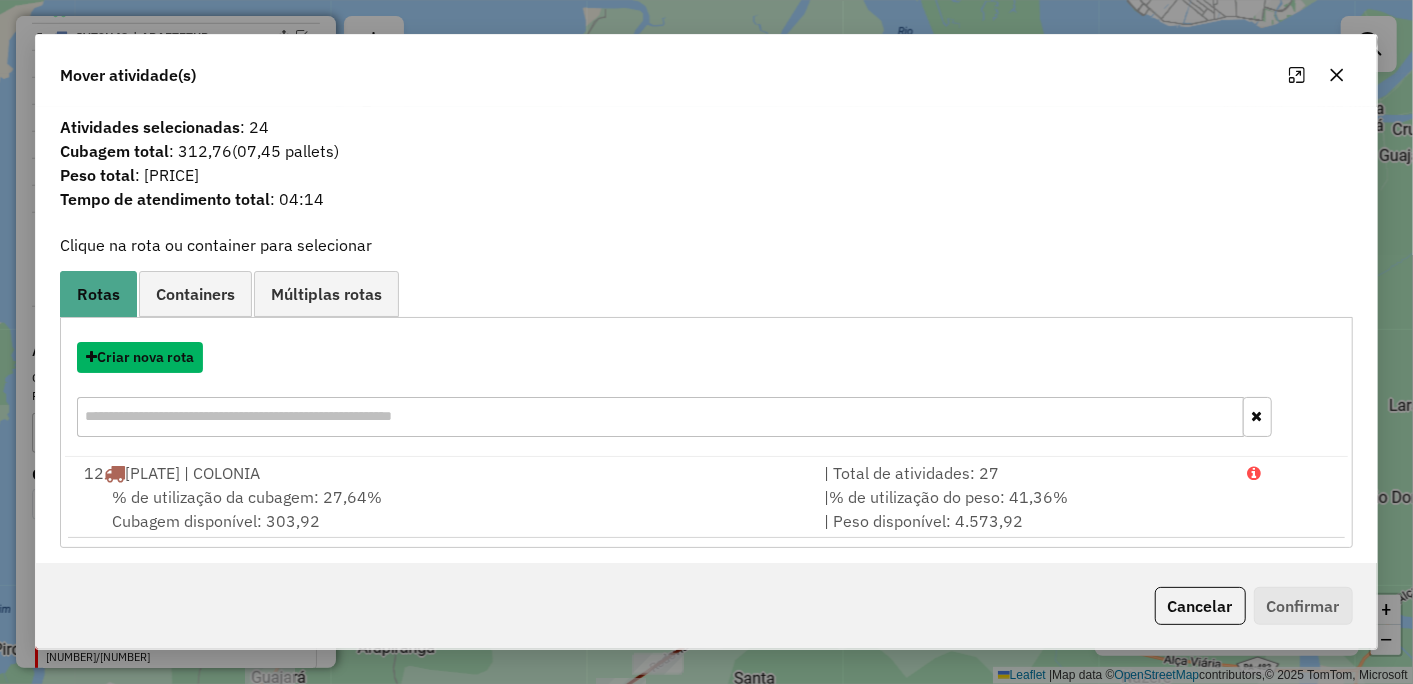 click on "Criar nova rota" at bounding box center [140, 357] 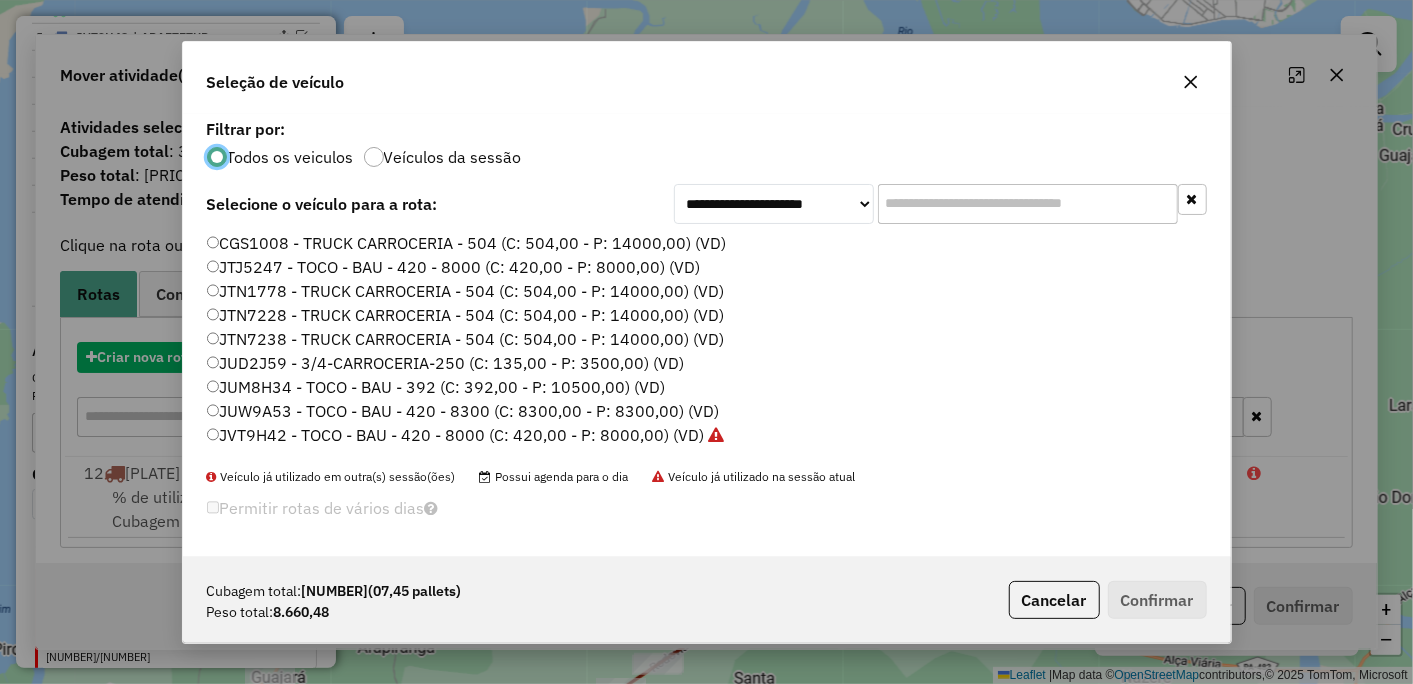 scroll, scrollTop: 11, scrollLeft: 5, axis: both 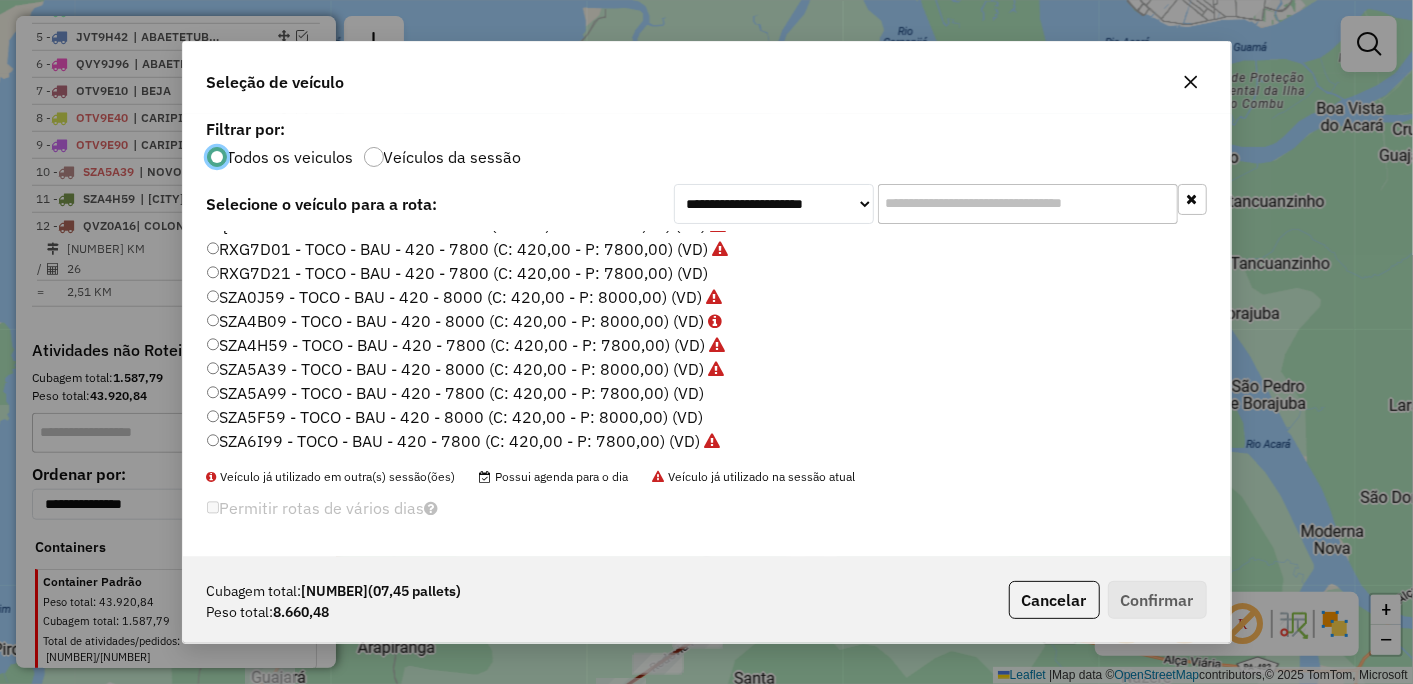click on "RXG7D21 - TOCO - BAU - 420 - 7800 (C: 420,00 - P: 7800,00) (VD)" 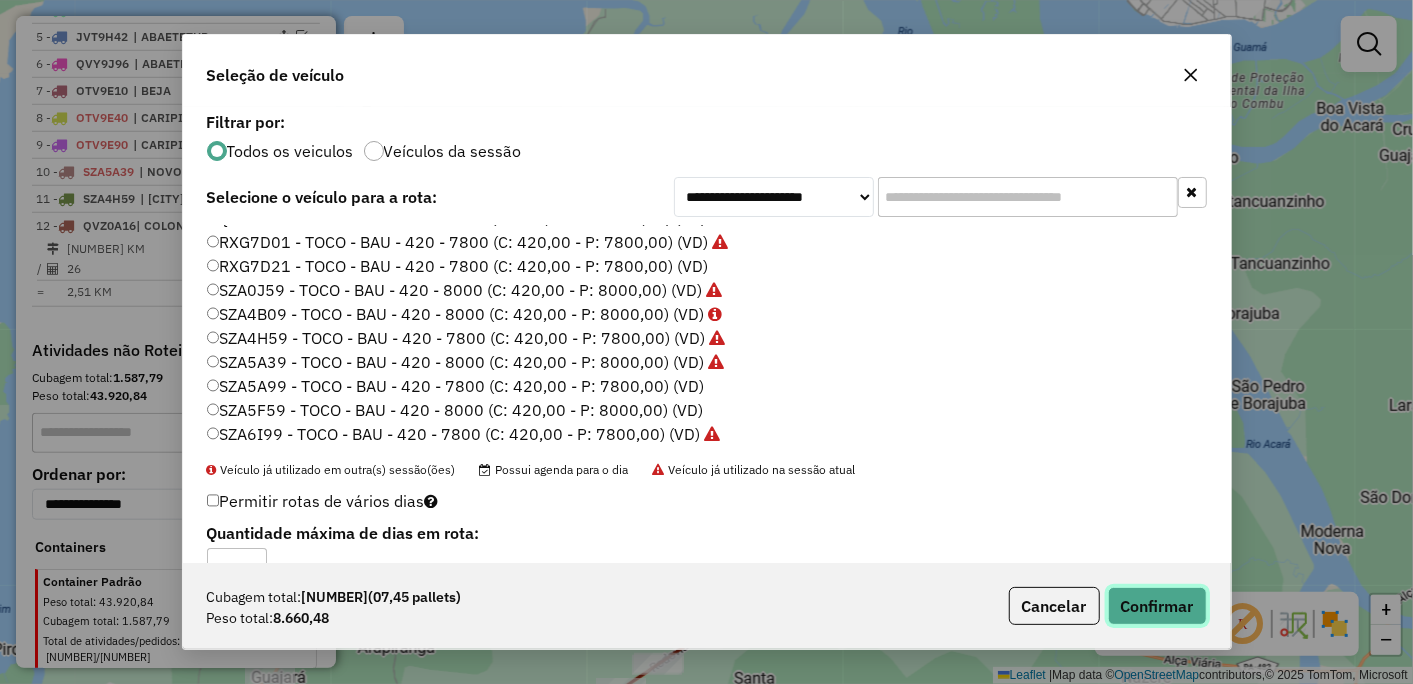 click on "Confirmar" 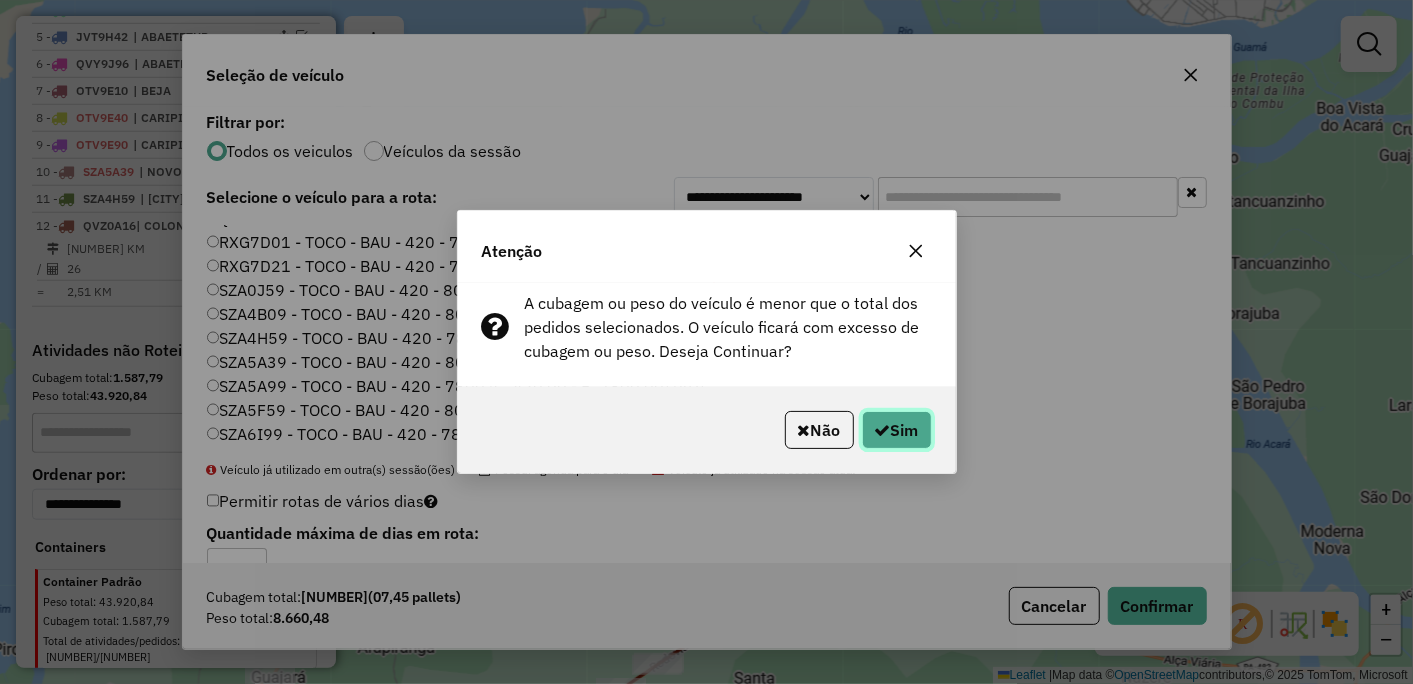 click 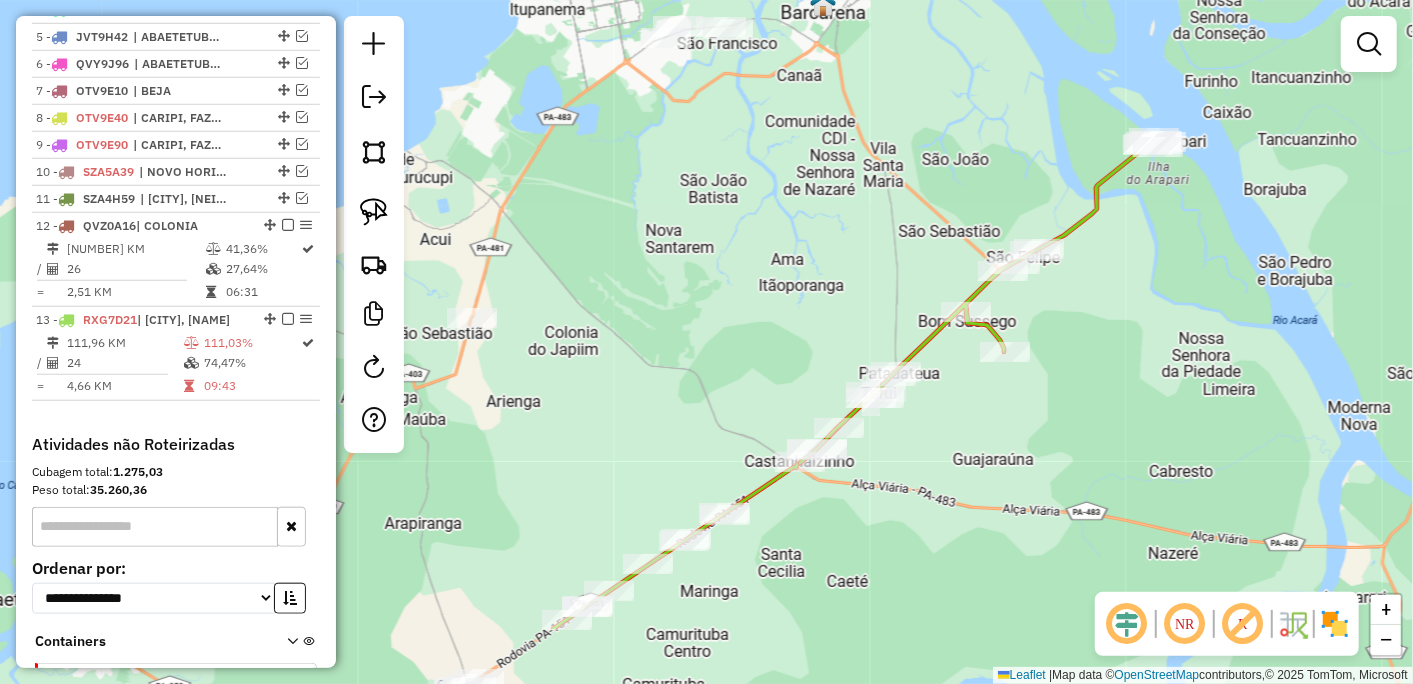 drag, startPoint x: 914, startPoint y: 566, endPoint x: 942, endPoint y: 441, distance: 128.09763 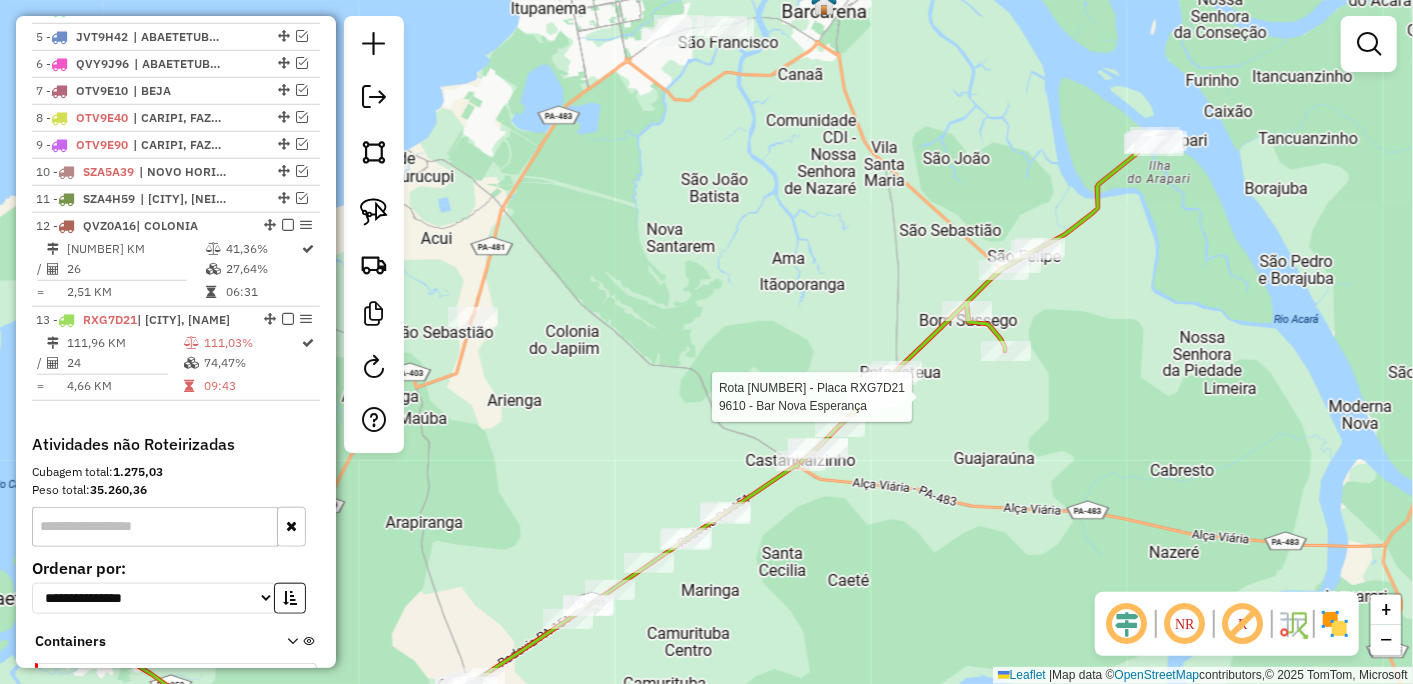 select on "*********" 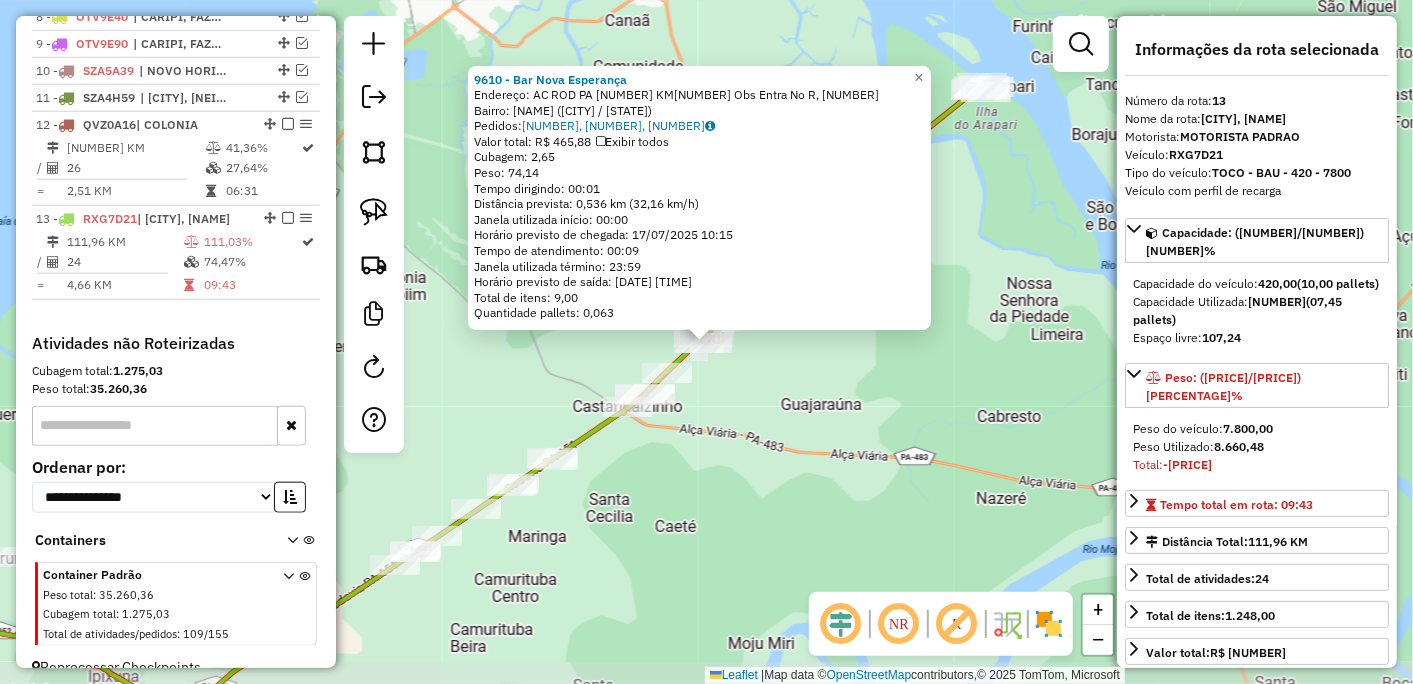 scroll, scrollTop: 1018, scrollLeft: 0, axis: vertical 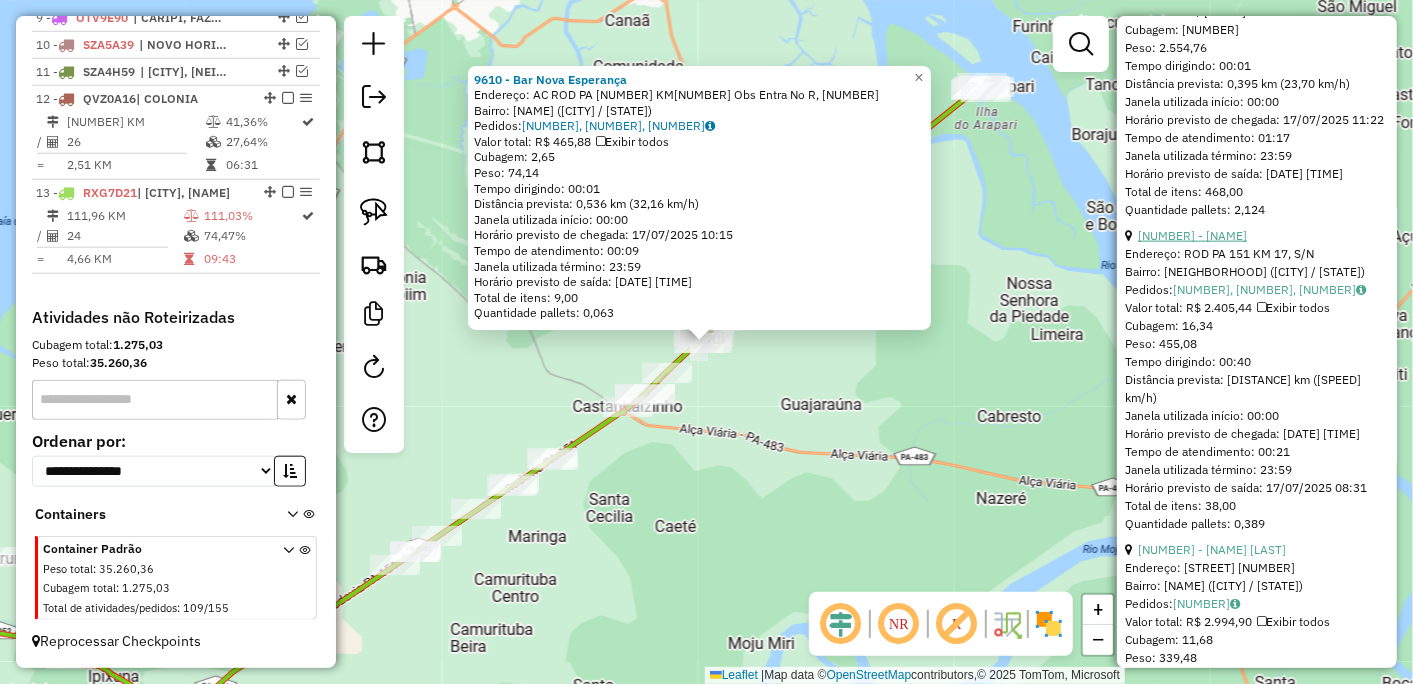 click on "[NUMBER] - [NAME]" at bounding box center (1192, 235) 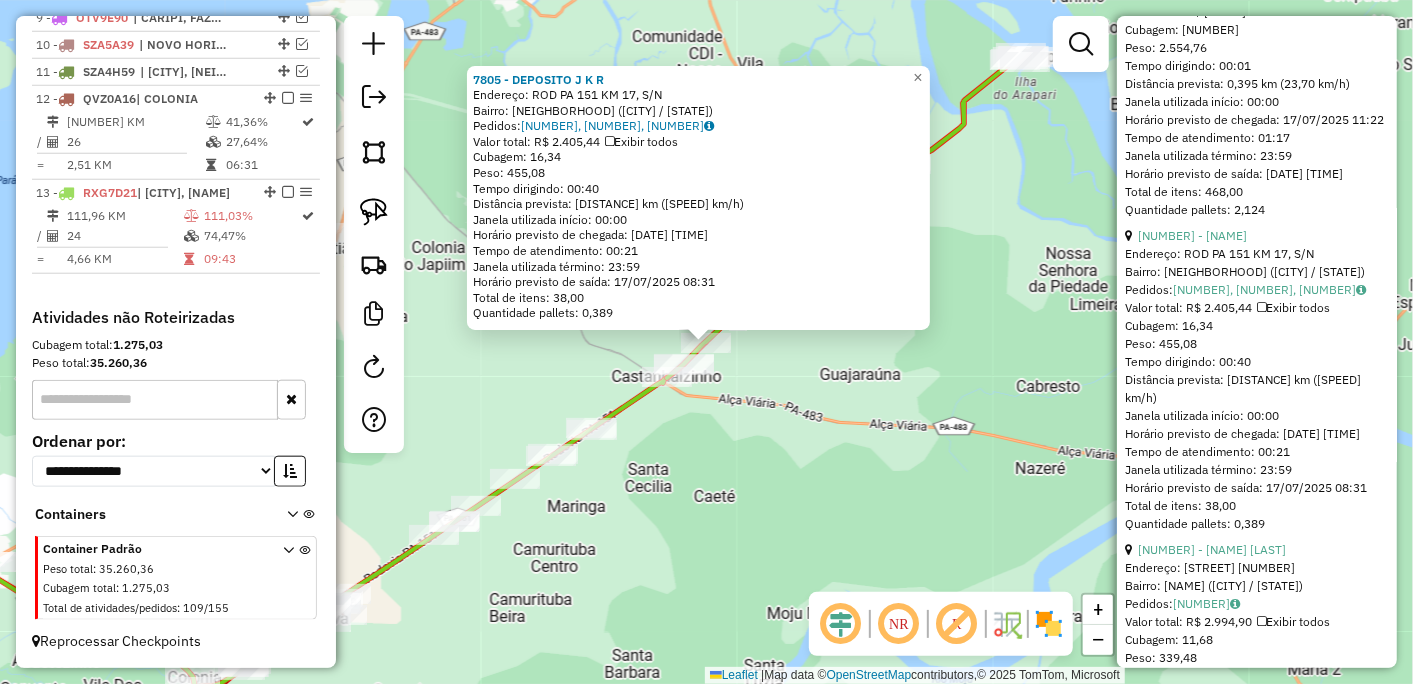 click on "[NUMBER] - [NAME]  Endereço: [STREET] [NAME], S/N   Bairro: [NEIGHBORHOOD] ([CITY] / [STATE])   Pedidos:  [NUMBER], [NUMBER], [NUMBER]   Valor total: [CURRENCY][AMOUNT]   Exibir todos   Cubagem: [AMOUNT]  Peso: [AMOUNT]  Tempo dirigindo: [TIME]   Distância prevista: [DISTANCE] km ([SPEED] km/h)   Janela utilizada início: [TIME]   Horário previsto de chegada: [DATE] [TIME]   Tempo de atendimento: [TIME]   Janela utilizada término: [TIME]   Horário previsto de saída: [DATE] [TIME]   Total de itens: [AMOUNT]   Quantidade pallets: [AMOUNT]  × Janela de atendimento Grade de atendimento Capacidade Transportadoras Veículos Cliente Pedidos  Rotas Selecione os dias de semana para filtrar as janelas de atendimento  Seg   Ter   Qua   Qui   Sex   Sáb   Dom  Informe o período da janela de atendimento: De: Até:  Filtrar exatamente a janela do cliente  Considerar janela de atendimento padrão  Selecione os dias de semana para filtrar as grades de atendimento  Seg   Ter   Qua   Qui   Sex   Sáb   Dom   Peso mínimo:   Peso máximo:" 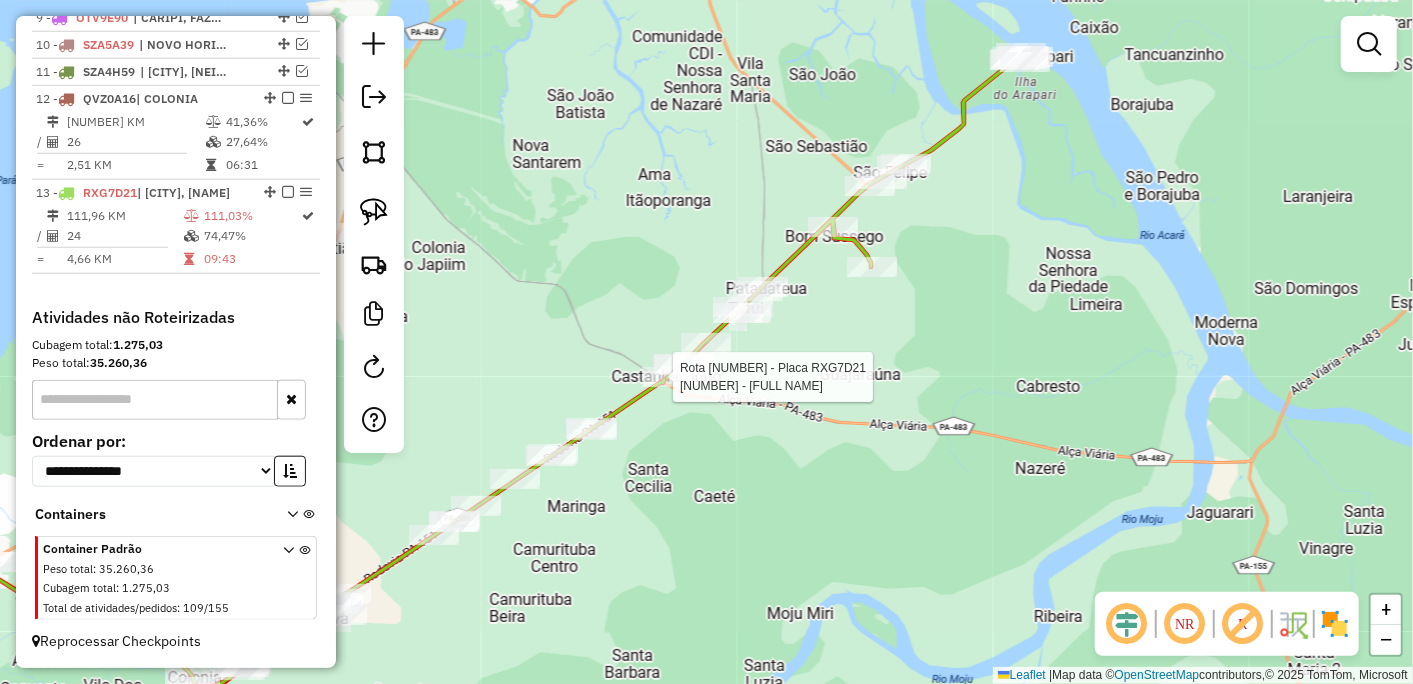 select on "*********" 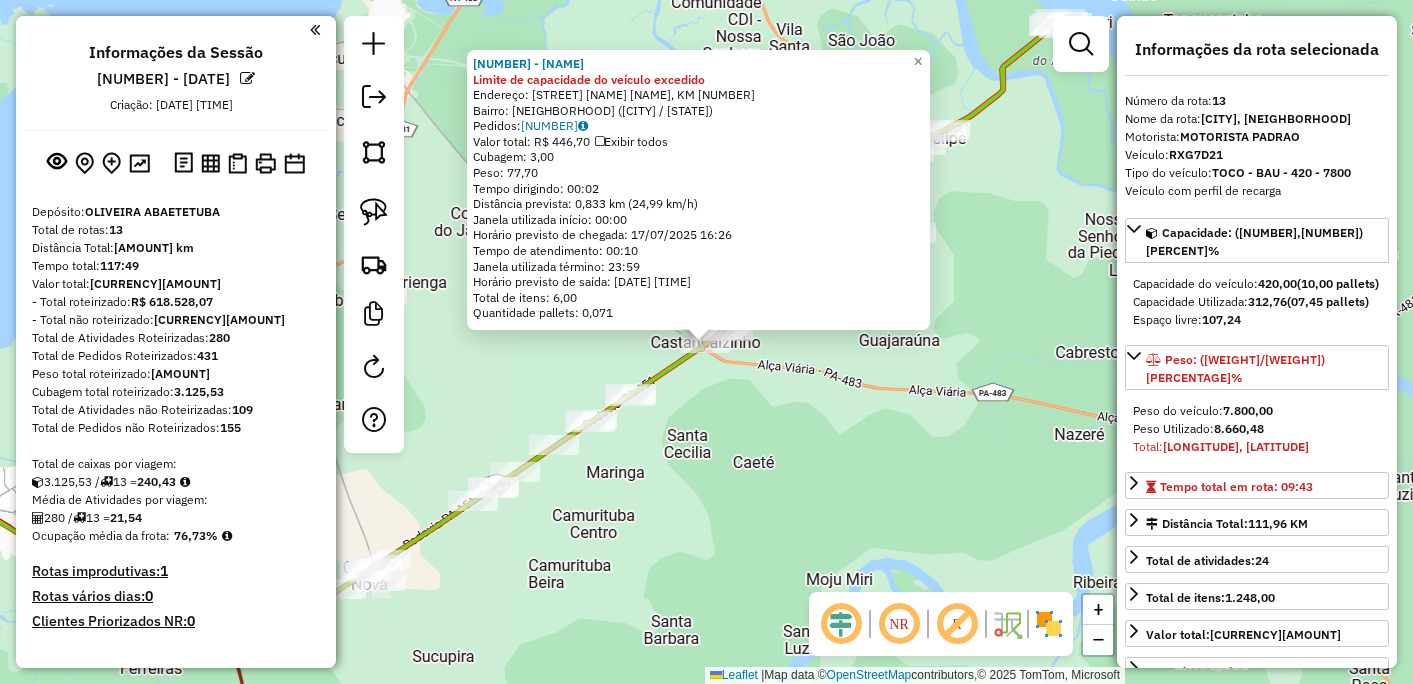 select on "*********" 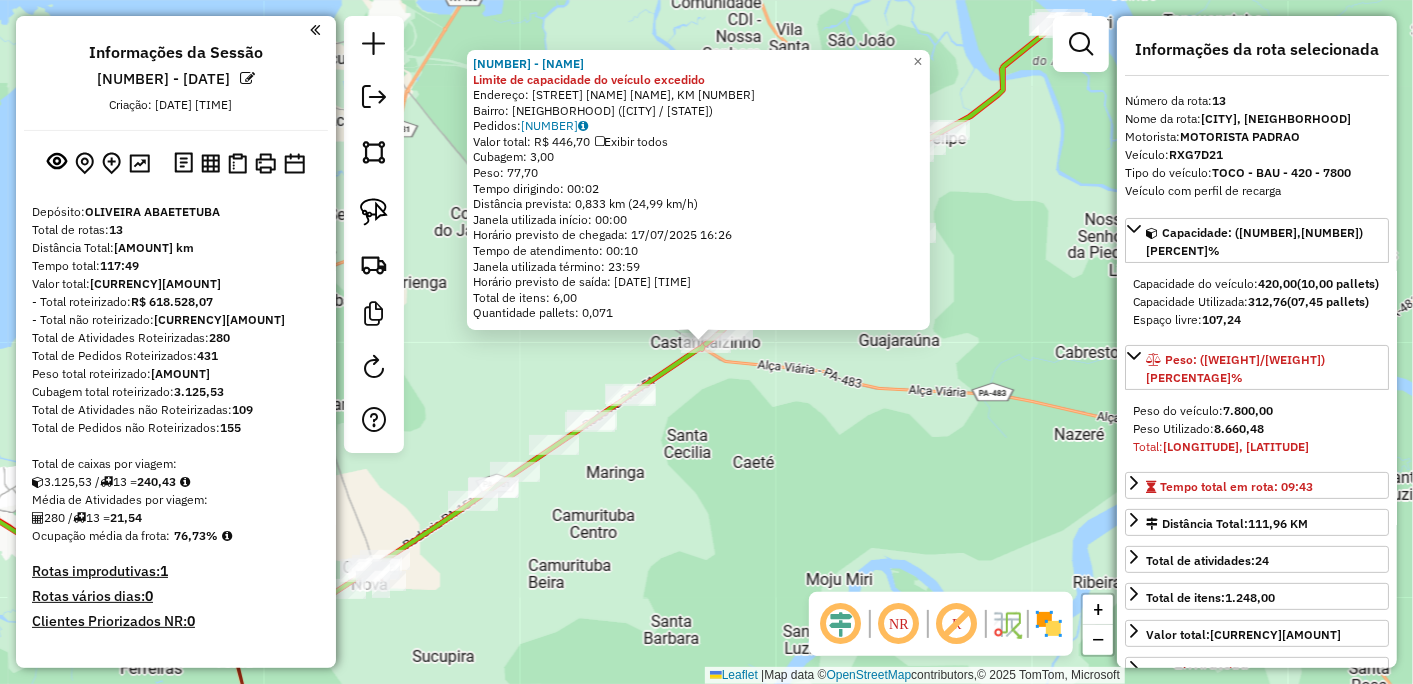 scroll, scrollTop: 1018, scrollLeft: 0, axis: vertical 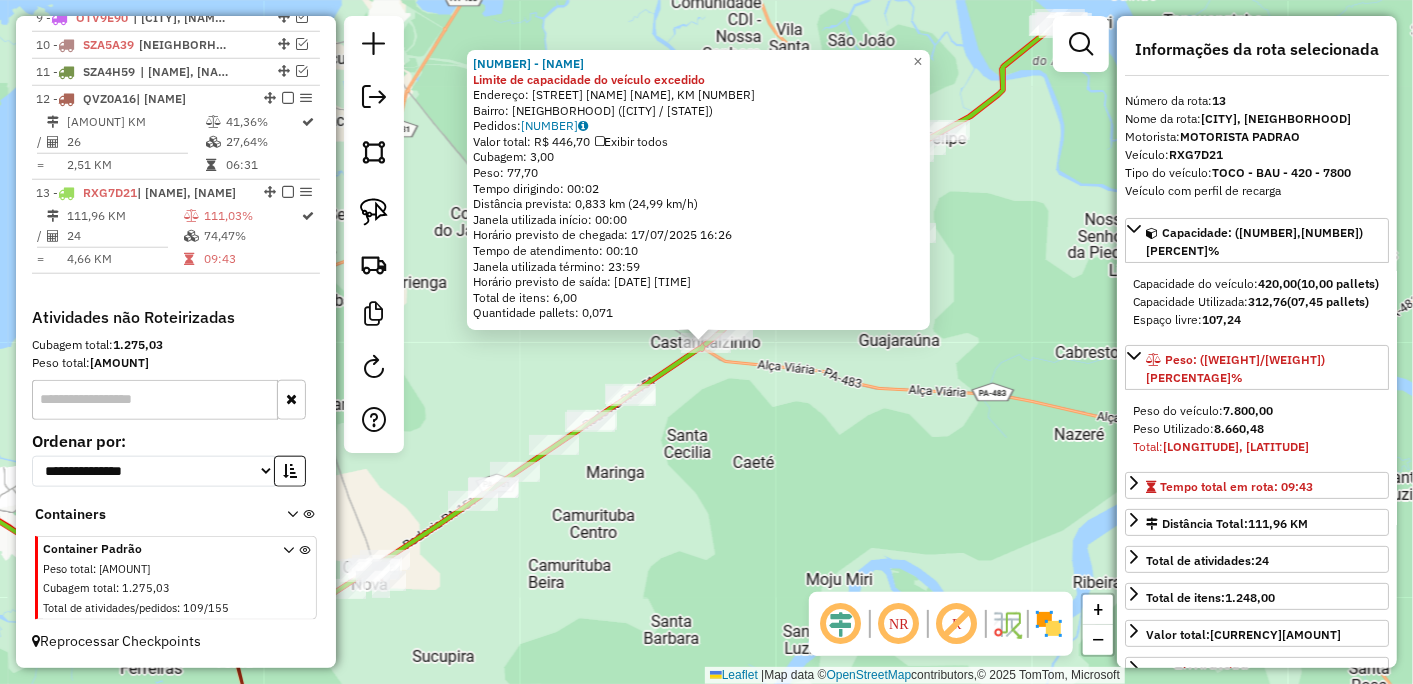 click on "[NUMBER] - [NAME] [NAME] Limite de capacidade do veículo excedido  Endereço: [ROAD] [NAME] [NAME], KM [NUMBER]   Bairro: [NAME] ([CITY] / [STATE])   Pedidos:  [NUMBER]   Valor total: R$ [NUMBER]   Exibir todos   Cubagem: [NUMBER]  Peso: [NUMBER]  Tempo dirigindo: [TIME]   Distância prevista: [NUMBER] km ([NUMBER] km/h)   Janela utilizada início: [TIME]   Horário previsto de chegada: [DATE] [TIME]   Tempo de atendimento: [TIME]   Janela utilizada término: [TIME]   Horário previsto de saída: [DATE] [TIME]   Total de itens: [NUMBER]   Quantidade pallets: [NUMBER]  × Janela de atendimento Grade de atendimento Capacidade Transportadoras Veículos Cliente Pedidos  Rotas Selecione os dias de semana para filtrar as janelas de atendimento  Seg   Ter   Qua   Qui   Sex   Sáb   Dom  Informe o período da janela de atendimento: De: Até:  Filtrar exatamente a janela do cliente  Considerar janela de atendimento padrão  Selecione os dias de semana para filtrar as grades de atendimento  Seg   Ter   Qua   Qui   Sex   Sáb   Dom  De:" 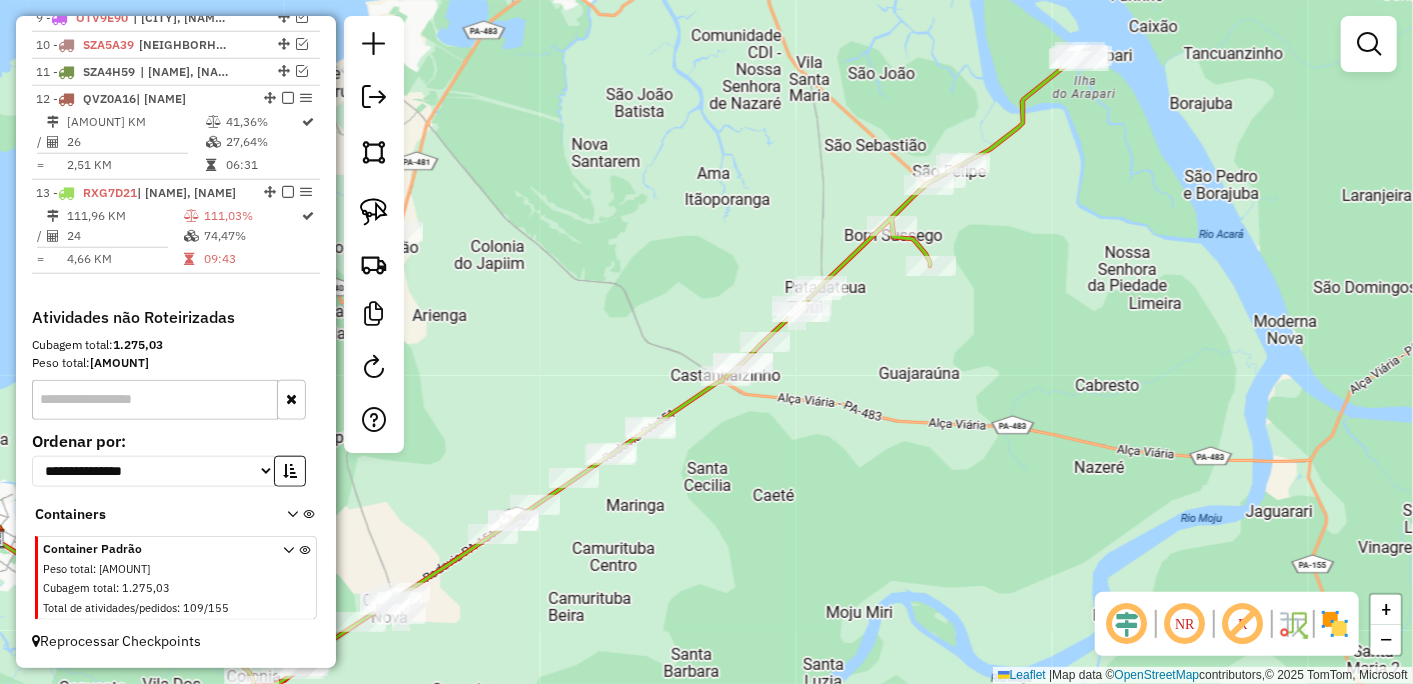 drag, startPoint x: 840, startPoint y: 365, endPoint x: 901, endPoint y: 415, distance: 78.873314 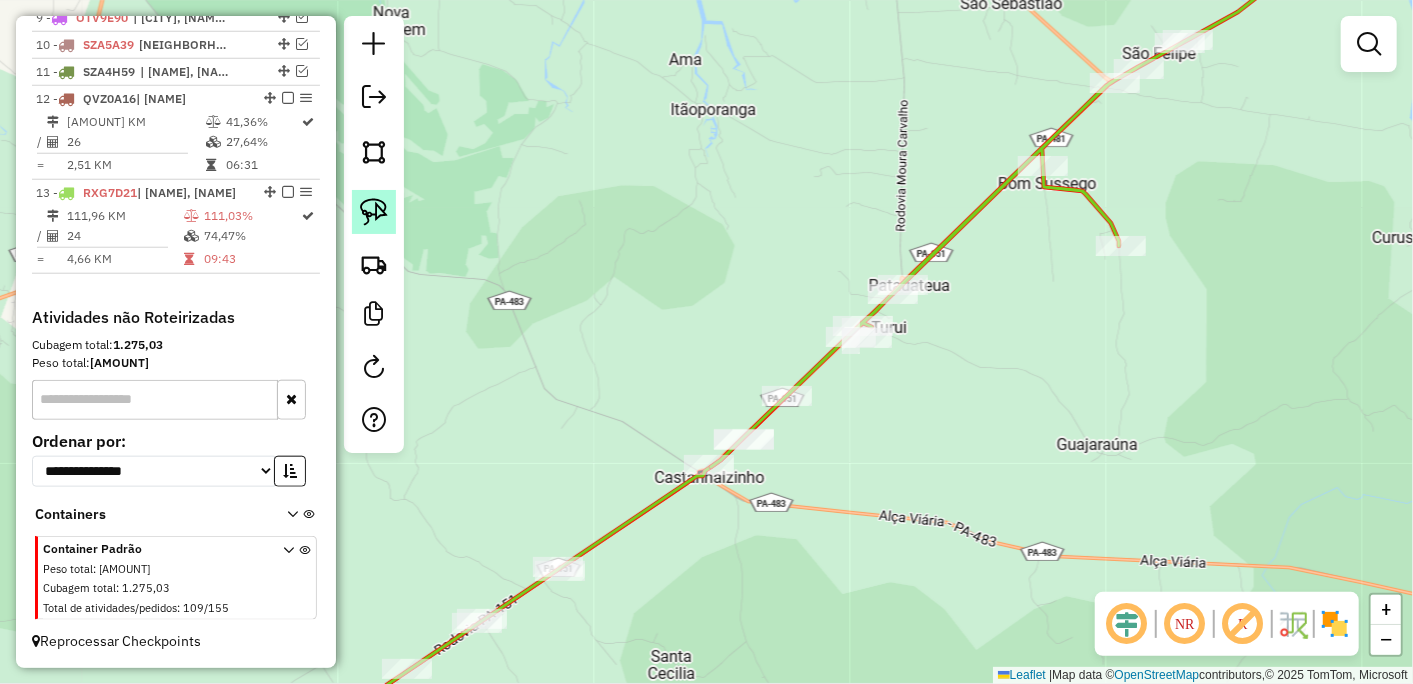 click 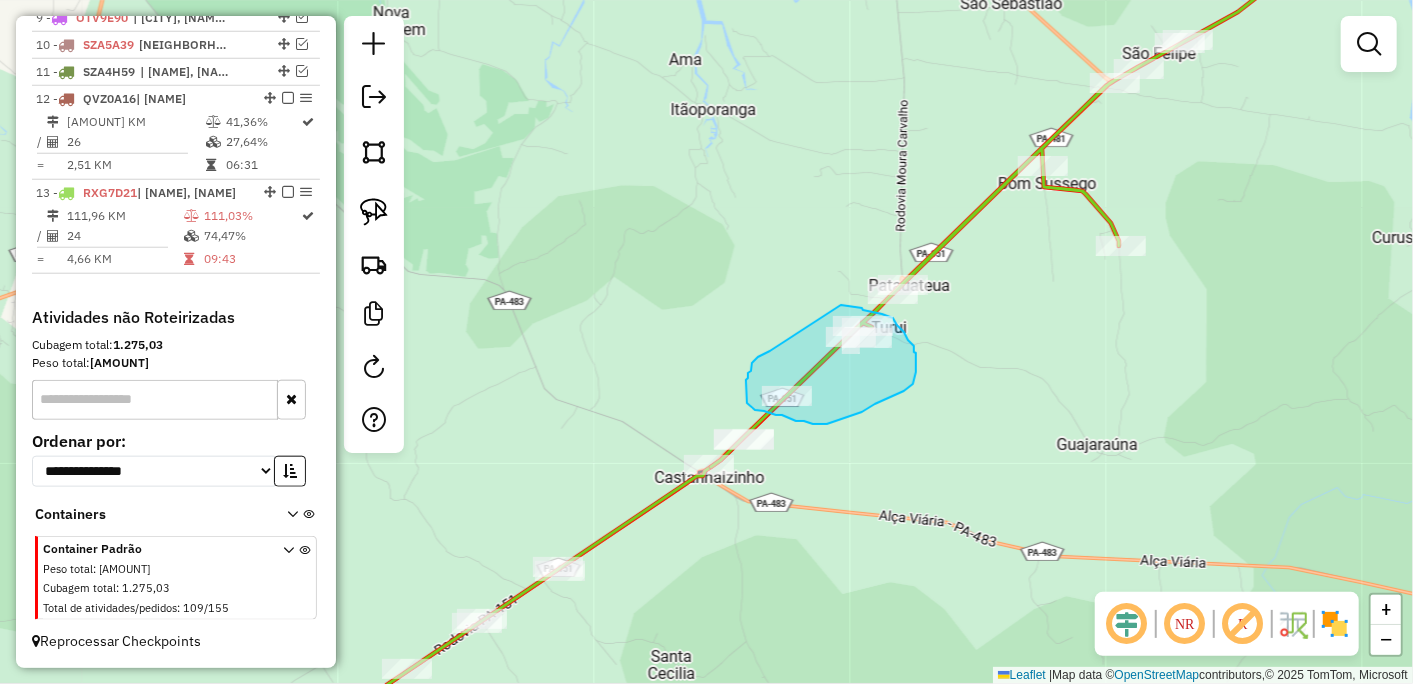 drag, startPoint x: 770, startPoint y: 351, endPoint x: 825, endPoint y: 302, distance: 73.661385 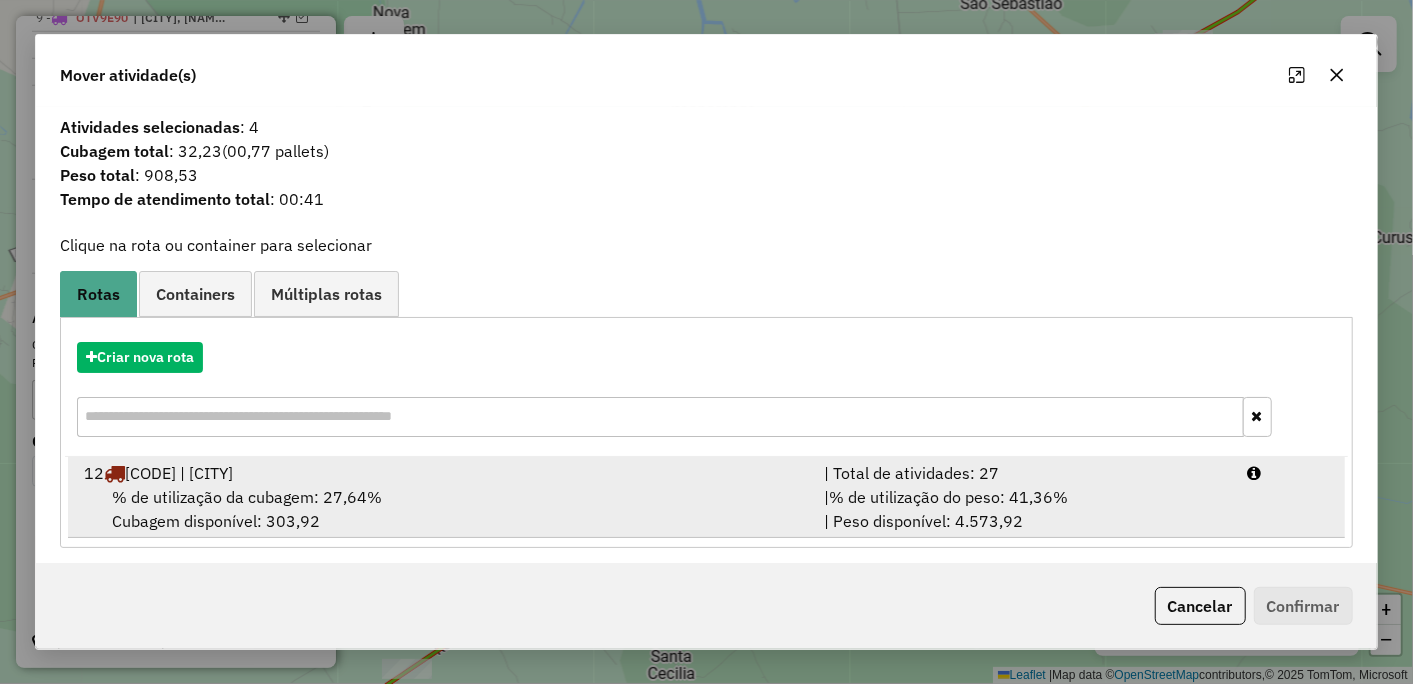 click on "% de utilização da cubagem: 27,64%  Cubagem disponível: 303,92" at bounding box center [442, 509] 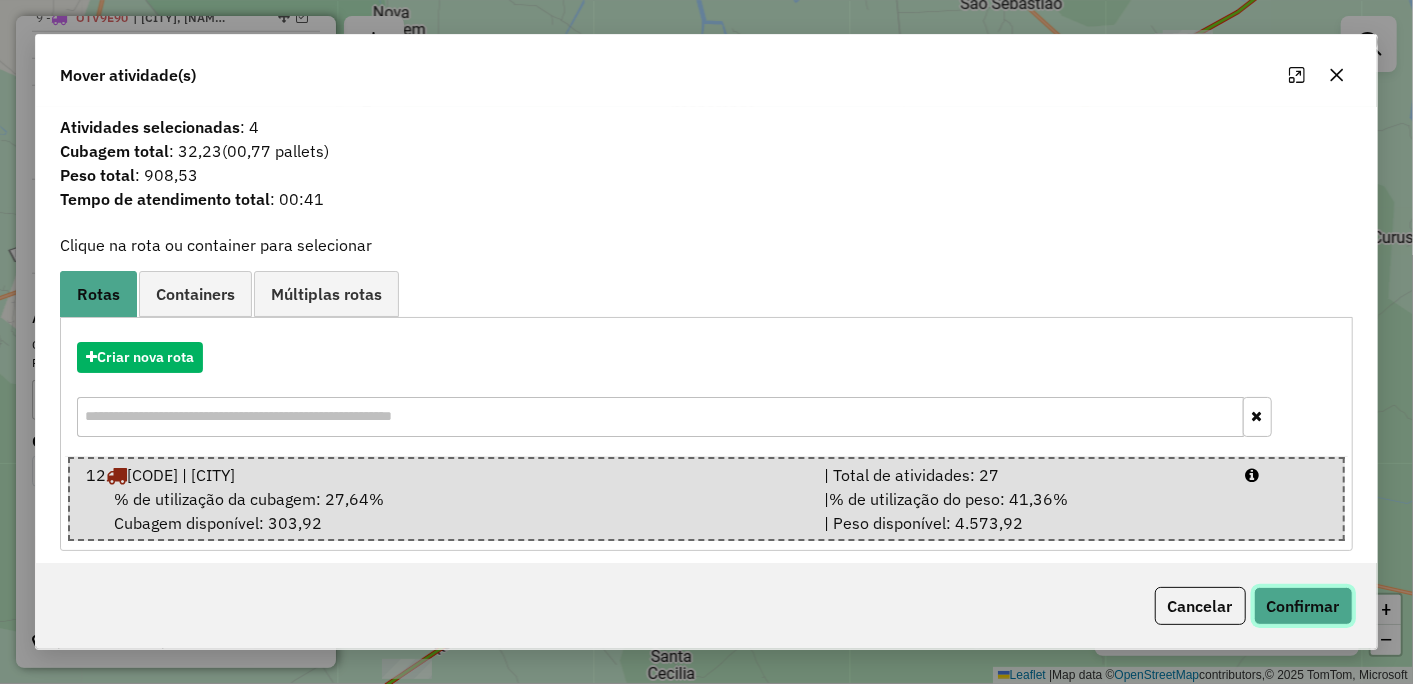 click on "Confirmar" 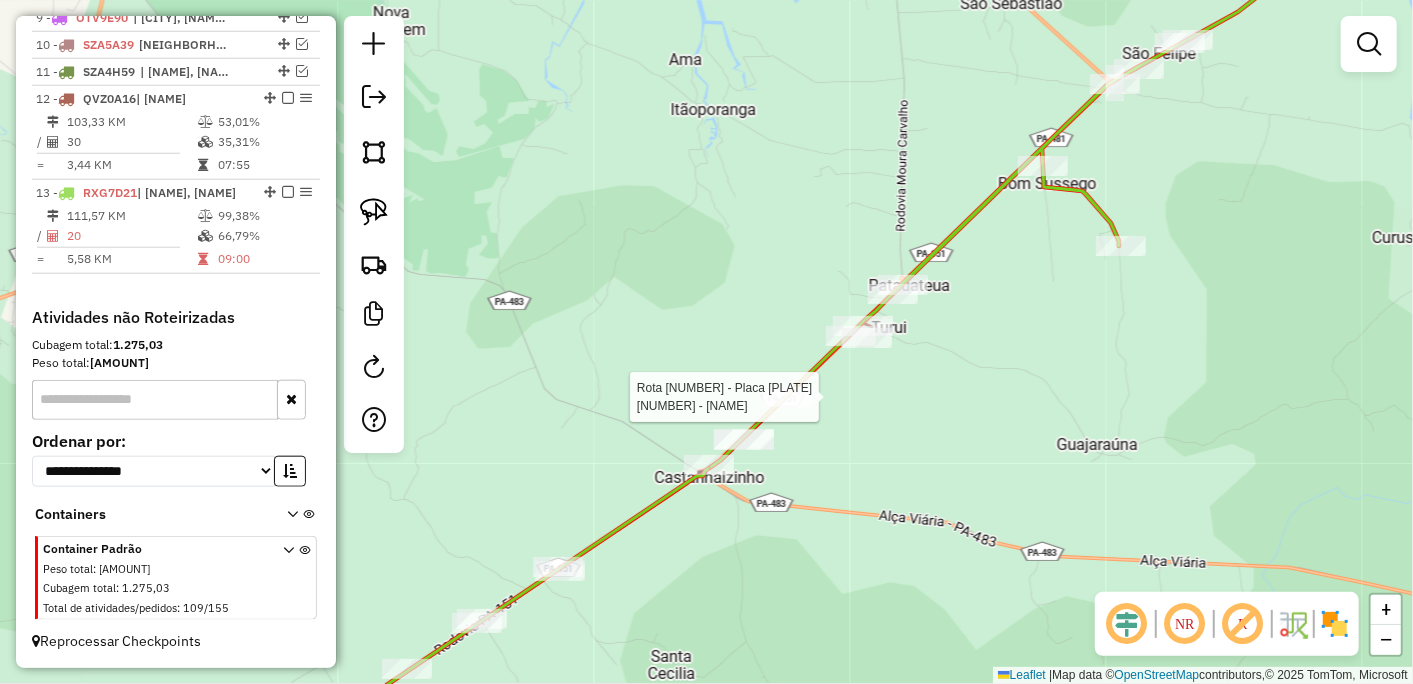 select on "*********" 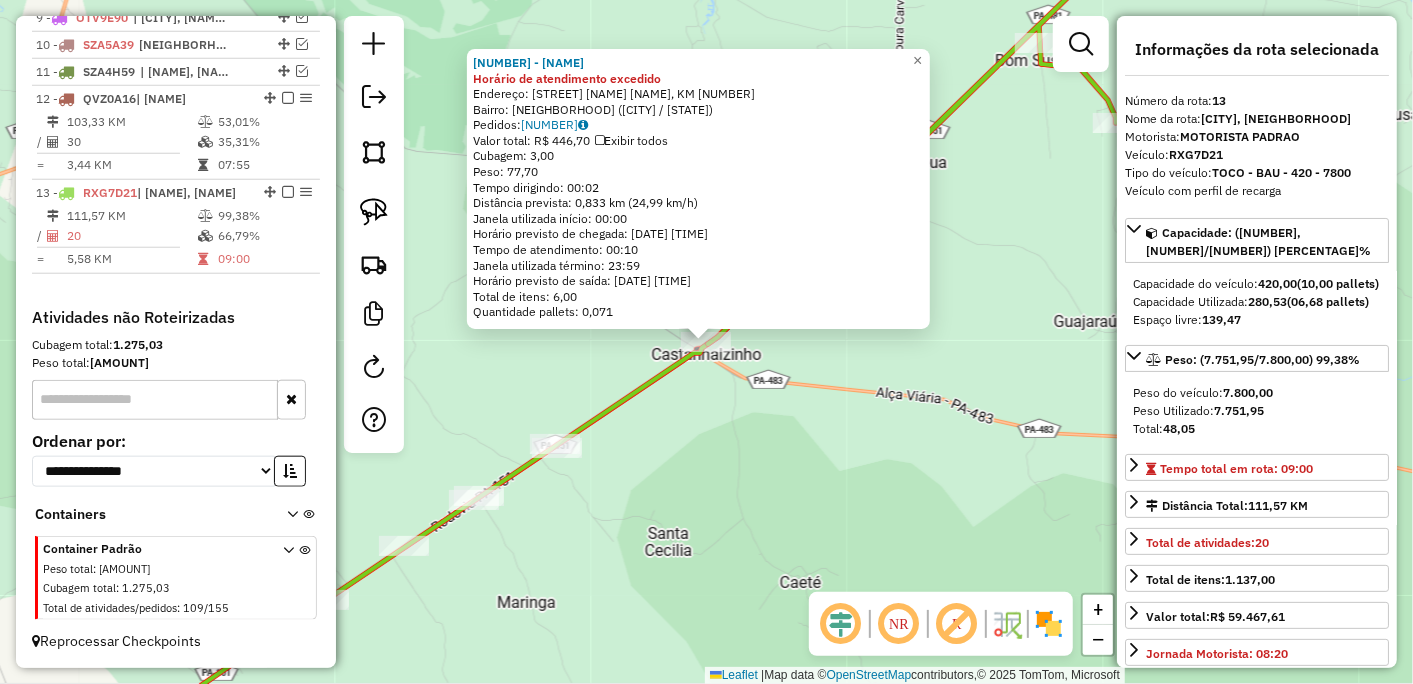 click on "673 - AURIMAR DA CONCEICAO Horário de atendimento excedido  Endereço: ROD PA 151 CASTANHALZINHO, KM 22   Bairro: ESTRADA (ABAETETUBA / PA)   Pedidos:  16717963   Valor total: R$ 446,70   Exibir todos   Cubagem: 3,00  Peso: 77,70  Tempo dirigindo: 00:02   Distância prevista: 0,833 km (24,99 km/h)   Janela utilizada início: 00:00   Horário previsto de chegada: 17/07/2025 15:43   Tempo de atendimento: 00:10   Janela utilizada término: 23:59   Horário previsto de saída: 17/07/2025 15:53   Total de itens: 6,00   Quantidade pallets: 0,071  × Janela de atendimento Grade de atendimento Capacidade Transportadoras Veículos Cliente Pedidos  Rotas Selecione os dias de semana para filtrar as janelas de atendimento  Seg   Ter   Qua   Qui   Sex   Sáb   Dom  Informe o período da janela de atendimento: De: Até:  Filtrar exatamente a janela do cliente  Considerar janela de atendimento padrão  Selecione os dias de semana para filtrar as grades de atendimento  Seg   Ter   Qua   Qui   Sex   Sáb   Dom   De:   Até:" 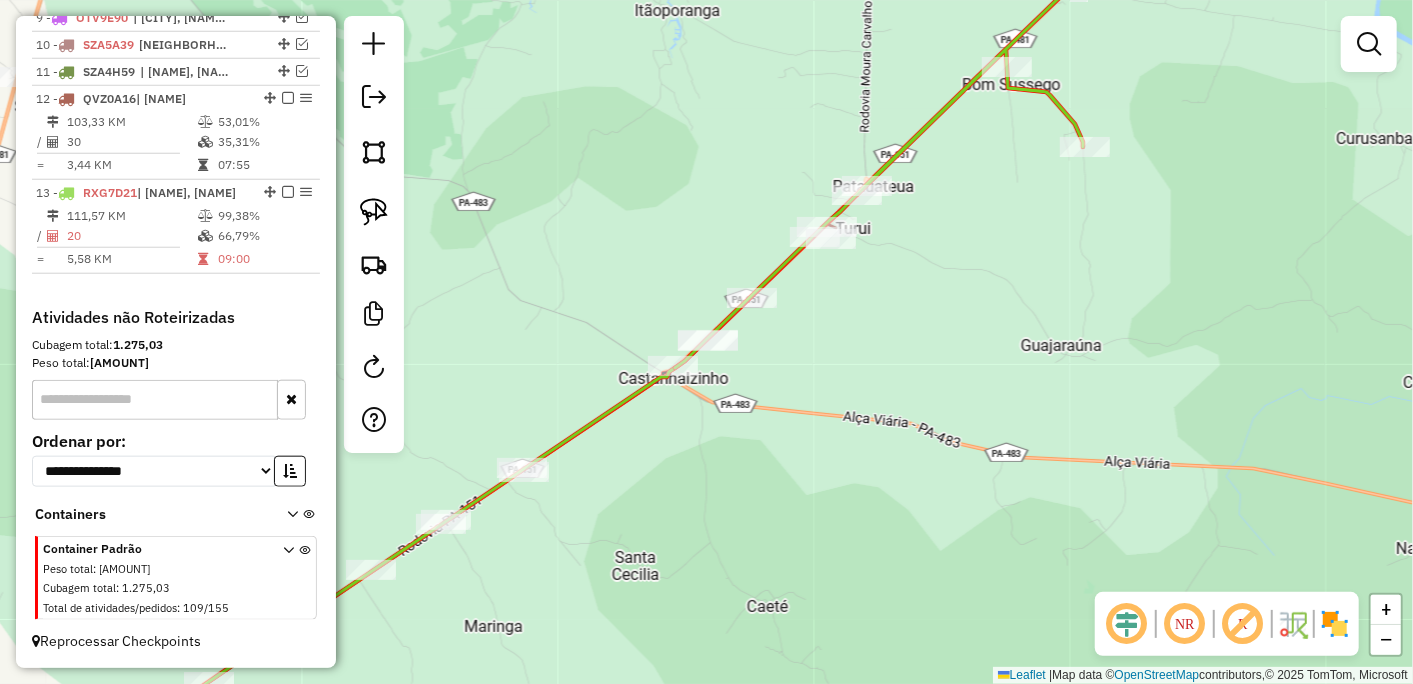 drag, startPoint x: 915, startPoint y: 361, endPoint x: 822, endPoint y: 413, distance: 106.55046 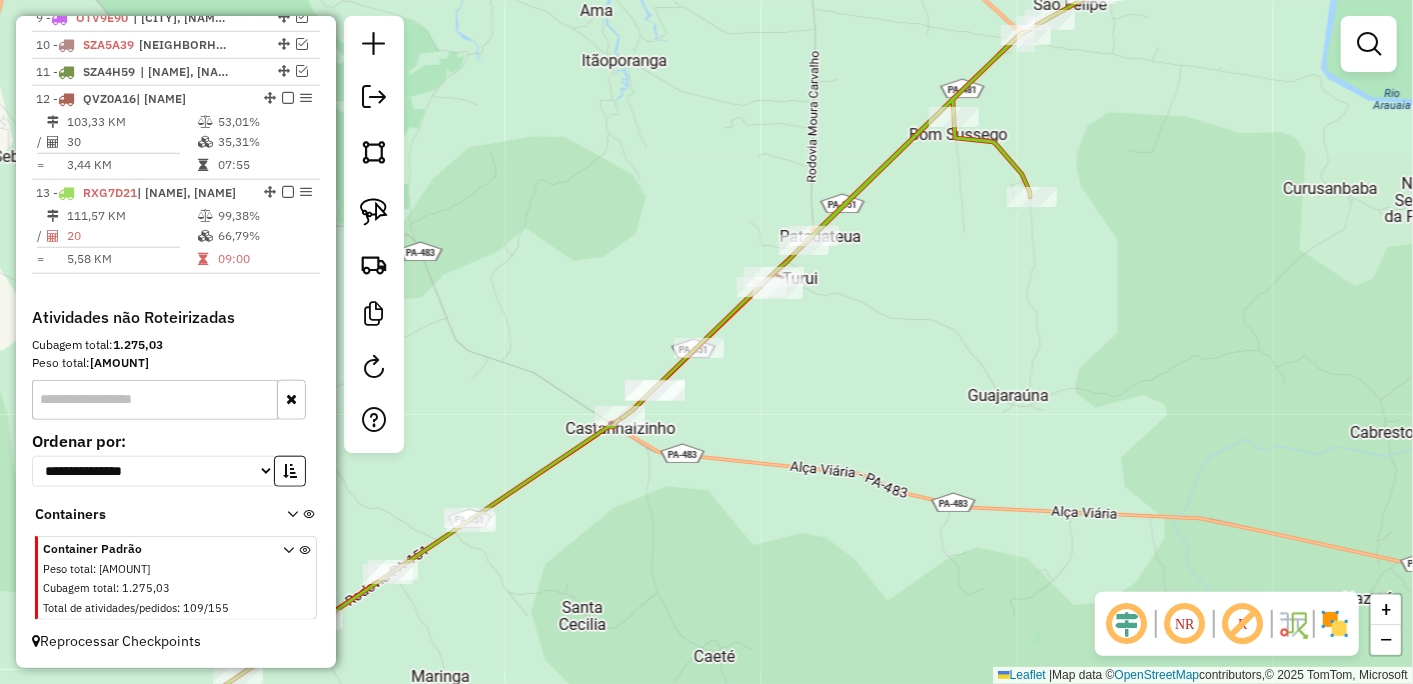 drag, startPoint x: 887, startPoint y: 343, endPoint x: 828, endPoint y: 436, distance: 110.13628 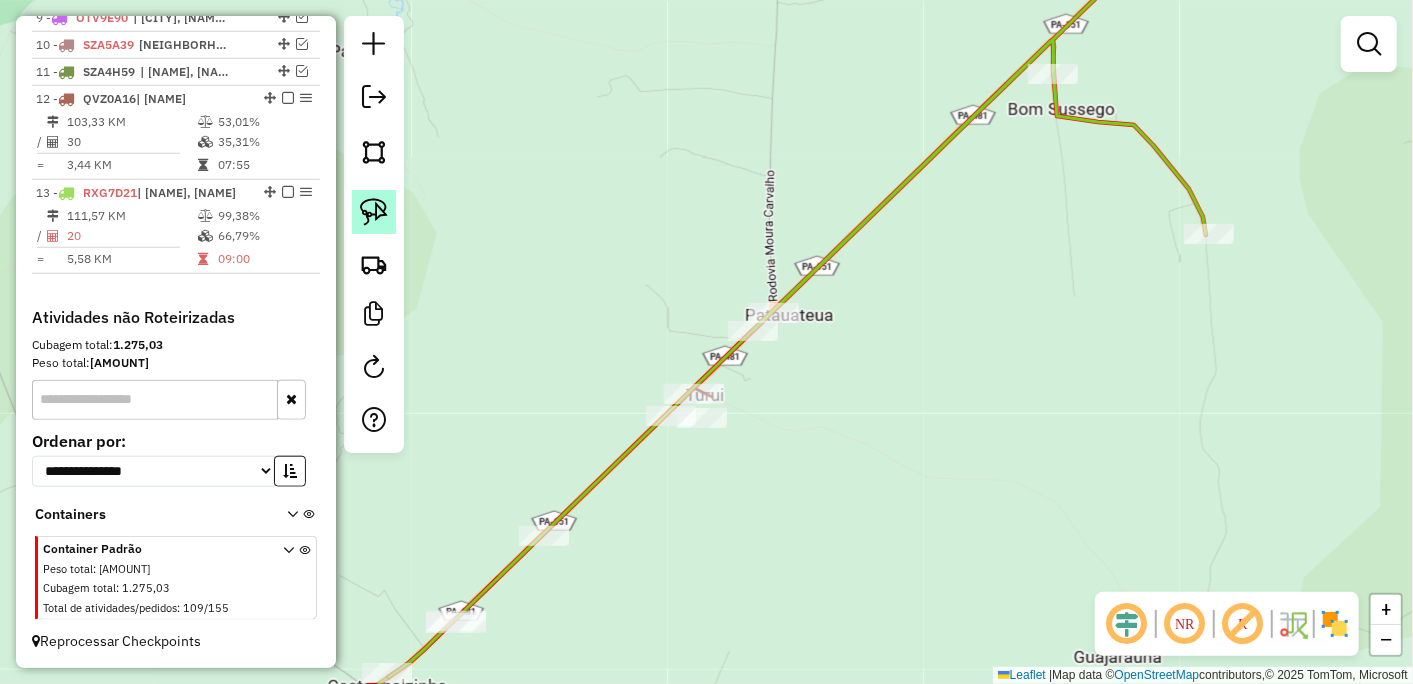 click 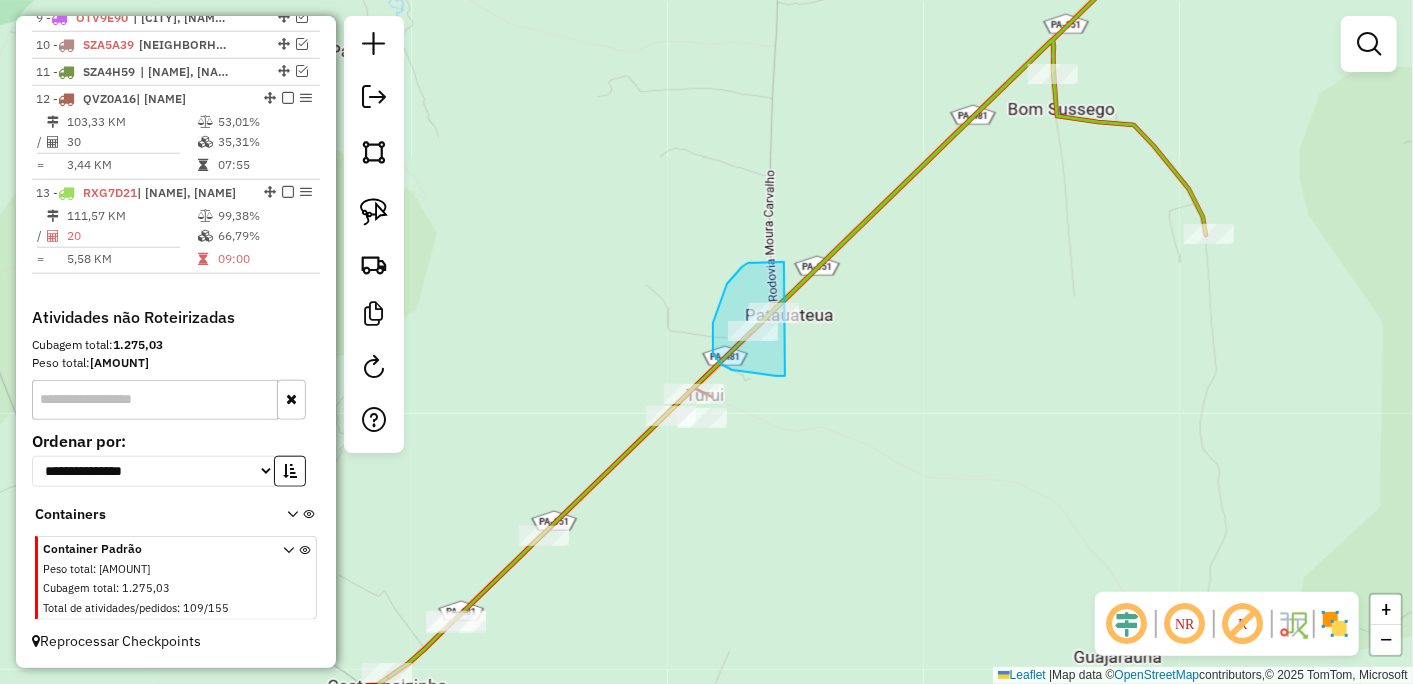 drag, startPoint x: 748, startPoint y: 263, endPoint x: 837, endPoint y: 372, distance: 140.71957 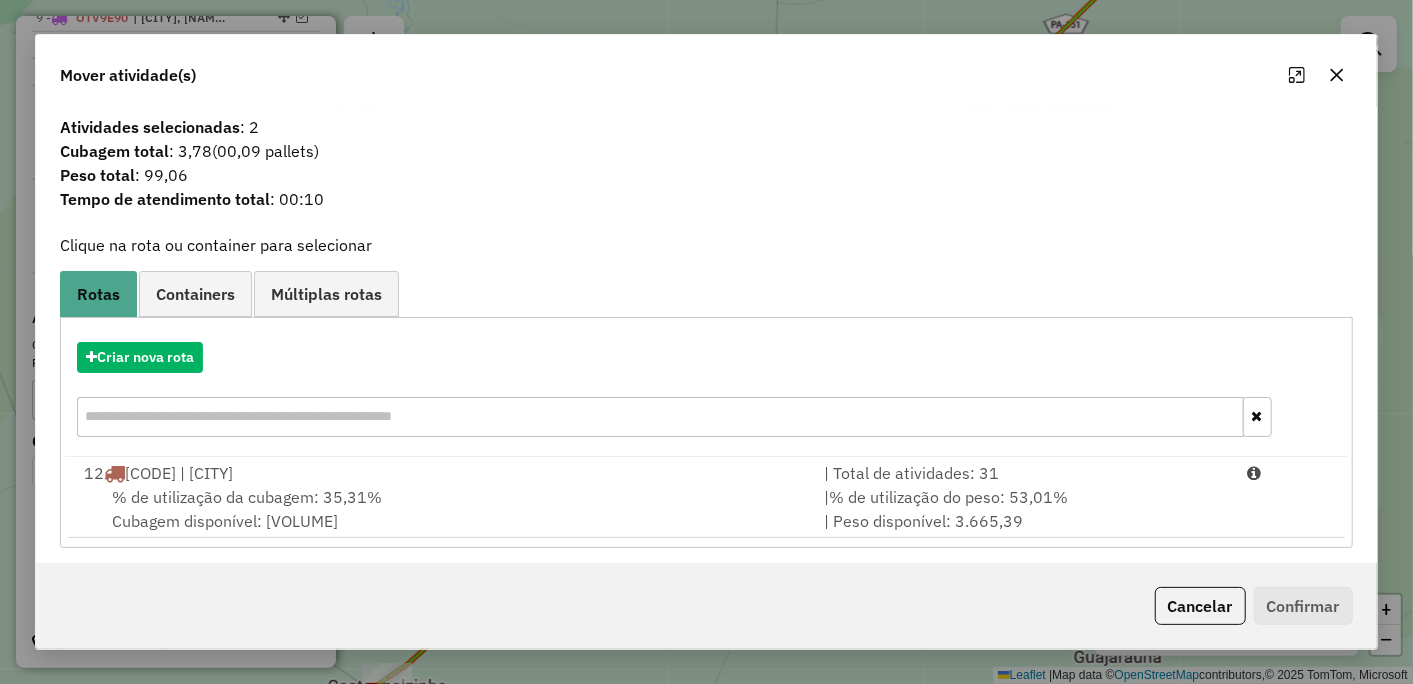 click 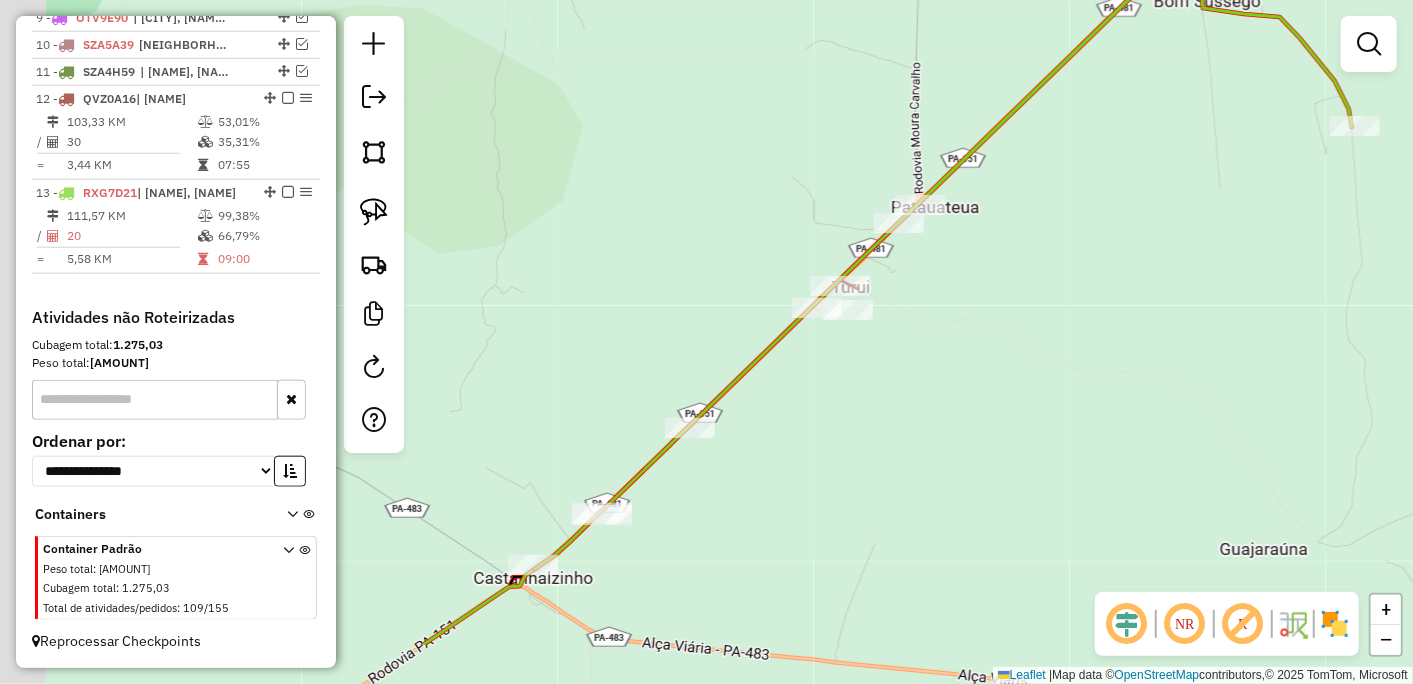 drag, startPoint x: 878, startPoint y: 484, endPoint x: 1040, endPoint y: 367, distance: 199.83243 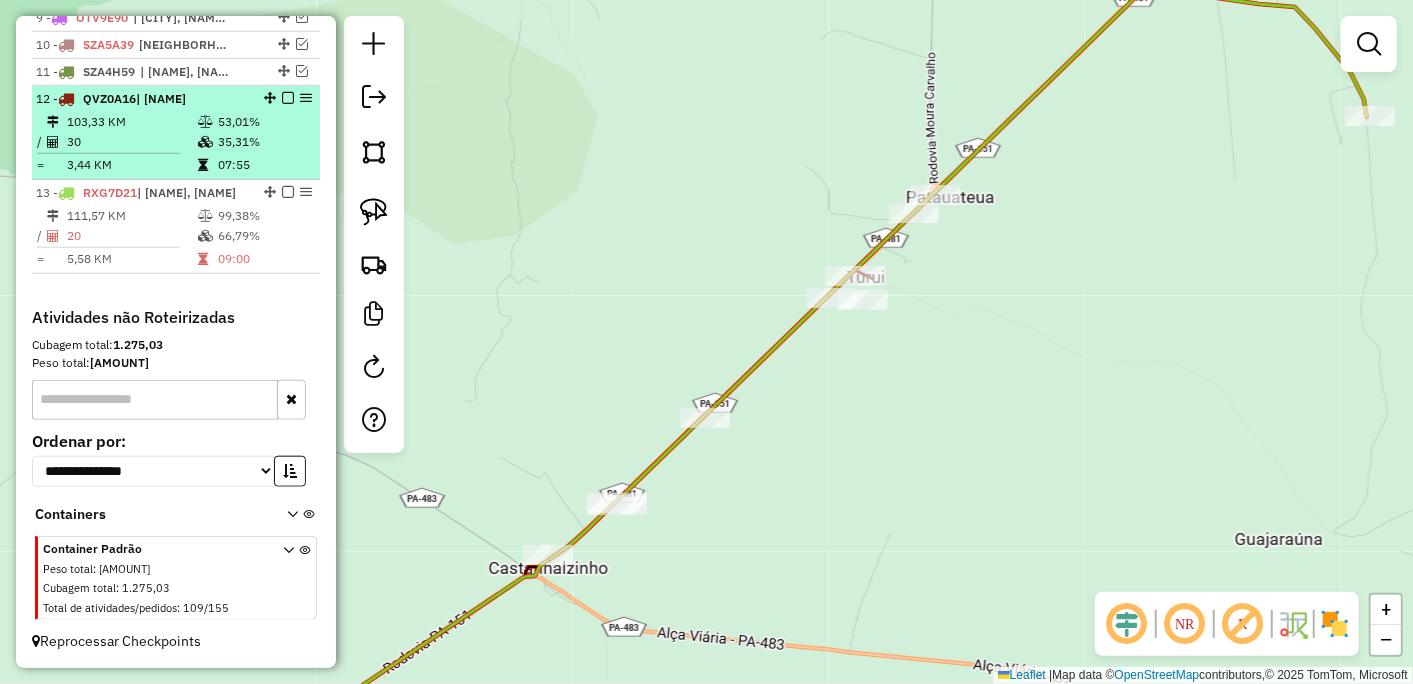 scroll, scrollTop: 1017, scrollLeft: 0, axis: vertical 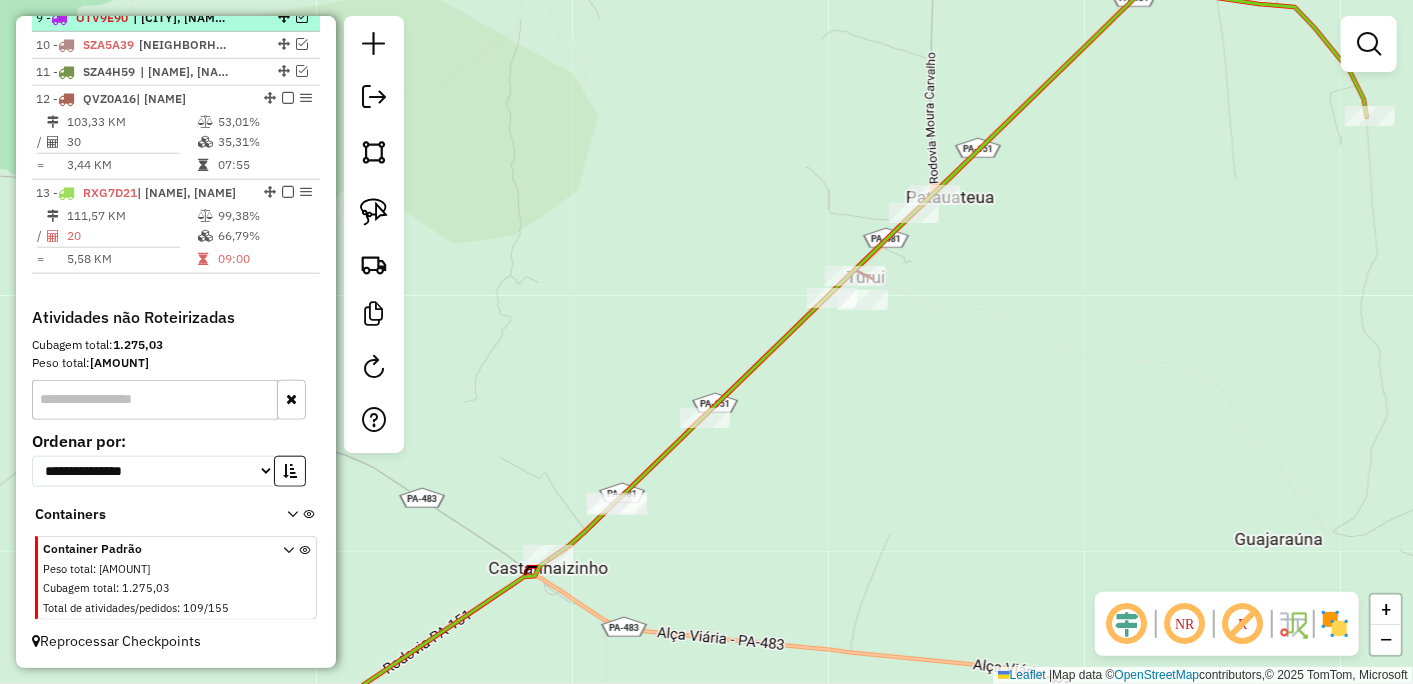 click at bounding box center (288, 98) 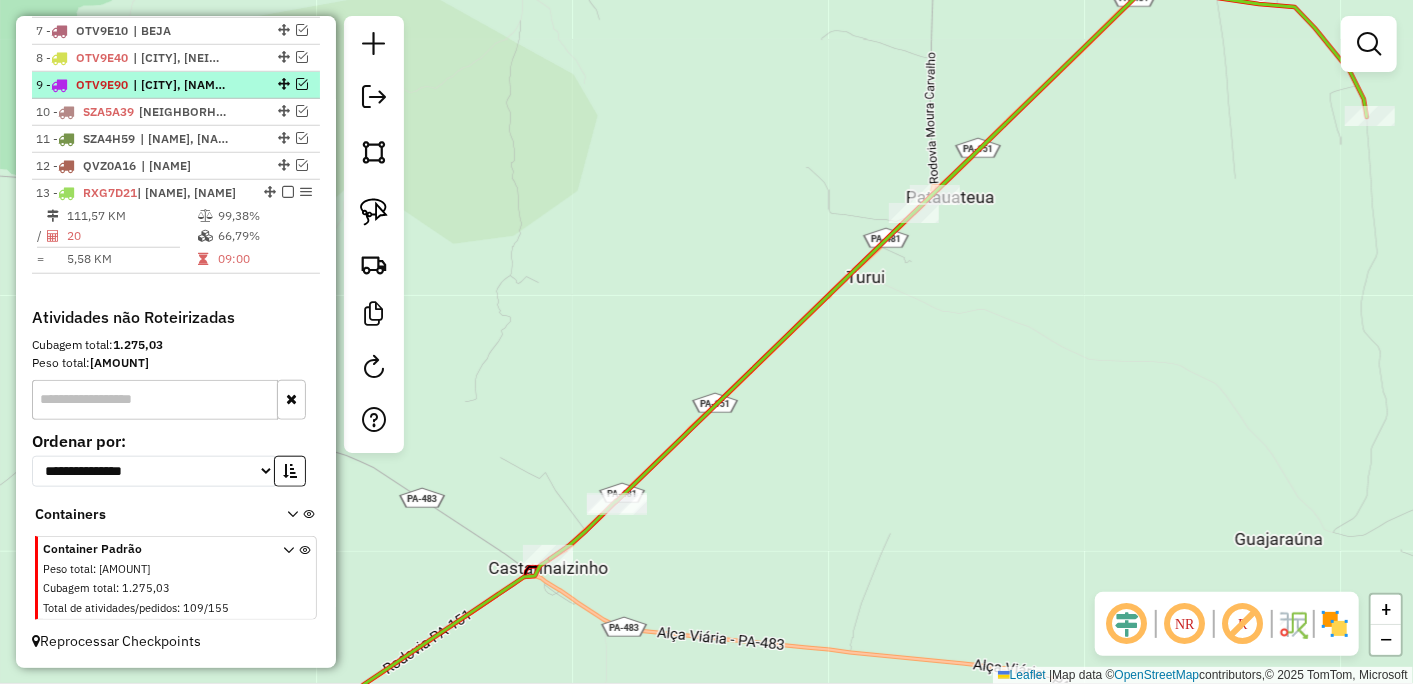 scroll, scrollTop: 952, scrollLeft: 0, axis: vertical 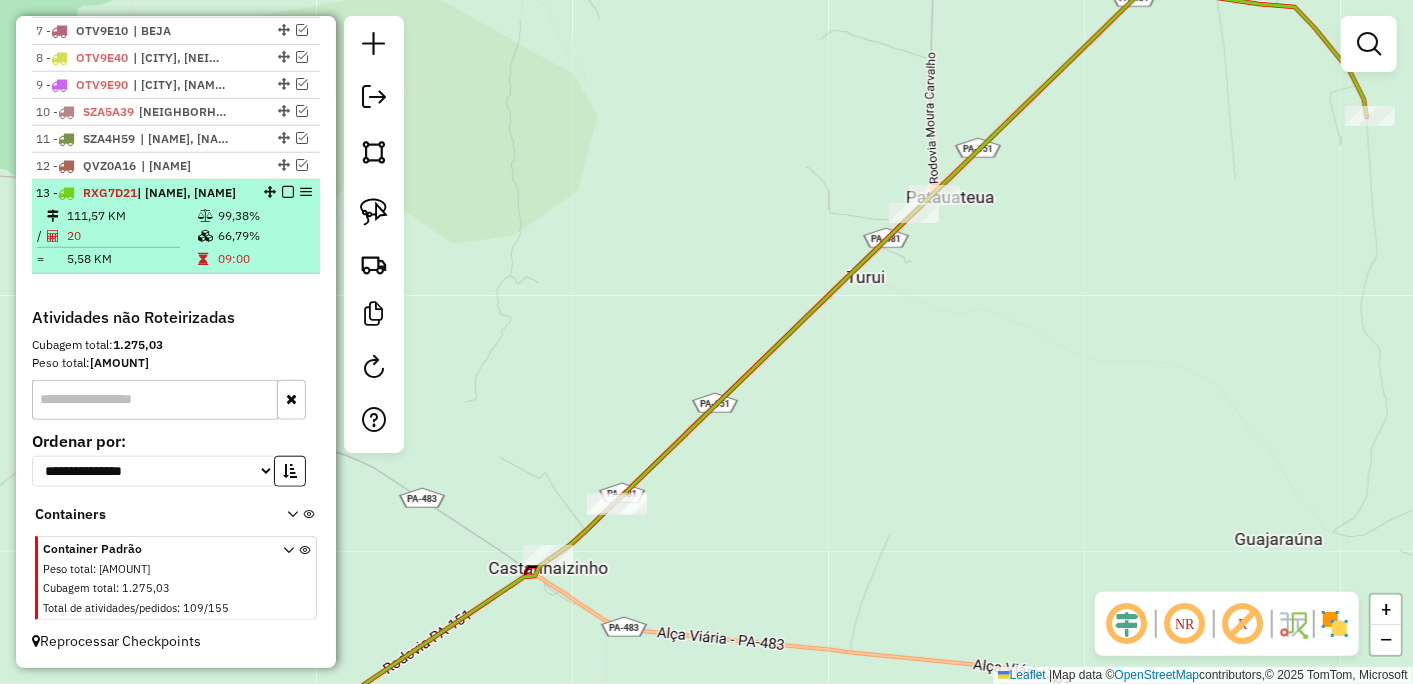 click at bounding box center [288, 192] 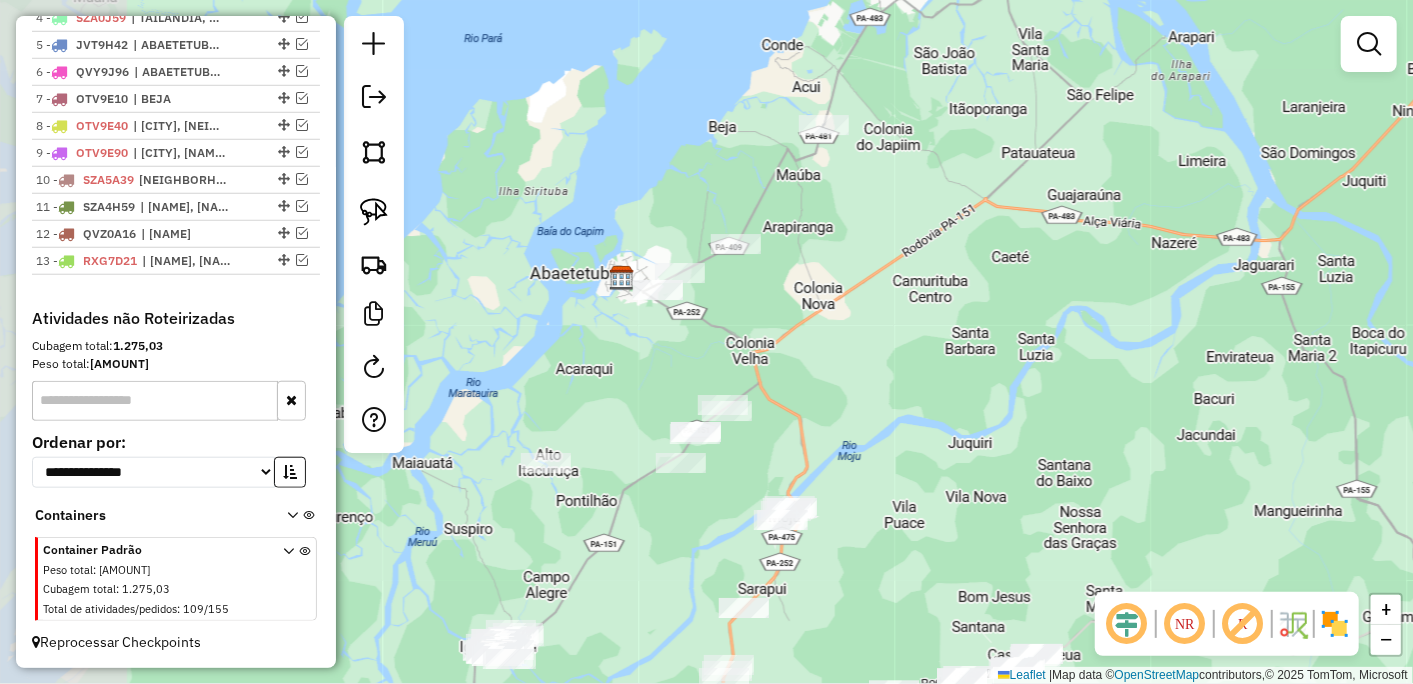 drag, startPoint x: 742, startPoint y: 456, endPoint x: 962, endPoint y: 333, distance: 252.04959 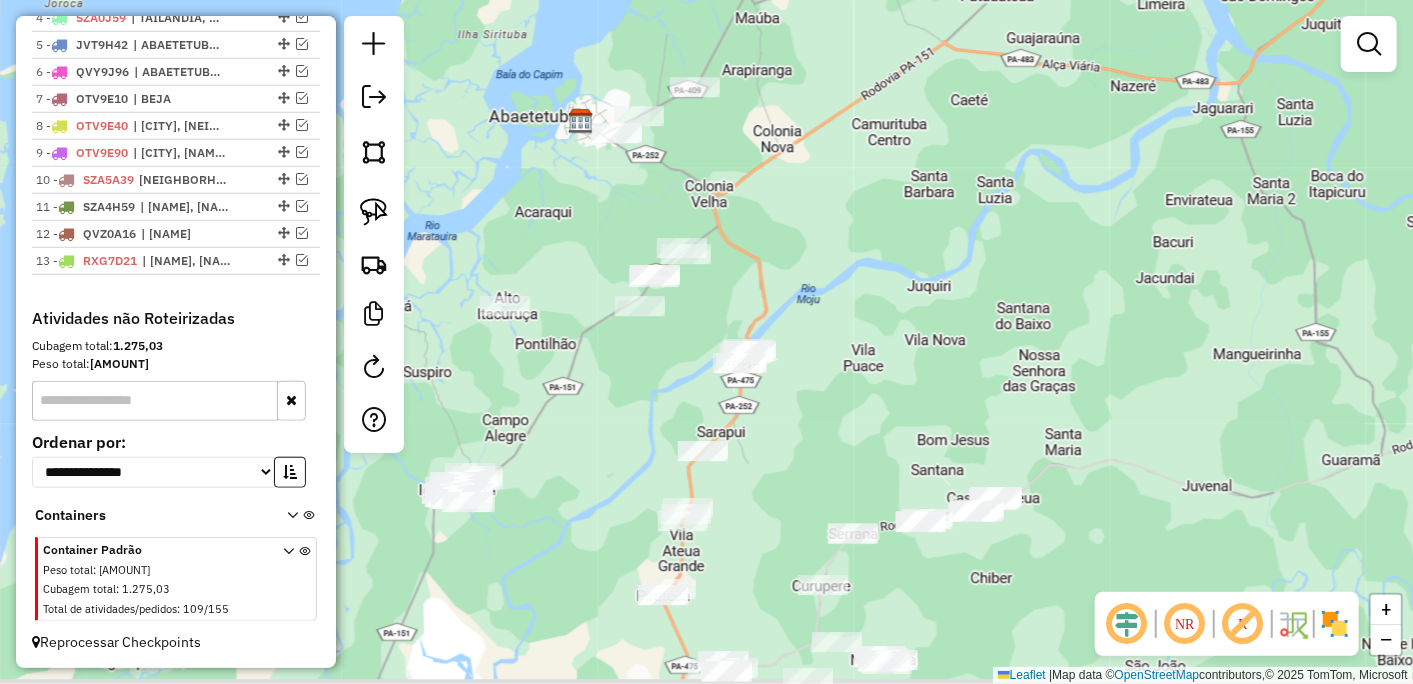 drag, startPoint x: 906, startPoint y: 451, endPoint x: 811, endPoint y: 173, distance: 293.78394 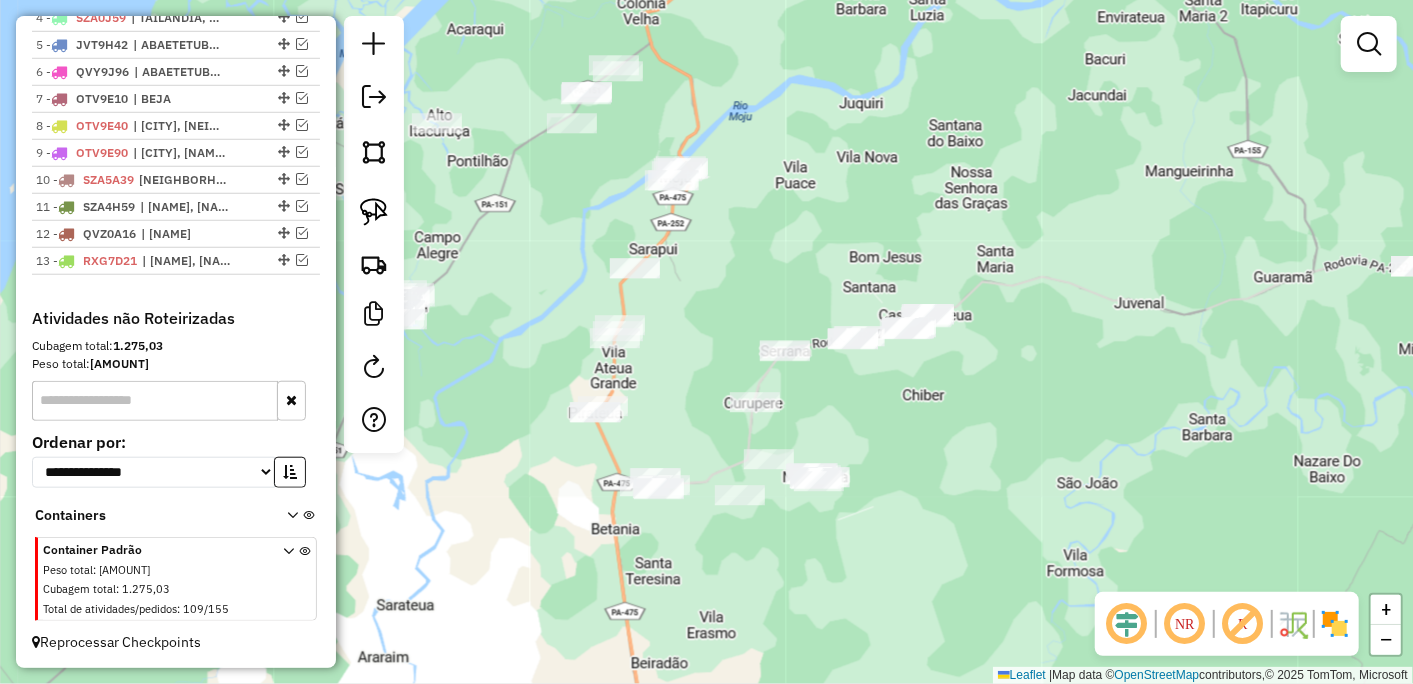drag, startPoint x: 752, startPoint y: 378, endPoint x: 738, endPoint y: 320, distance: 59.665737 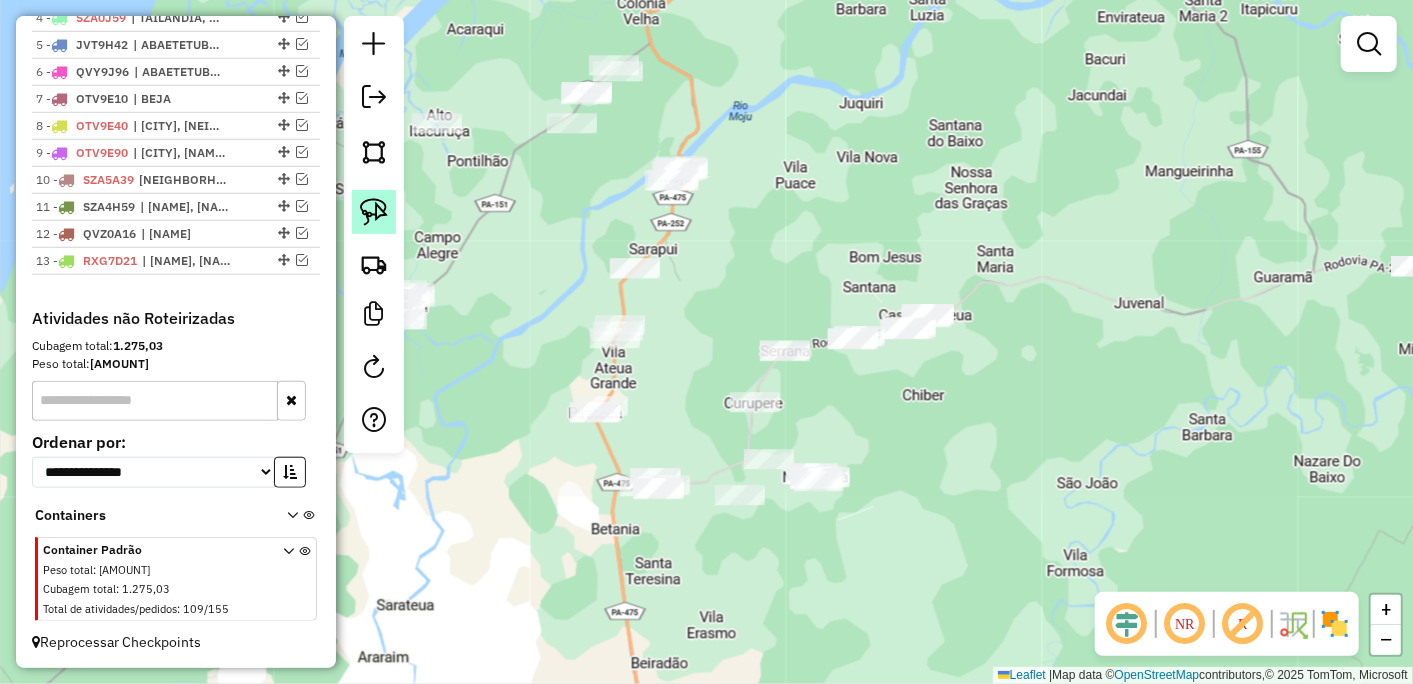 click 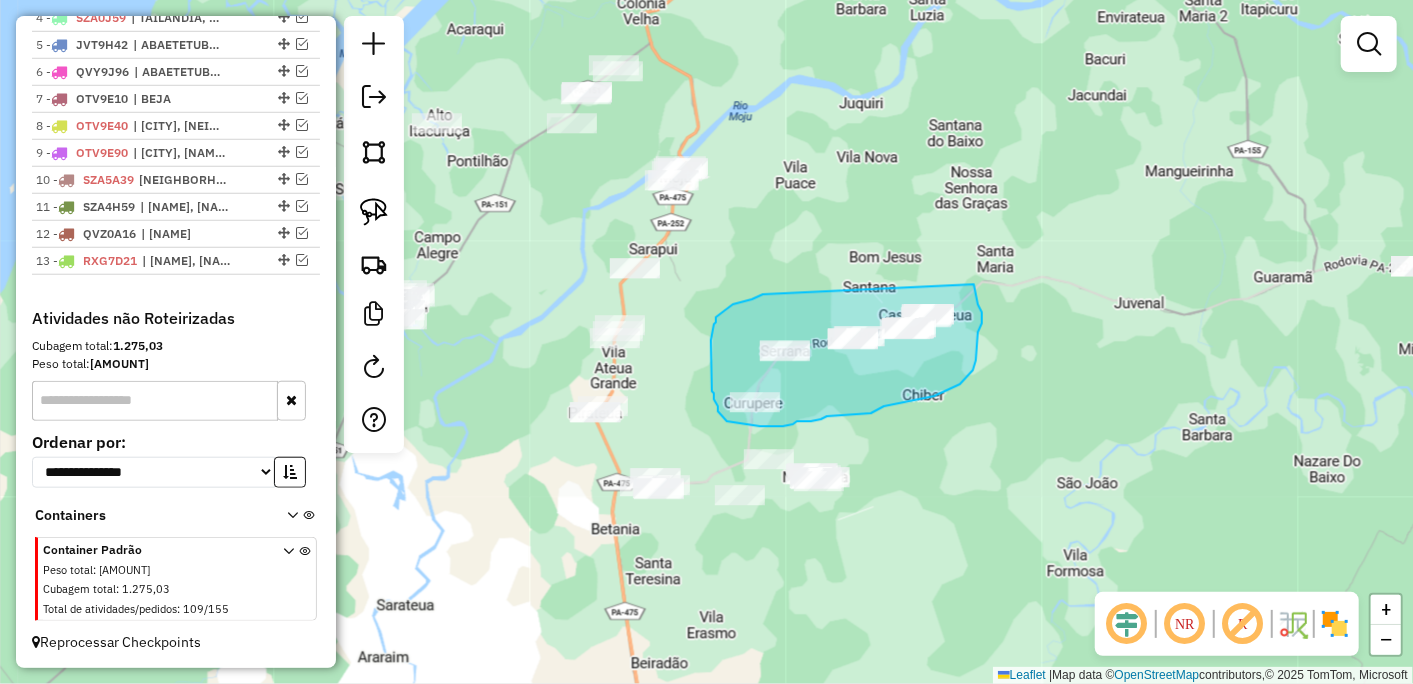 drag, startPoint x: 763, startPoint y: 295, endPoint x: 974, endPoint y: 285, distance: 211.23683 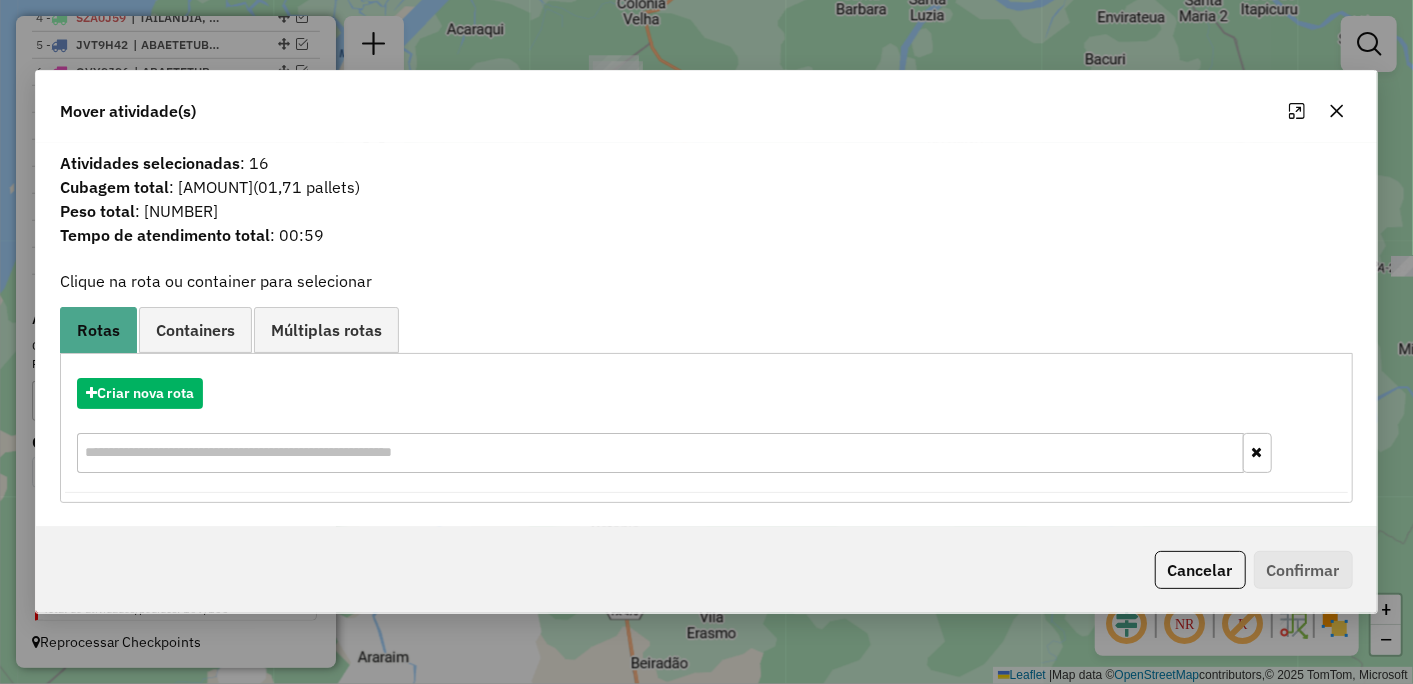 click 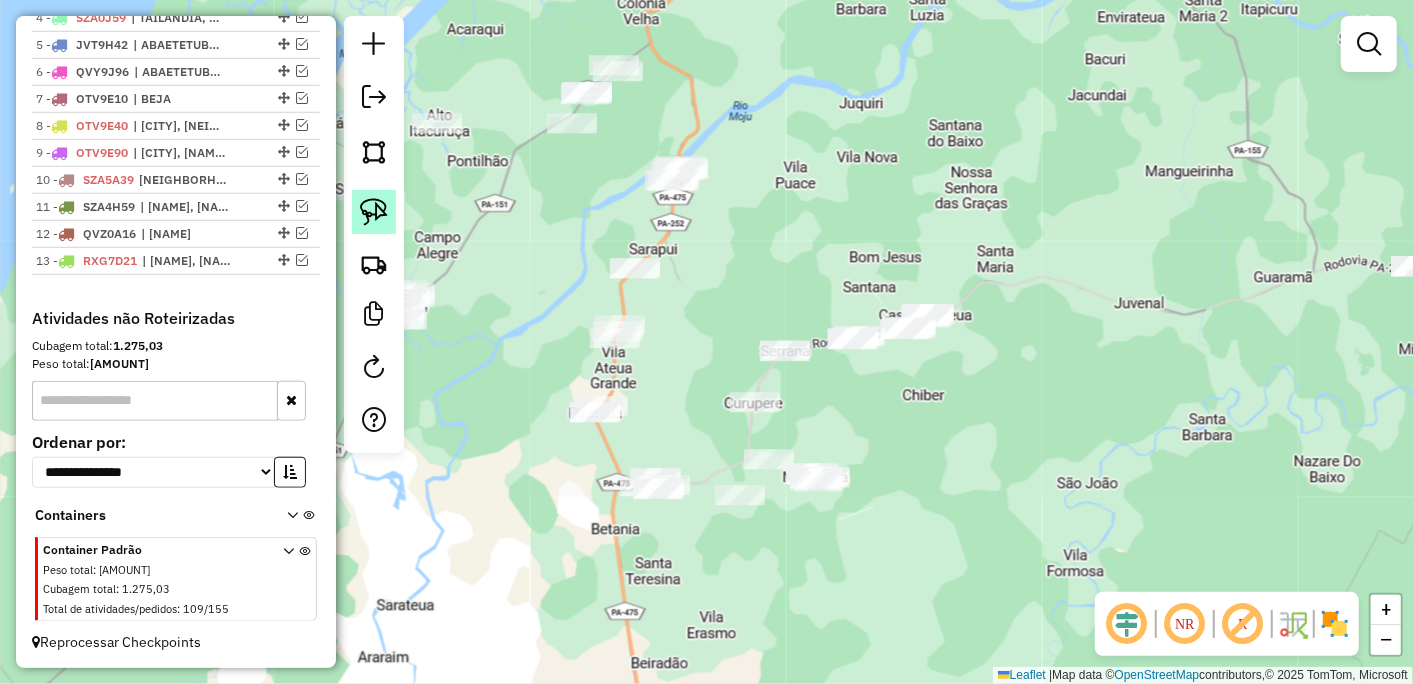 click 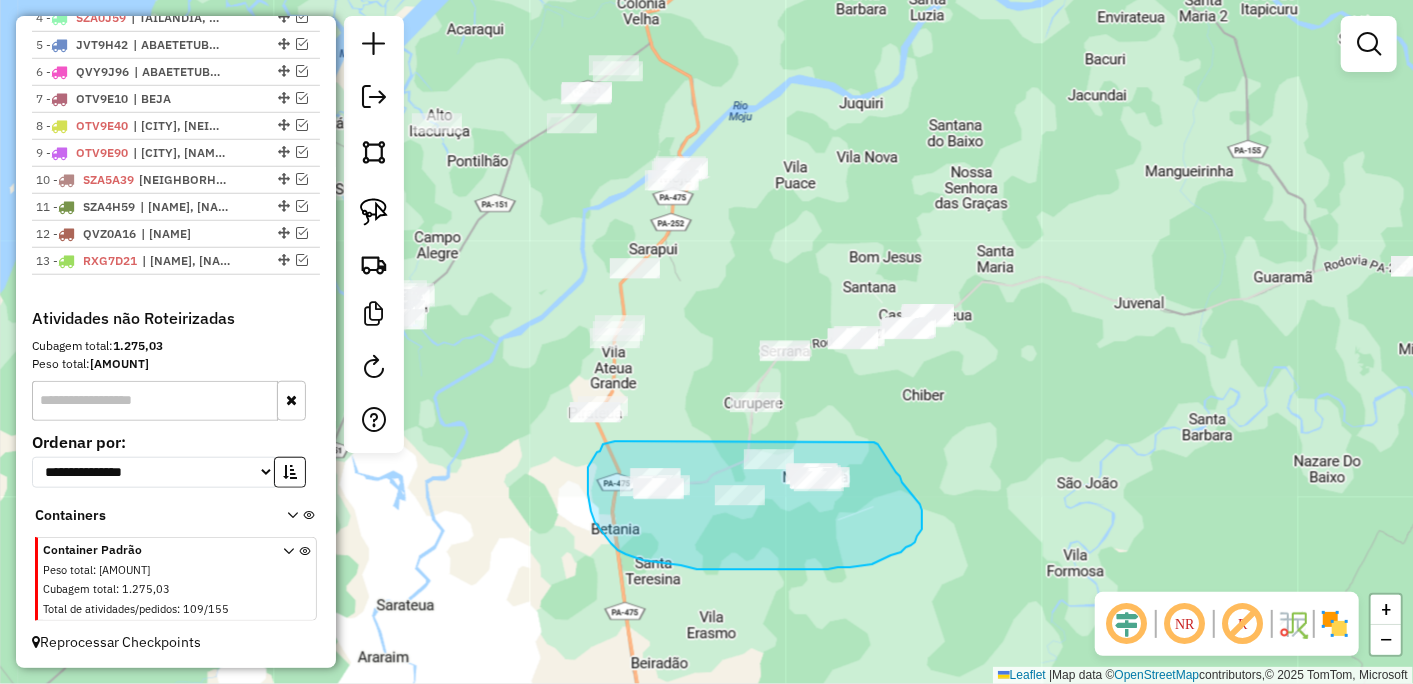 drag, startPoint x: 622, startPoint y: 442, endPoint x: 874, endPoint y: 443, distance: 252.00198 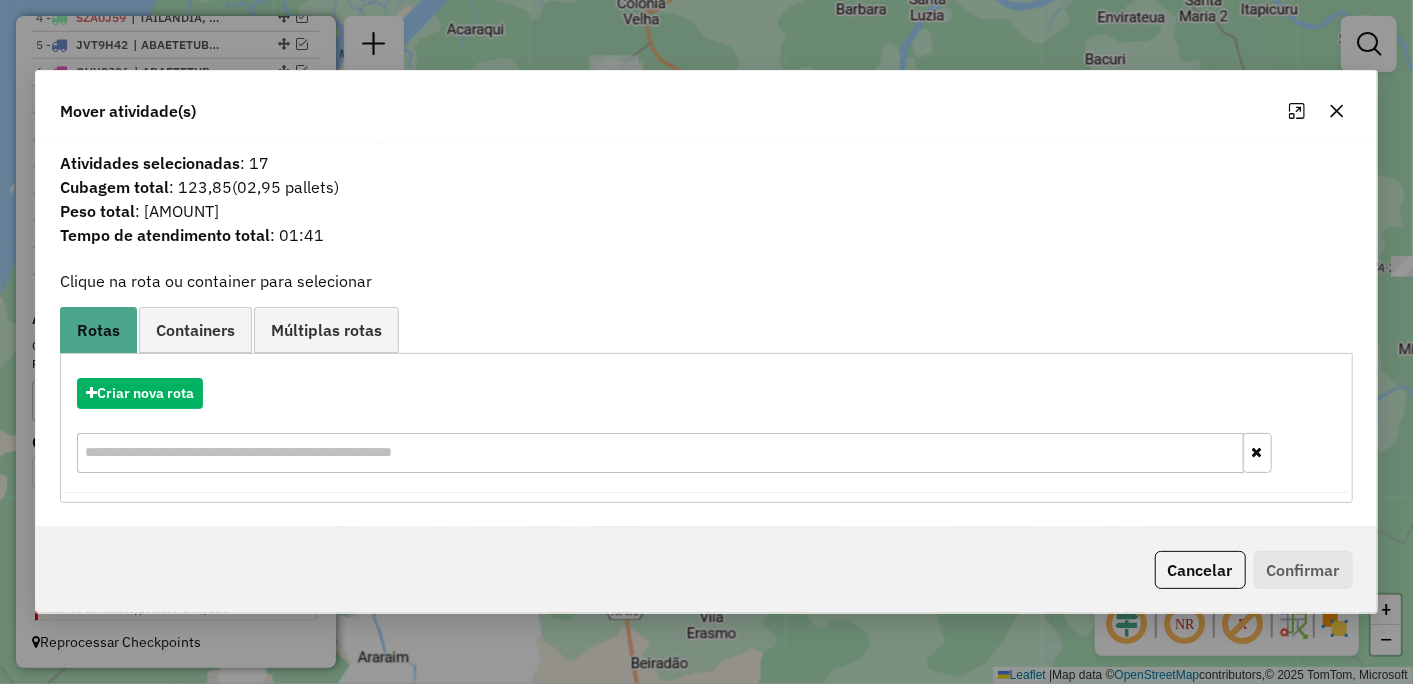click 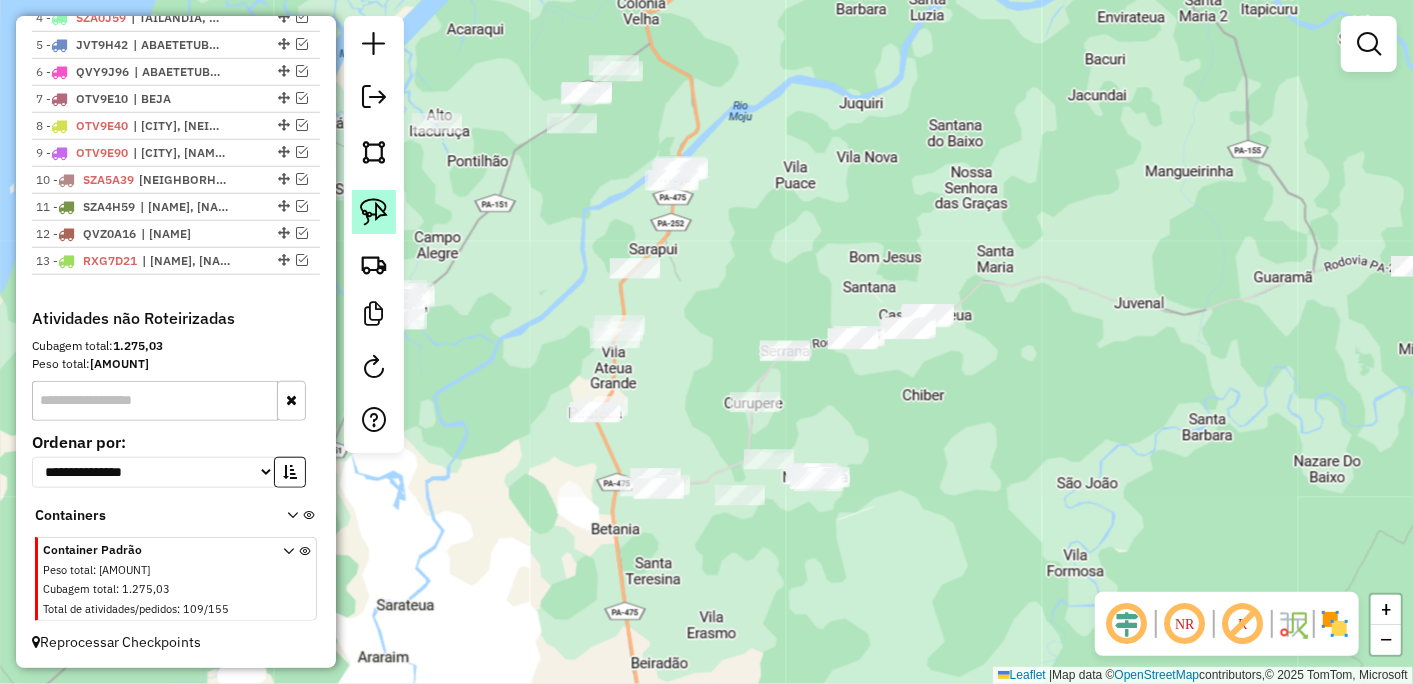 click 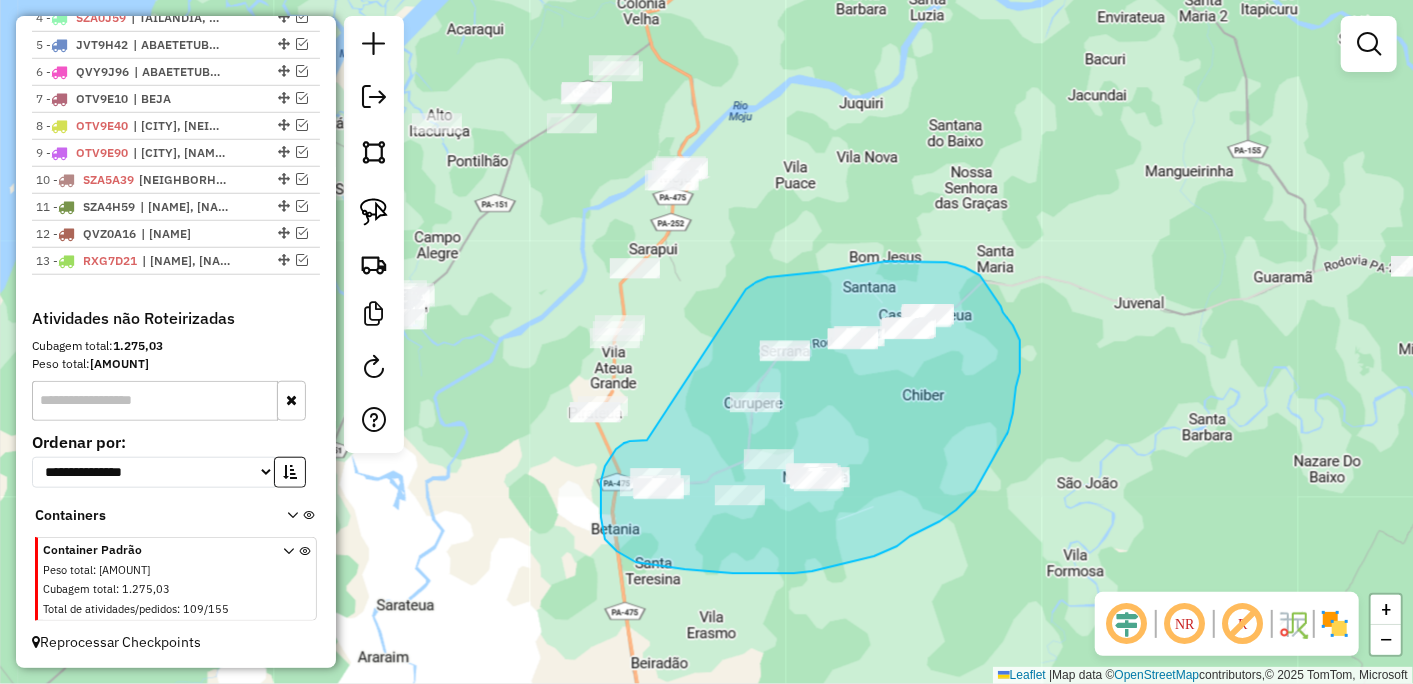 drag, startPoint x: 645, startPoint y: 441, endPoint x: 746, endPoint y: 290, distance: 181.66452 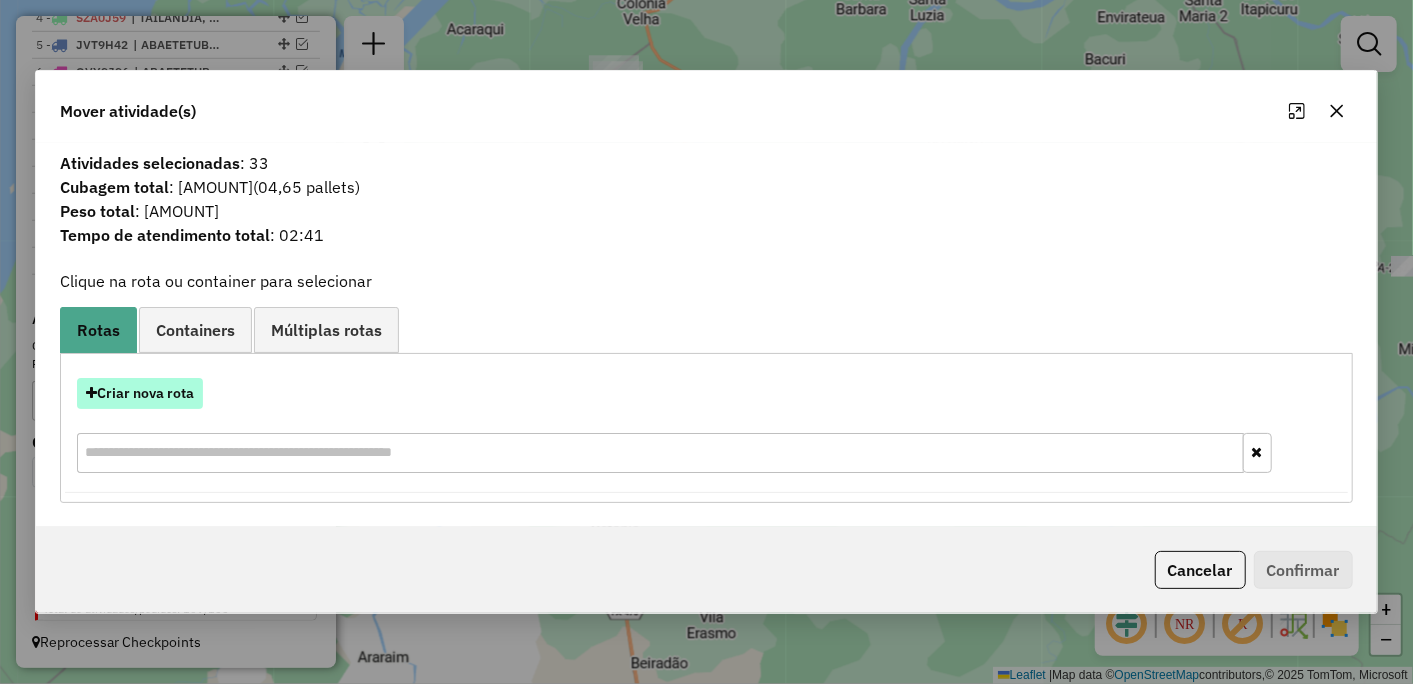 click on "Criar nova rota" at bounding box center [140, 393] 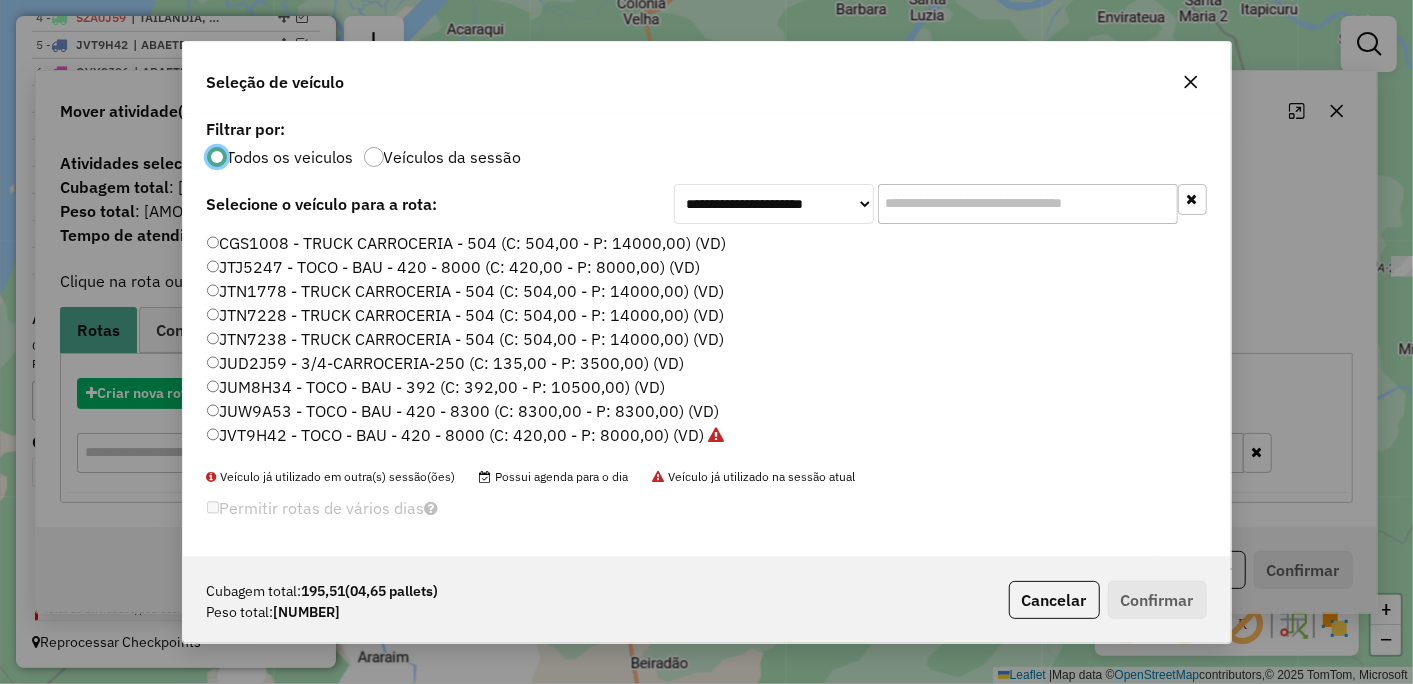 scroll, scrollTop: 11, scrollLeft: 5, axis: both 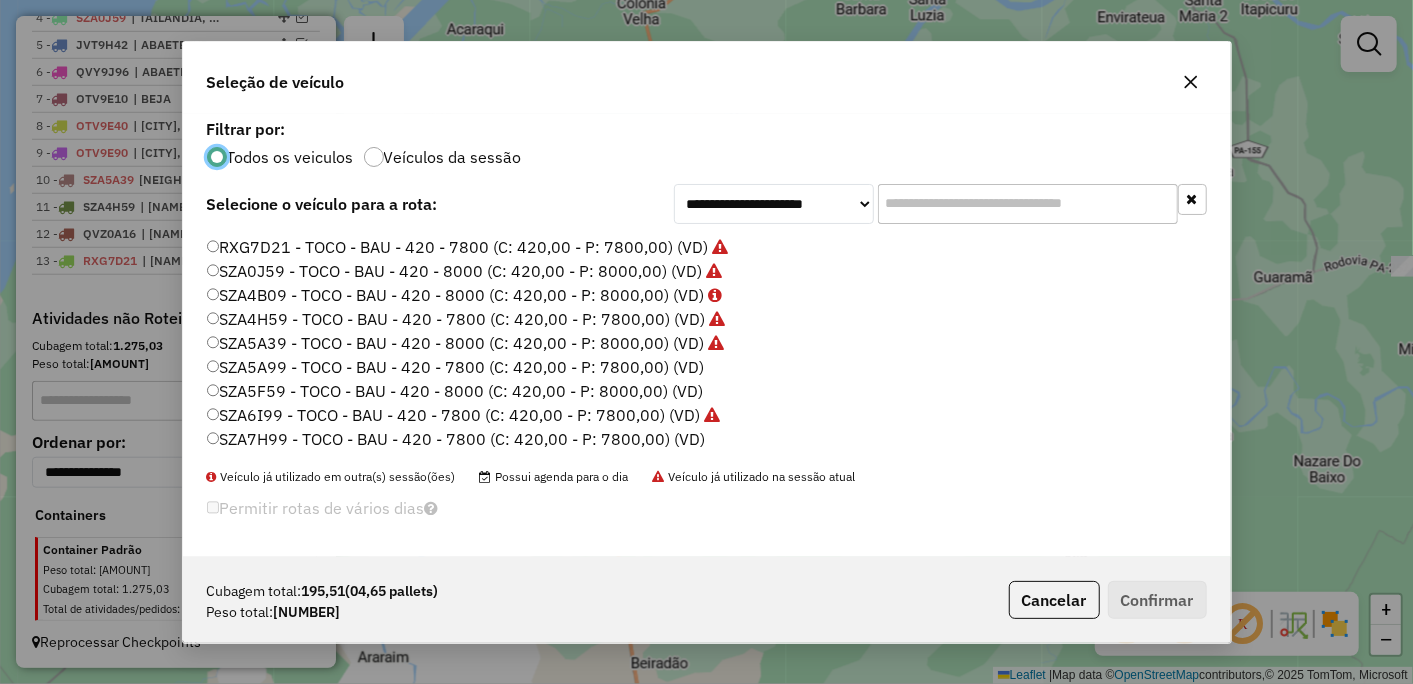 click on "SZA5A99 - TOCO - BAU - 420 - 7800 (C: 420,00 - P: 7800,00) (VD)" 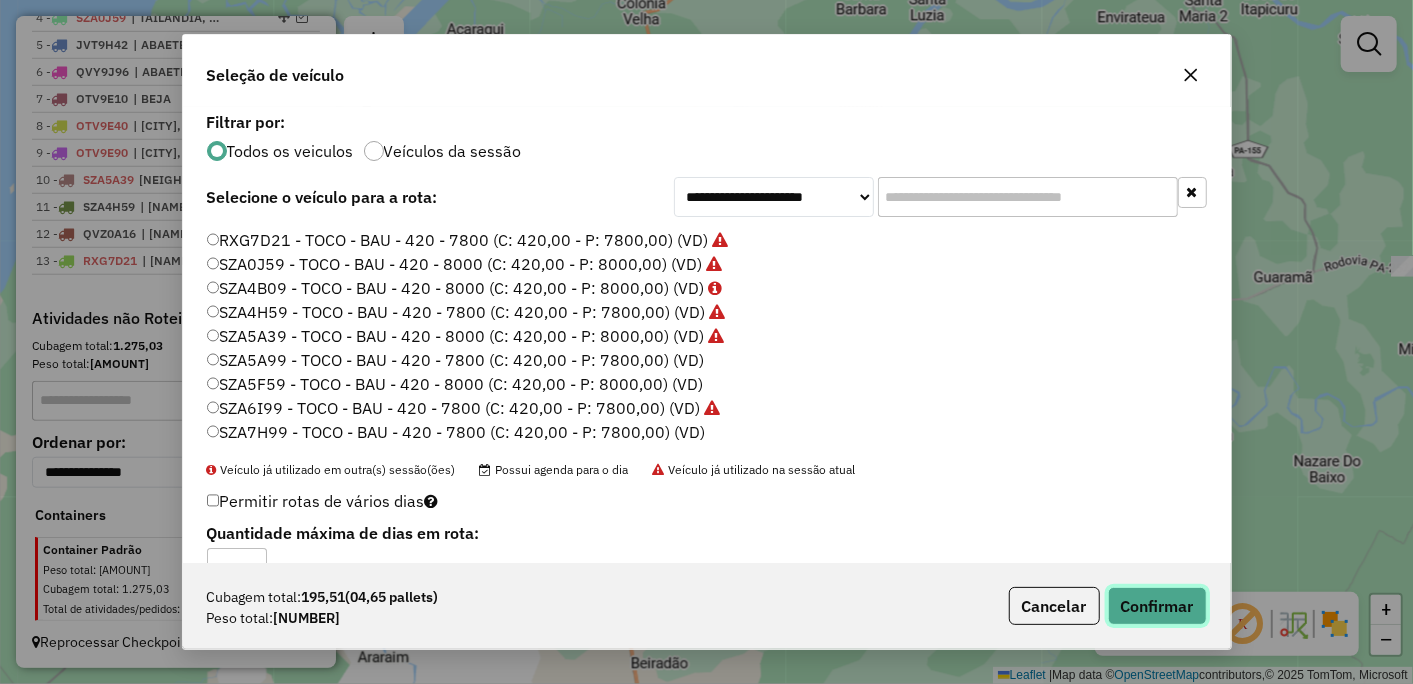 click on "Confirmar" 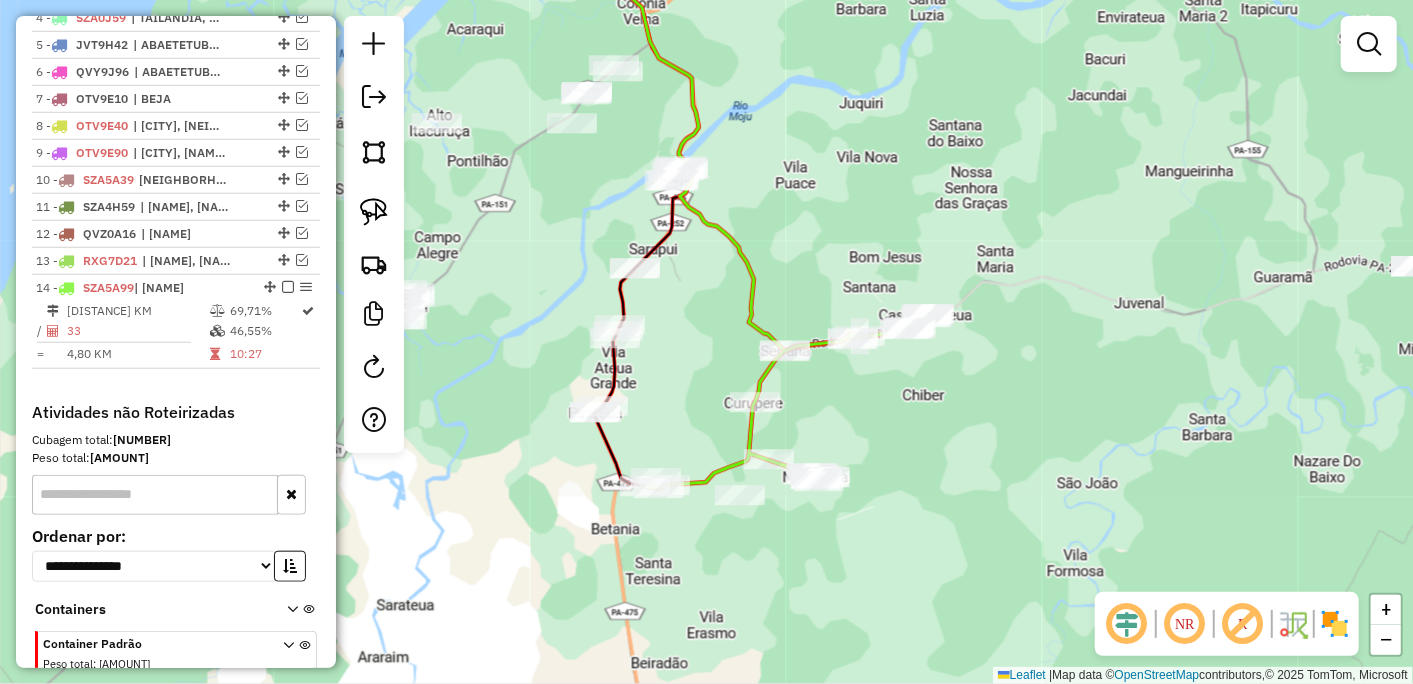 scroll, scrollTop: 961, scrollLeft: 0, axis: vertical 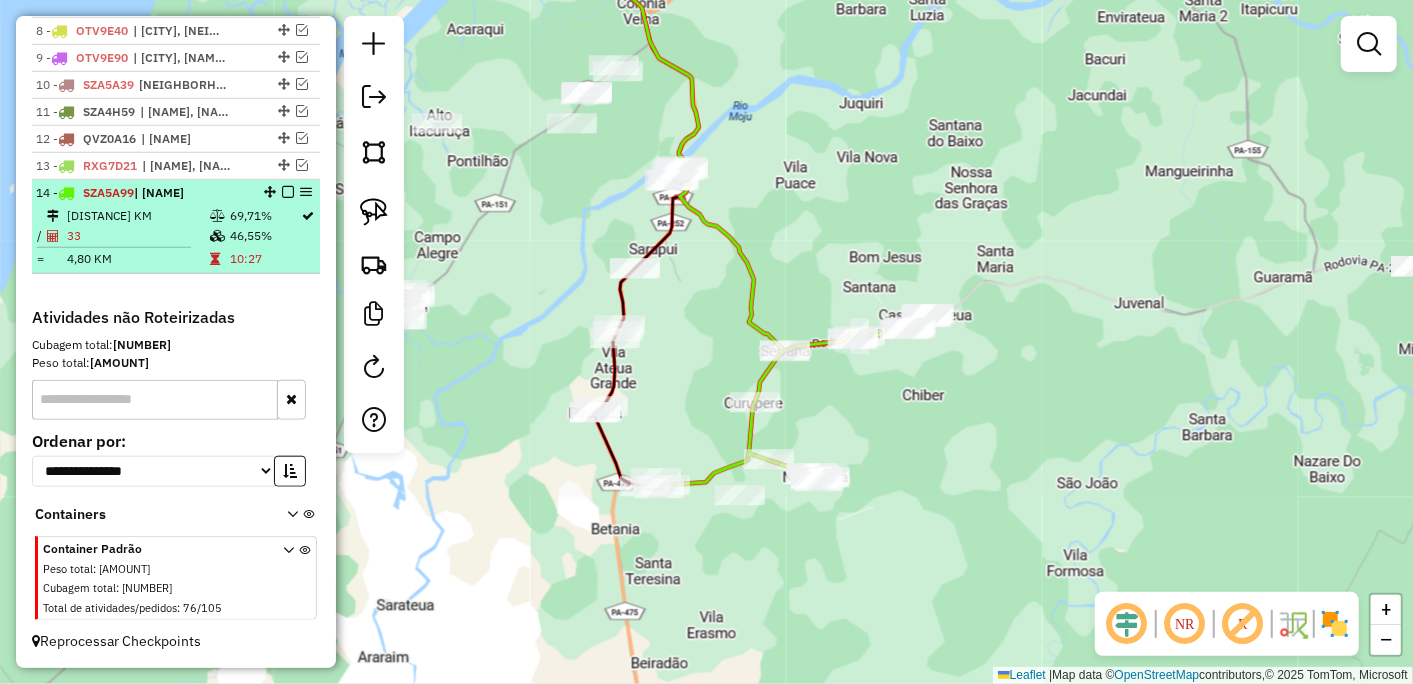click at bounding box center (288, 192) 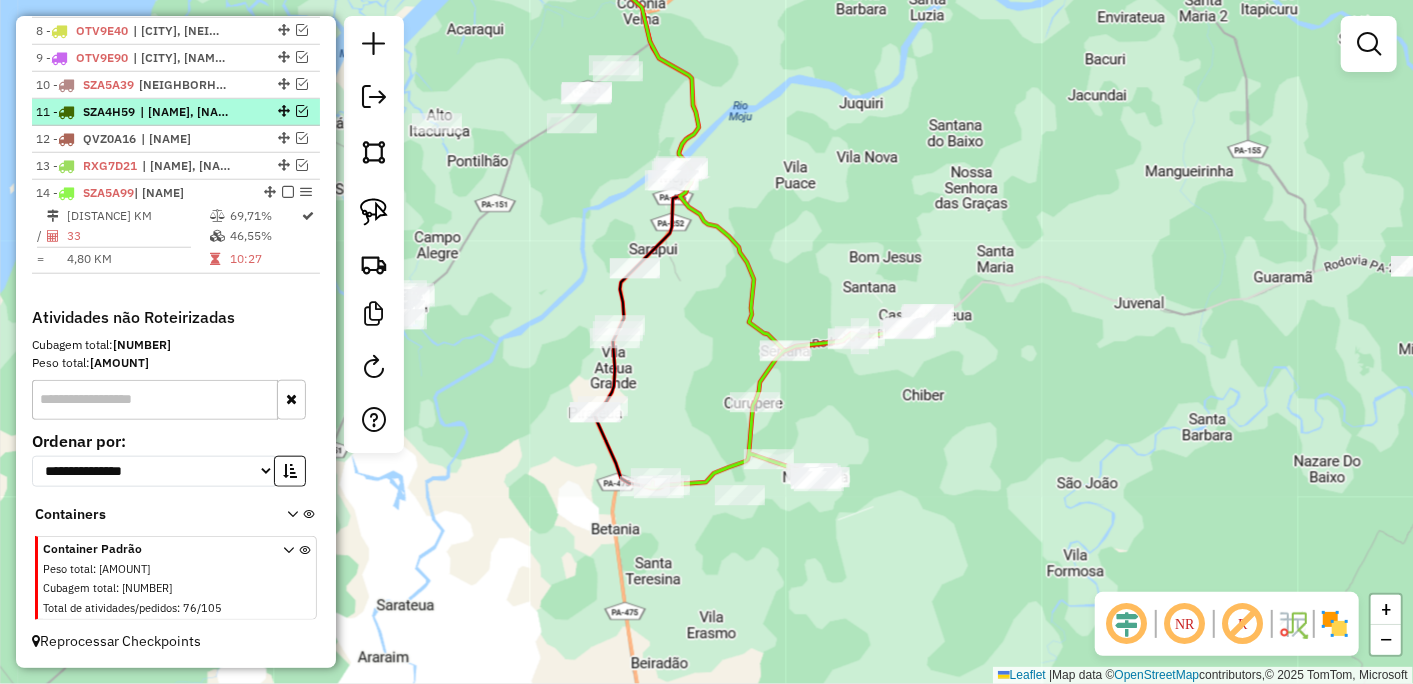 scroll, scrollTop: 894, scrollLeft: 0, axis: vertical 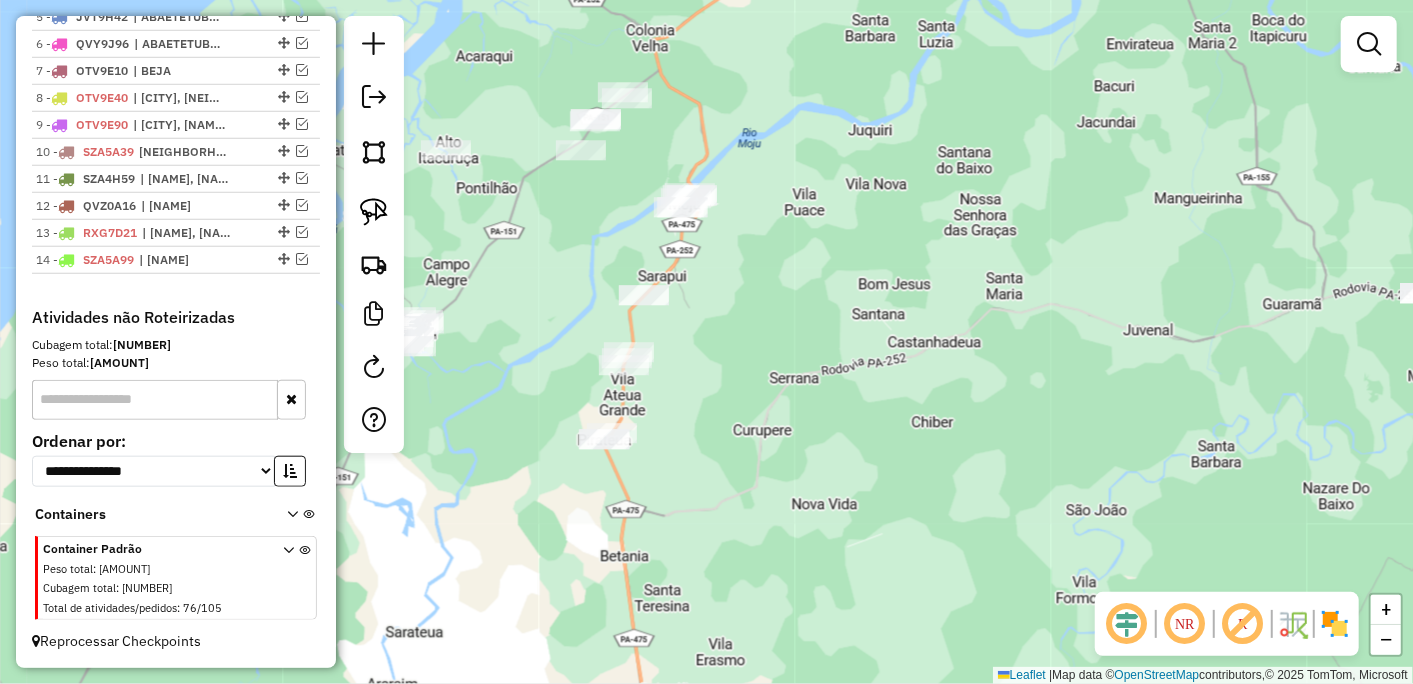 drag, startPoint x: 768, startPoint y: 421, endPoint x: 786, endPoint y: 455, distance: 38.470768 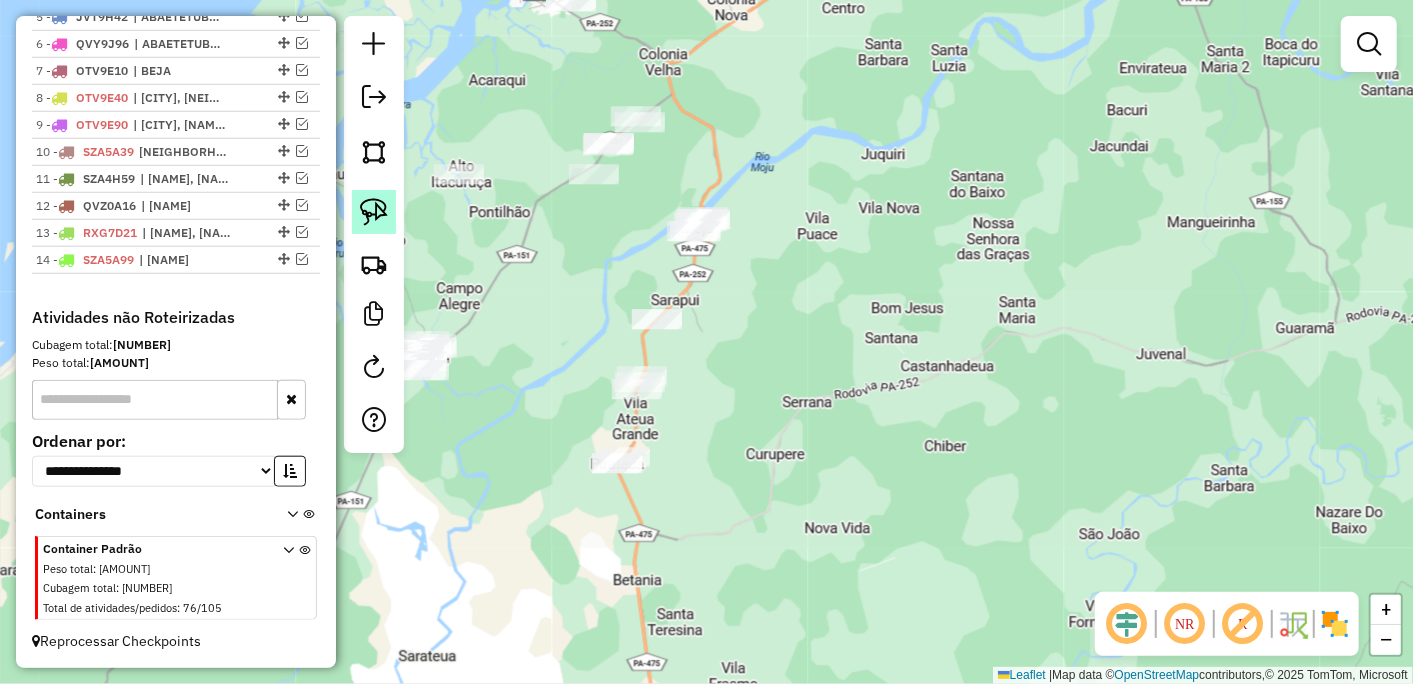 click 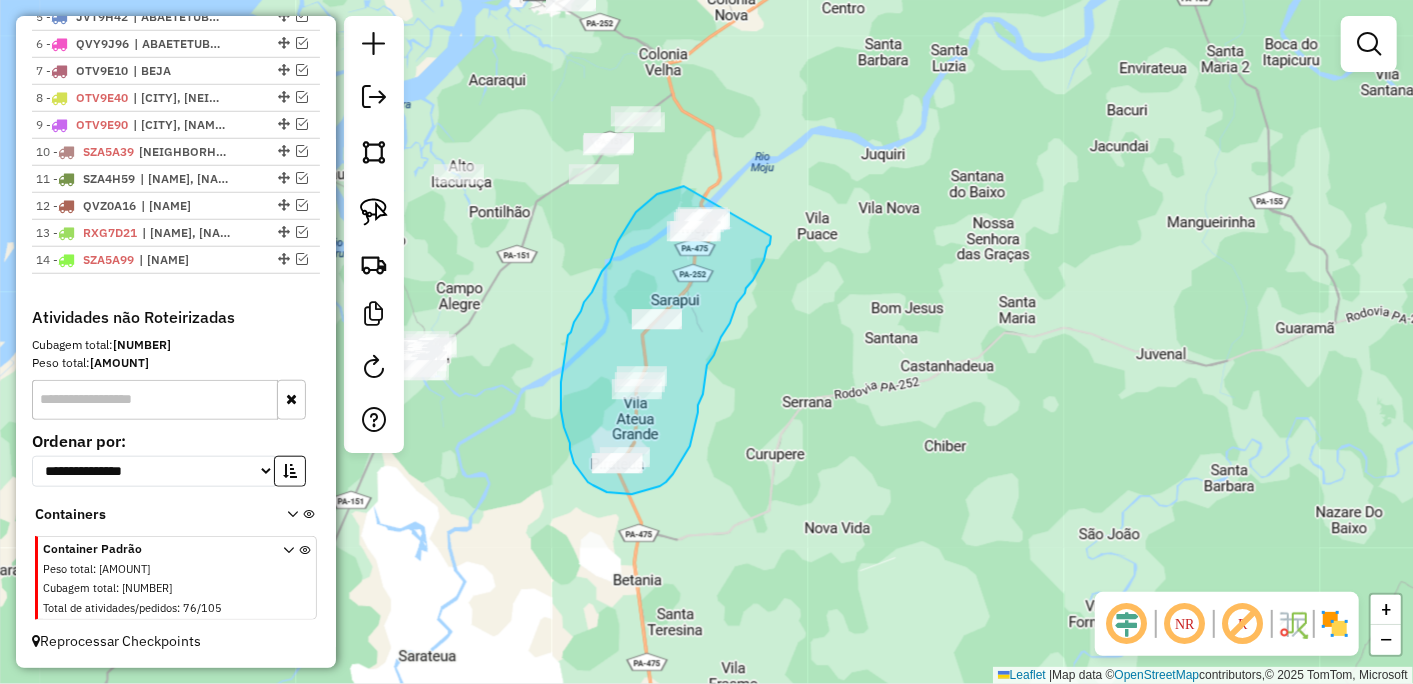 drag, startPoint x: 684, startPoint y: 186, endPoint x: 777, endPoint y: 215, distance: 97.41663 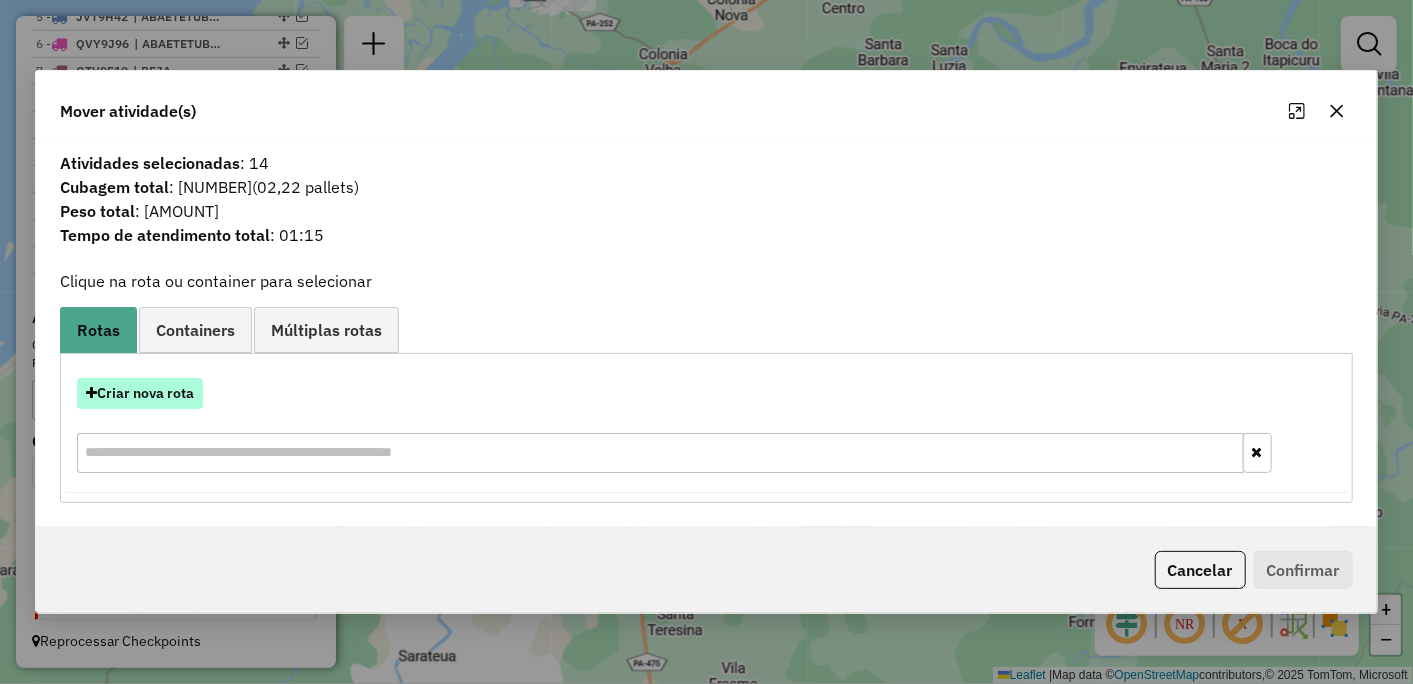 click on "Criar nova rota" at bounding box center (140, 393) 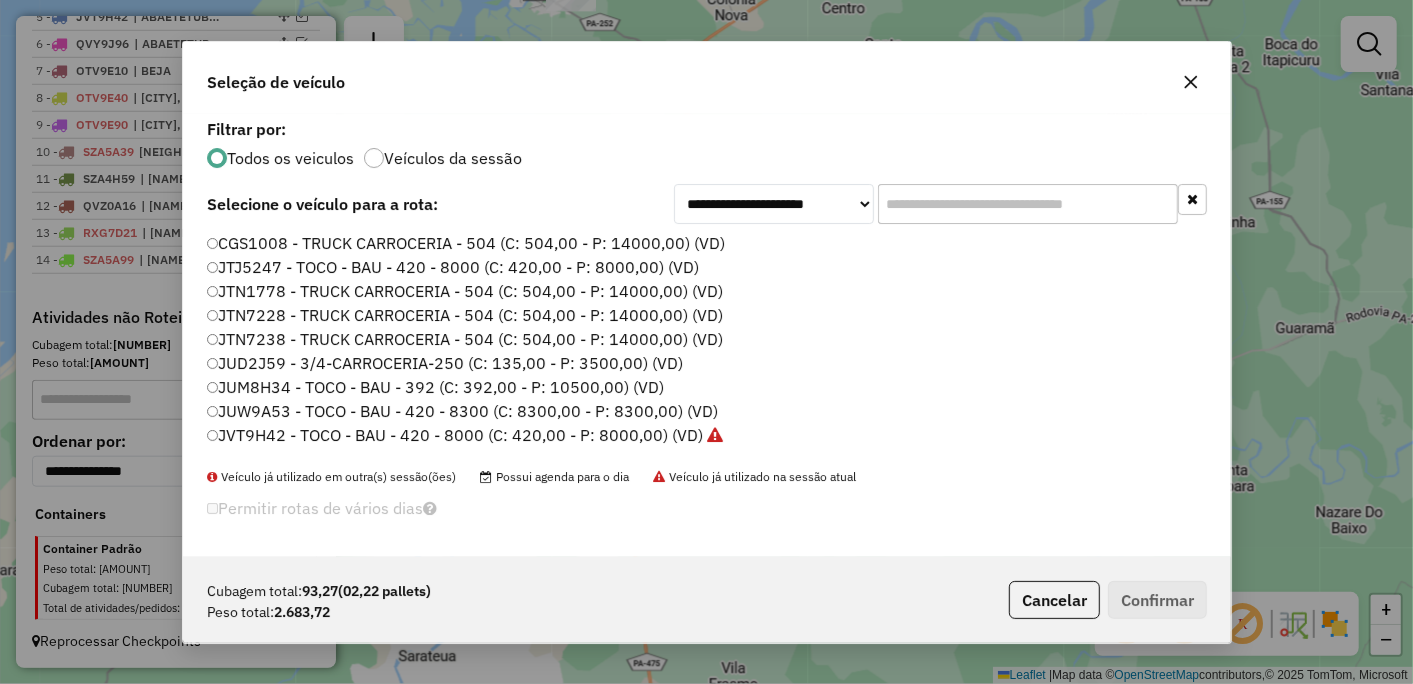 scroll, scrollTop: 11, scrollLeft: 5, axis: both 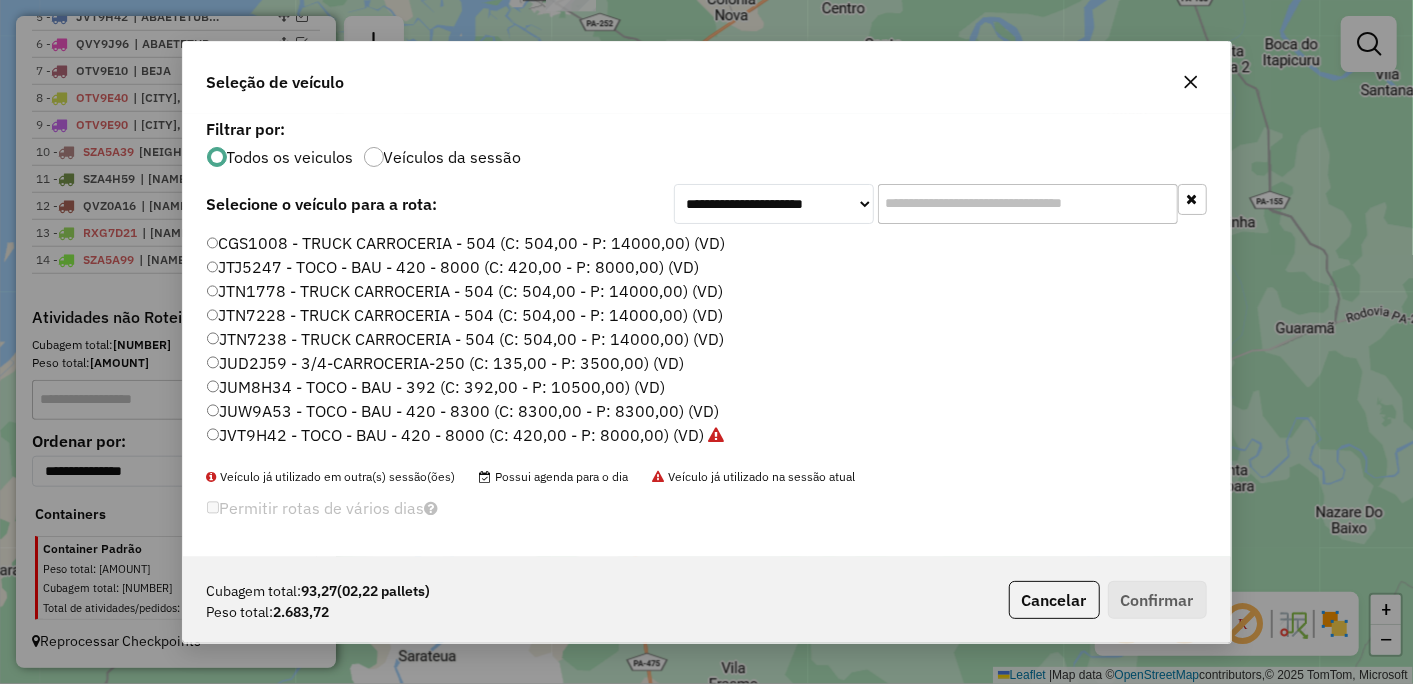 click on "JUD2J59 - 3/4-CARROCERIA-250 (C: 135,00 - P: 3500,00) (VD)" 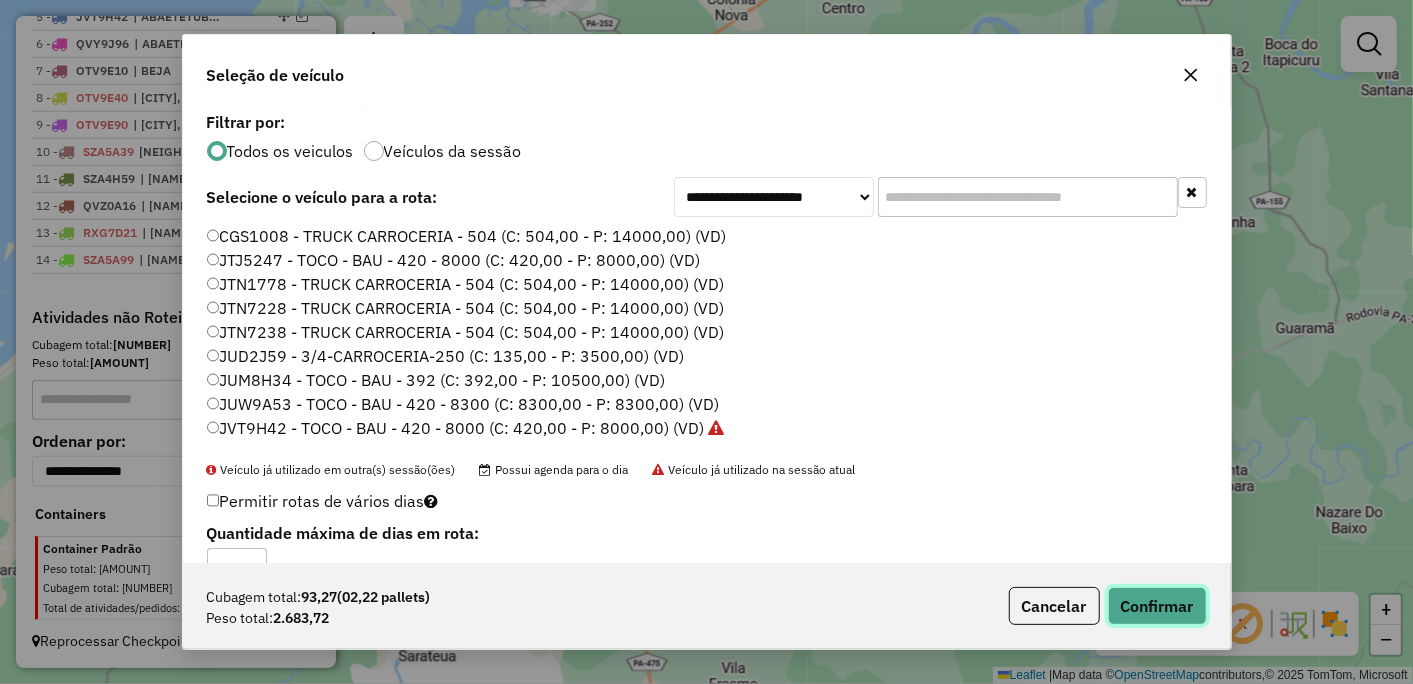 click on "Confirmar" 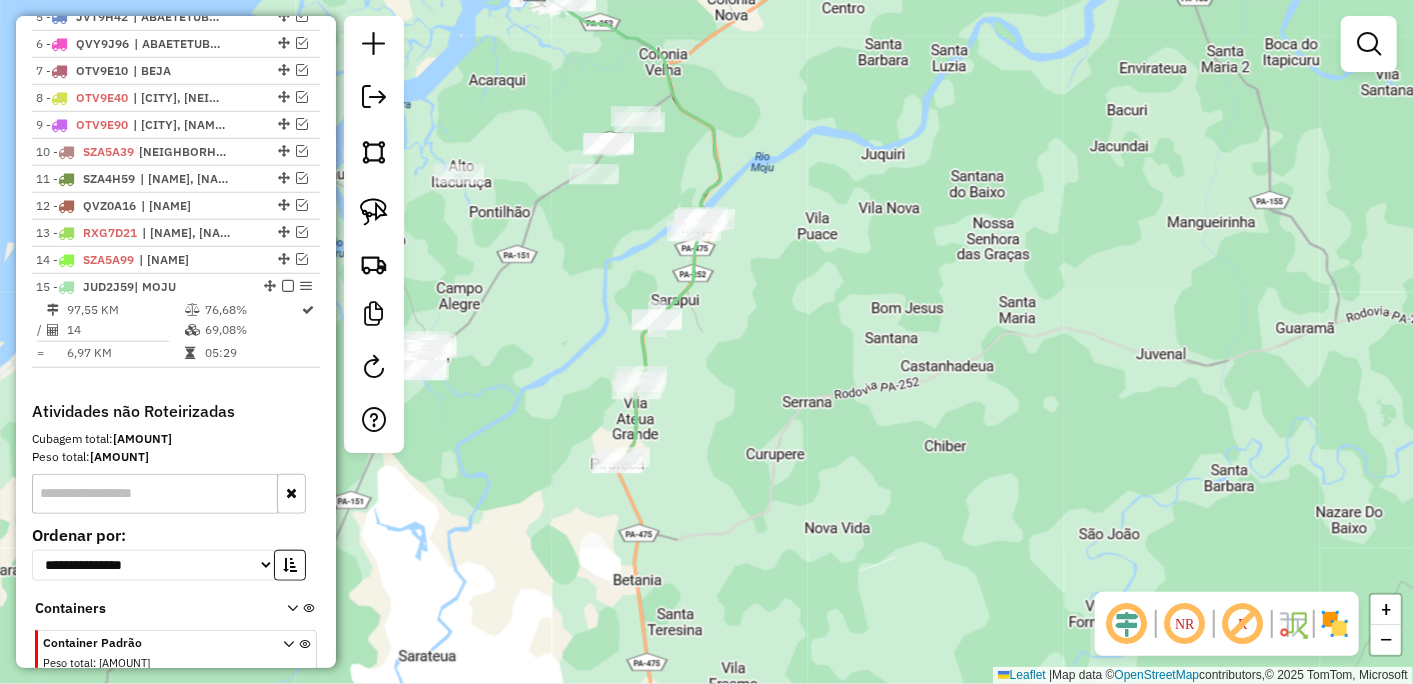 scroll, scrollTop: 987, scrollLeft: 0, axis: vertical 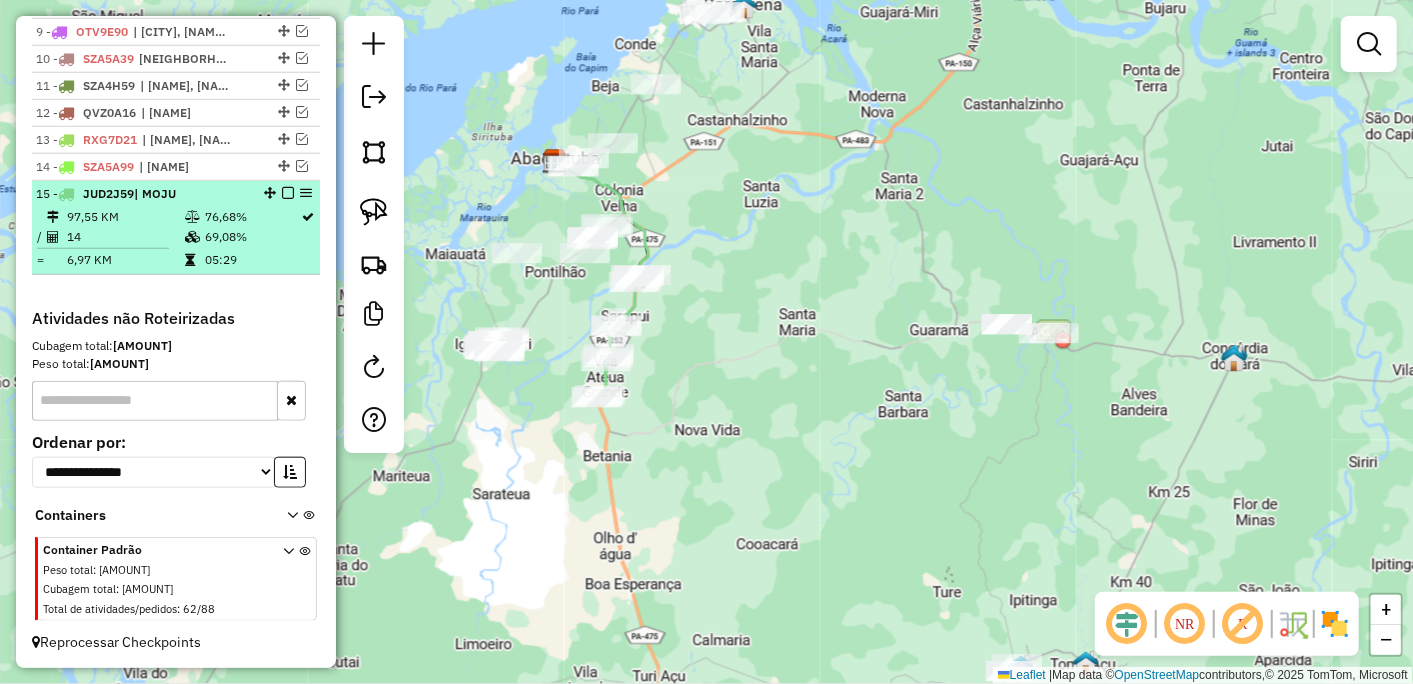 click at bounding box center (288, 193) 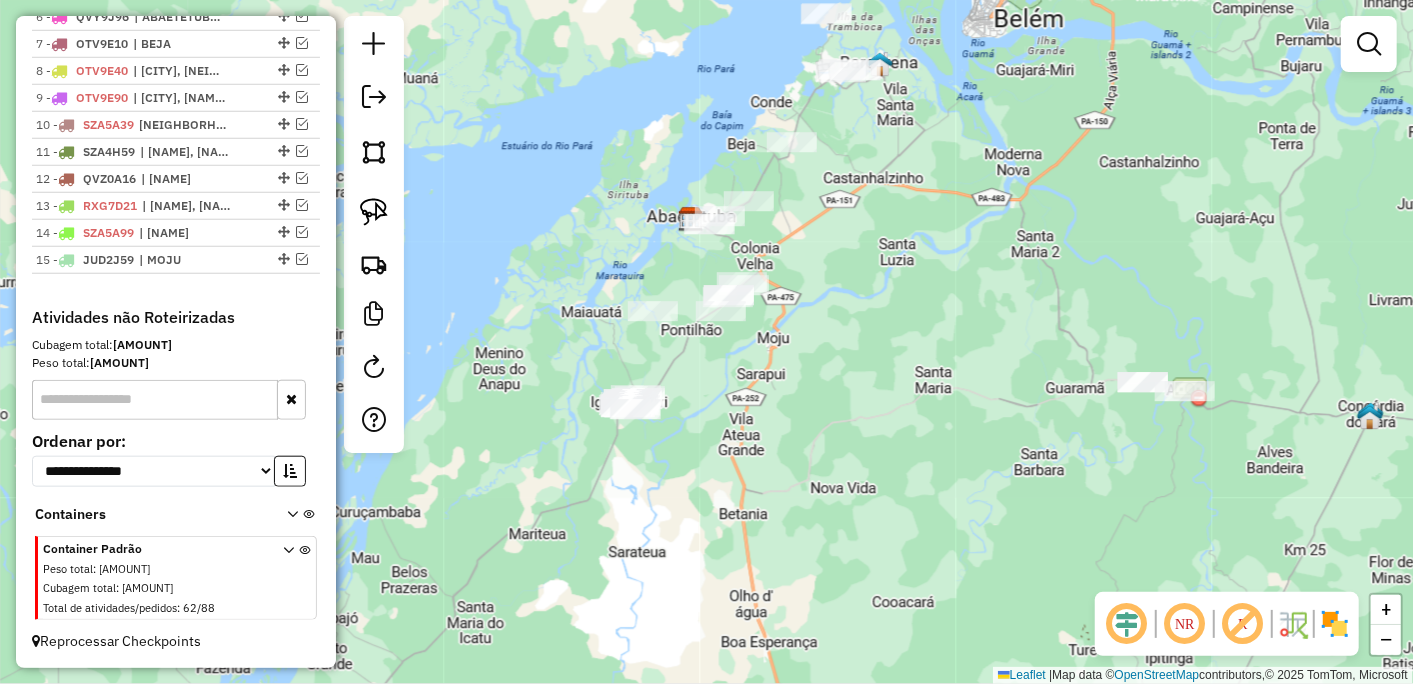drag, startPoint x: 625, startPoint y: 304, endPoint x: 782, endPoint y: 358, distance: 166.0271 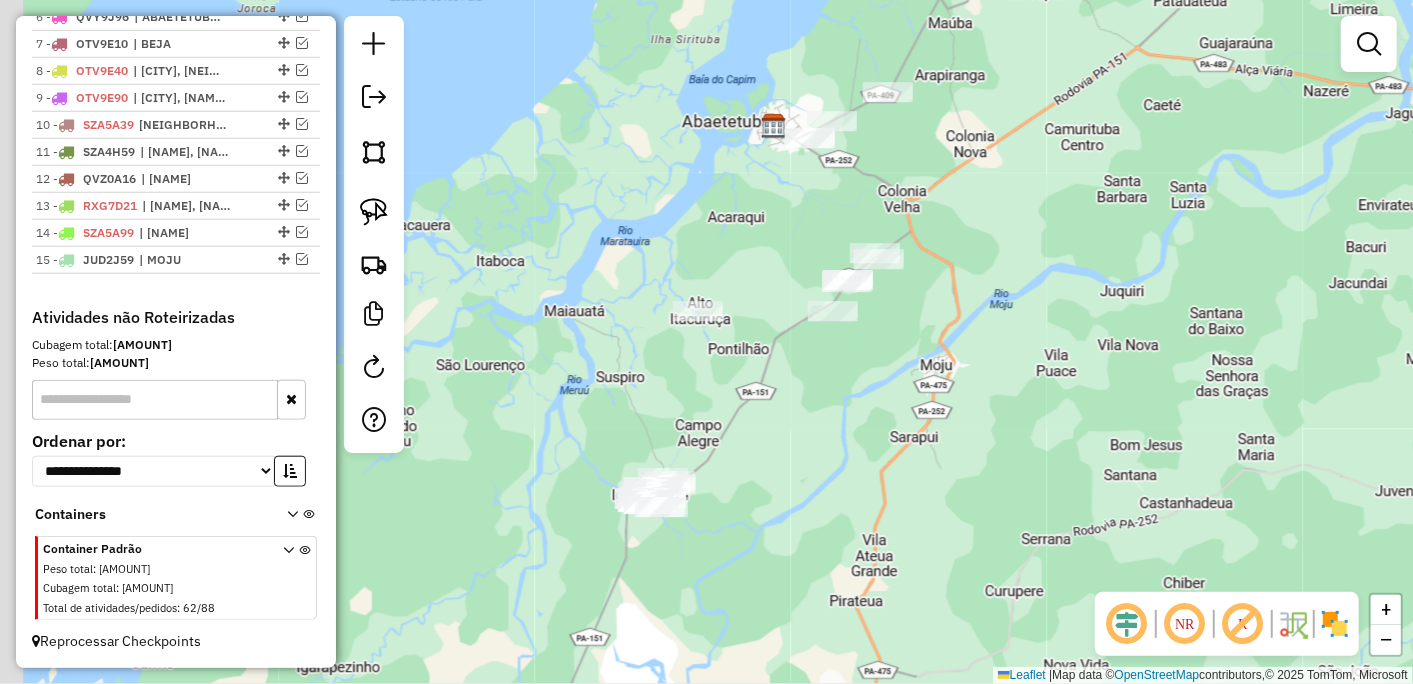 drag, startPoint x: 781, startPoint y: 344, endPoint x: 863, endPoint y: 422, distance: 113.17243 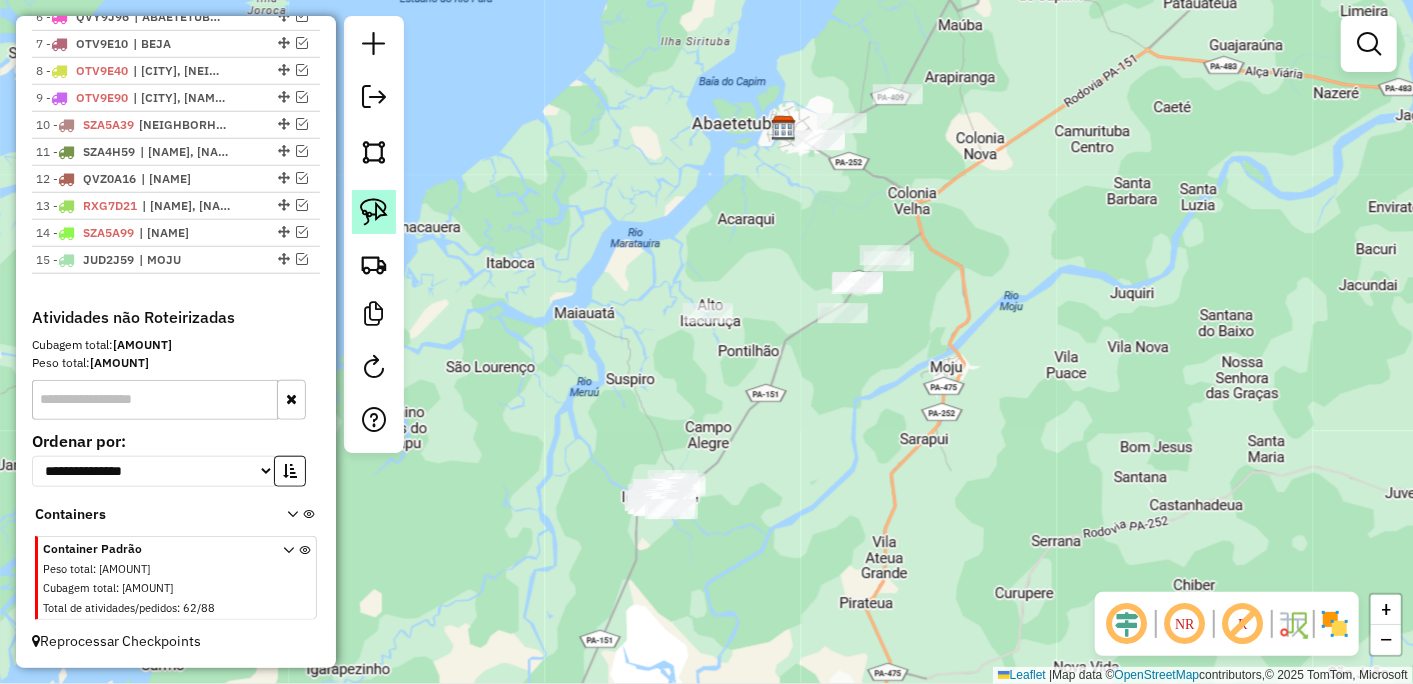 click 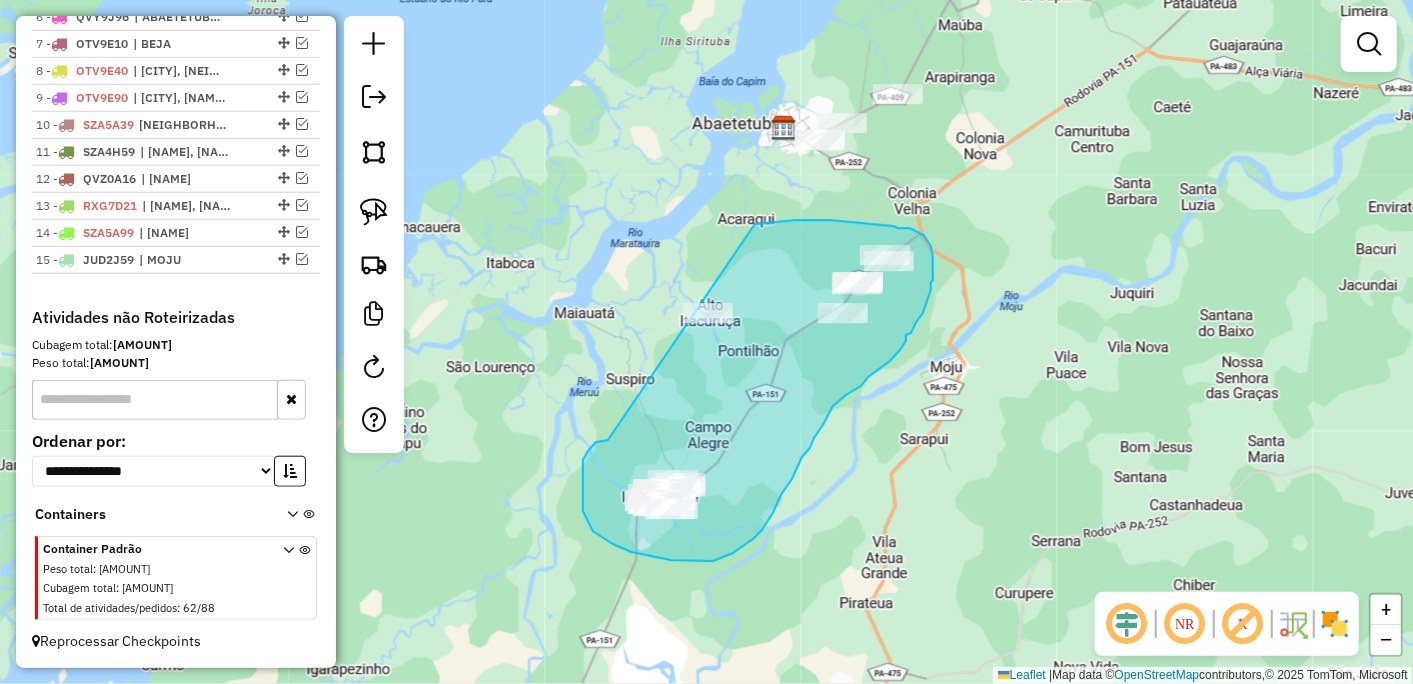 drag, startPoint x: 608, startPoint y: 440, endPoint x: 633, endPoint y: 232, distance: 209.49701 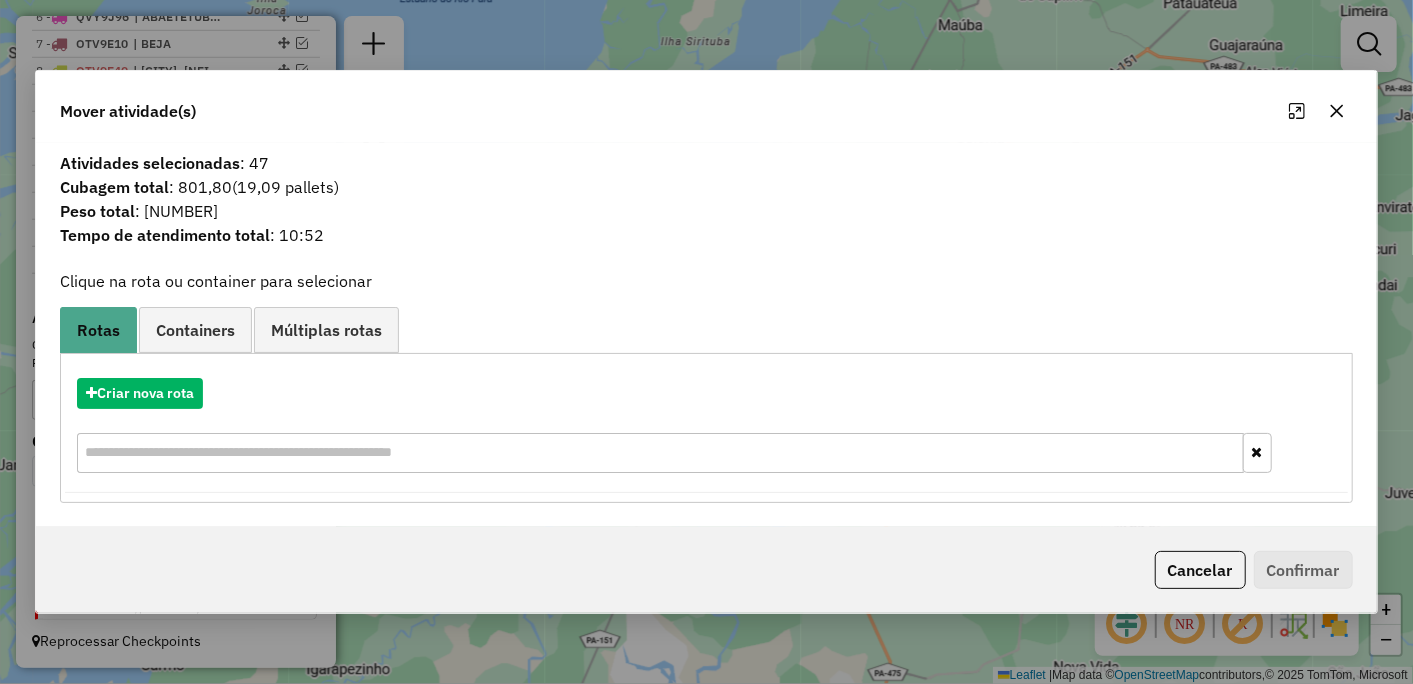 click 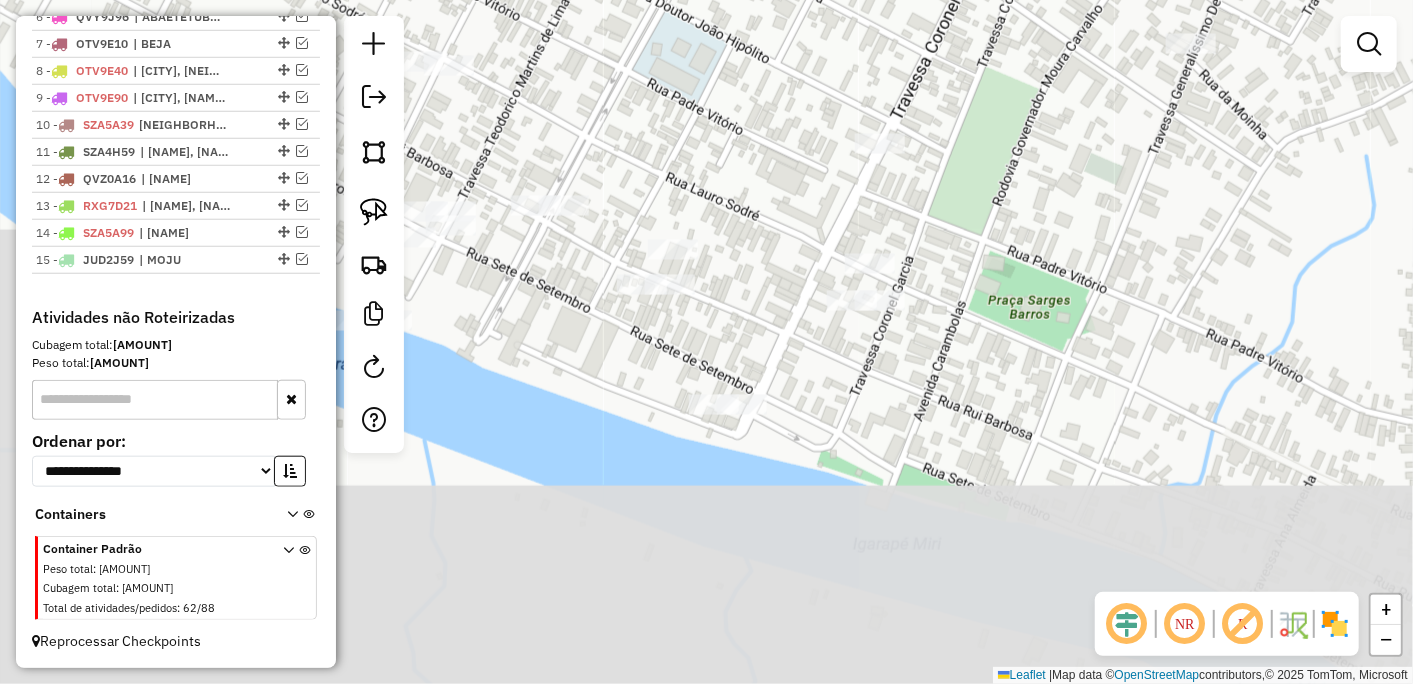 drag, startPoint x: 933, startPoint y: 507, endPoint x: 995, endPoint y: -65, distance: 575.35034 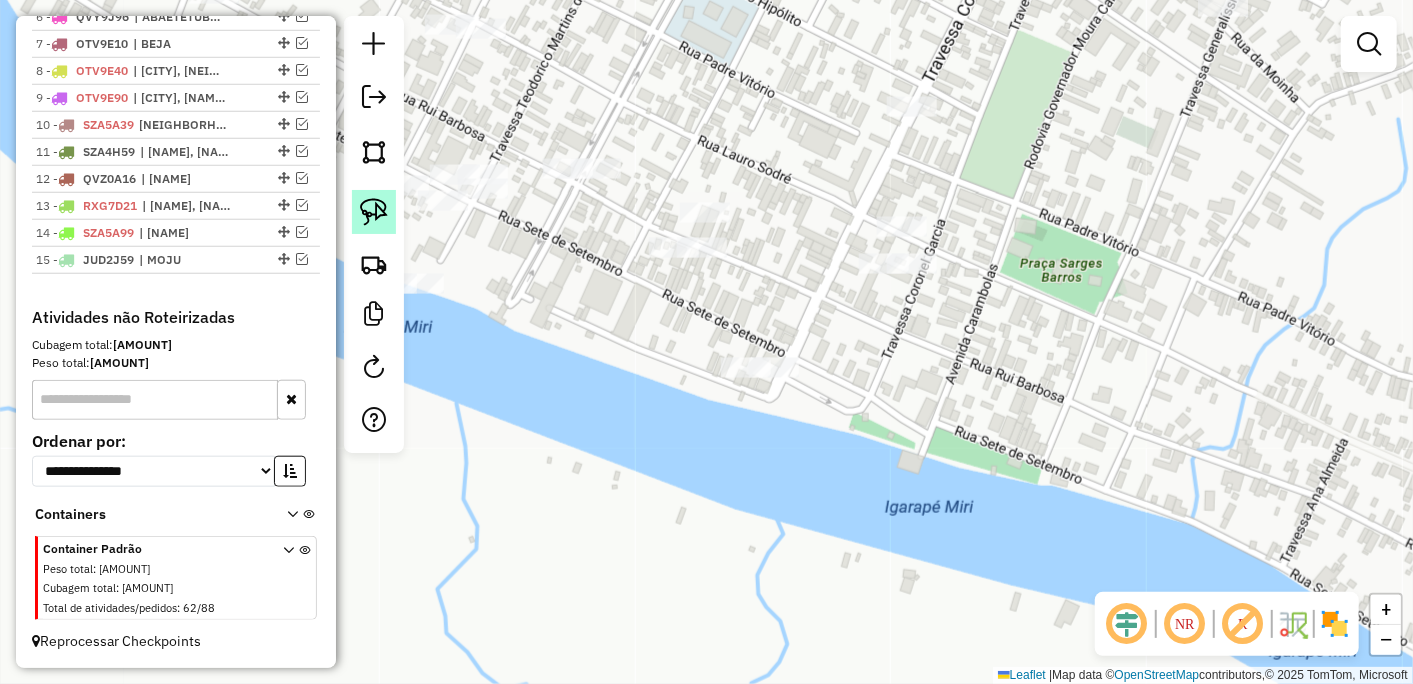 click 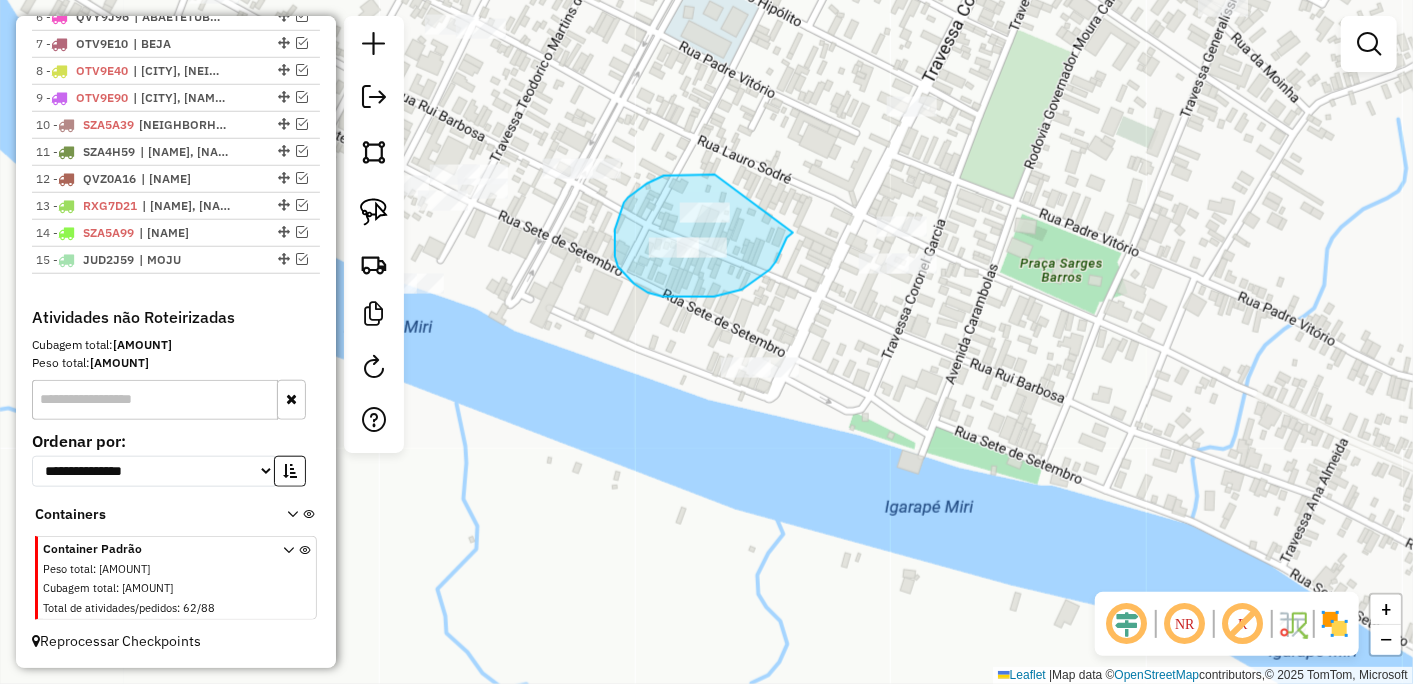 drag, startPoint x: 676, startPoint y: 175, endPoint x: 802, endPoint y: 212, distance: 131.32022 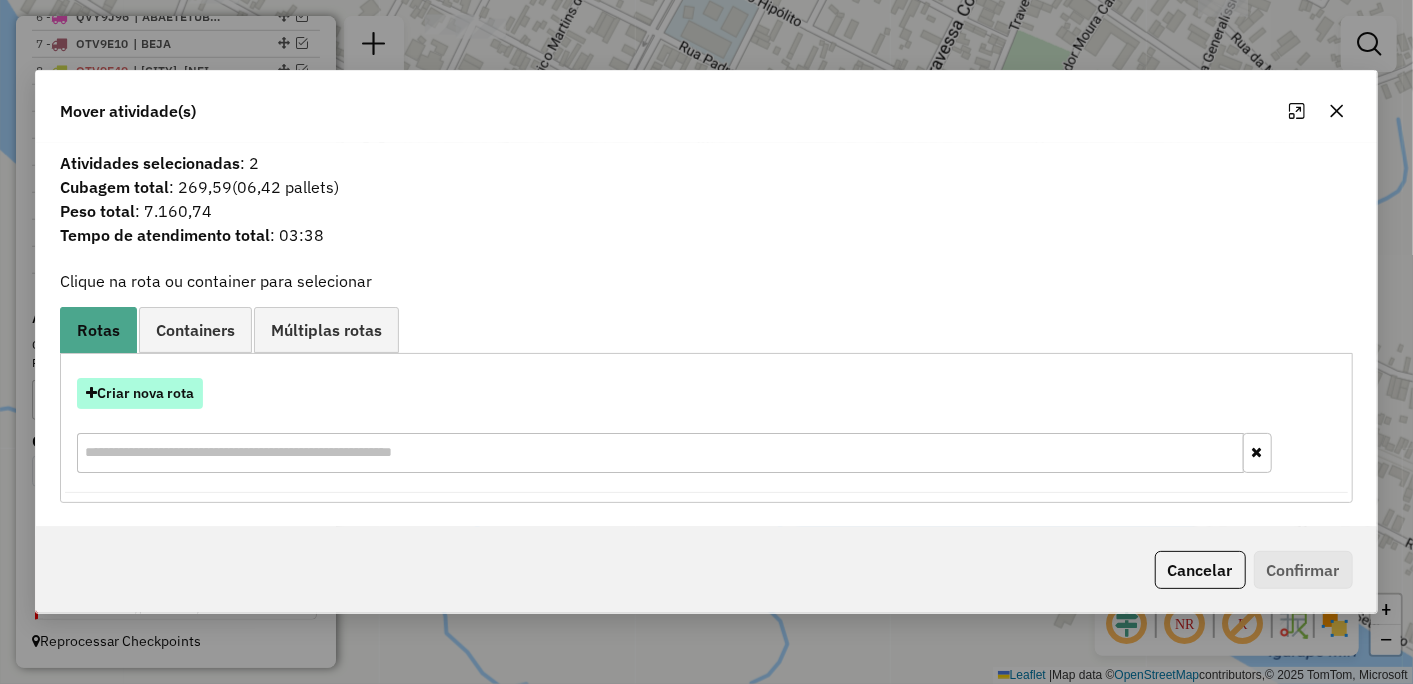 click on "Criar nova rota" at bounding box center (140, 393) 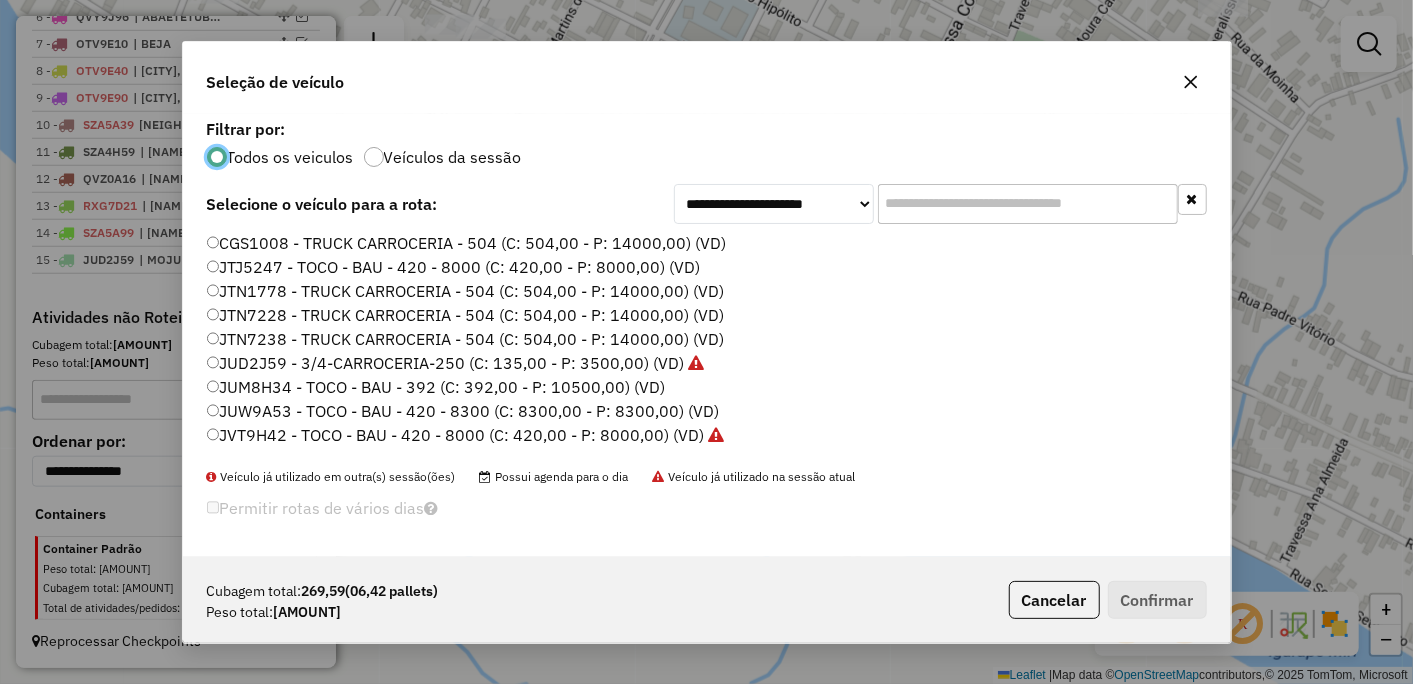 scroll, scrollTop: 11, scrollLeft: 5, axis: both 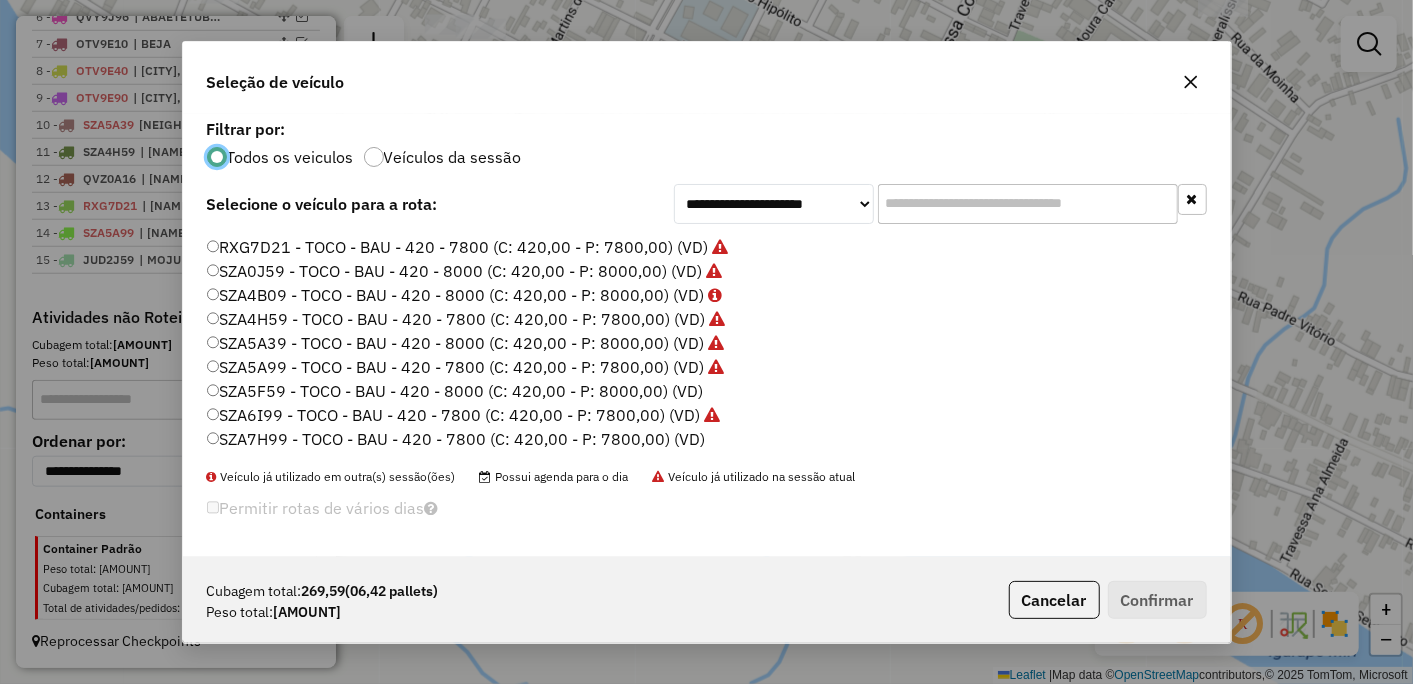 click on "SZA5F59 - TOCO - BAU - 420 - 8000 (C: 420,00 - P: 8000,00) (VD)" 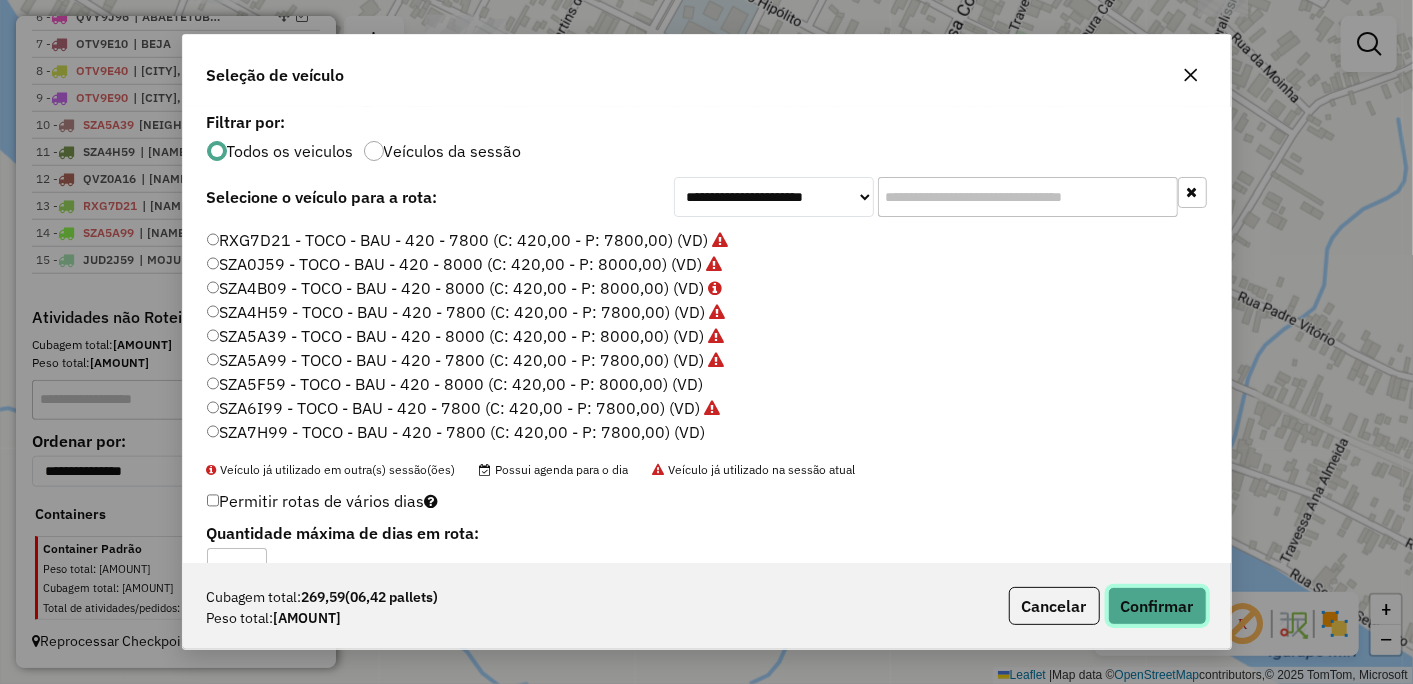 click on "Confirmar" 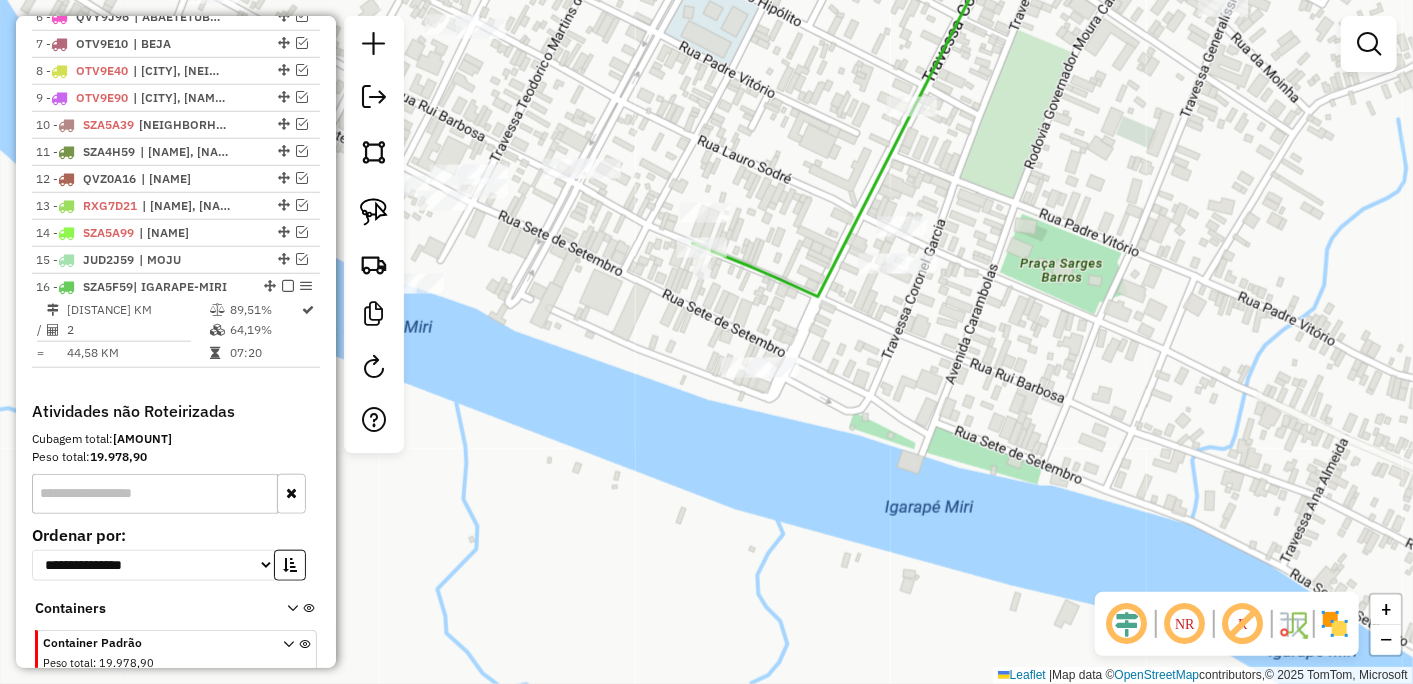 scroll, scrollTop: 1015, scrollLeft: 0, axis: vertical 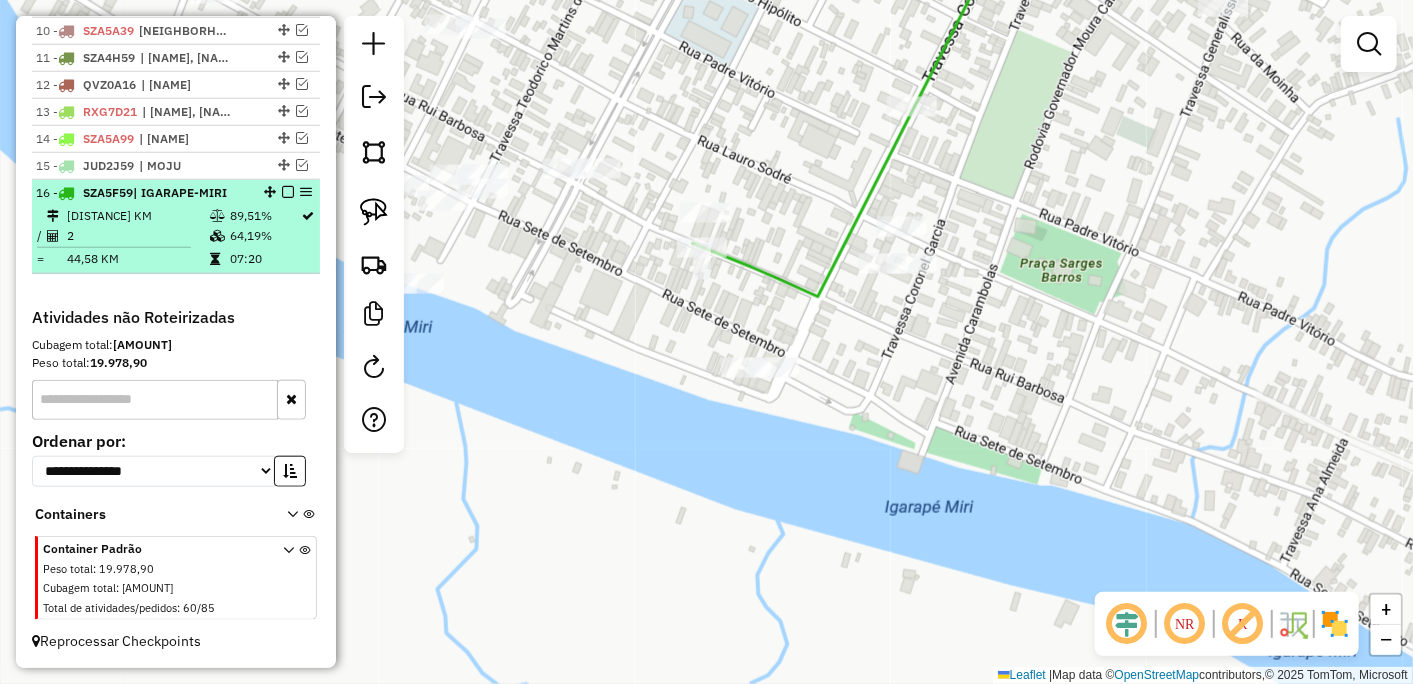 click at bounding box center [288, 192] 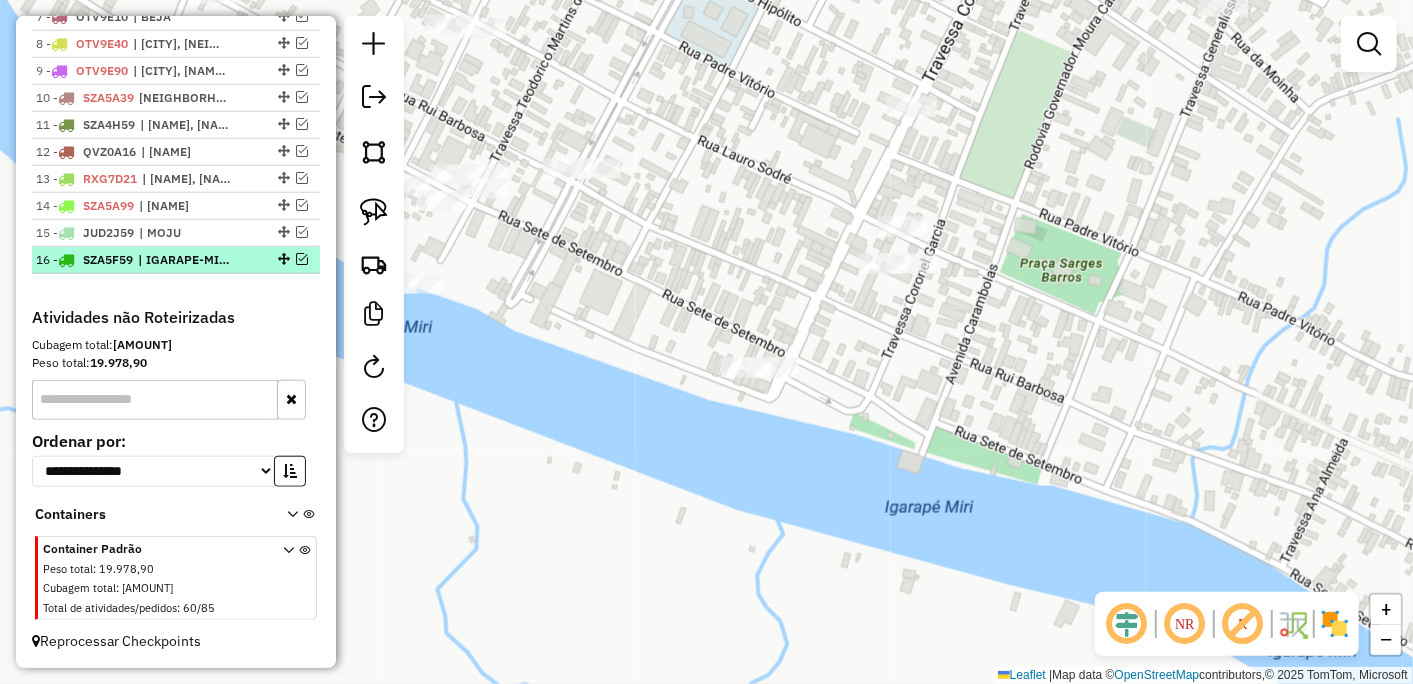 scroll, scrollTop: 947, scrollLeft: 0, axis: vertical 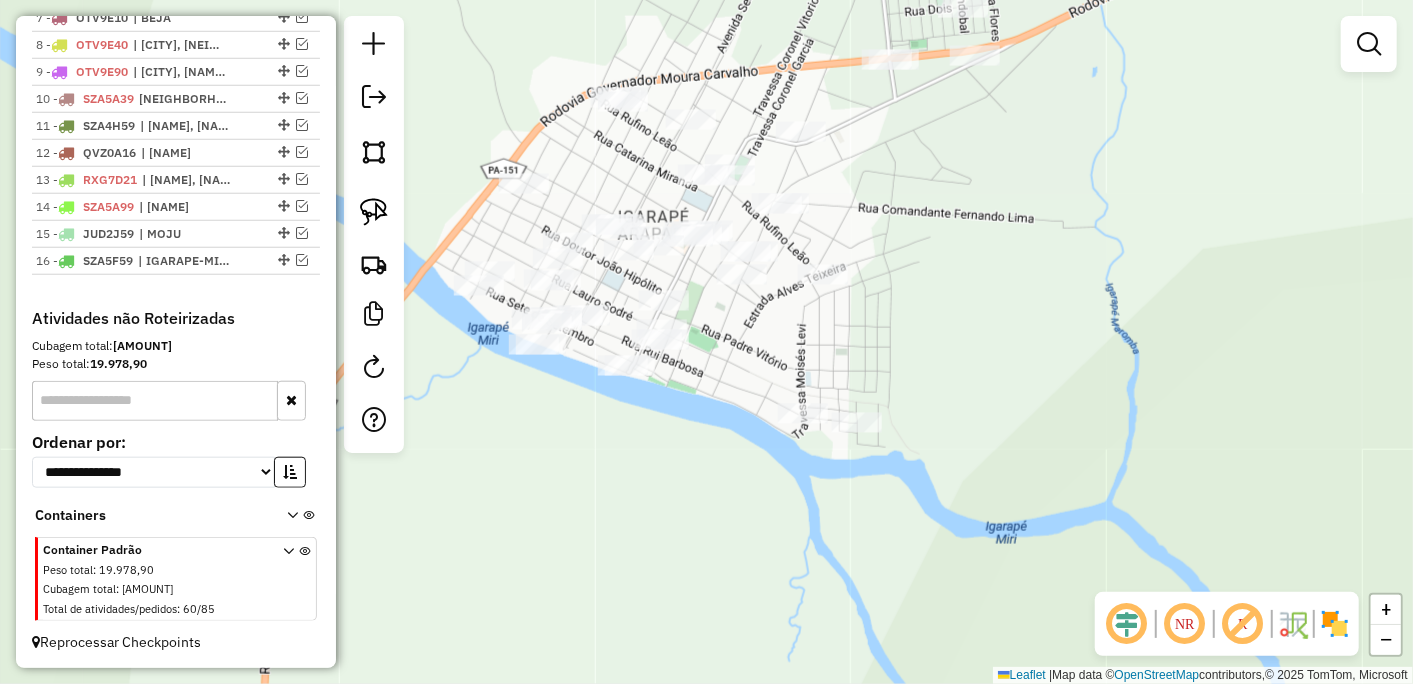 drag, startPoint x: 756, startPoint y: 351, endPoint x: 745, endPoint y: 395, distance: 45.35416 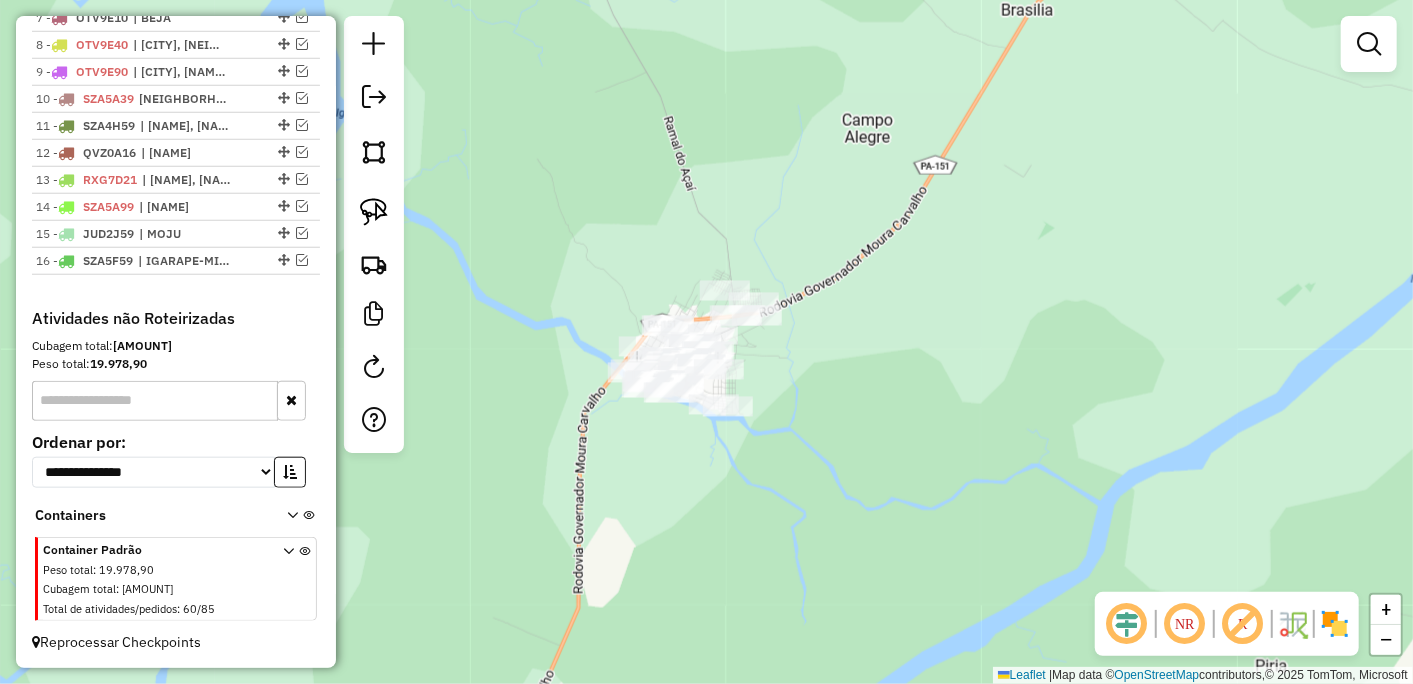 drag, startPoint x: 1043, startPoint y: 384, endPoint x: 876, endPoint y: 398, distance: 167.5858 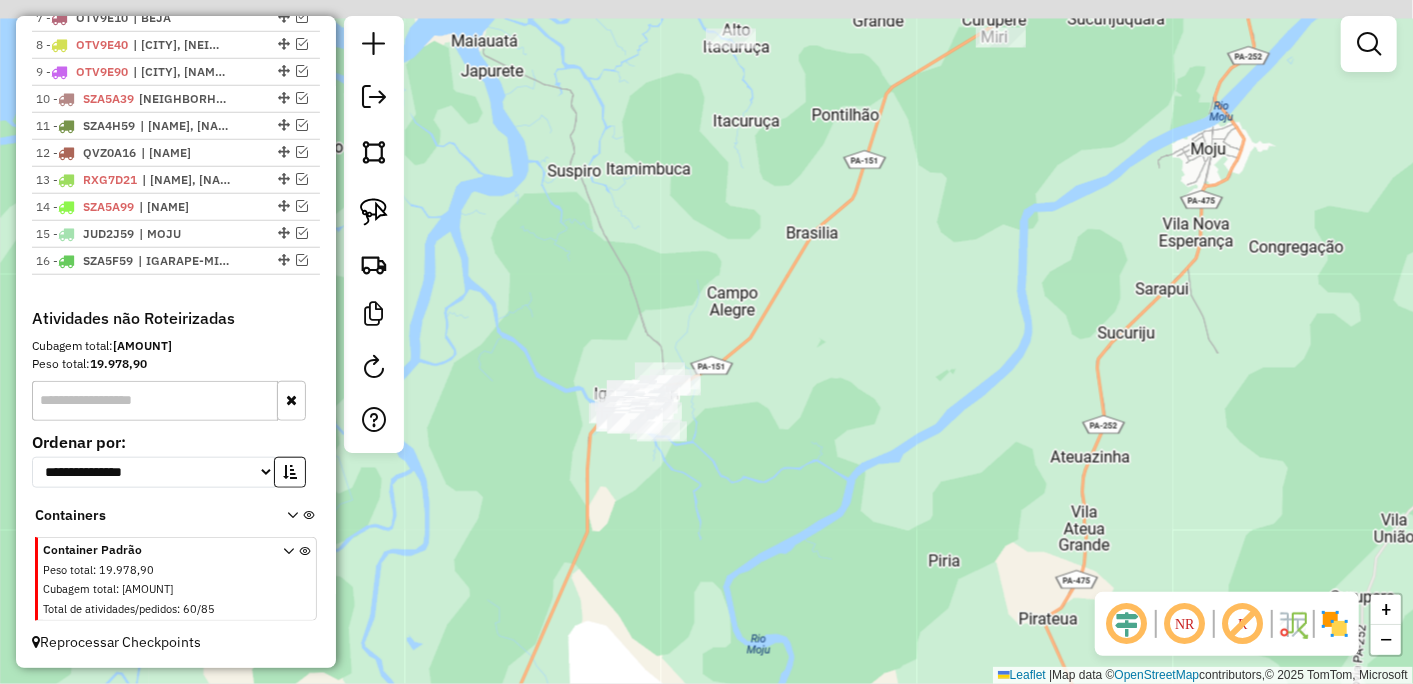 drag, startPoint x: 924, startPoint y: 380, endPoint x: 694, endPoint y: 445, distance: 239.00836 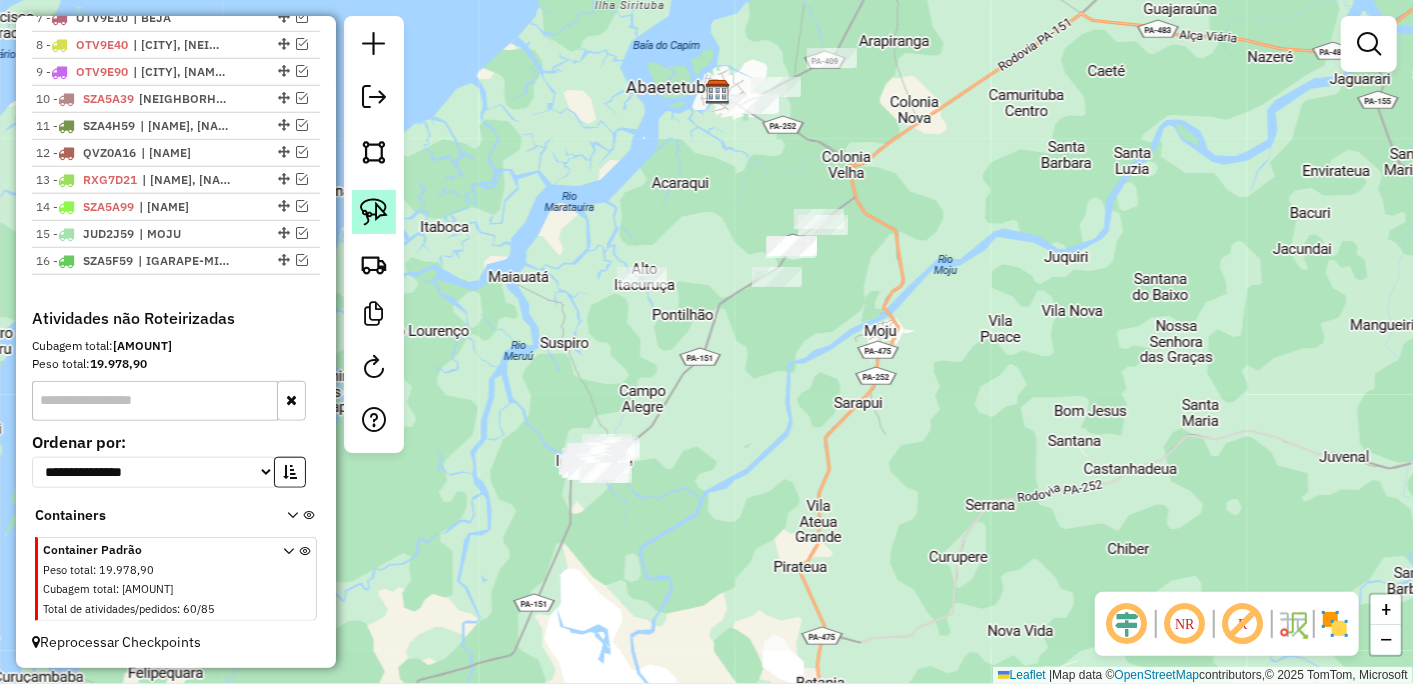 click 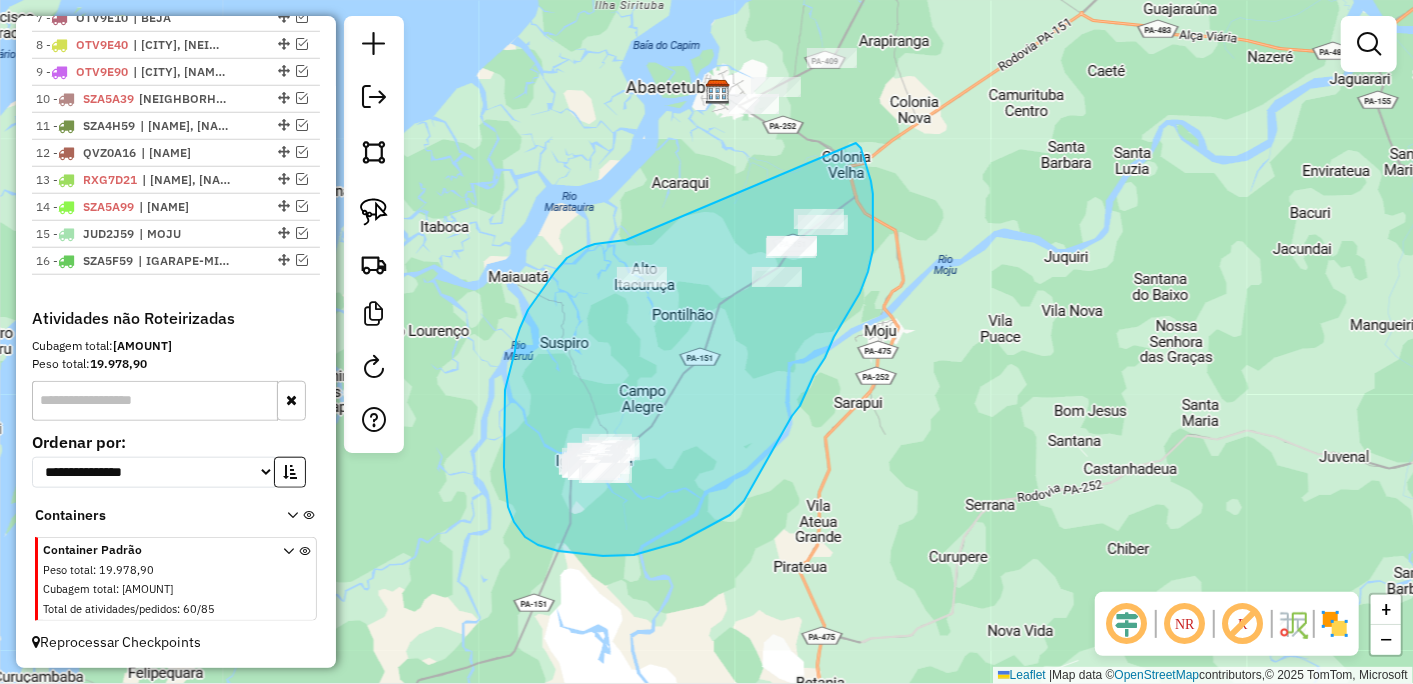 drag, startPoint x: 626, startPoint y: 240, endPoint x: 856, endPoint y: 143, distance: 249.6177 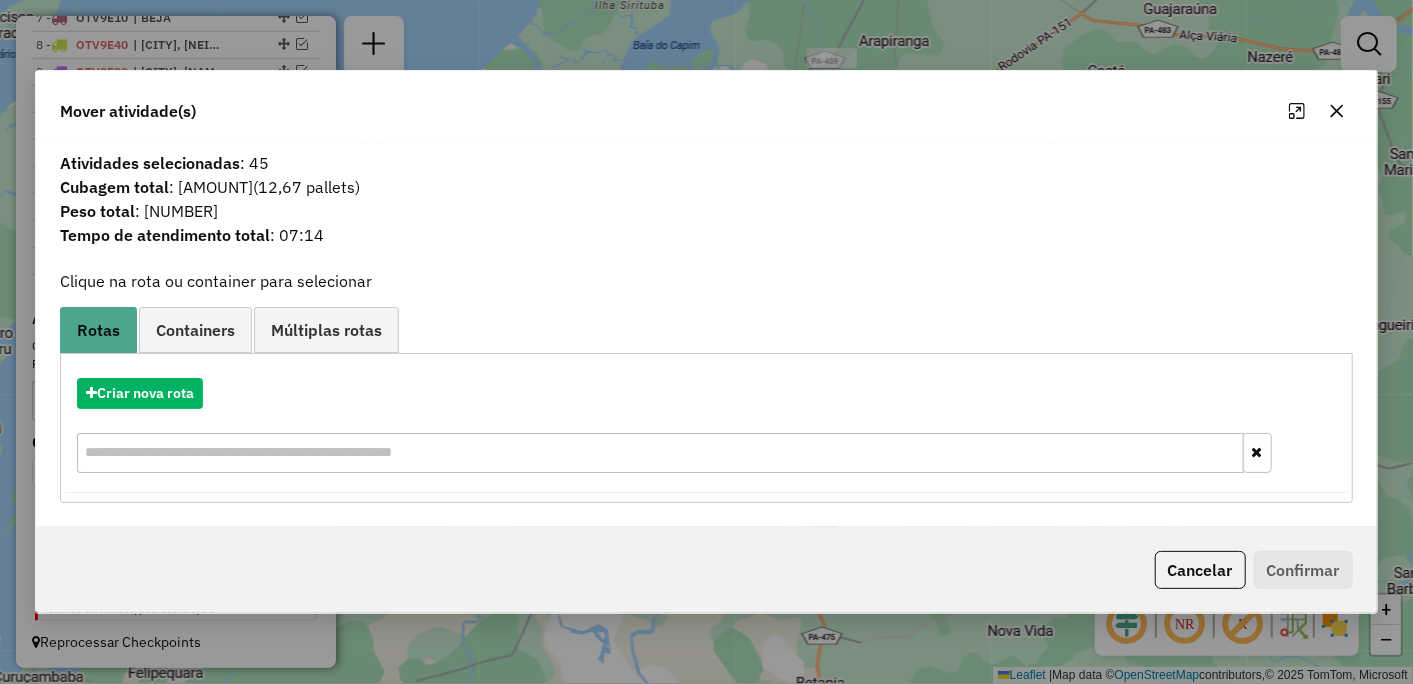 click 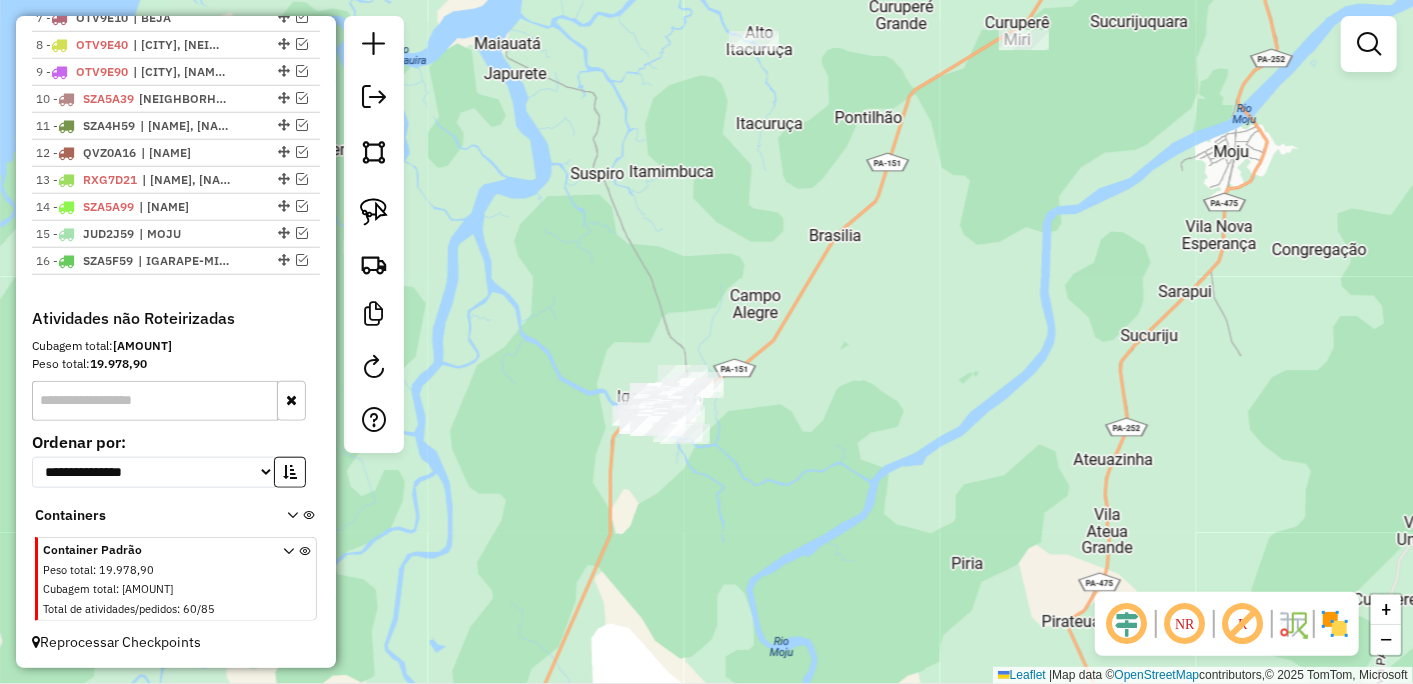 drag, startPoint x: 707, startPoint y: 484, endPoint x: 840, endPoint y: 332, distance: 201.97276 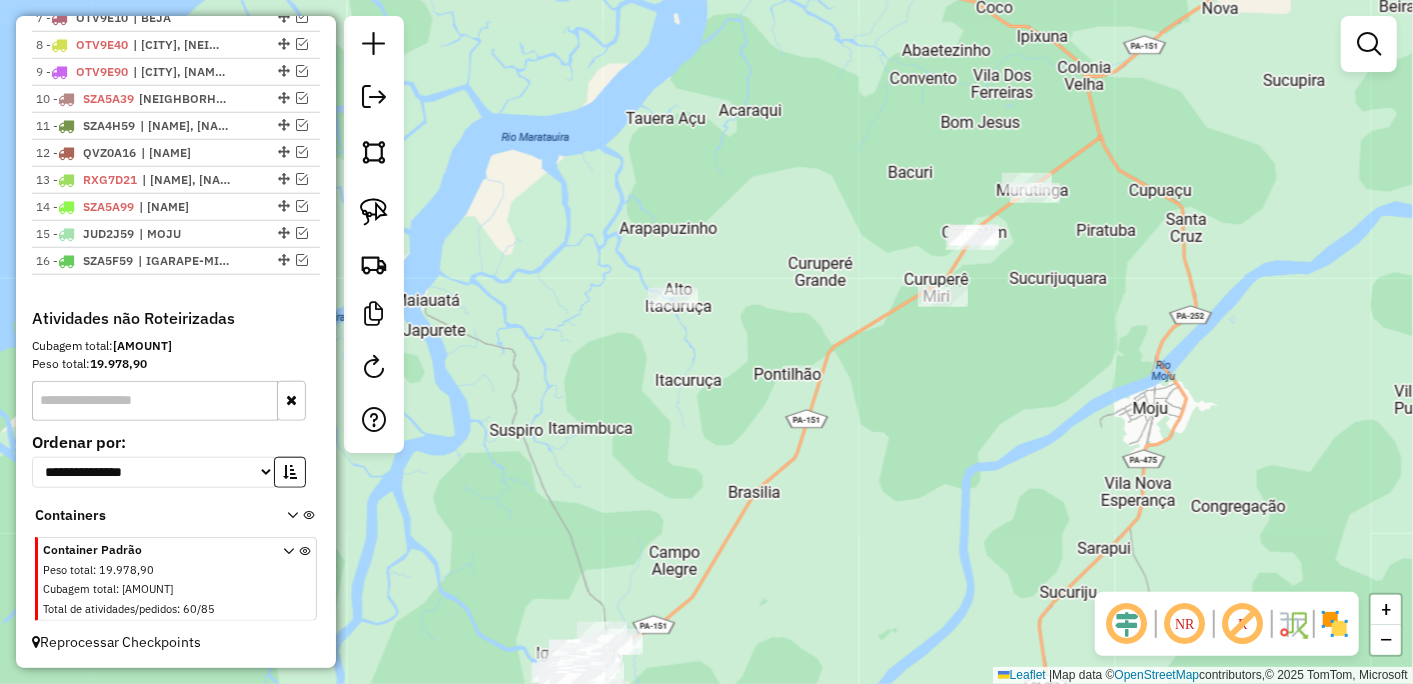 drag, startPoint x: 866, startPoint y: 320, endPoint x: 767, endPoint y: 607, distance: 303.59512 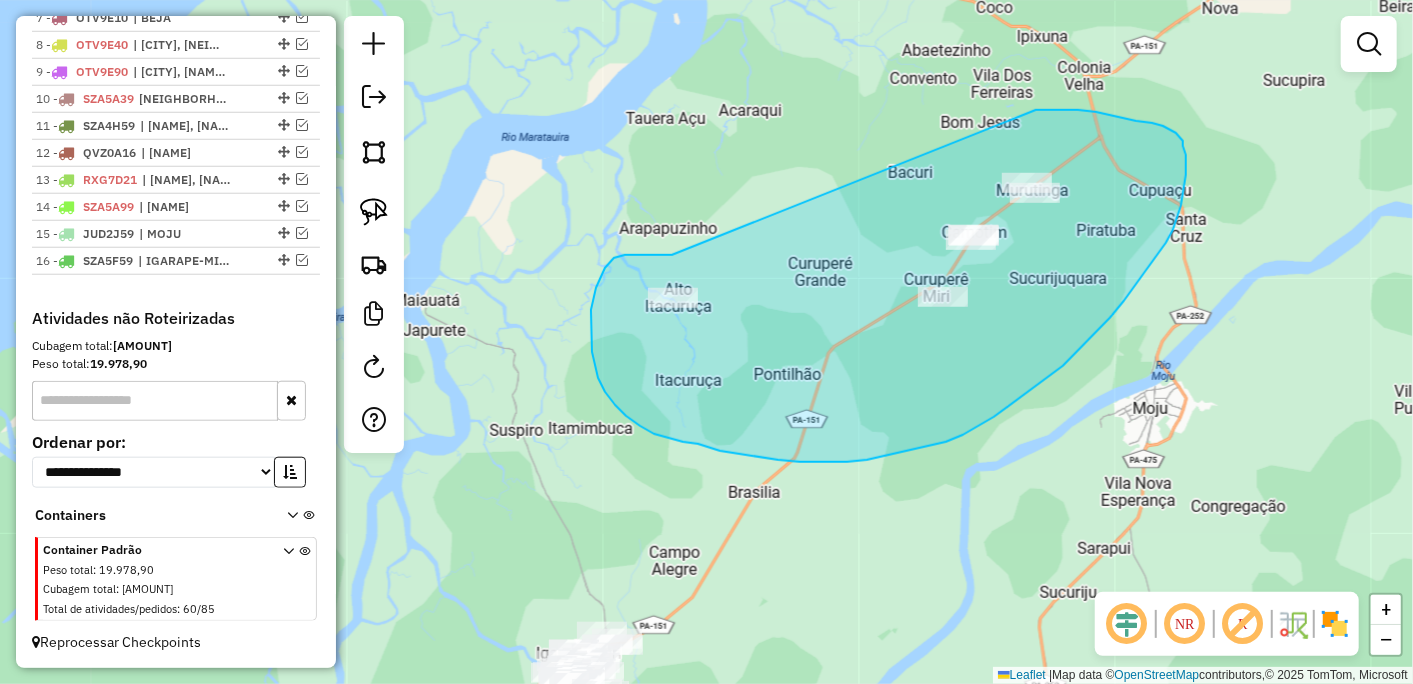 drag, startPoint x: 620, startPoint y: 256, endPoint x: 1020, endPoint y: 111, distance: 425.47034 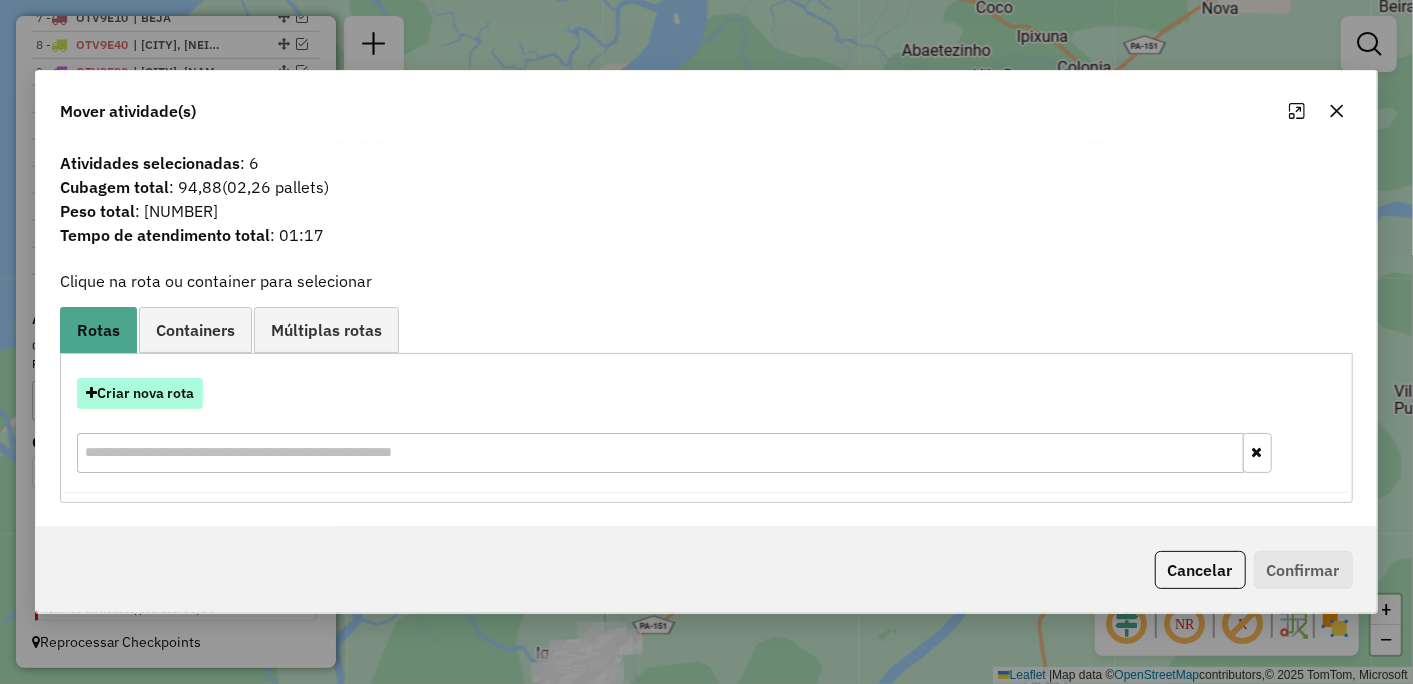 click on "Criar nova rota" at bounding box center [140, 393] 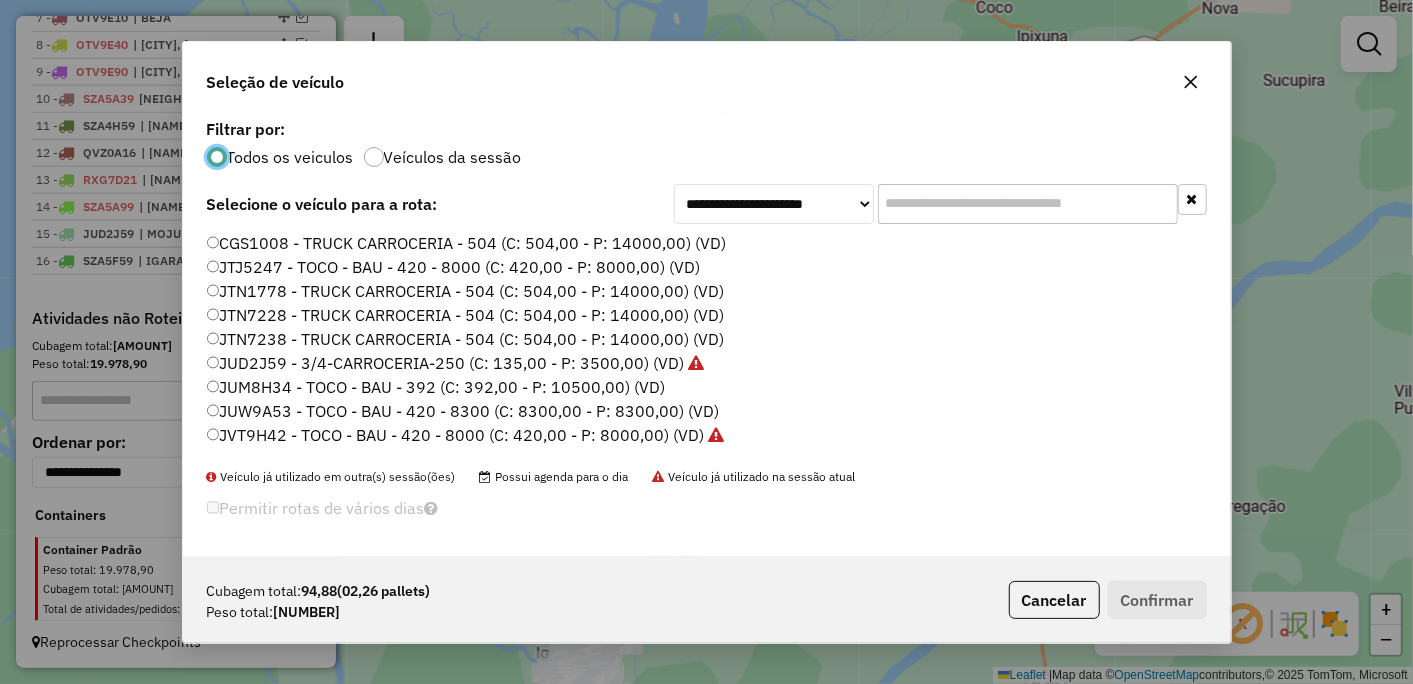 scroll, scrollTop: 11, scrollLeft: 5, axis: both 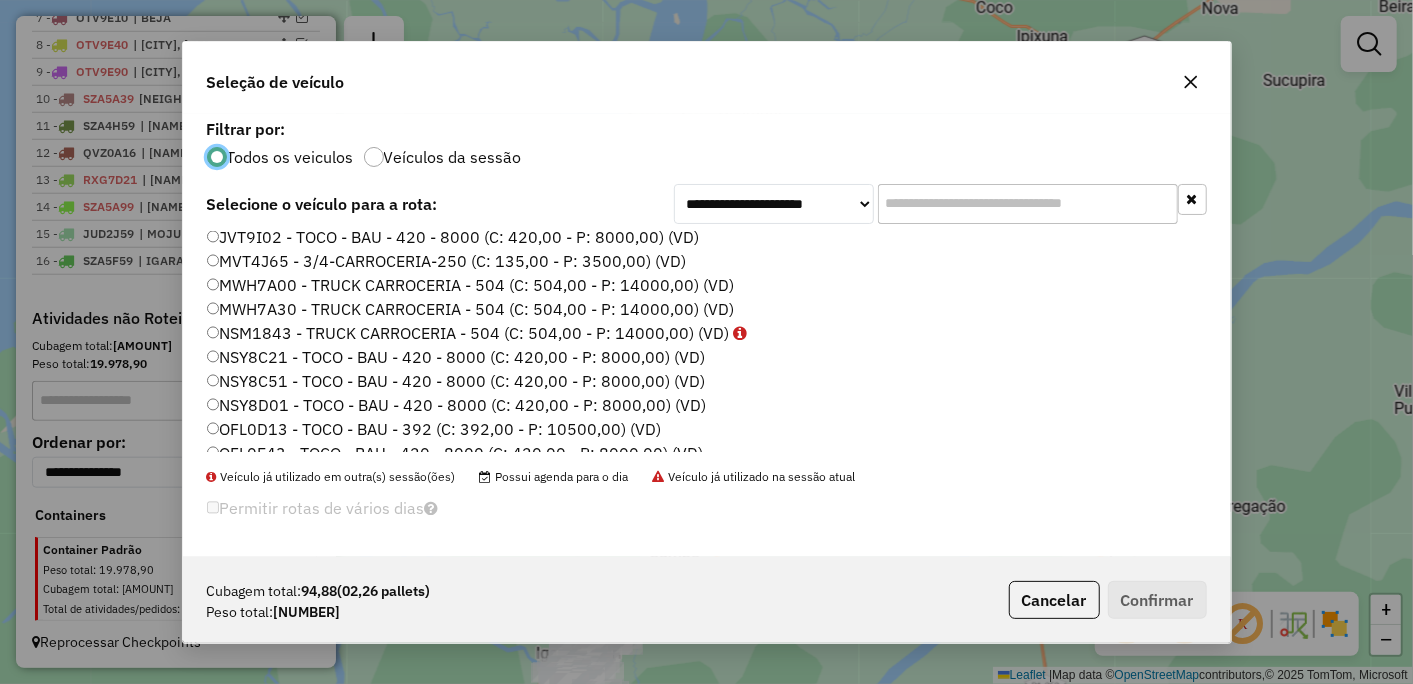 click on "NSY8C21 - TOCO - BAU - 420 - 8000 (C: 420,00 - P: 8000,00) (VD)" 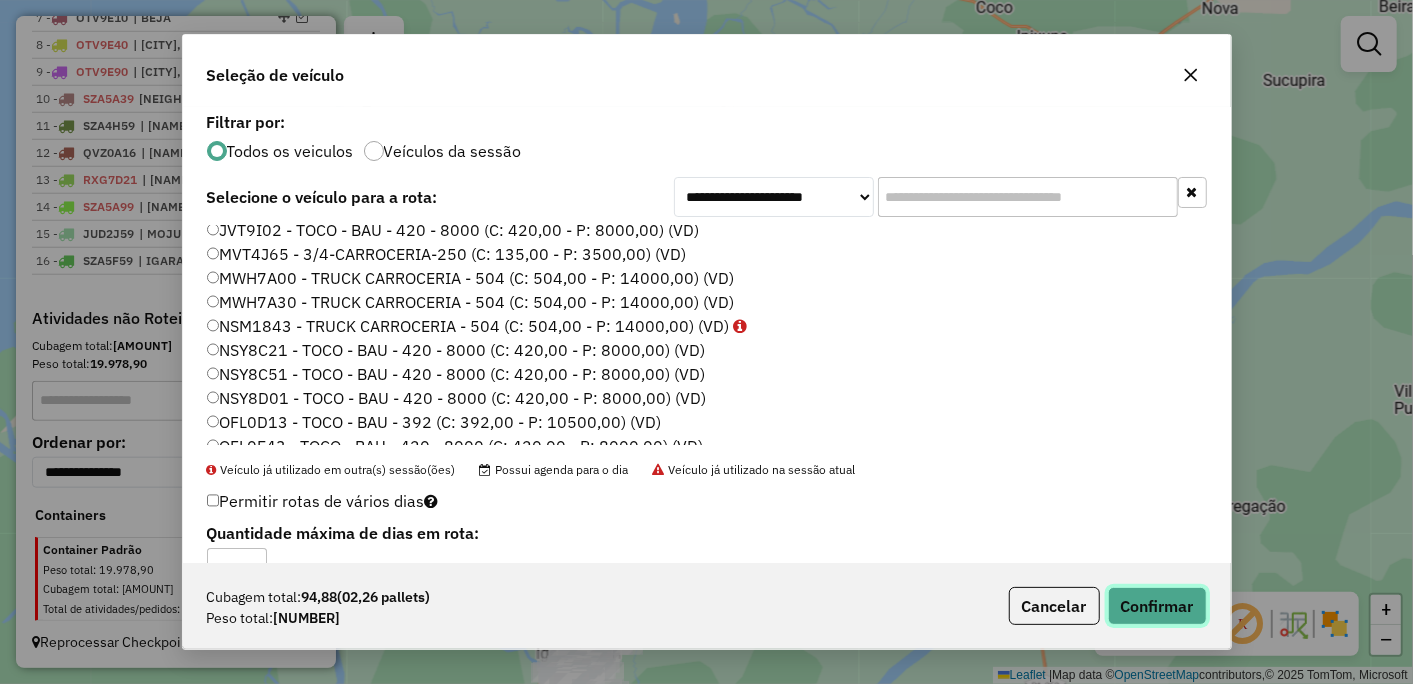 click on "Confirmar" 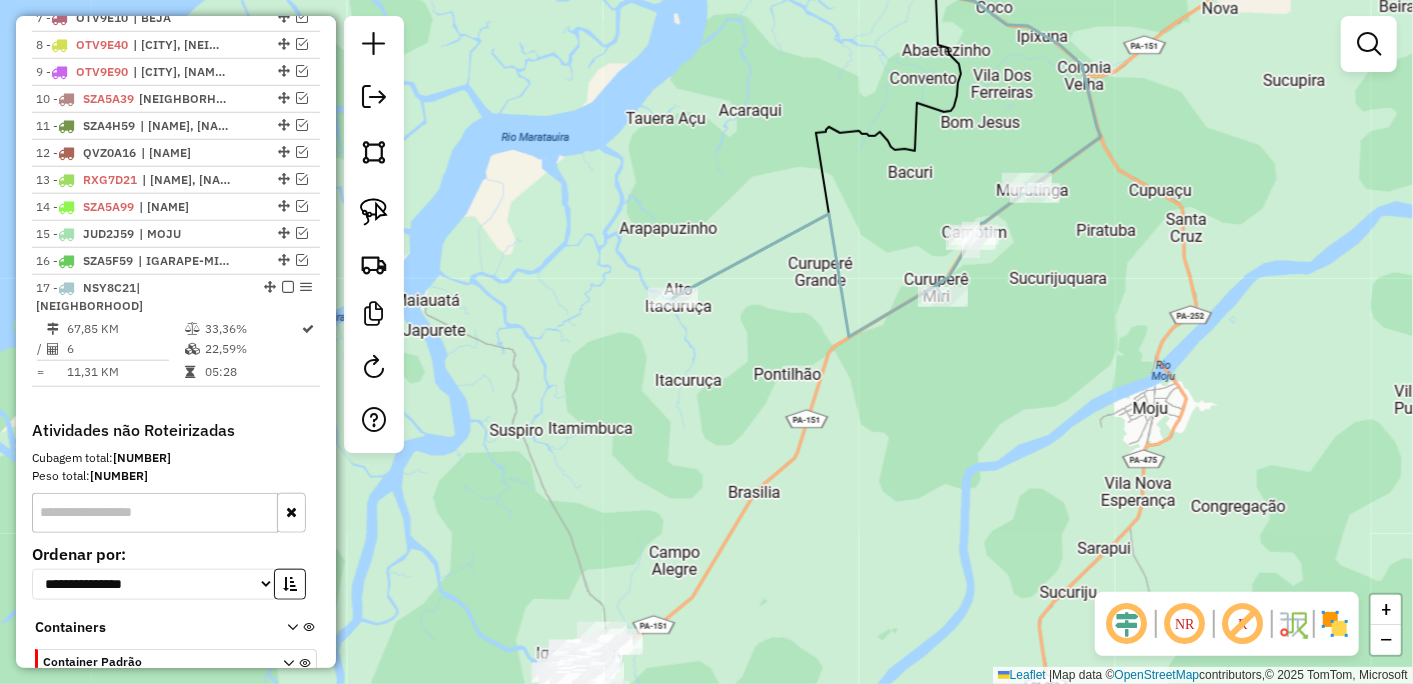 scroll, scrollTop: 1017, scrollLeft: 0, axis: vertical 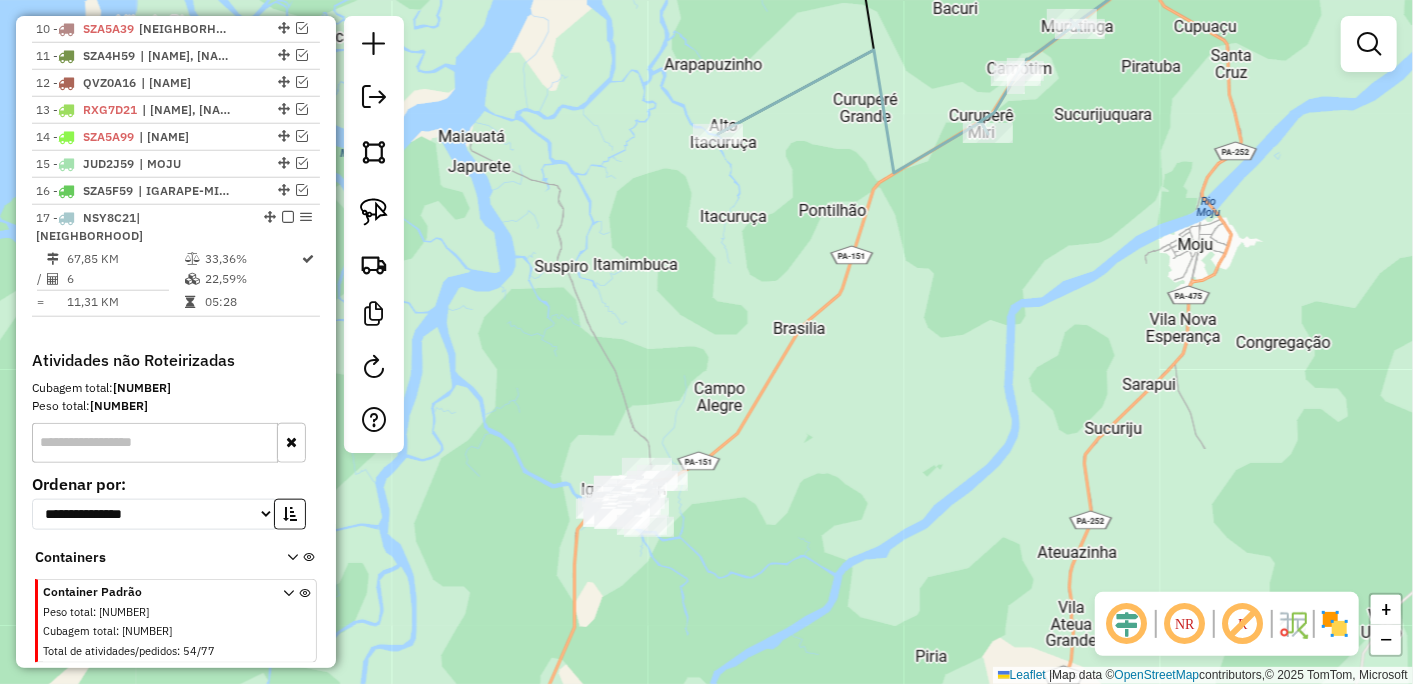 drag, startPoint x: 701, startPoint y: 532, endPoint x: 824, endPoint y: 284, distance: 276.82666 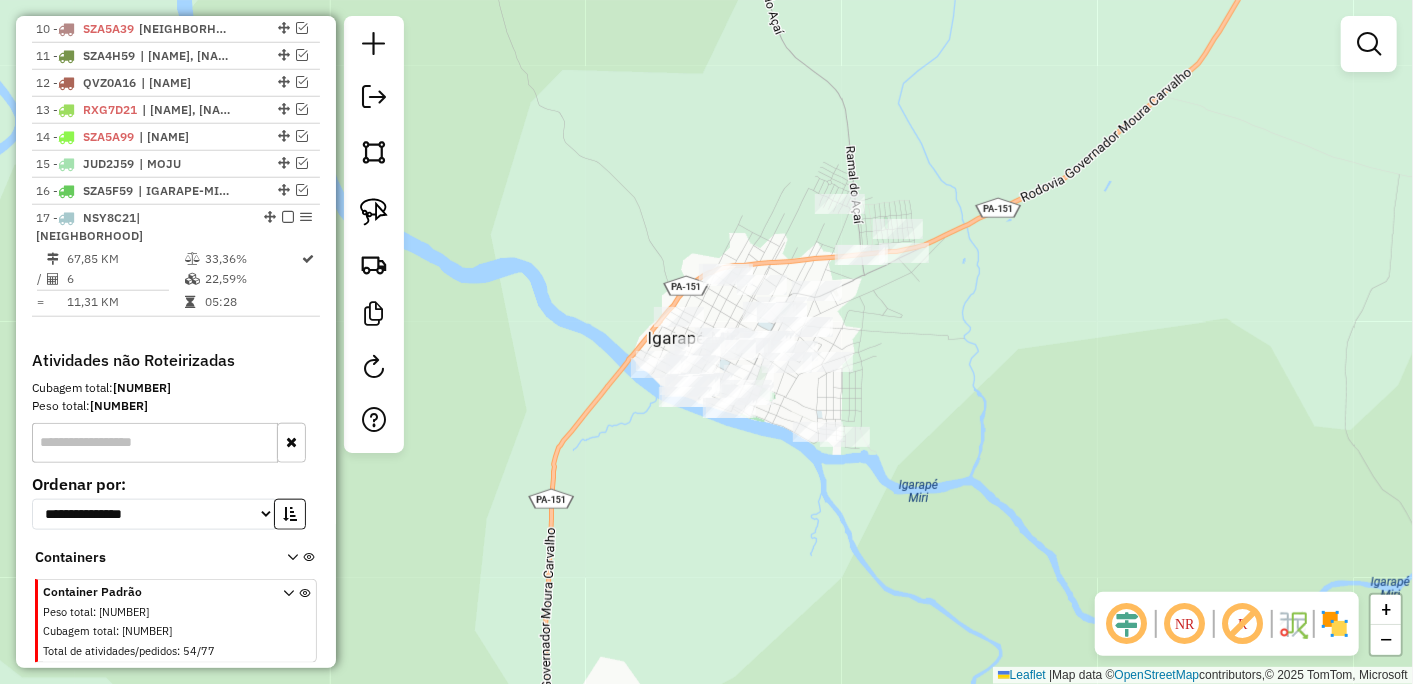drag, startPoint x: 948, startPoint y: 342, endPoint x: 845, endPoint y: 415, distance: 126.24579 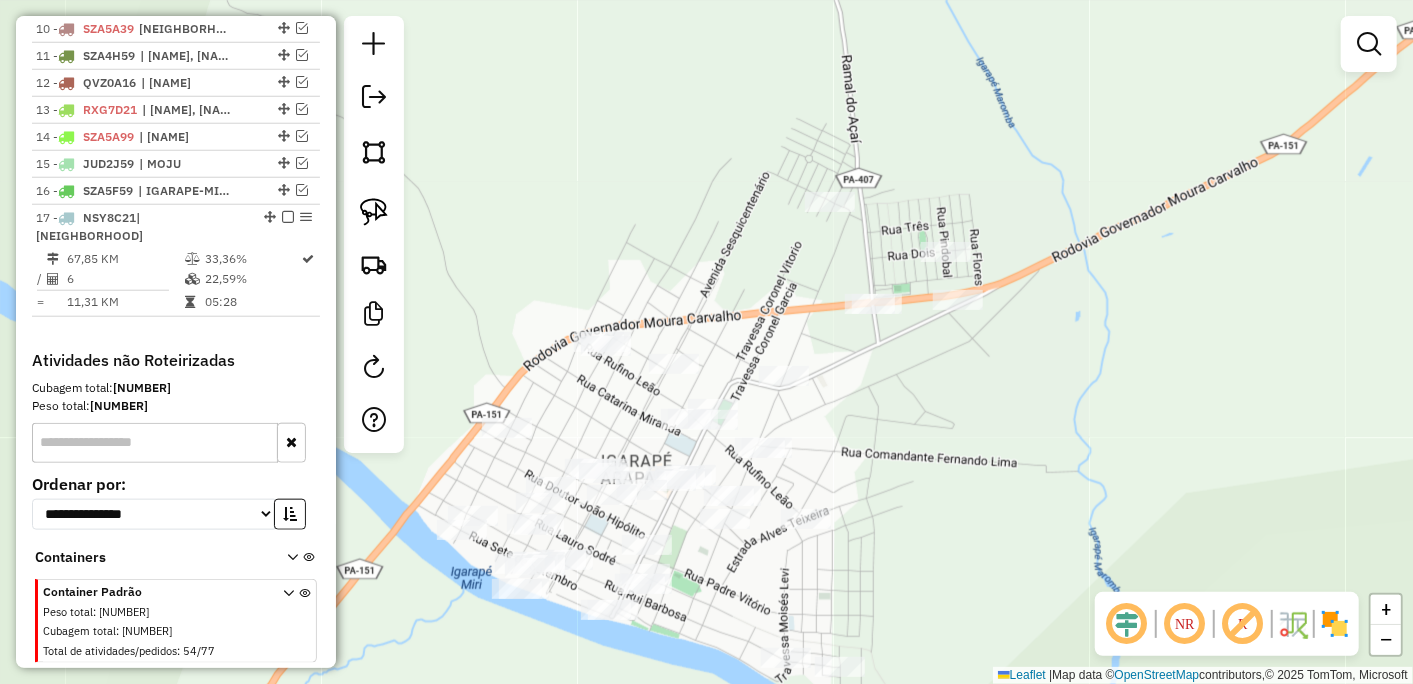 drag, startPoint x: 910, startPoint y: 392, endPoint x: 1082, endPoint y: 482, distance: 194.12367 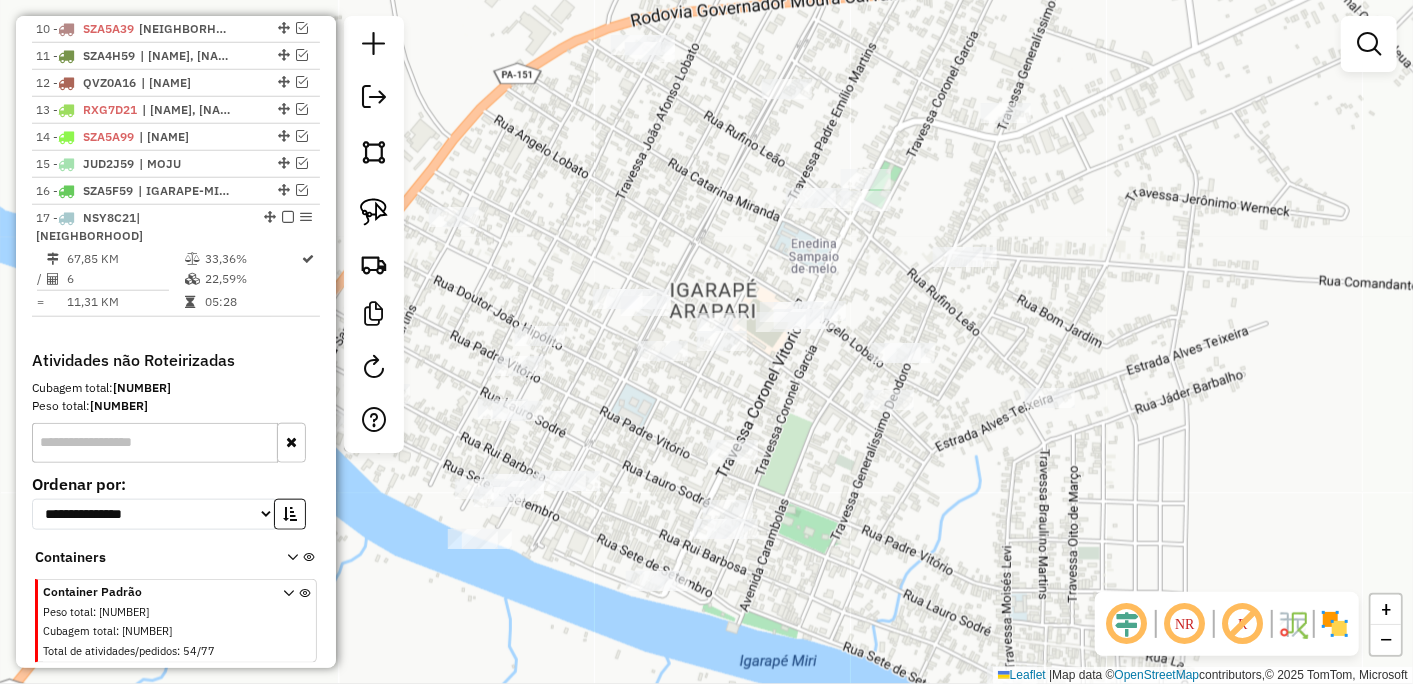 drag, startPoint x: 881, startPoint y: 452, endPoint x: 1166, endPoint y: 262, distance: 342.52737 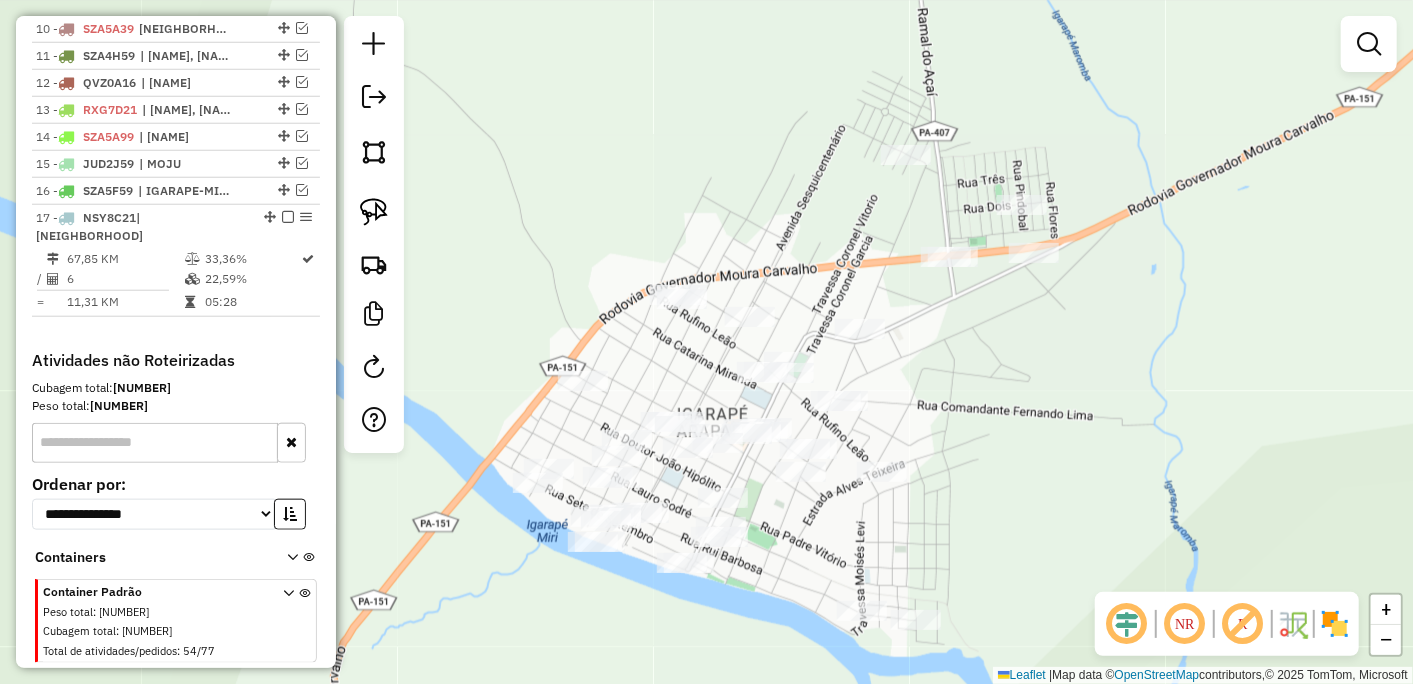 drag, startPoint x: 1181, startPoint y: 310, endPoint x: 984, endPoint y: 453, distance: 243.42966 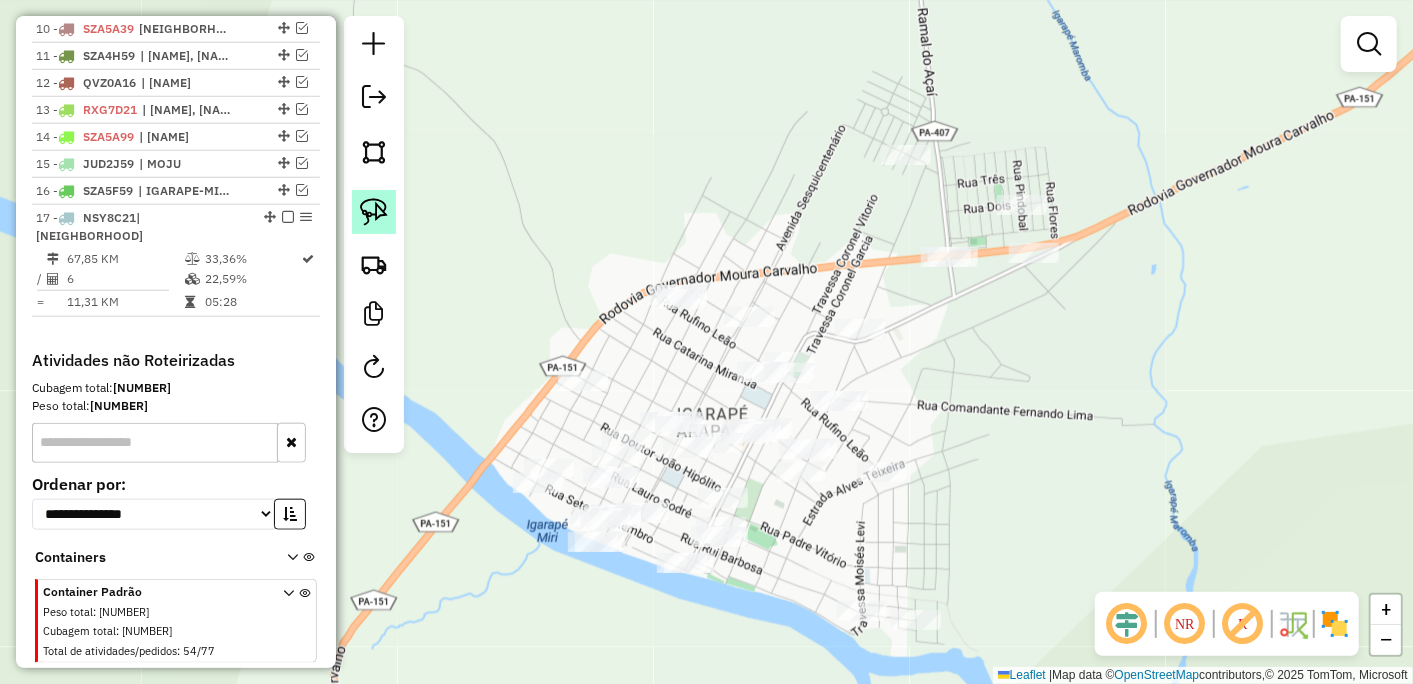click 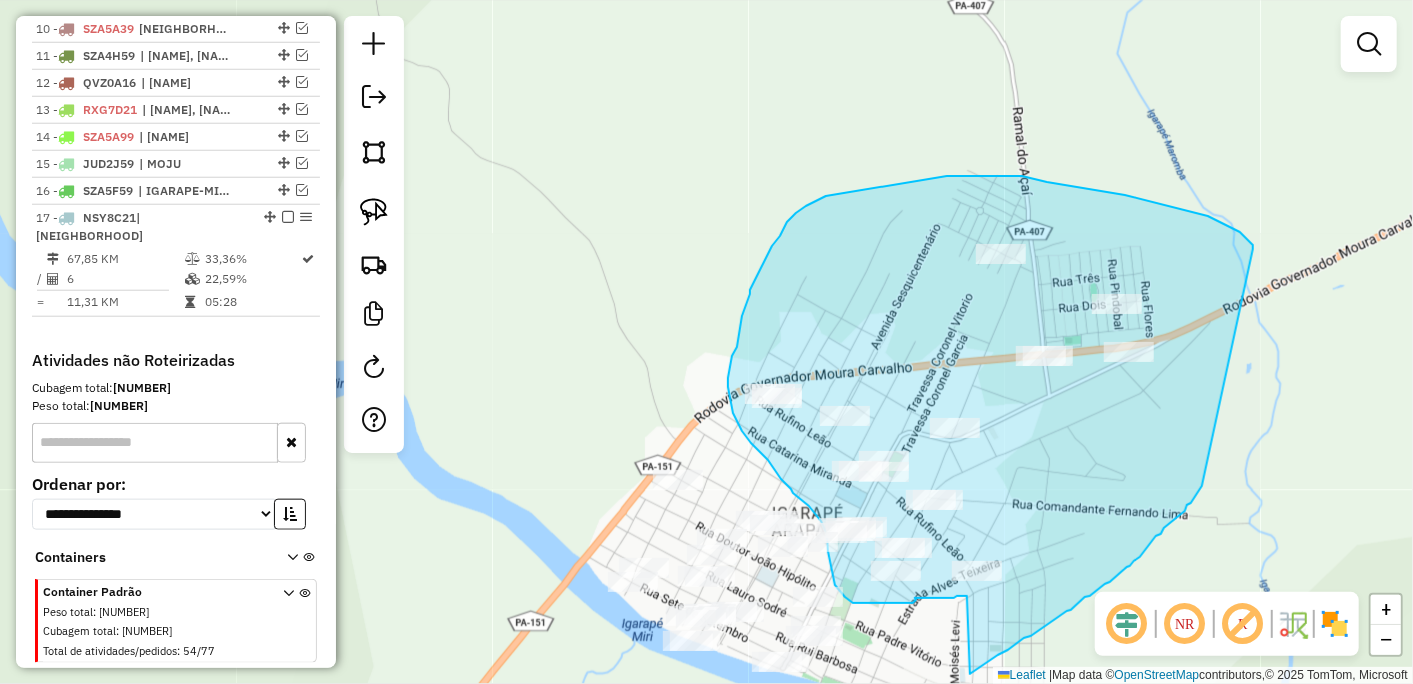 drag, startPoint x: 1158, startPoint y: 146, endPoint x: 1210, endPoint y: 475, distance: 333.08408 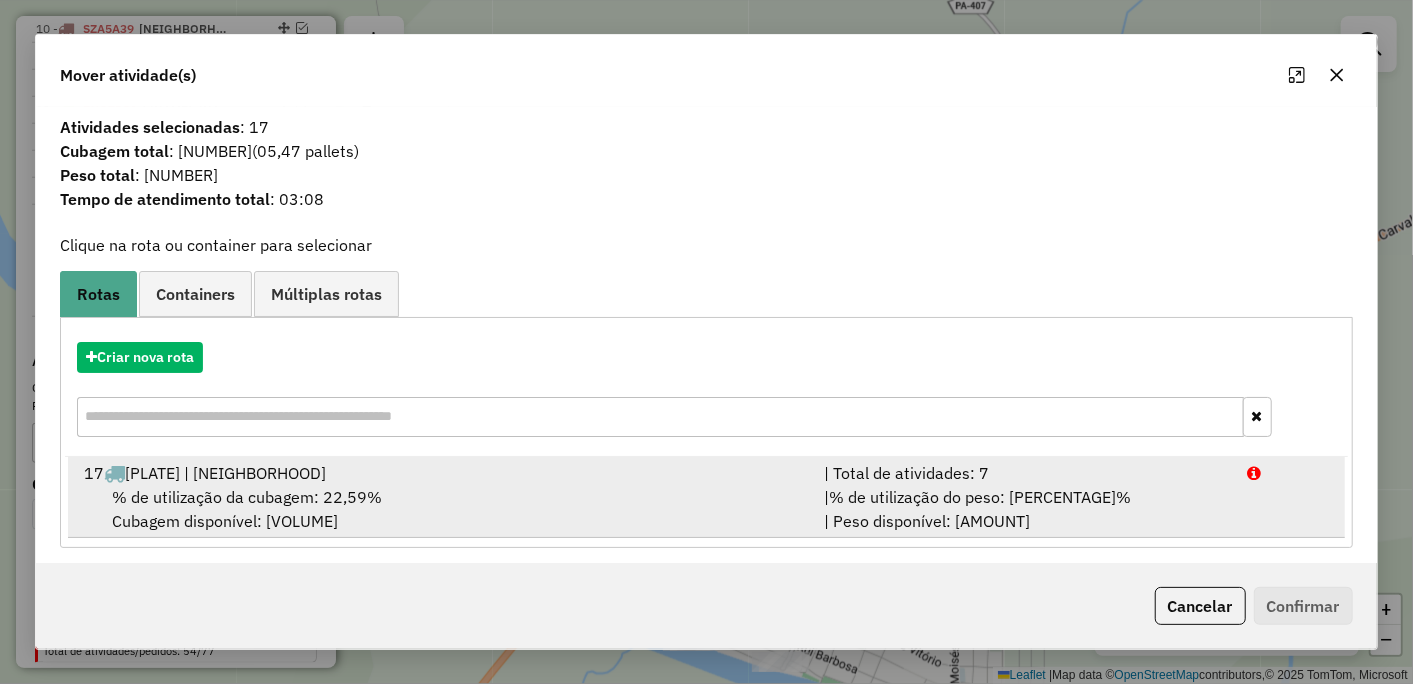 click on "% de utilização da cubagem: 22,59%" at bounding box center (247, 497) 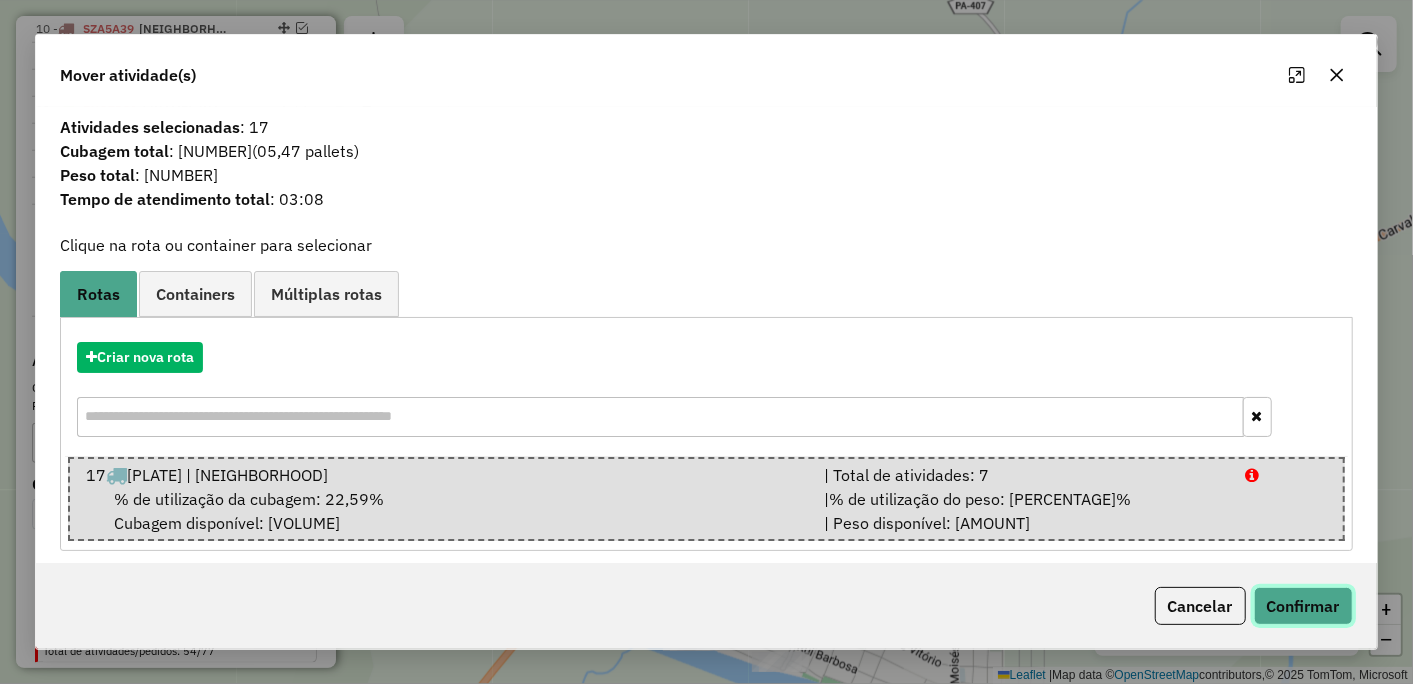 click on "Confirmar" 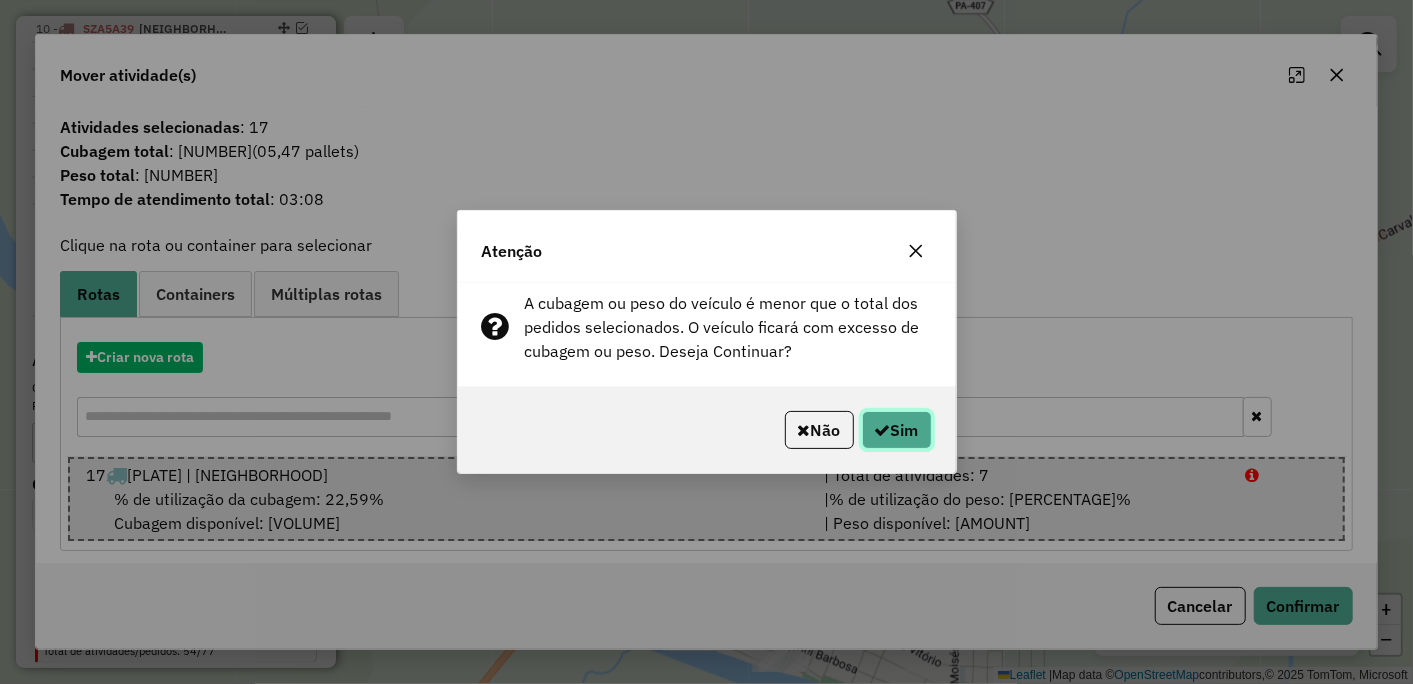 click on "Sim" 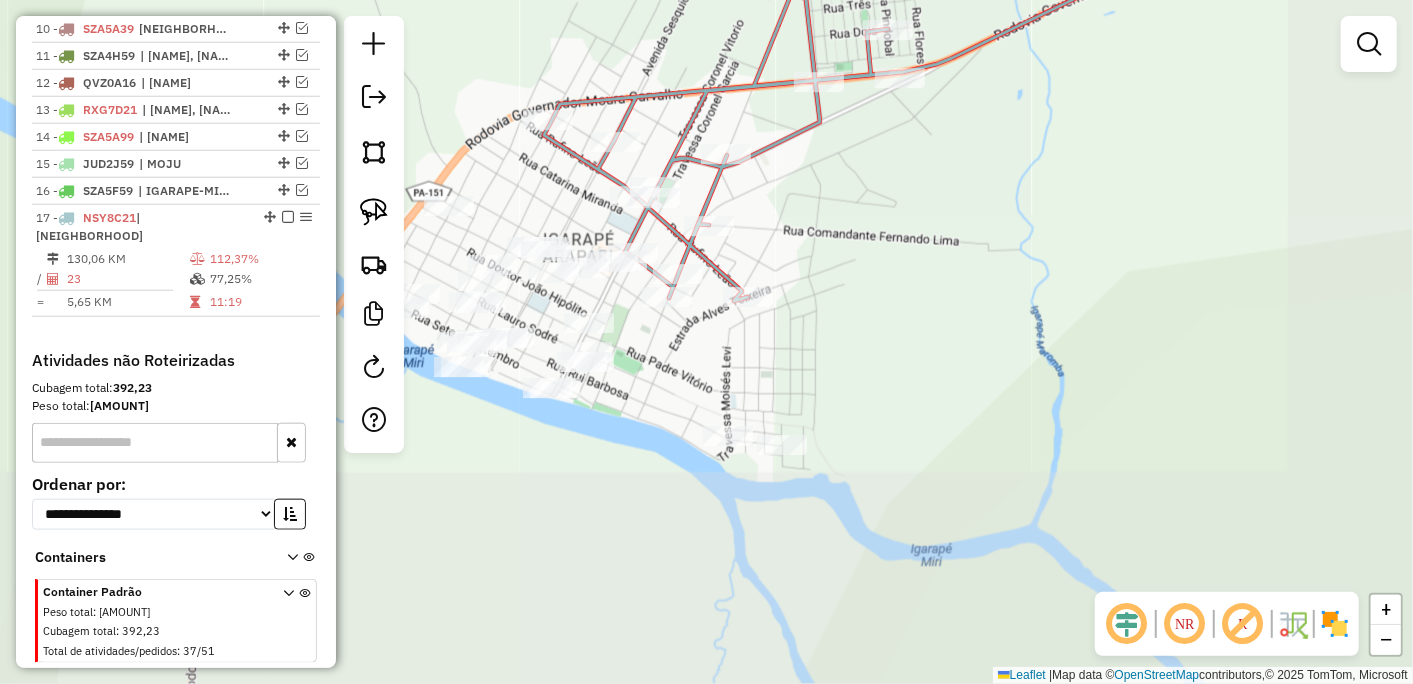 drag, startPoint x: 752, startPoint y: 484, endPoint x: 523, endPoint y: 211, distance: 356.3285 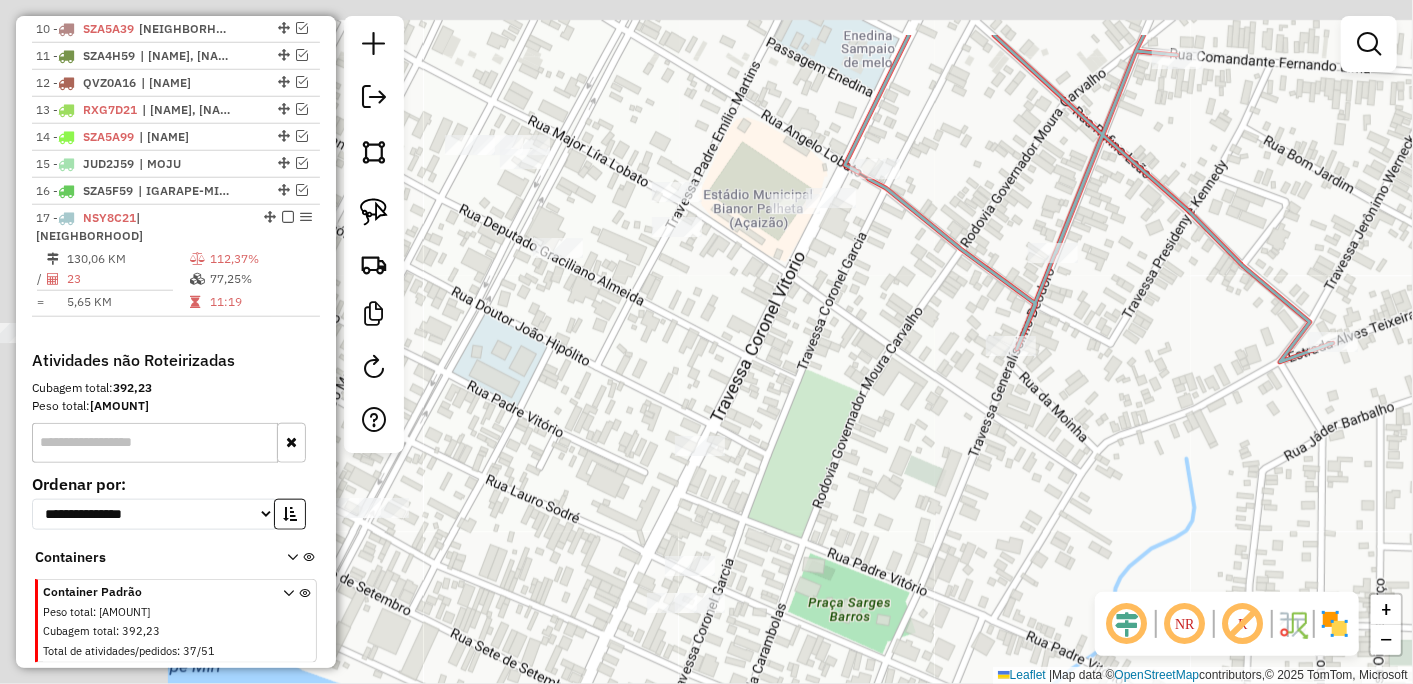 drag, startPoint x: 633, startPoint y: 271, endPoint x: 873, endPoint y: 375, distance: 261.5645 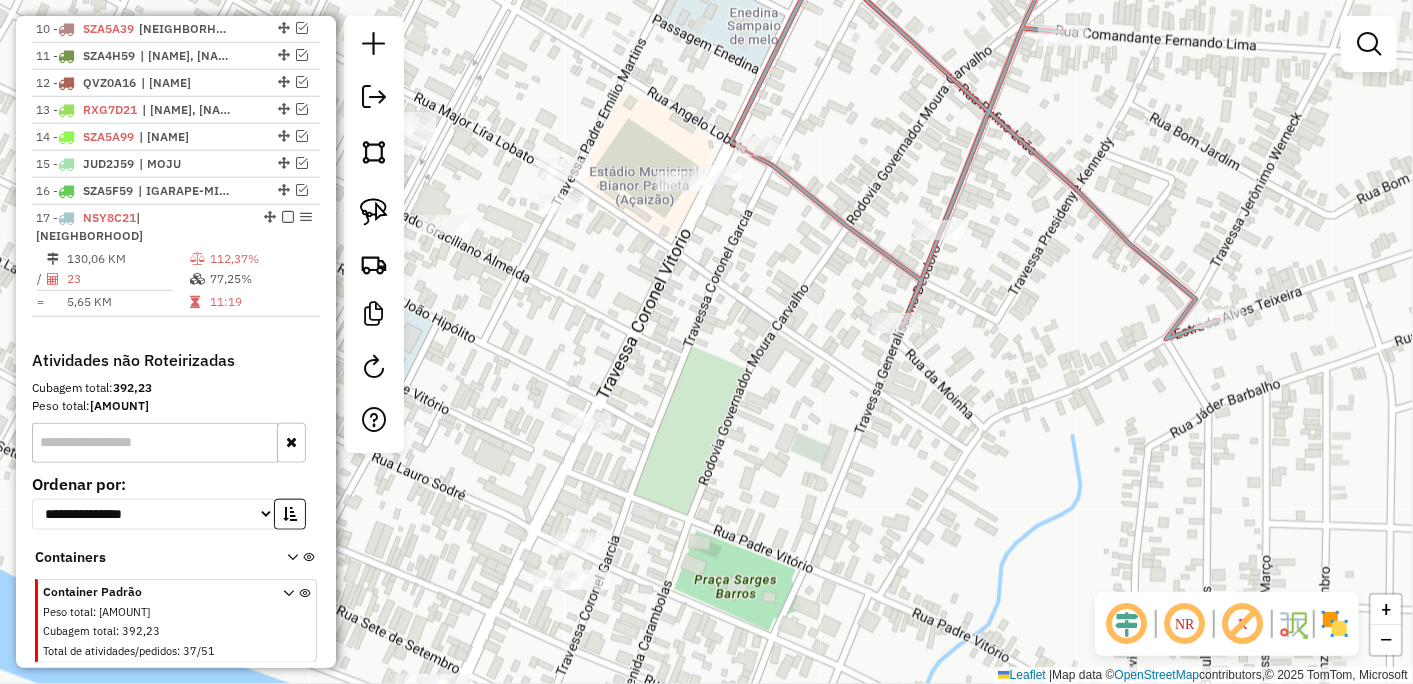 drag, startPoint x: 903, startPoint y: 340, endPoint x: 734, endPoint y: 261, distance: 186.55295 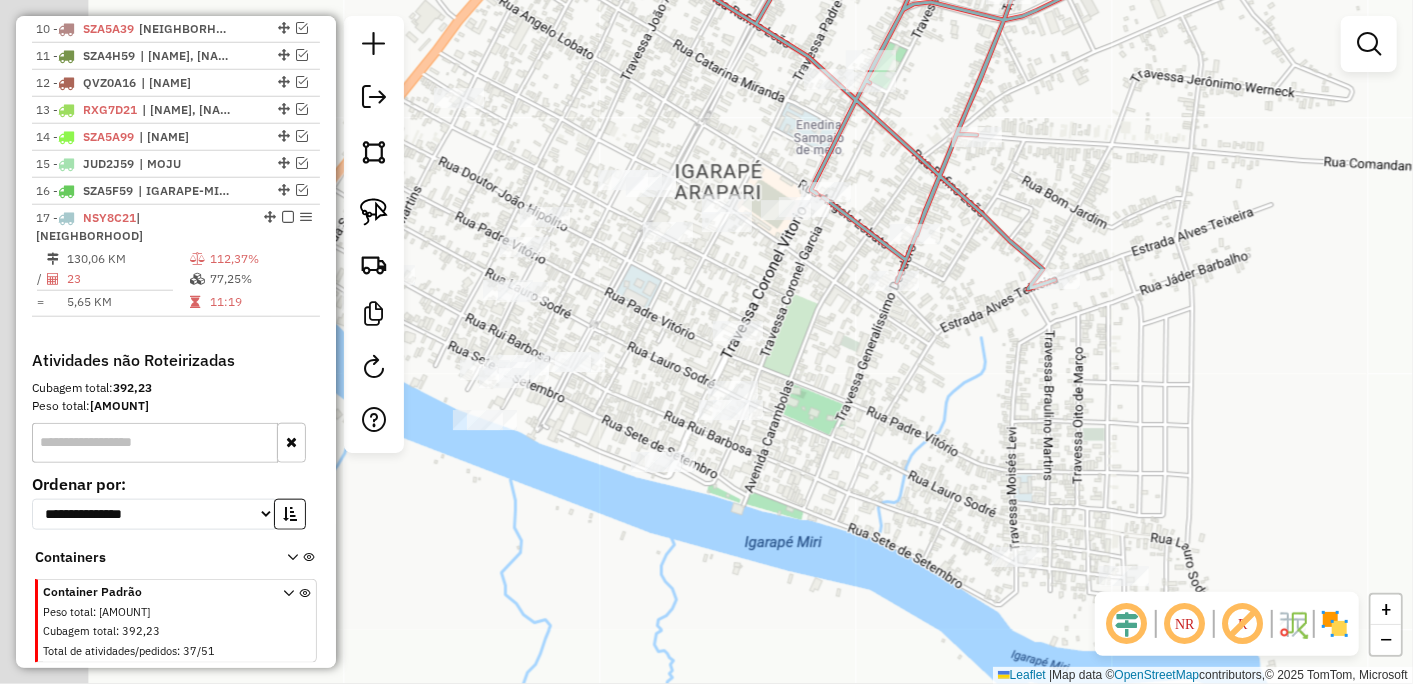 drag, startPoint x: 716, startPoint y: 300, endPoint x: 836, endPoint y: 286, distance: 120.8139 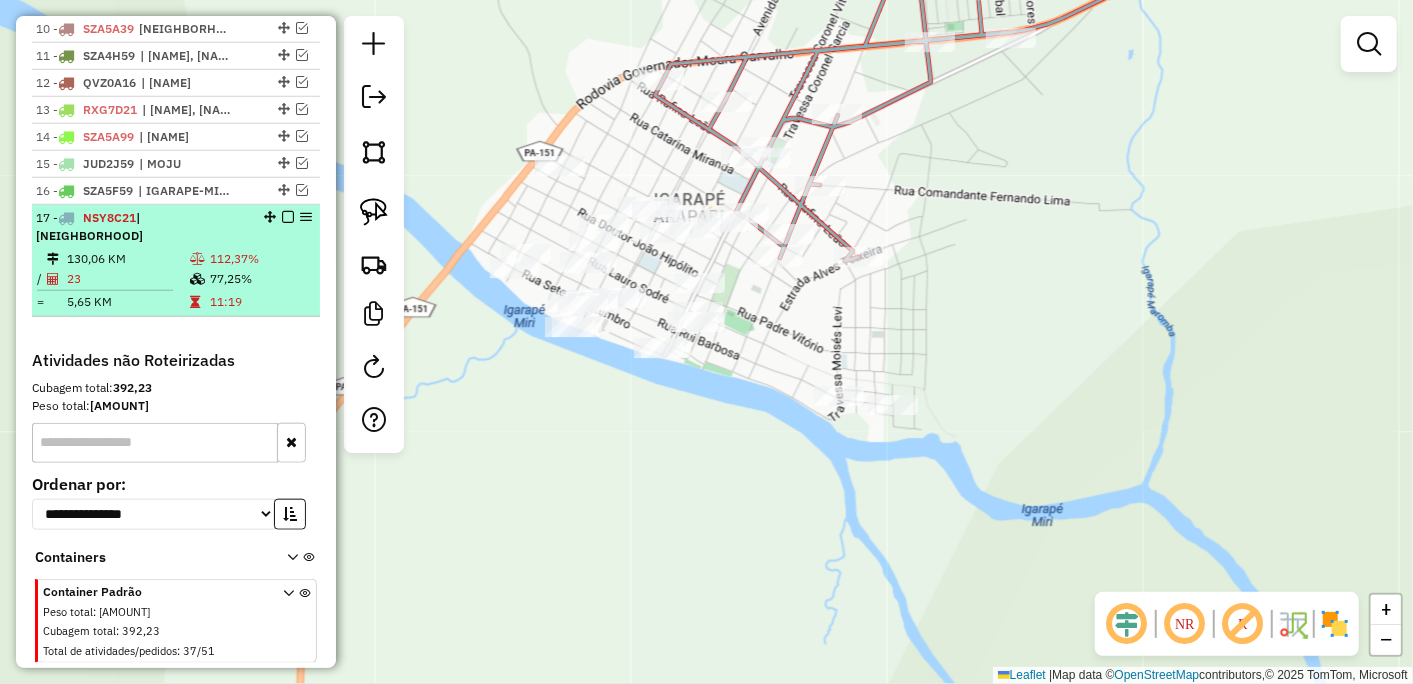 click at bounding box center [288, 217] 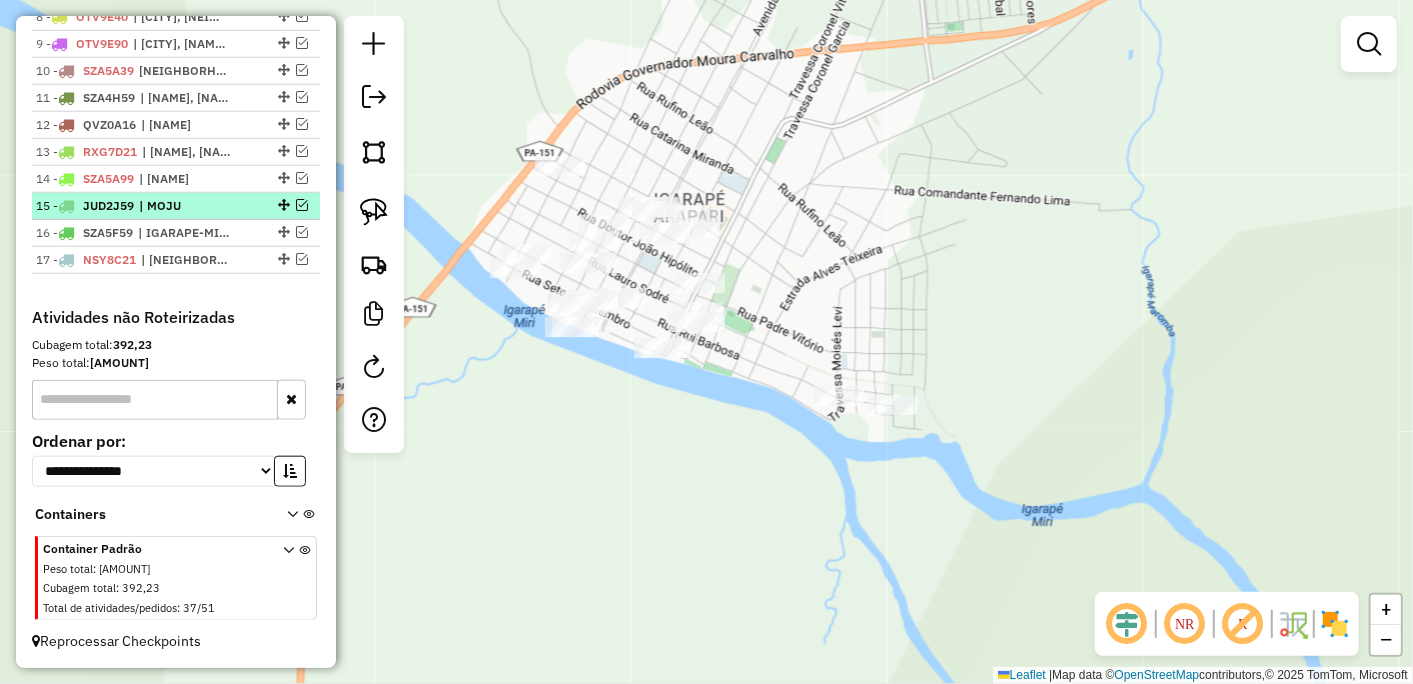 scroll, scrollTop: 975, scrollLeft: 0, axis: vertical 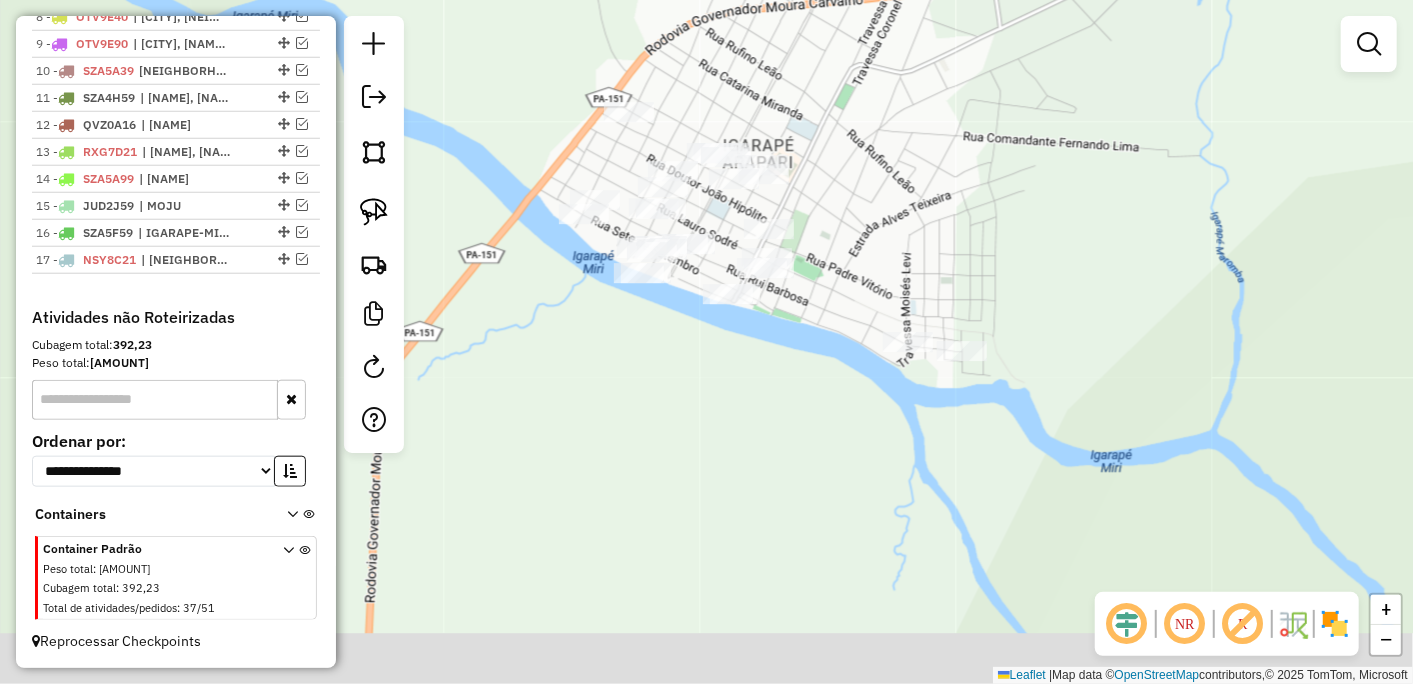 drag, startPoint x: 891, startPoint y: 287, endPoint x: 914, endPoint y: 242, distance: 50.537113 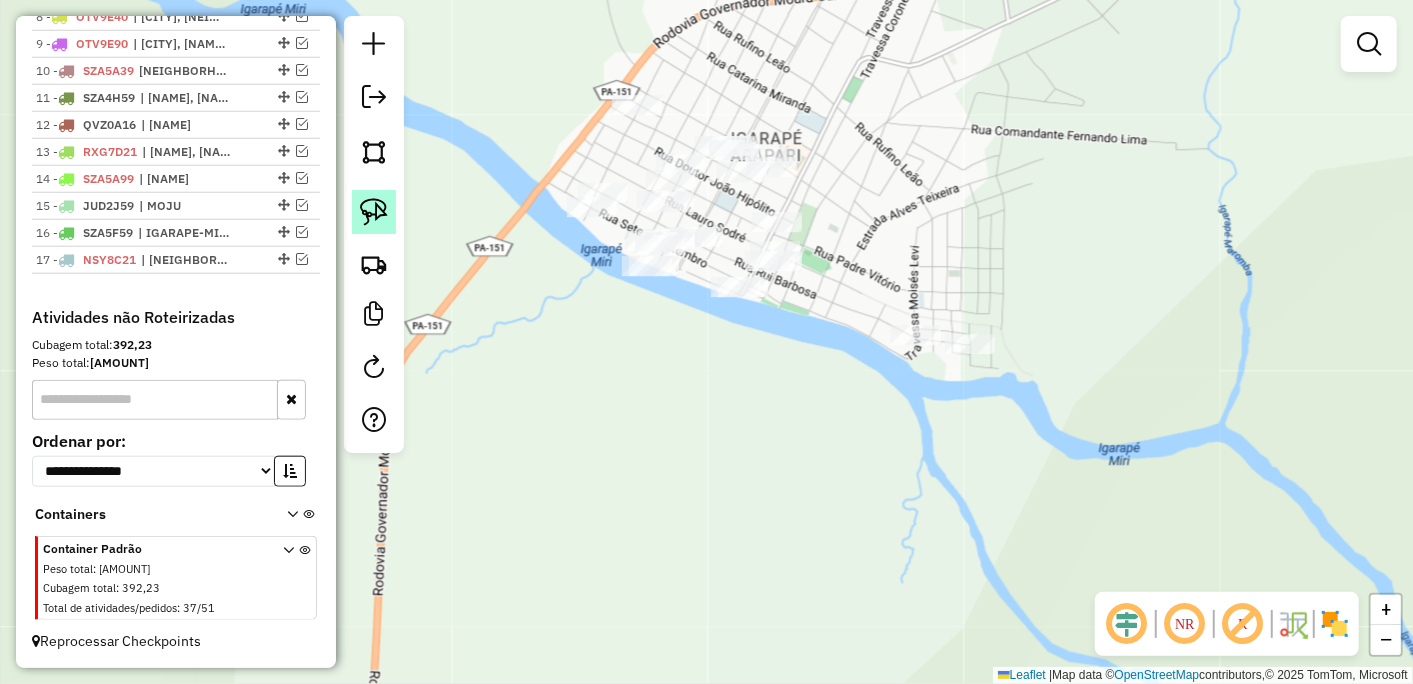 click 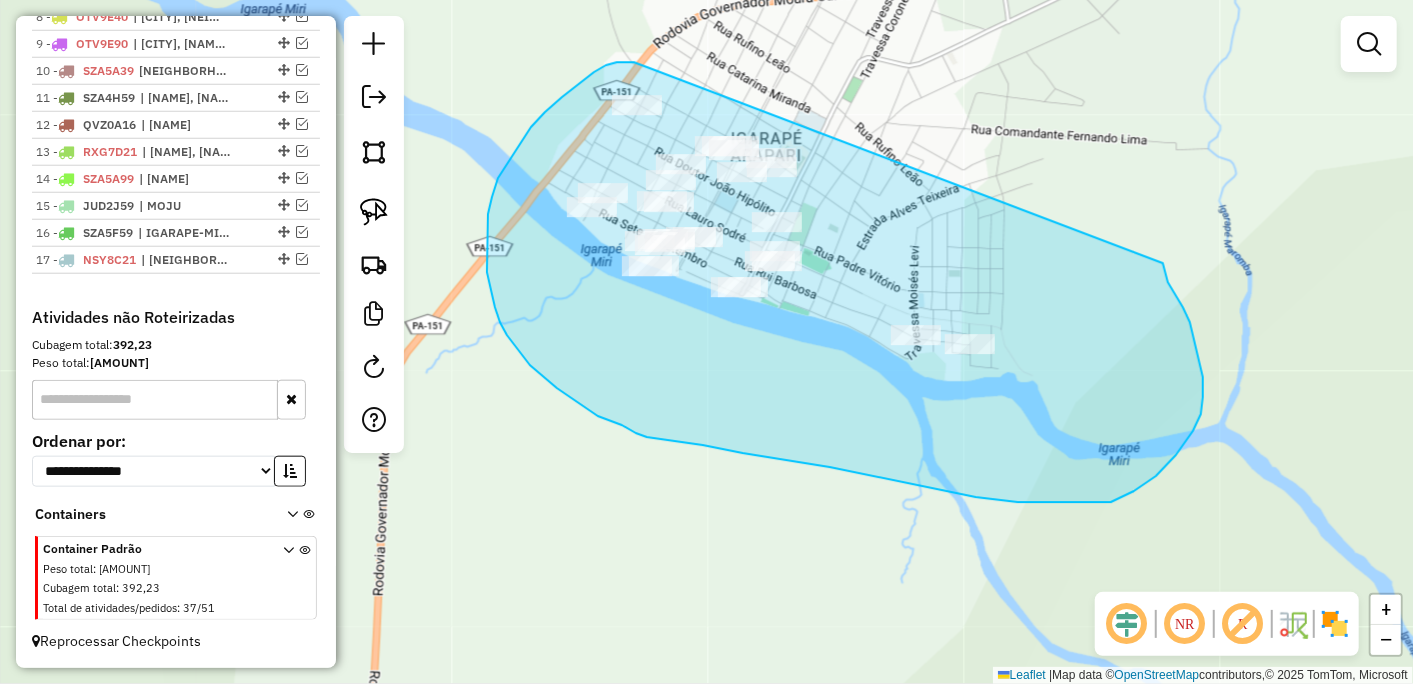 drag, startPoint x: 594, startPoint y: 72, endPoint x: 1163, endPoint y: 263, distance: 600.20166 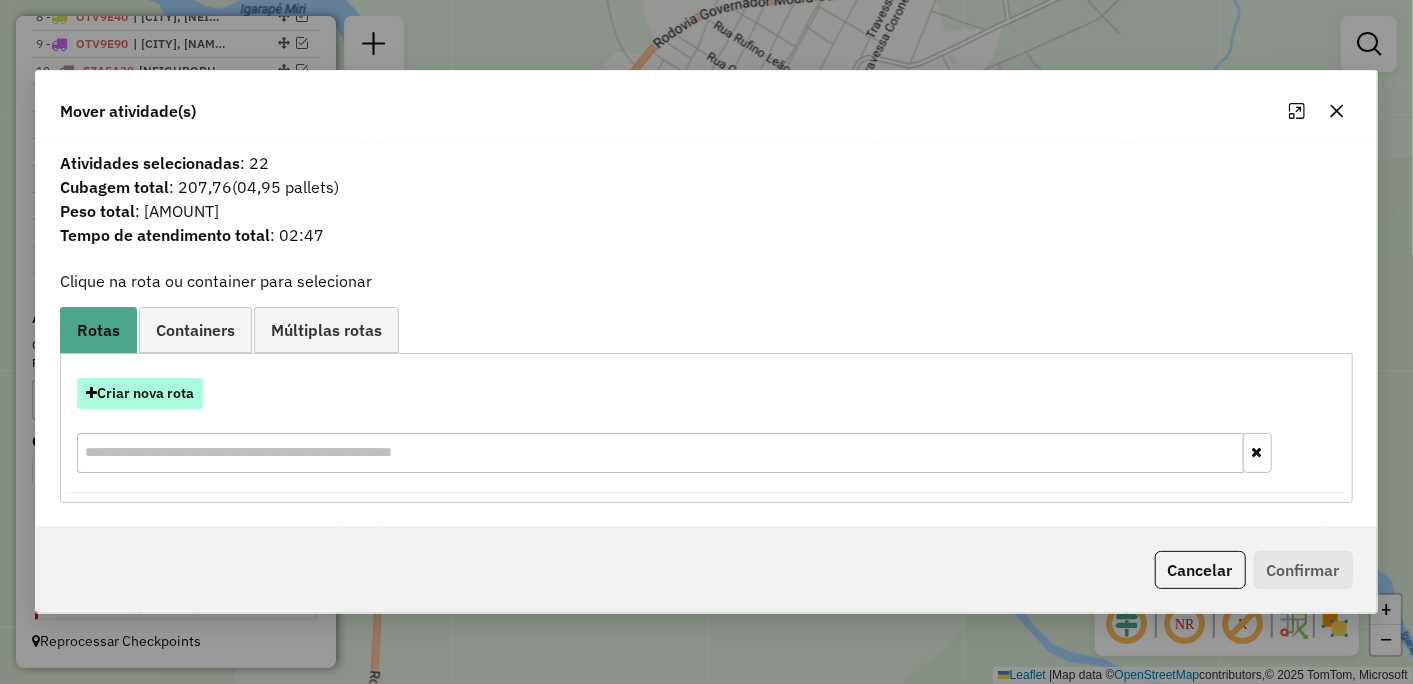 click on "Criar nova rota" at bounding box center (140, 393) 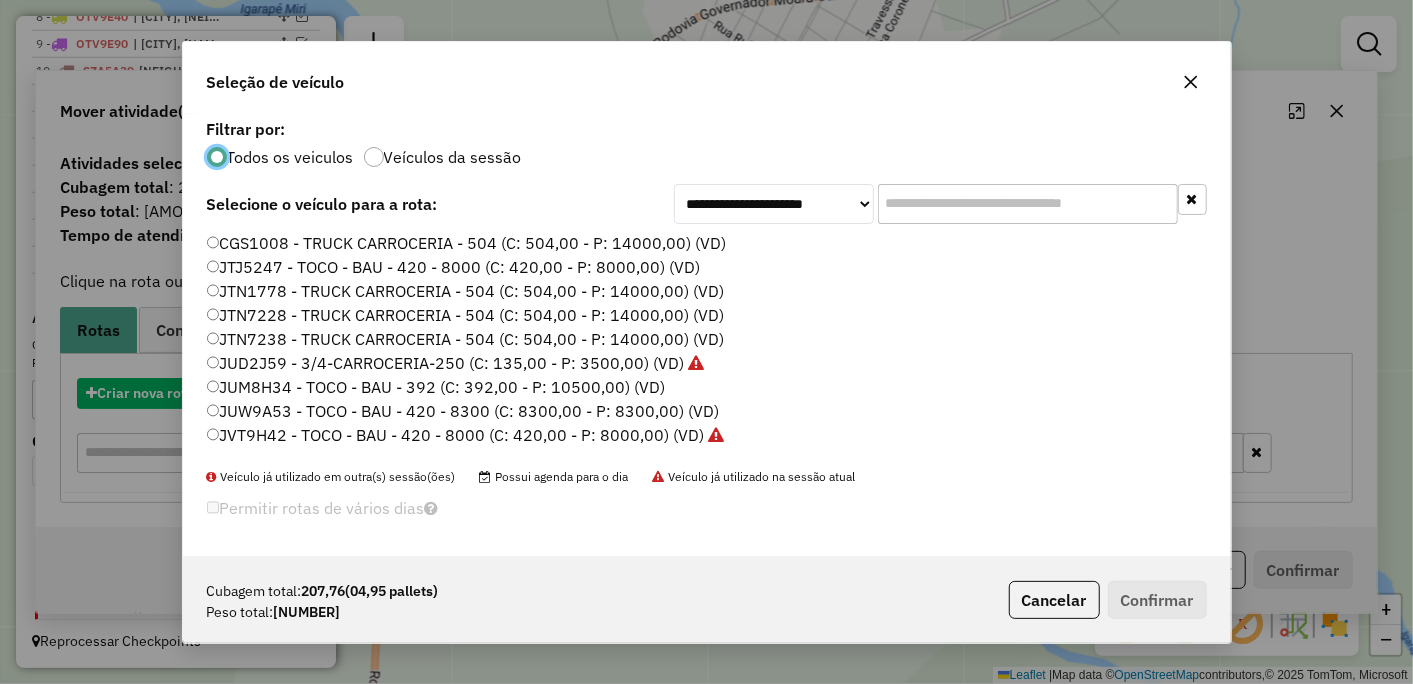 scroll, scrollTop: 11, scrollLeft: 5, axis: both 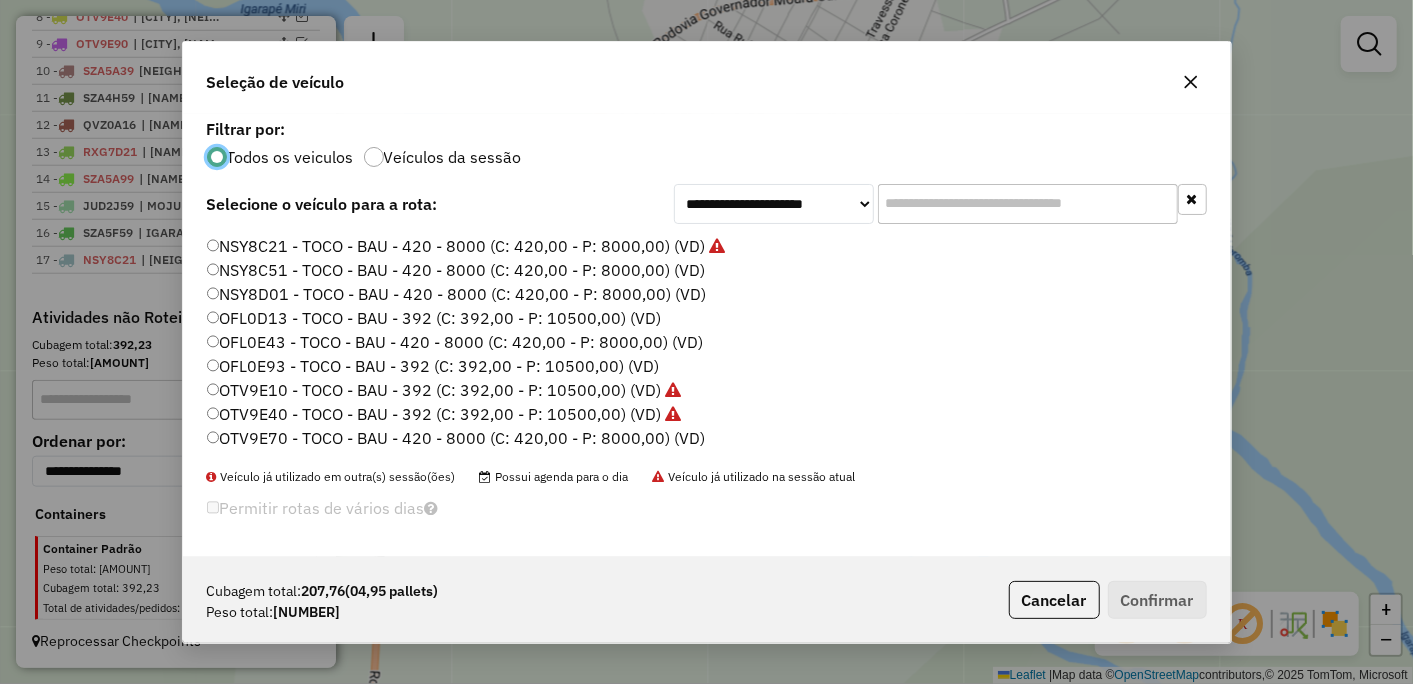 click on "NSY8D01 - TOCO - BAU - 420 - 8000 (C: 420,00 - P: 8000,00) (VD)" 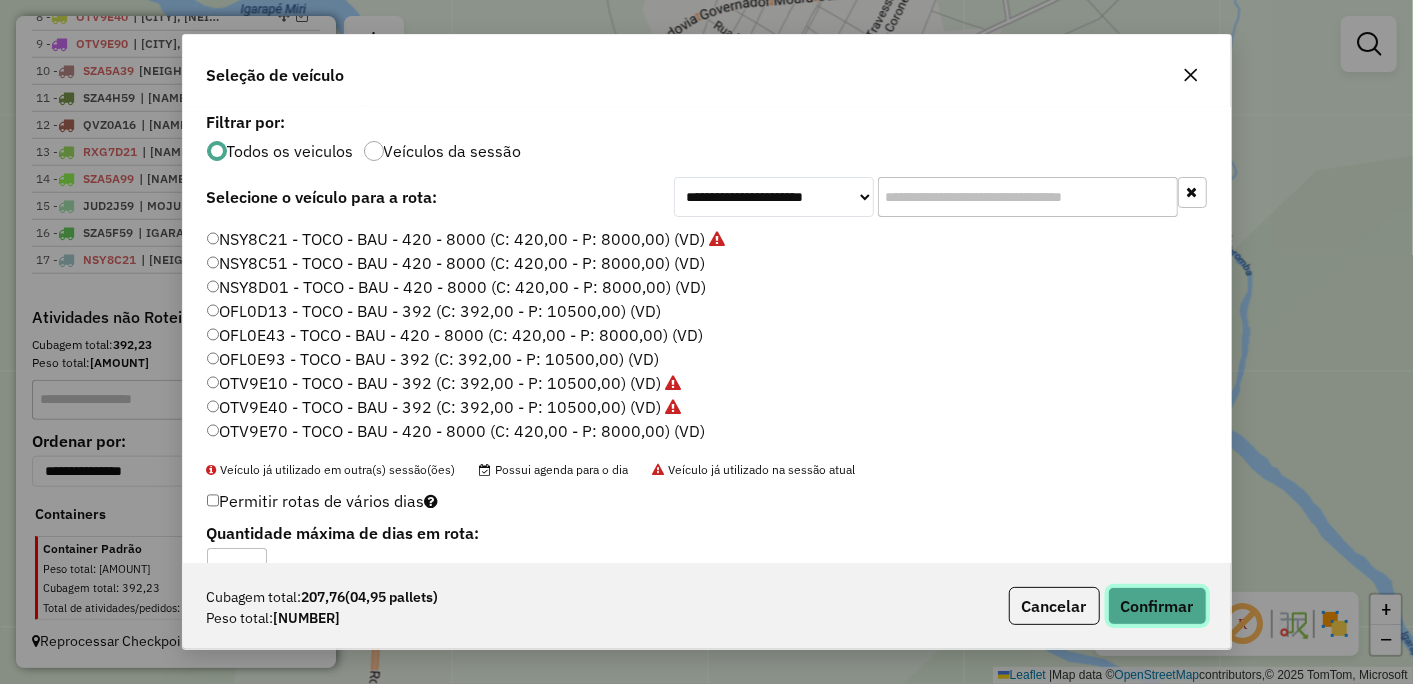 click on "Confirmar" 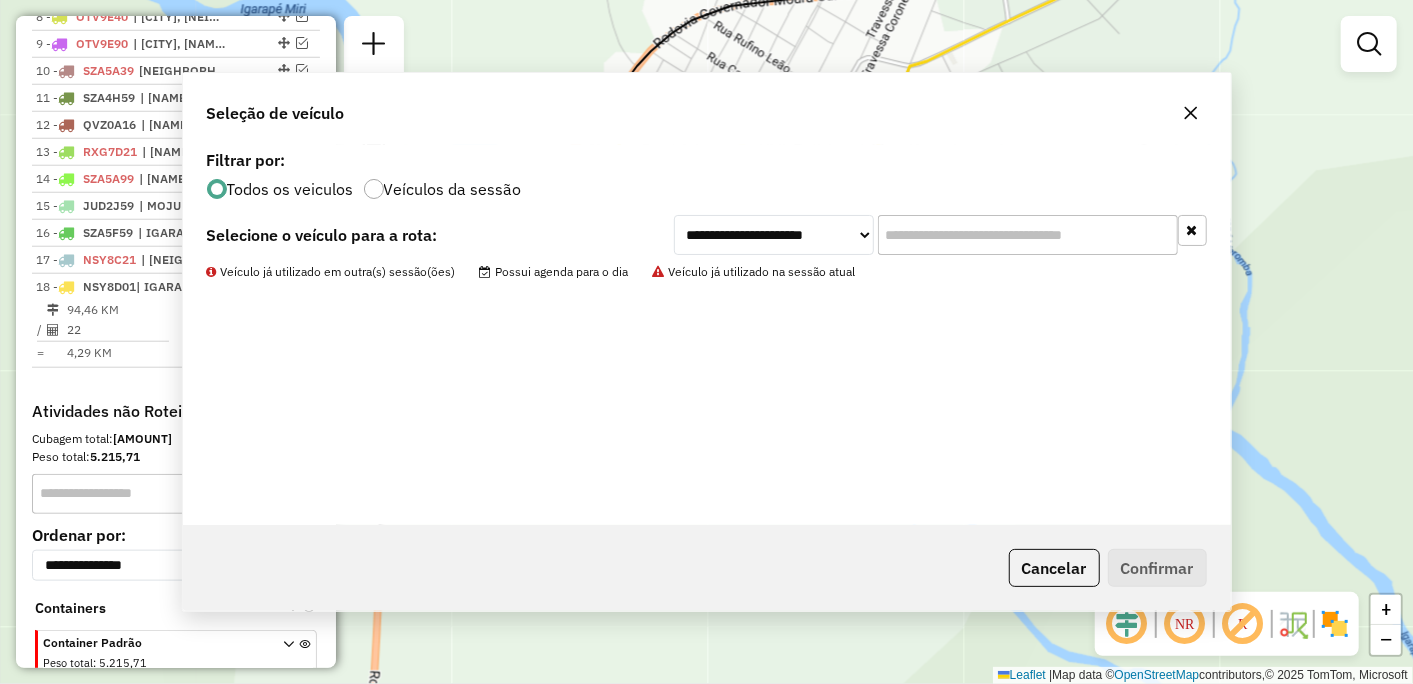 scroll, scrollTop: 1017, scrollLeft: 0, axis: vertical 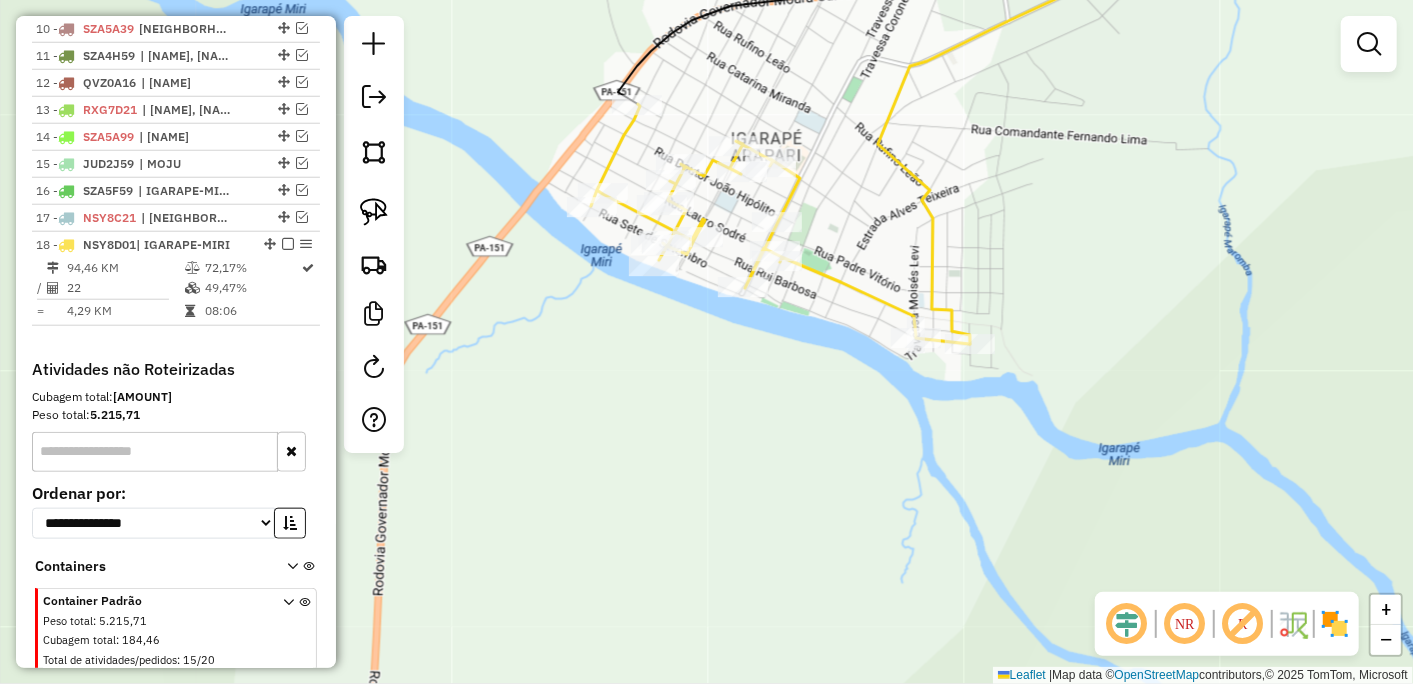 drag, startPoint x: 287, startPoint y: 216, endPoint x: 315, endPoint y: 216, distance: 28 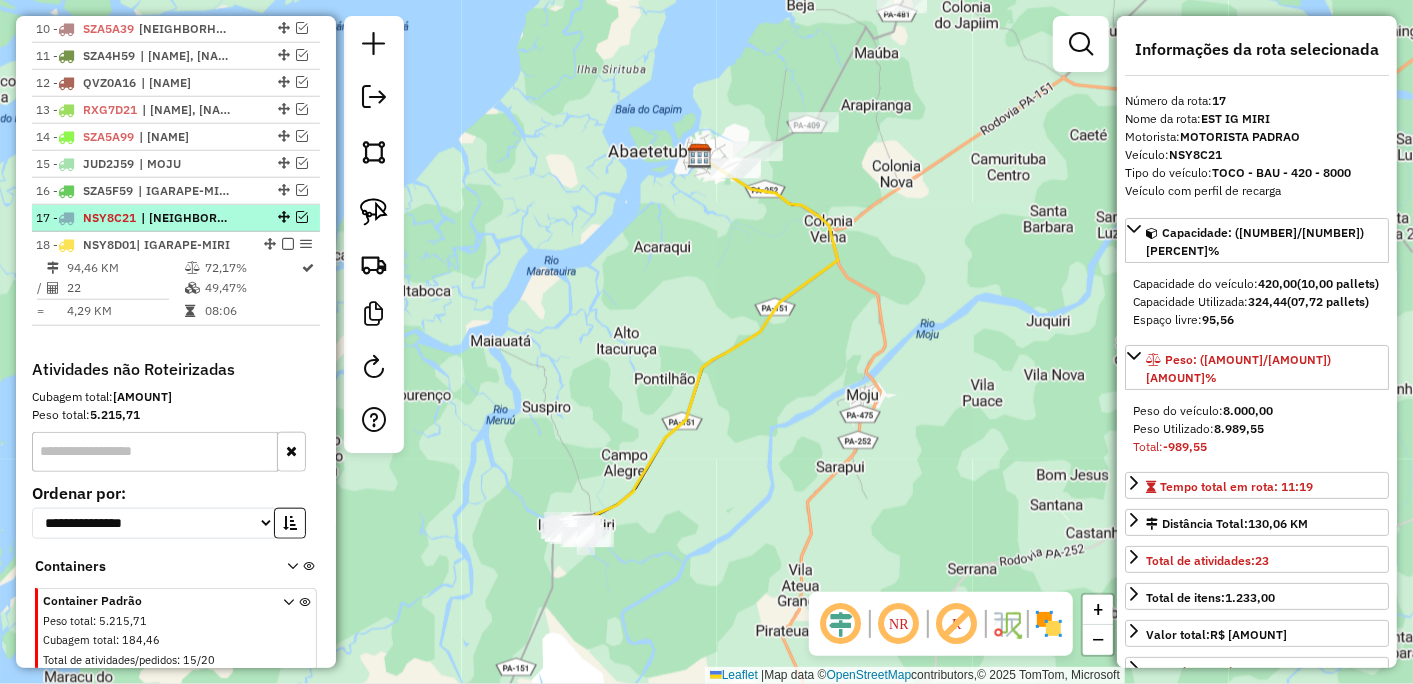 click at bounding box center [302, 217] 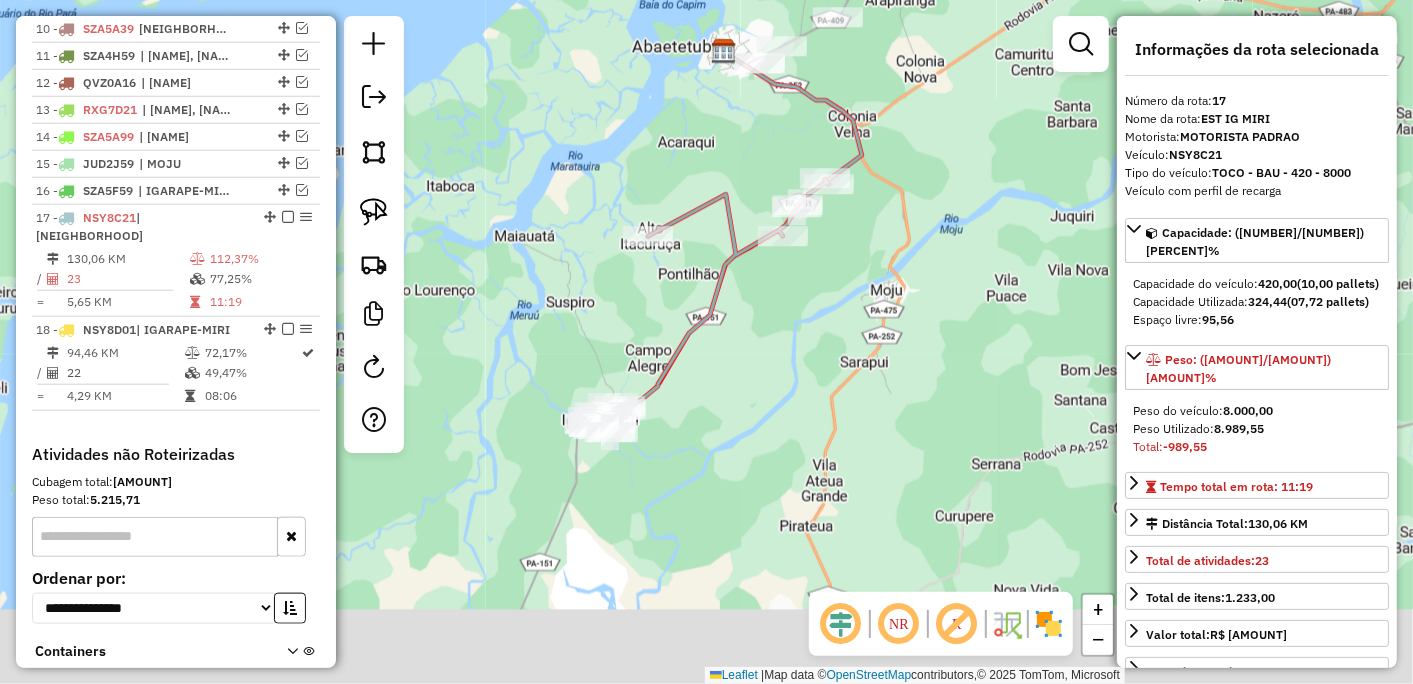 drag, startPoint x: 680, startPoint y: 531, endPoint x: 720, endPoint y: 347, distance: 188.29764 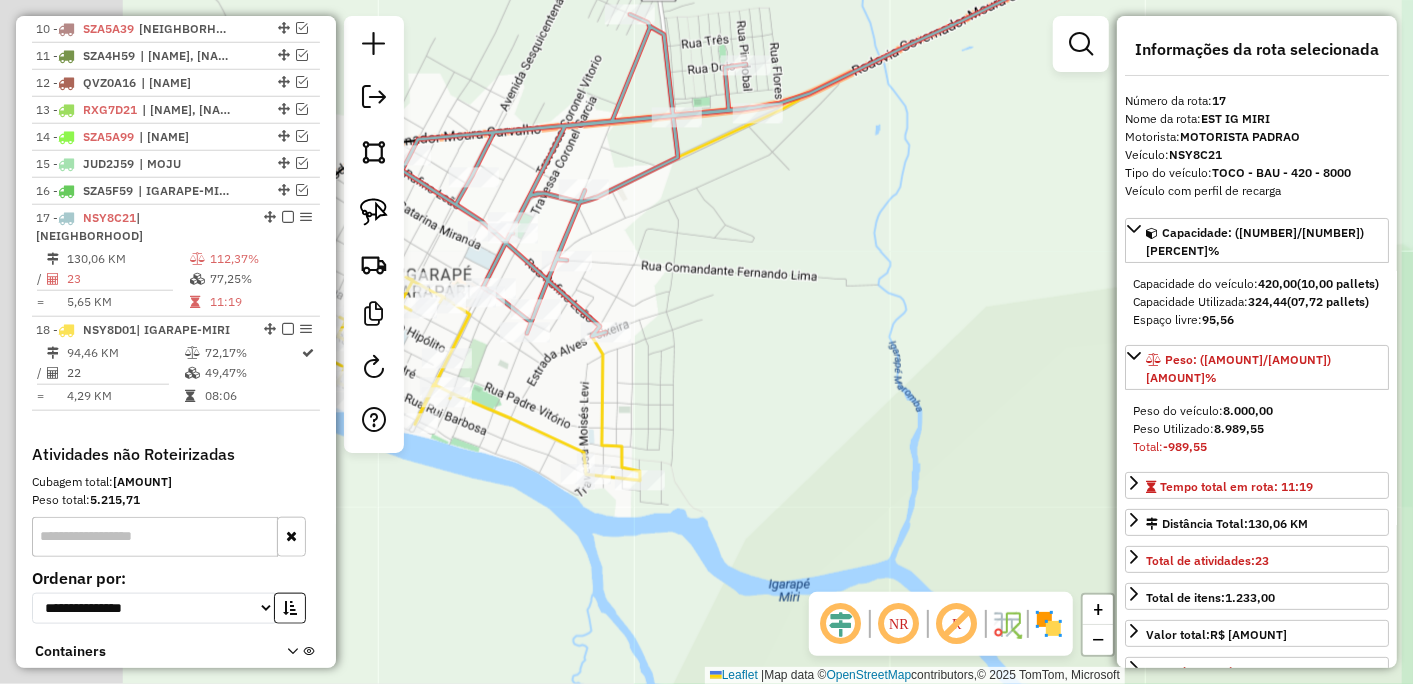 drag, startPoint x: 808, startPoint y: 372, endPoint x: 1021, endPoint y: 248, distance: 246.46501 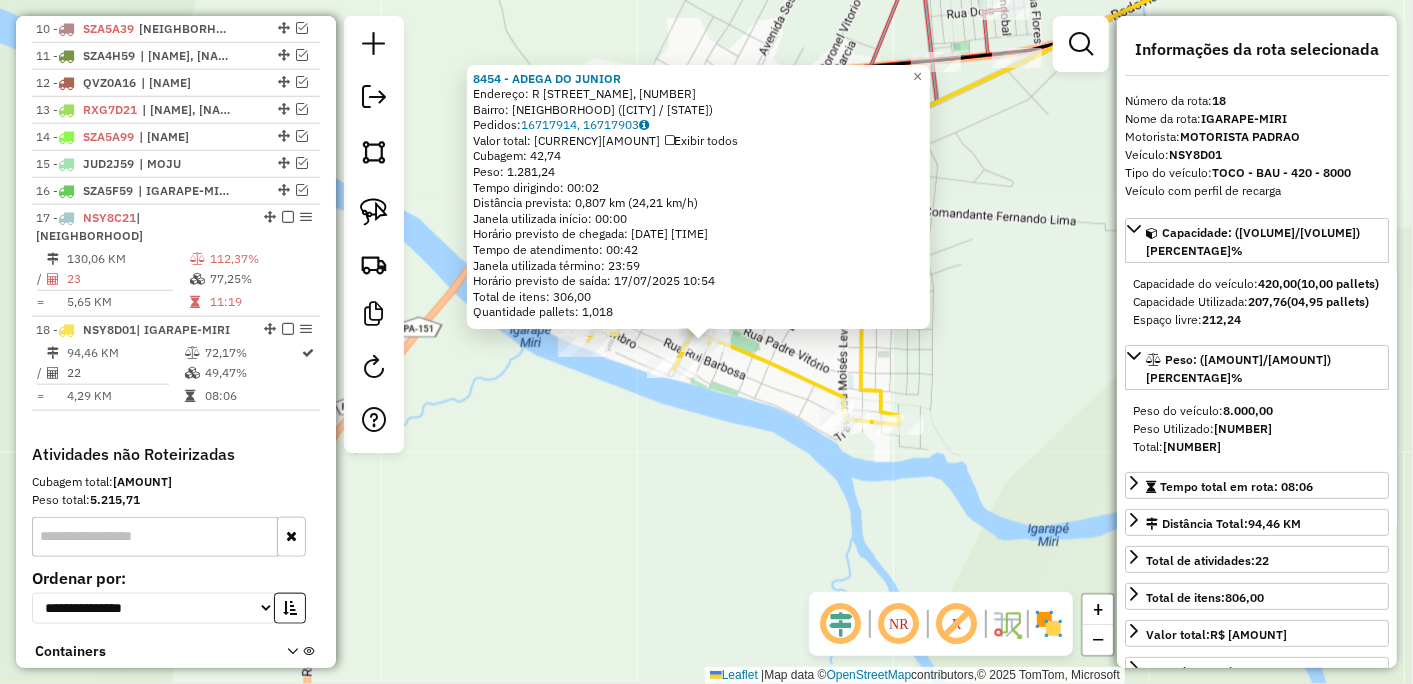 scroll, scrollTop: 1136, scrollLeft: 0, axis: vertical 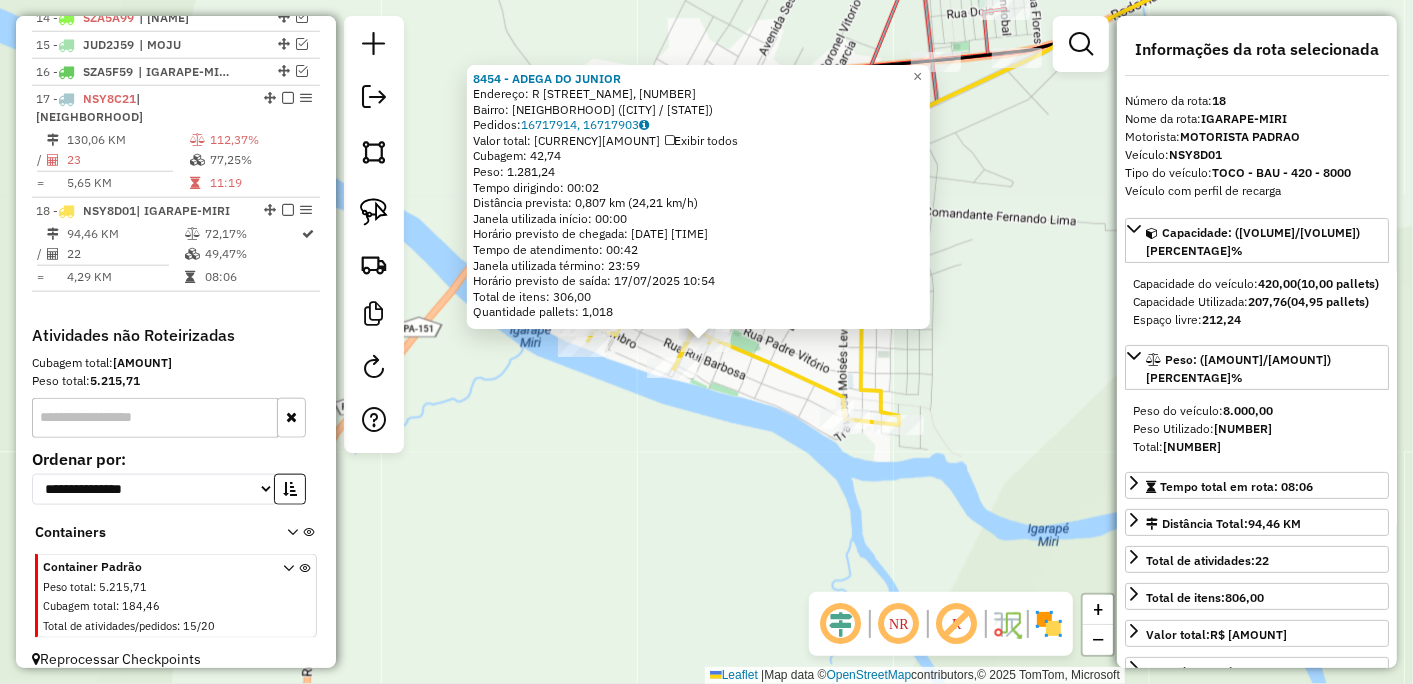 drag, startPoint x: 747, startPoint y: 442, endPoint x: 787, endPoint y: 415, distance: 48.259712 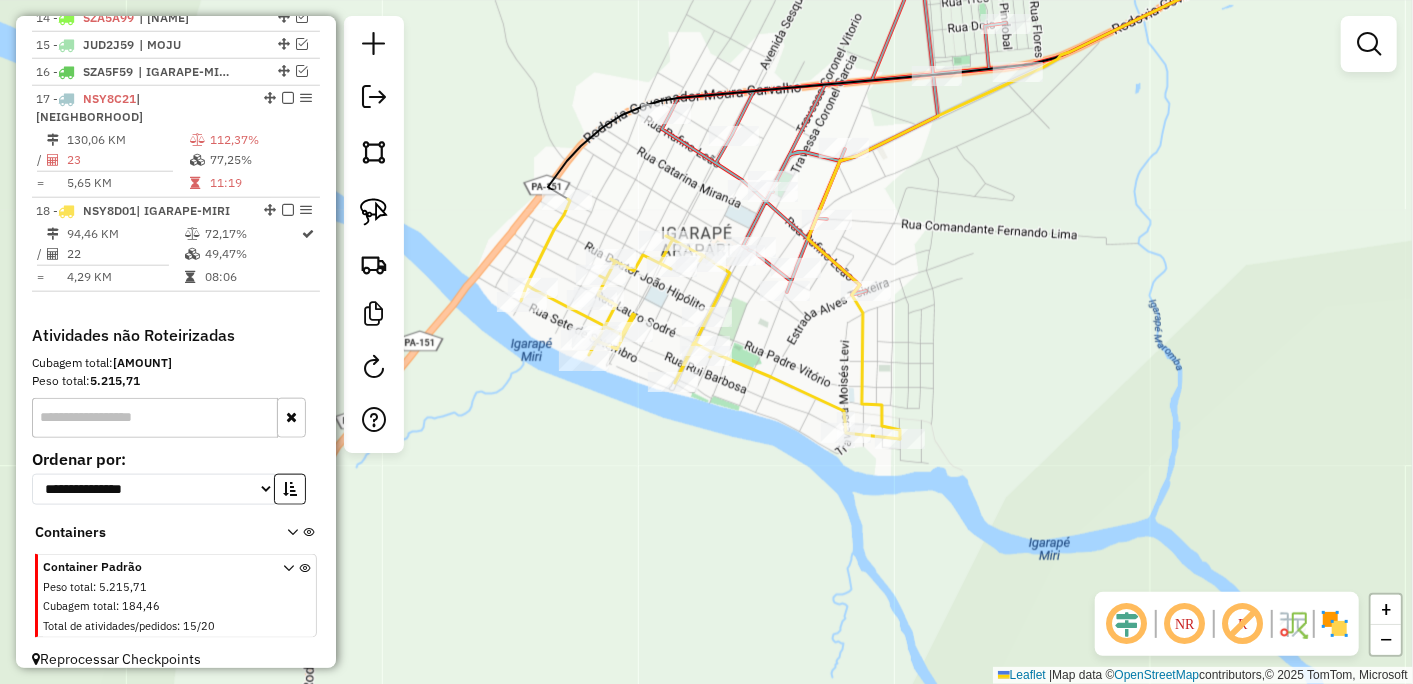 drag, startPoint x: 944, startPoint y: 313, endPoint x: 947, endPoint y: 326, distance: 13.341664 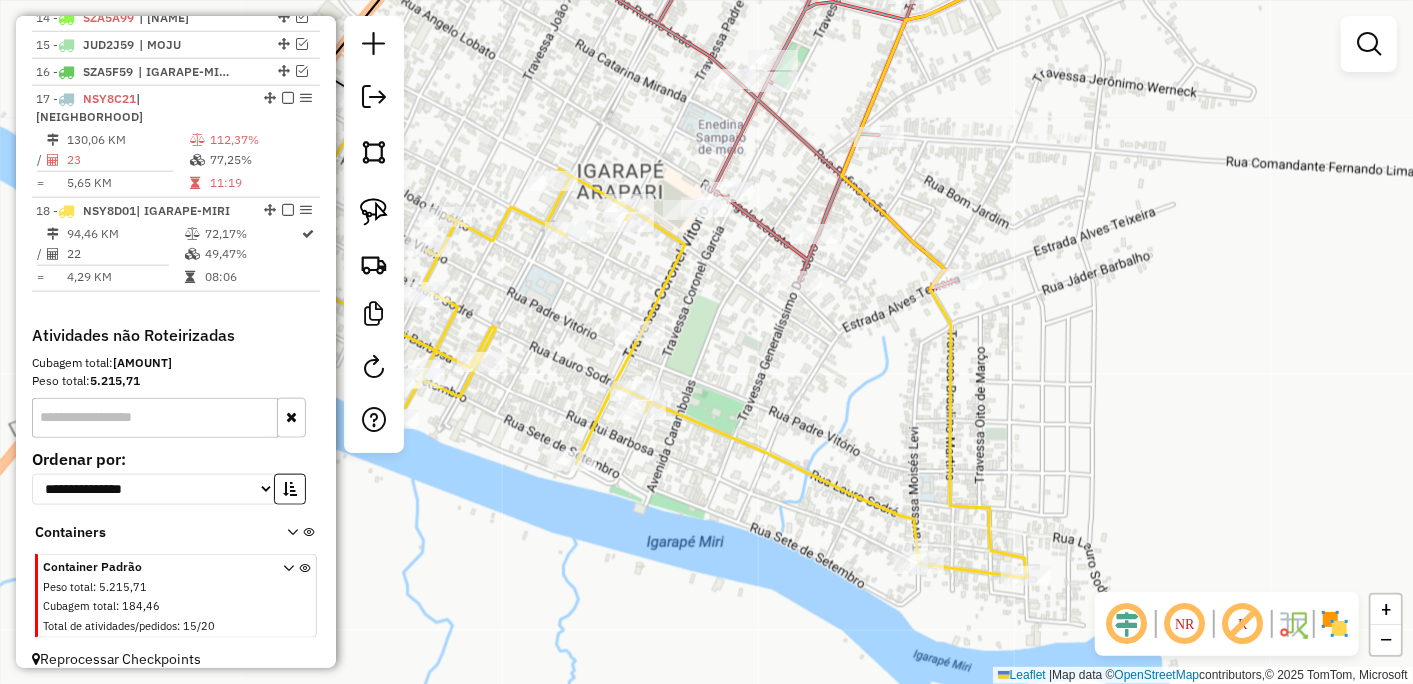 drag, startPoint x: 798, startPoint y: 331, endPoint x: 845, endPoint y: 361, distance: 55.758408 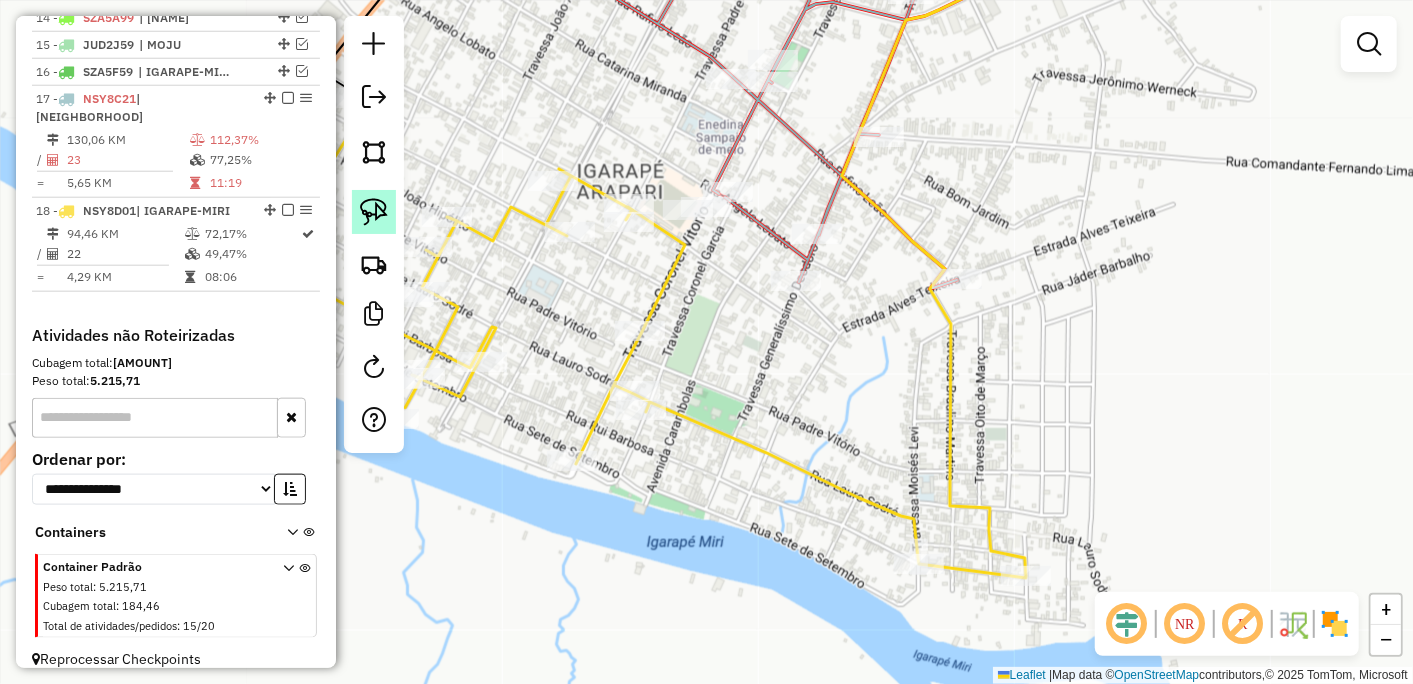 click 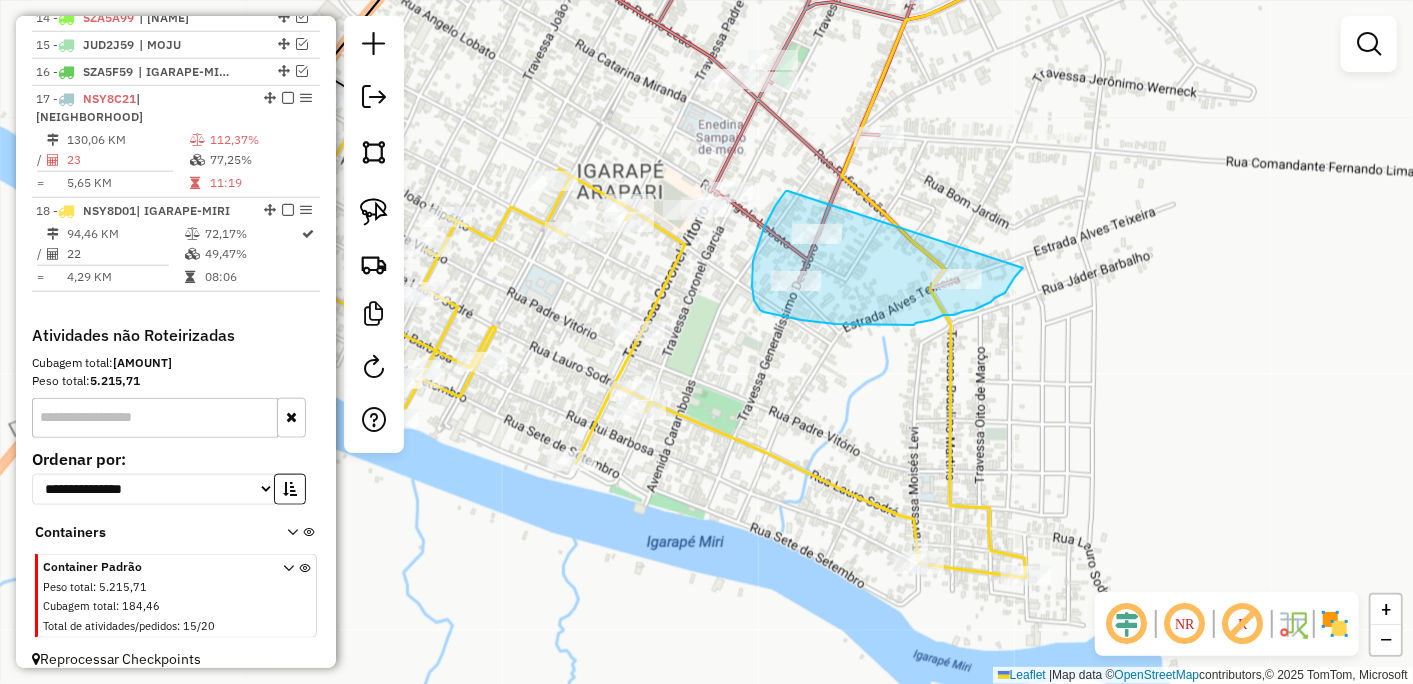 drag, startPoint x: 788, startPoint y: 191, endPoint x: 1025, endPoint y: 262, distance: 247.40656 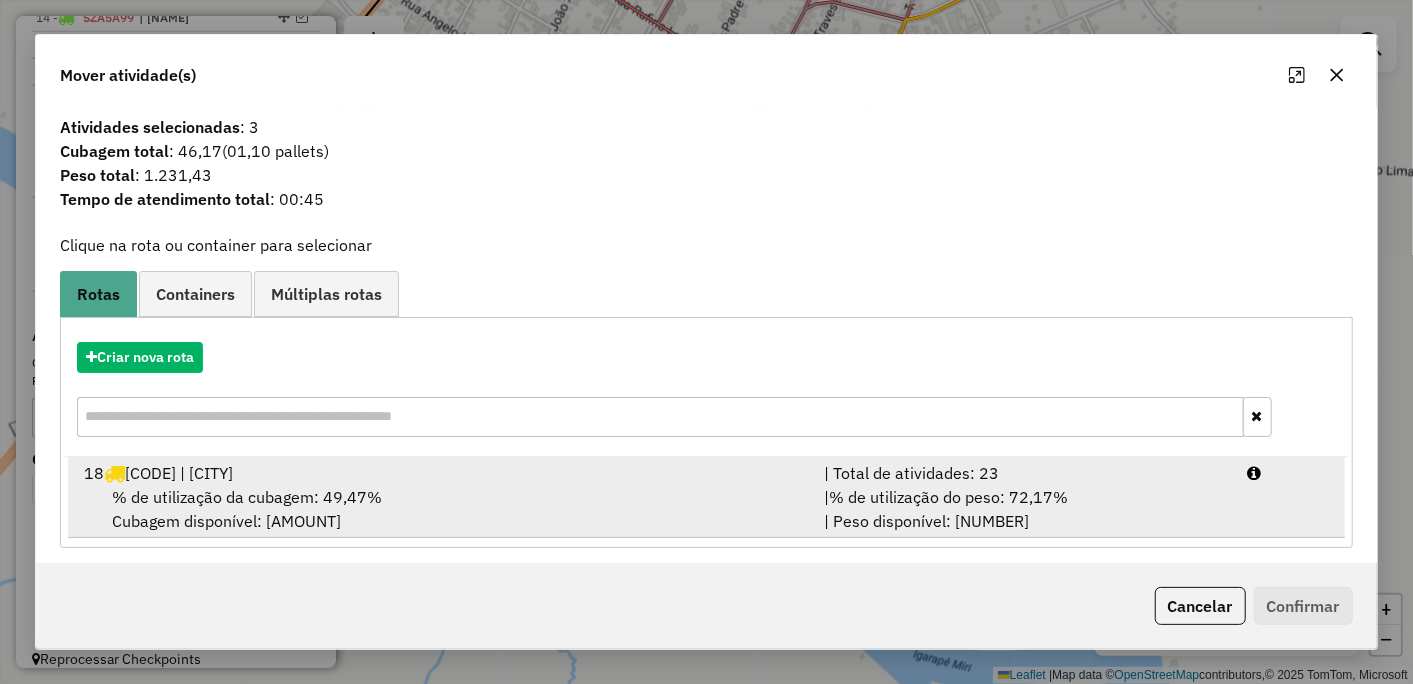 click on "% de utilização da cubagem: 49,47%" at bounding box center (247, 497) 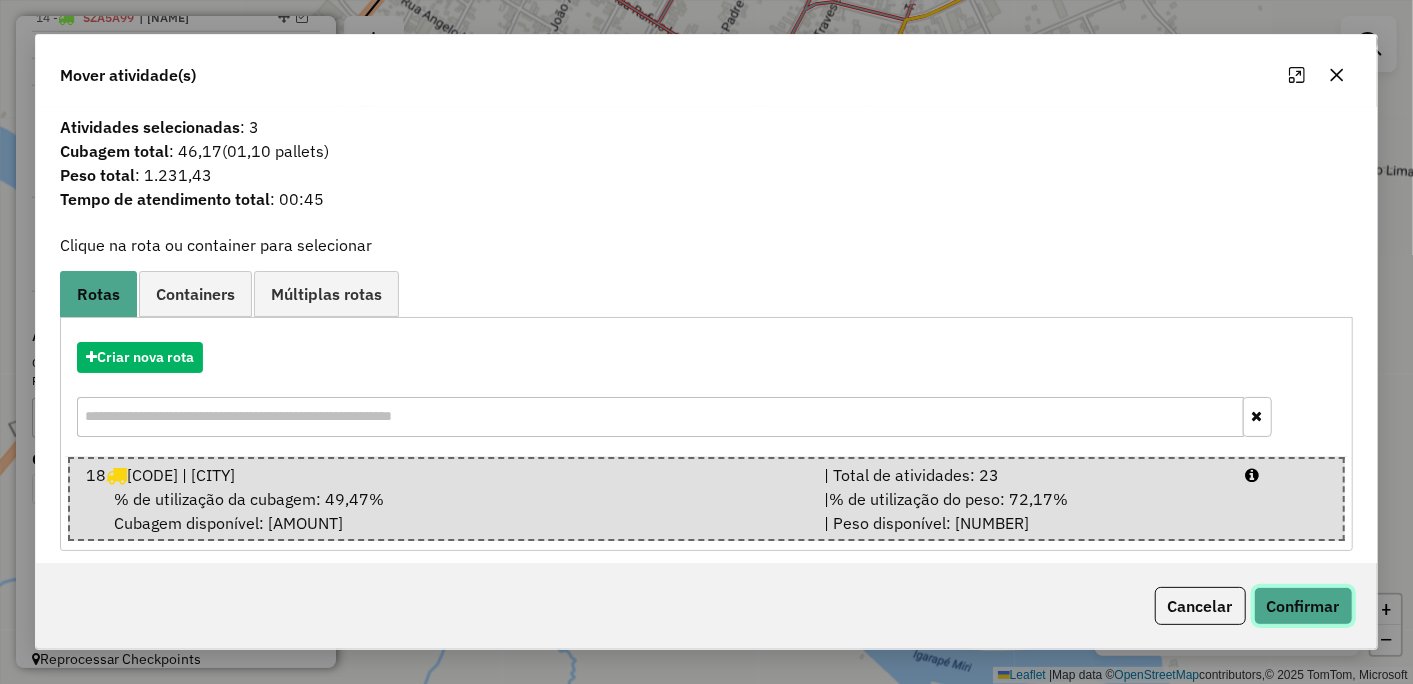 click on "Confirmar" 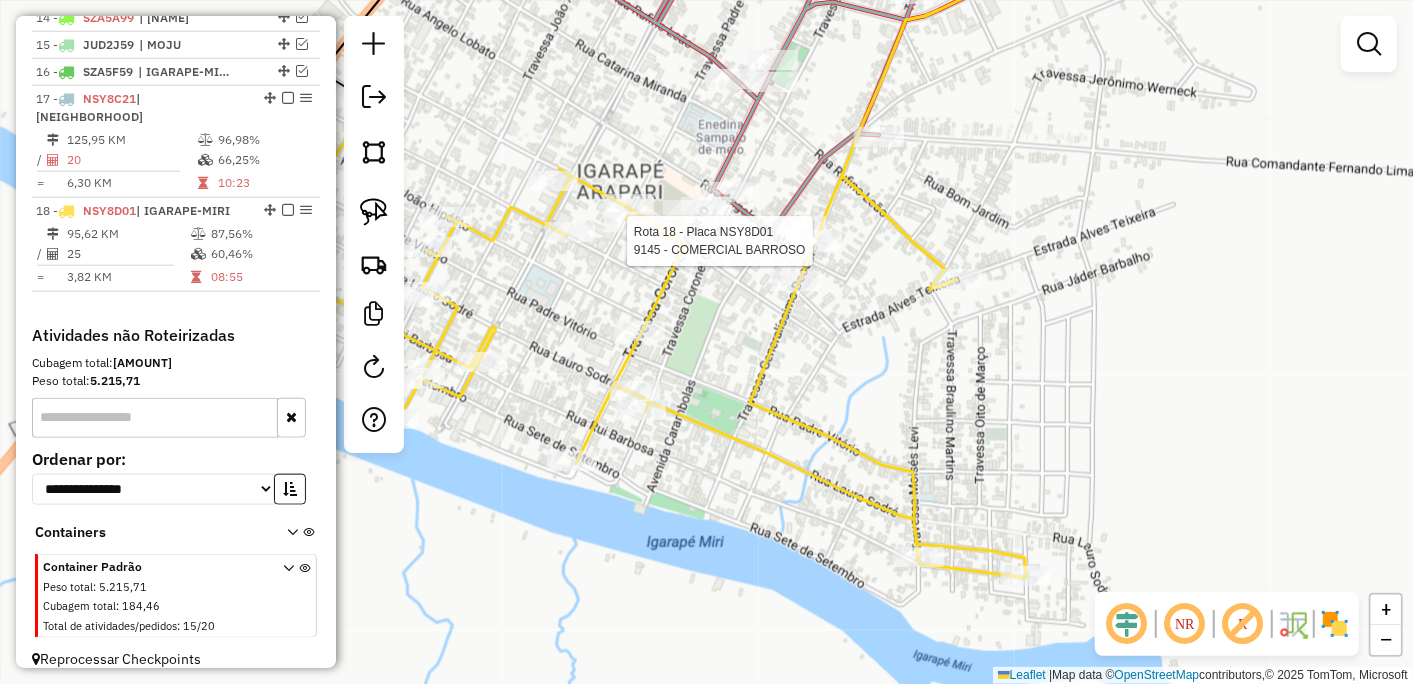 select on "*********" 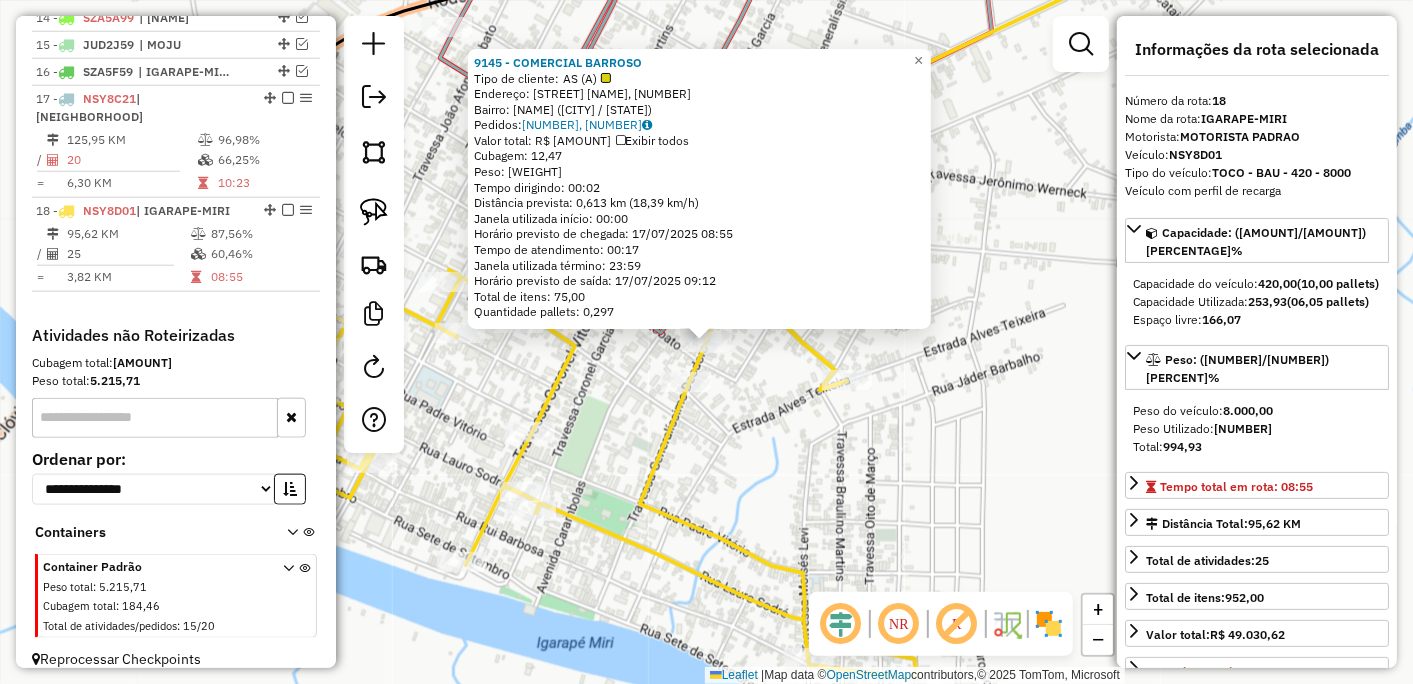 click on "9145 - COMERCIAL BARROSO  Tipo de cliente:   AS (A)   Endereço: AV  GENERALISSIMO DEODORO, 809   Bairro: BOA ESPERANCA (IGARAPE-MIRI / PA)   Pedidos:  16718026, 16718399   Valor total: R$ 3.908,70   Exibir todos   Cubagem: 12,47  Peso: 355,73  Tempo dirigindo: 00:02   Distância prevista: 0,613 km (18,39 km/h)   Janela utilizada início: 00:00   Horário previsto de chegada: 17/07/2025 08:55   Tempo de atendimento: 00:17   Janela utilizada término: 23:59   Horário previsto de saída: 17/07/2025 09:12   Total de itens: 75,00   Quantidade pallets: 0,297  × Janela de atendimento Grade de atendimento Capacidade Transportadoras Veículos Cliente Pedidos  Rotas Selecione os dias de semana para filtrar as janelas de atendimento  Seg   Ter   Qua   Qui   Sex   Sáb   Dom  Informe o período da janela de atendimento: De: Até:  Filtrar exatamente a janela do cliente  Considerar janela de atendimento padrão  Selecione os dias de semana para filtrar as grades de atendimento  Seg   Ter   Qua   Qui   Sex   Sáb   Dom" 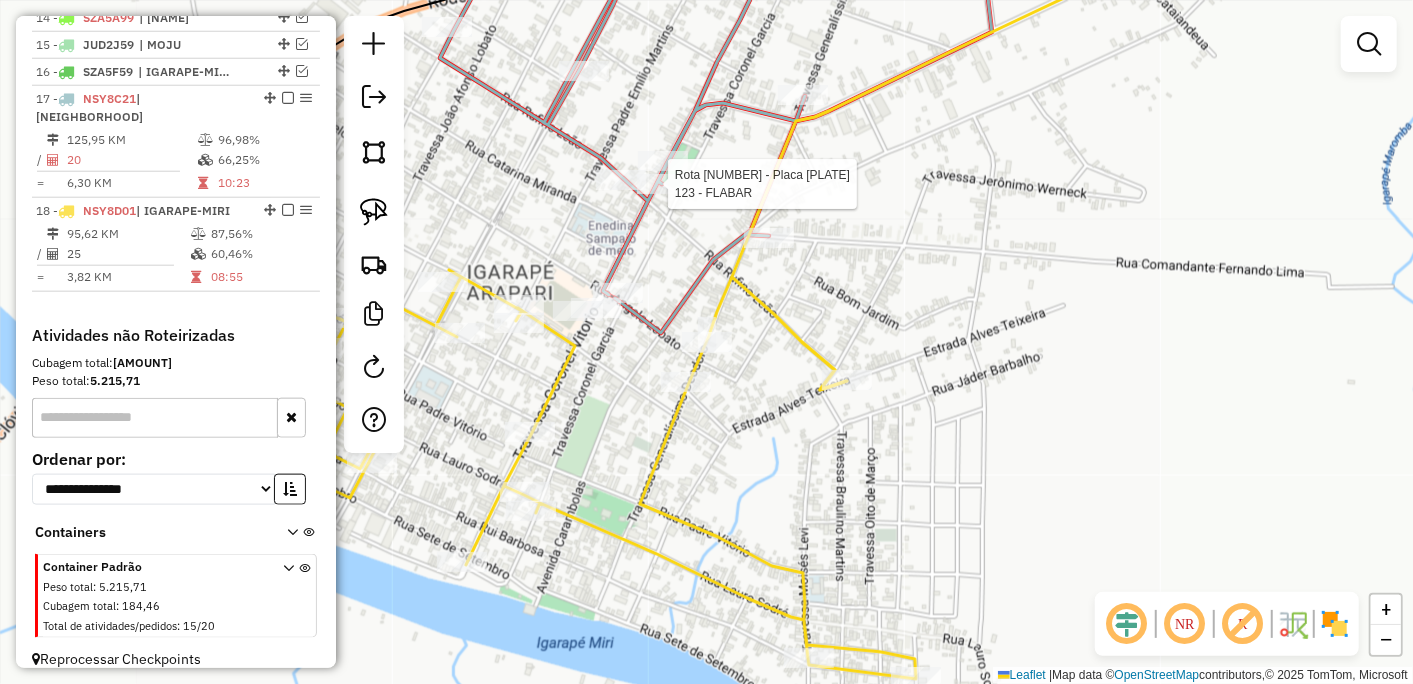 select on "*********" 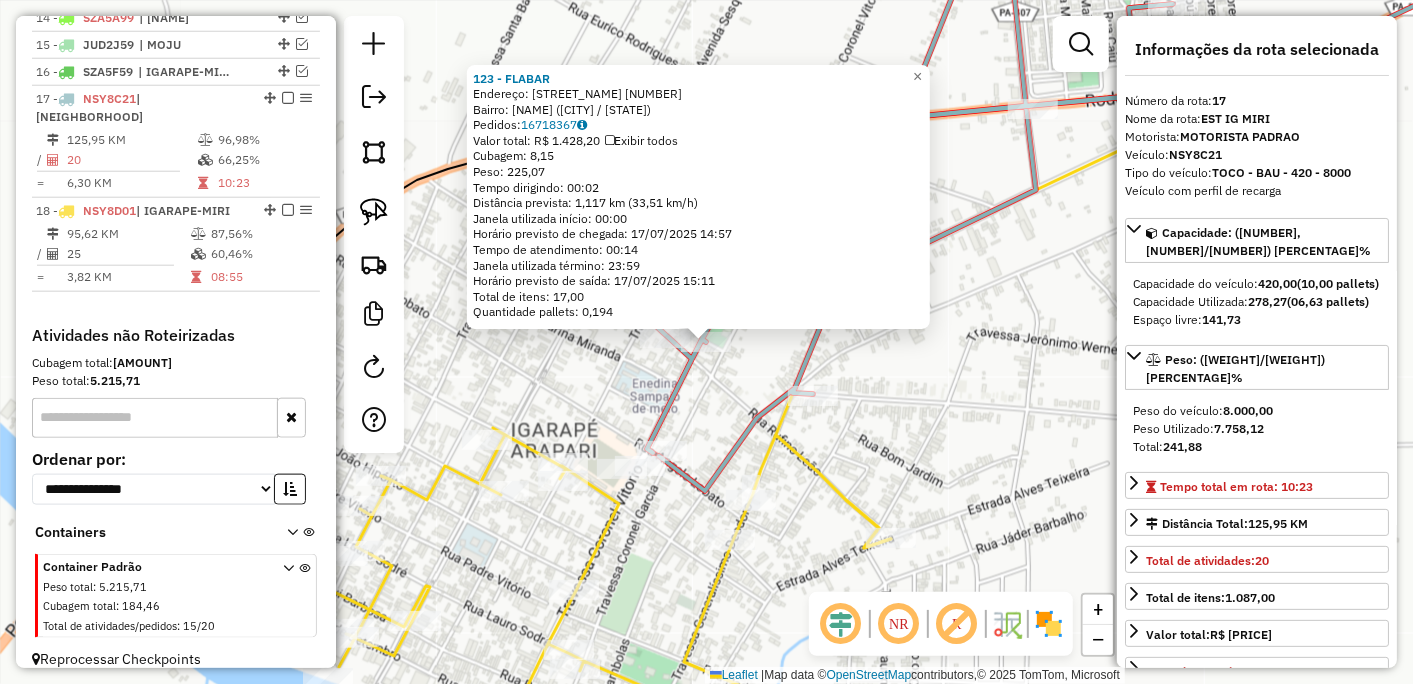 click on "123 - FLABAR  Endereço: R   CORONEL VITORIO, 99   Bairro: LAPINHA (IGARAPE-MIRI / PA)   Pedidos:  16718367   Valor total: R$ 1.428,20   Exibir todos   Cubagem: 8,15  Peso: 225,07  Tempo dirigindo: 00:02   Distância prevista: 1,117 km (33,51 km/h)   Janela utilizada início: 00:00   Horário previsto de chegada: 17/07/2025 14:57   Tempo de atendimento: 00:14   Janela utilizada término: 23:59   Horário previsto de saída: 17/07/2025 15:11   Total de itens: 17,00   Quantidade pallets: 0,194  × Janela de atendimento Grade de atendimento Capacidade Transportadoras Veículos Cliente Pedidos  Rotas Selecione os dias de semana para filtrar as janelas de atendimento  Seg   Ter   Qua   Qui   Sex   Sáb   Dom  Informe o período da janela de atendimento: De: Até:  Filtrar exatamente a janela do cliente  Considerar janela de atendimento padrão  Selecione os dias de semana para filtrar as grades de atendimento  Seg   Ter   Qua   Qui   Sex   Sáb   Dom   Considerar clientes sem dia de atendimento cadastrado  De:  +" 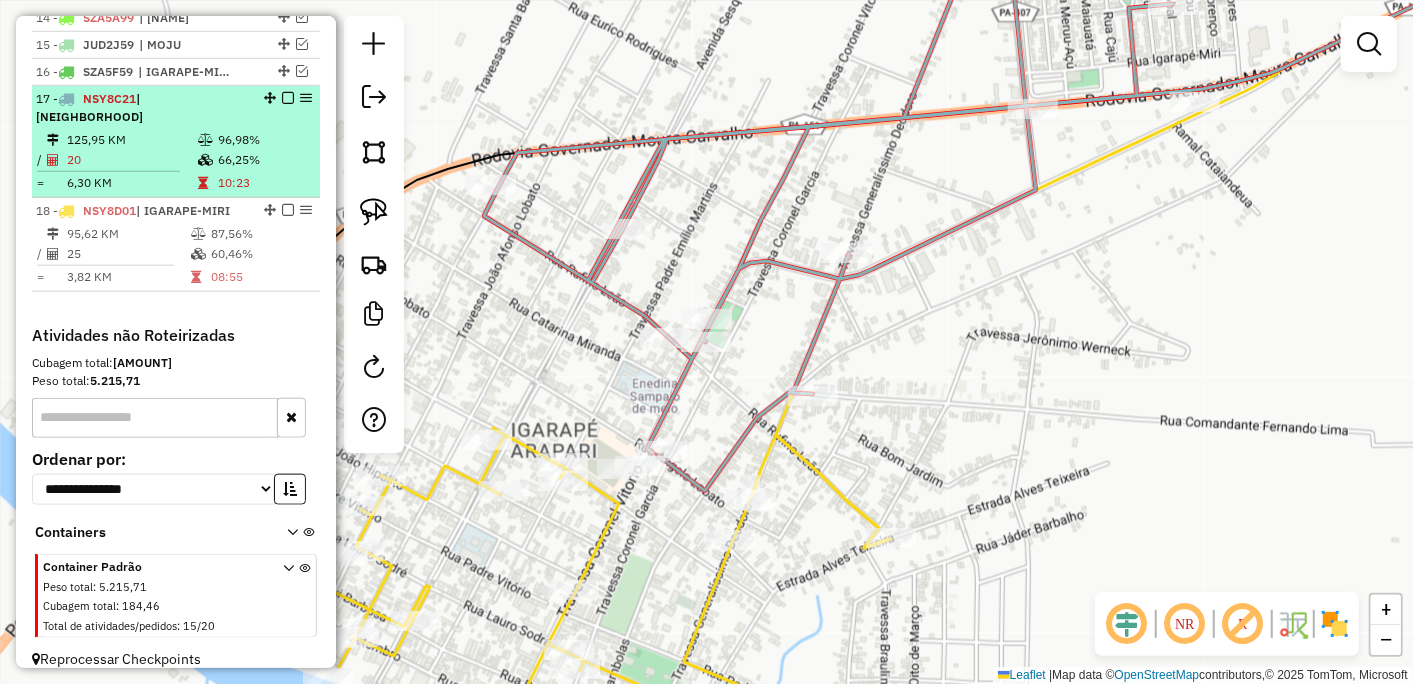 click at bounding box center [288, 98] 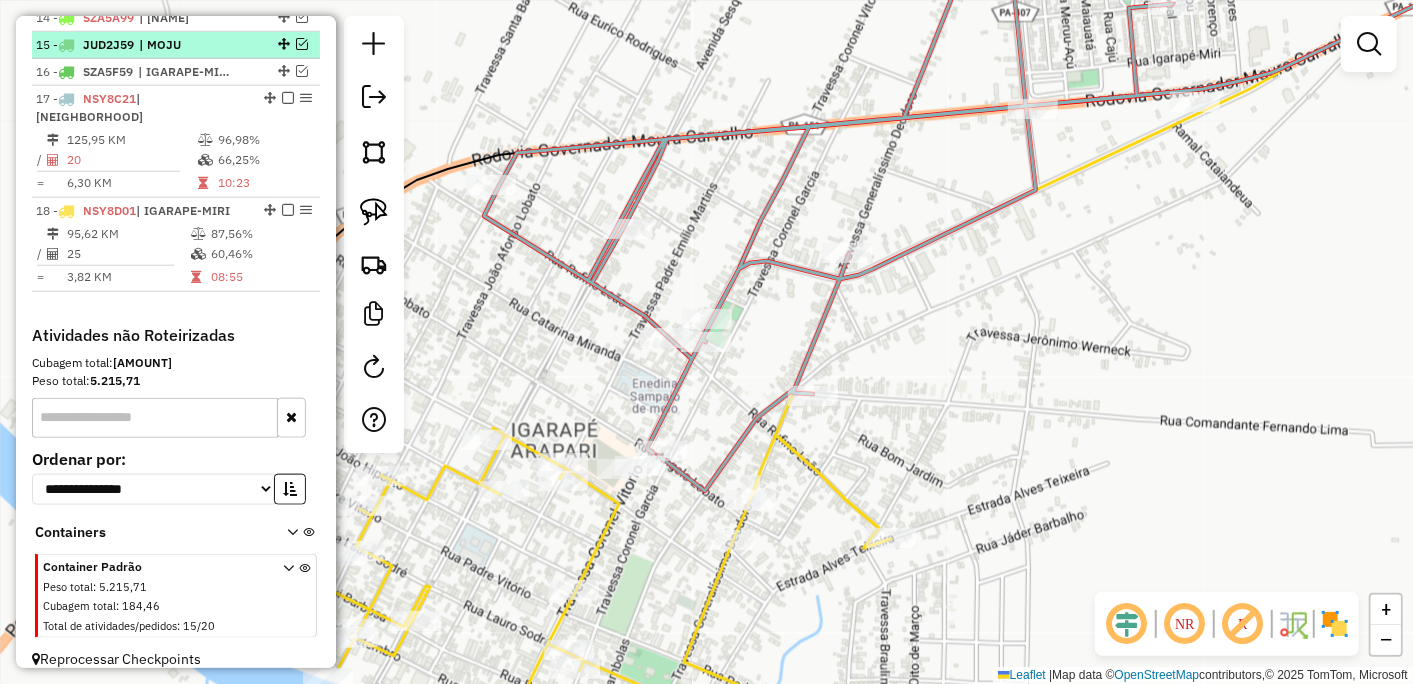 scroll, scrollTop: 1068, scrollLeft: 0, axis: vertical 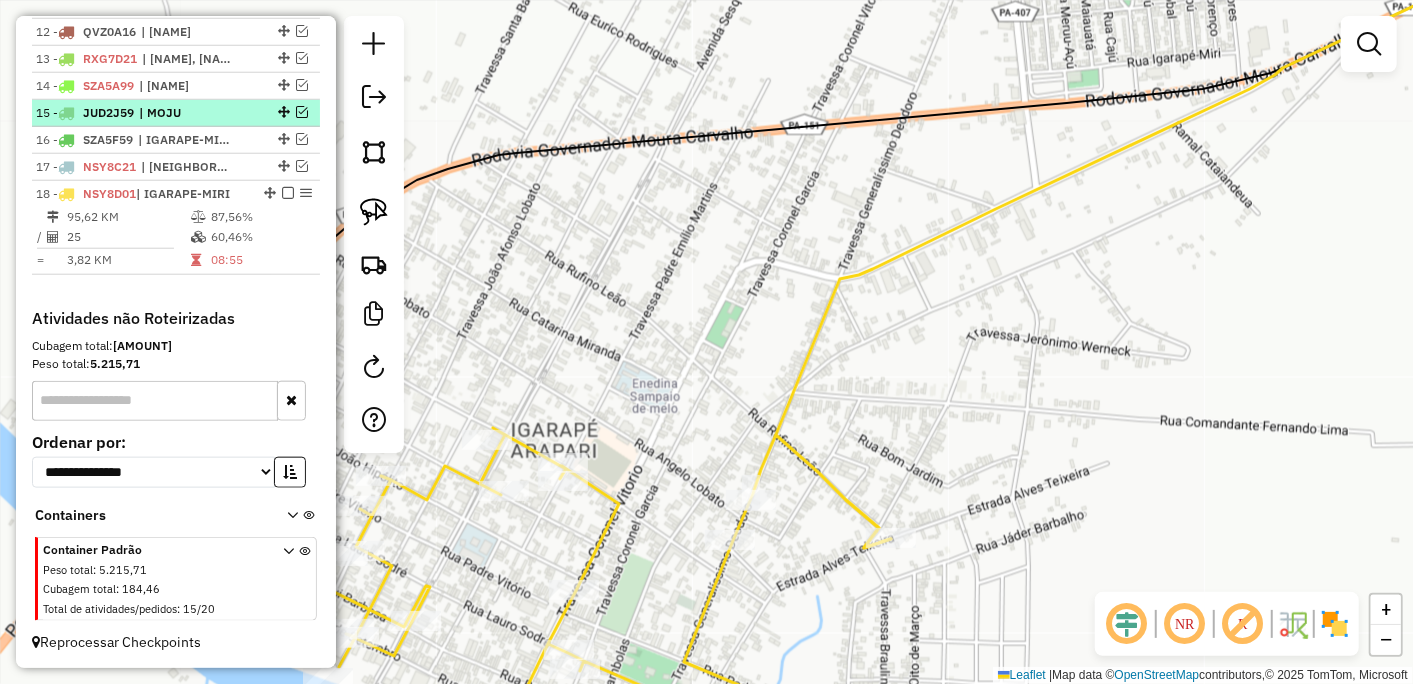 click at bounding box center (288, 193) 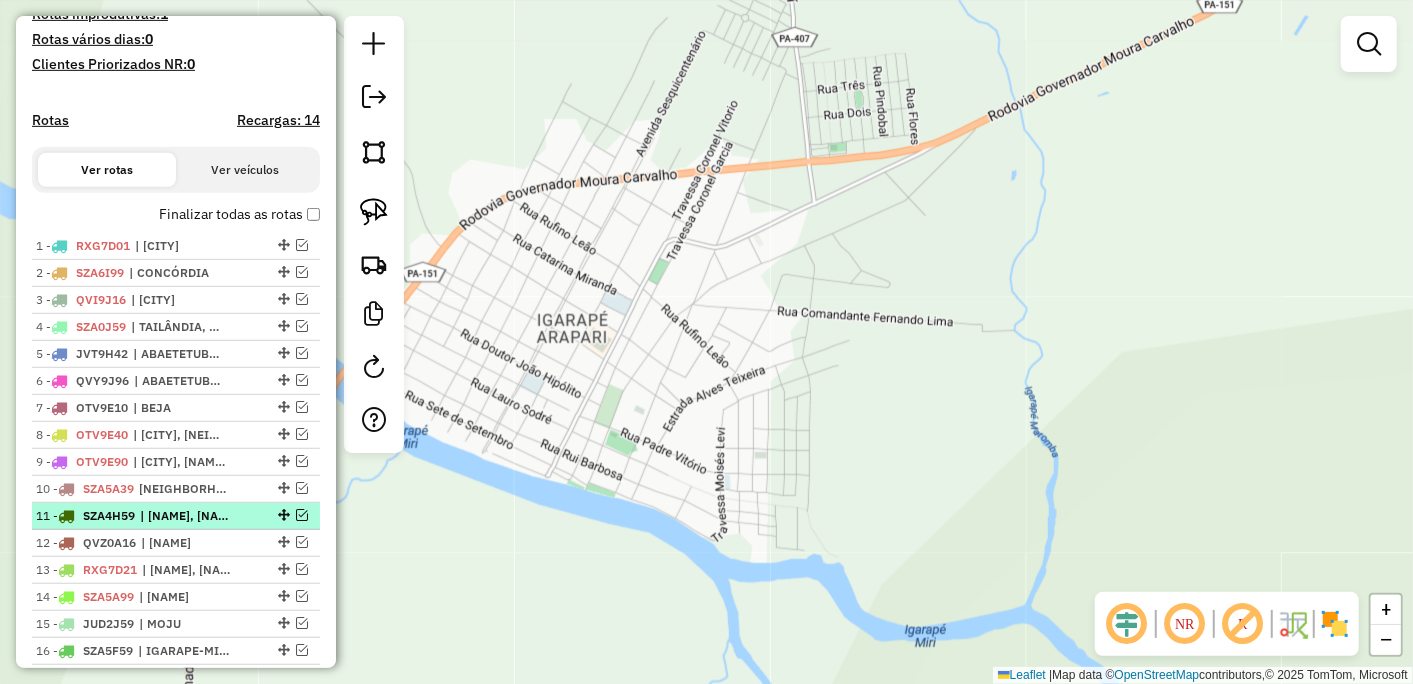 scroll, scrollTop: 668, scrollLeft: 0, axis: vertical 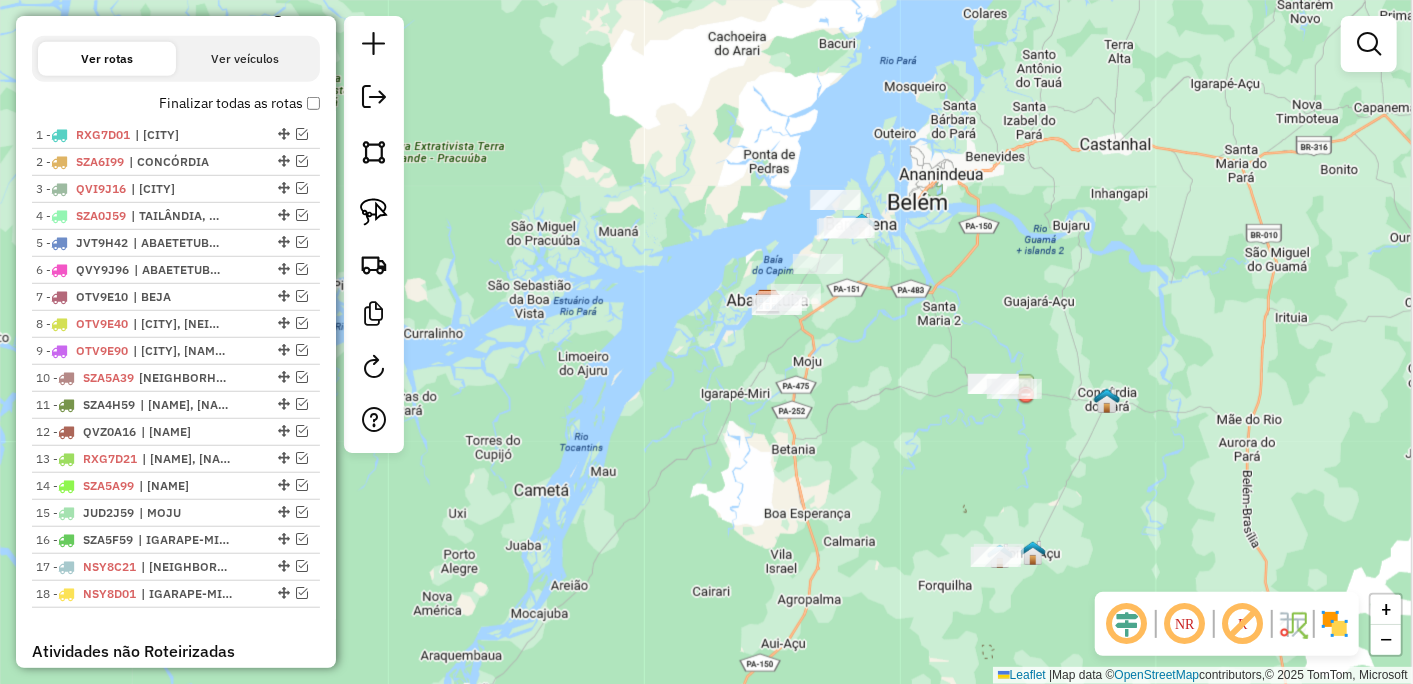 drag, startPoint x: 828, startPoint y: 444, endPoint x: 801, endPoint y: 533, distance: 93.00538 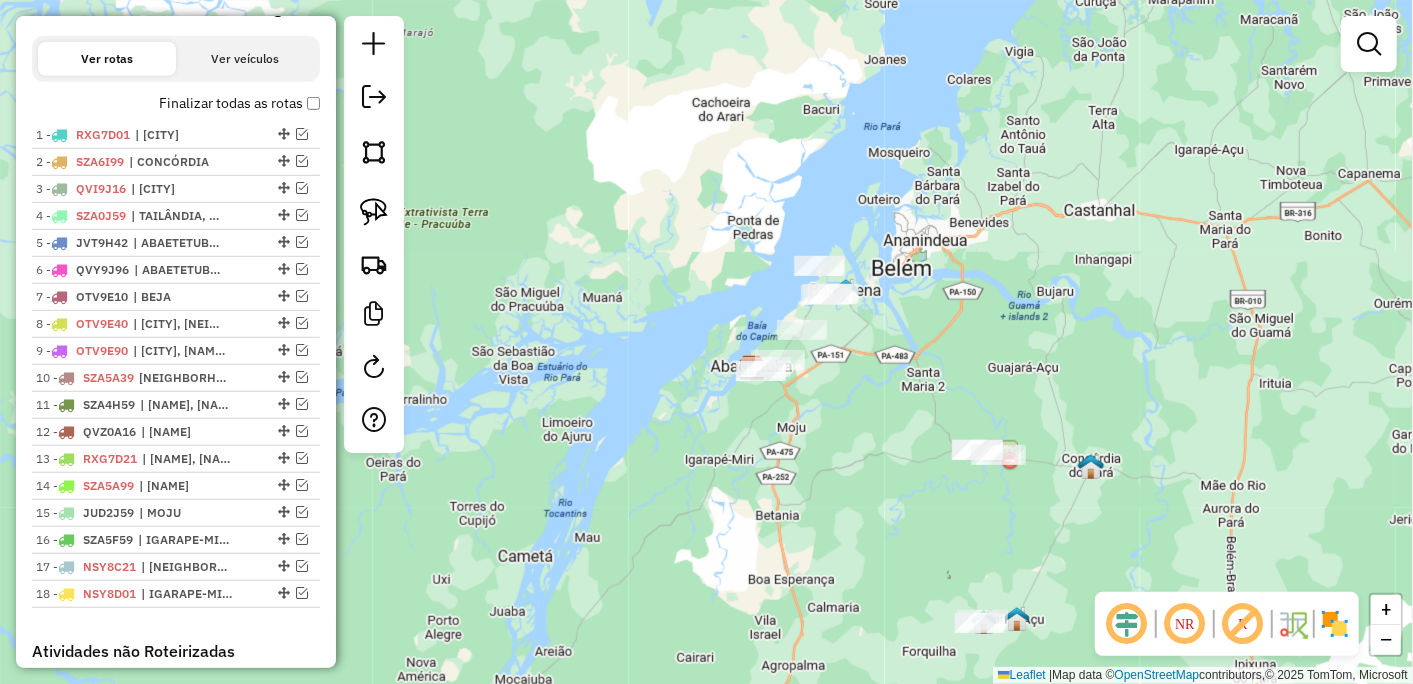 drag, startPoint x: 802, startPoint y: 518, endPoint x: 803, endPoint y: 566, distance: 48.010414 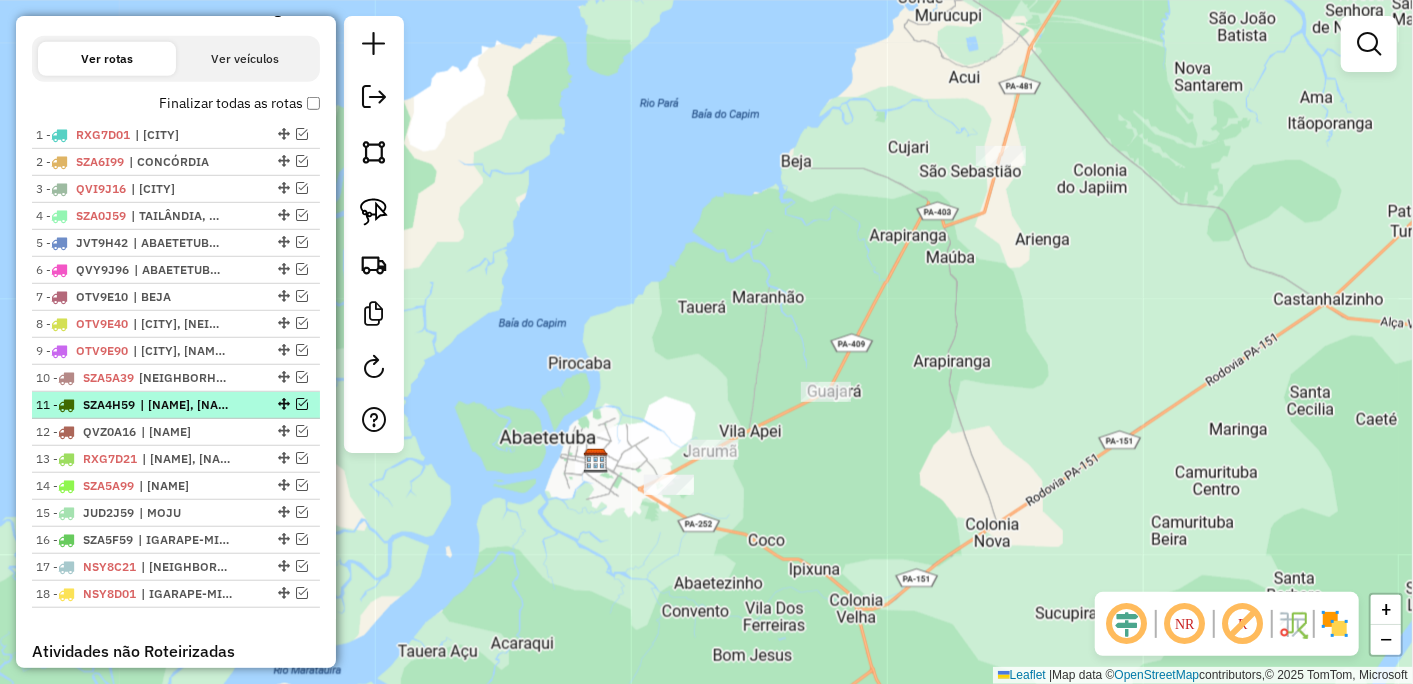click at bounding box center [302, 404] 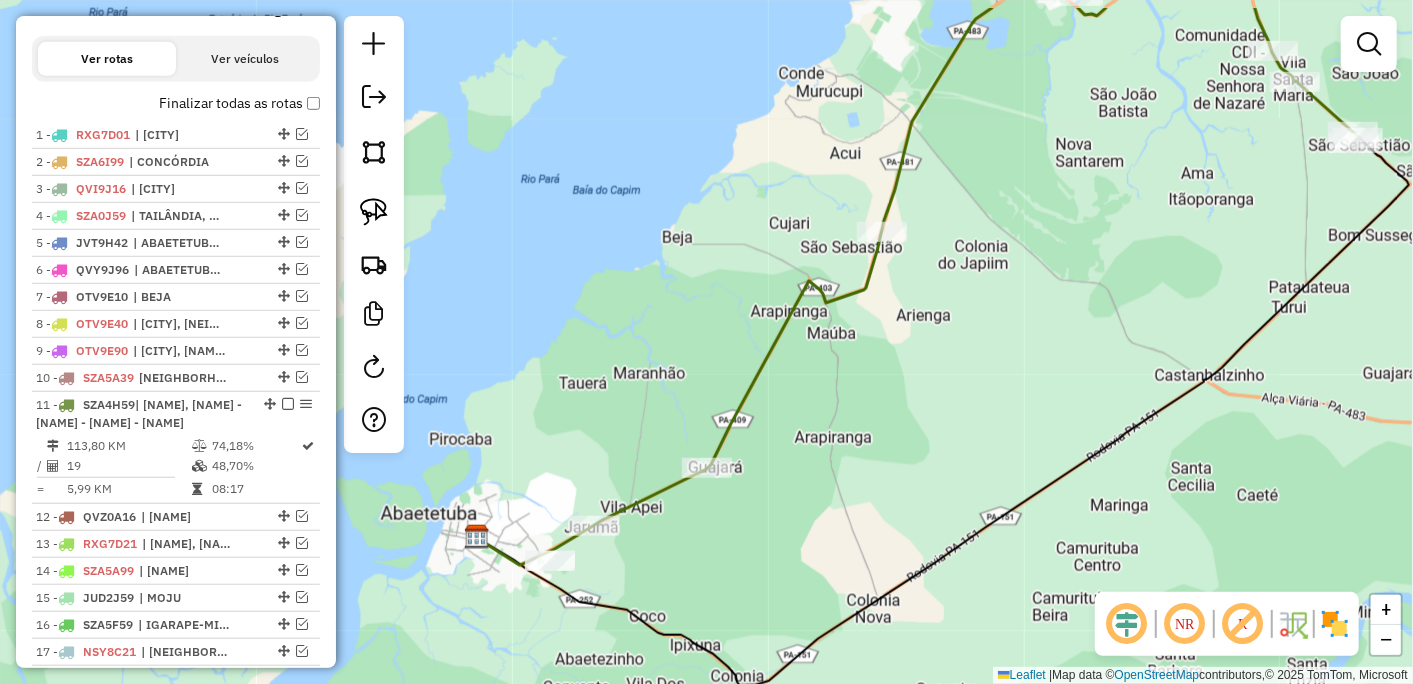 drag, startPoint x: 967, startPoint y: 362, endPoint x: 848, endPoint y: 438, distance: 141.19844 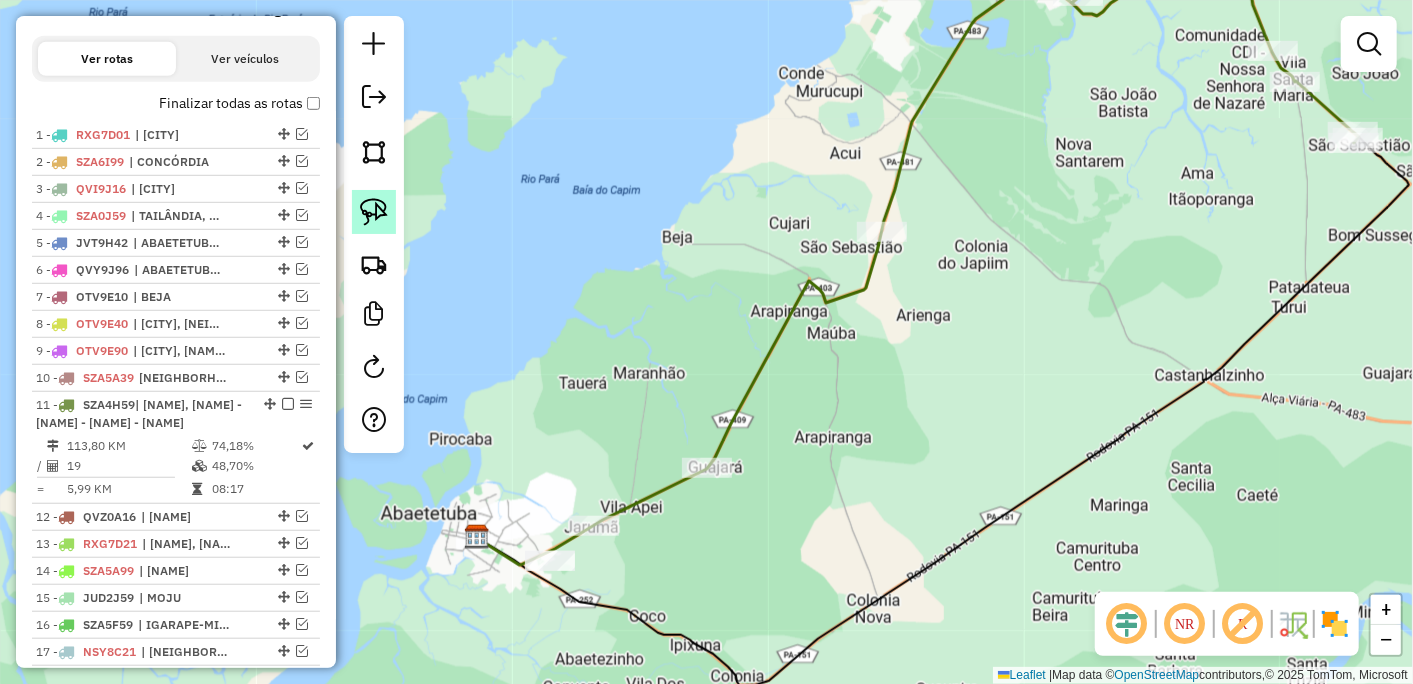 click 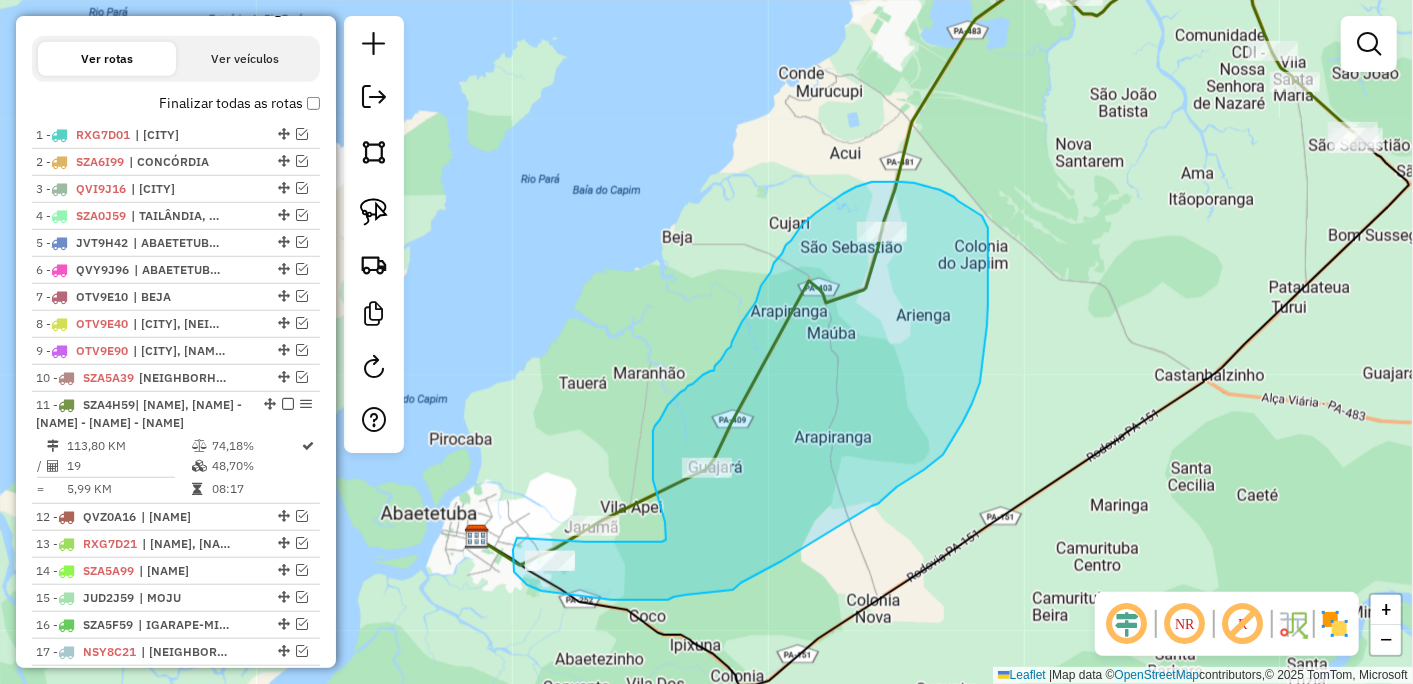 drag, startPoint x: 516, startPoint y: 538, endPoint x: 583, endPoint y: 541, distance: 67.06713 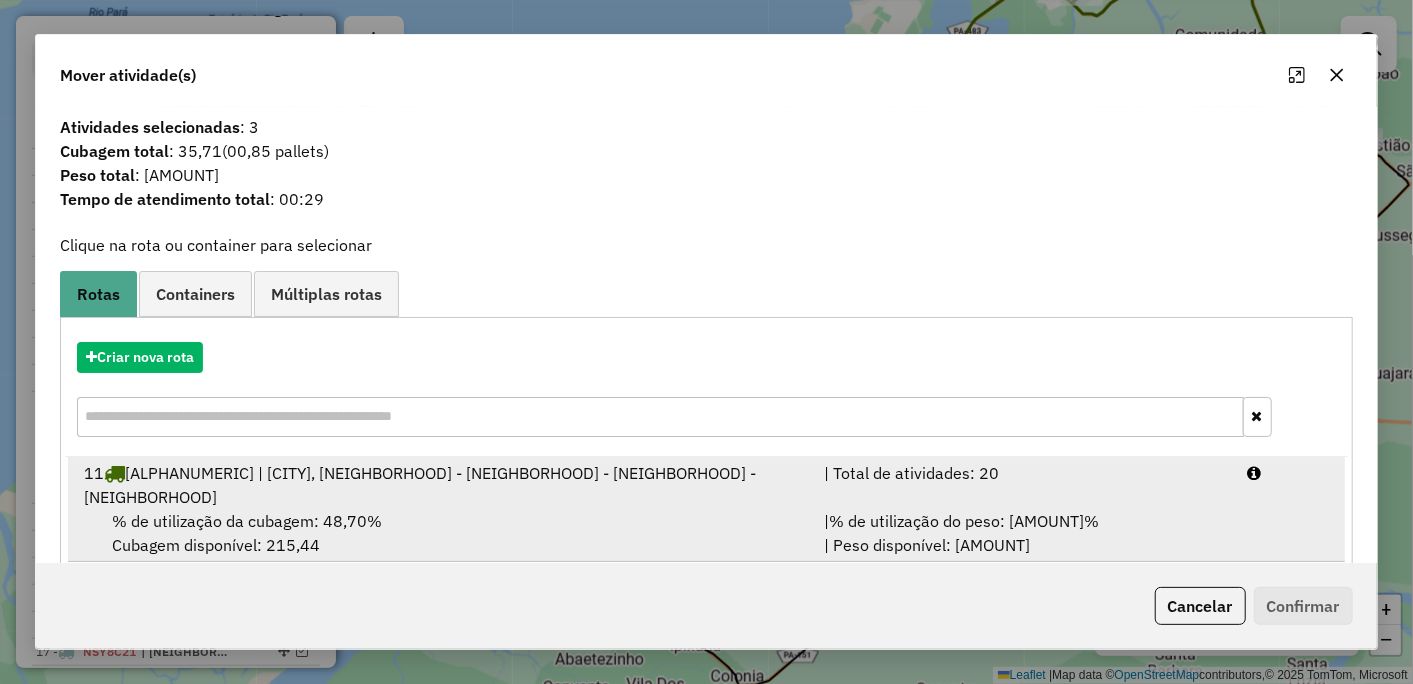 click on "% de utilização da cubagem: 48,70%  Cubagem disponível: 215,44" at bounding box center (442, 533) 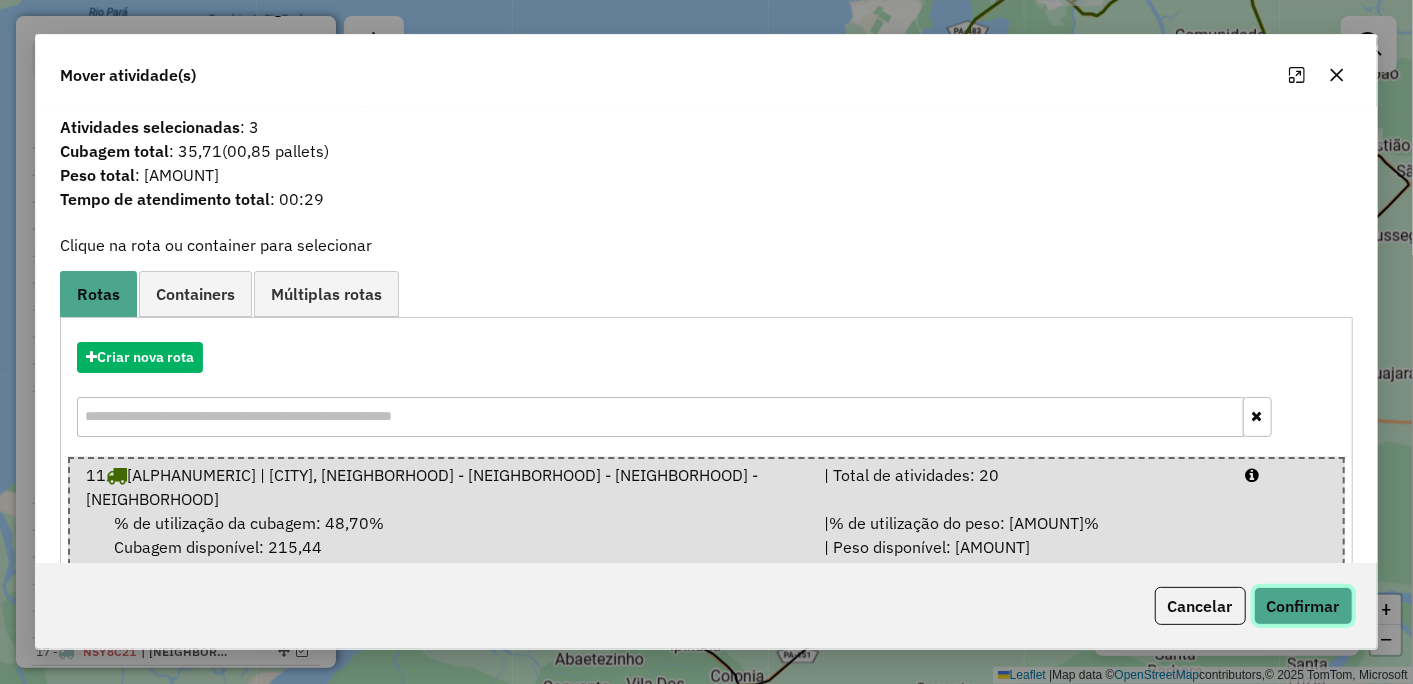 click on "Confirmar" 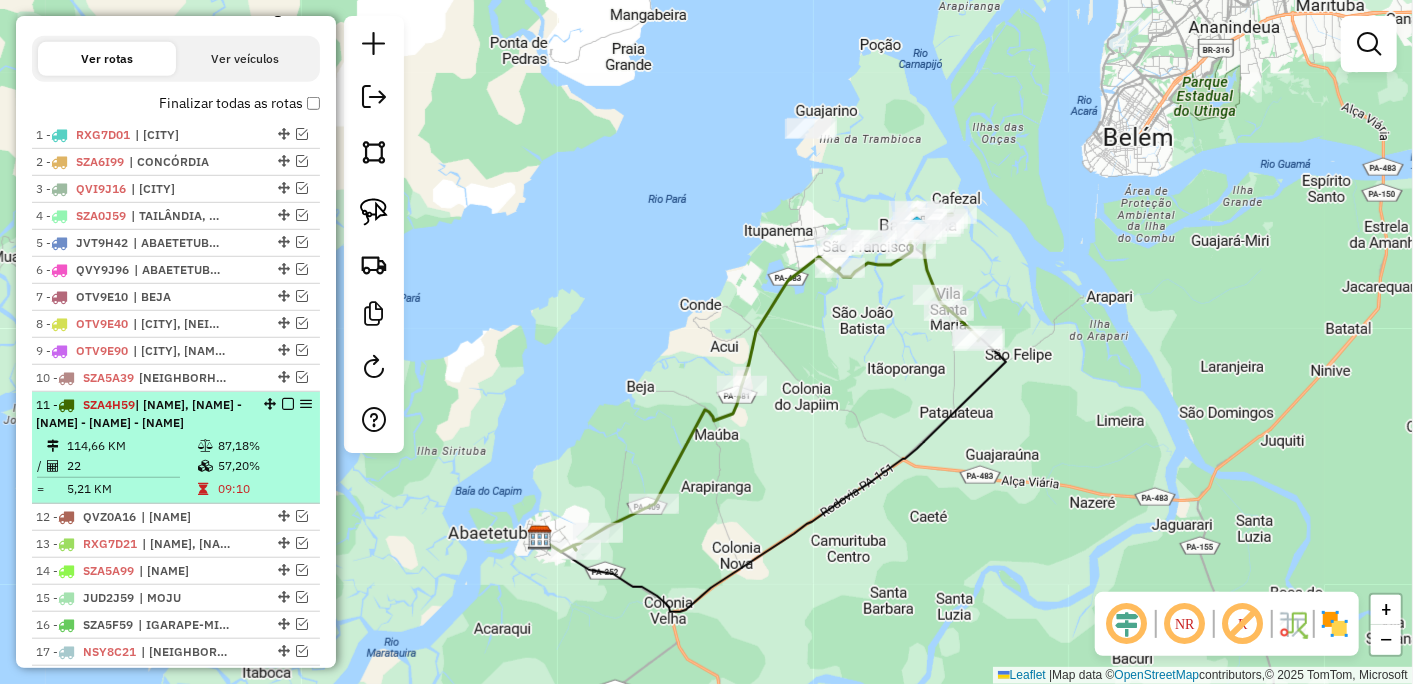 click at bounding box center (288, 404) 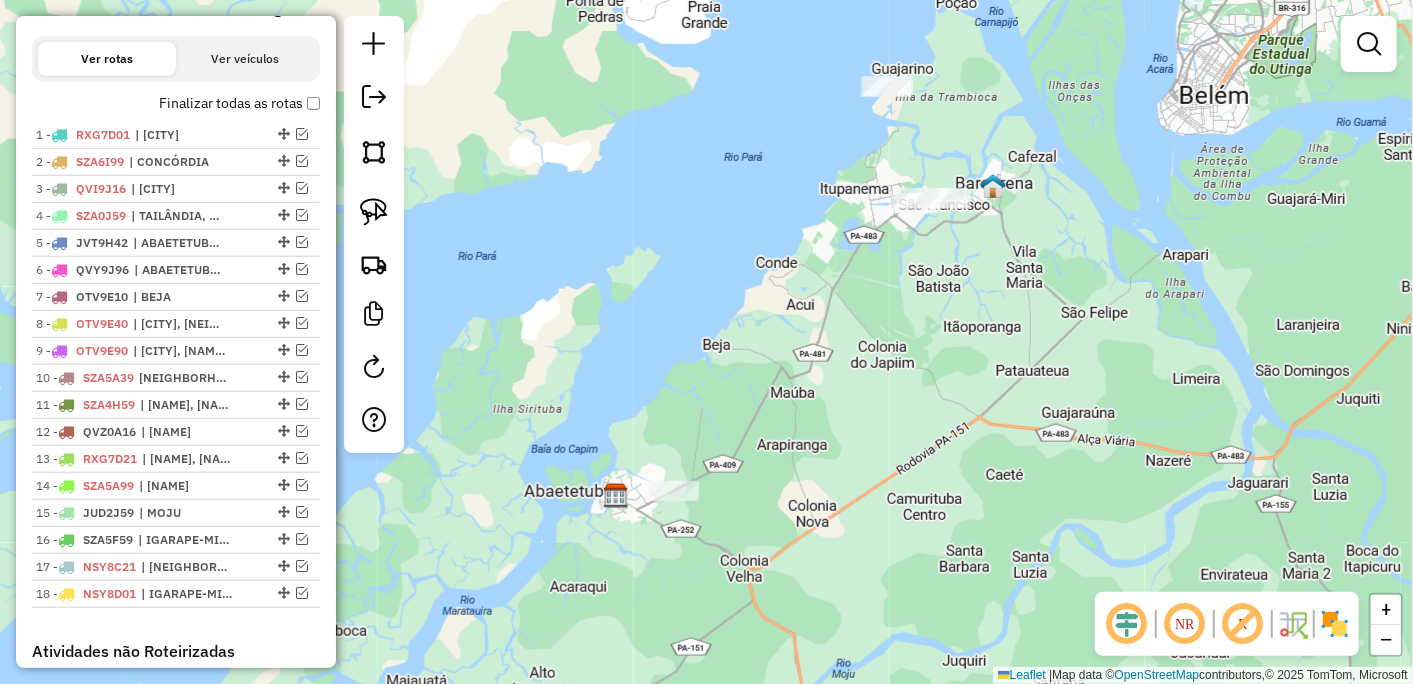drag, startPoint x: 791, startPoint y: 396, endPoint x: 931, endPoint y: 288, distance: 176.81628 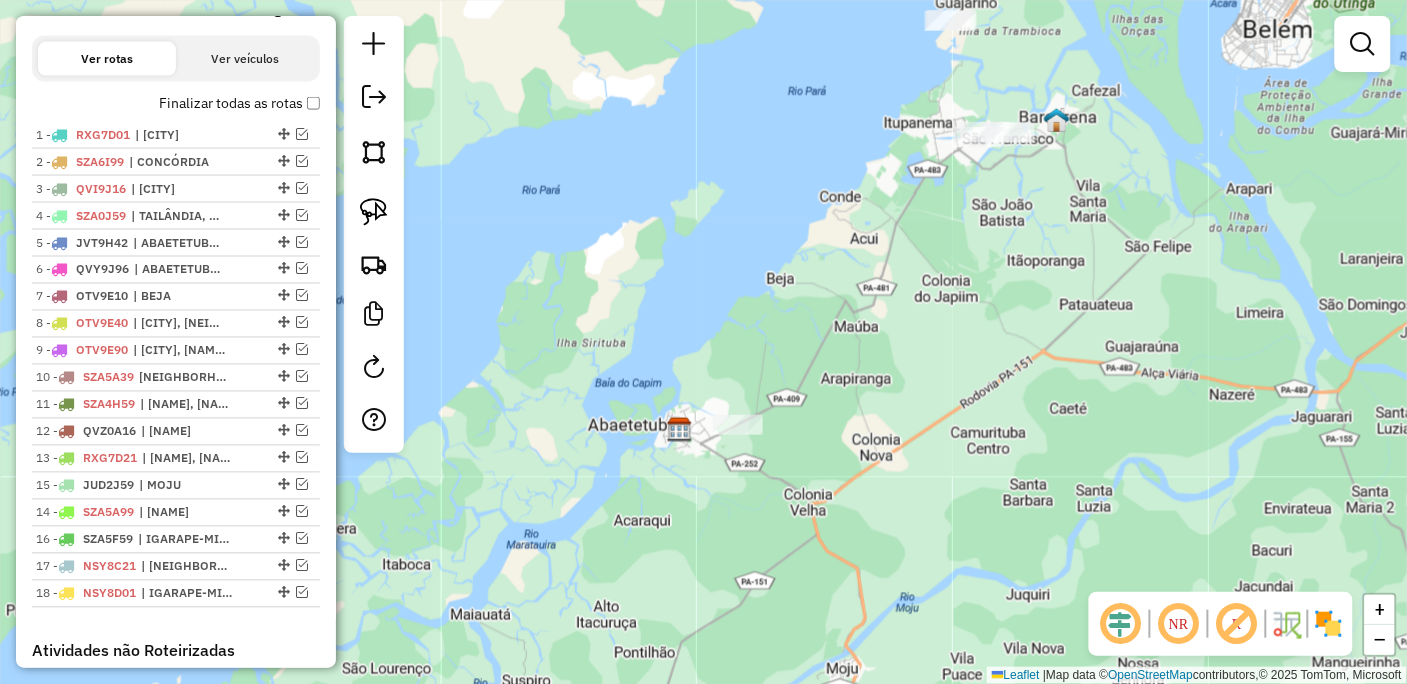 drag, startPoint x: 277, startPoint y: 512, endPoint x: 282, endPoint y: 481, distance: 31.400637 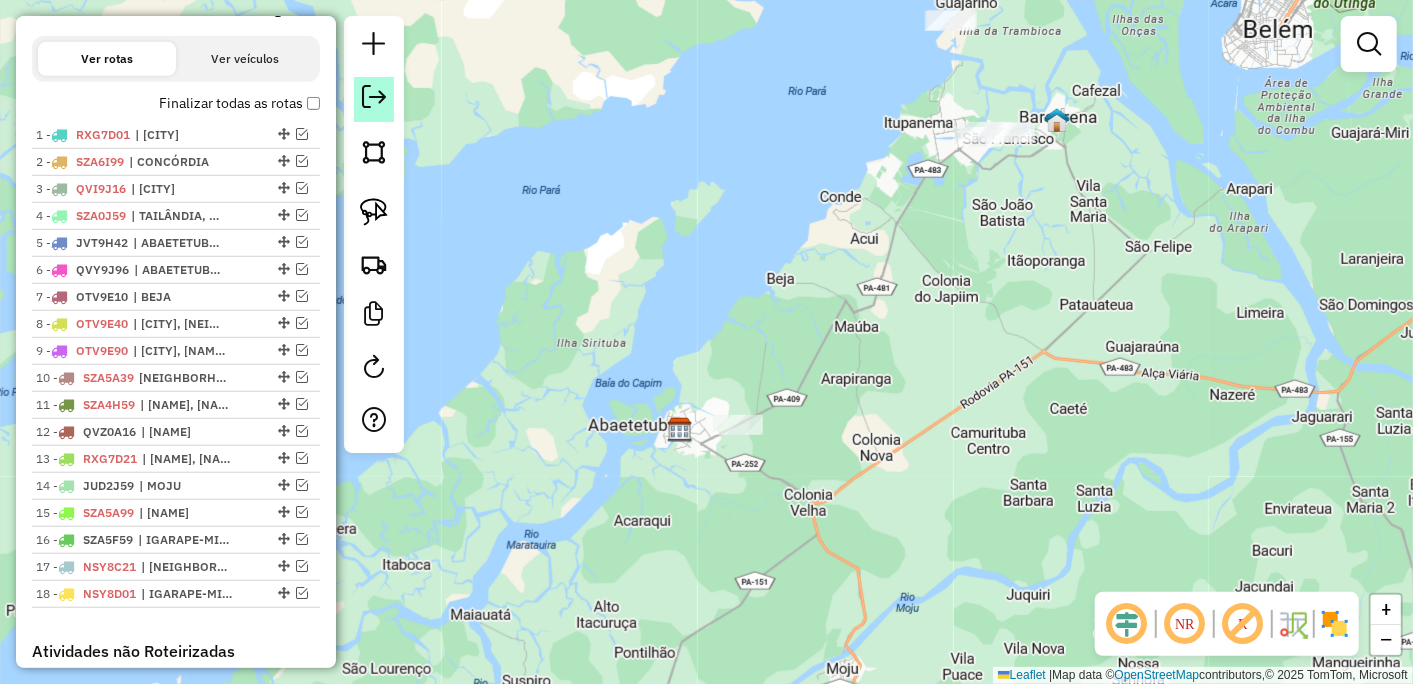 click 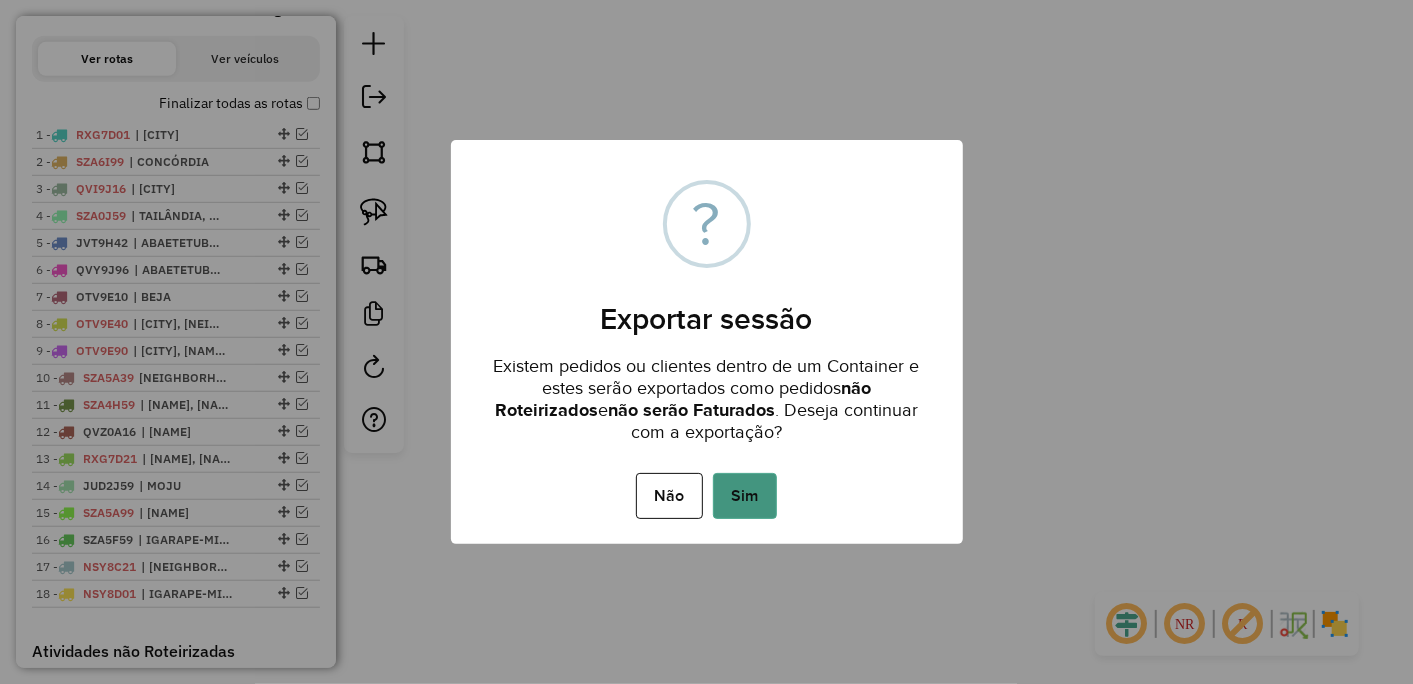 click on "Sim" at bounding box center [745, 496] 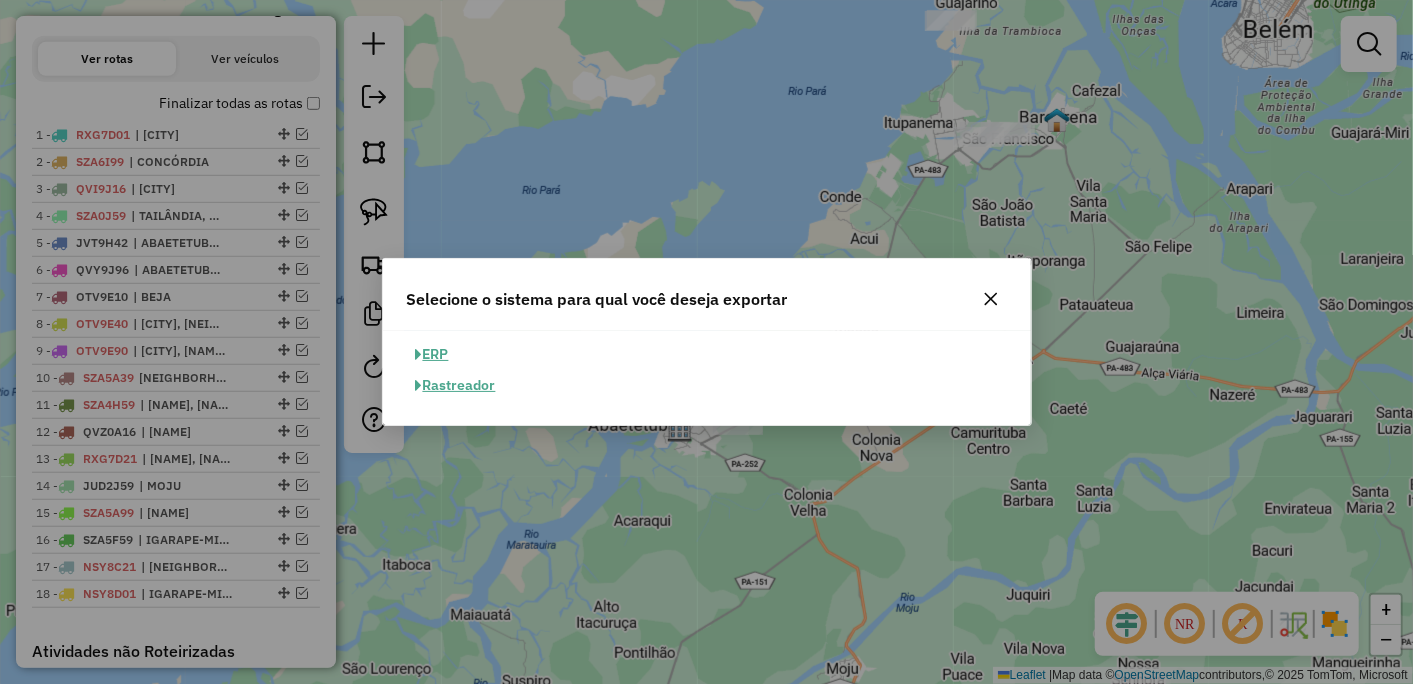 click on "ERP" 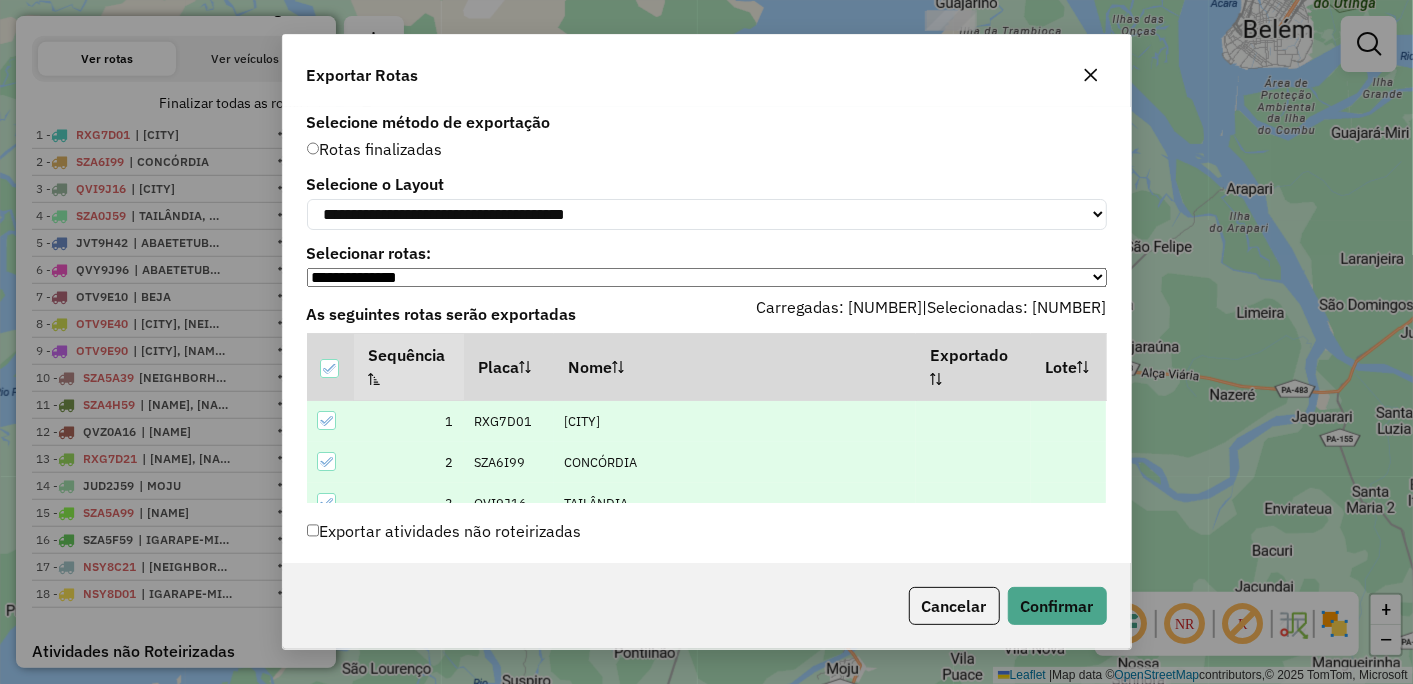 scroll, scrollTop: 25, scrollLeft: 0, axis: vertical 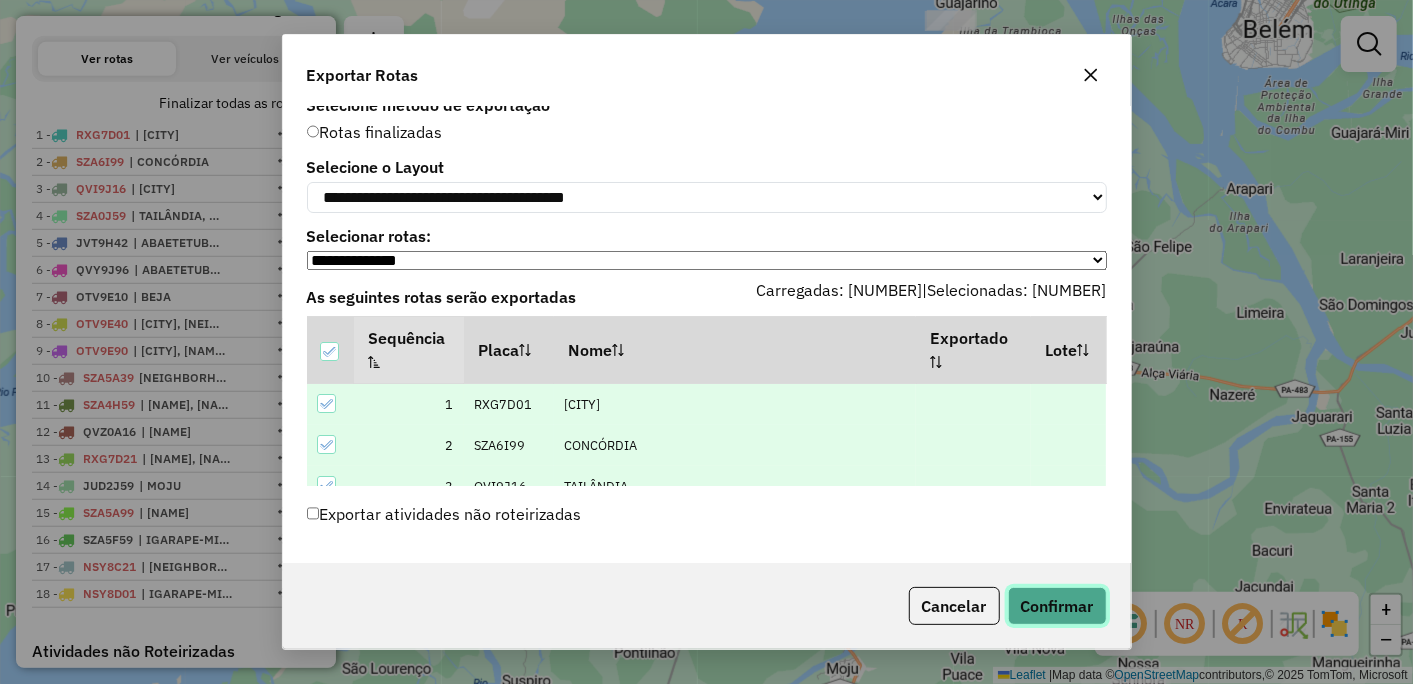 click on "Confirmar" 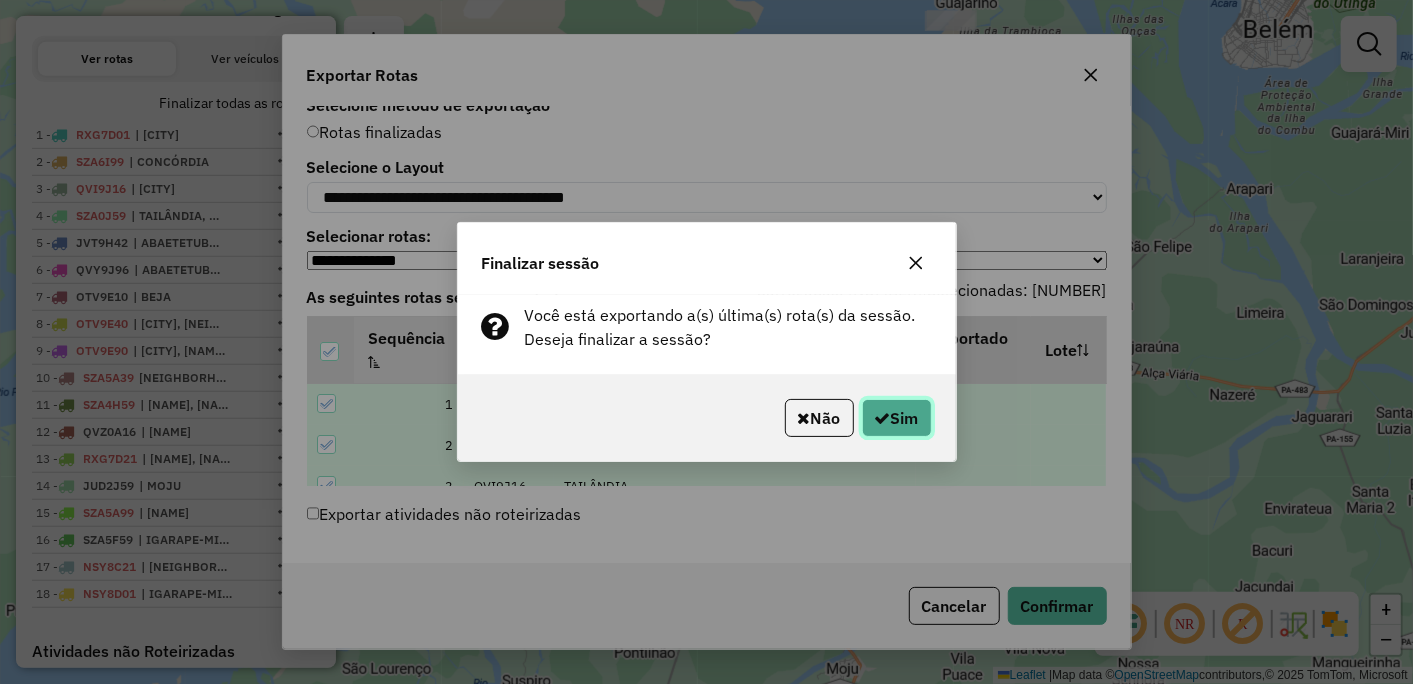 click on "Sim" 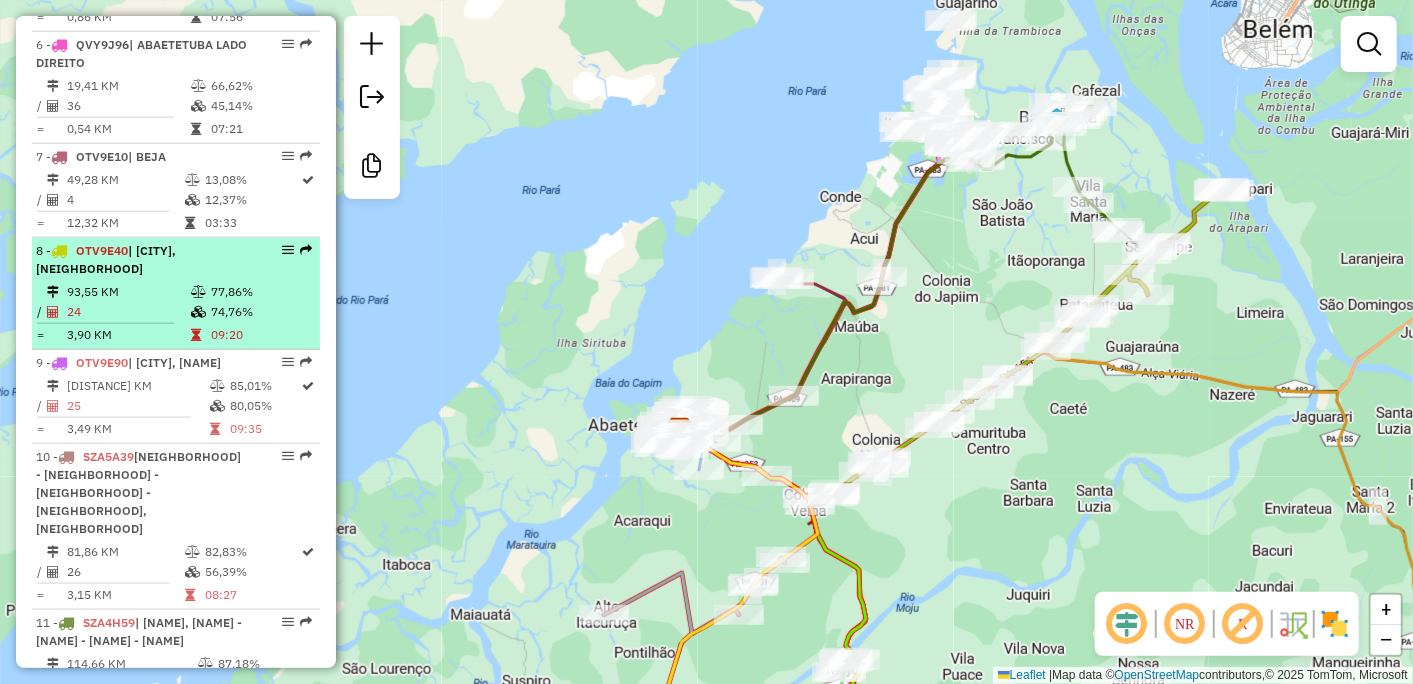 scroll, scrollTop: 1167, scrollLeft: 0, axis: vertical 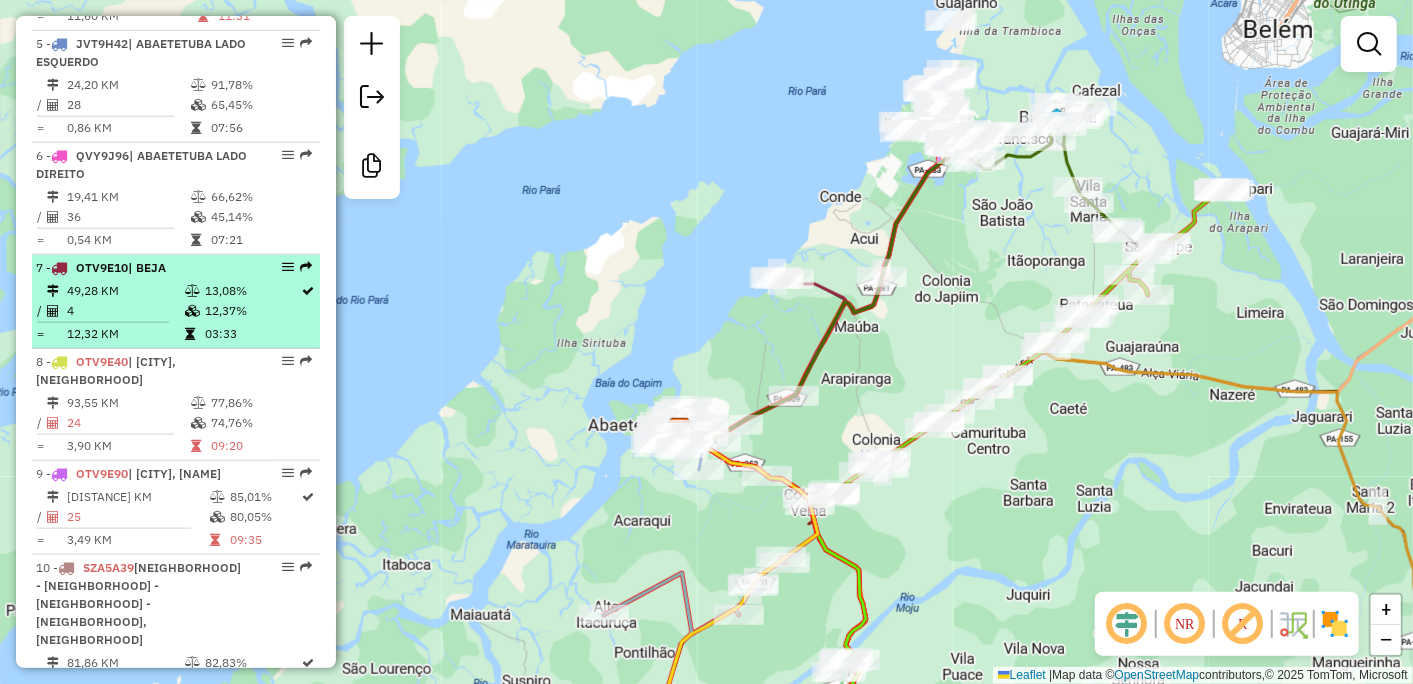 click on "49,28 KM" at bounding box center [125, 291] 